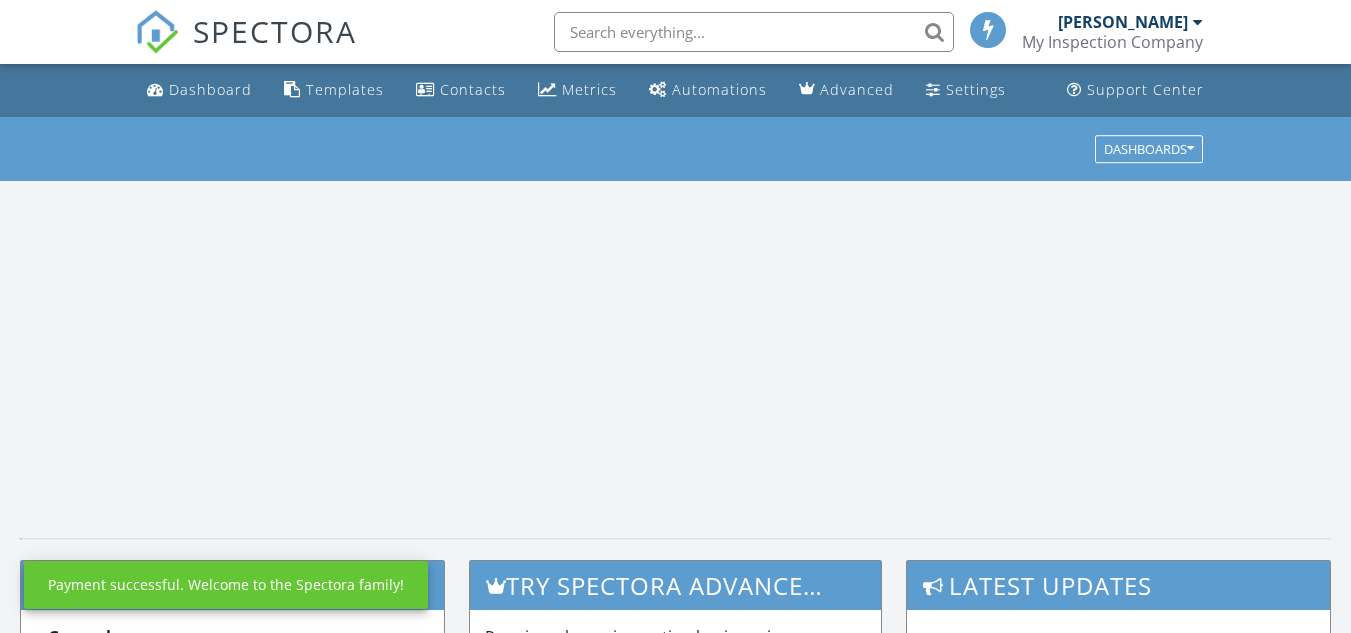 scroll, scrollTop: 0, scrollLeft: 0, axis: both 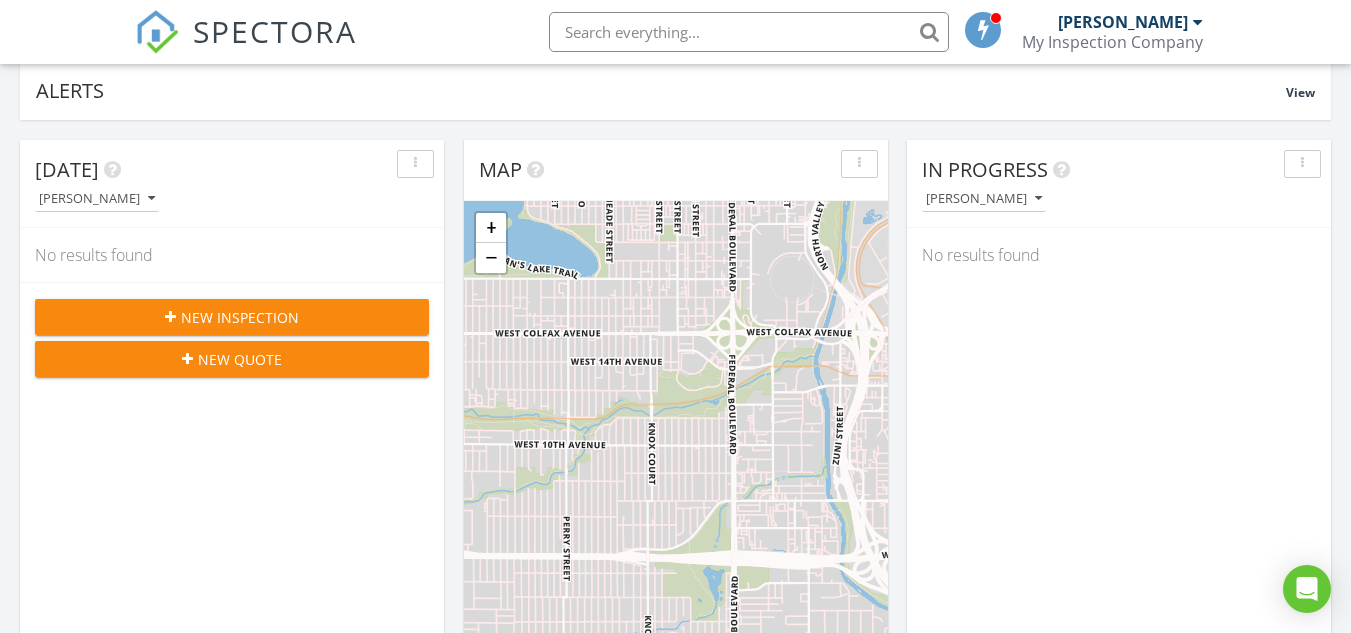 click on "[PERSON_NAME]" at bounding box center (1130, 22) 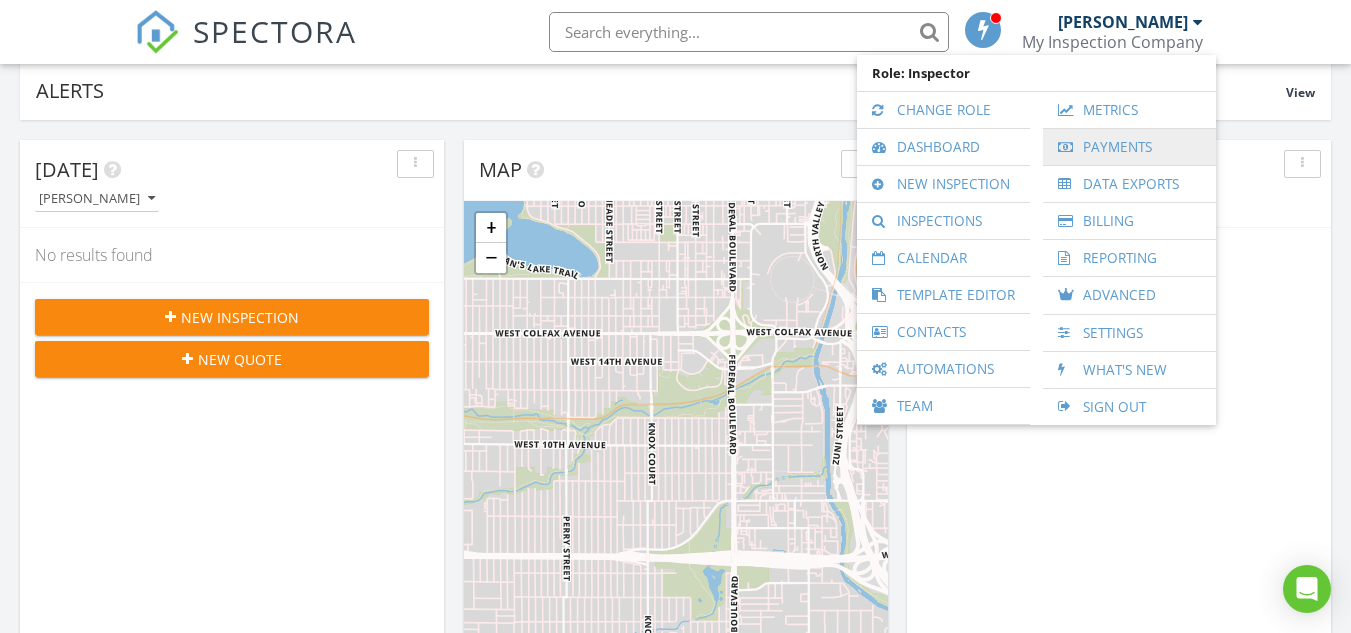click on "Payments" at bounding box center [1129, 147] 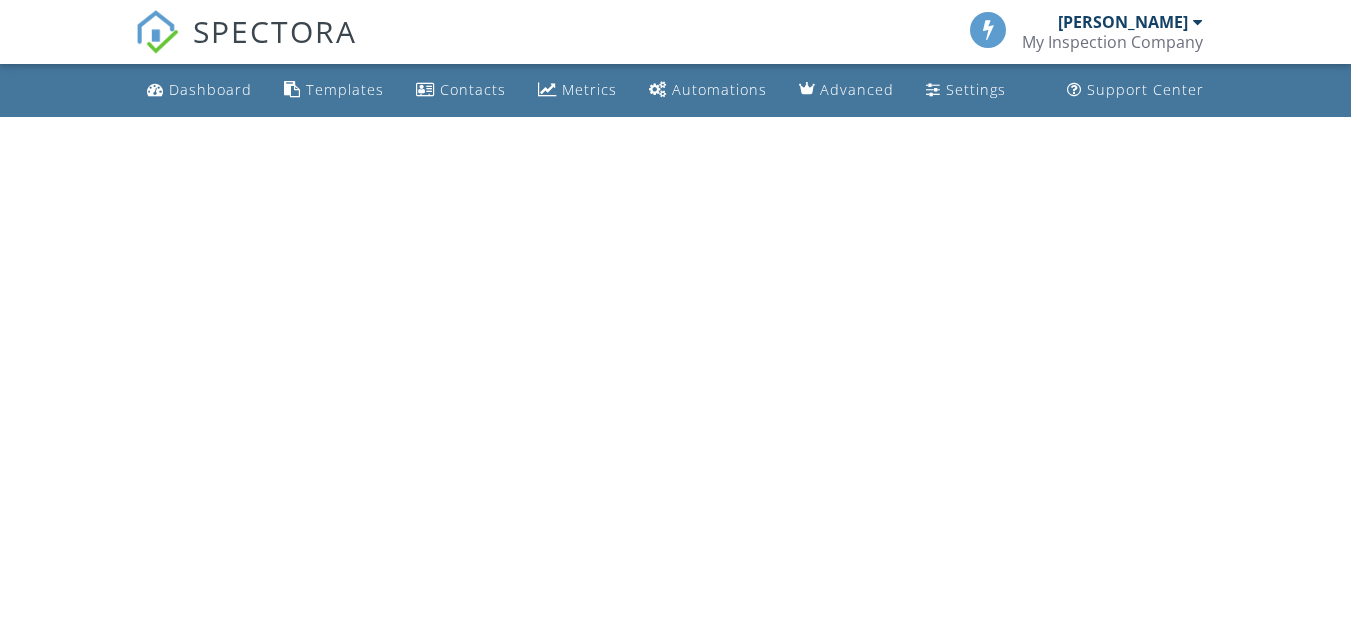 scroll, scrollTop: 0, scrollLeft: 0, axis: both 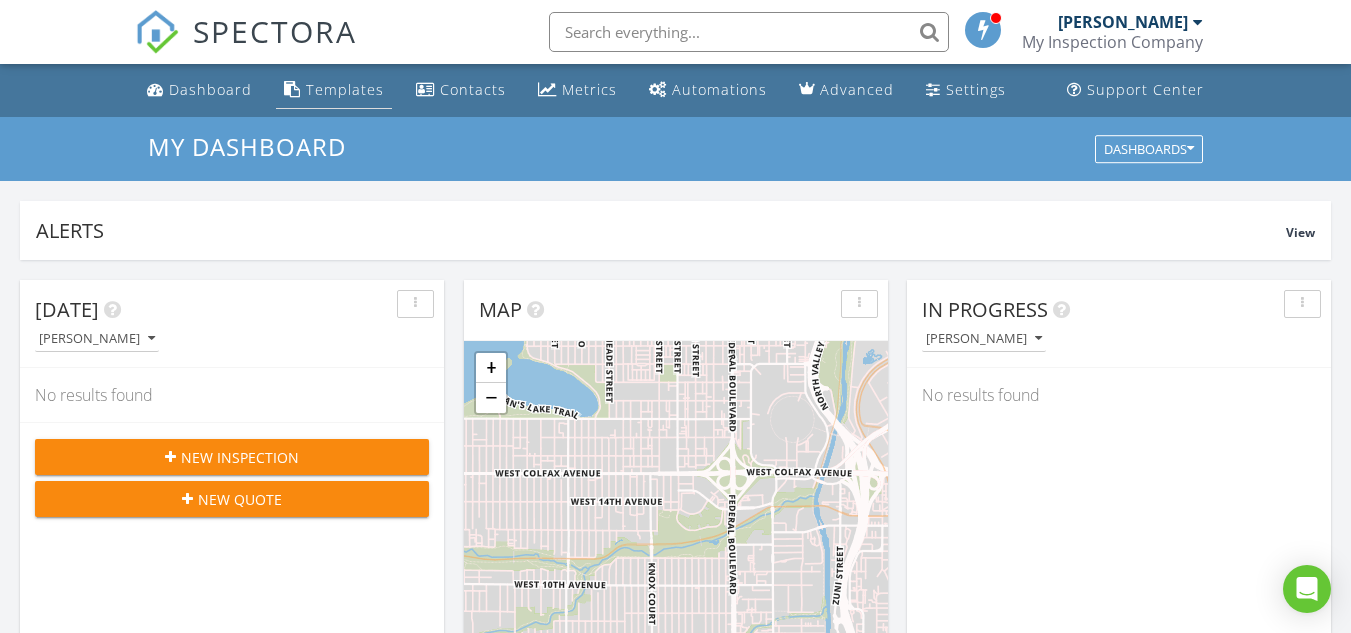 click on "Templates" at bounding box center [345, 89] 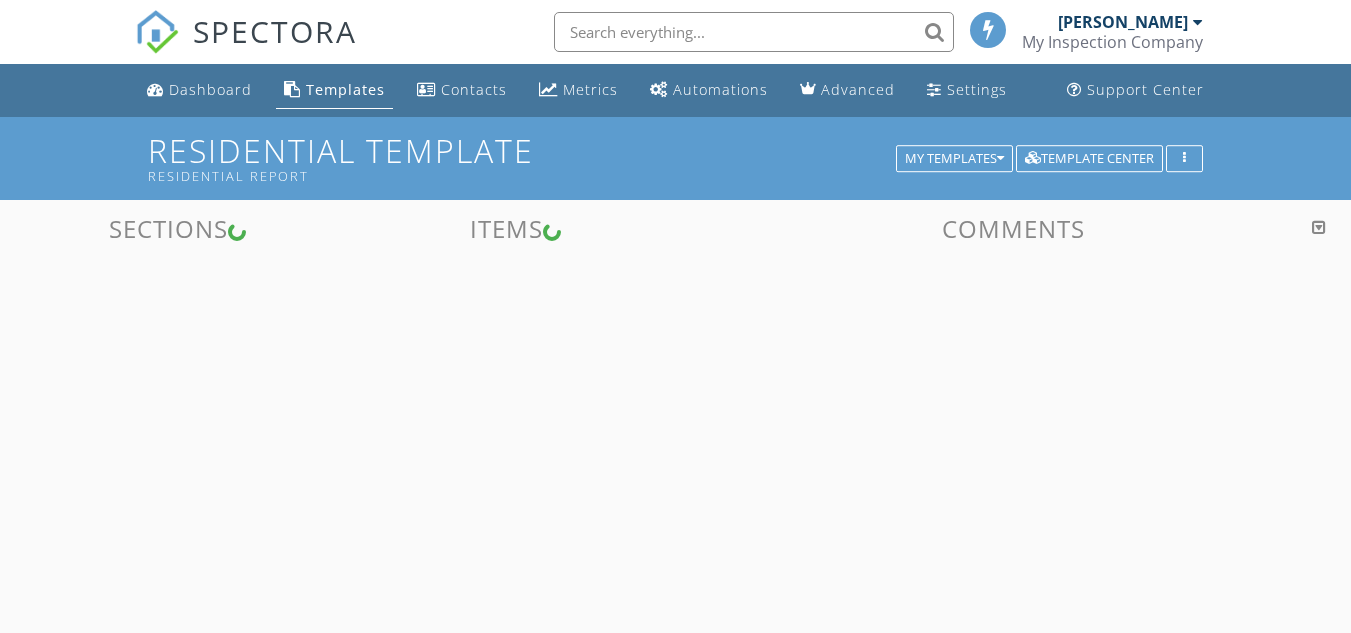scroll, scrollTop: 0, scrollLeft: 0, axis: both 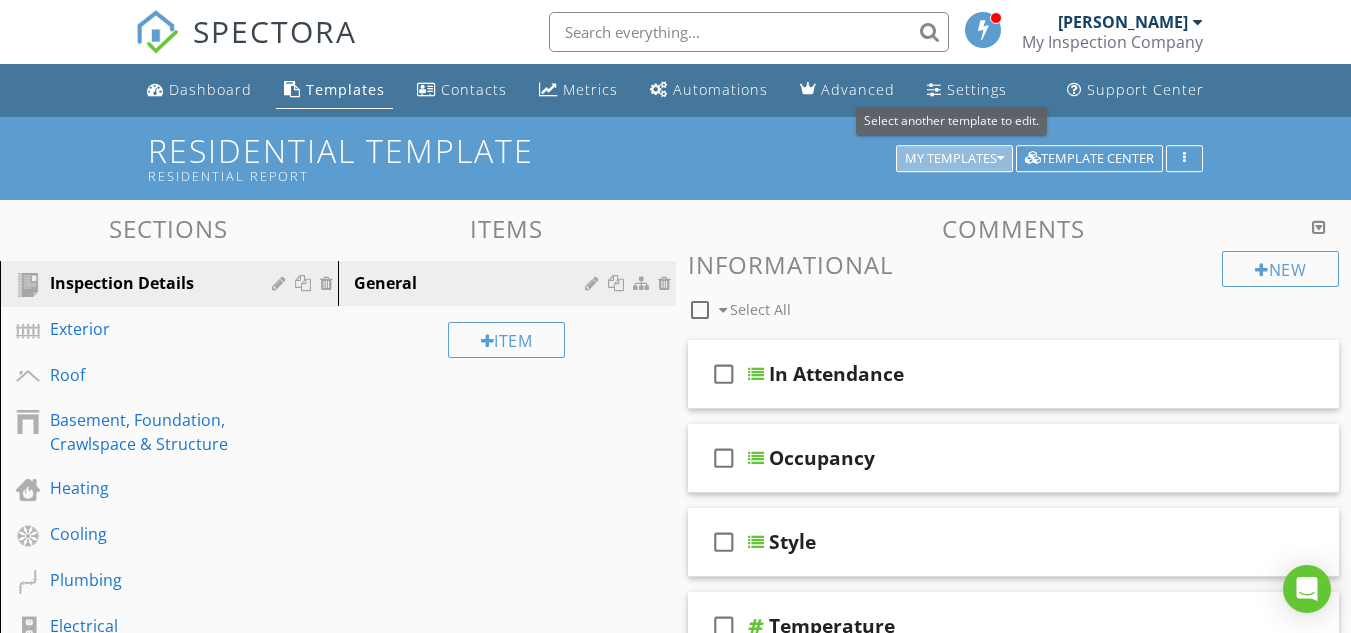 click on "My Templates" at bounding box center [954, 159] 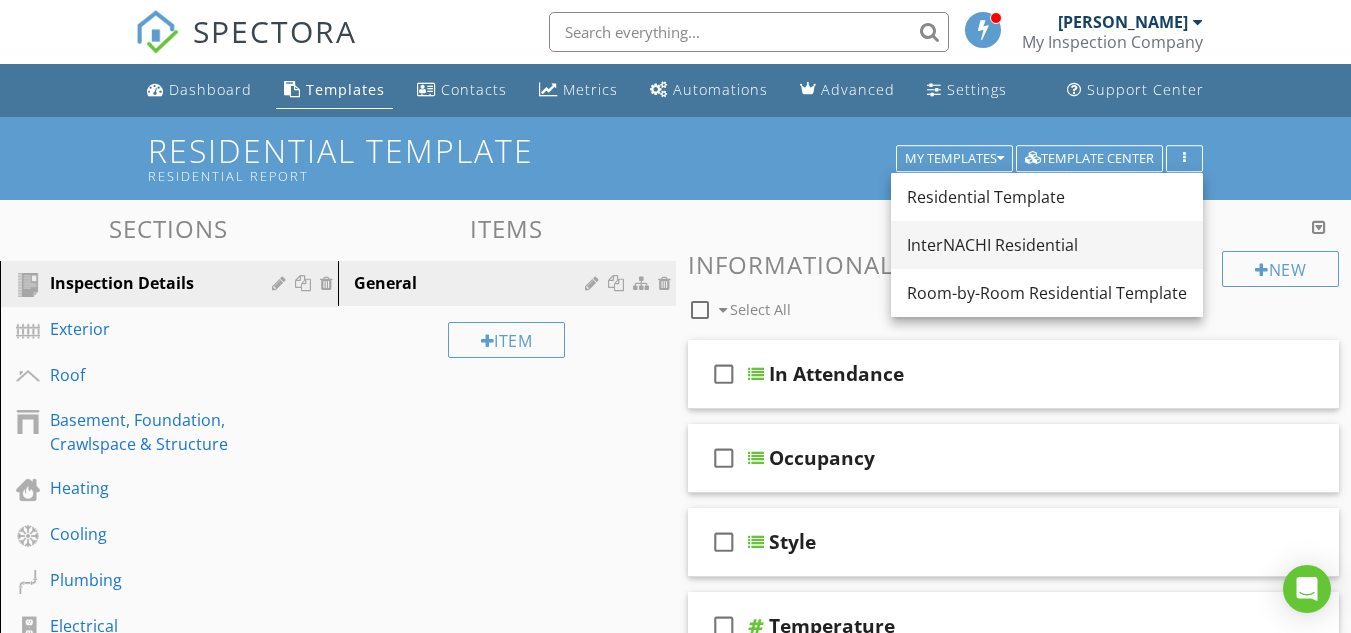 click on "InterNACHI Residential" at bounding box center [1047, 245] 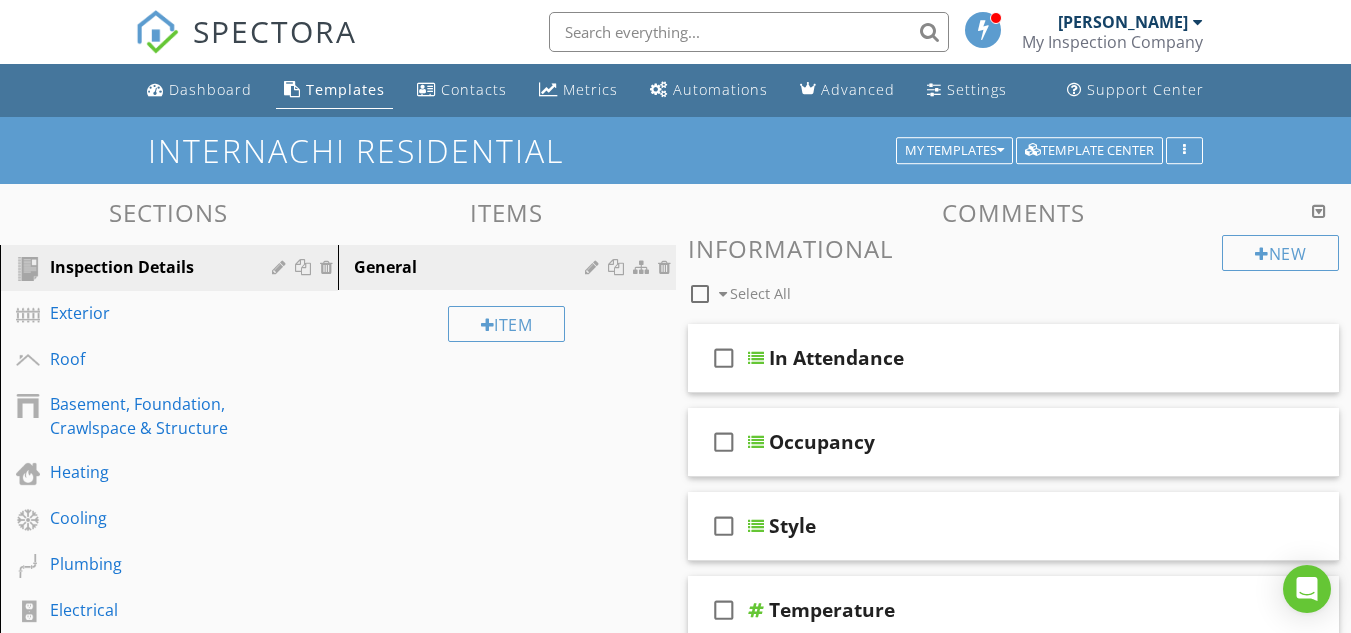 click on "Sections
Inspection Details           Exterior           Roof           Basement, Foundation, Crawlspace & Structure           Heating           Cooling           Plumbing           Electrical           Fireplace           Attic, Insulation & Ventilation           Doors, Windows & Interior           Built-in Appliances           Garage
Section
Attachments
Attachment
Items
General
Item
Comments
New
Informational   check_box_outline_blank     Select All       check_box_outline_blank
In Attendance
check_box_outline_blank
Occupancy
check_box_outline_blank
Style
check_box_outline_blank
Temperature
check_box_outline_blank" at bounding box center [675, 668] 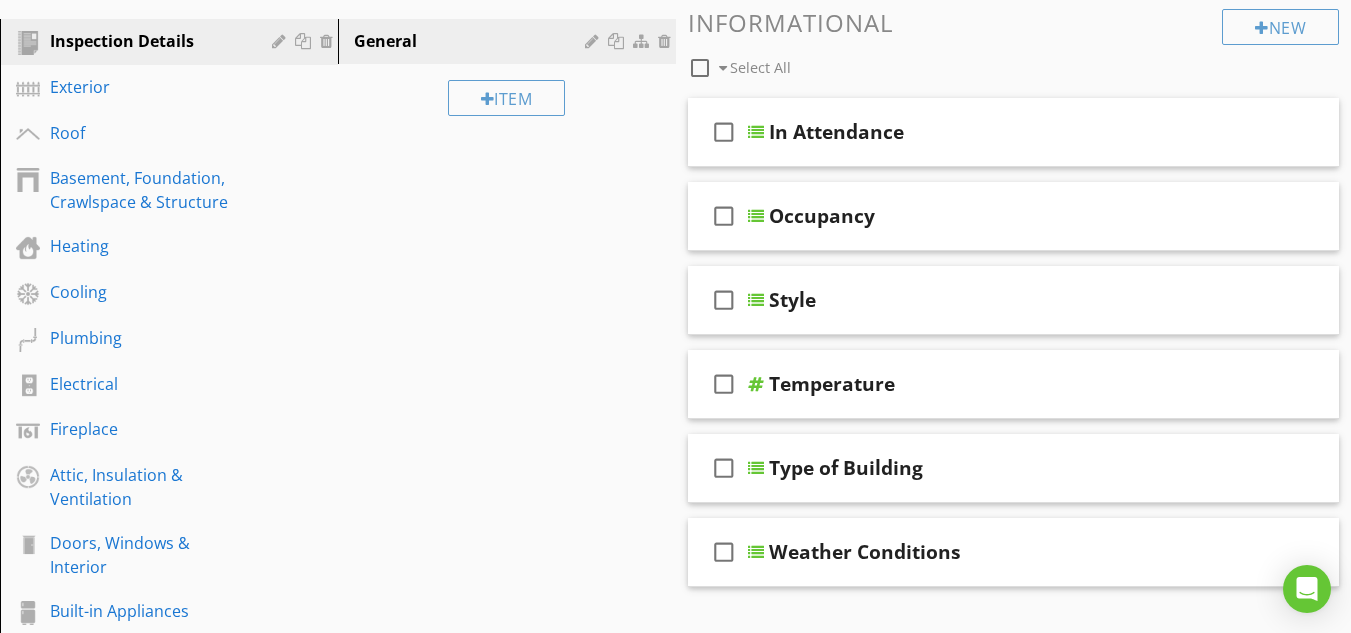 scroll, scrollTop: 200, scrollLeft: 0, axis: vertical 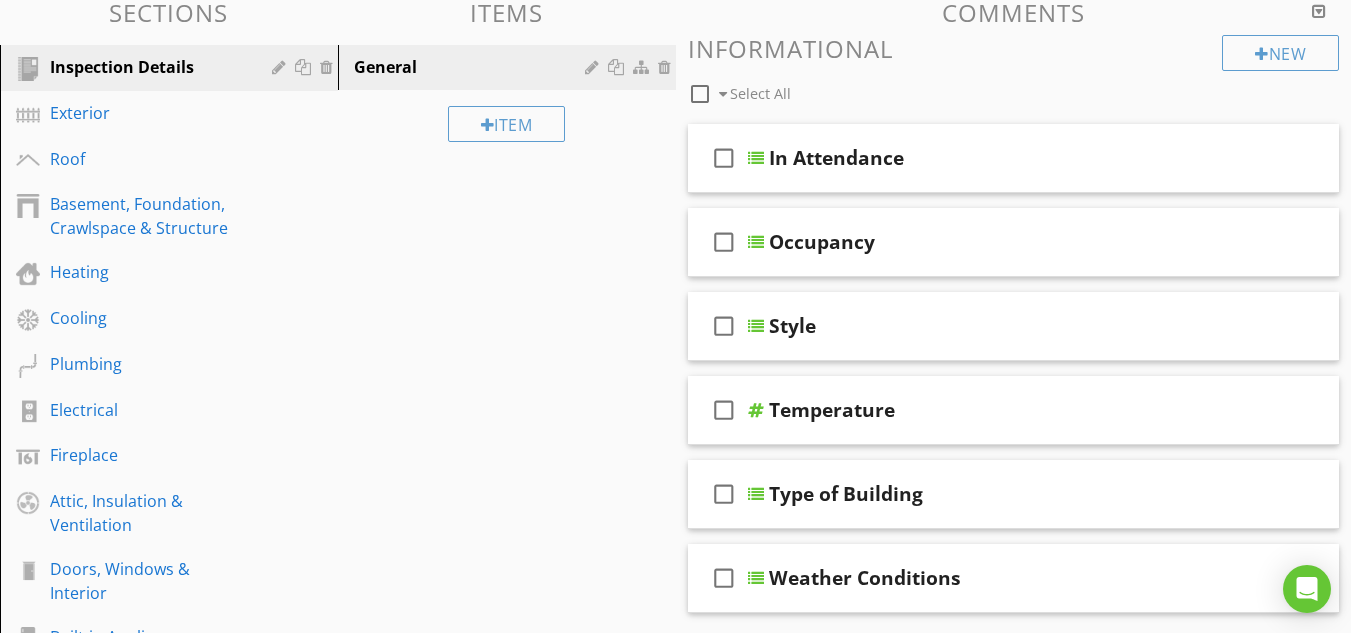 drag, startPoint x: 616, startPoint y: 367, endPoint x: 564, endPoint y: 264, distance: 115.38197 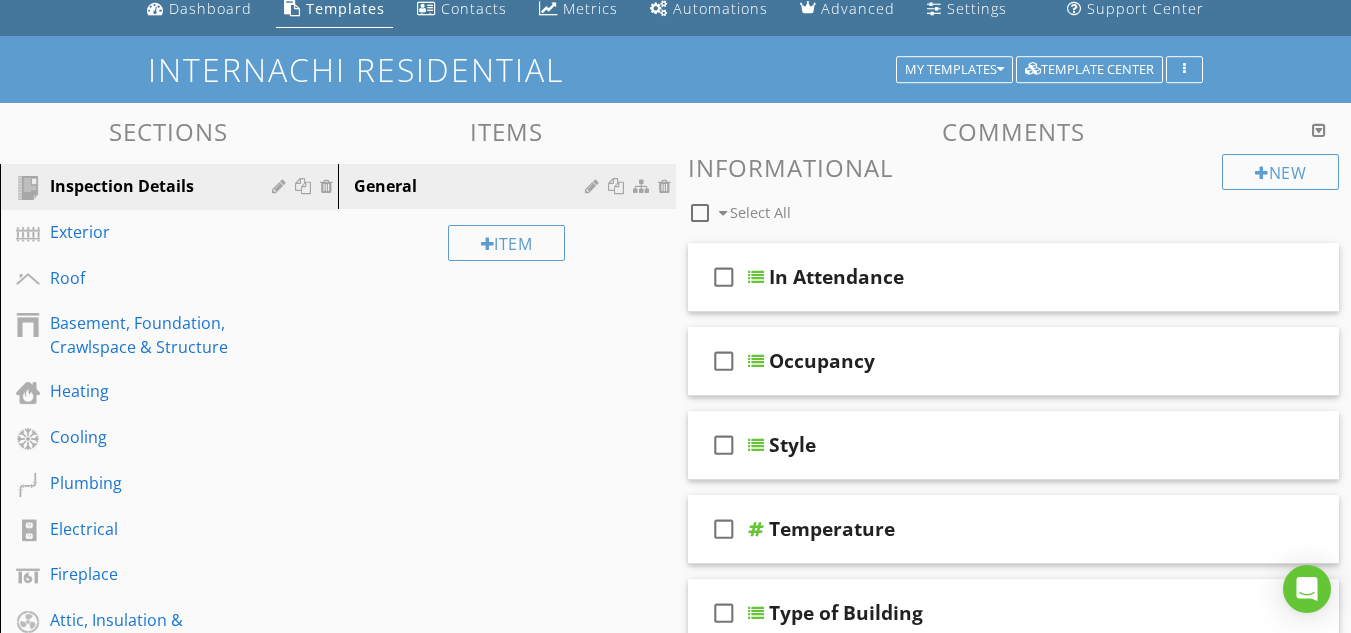 scroll, scrollTop: 80, scrollLeft: 0, axis: vertical 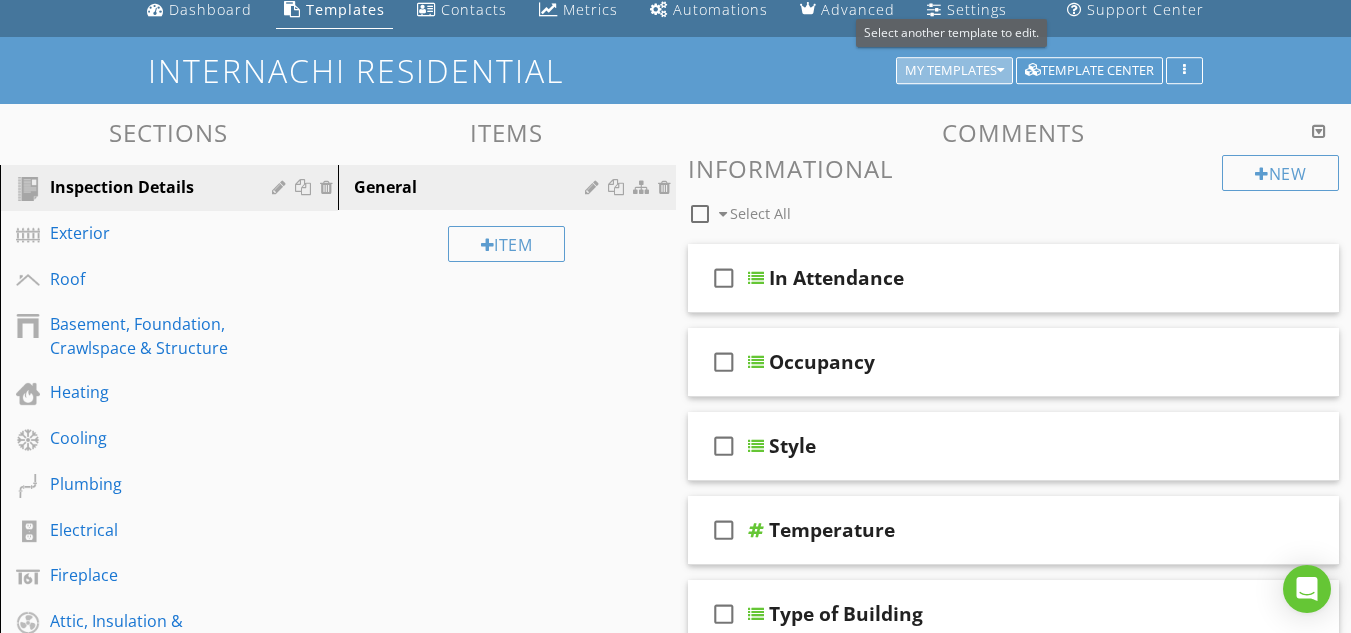 click on "My Templates" at bounding box center [954, 71] 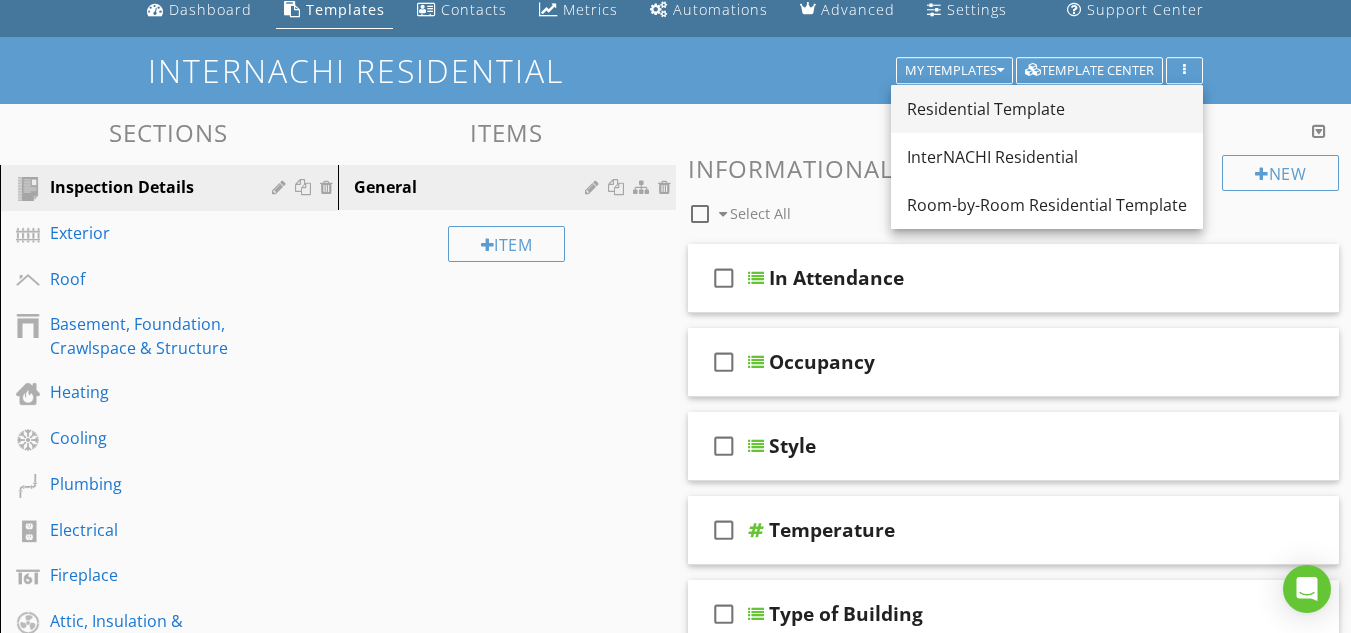 click on "Residential Template" at bounding box center (1047, 109) 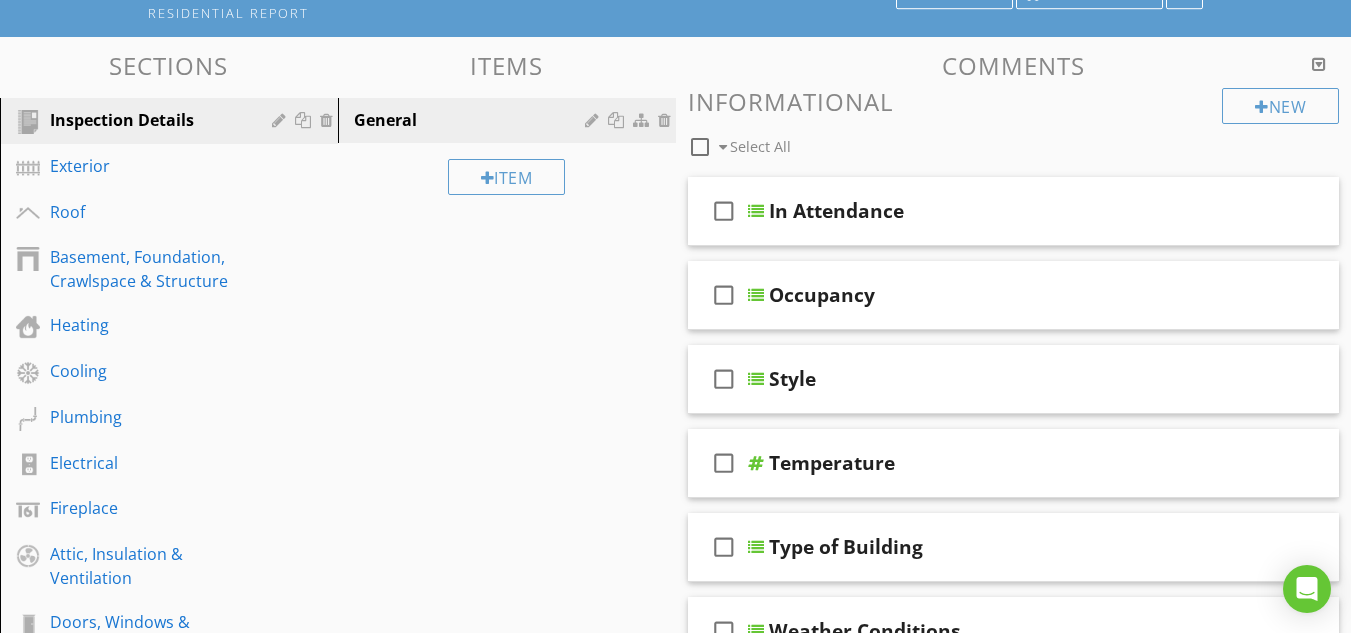 scroll, scrollTop: 160, scrollLeft: 0, axis: vertical 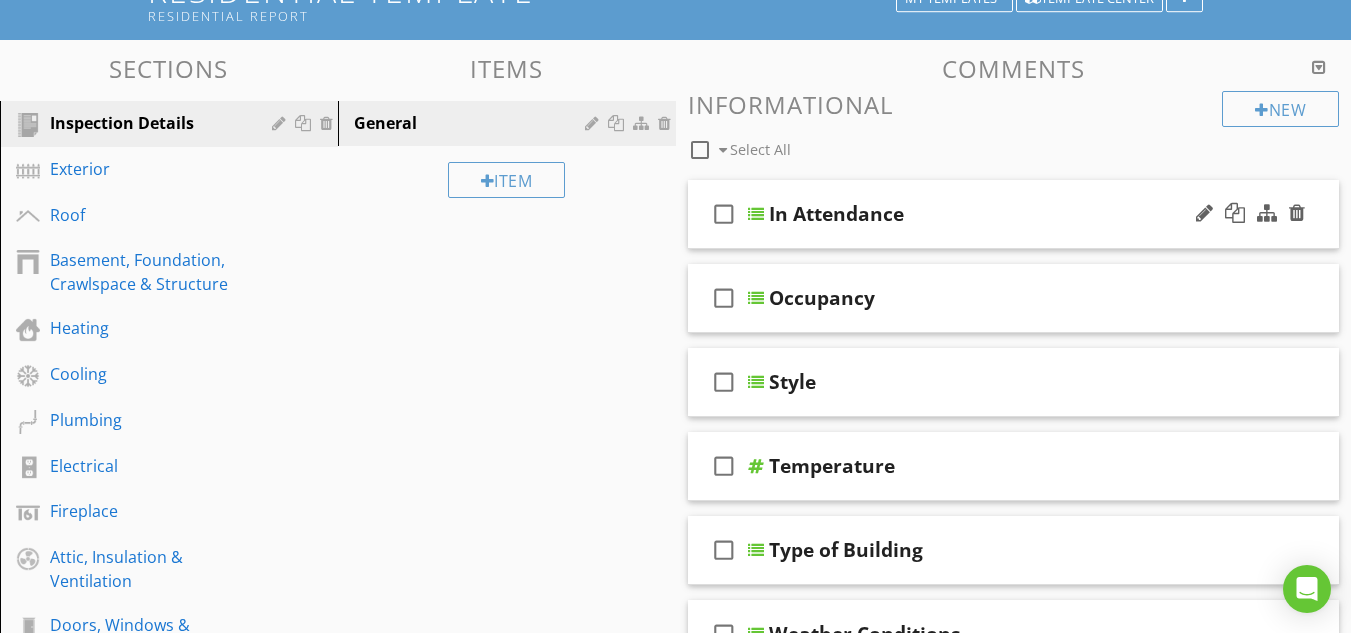 click on "In Attendance" at bounding box center [836, 214] 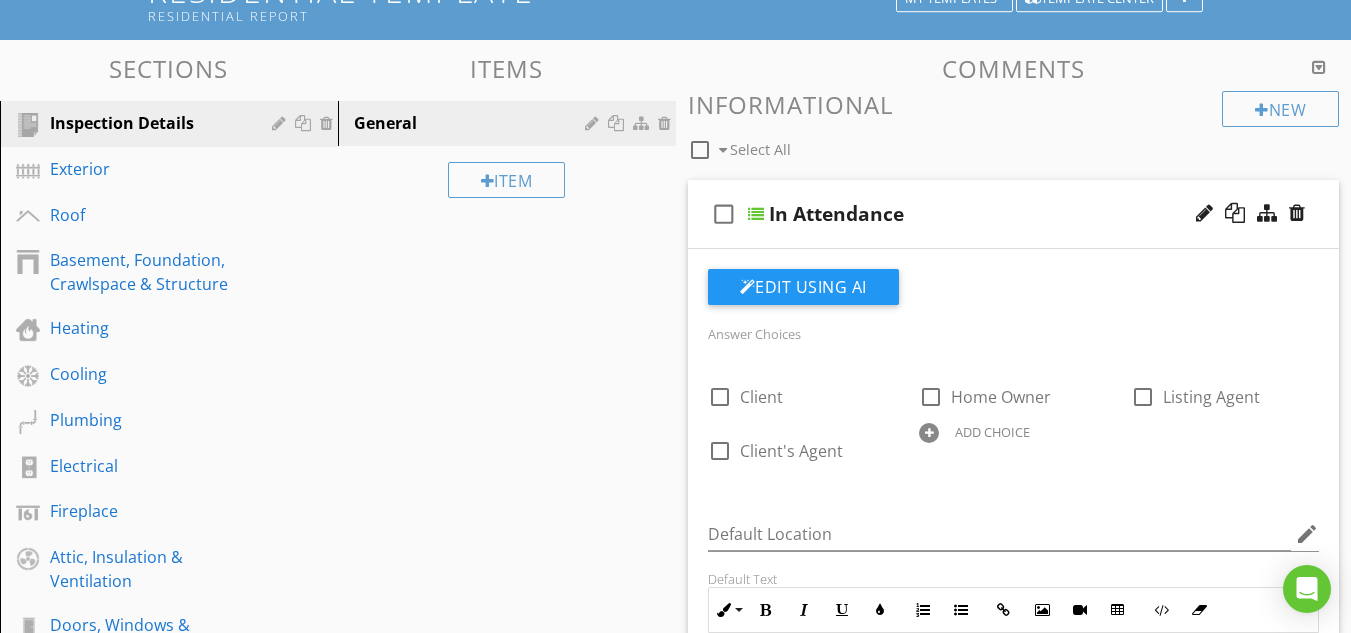 click at bounding box center (756, 214) 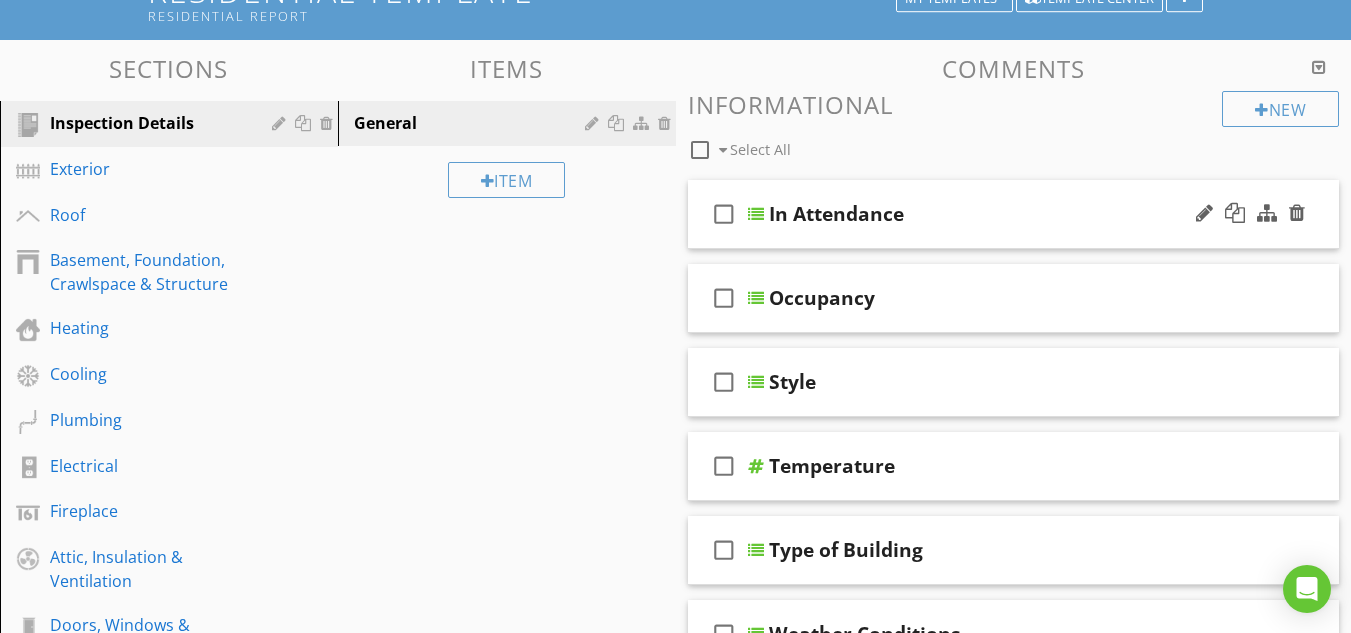 click at bounding box center [756, 214] 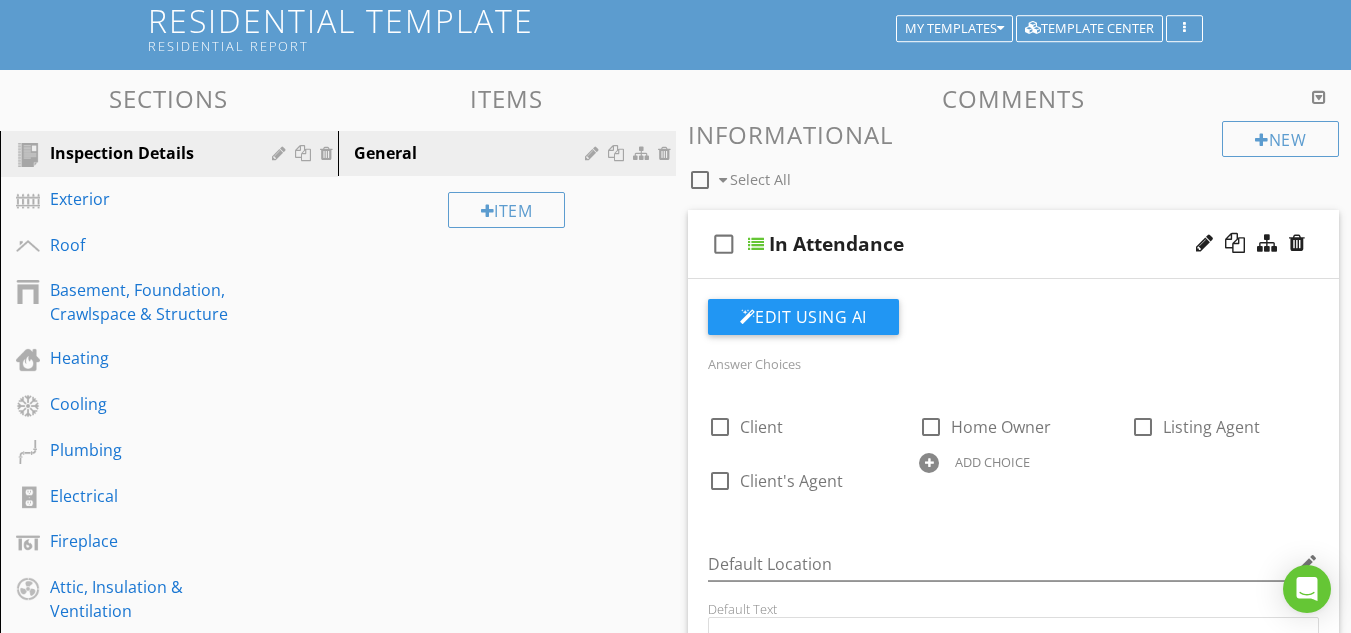 scroll, scrollTop: 0, scrollLeft: 0, axis: both 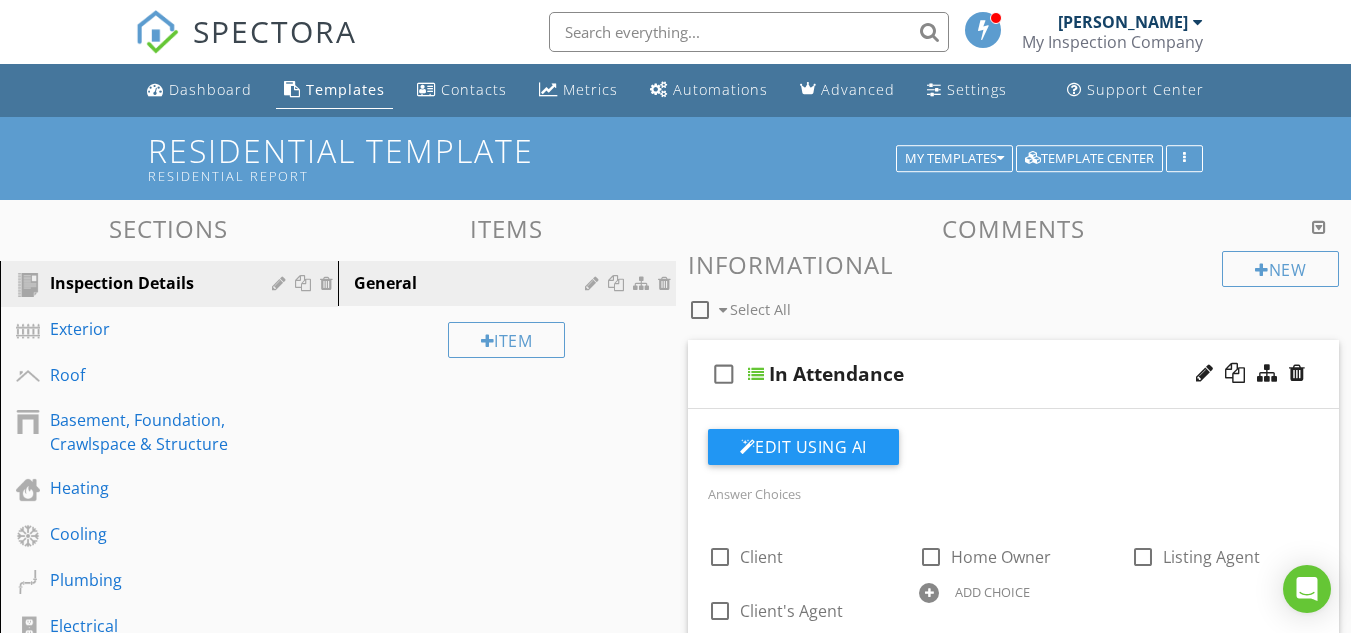 click at bounding box center [756, 374] 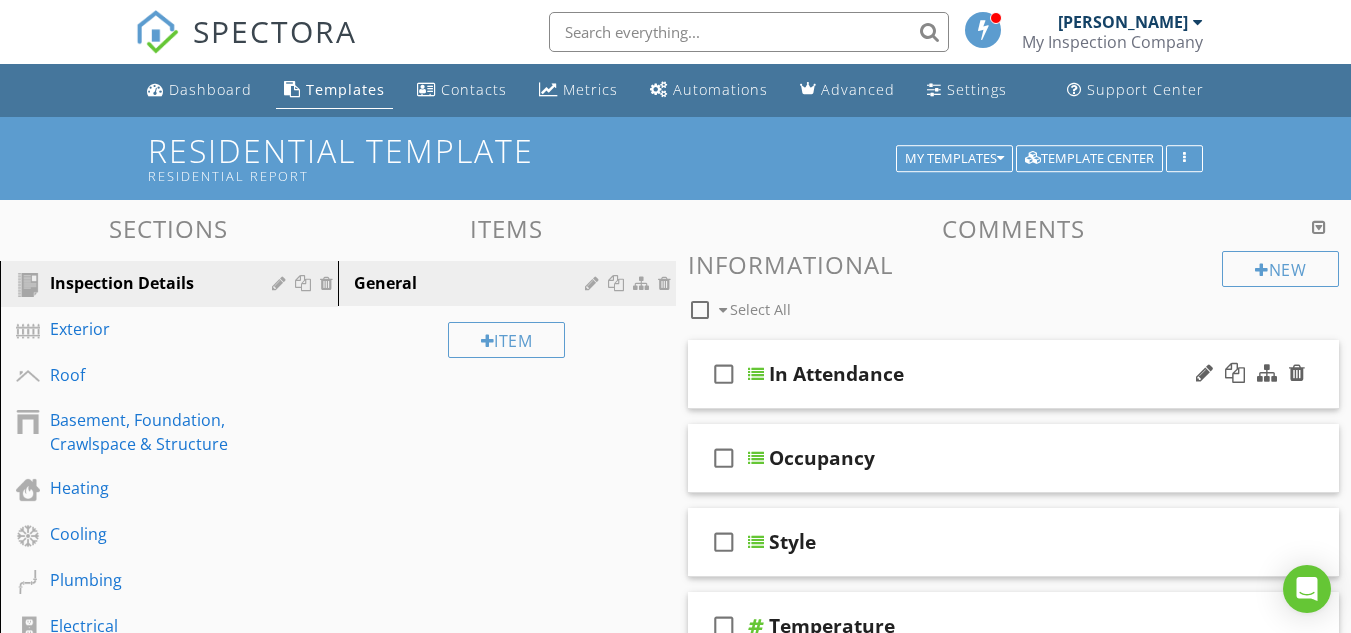 click at bounding box center (756, 374) 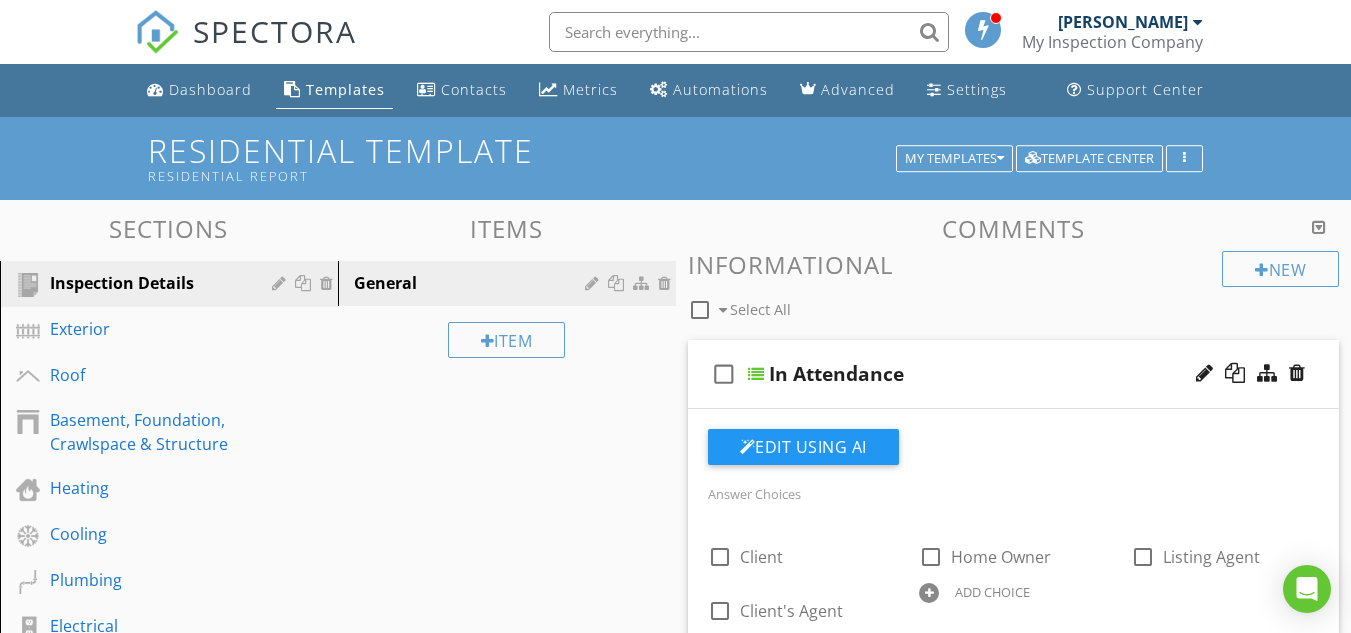 click at bounding box center (756, 374) 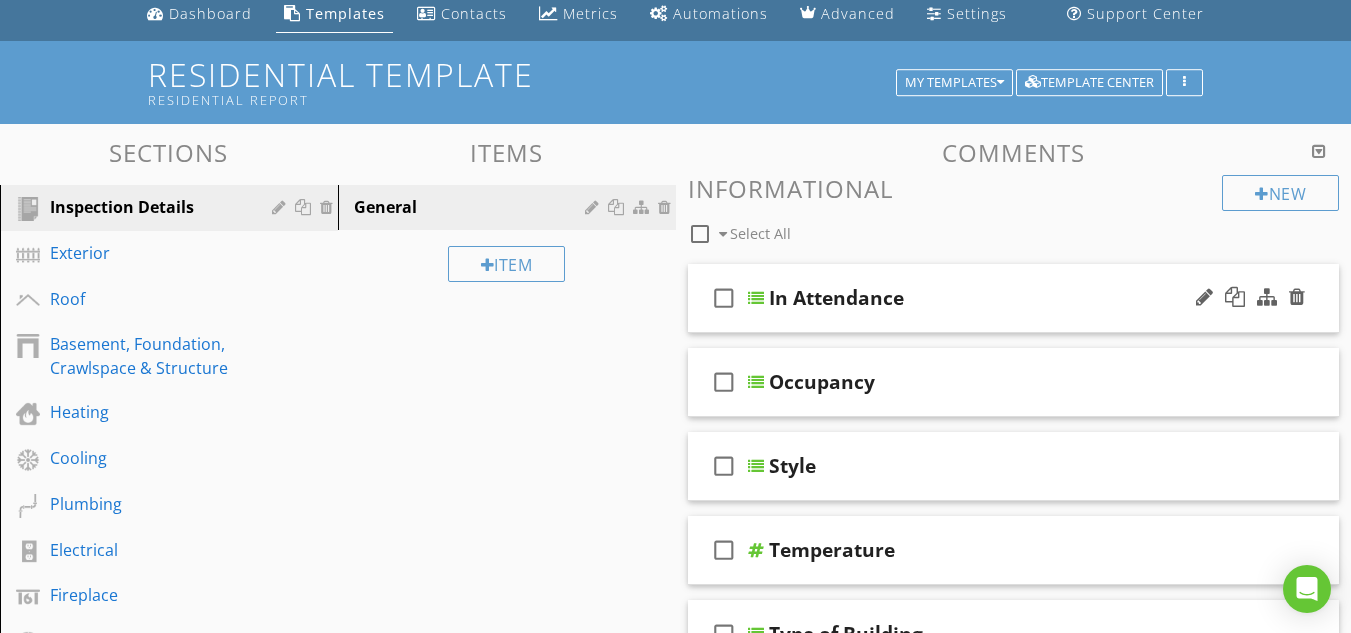 scroll, scrollTop: 80, scrollLeft: 0, axis: vertical 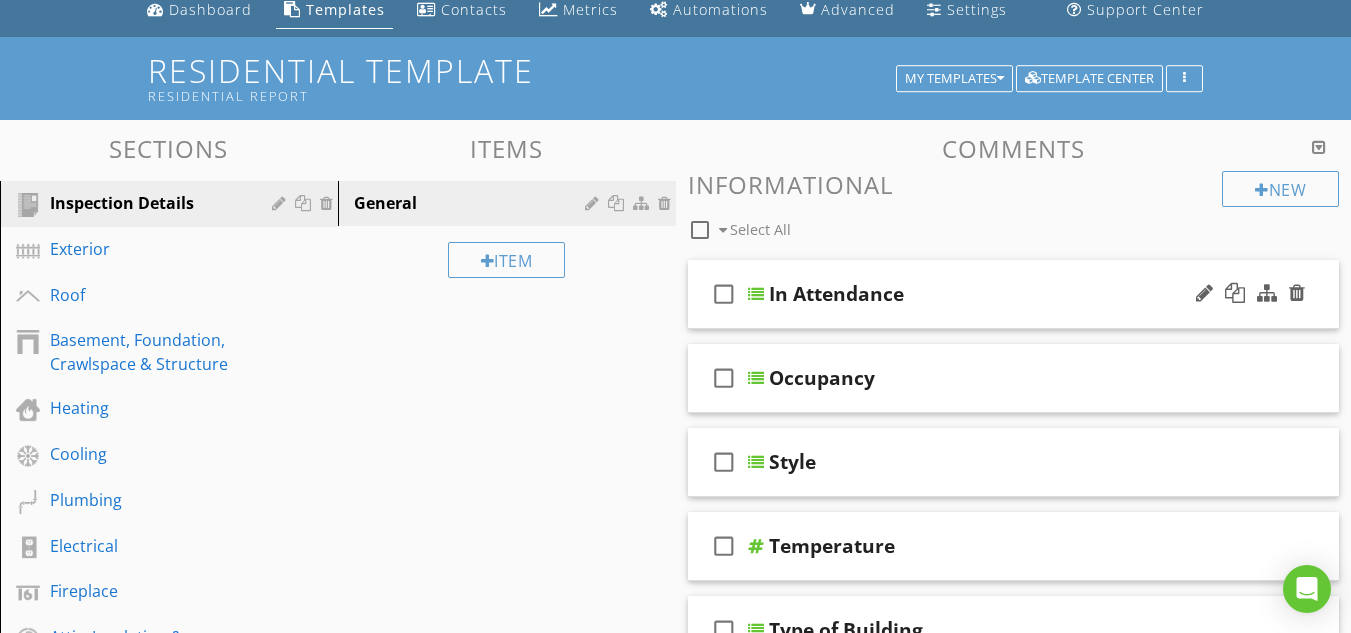 click at bounding box center (756, 378) 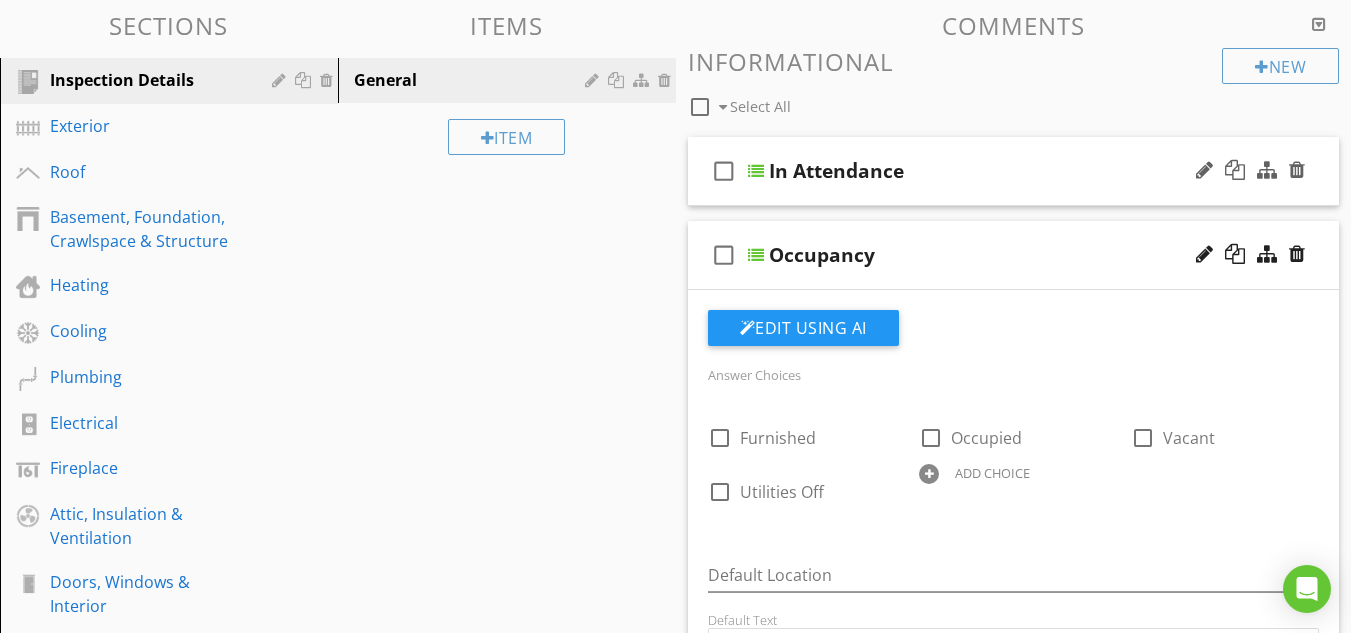 scroll, scrollTop: 240, scrollLeft: 0, axis: vertical 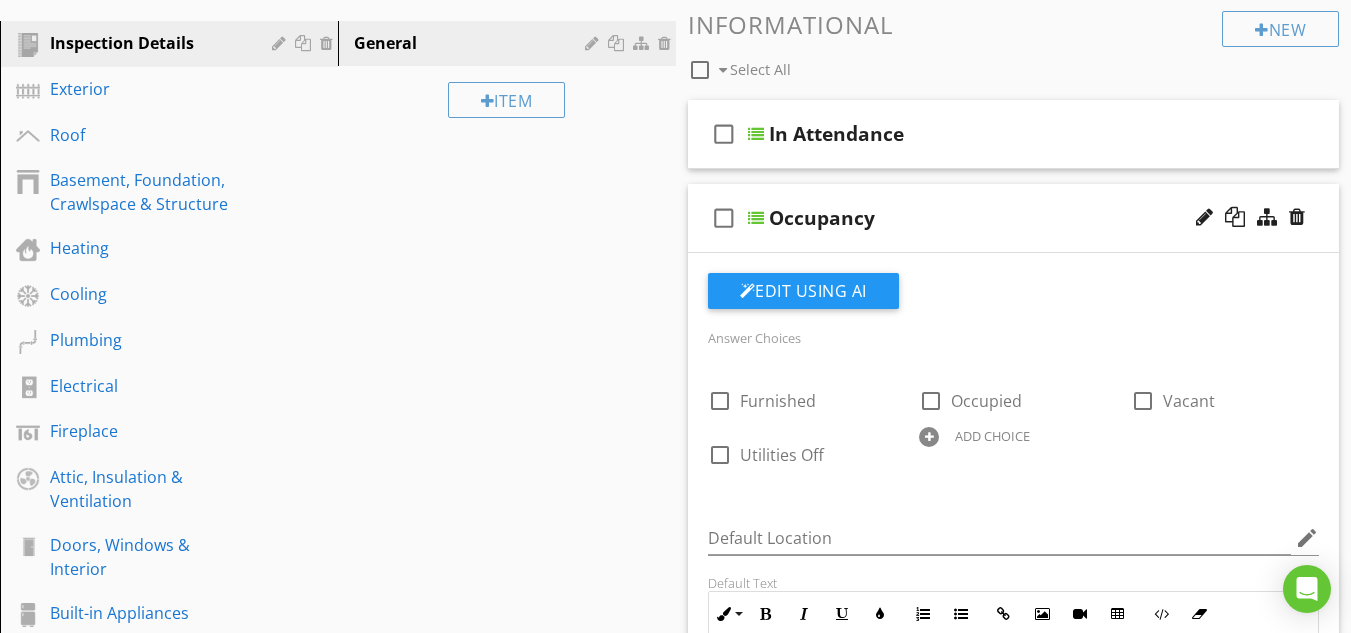 click at bounding box center [756, 218] 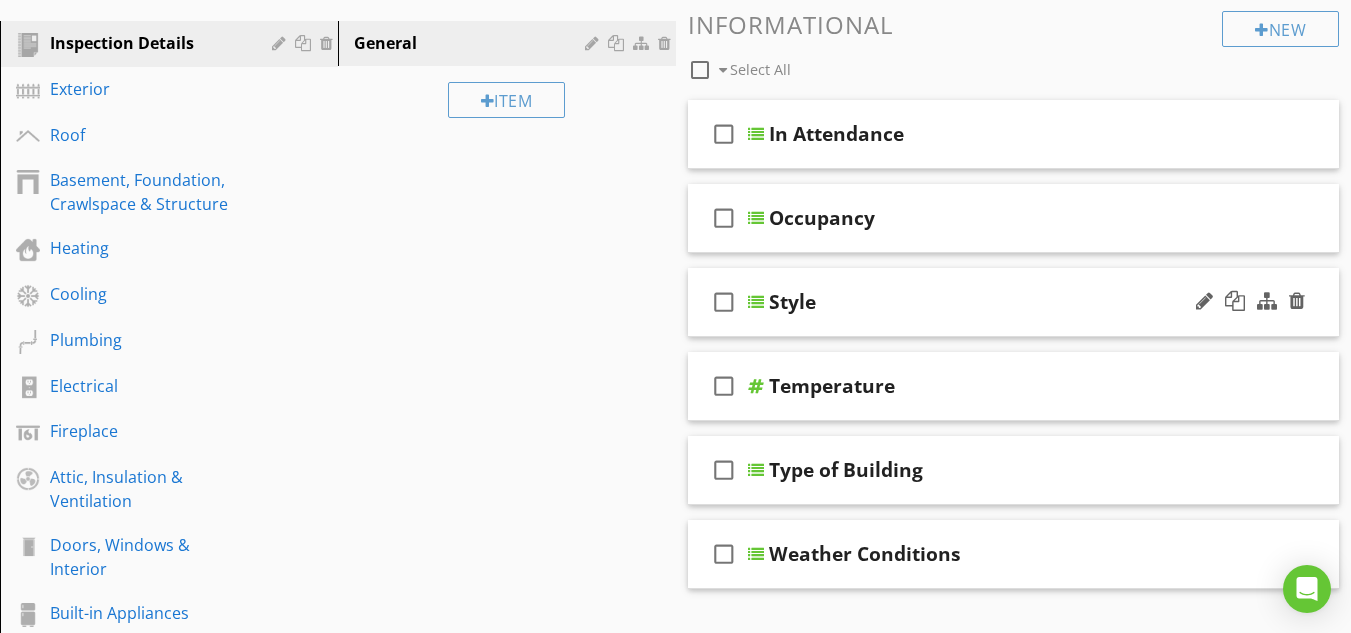 click at bounding box center [756, 302] 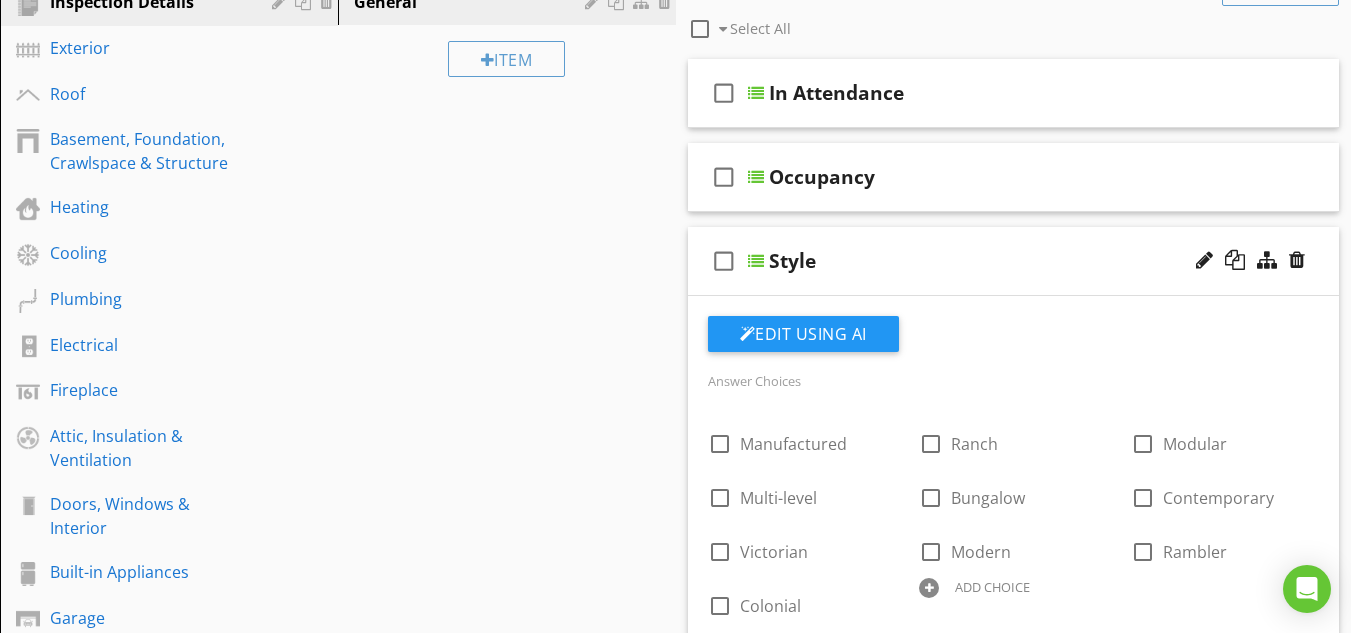 scroll, scrollTop: 320, scrollLeft: 0, axis: vertical 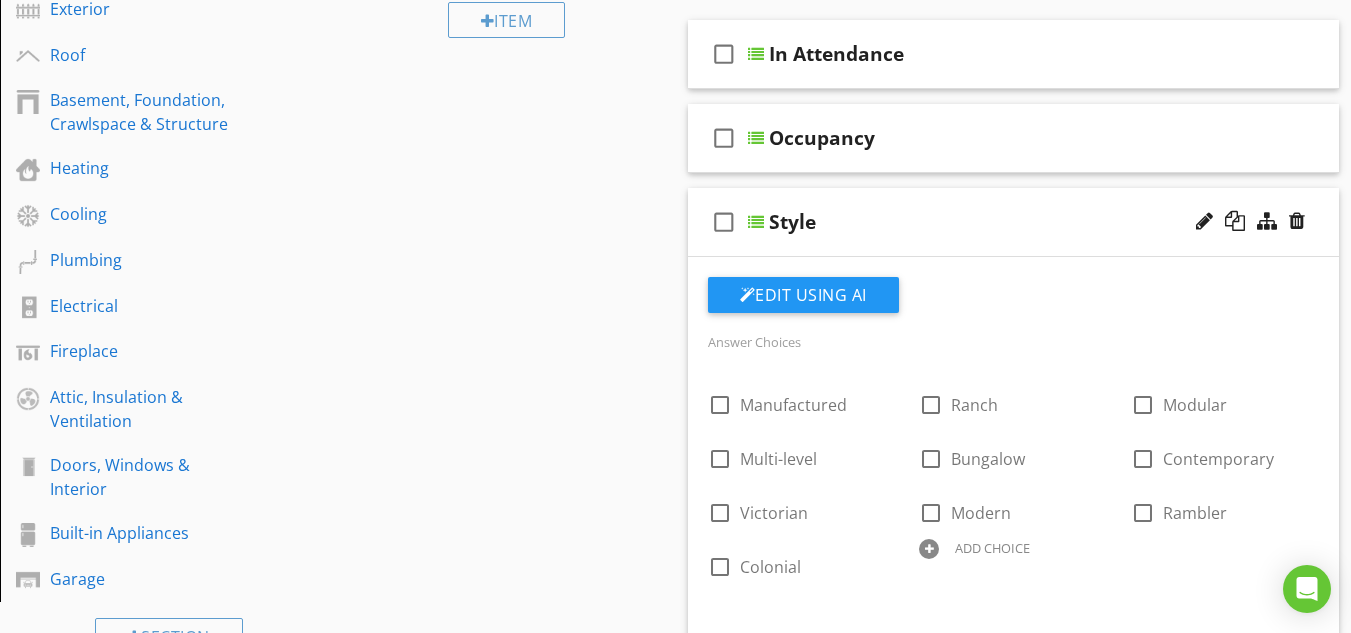 click at bounding box center (756, 222) 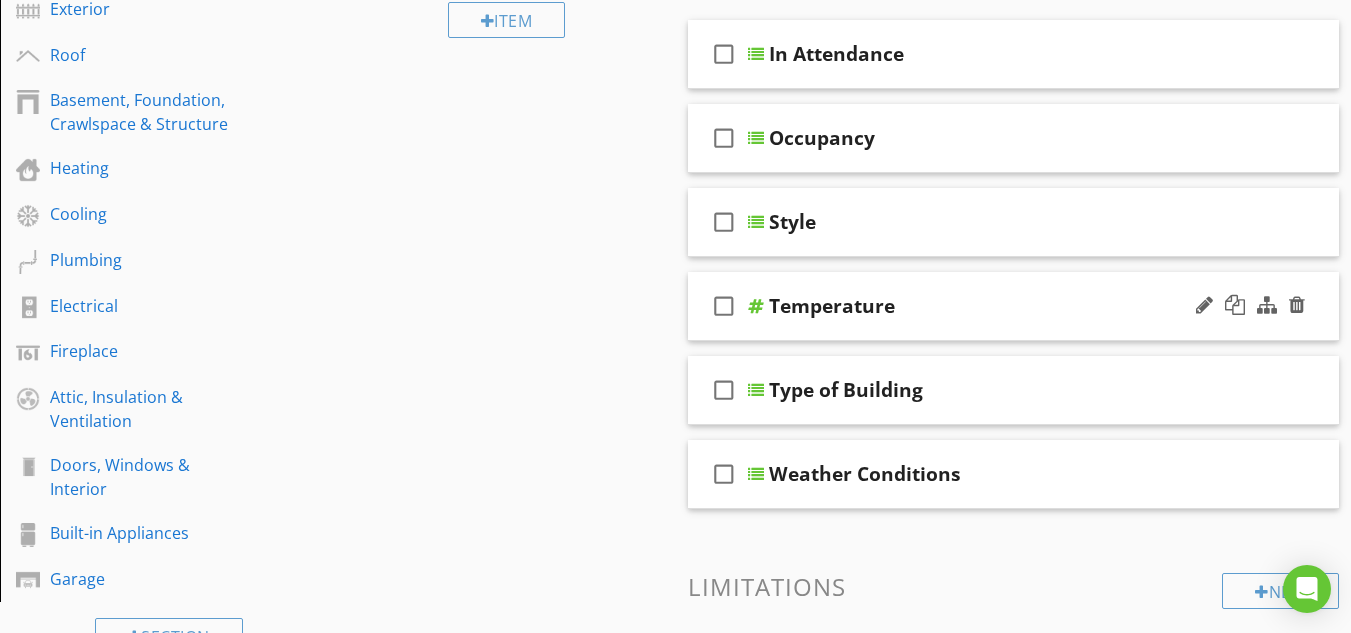 click at bounding box center (756, 306) 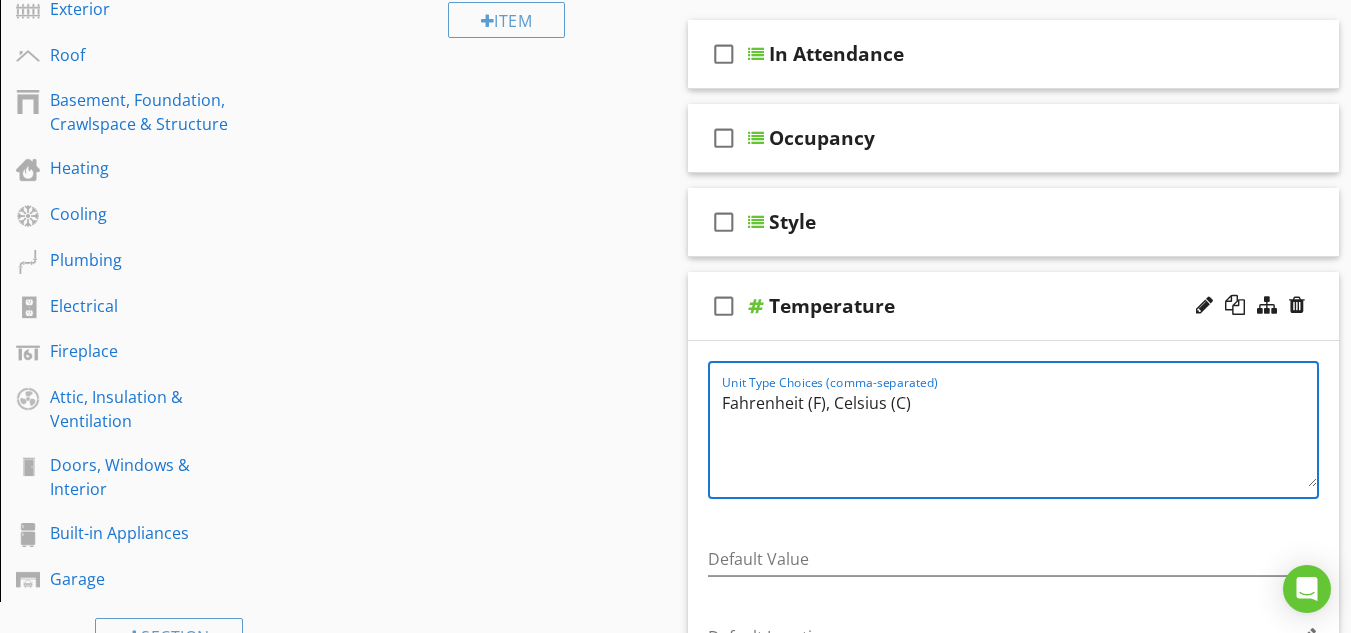 click on "Fahrenheit (F), Celsius (C)" at bounding box center (1020, 437) 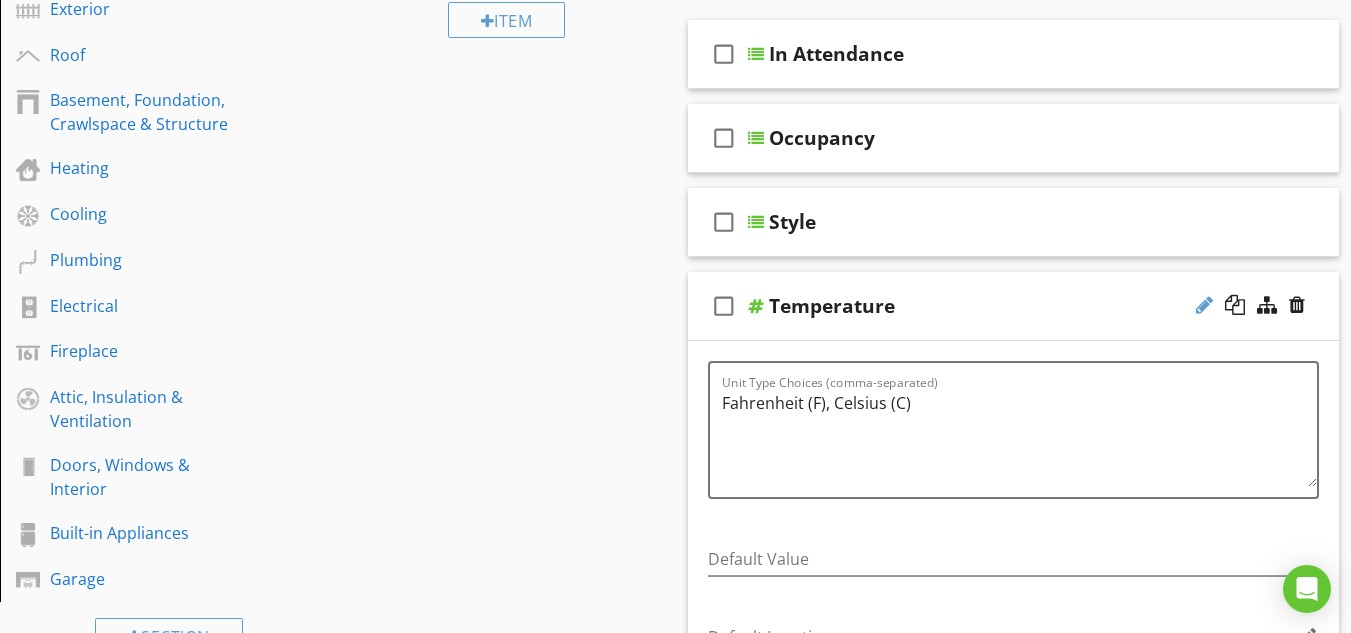click at bounding box center (1204, 305) 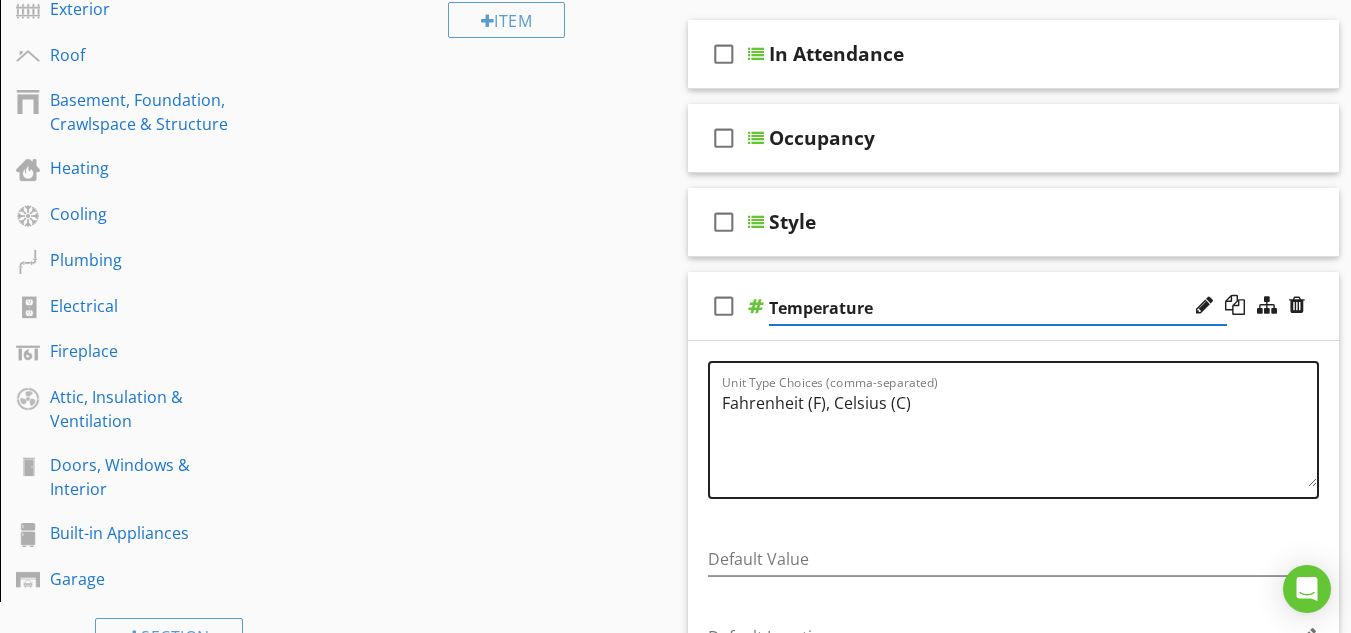 click on "Unit Type Choices (comma-separated) Fahrenheit (F), Celsius (C)" at bounding box center [1020, 430] 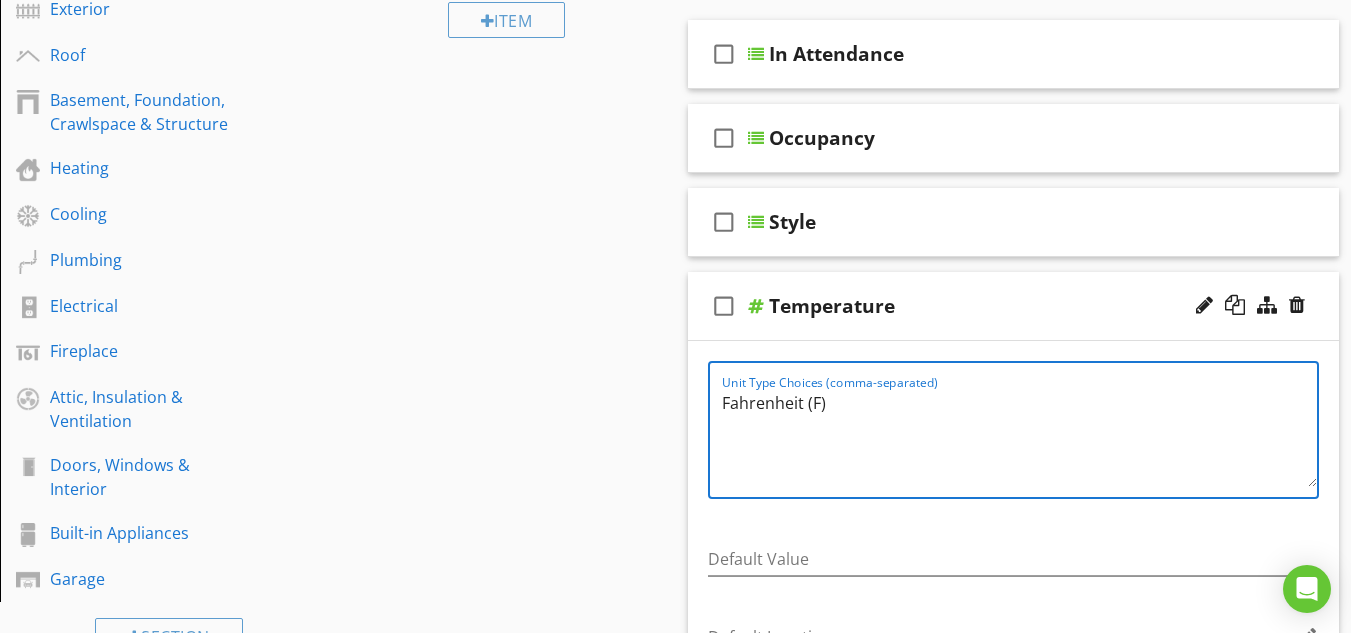 type on "Fahrenheit (F)" 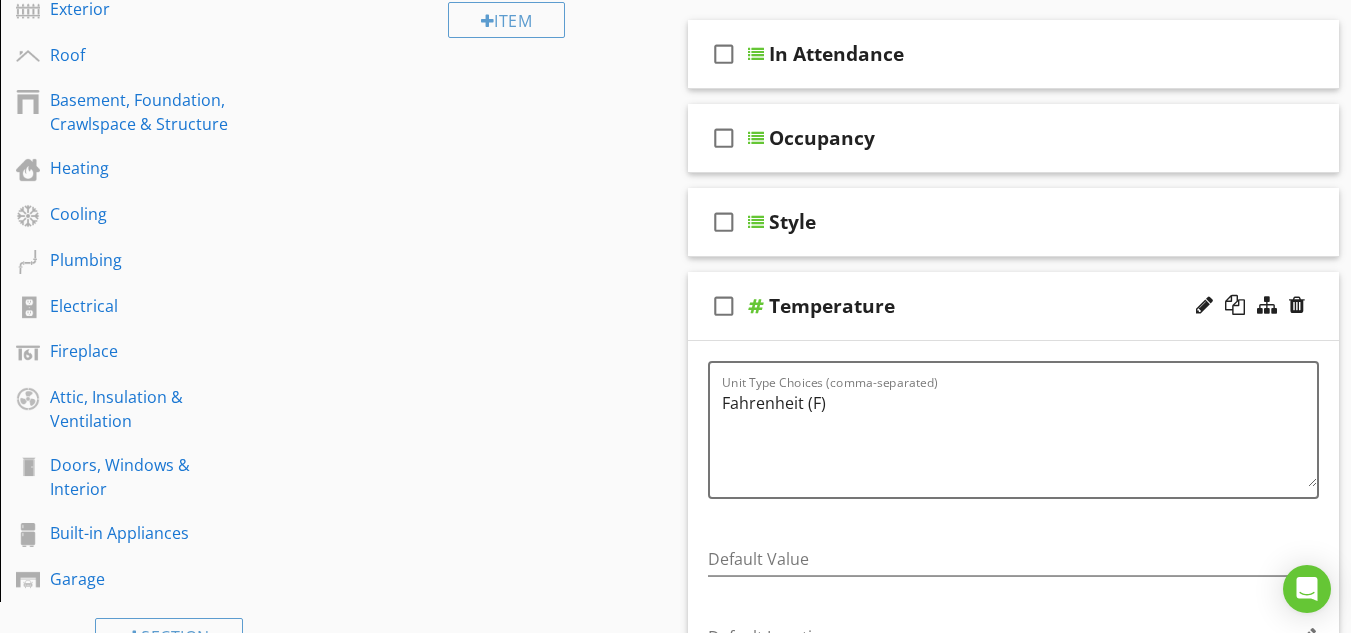 click at bounding box center (756, 306) 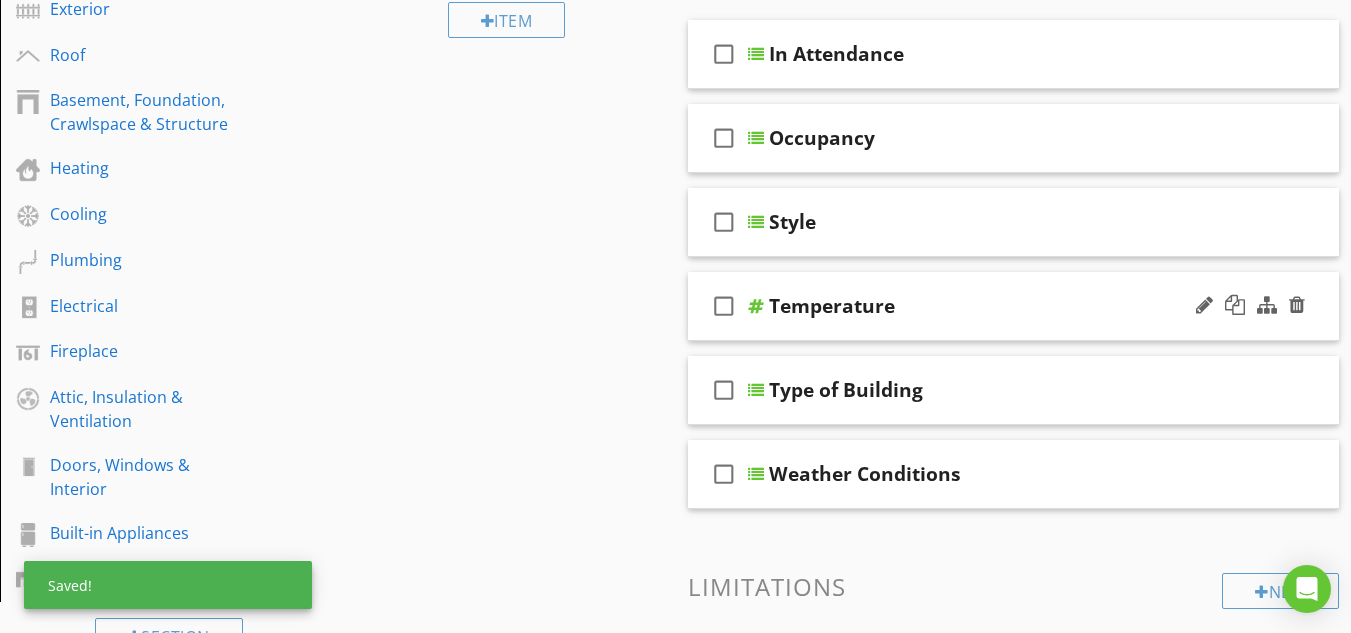 click at bounding box center [756, 306] 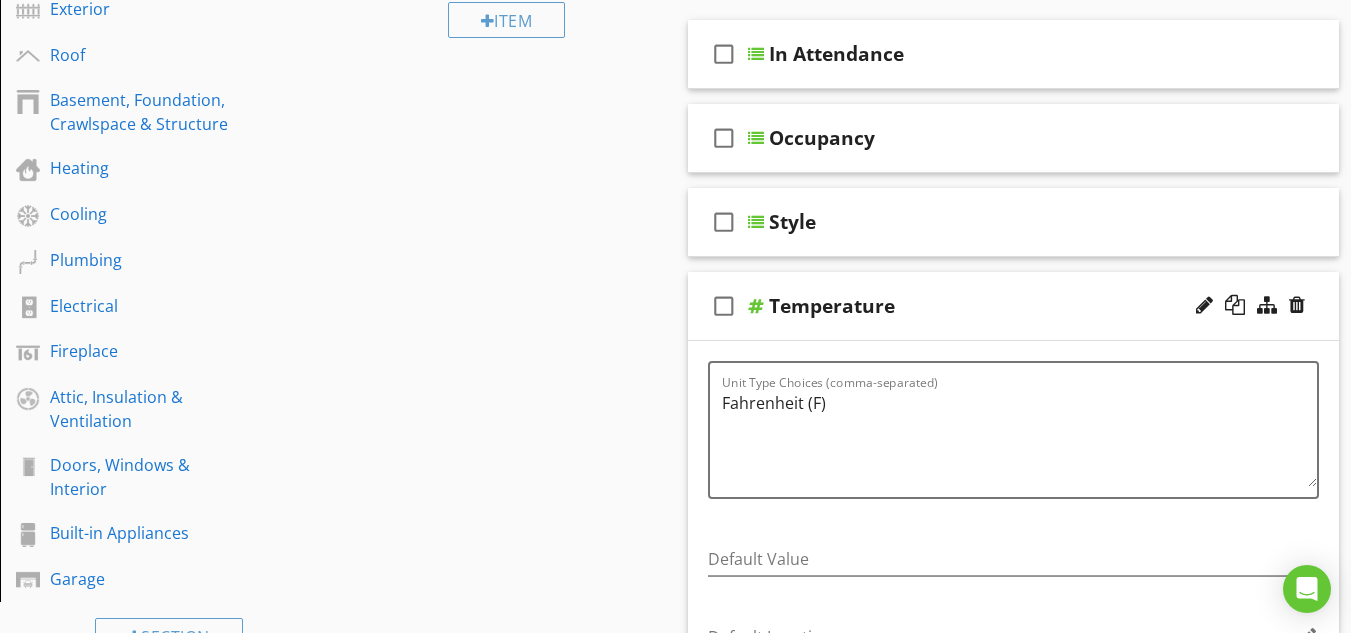 click at bounding box center [756, 306] 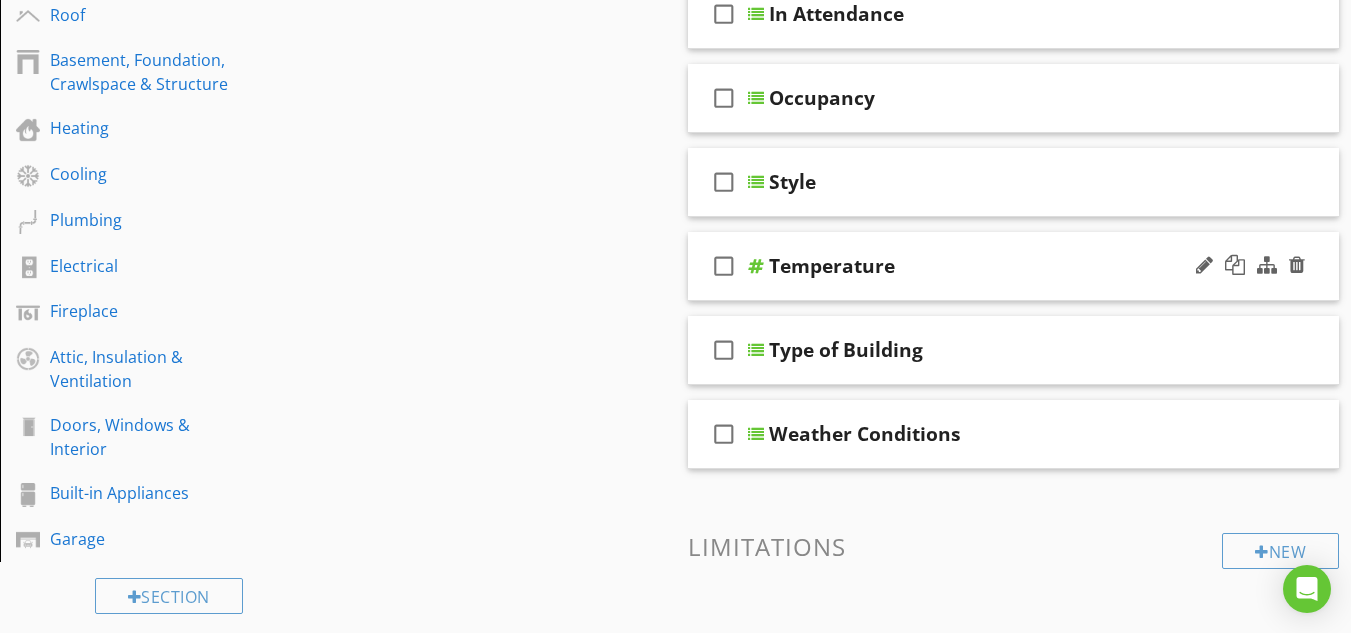 scroll, scrollTop: 400, scrollLeft: 0, axis: vertical 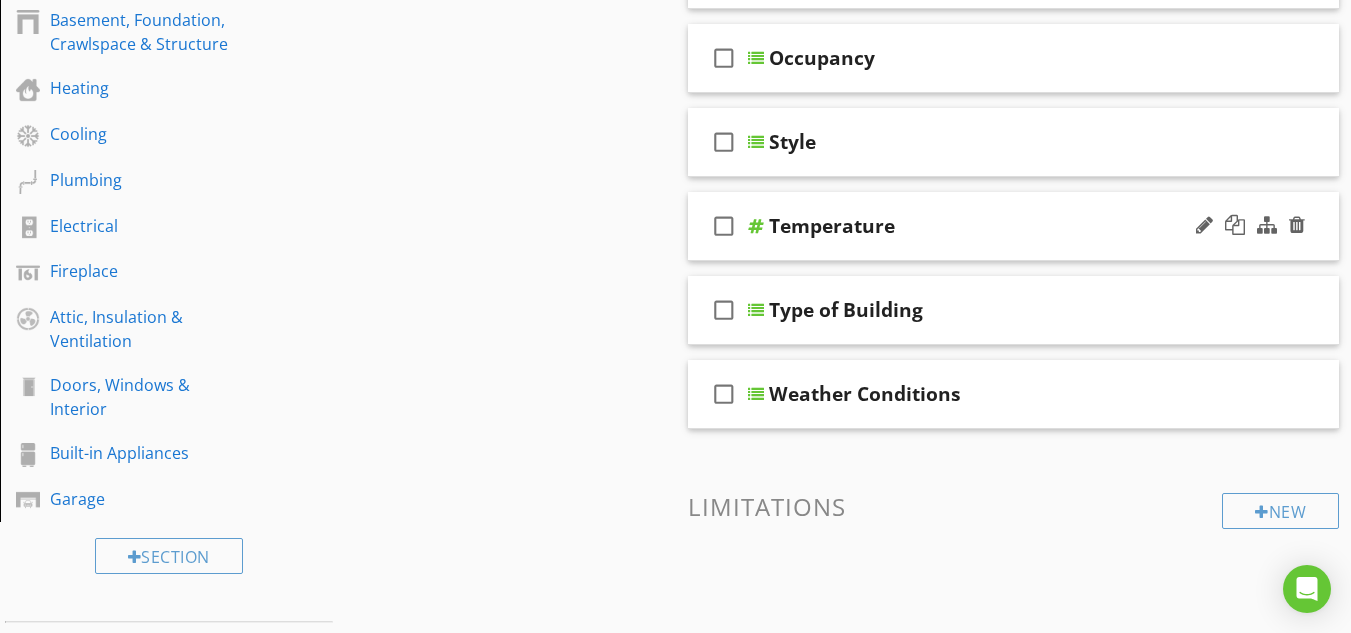 click at bounding box center [756, 310] 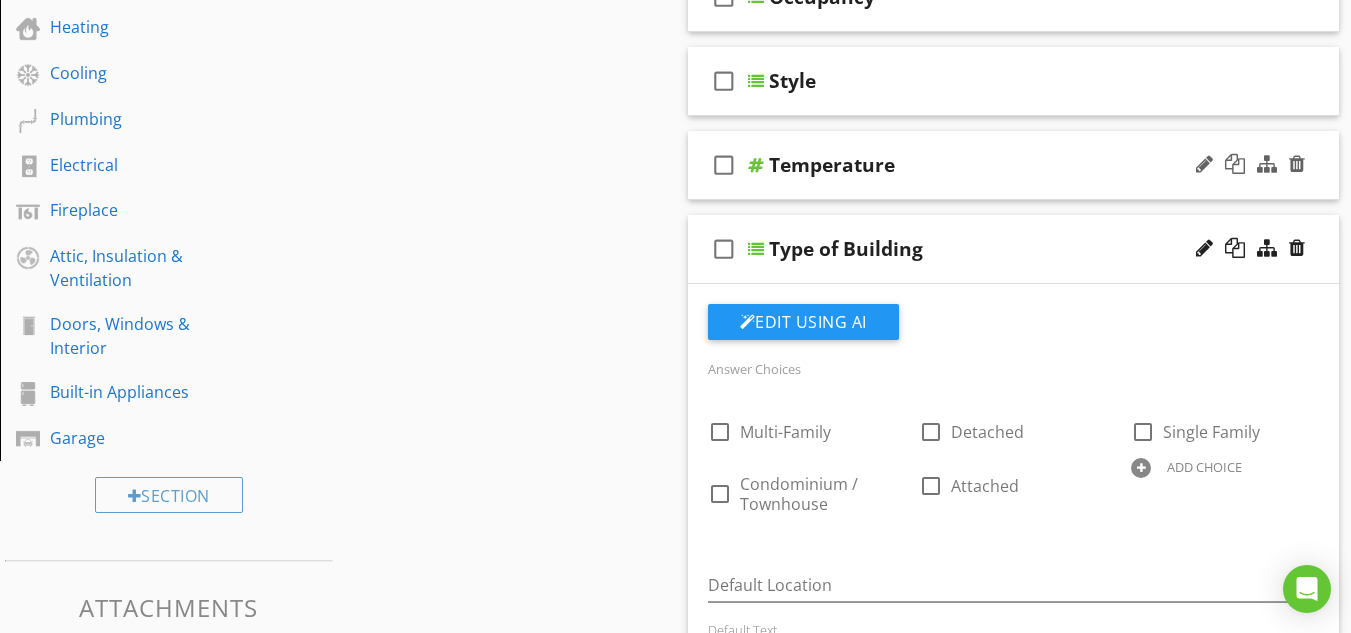 scroll, scrollTop: 480, scrollLeft: 0, axis: vertical 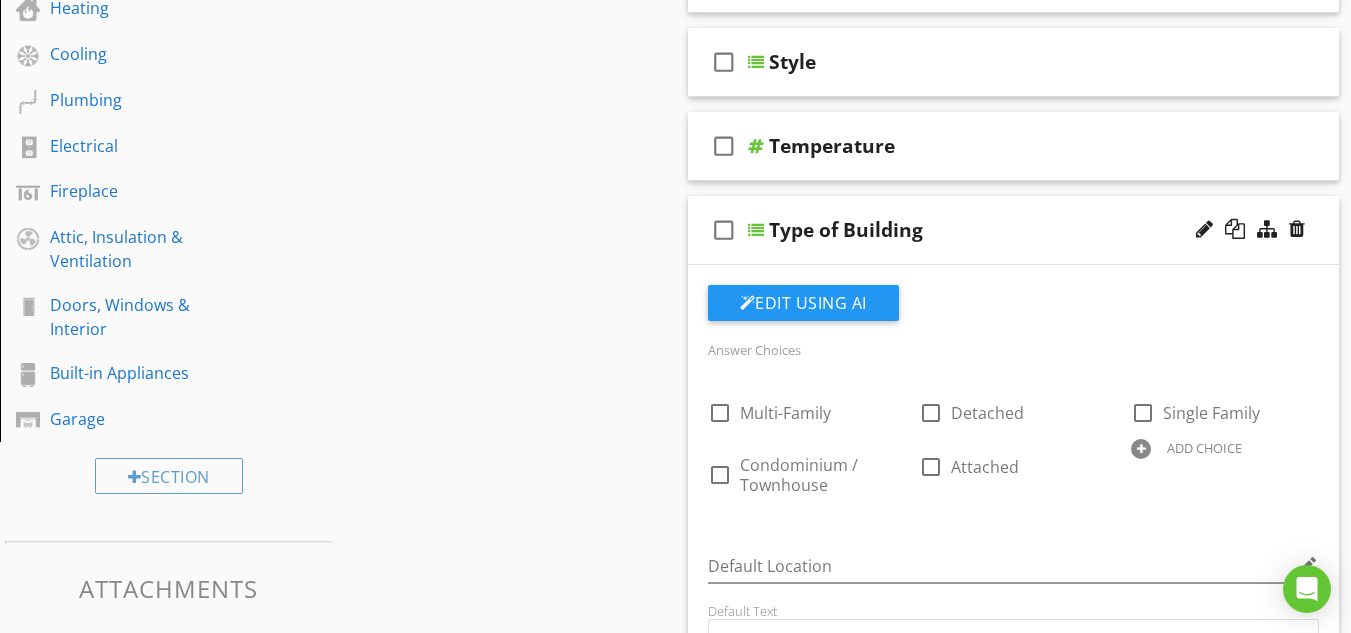 click at bounding box center (756, 230) 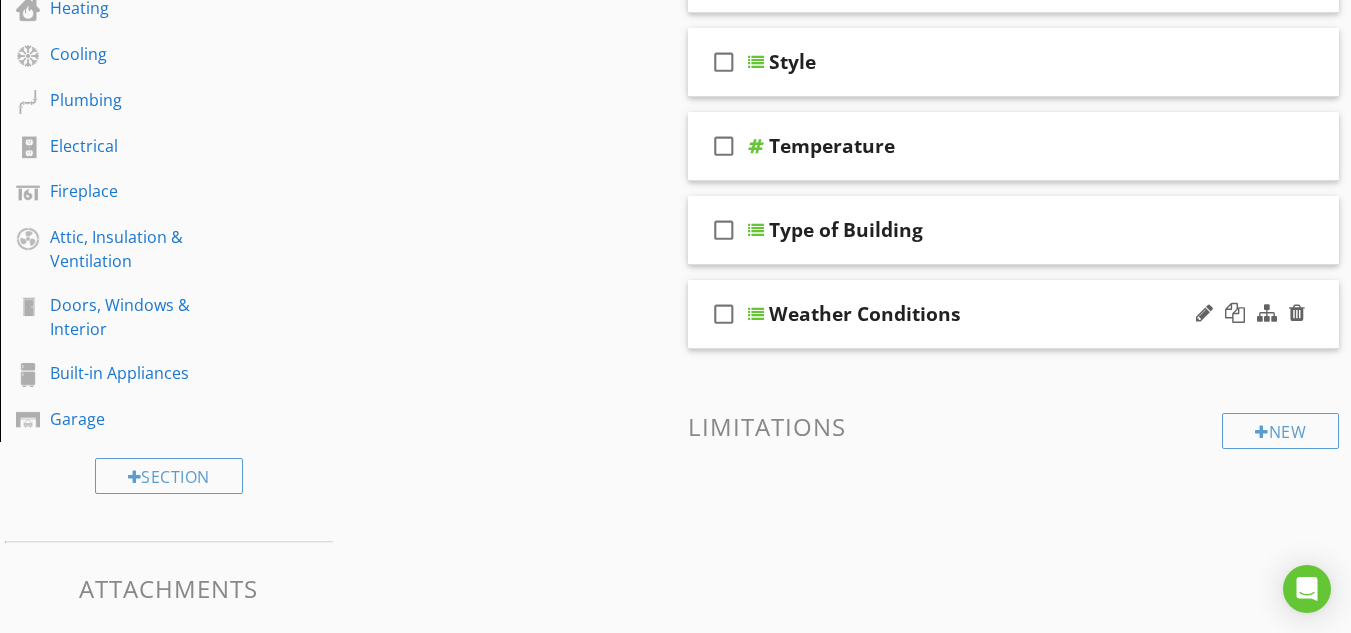 click at bounding box center [756, 314] 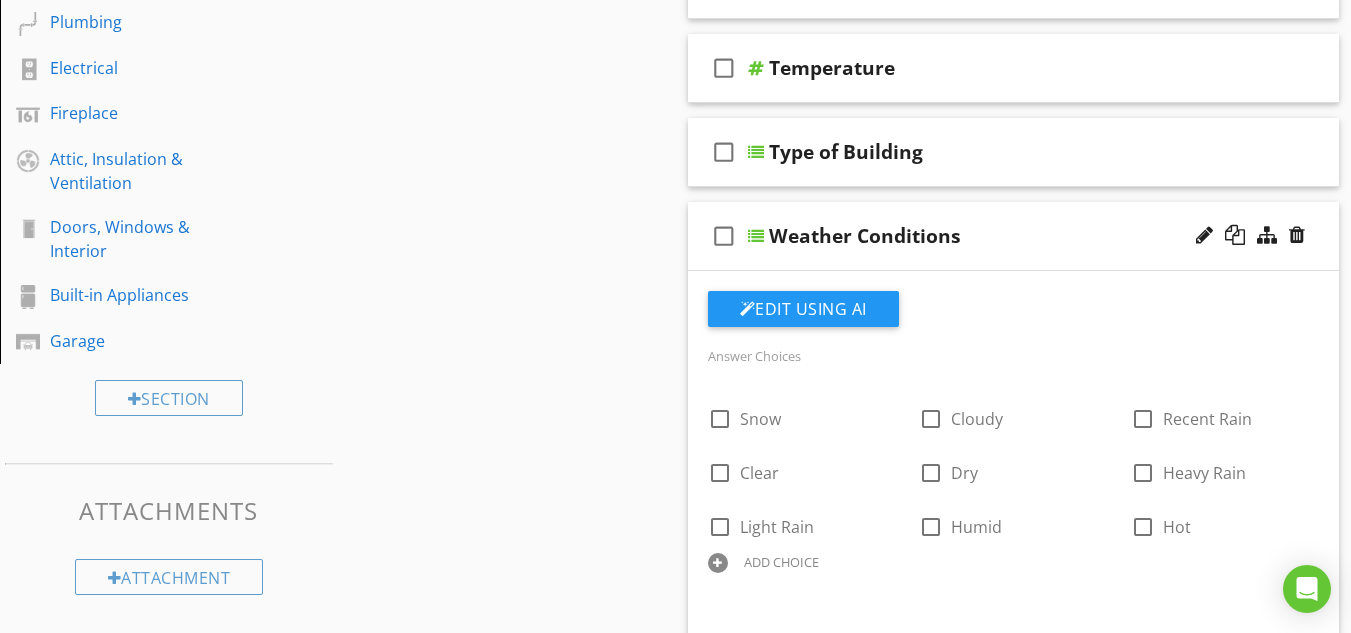 scroll, scrollTop: 560, scrollLeft: 0, axis: vertical 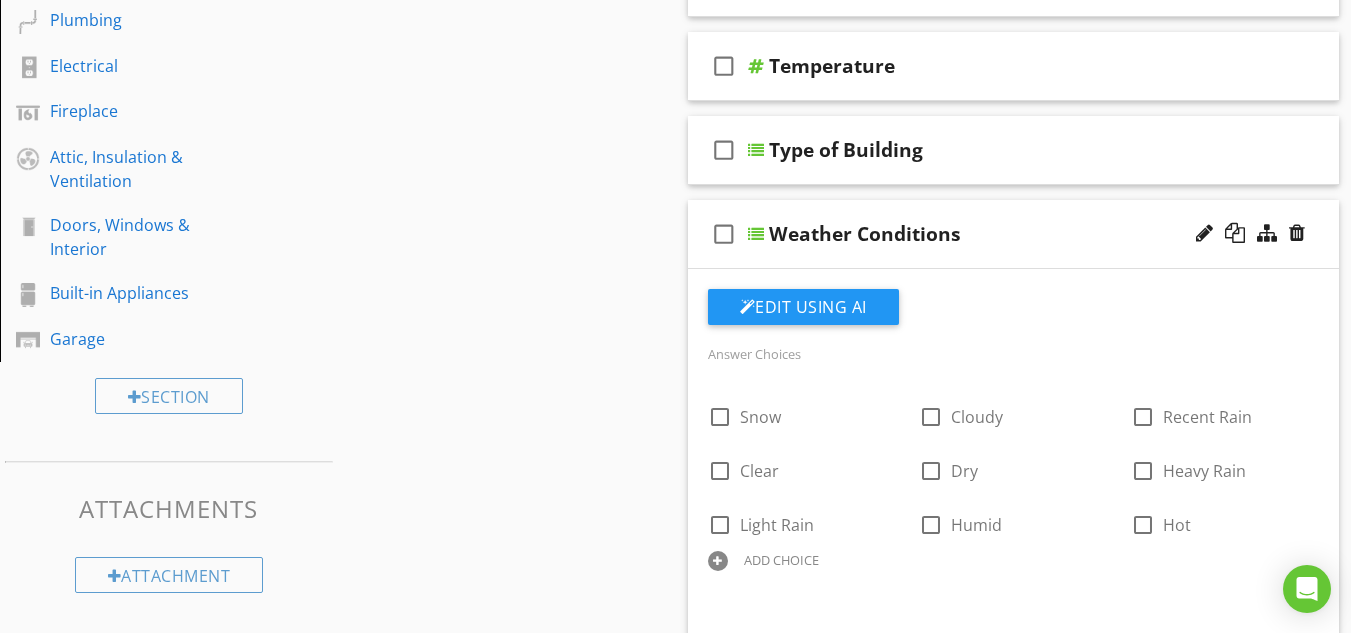 click at bounding box center [718, 561] 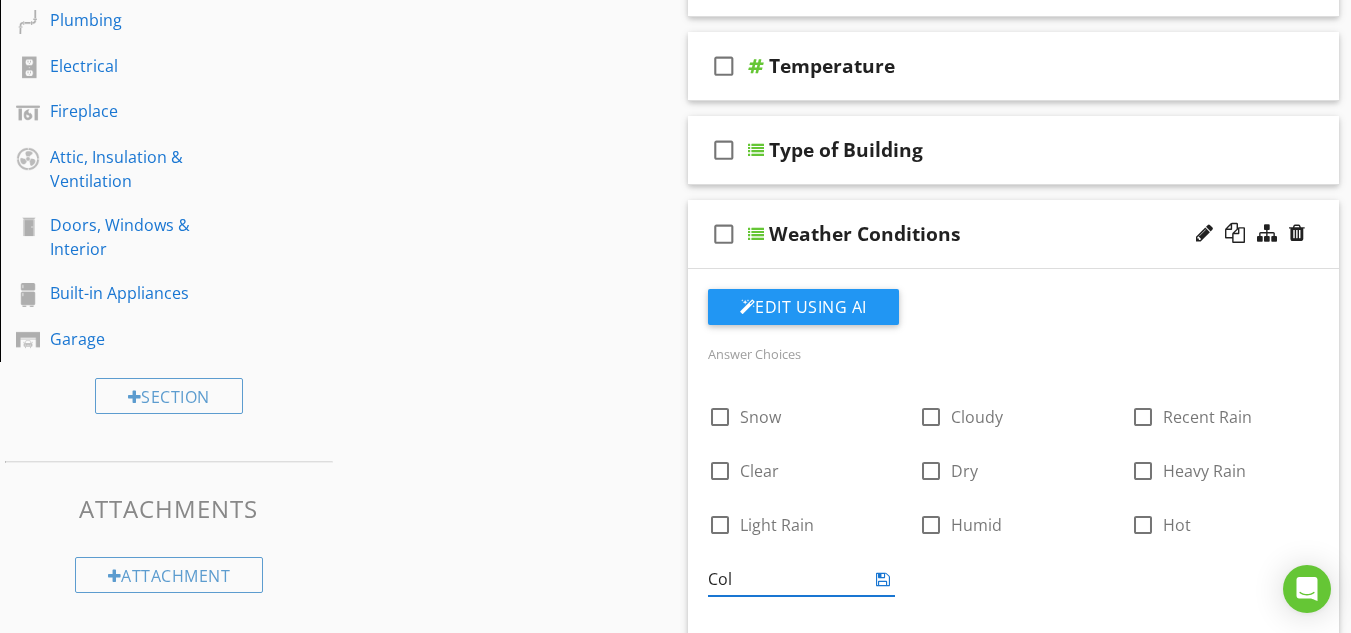 type on "Cold" 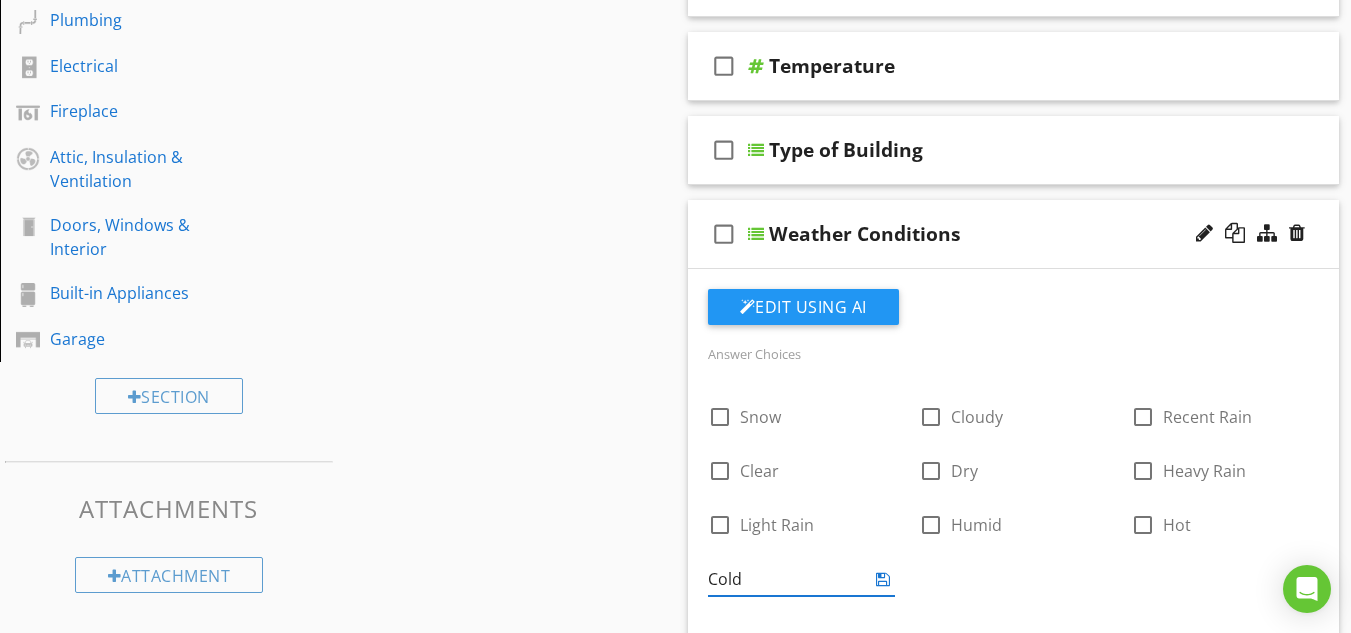 click at bounding box center [883, 579] 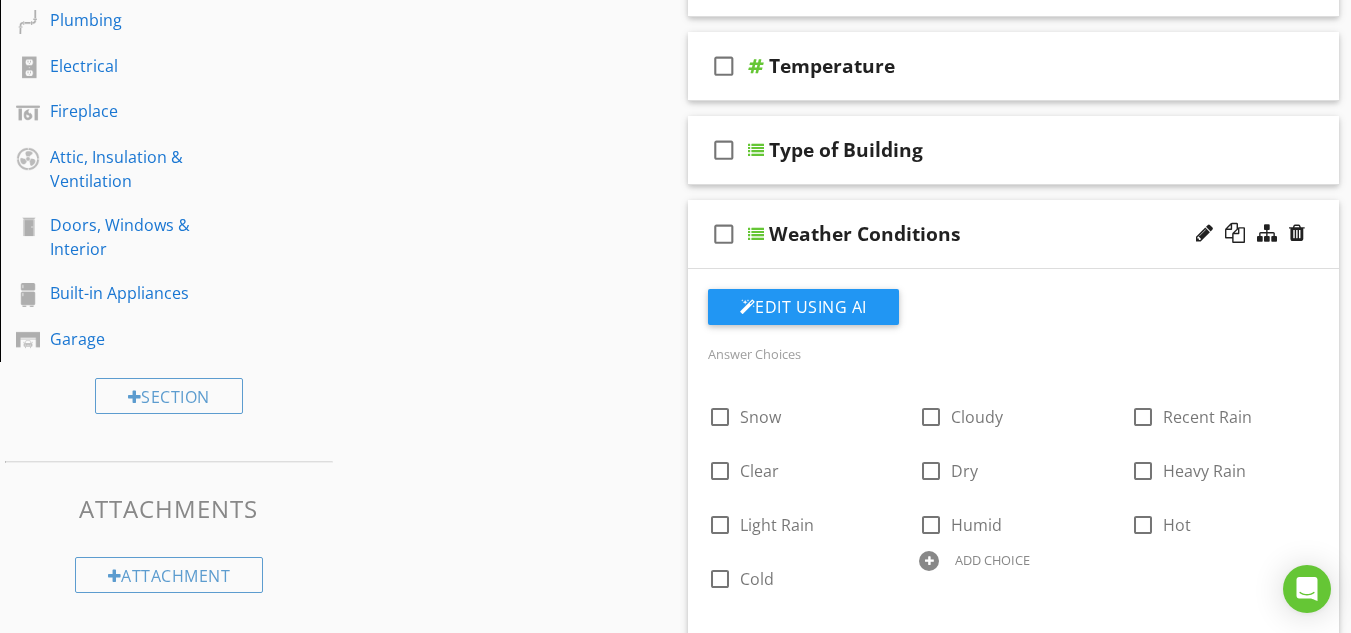 click at bounding box center (756, 234) 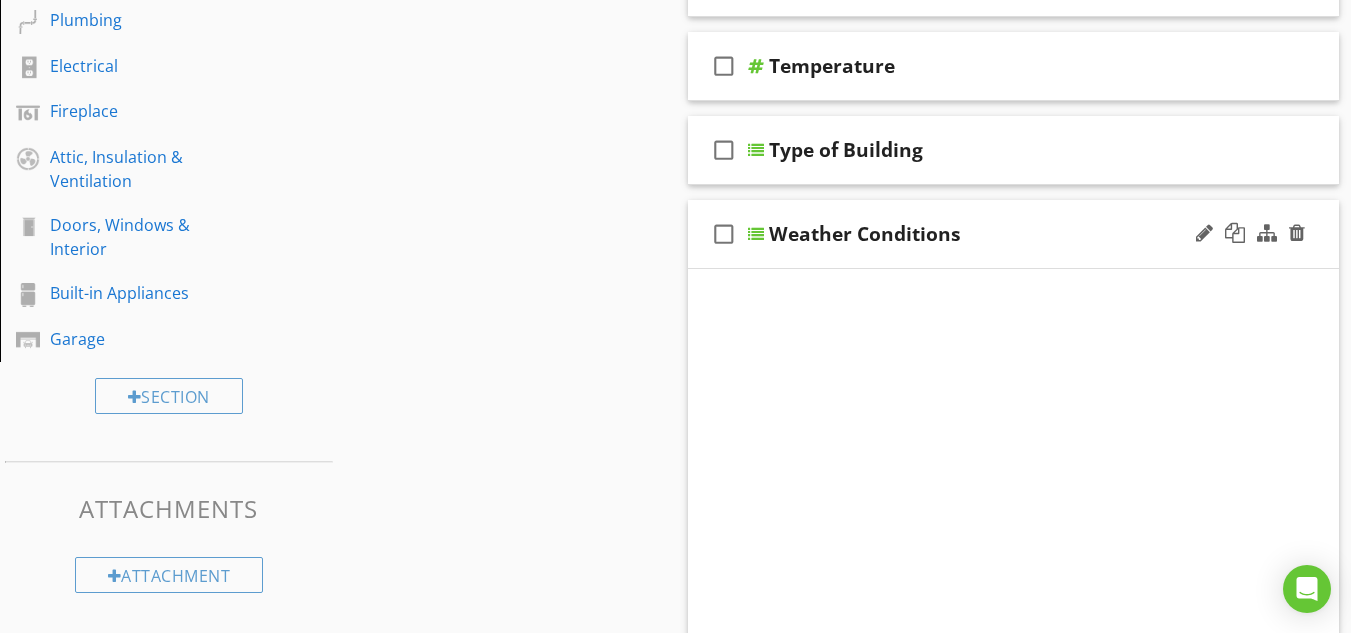 scroll, scrollTop: 555, scrollLeft: 0, axis: vertical 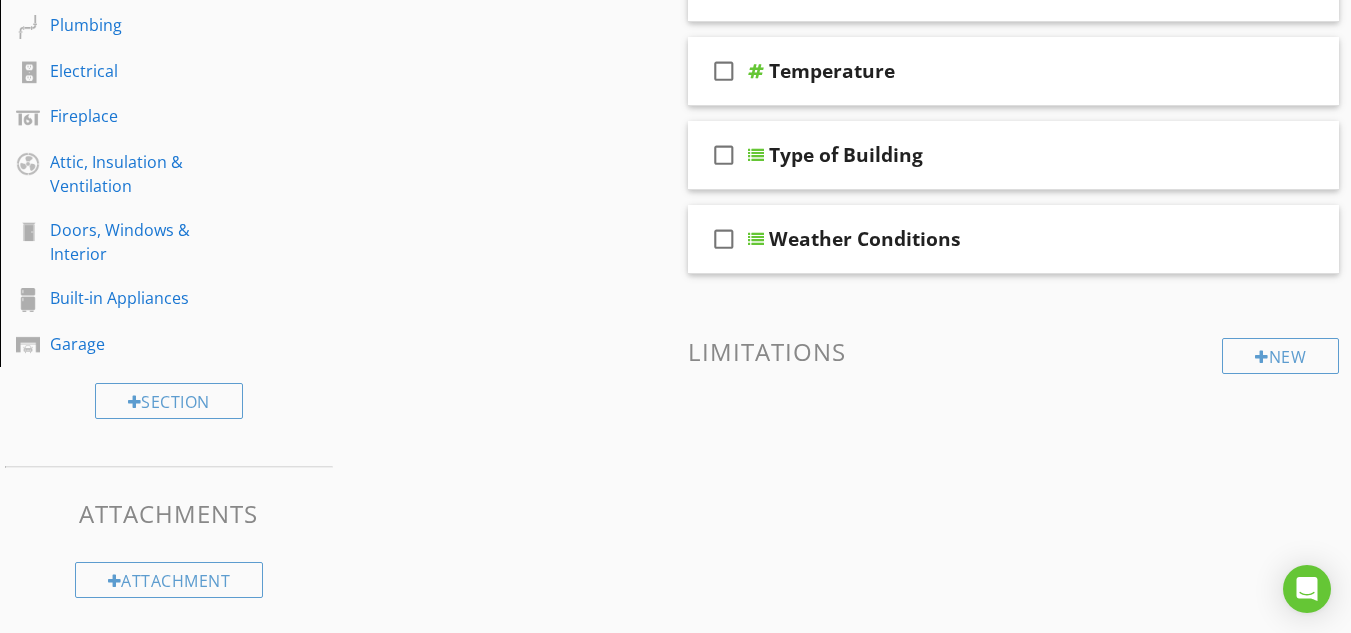 click on "Limitations" at bounding box center (1014, 351) 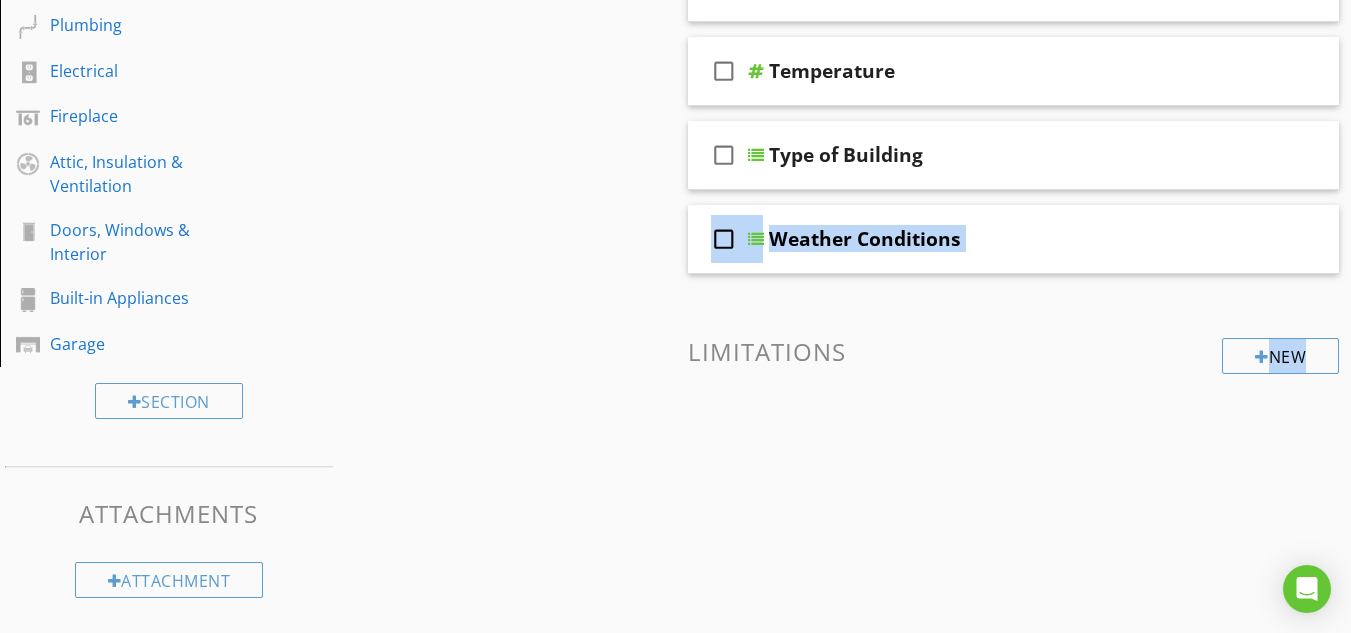 drag, startPoint x: 643, startPoint y: 305, endPoint x: 597, endPoint y: 258, distance: 65.76473 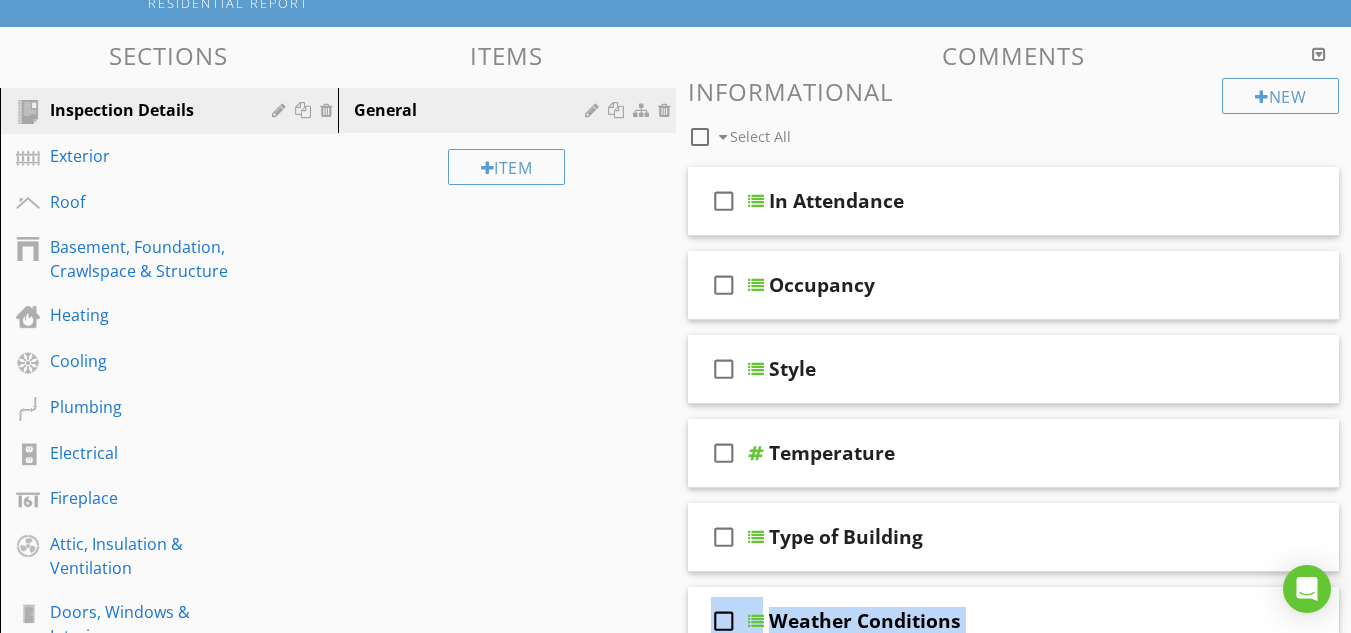 scroll, scrollTop: 155, scrollLeft: 0, axis: vertical 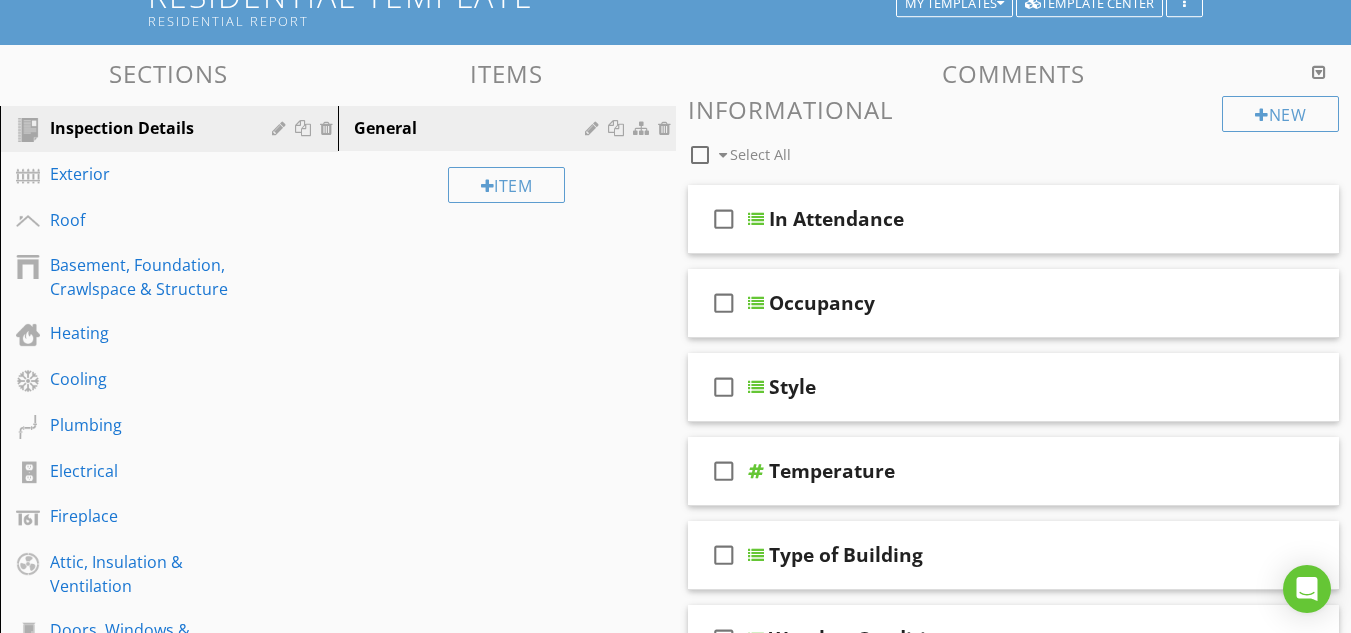 click on "Sections" at bounding box center [169, 73] 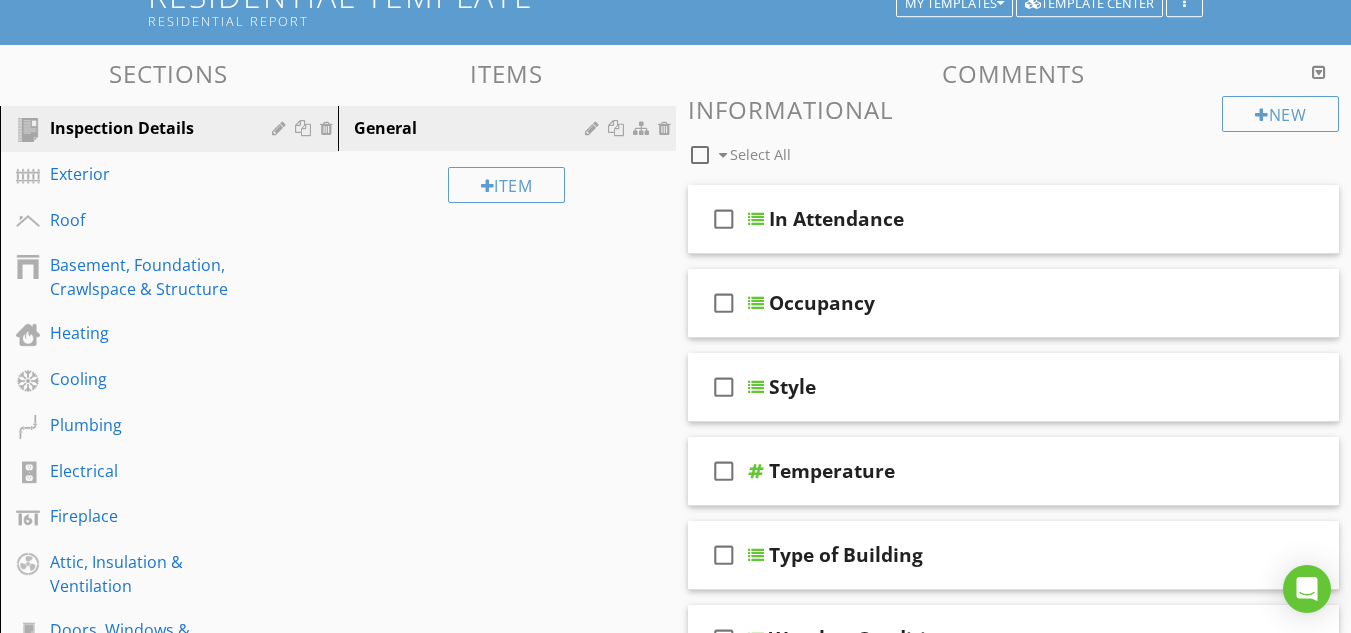 click on "Comments" at bounding box center [1014, 73] 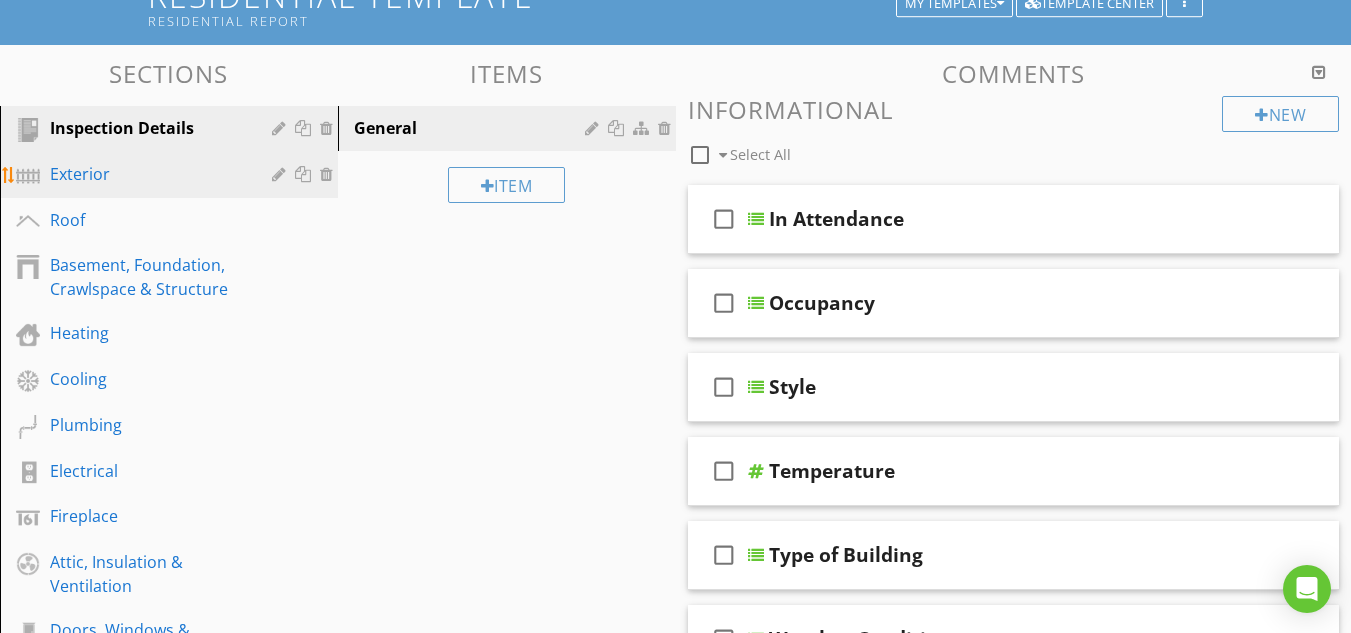 click on "Exterior" at bounding box center (146, 174) 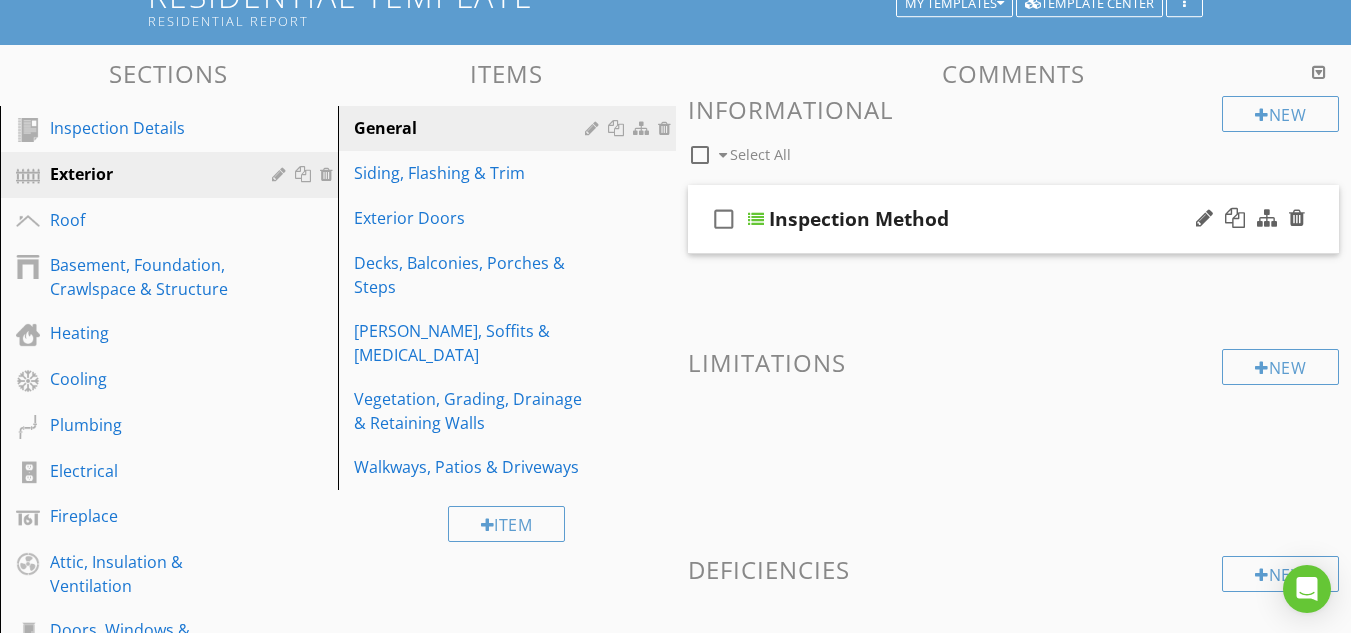 click at bounding box center [756, 219] 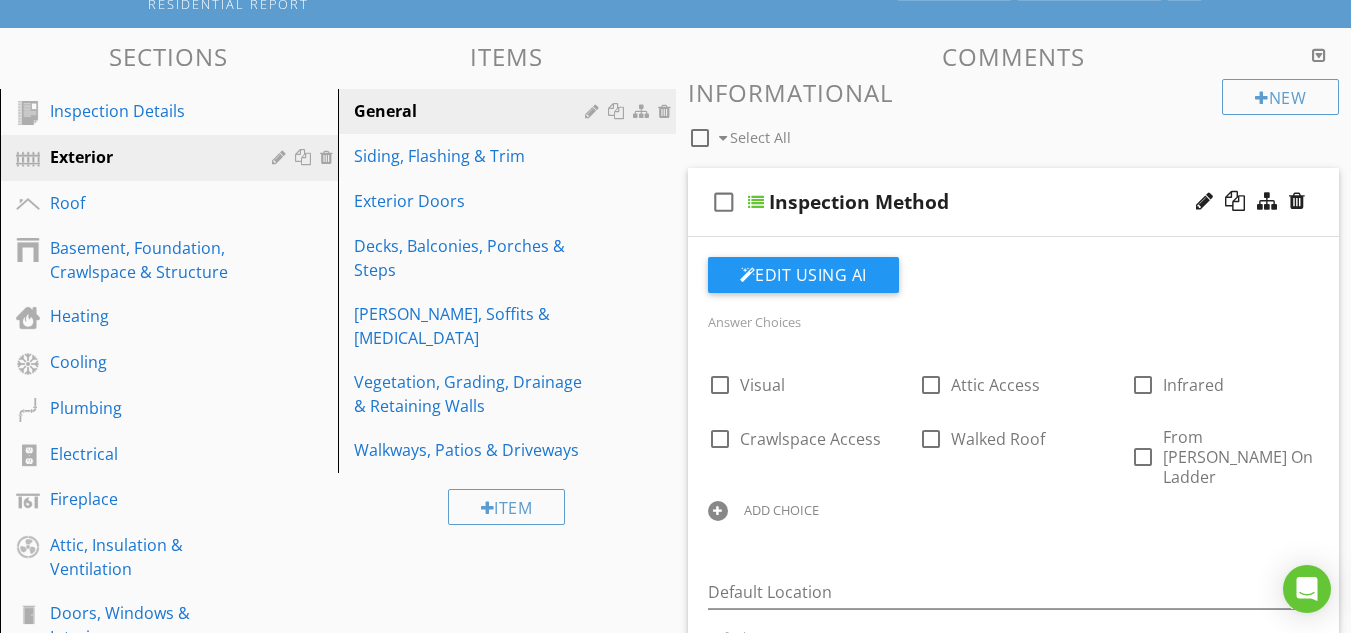 scroll, scrollTop: 155, scrollLeft: 0, axis: vertical 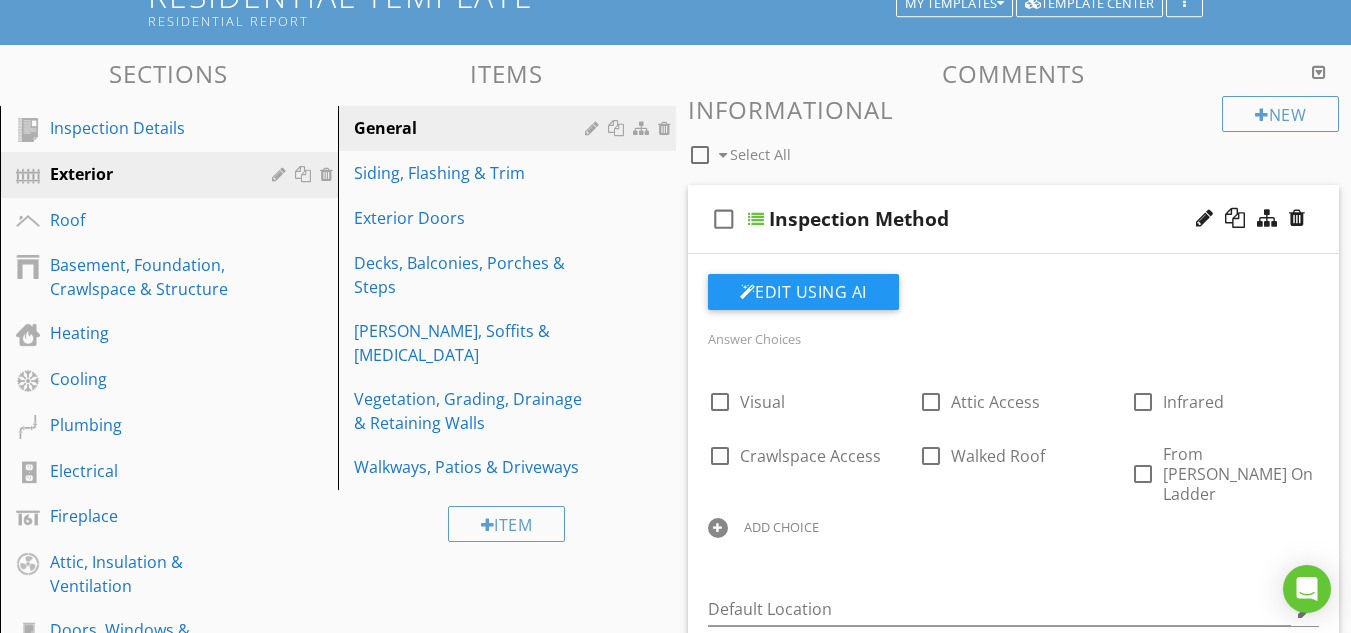 click at bounding box center [756, 219] 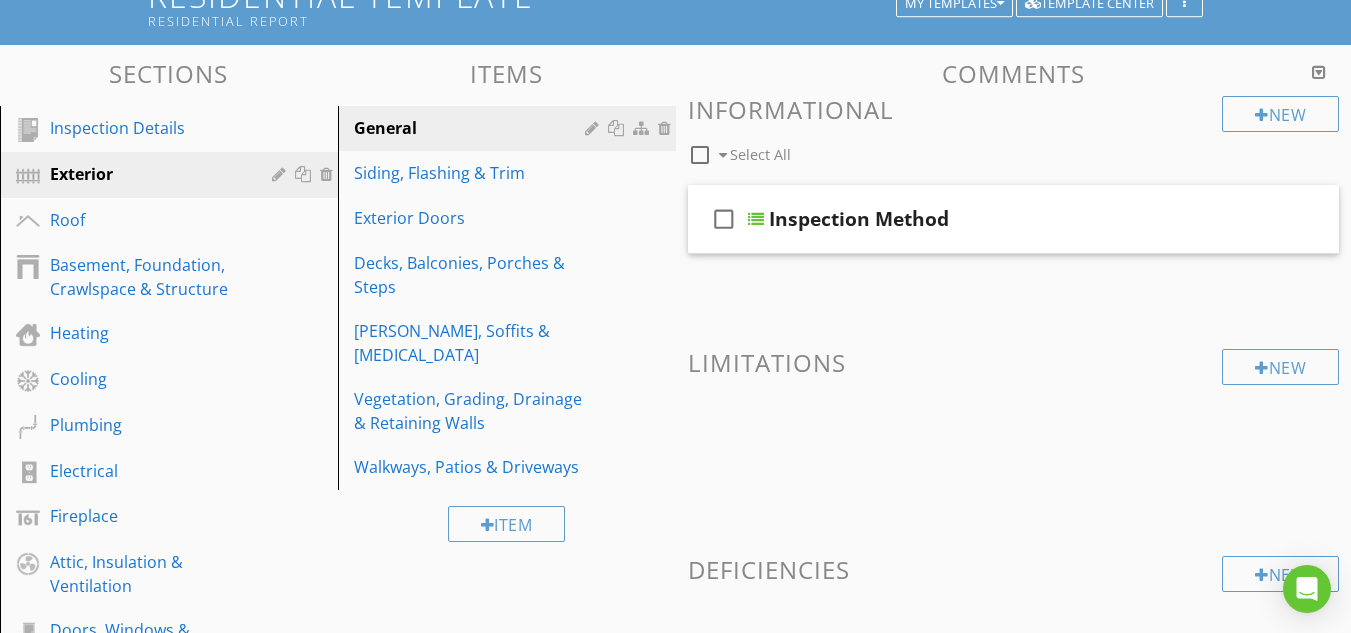 click on "Limitations" at bounding box center (1014, 362) 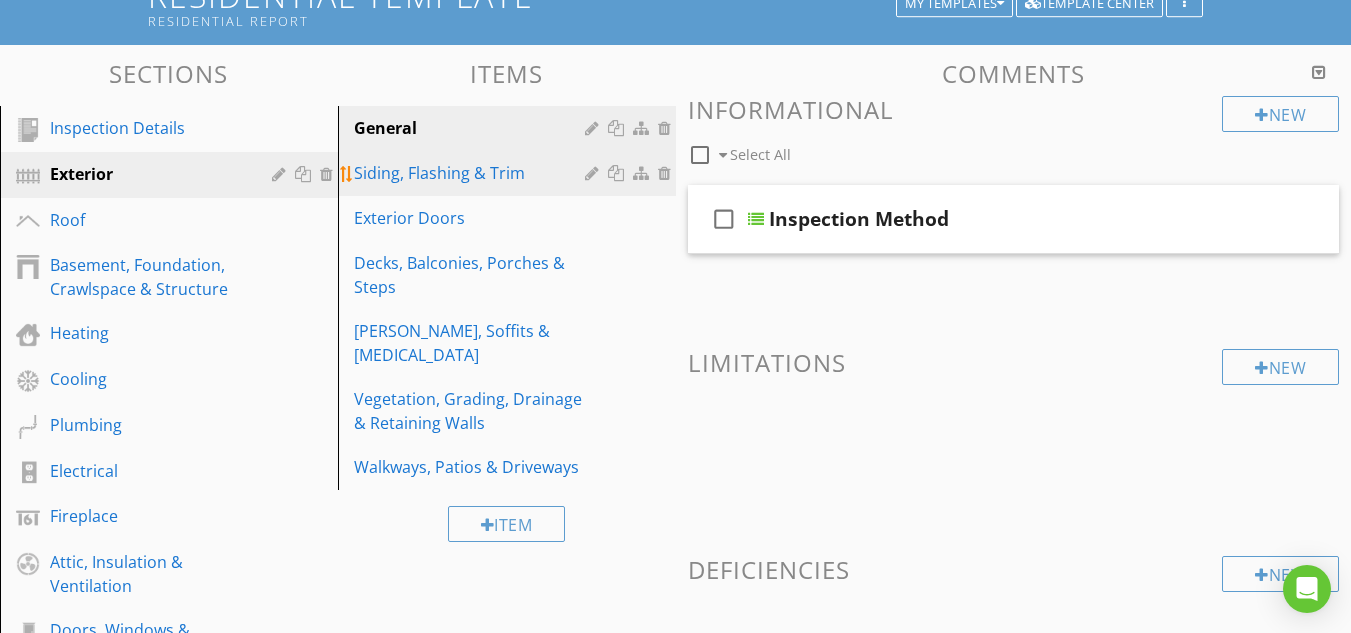 click on "Siding, Flashing & Trim" at bounding box center (472, 173) 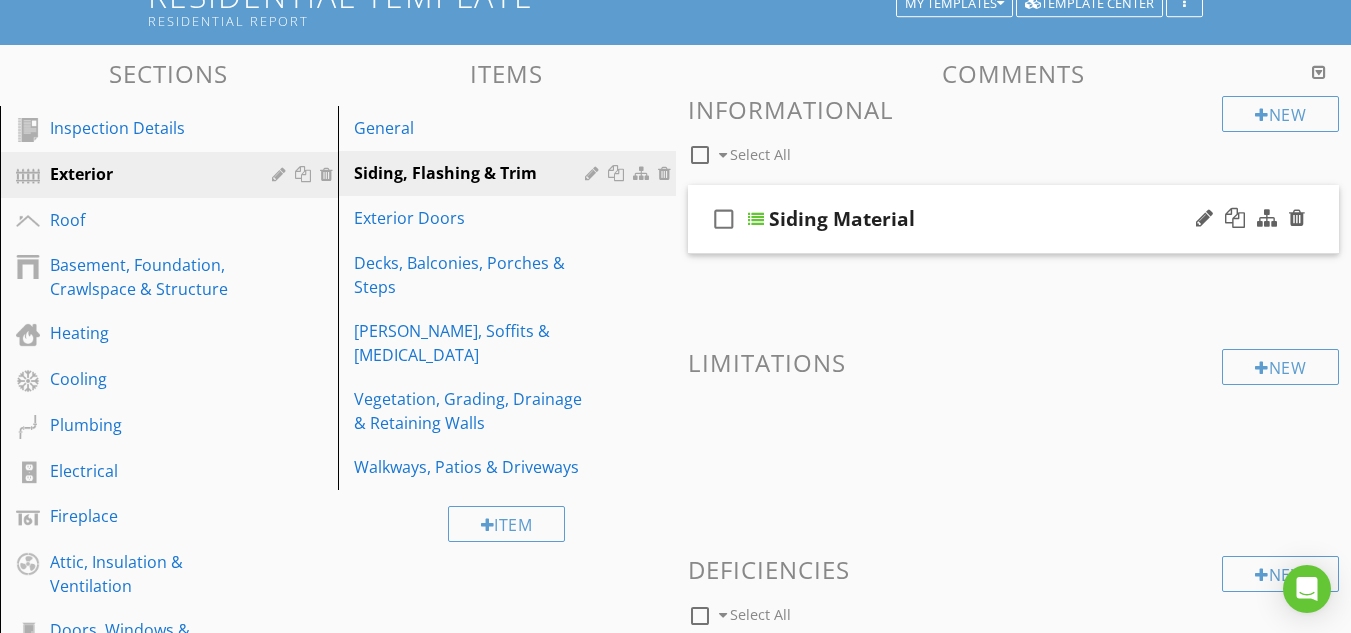 click at bounding box center (756, 219) 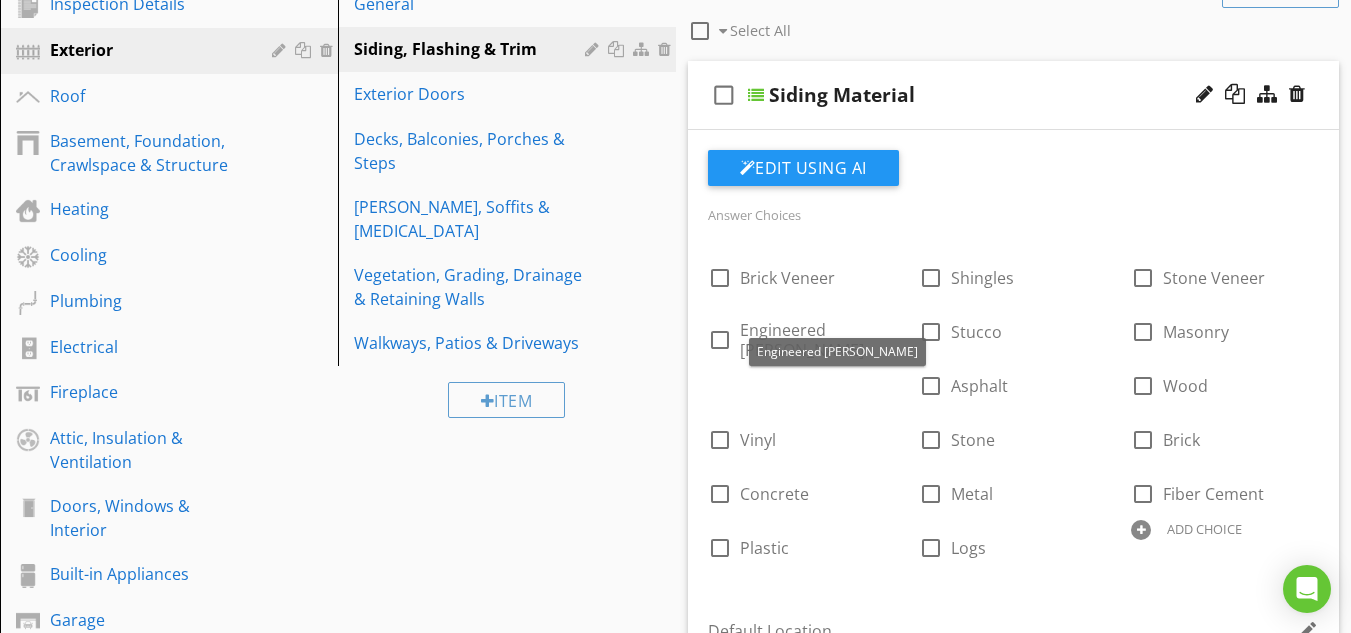 scroll, scrollTop: 275, scrollLeft: 0, axis: vertical 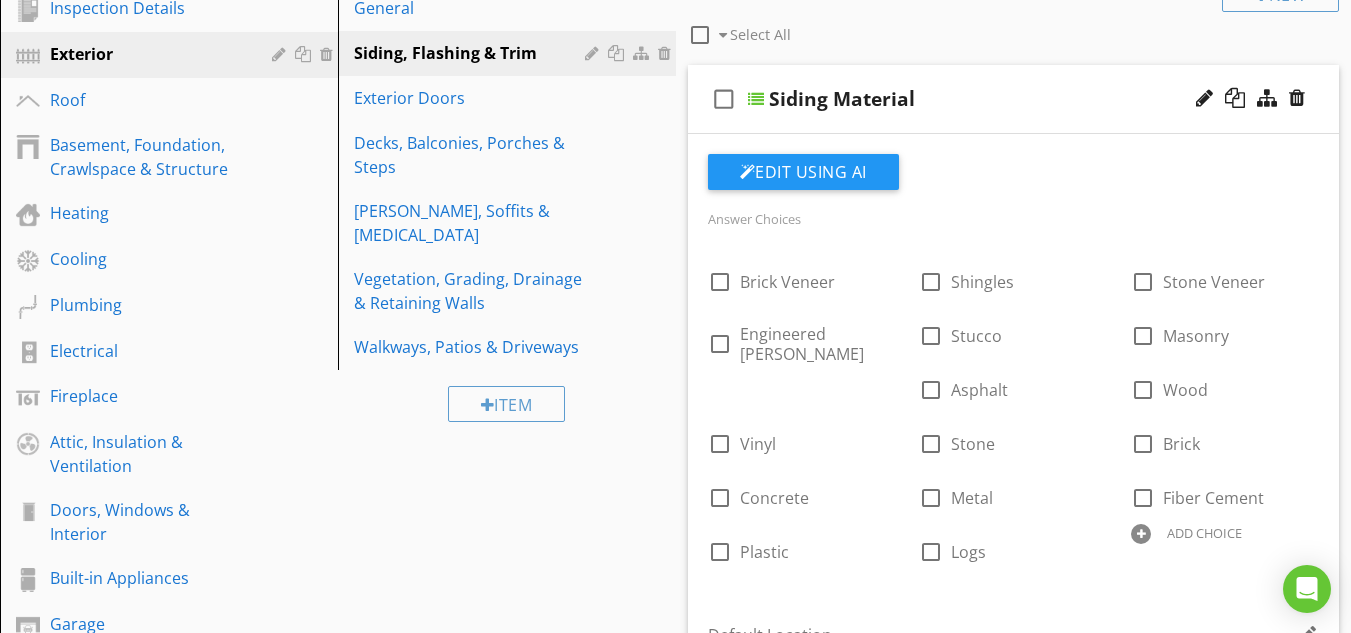 click on "check_box_outline_blank" at bounding box center (724, 99) 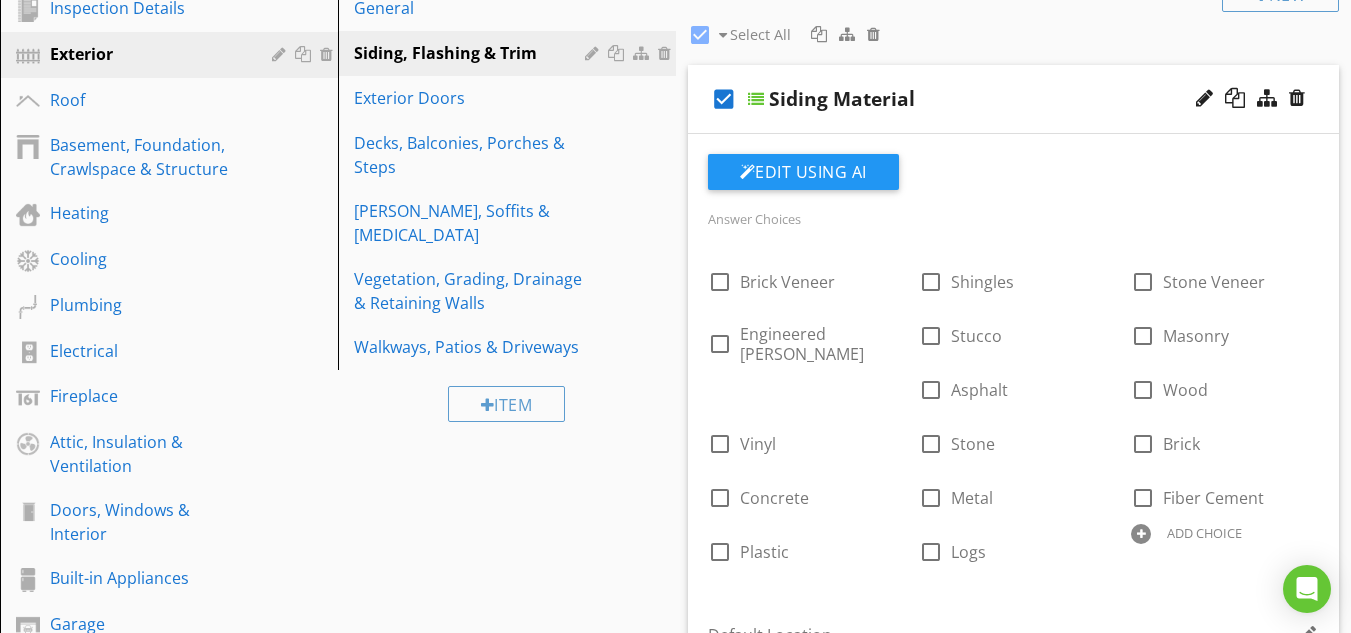 click on "check_box" at bounding box center (724, 99) 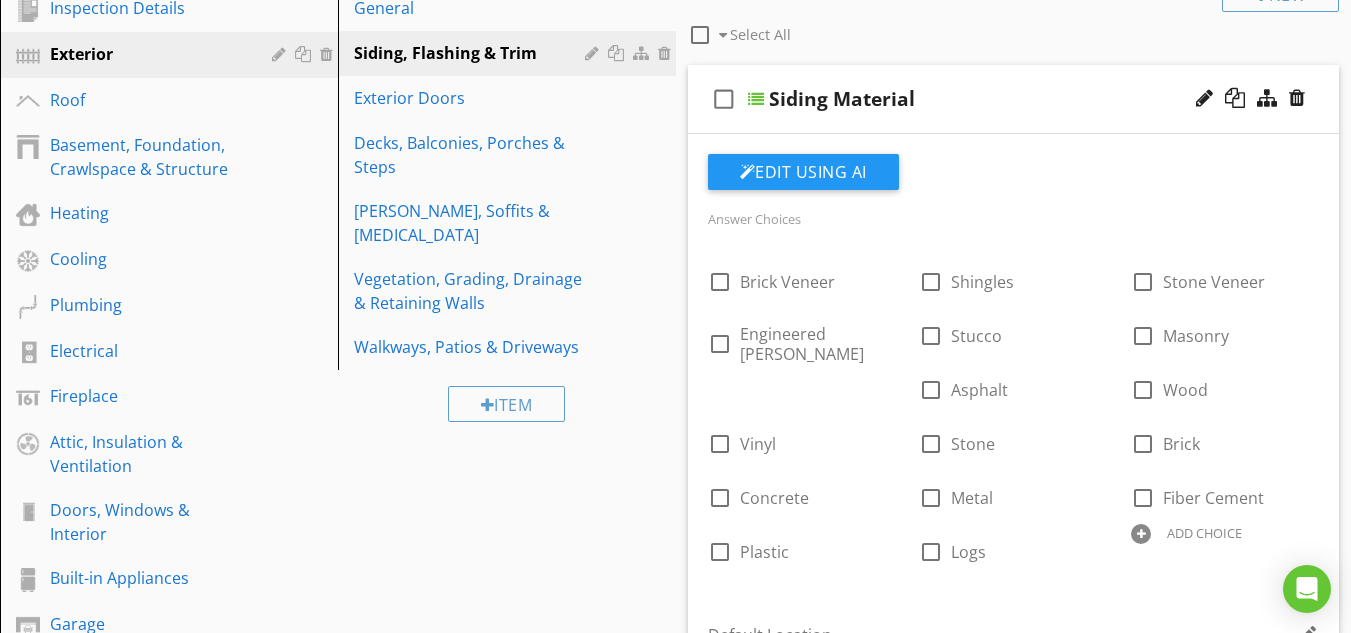 click on "check_box_outline_blank" at bounding box center (724, 99) 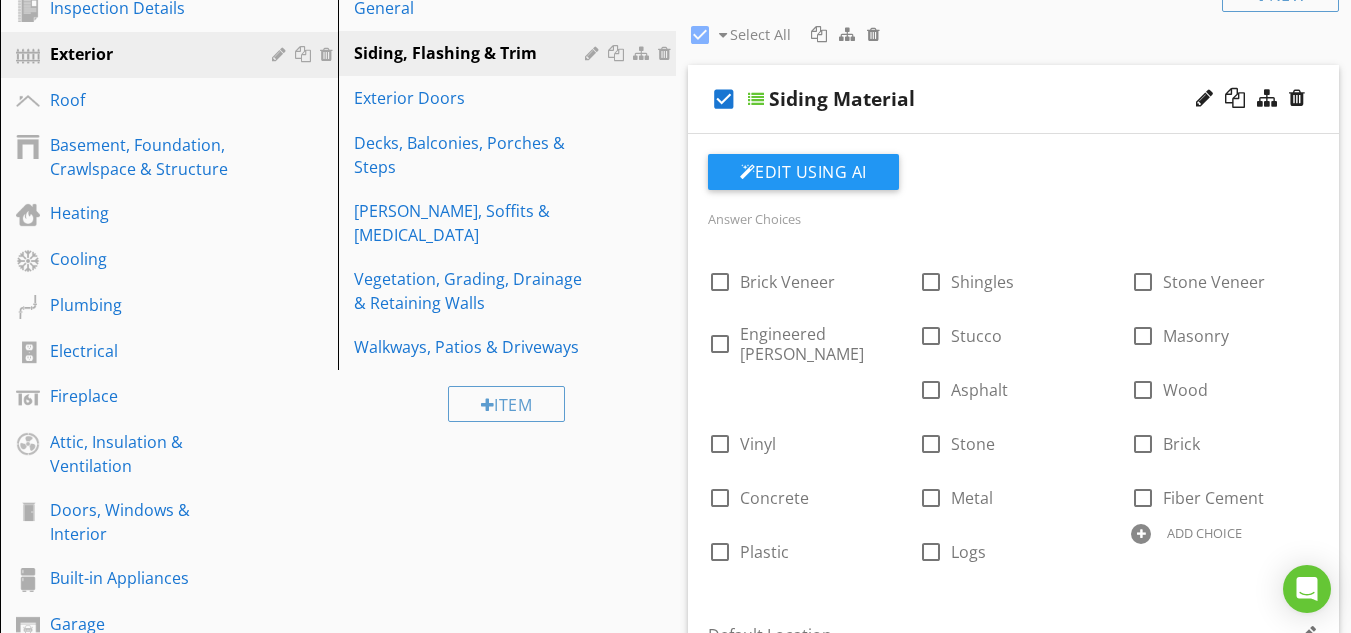 click at bounding box center (756, 99) 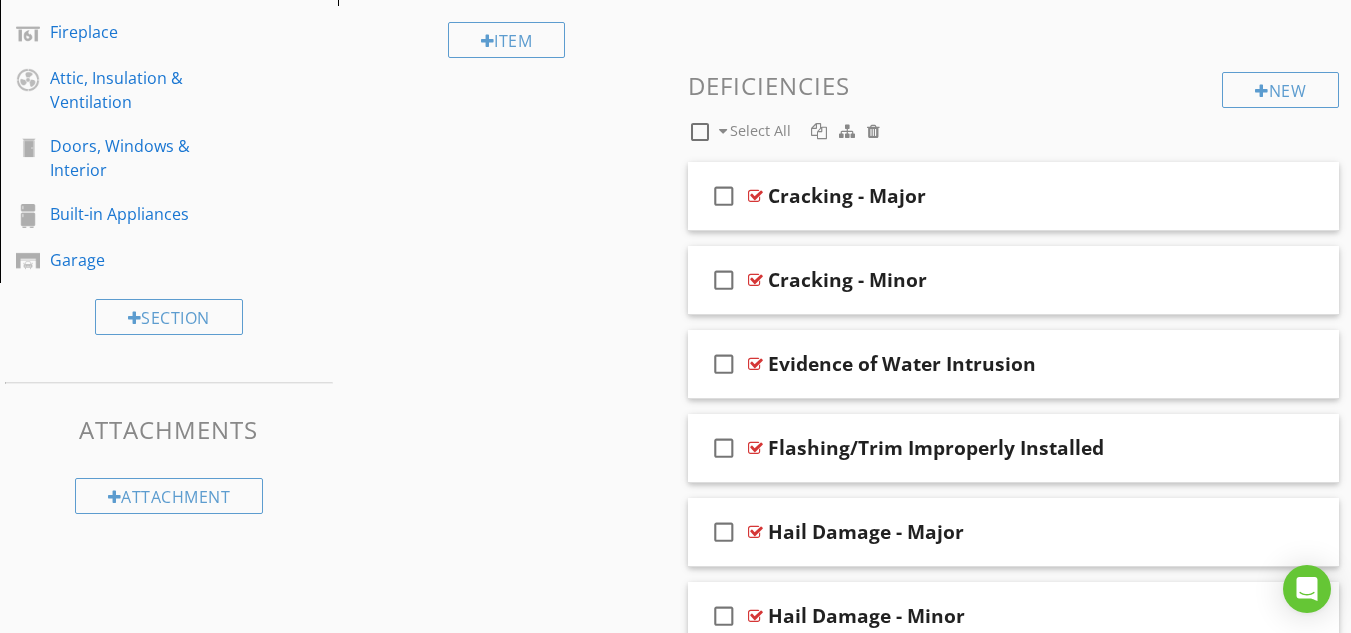 scroll, scrollTop: 635, scrollLeft: 0, axis: vertical 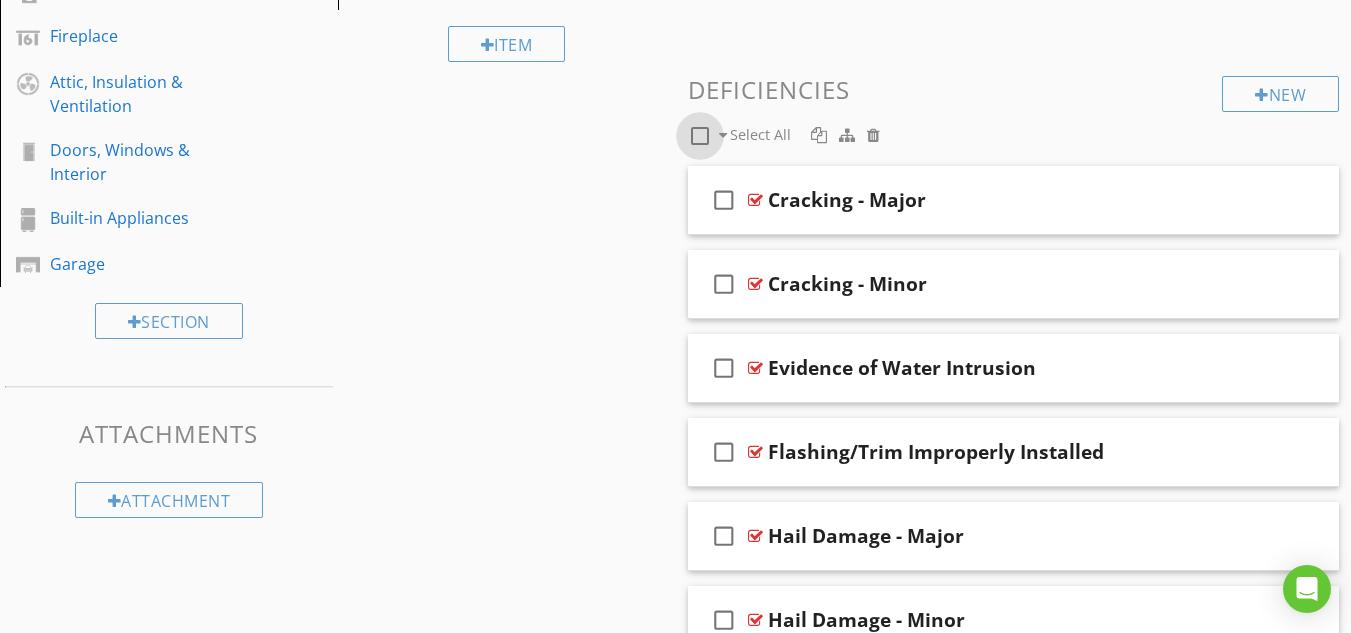 click at bounding box center [700, 136] 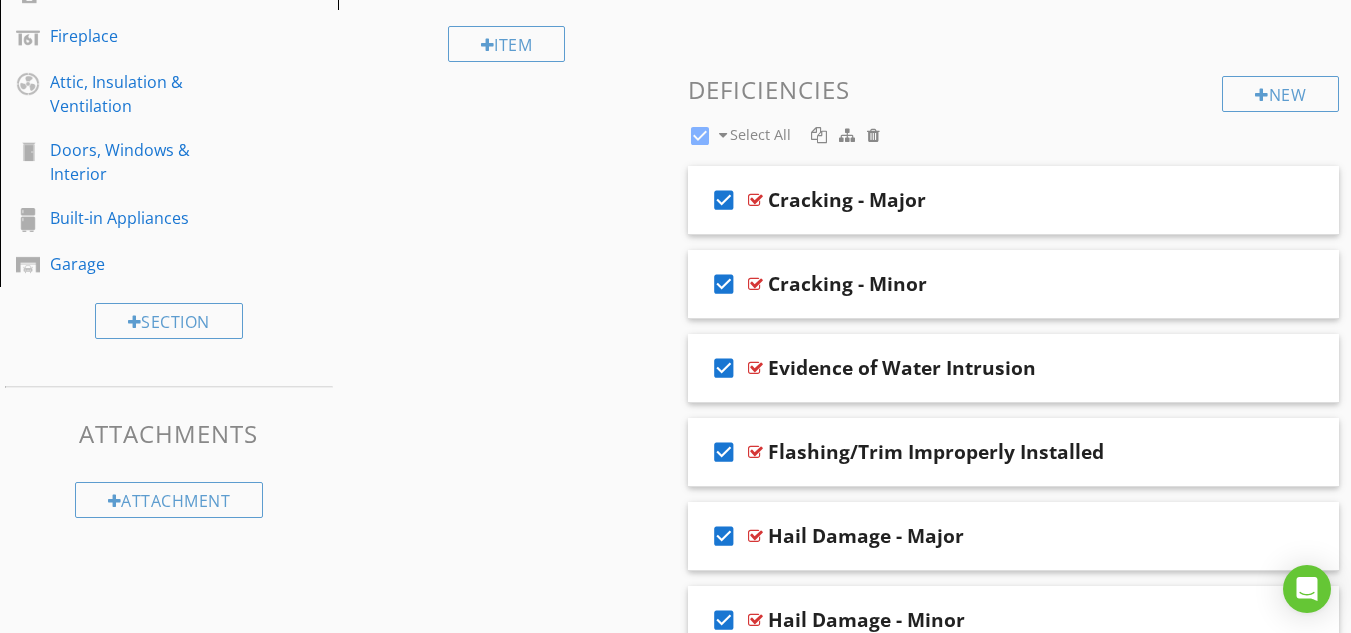click on "Deficiencies" at bounding box center [1014, 89] 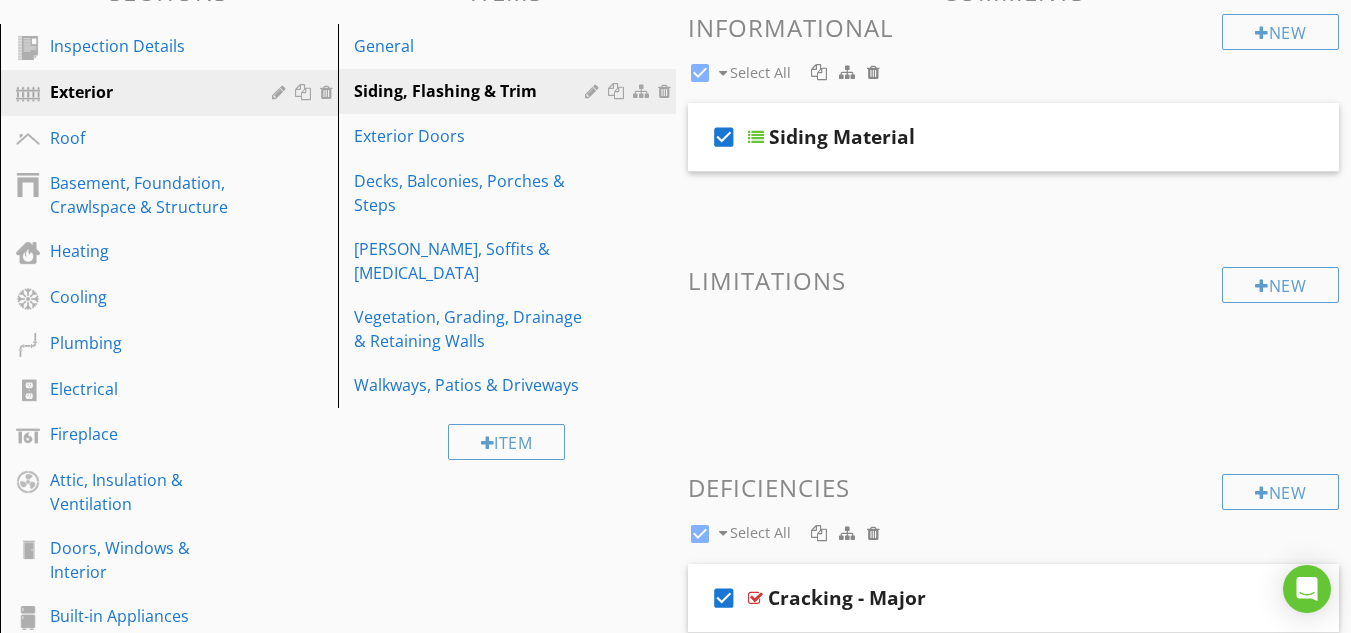 scroll, scrollTop: 235, scrollLeft: 0, axis: vertical 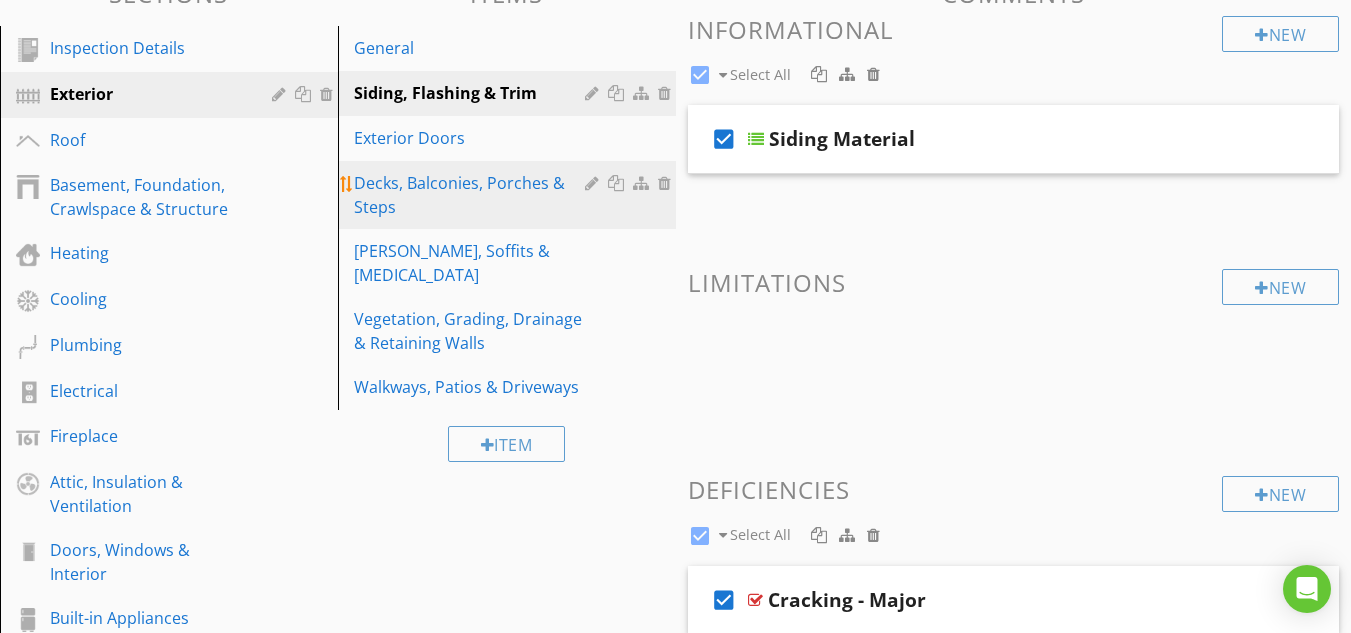 click on "Decks, Balconies, Porches & Steps" at bounding box center [472, 195] 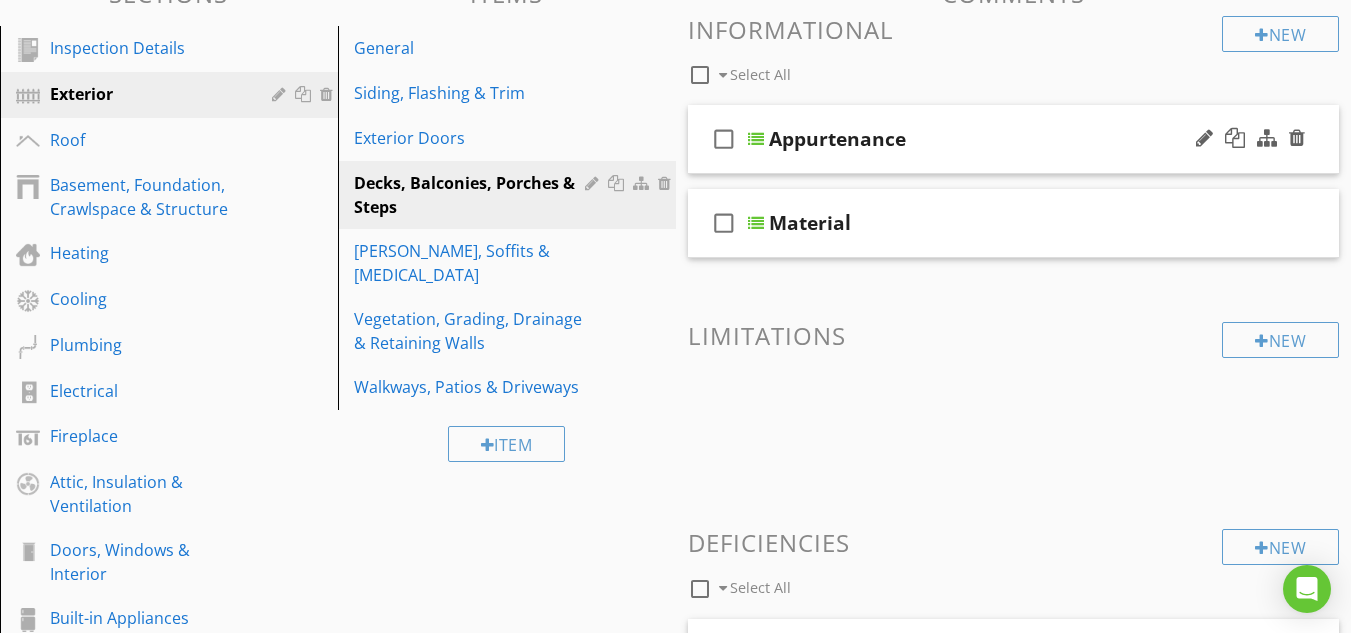 click at bounding box center [756, 139] 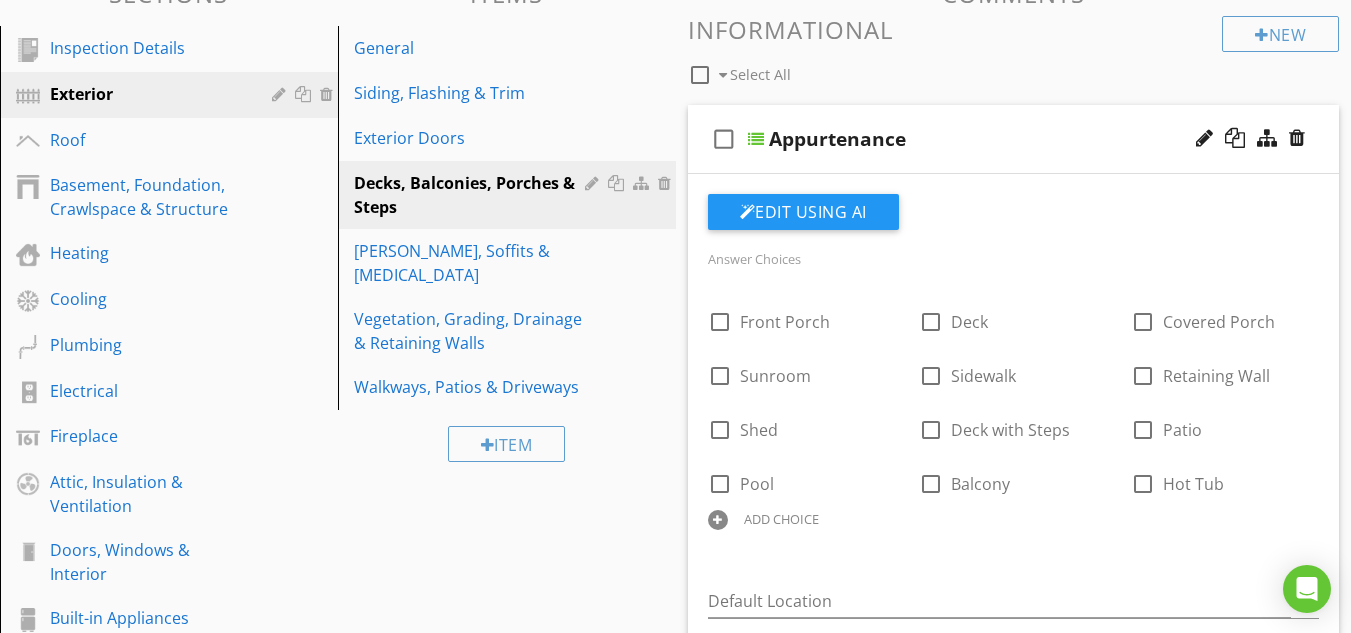 click at bounding box center (756, 139) 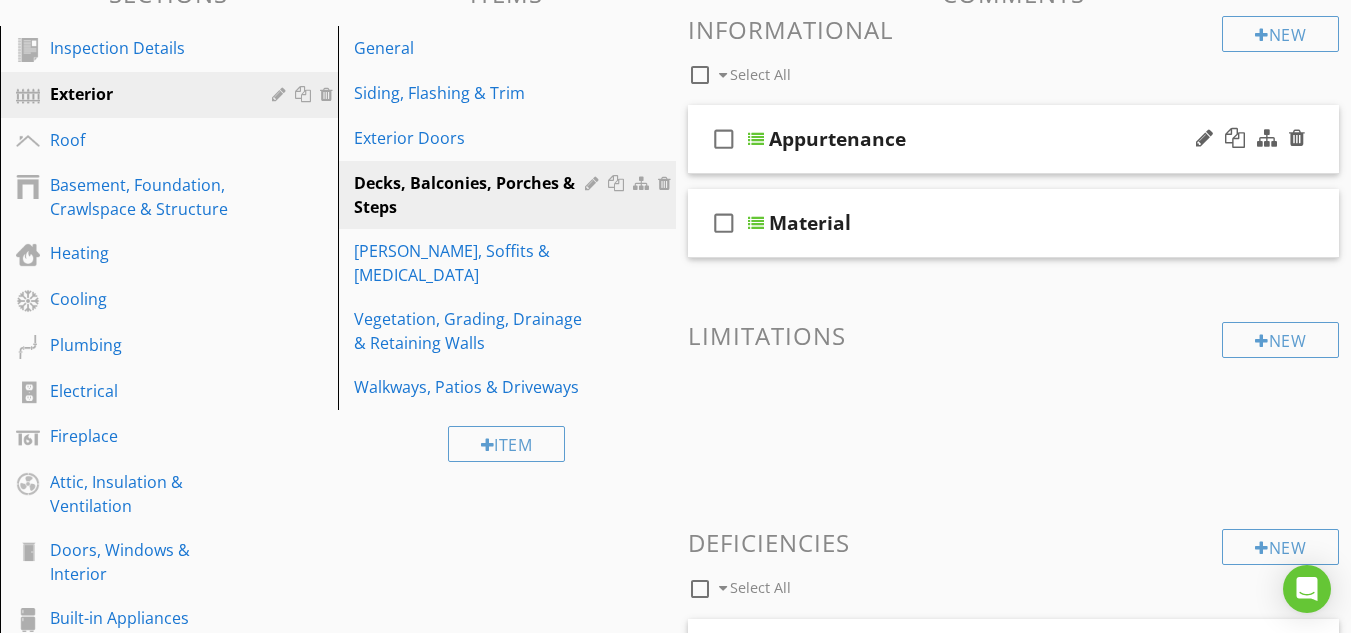 click at bounding box center (756, 139) 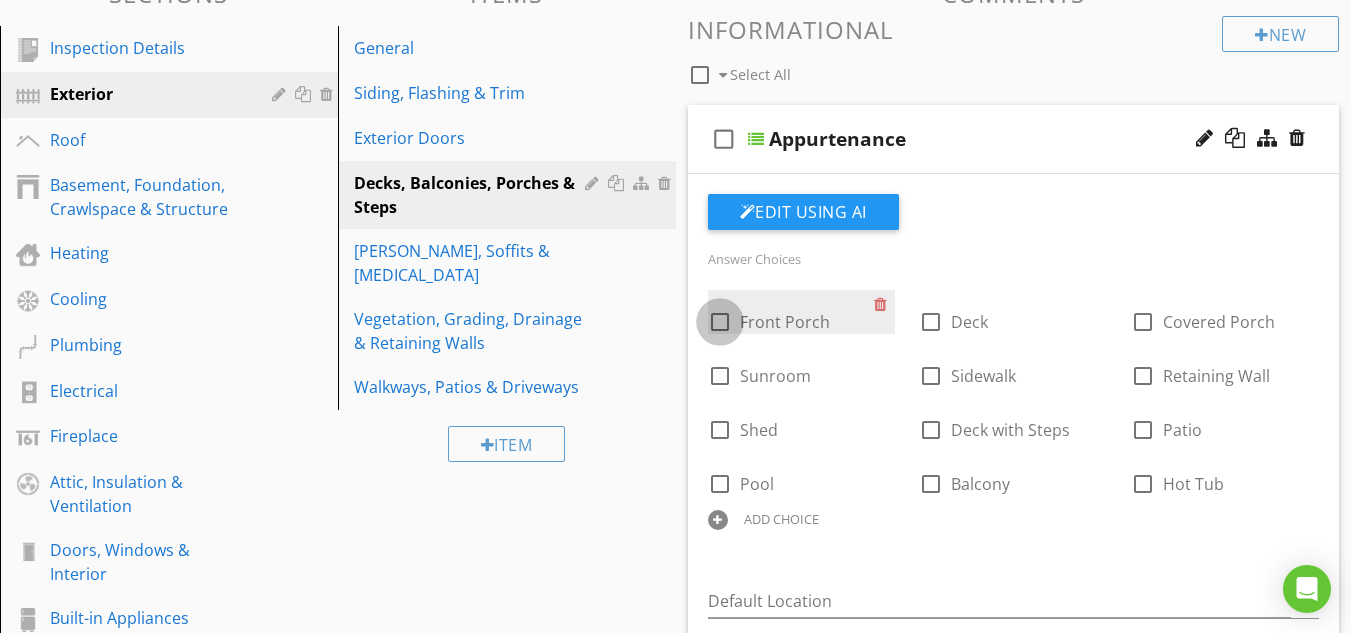 click at bounding box center (720, 322) 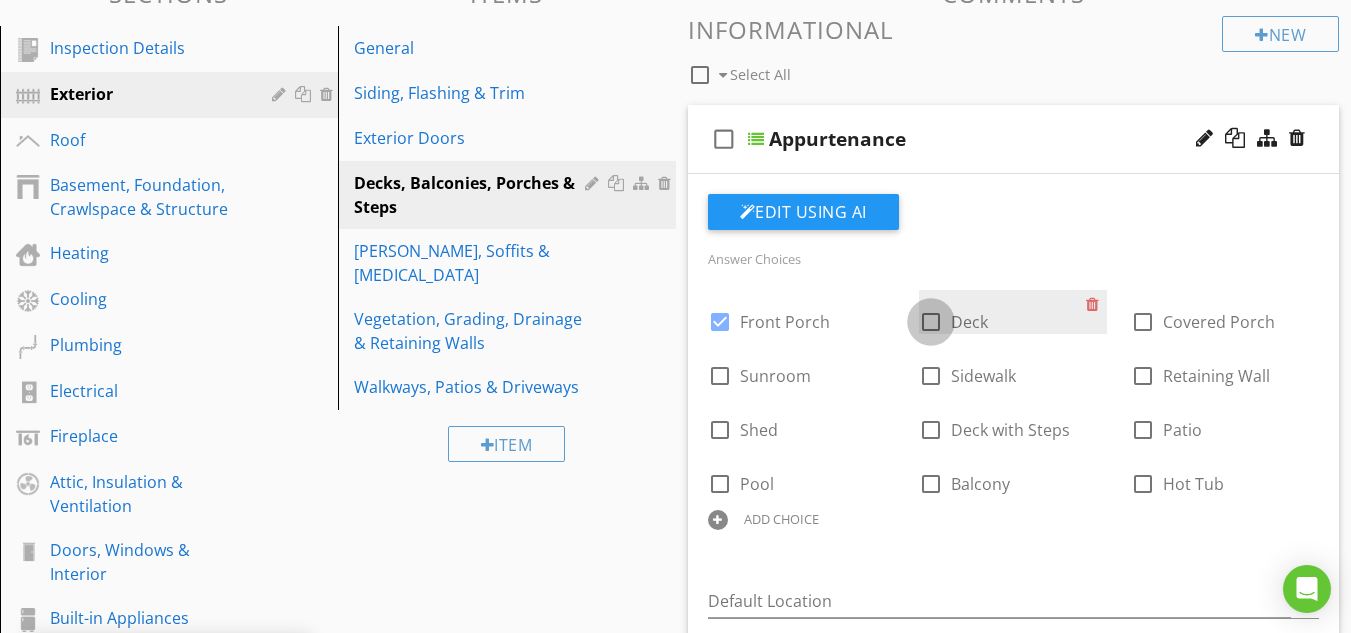 click at bounding box center [931, 322] 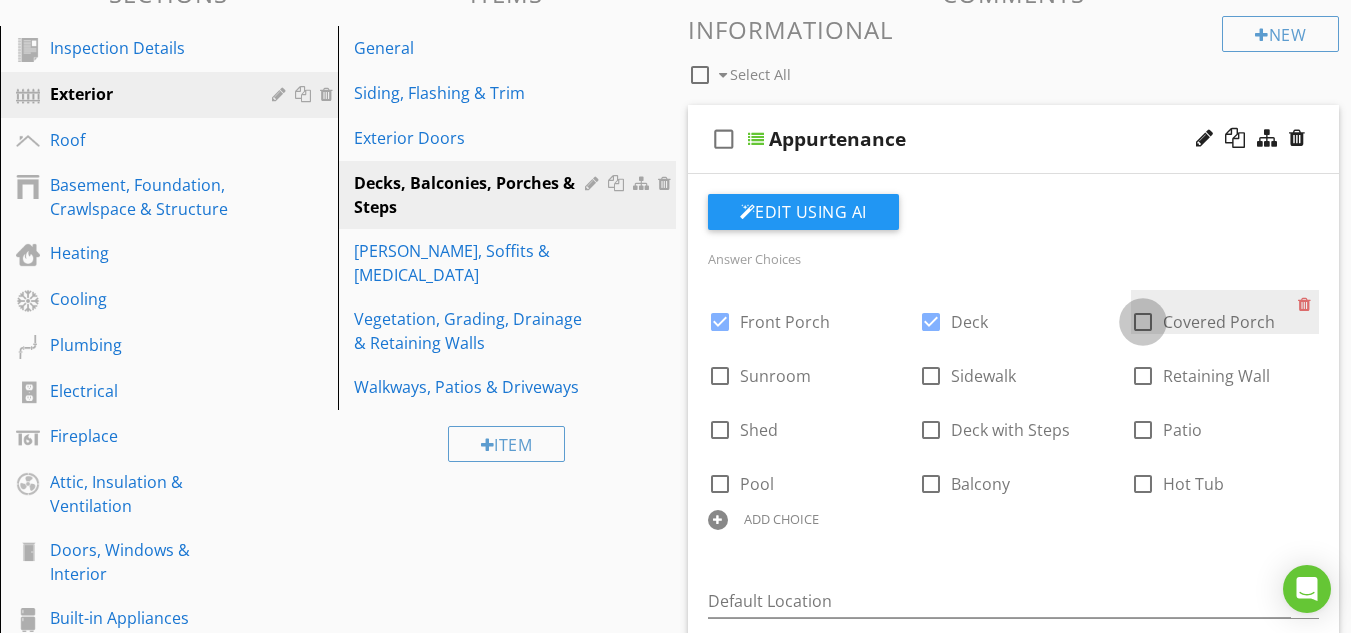 click at bounding box center (1143, 322) 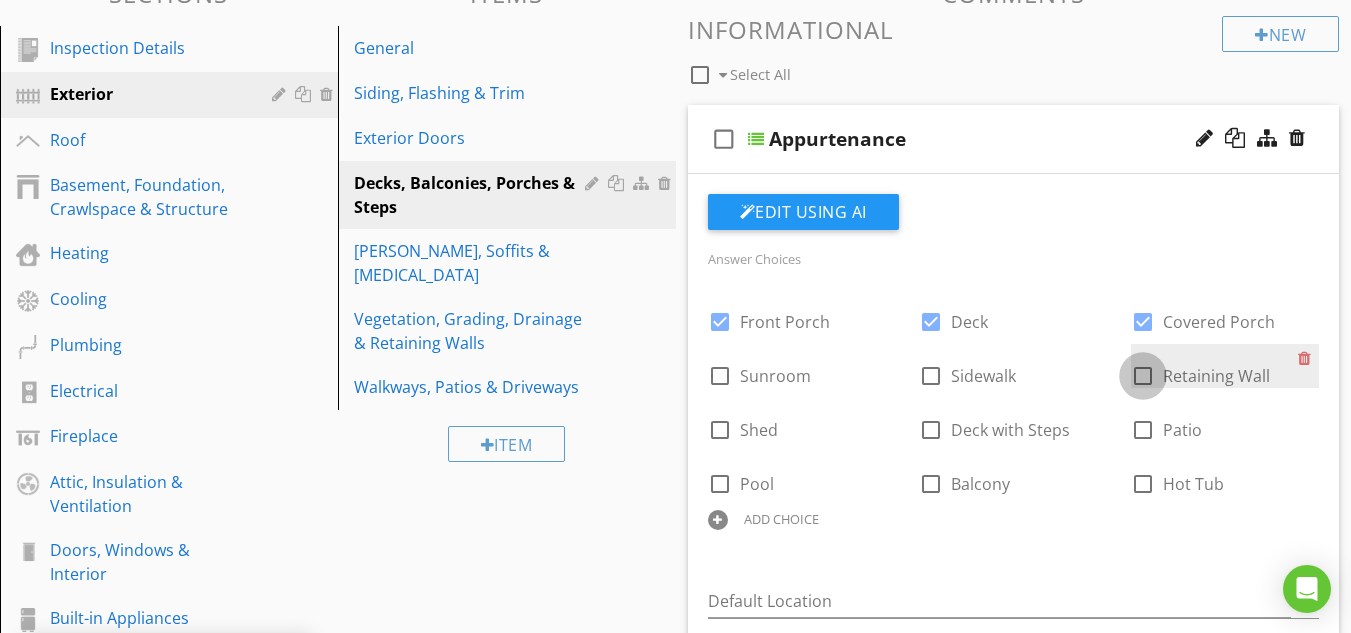 click at bounding box center (1143, 376) 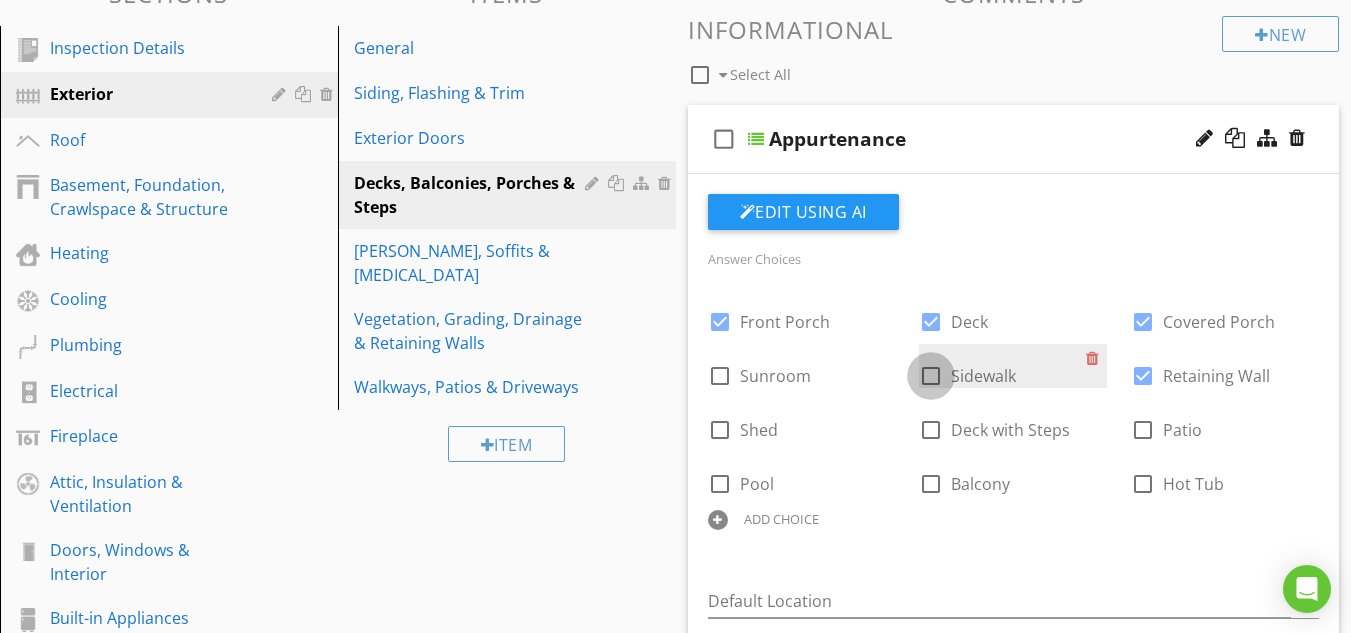 click at bounding box center (931, 376) 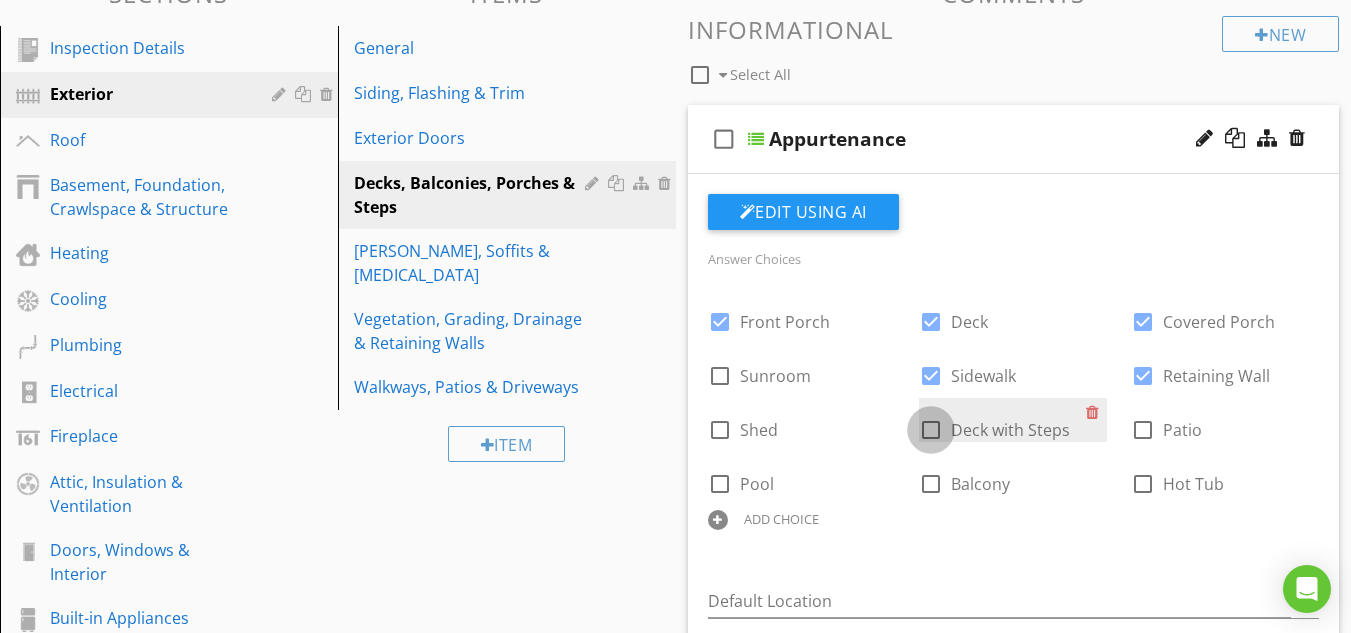 click at bounding box center [931, 430] 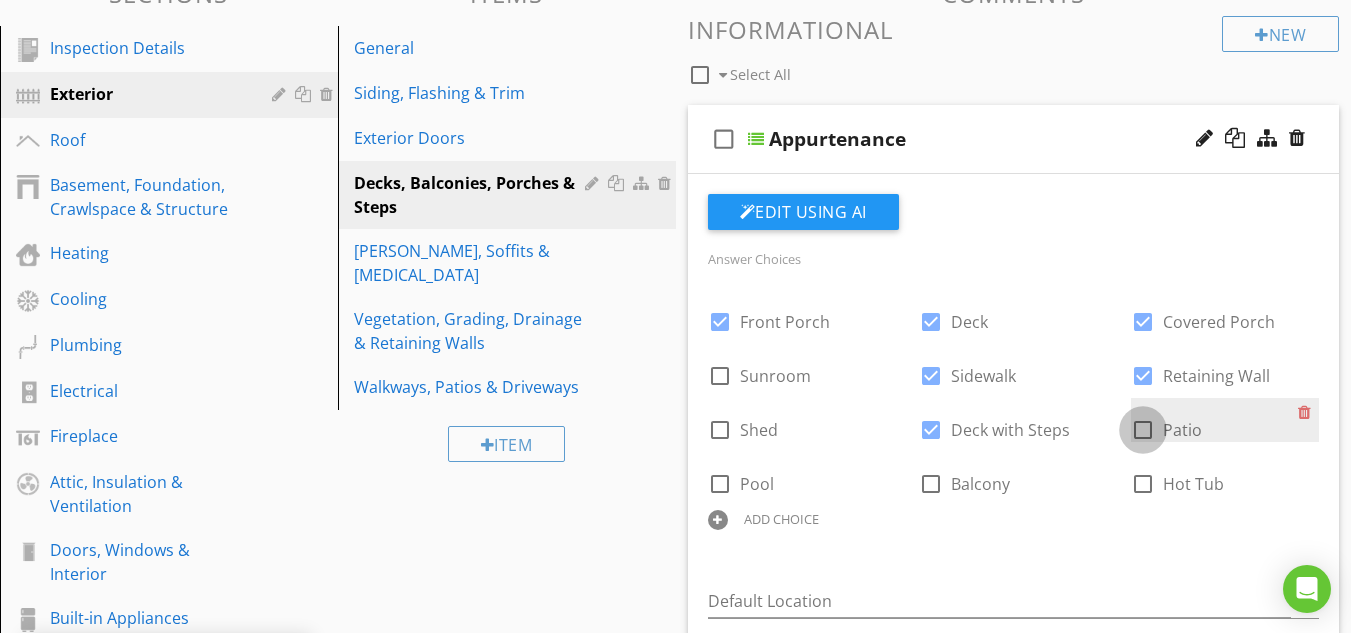 click at bounding box center [1143, 430] 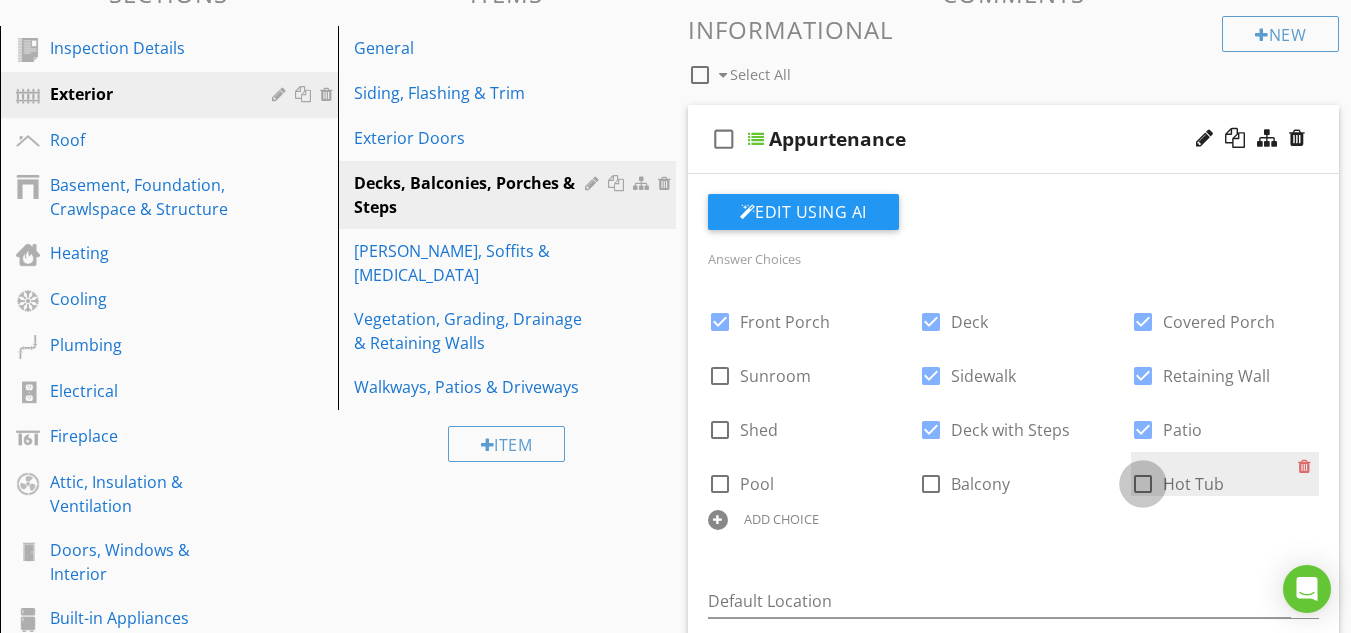 click at bounding box center (1143, 484) 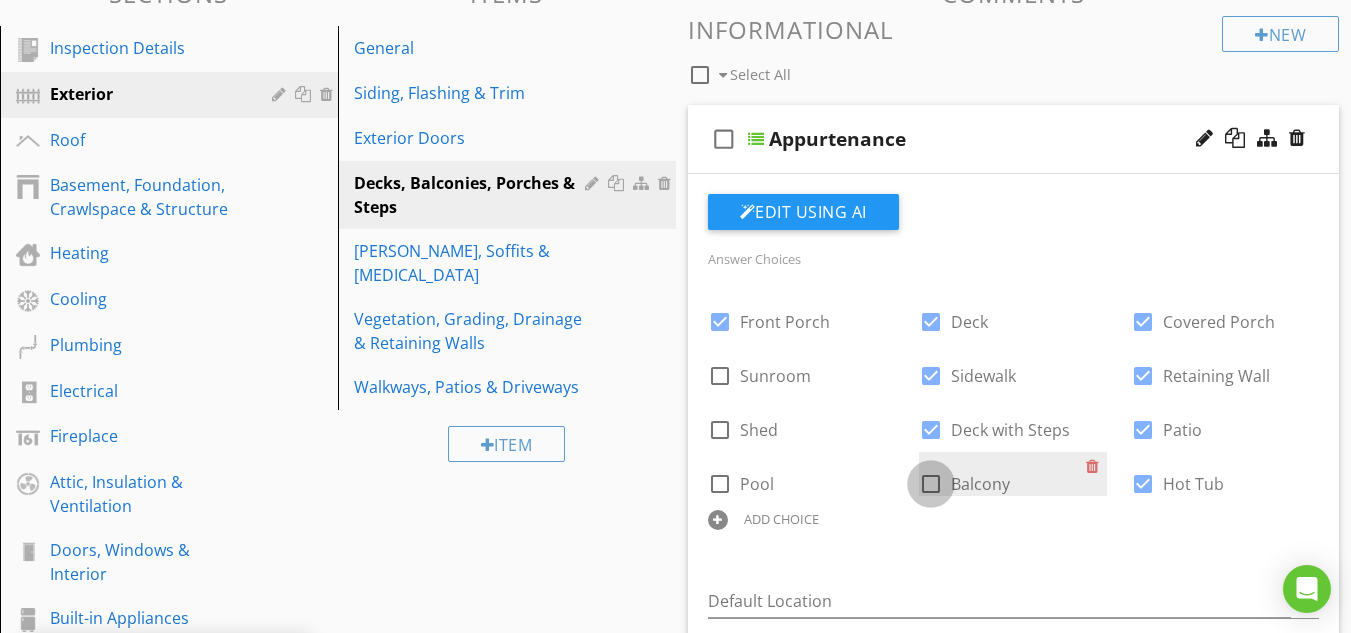 click at bounding box center (931, 484) 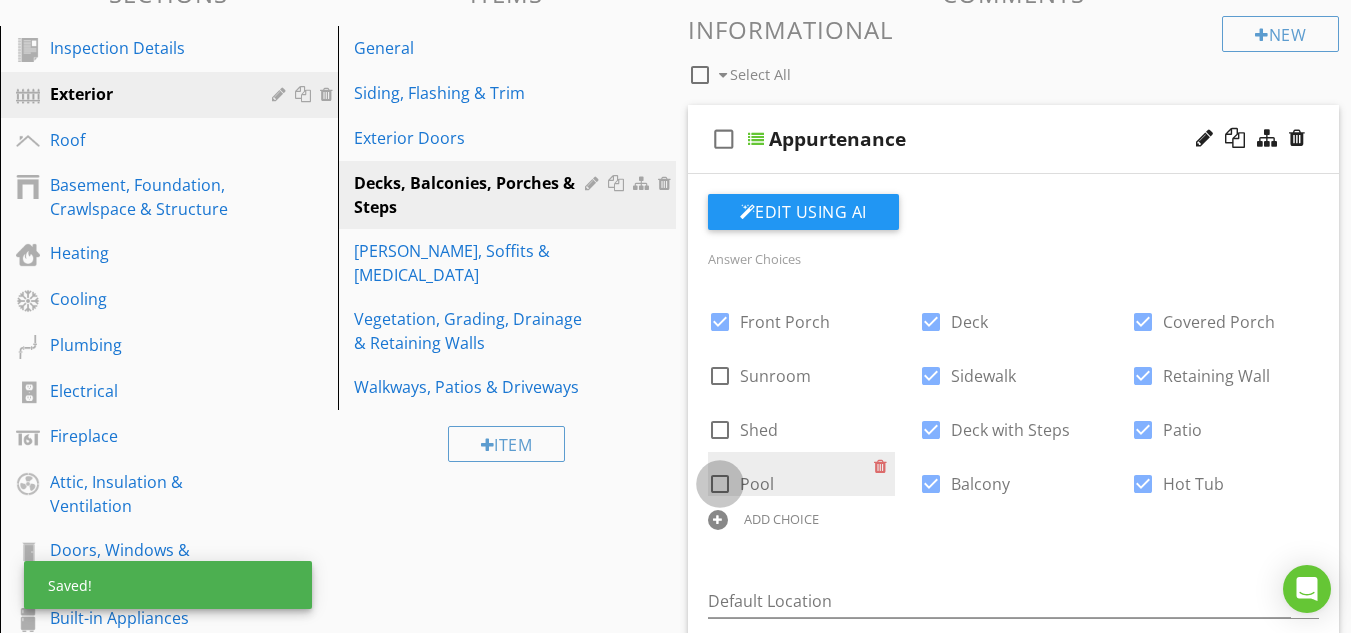 click at bounding box center [720, 484] 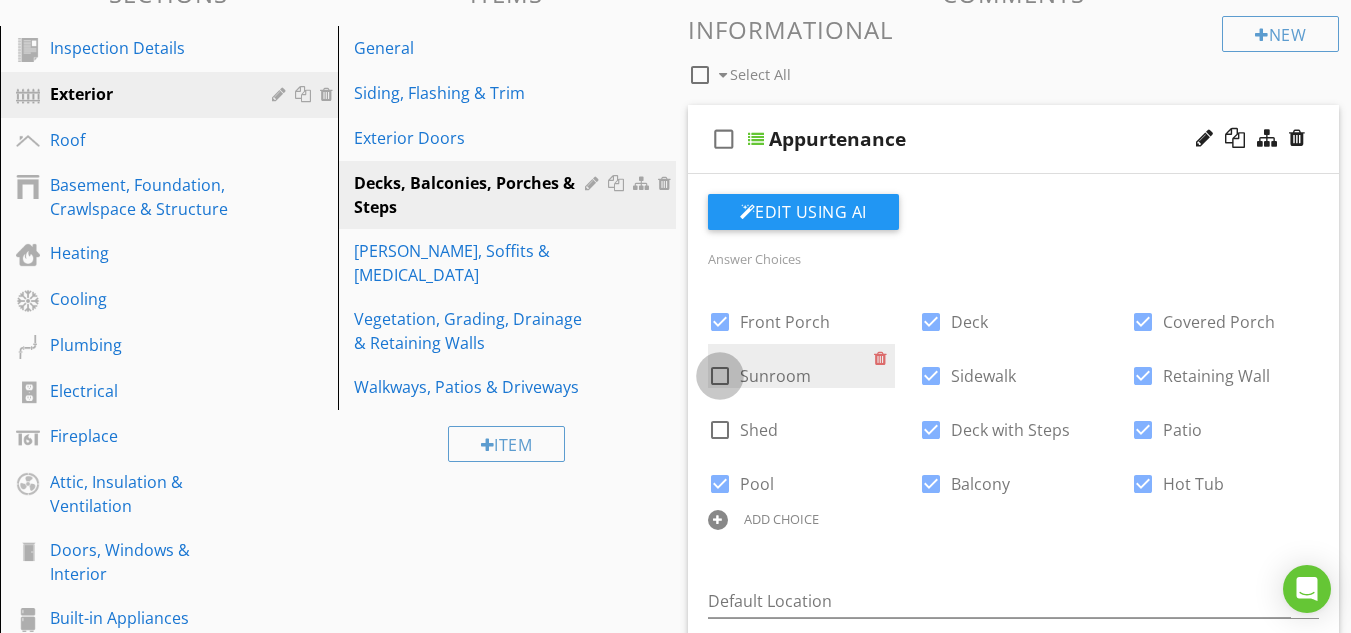 click at bounding box center (720, 376) 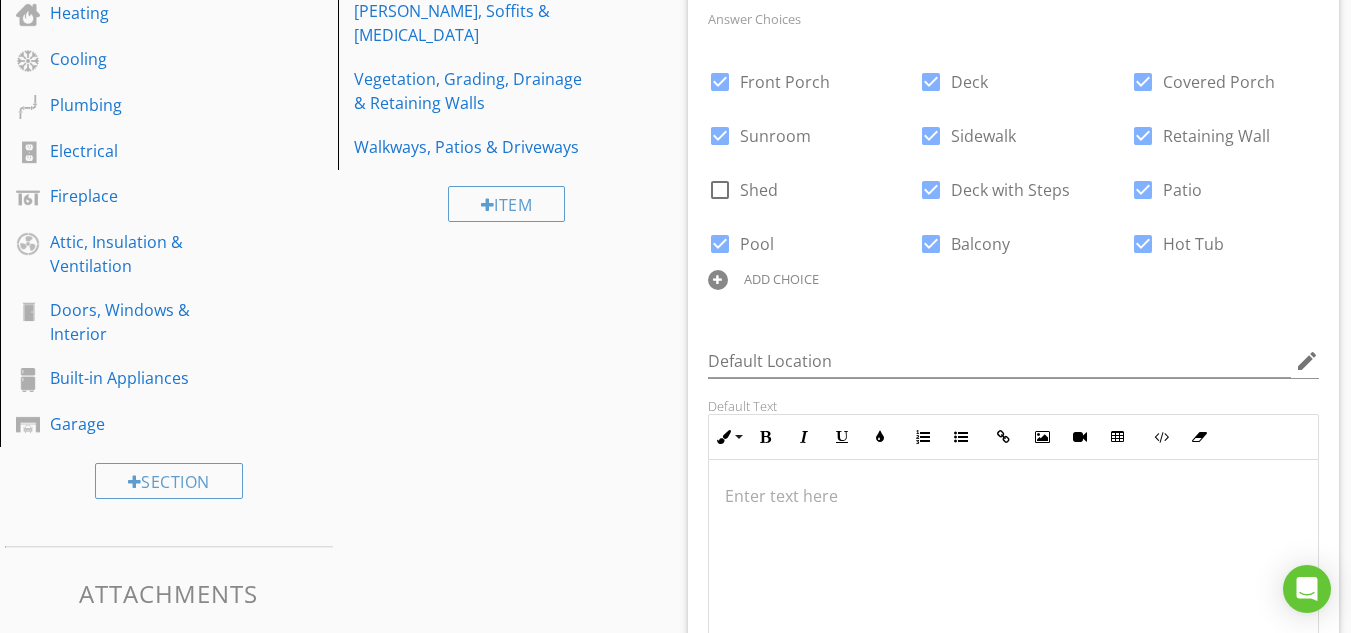 scroll, scrollTop: 515, scrollLeft: 0, axis: vertical 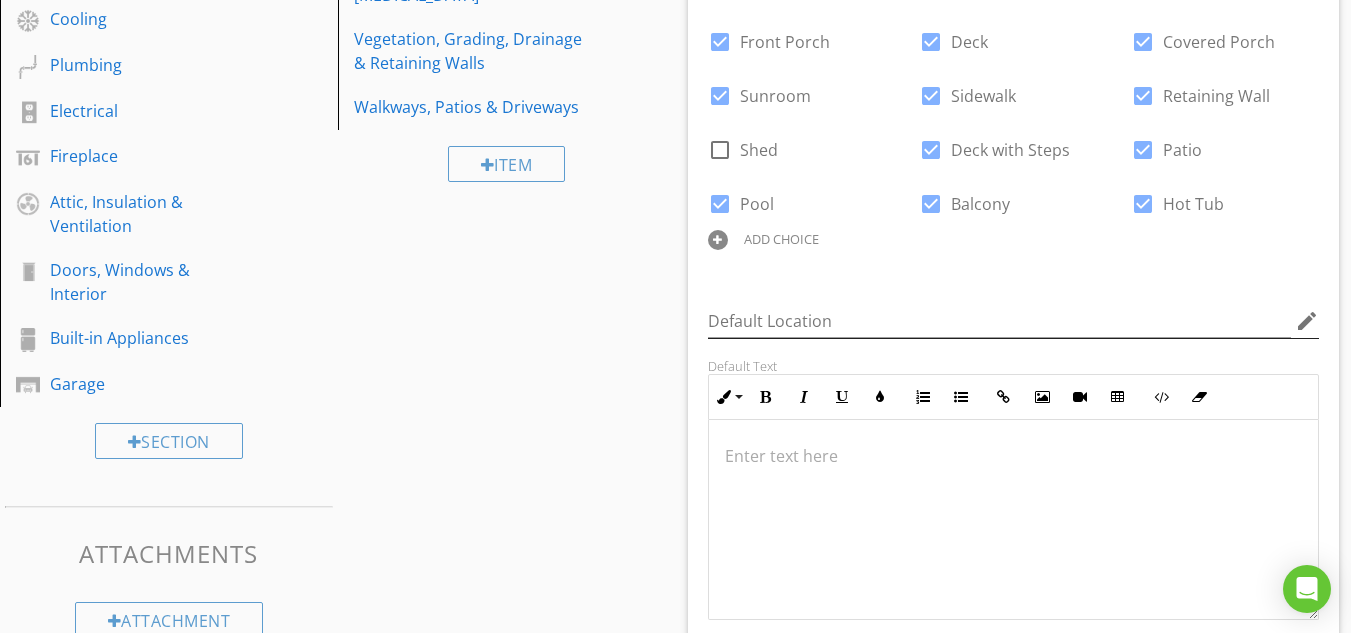 click on "edit" at bounding box center (1307, 321) 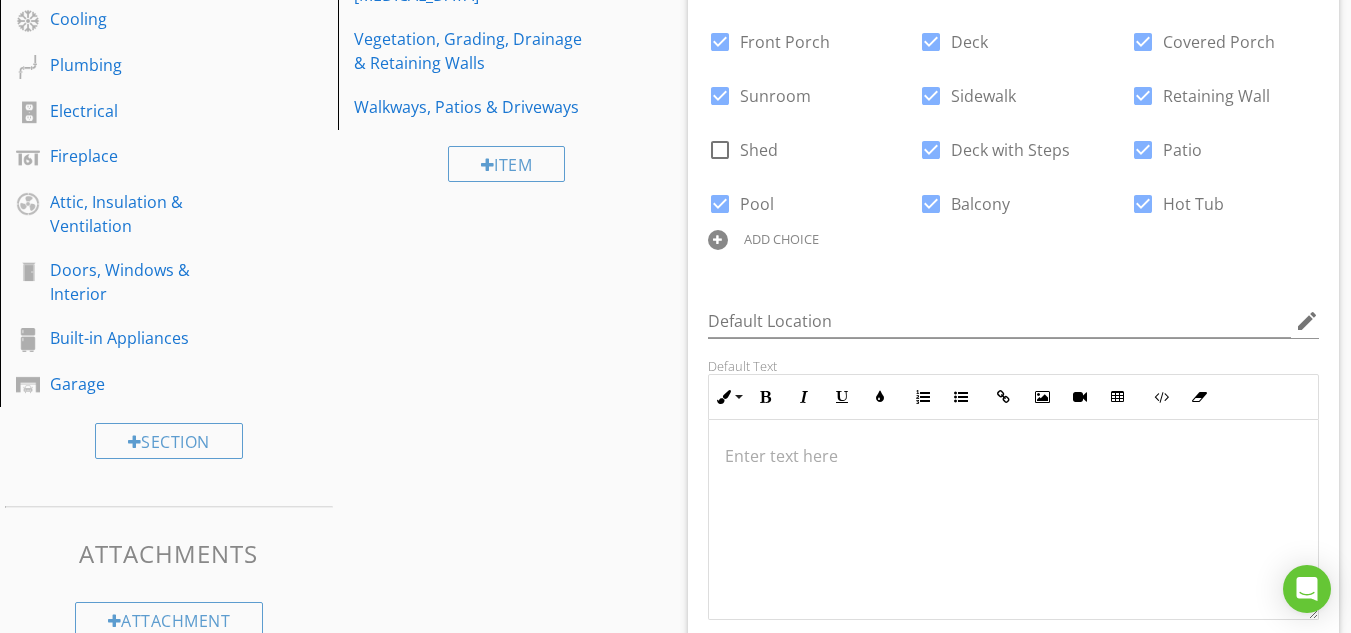 click at bounding box center (675, 316) 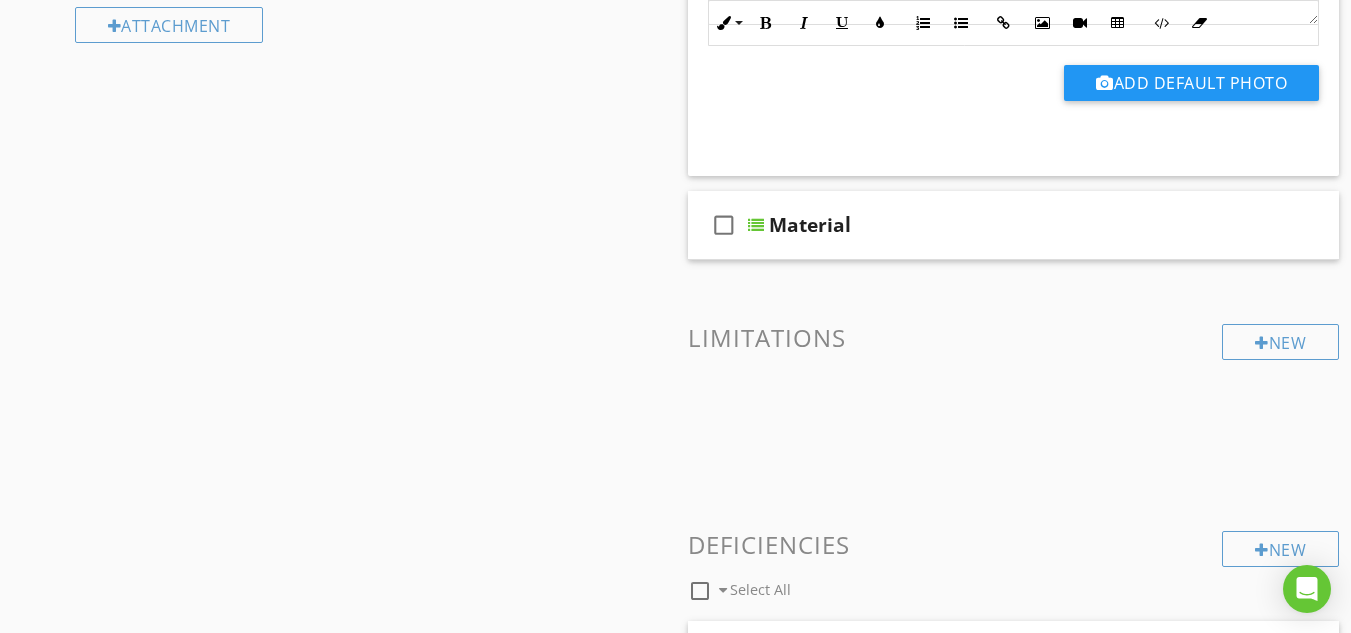 scroll, scrollTop: 1115, scrollLeft: 0, axis: vertical 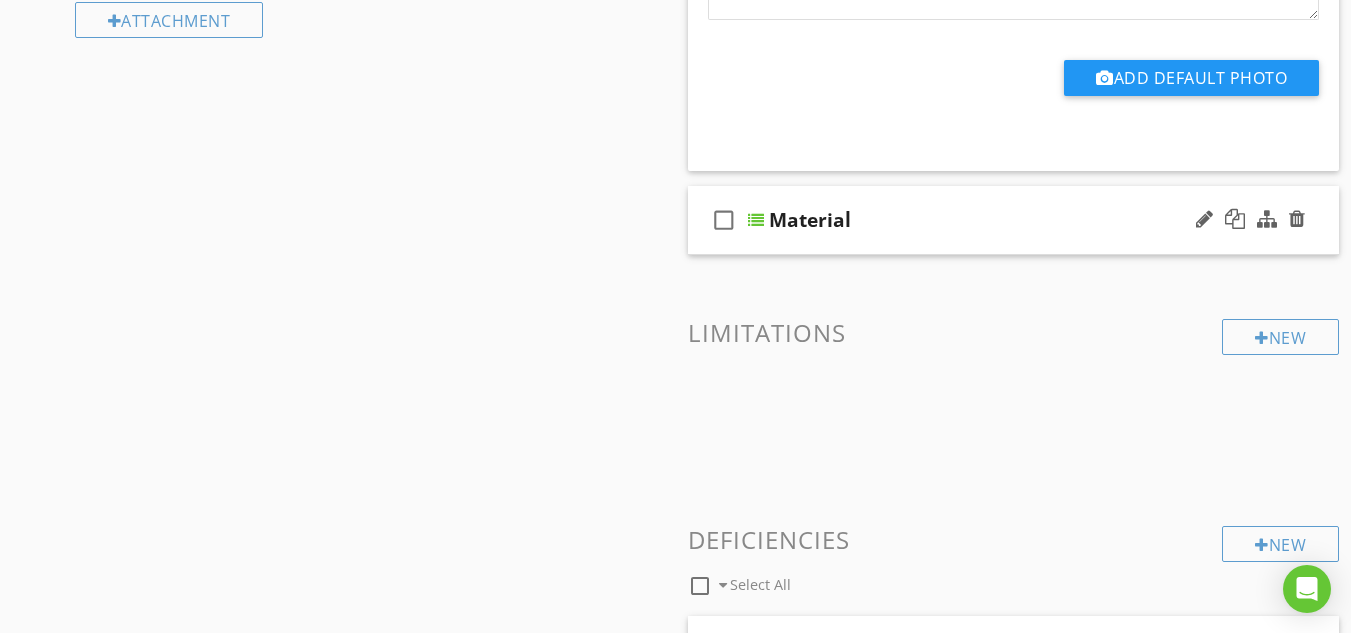click at bounding box center (756, 220) 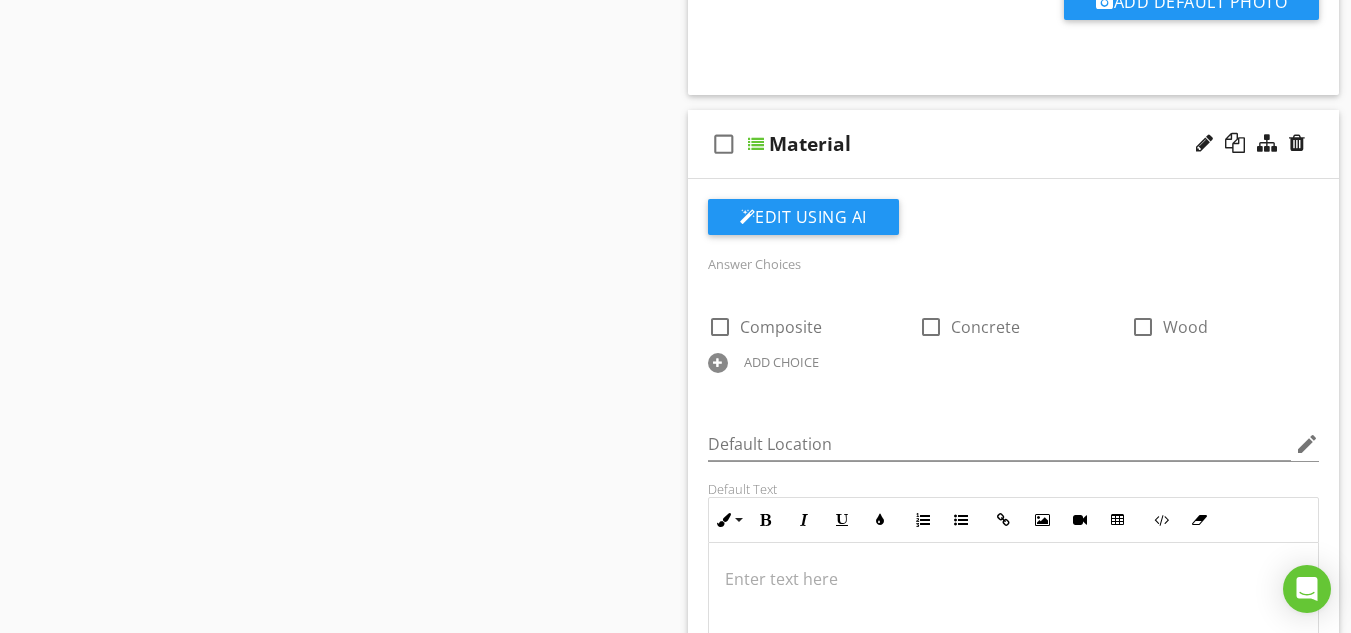 scroll, scrollTop: 1195, scrollLeft: 0, axis: vertical 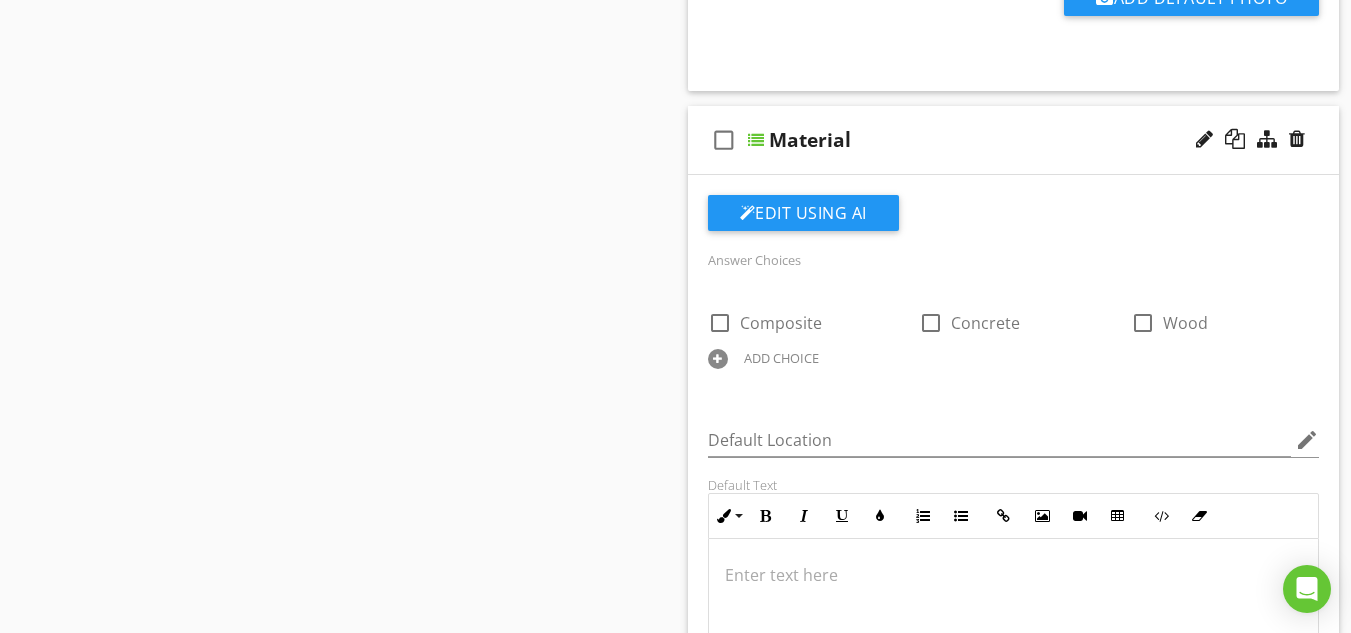 click at bounding box center [718, 359] 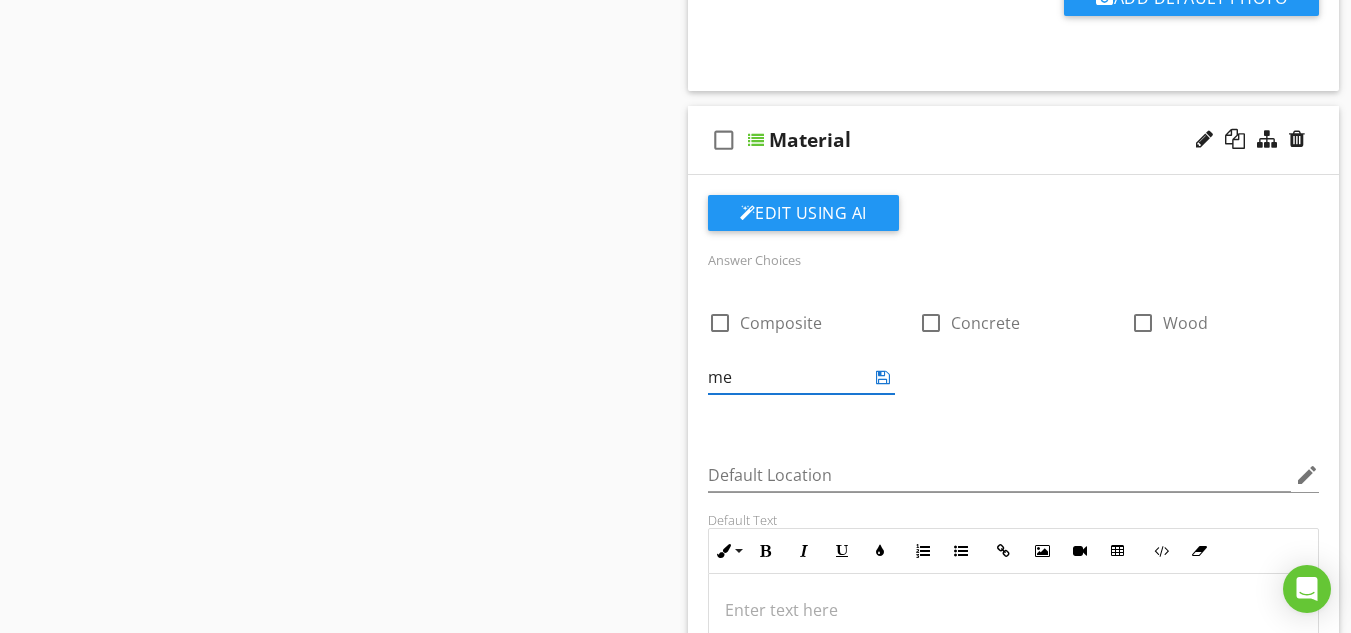 type on "m" 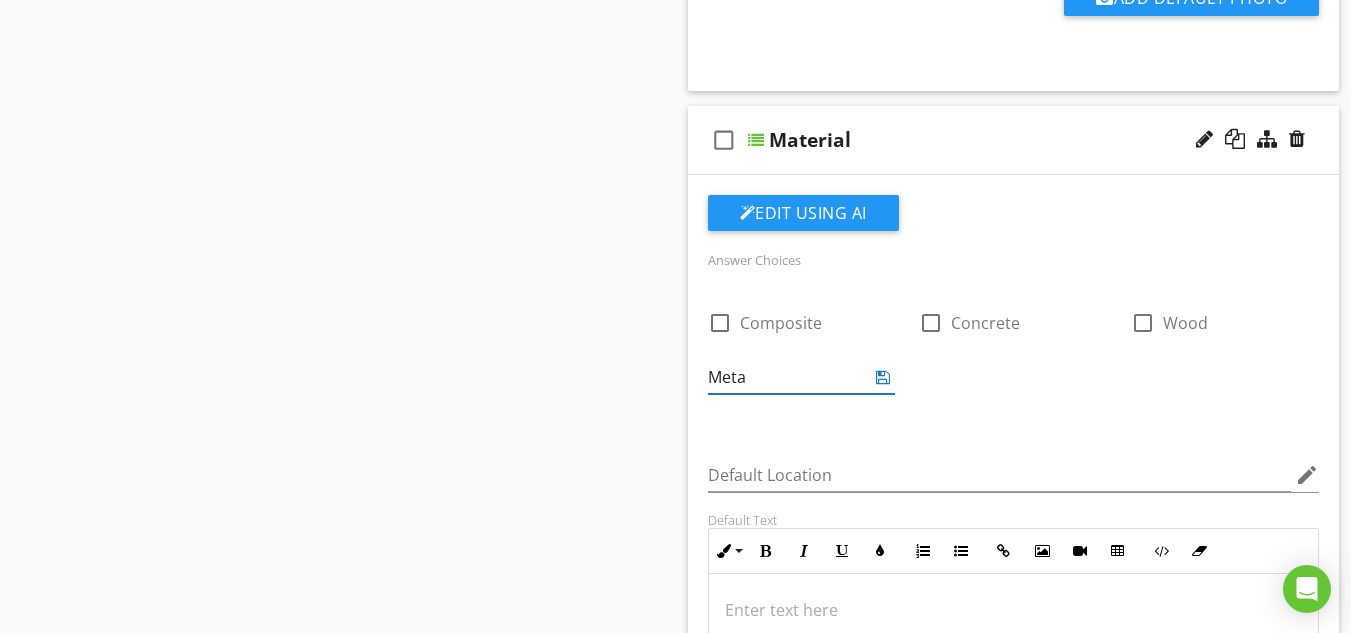 type on "Metal" 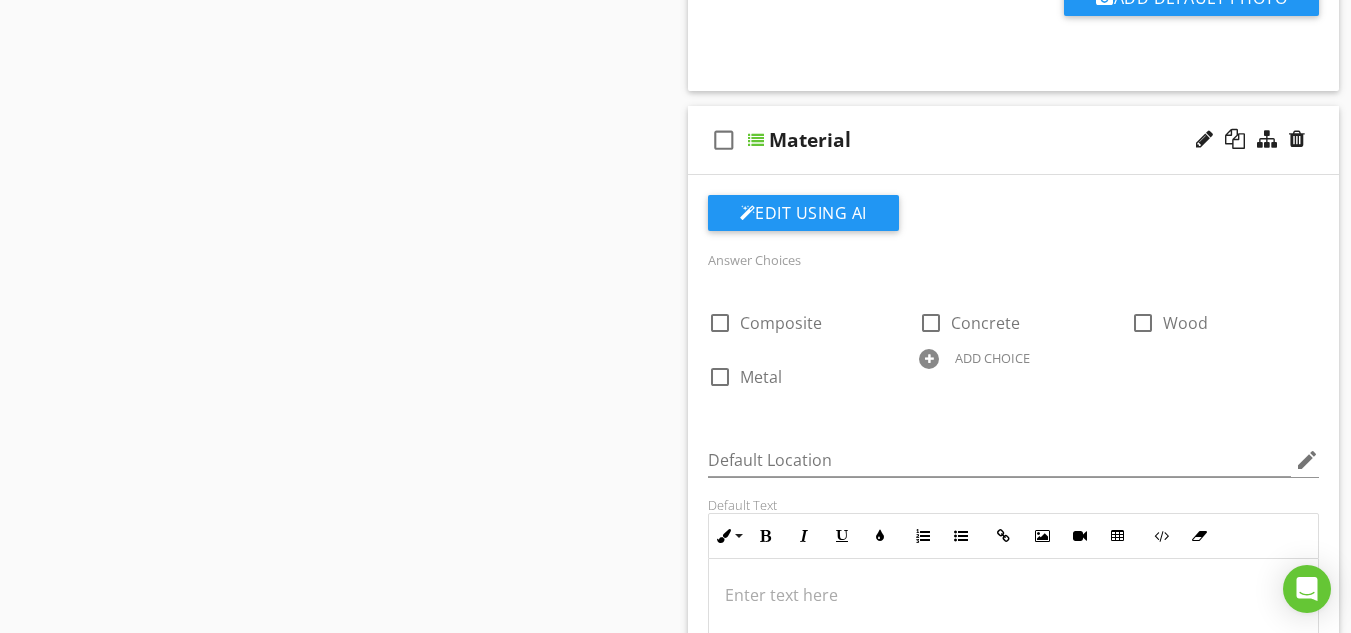 click on "check_box_outline_blank Composite   check_box_outline_blank Concrete   check_box_outline_blank Wood   check_box_outline_blank Metal         ADD CHOICE" at bounding box center (1014, 345) 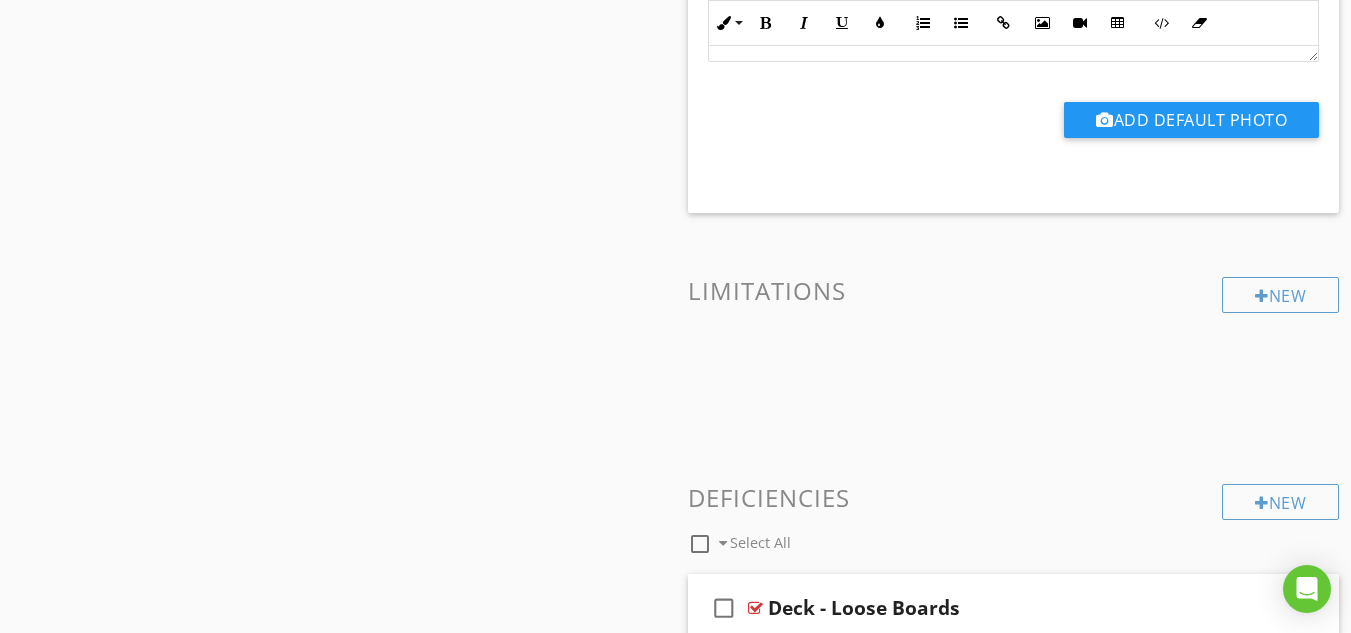 scroll, scrollTop: 1890, scrollLeft: 0, axis: vertical 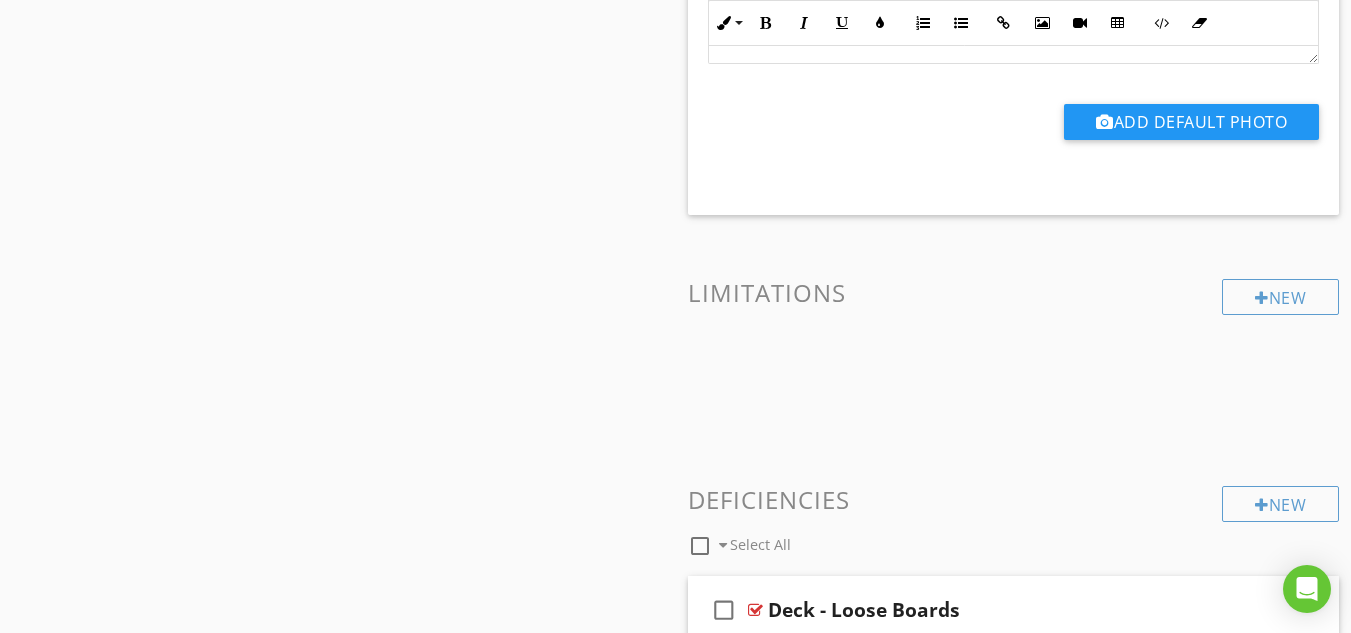 click on "Limitations" at bounding box center (1014, 292) 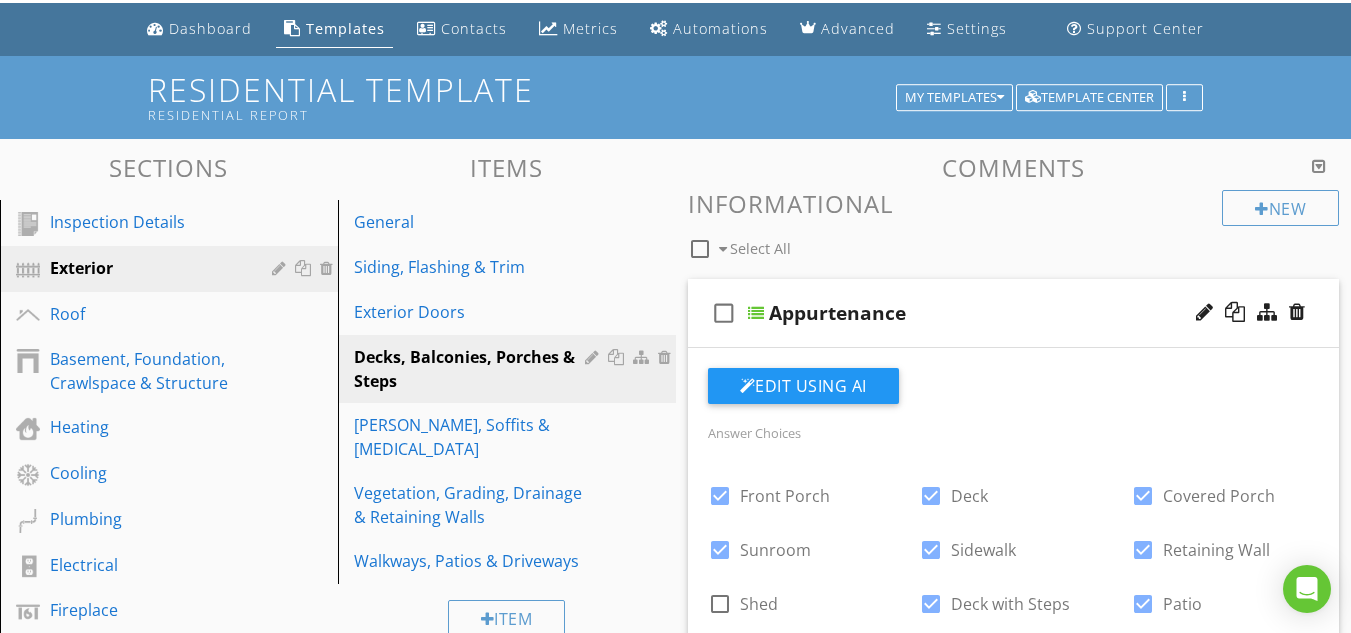 scroll, scrollTop: 0, scrollLeft: 0, axis: both 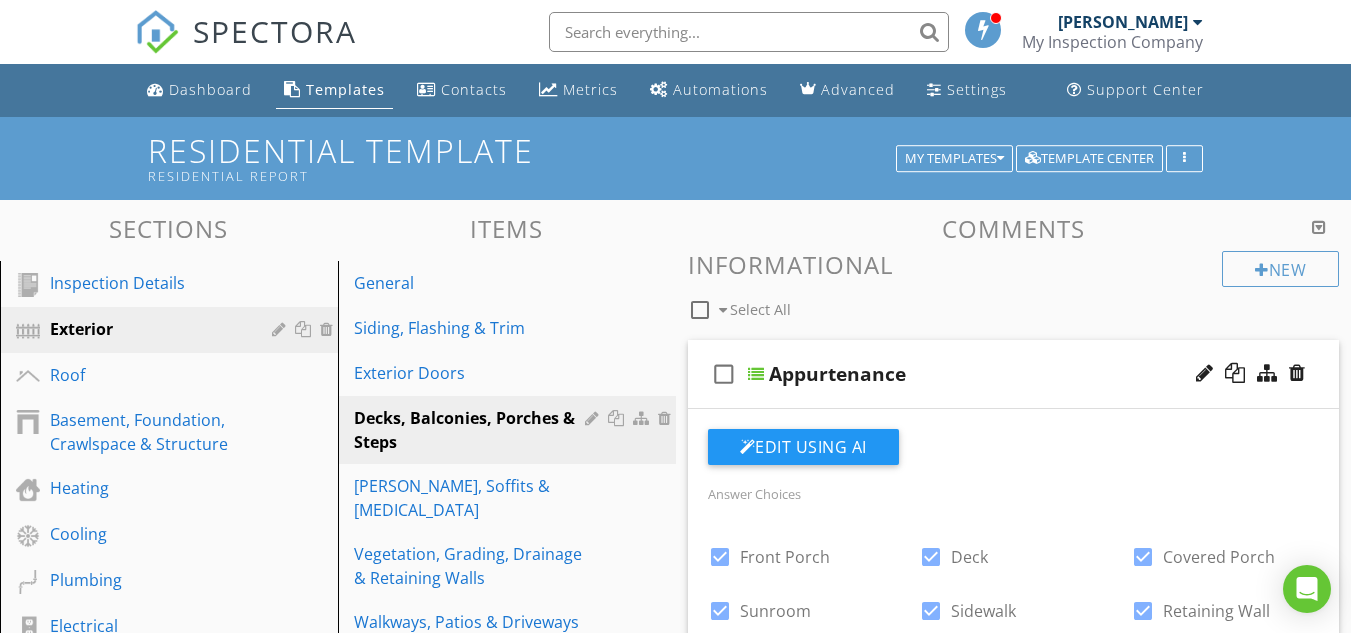 click on "check_box_outline_blank" at bounding box center [724, 374] 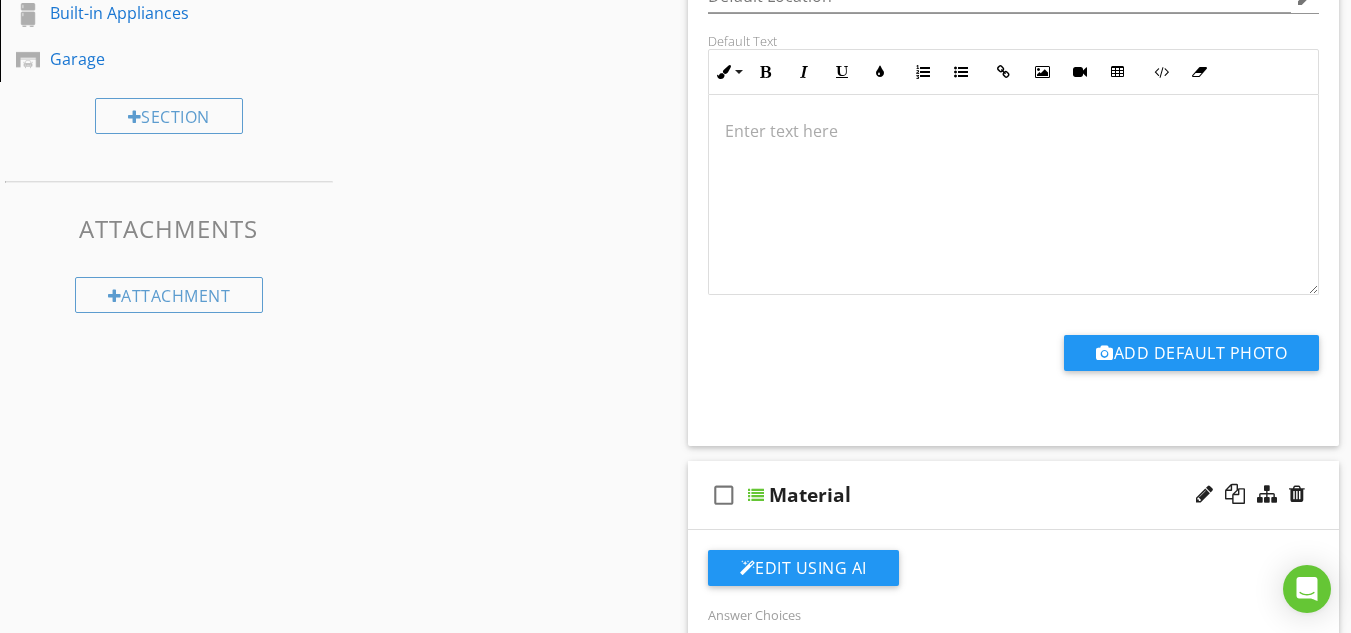 scroll, scrollTop: 880, scrollLeft: 0, axis: vertical 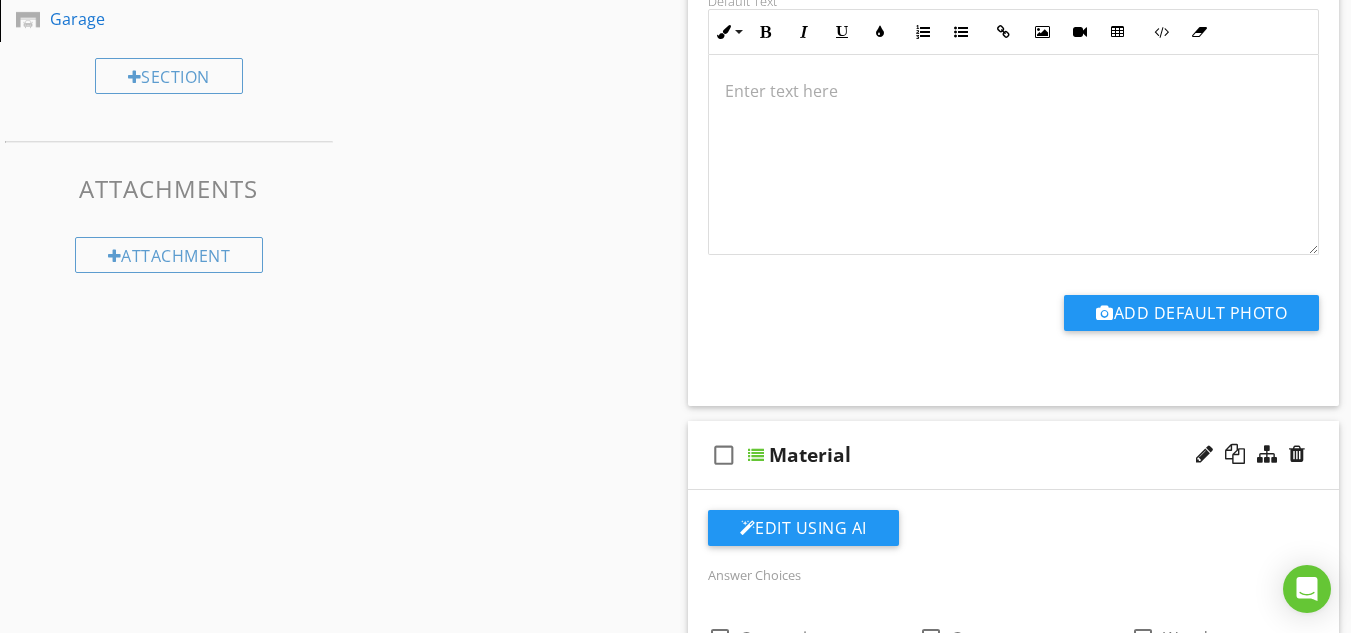 click on "check_box_outline_blank" at bounding box center (724, 455) 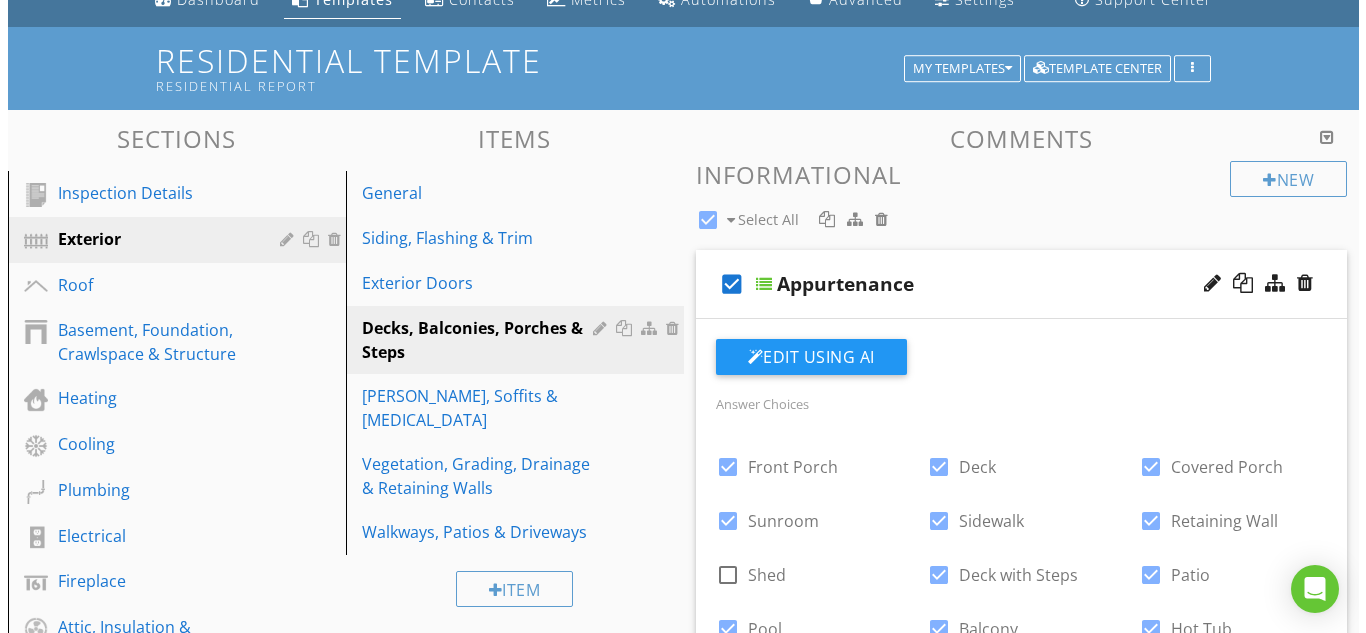 scroll, scrollTop: 120, scrollLeft: 0, axis: vertical 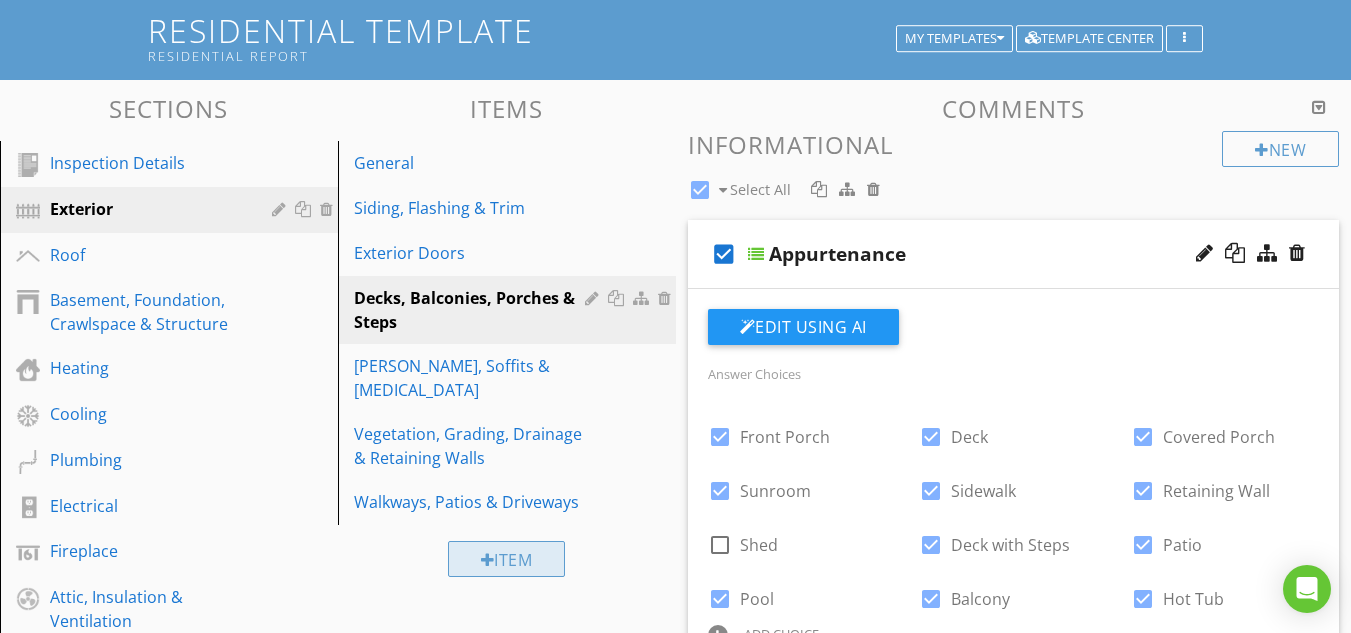 click on "Item" at bounding box center (507, 559) 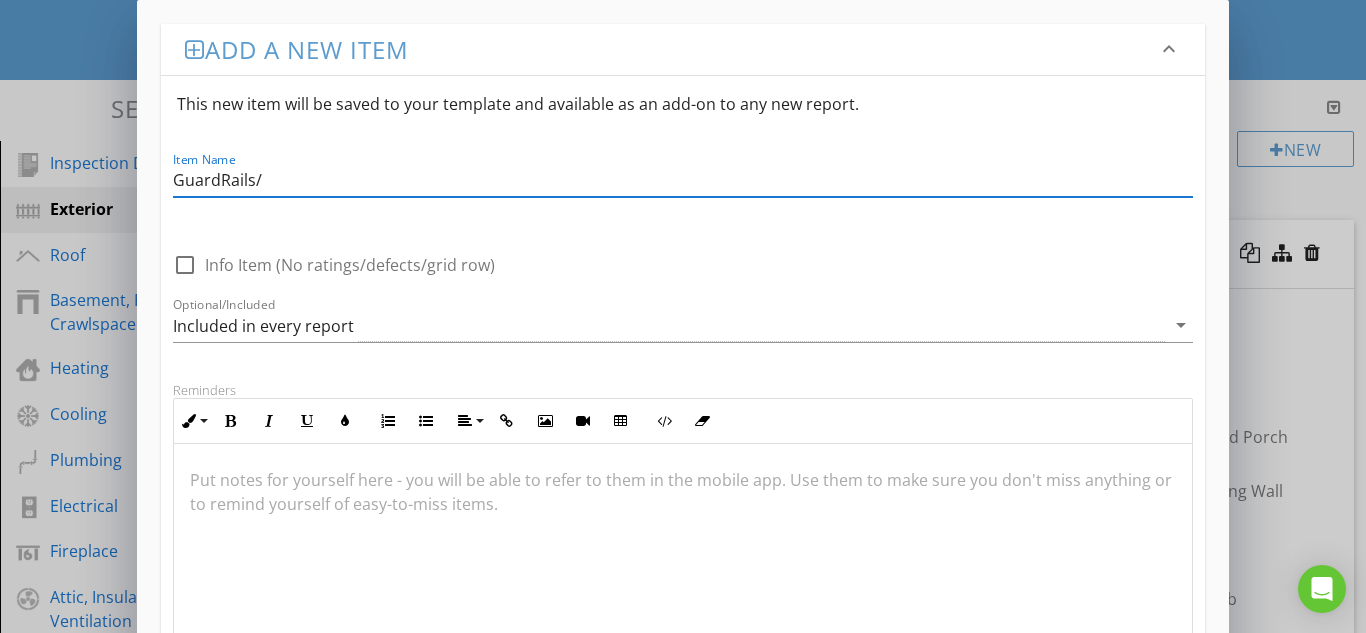 click on "GuardRails/" at bounding box center (683, 180) 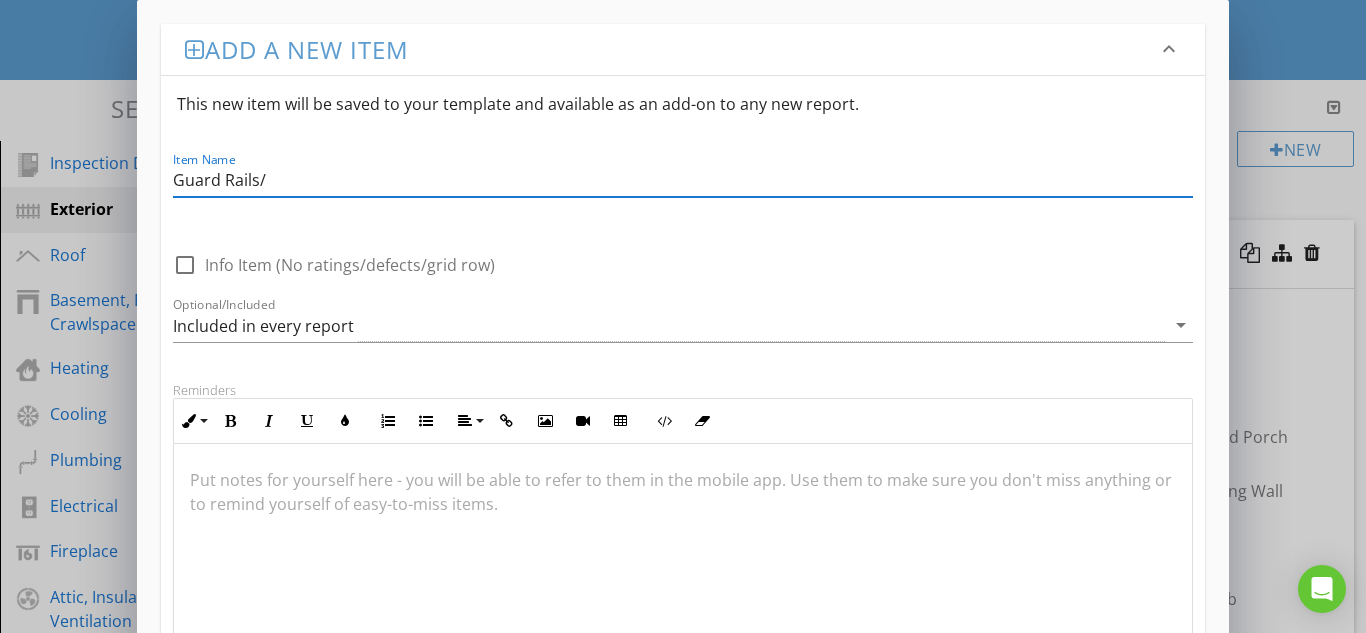click on "Guard Rails/" at bounding box center [683, 180] 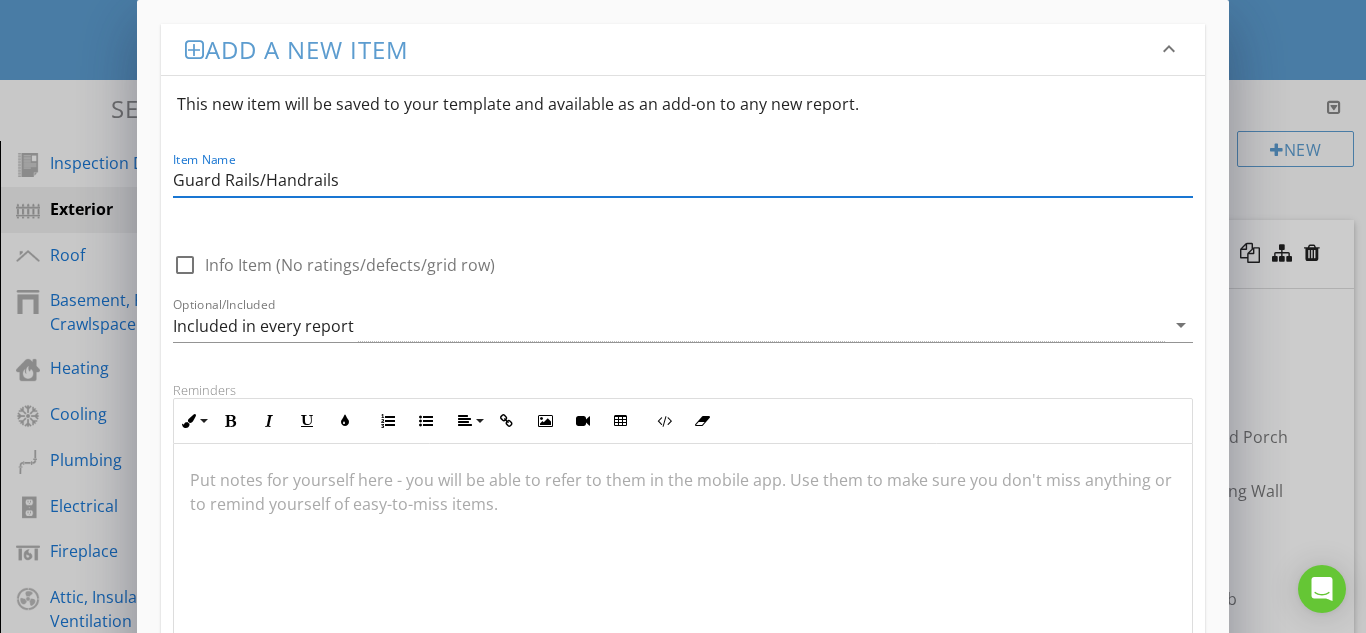 type on "Guard Rails/Handrails" 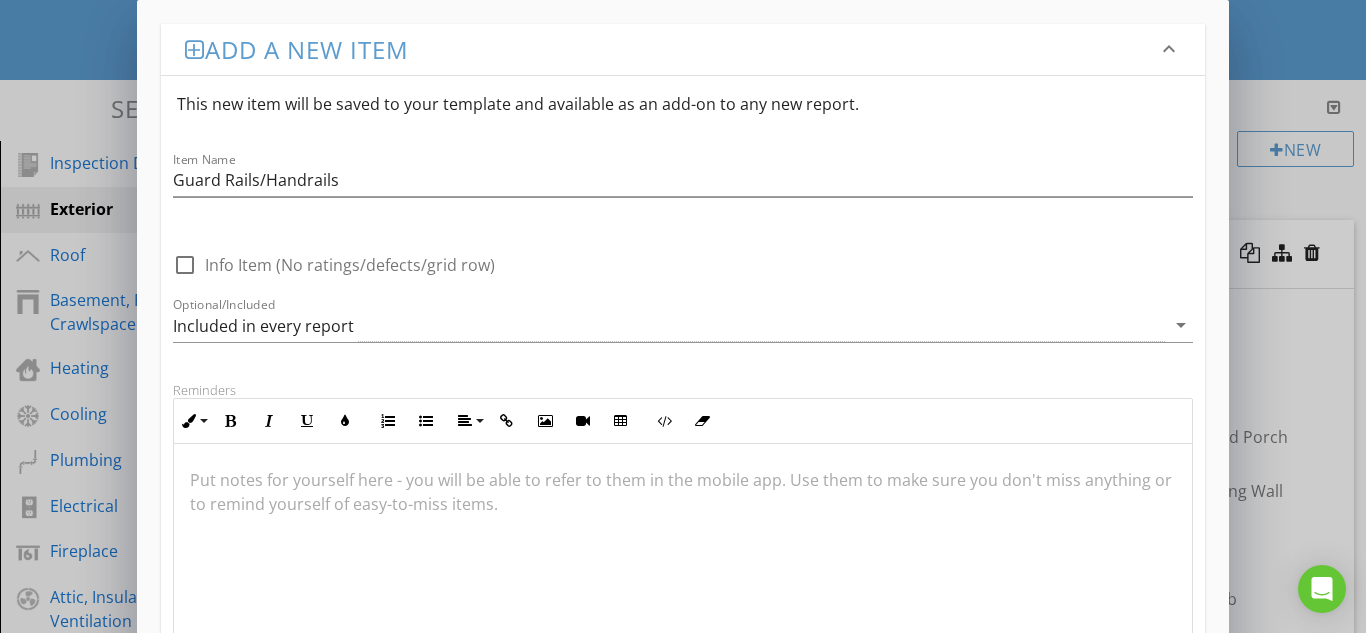 click at bounding box center [185, 265] 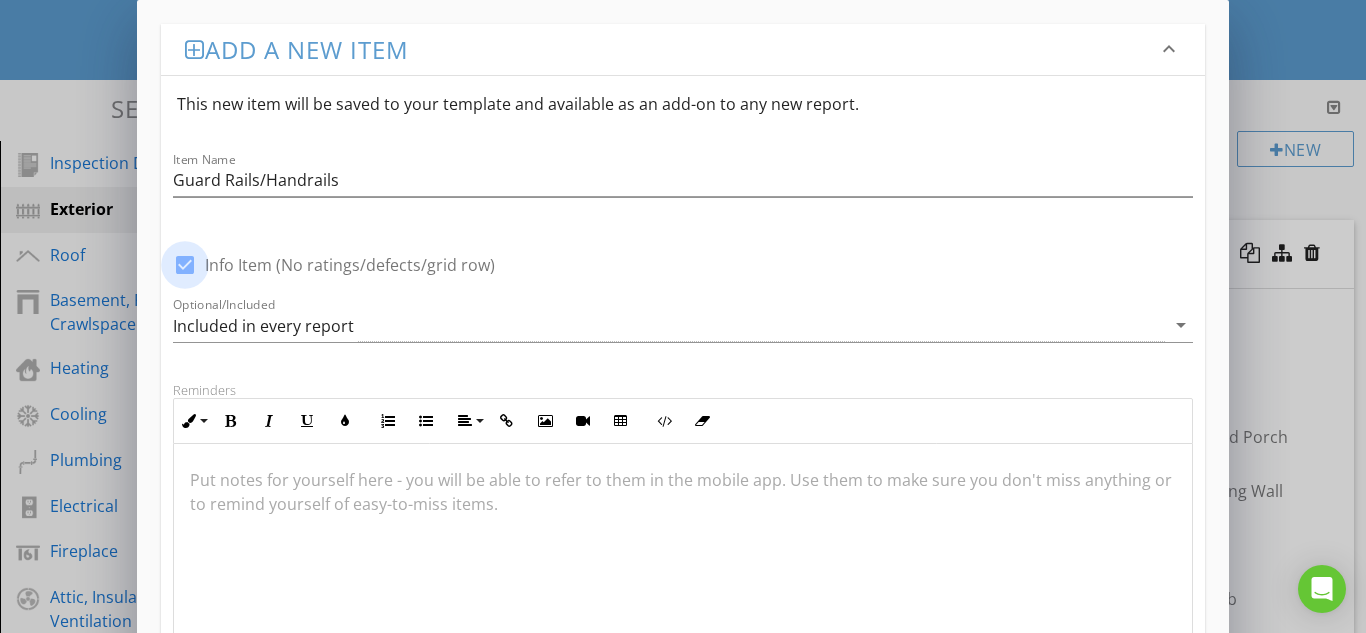 click at bounding box center [185, 265] 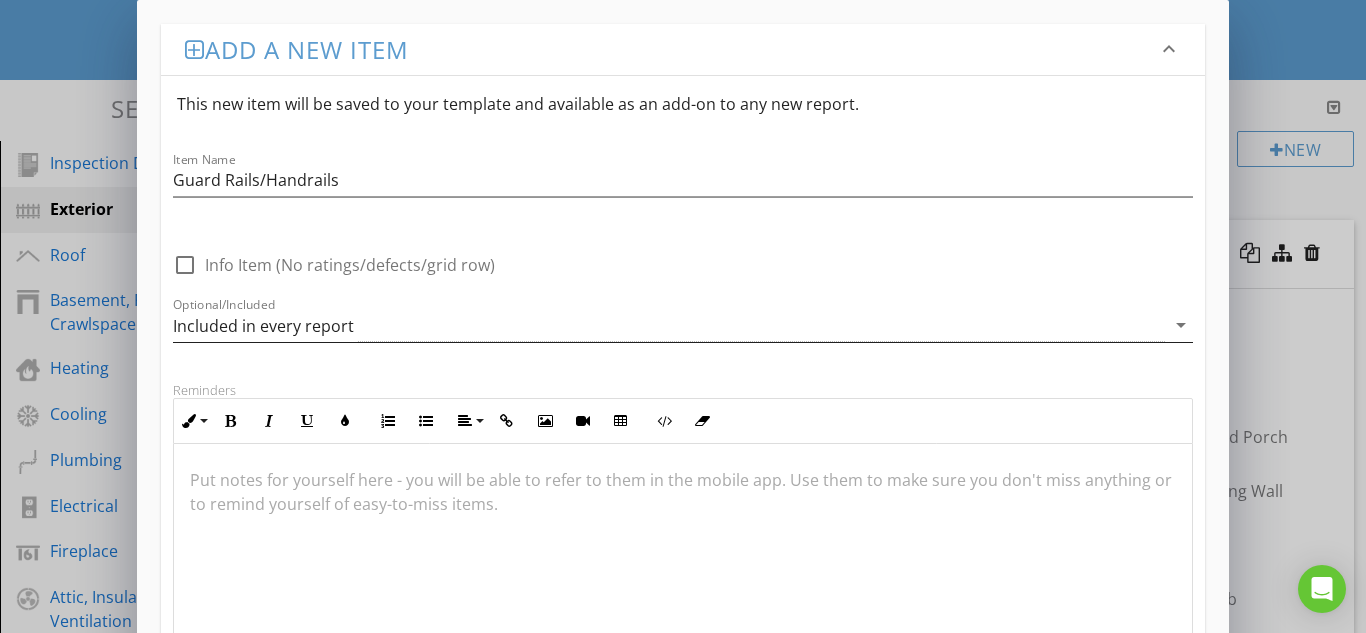 click on "Included in every report" at bounding box center (263, 326) 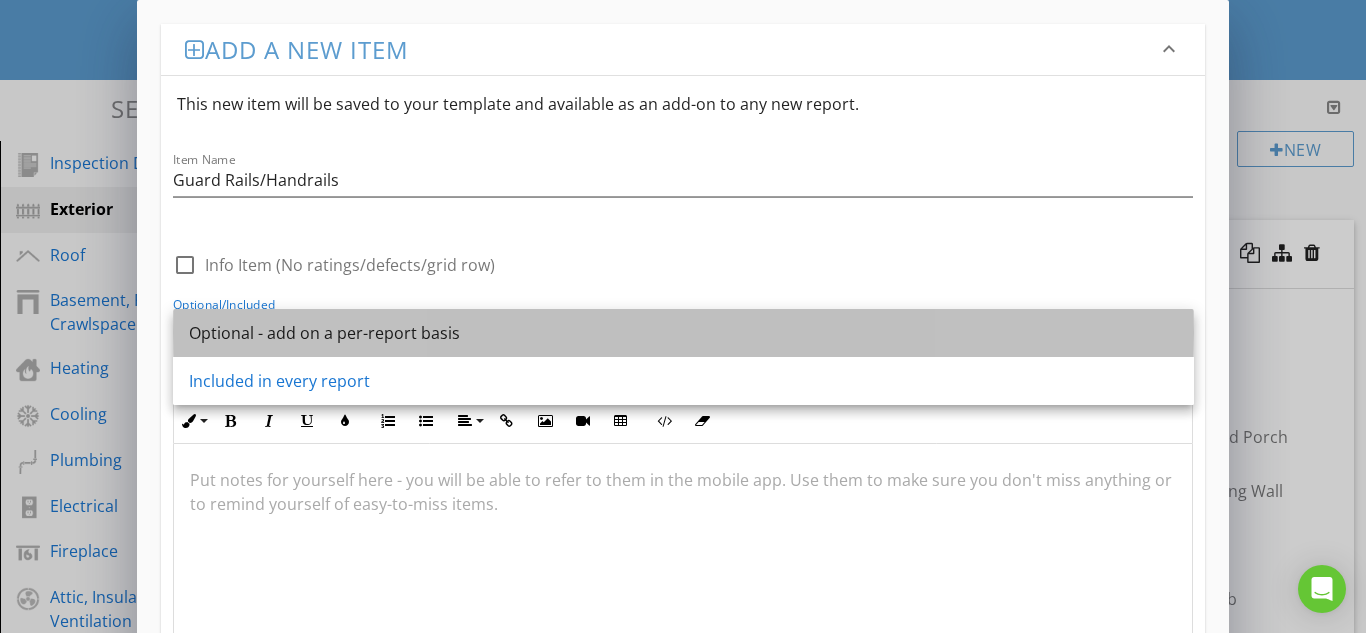 click on "Optional - add on a per-report basis" at bounding box center (683, 333) 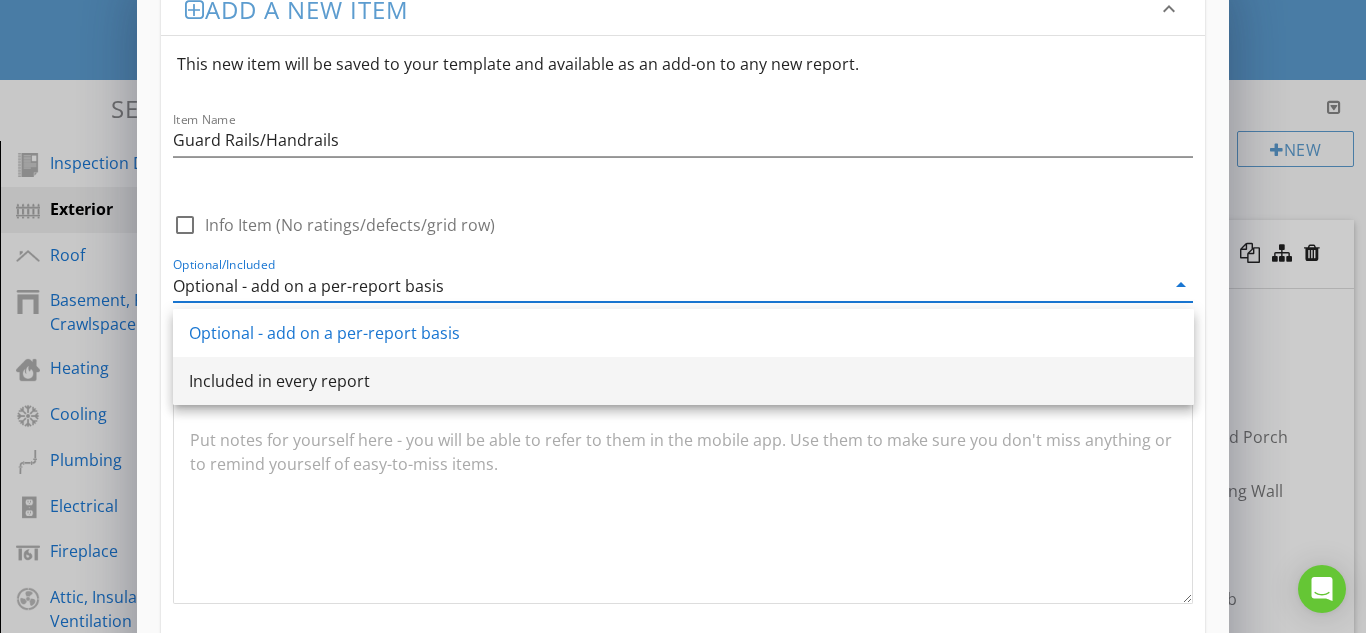 scroll, scrollTop: 80, scrollLeft: 0, axis: vertical 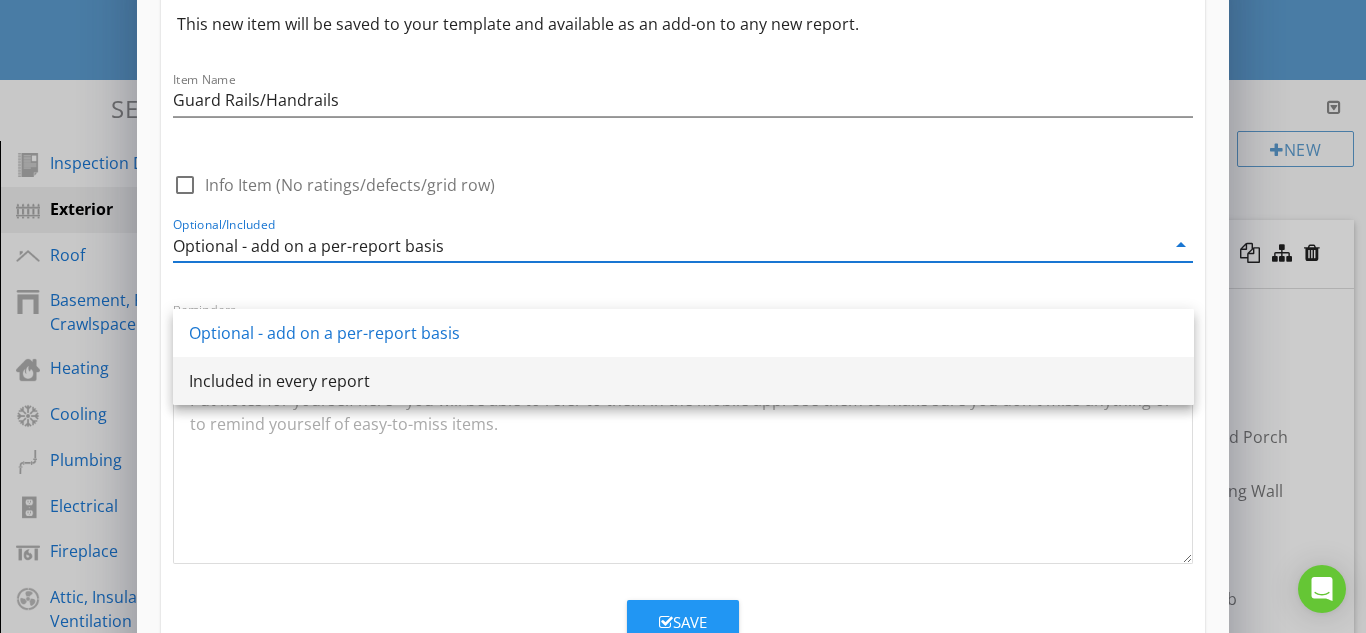 click on "arrow_drop_down" at bounding box center (1181, 245) 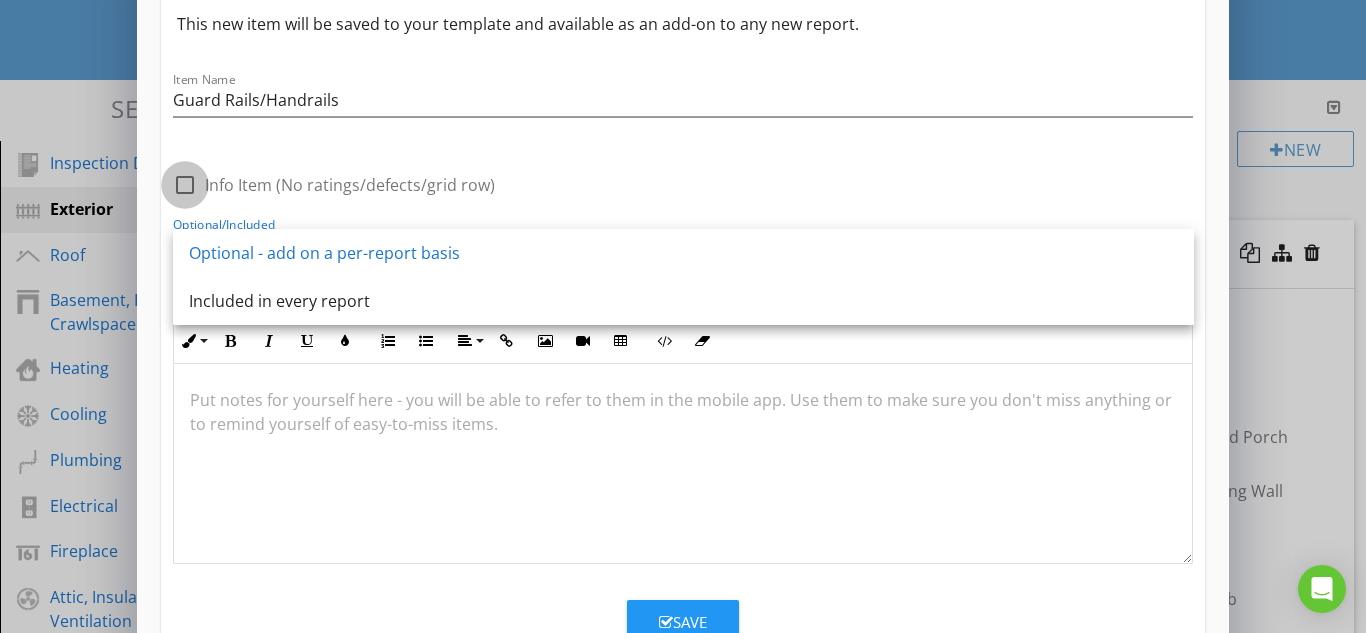 click at bounding box center [185, 185] 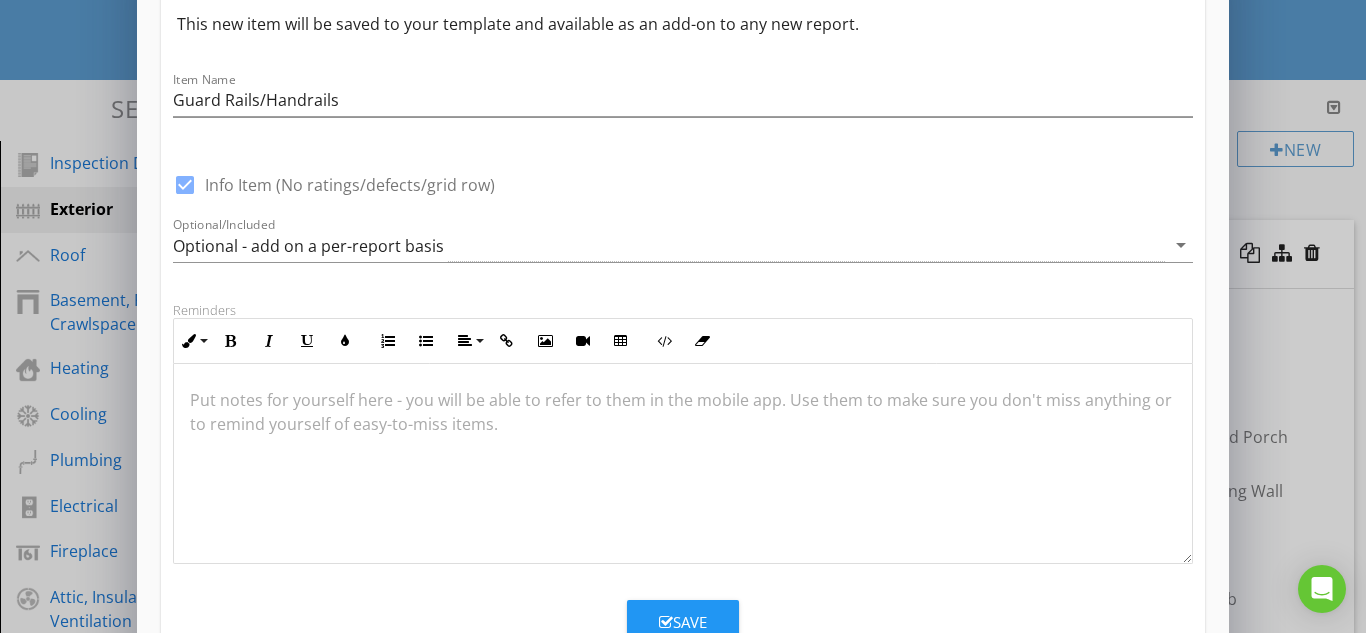 type 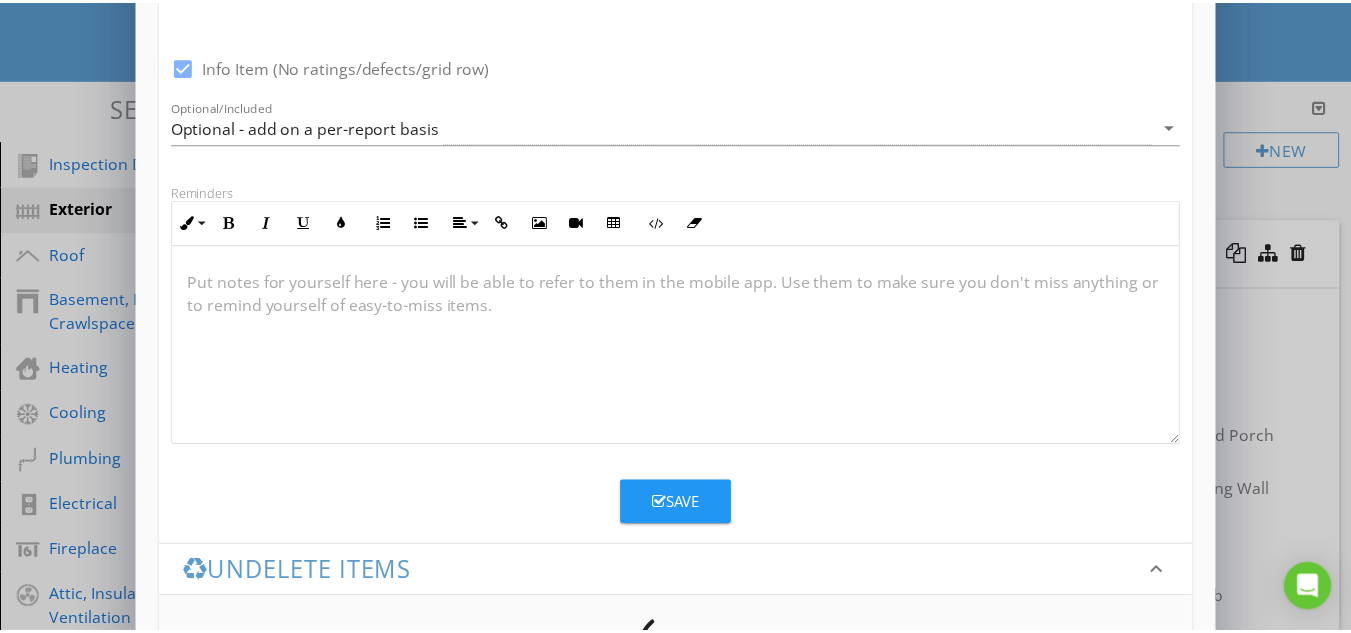 scroll, scrollTop: 240, scrollLeft: 0, axis: vertical 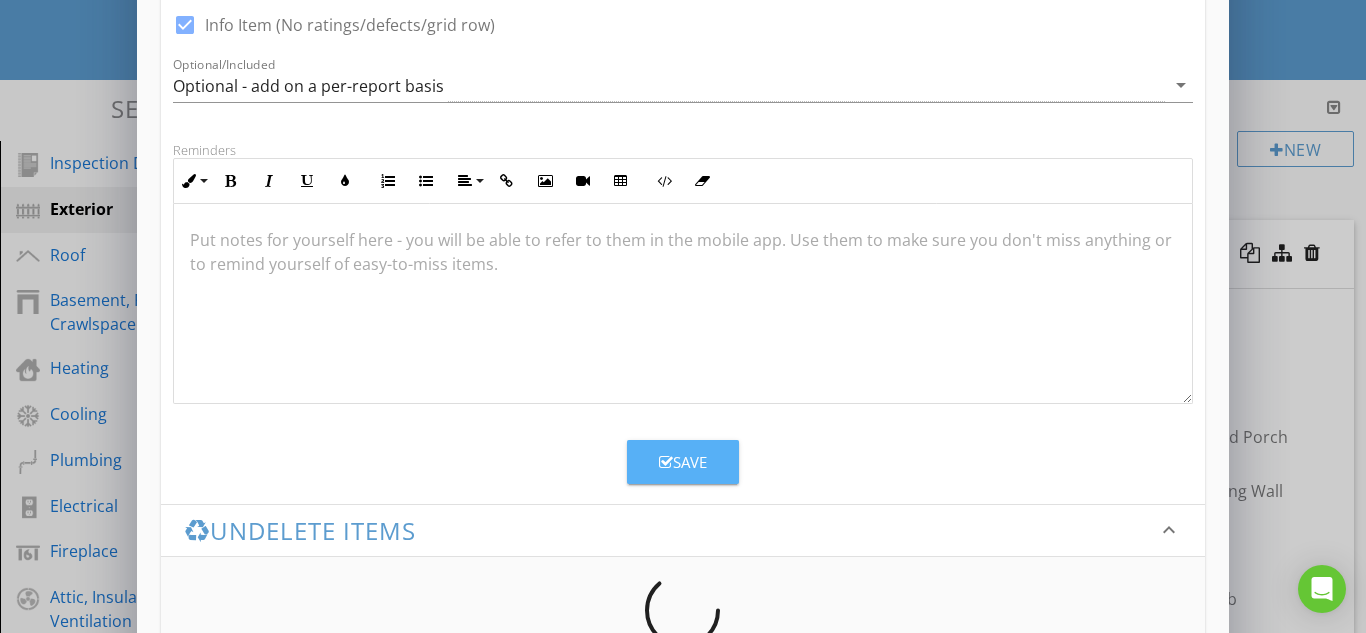click on "Save" at bounding box center [683, 462] 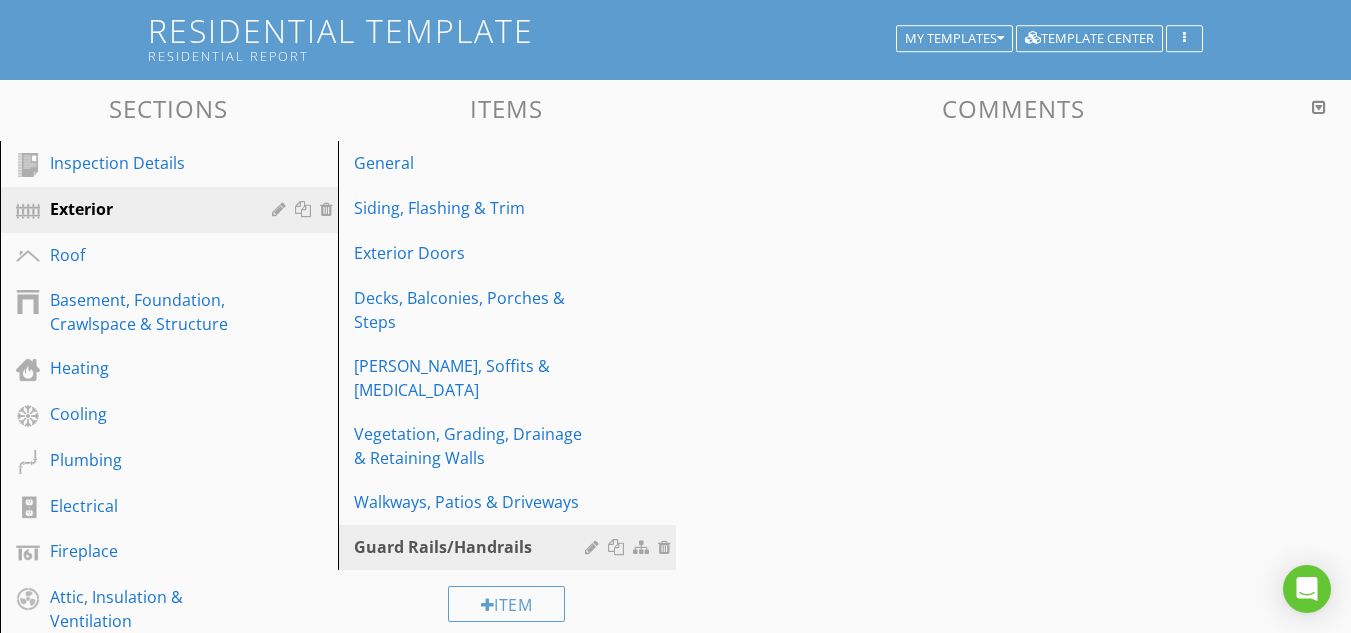 scroll, scrollTop: 234, scrollLeft: 0, axis: vertical 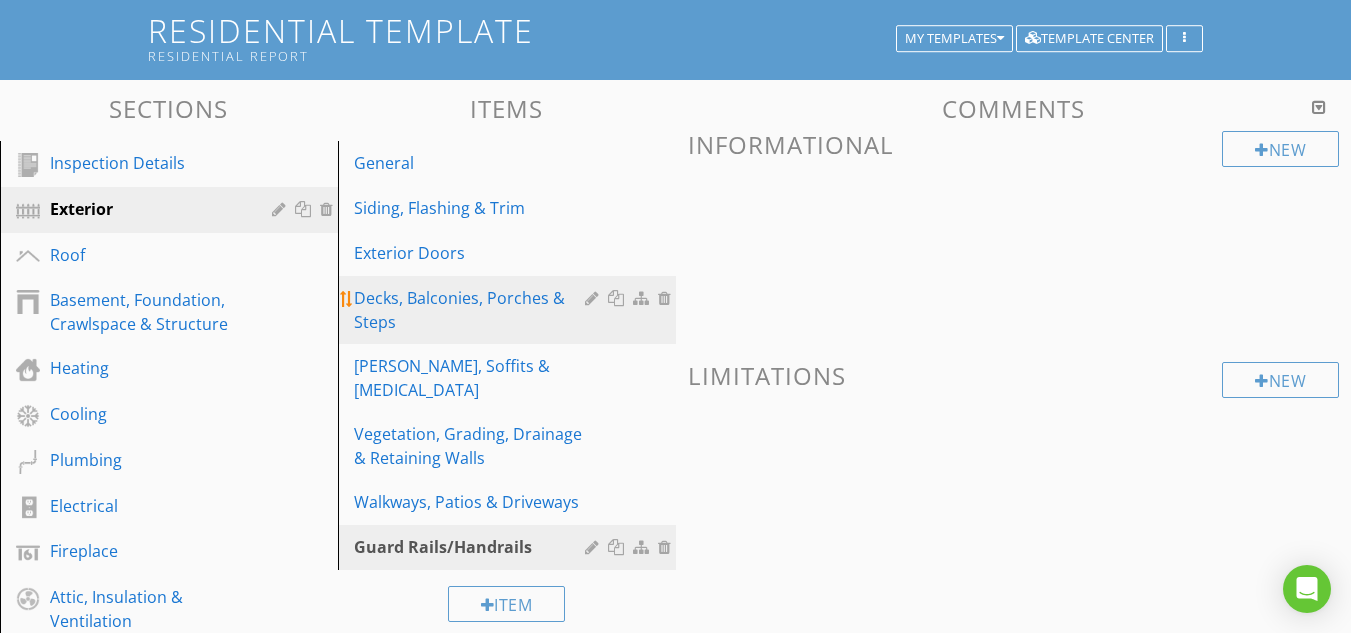 click on "Decks, Balconies, Porches & Steps" at bounding box center (472, 310) 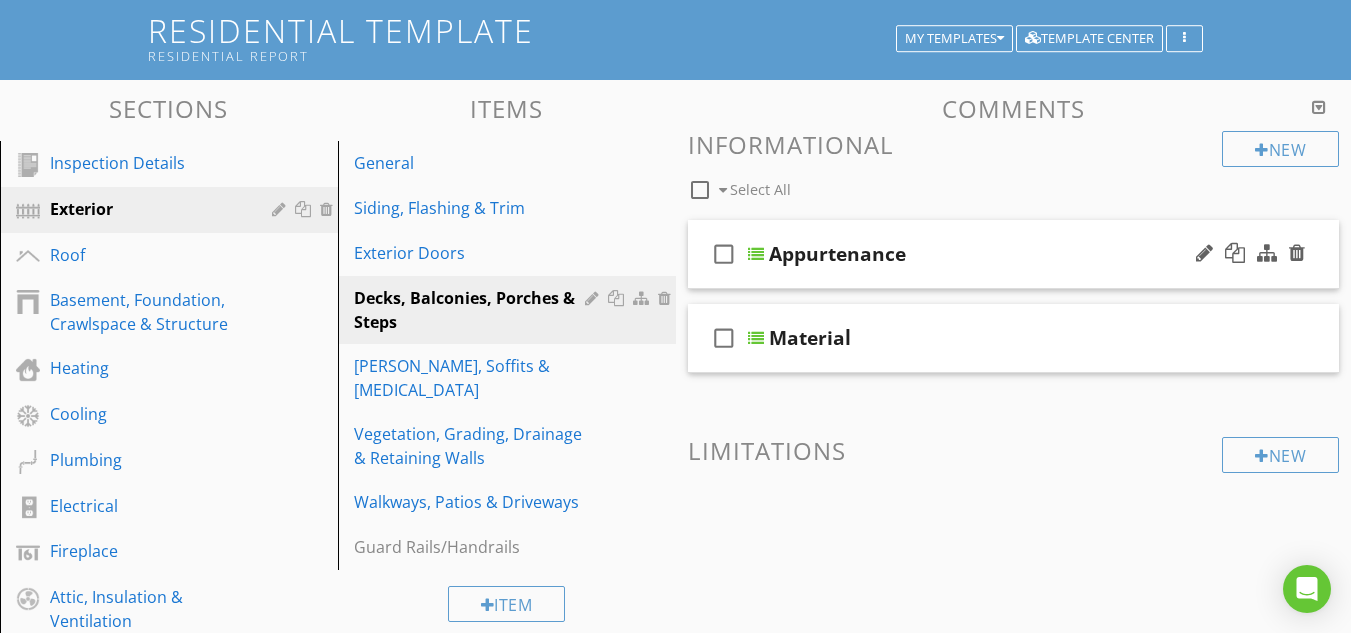 click at bounding box center [756, 254] 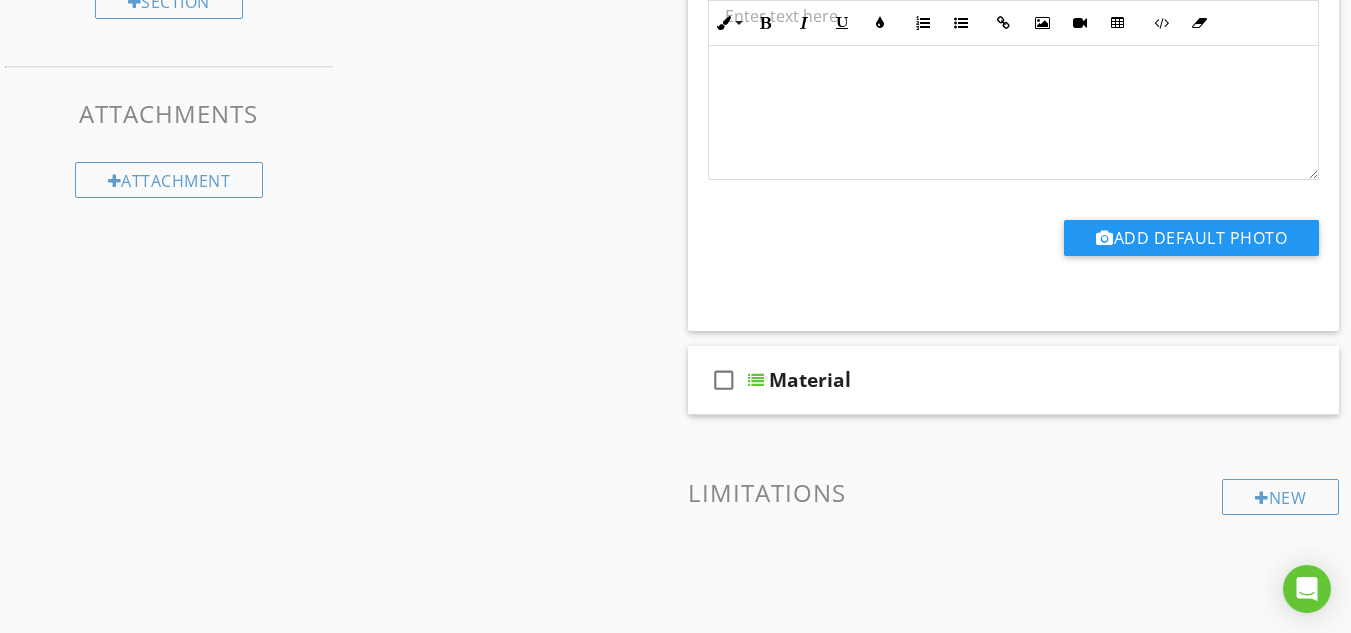 scroll, scrollTop: 960, scrollLeft: 0, axis: vertical 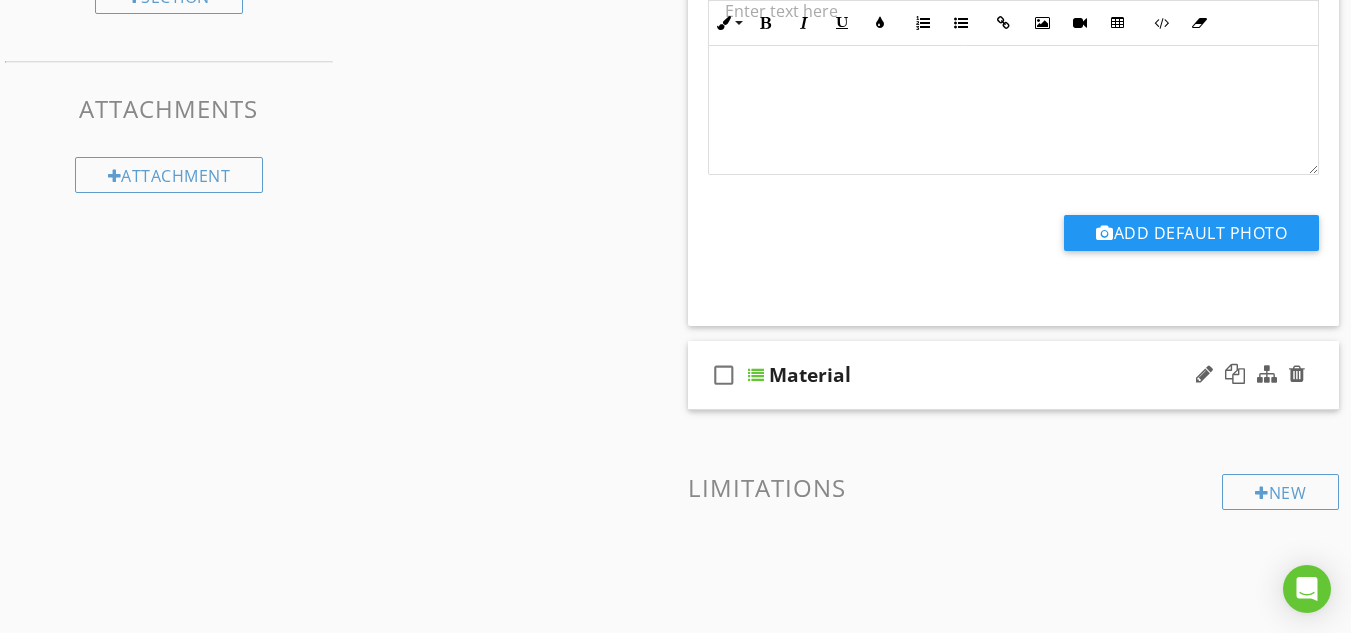 click at bounding box center (756, 375) 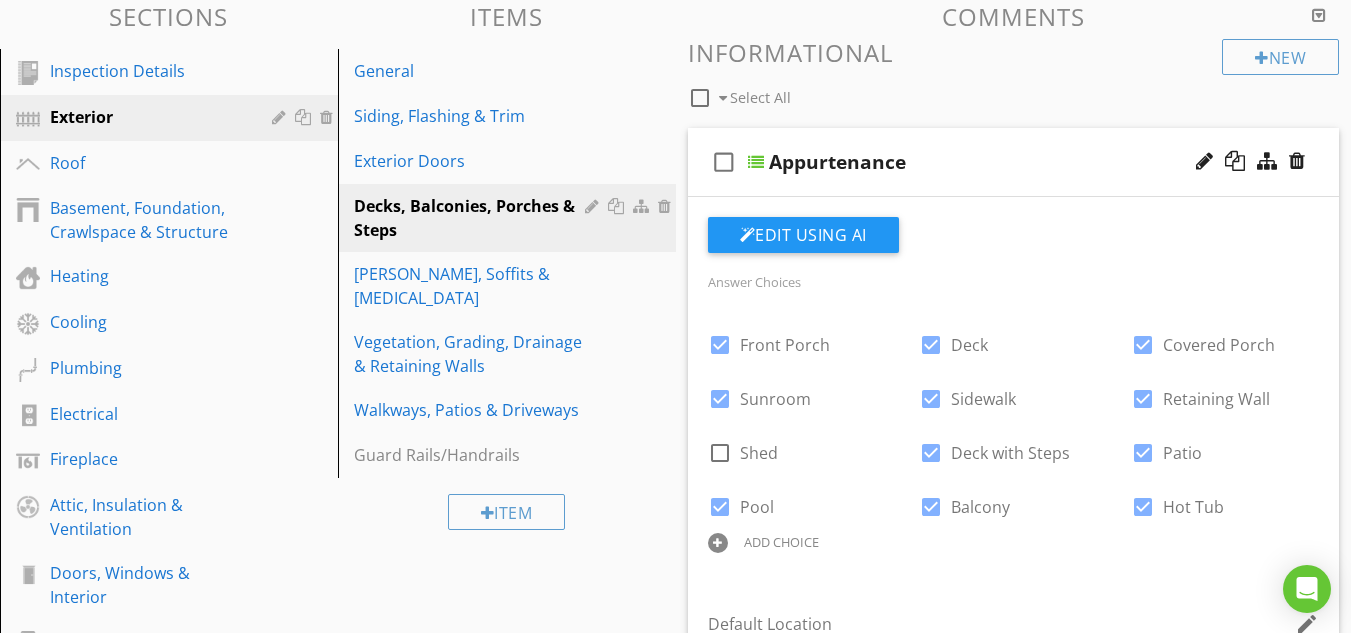 scroll, scrollTop: 210, scrollLeft: 0, axis: vertical 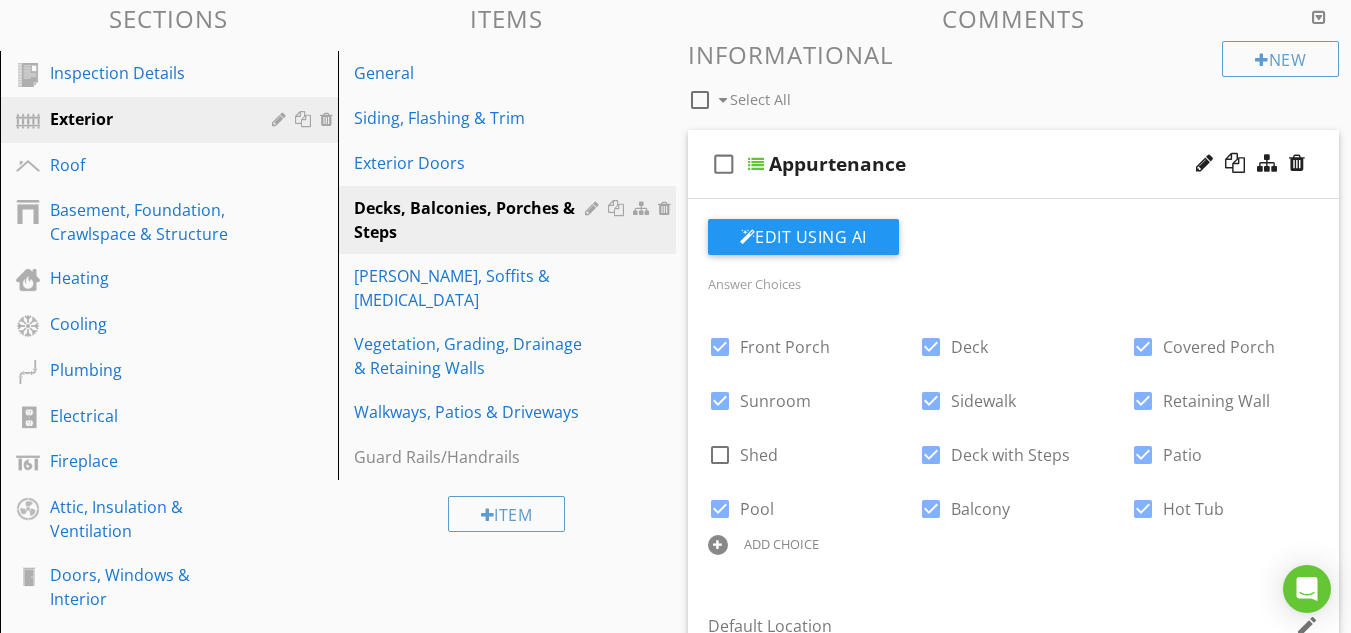 click at bounding box center [756, 164] 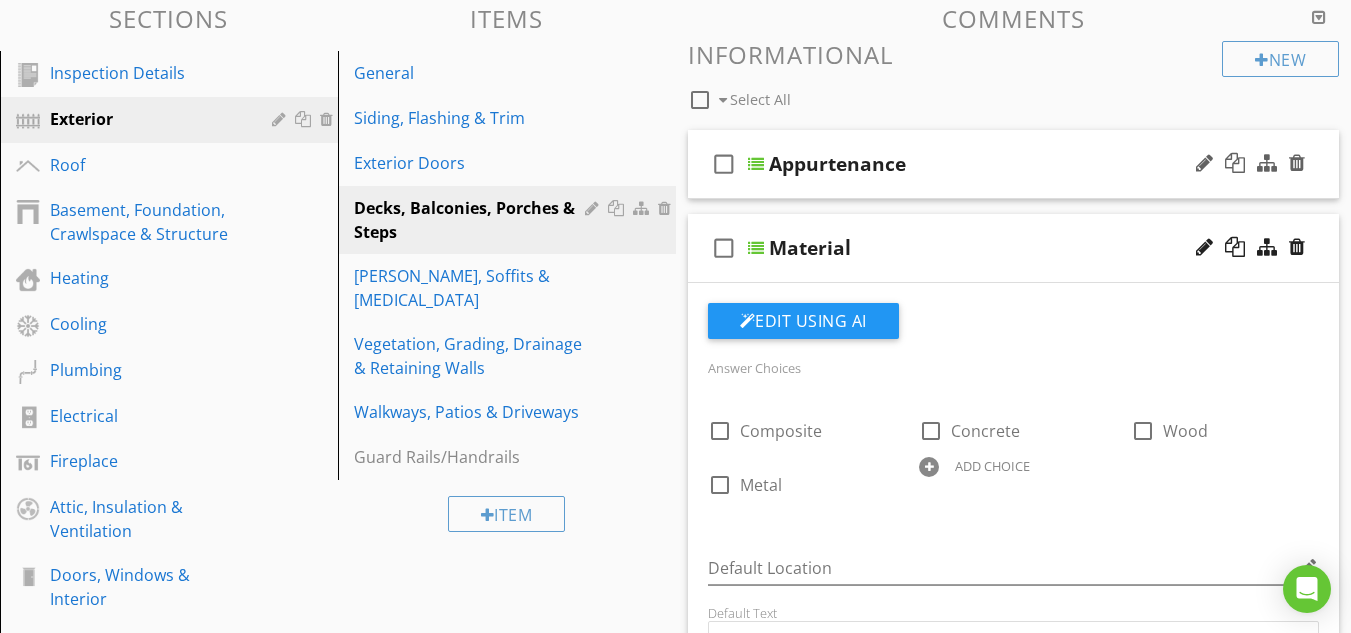 click on "check_box_outline_blank" at bounding box center (724, 164) 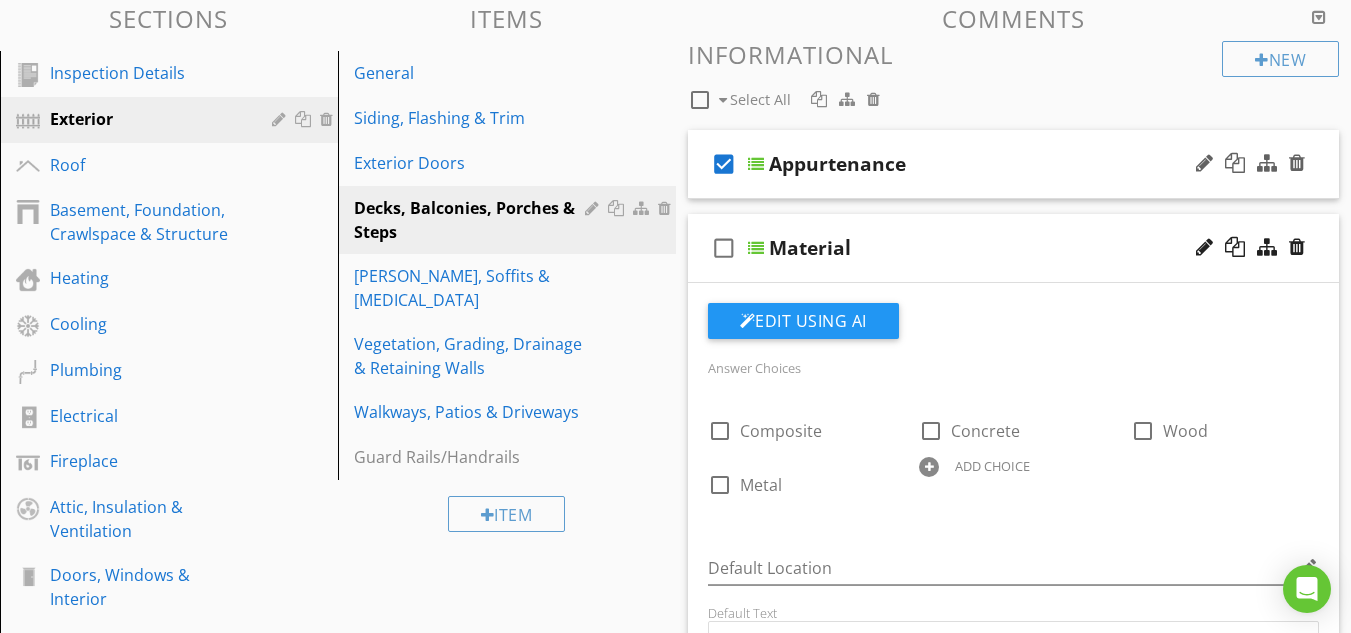 click on "check_box_outline_blank" at bounding box center (724, 248) 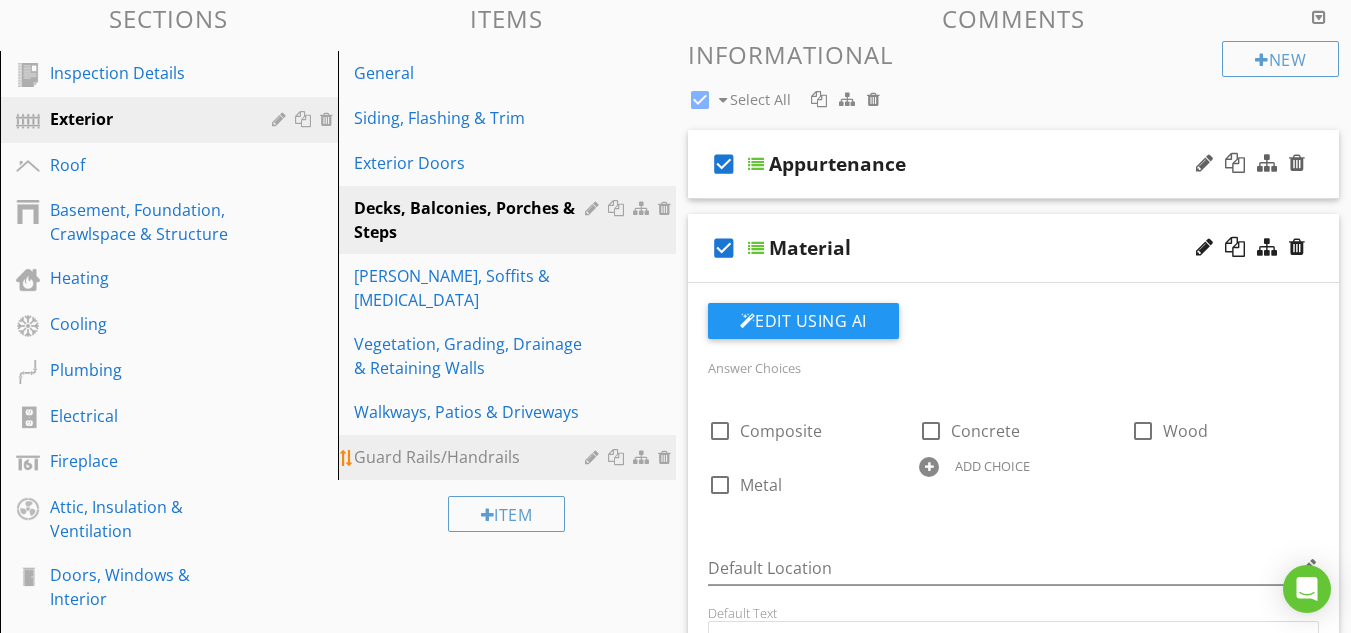 click on "Guard Rails/Handrails" at bounding box center (472, 457) 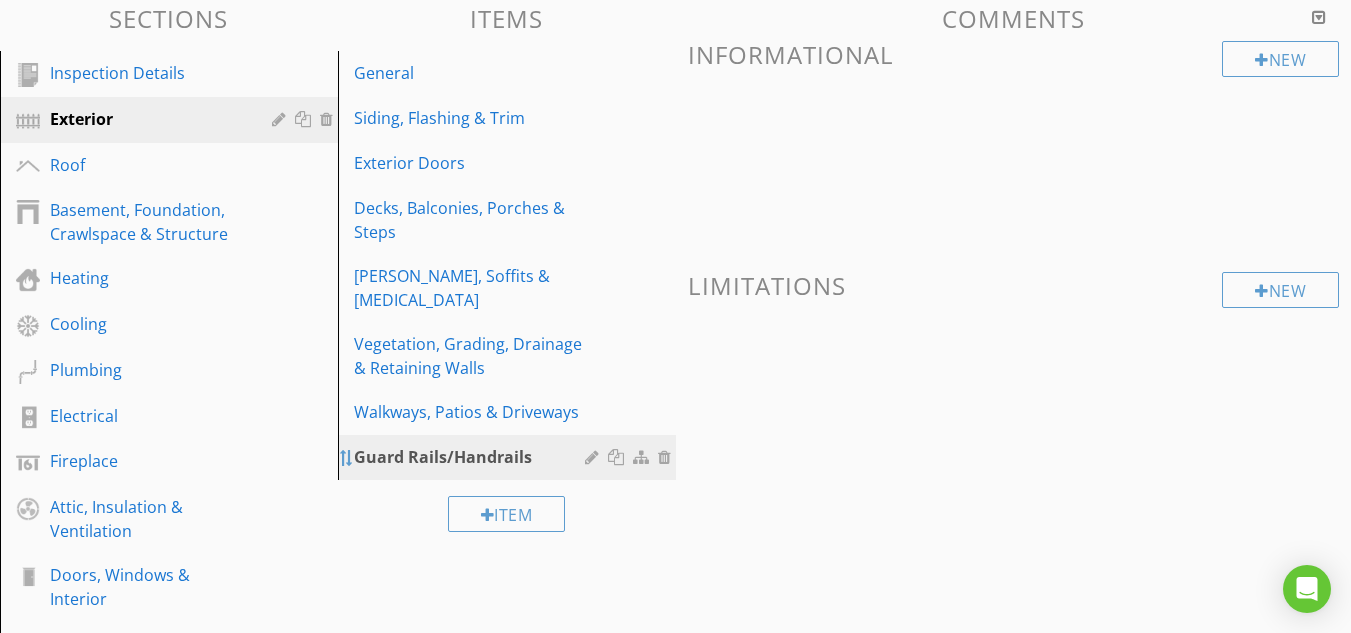 click at bounding box center [347, 458] 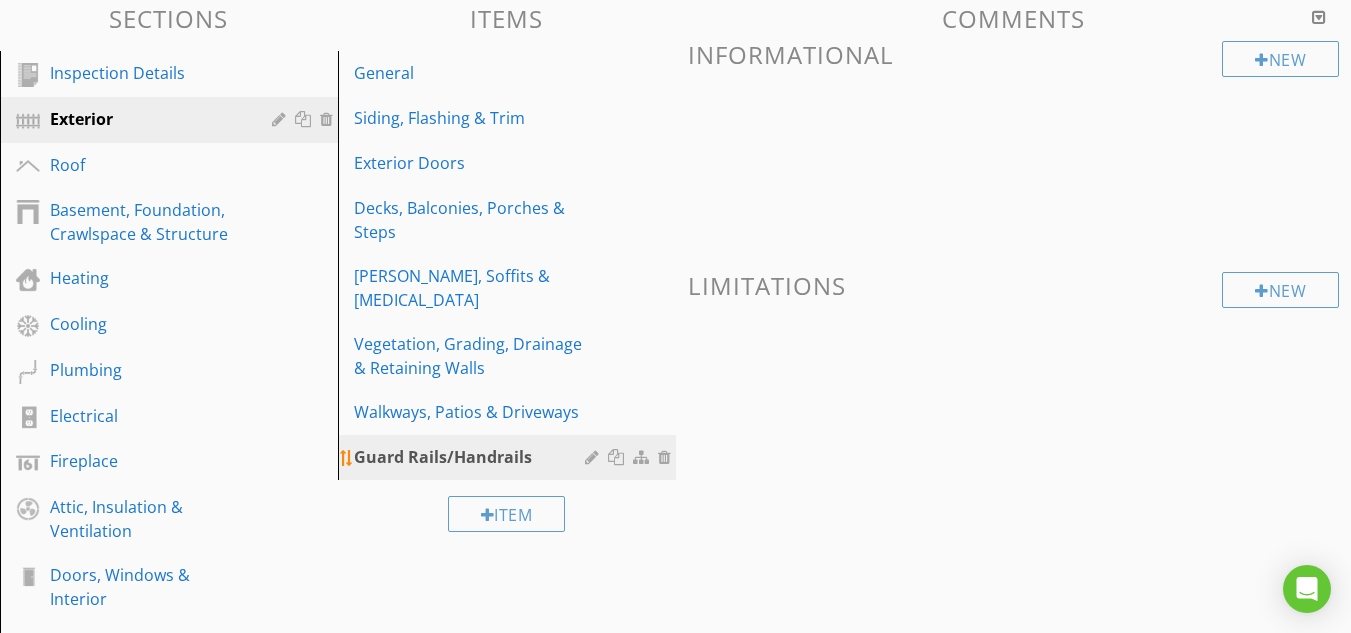 click on "Guard Rails/Handrails" at bounding box center (472, 457) 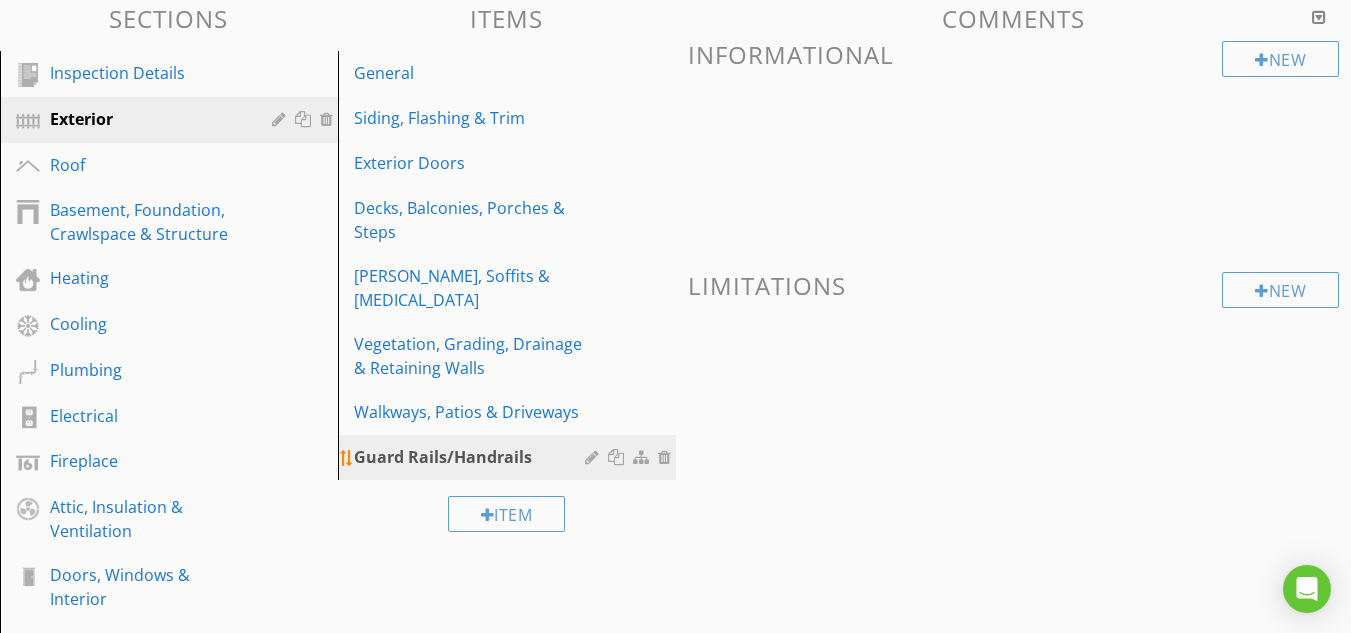 click on "Guard Rails/Handrails" at bounding box center (472, 457) 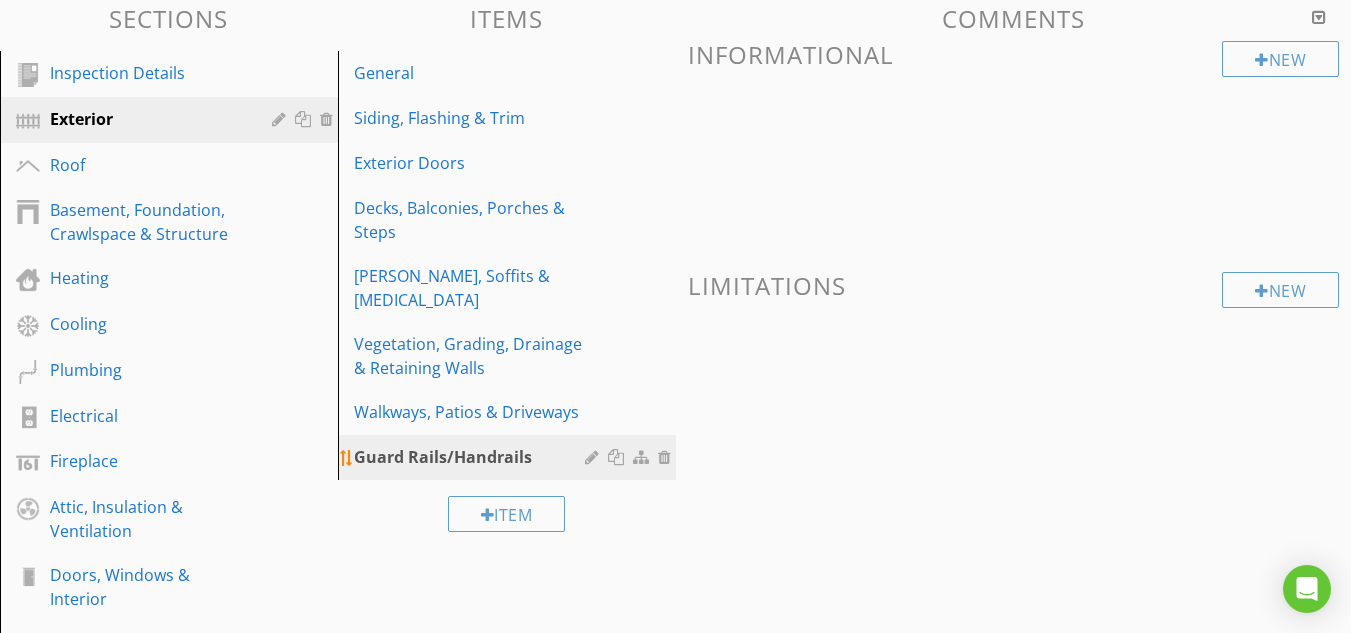 click at bounding box center (667, 457) 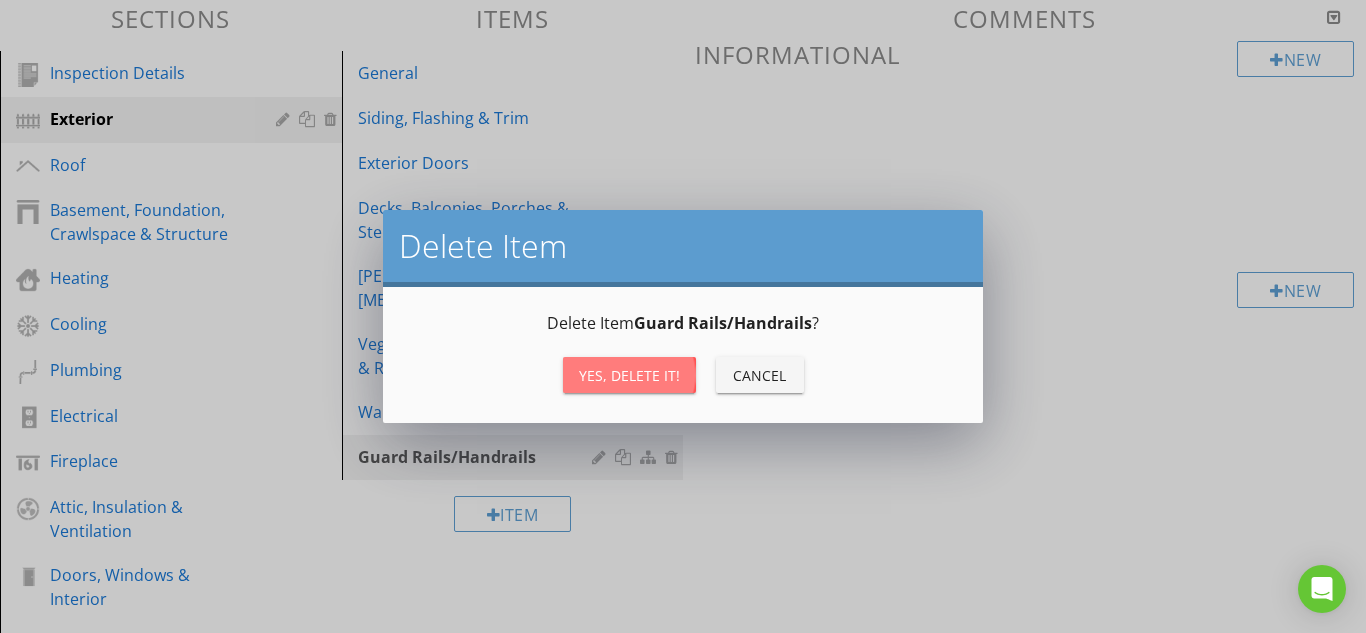 click on "Yes, Delete it!" at bounding box center [629, 375] 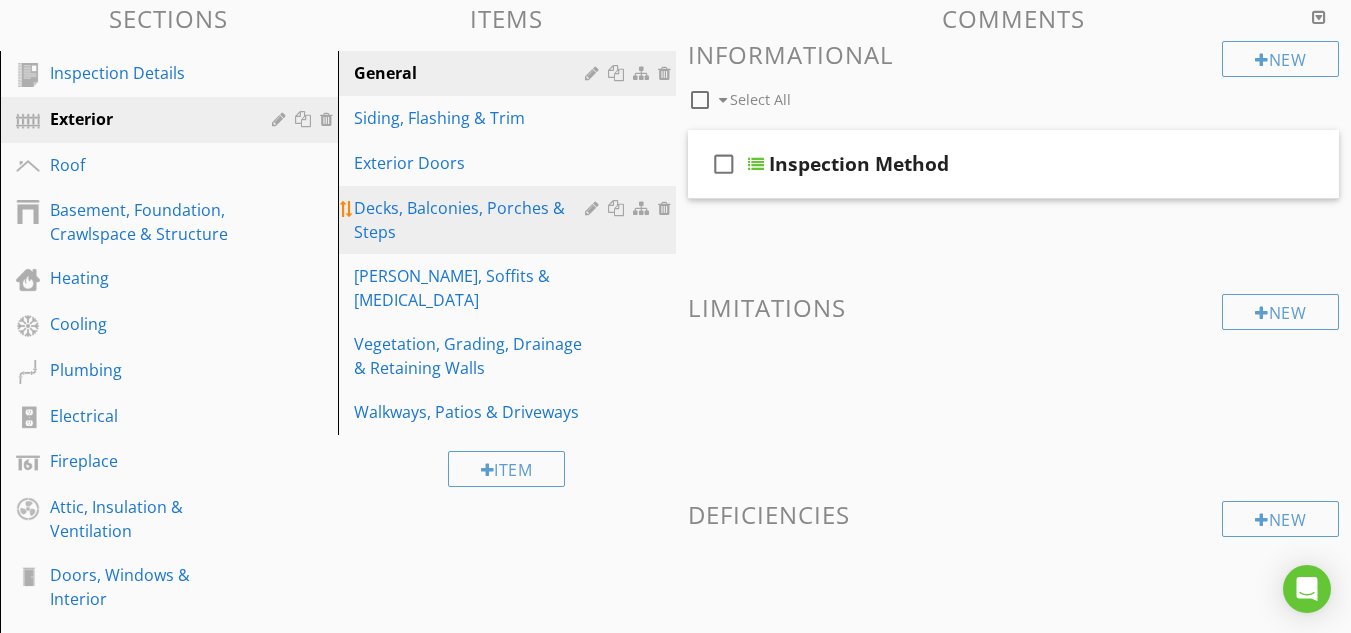 click on "Decks, Balconies, Porches & Steps" at bounding box center [472, 220] 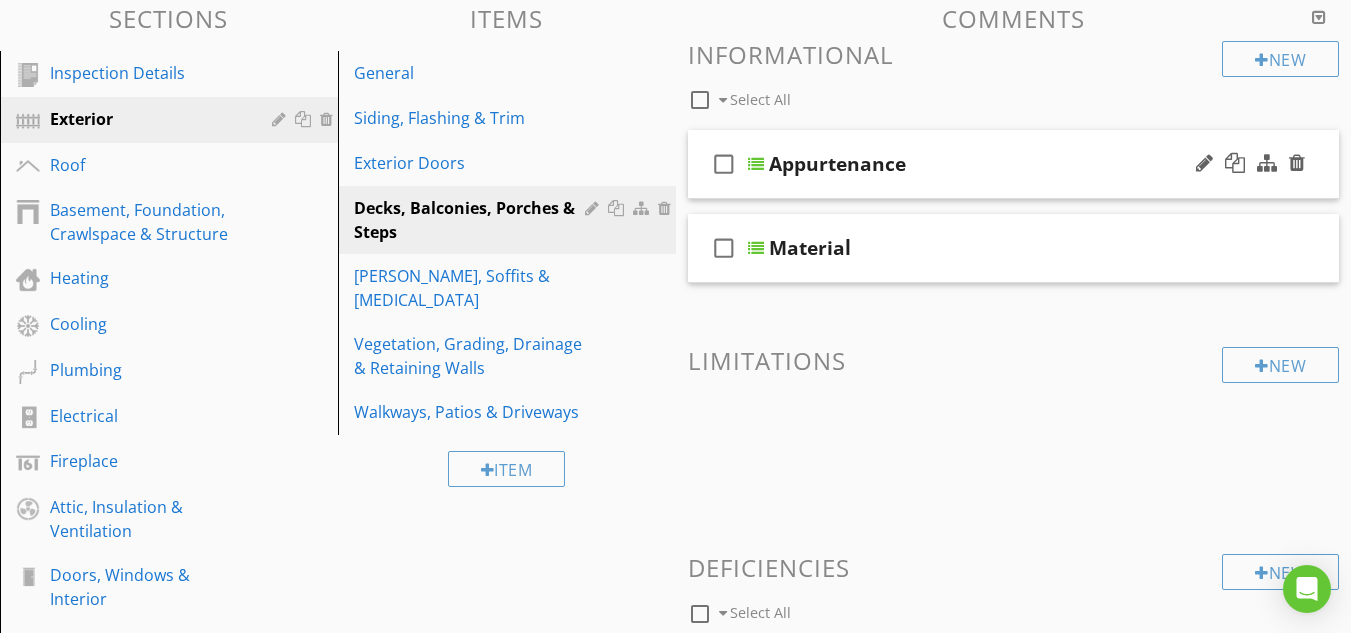click on "Appurtenance" at bounding box center [837, 164] 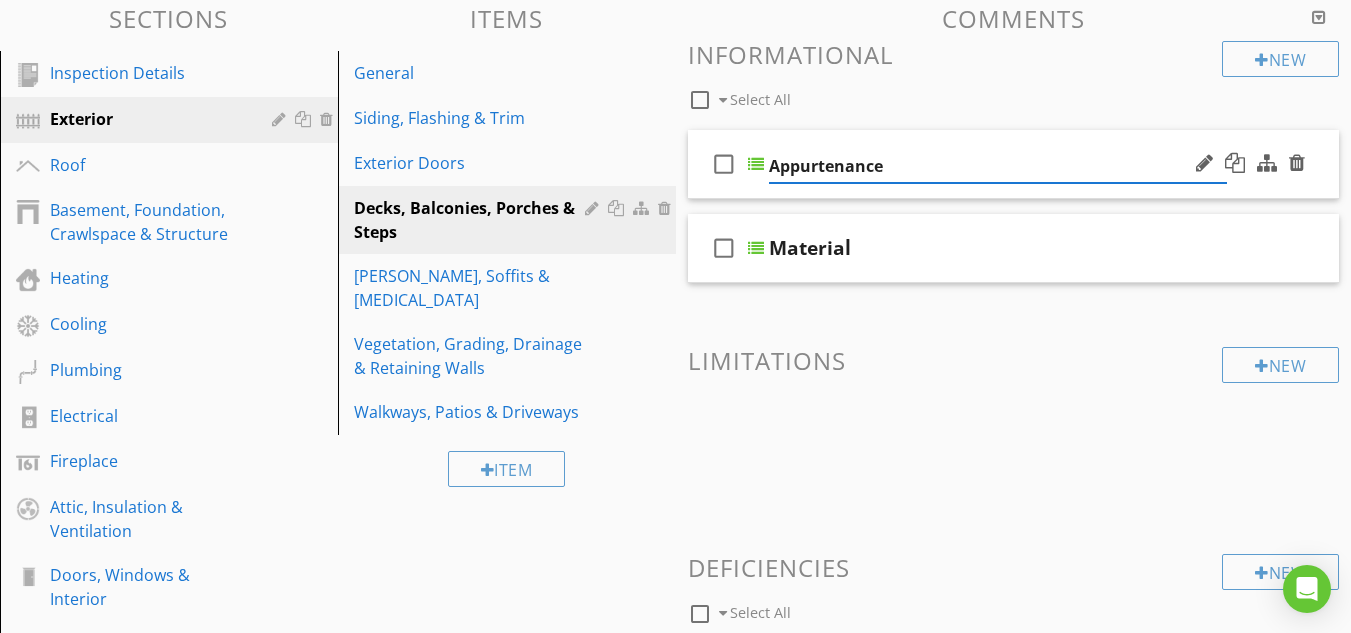 click on "Appurtenance" at bounding box center [998, 166] 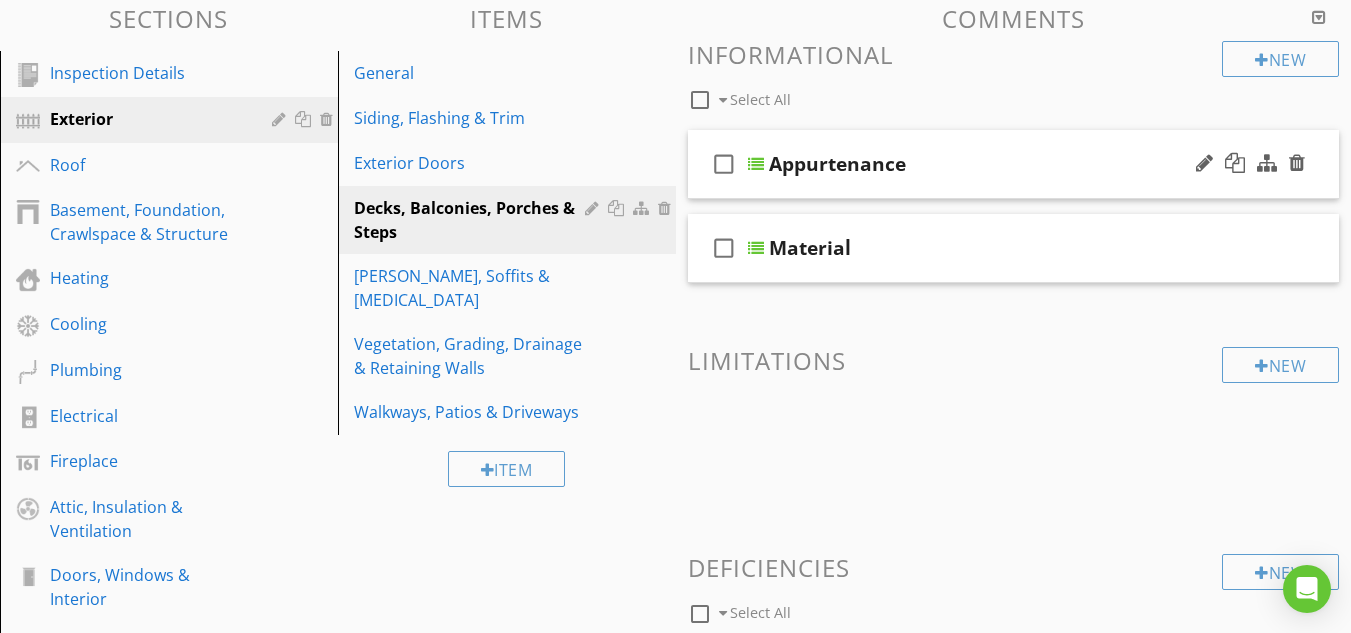 click at bounding box center (756, 164) 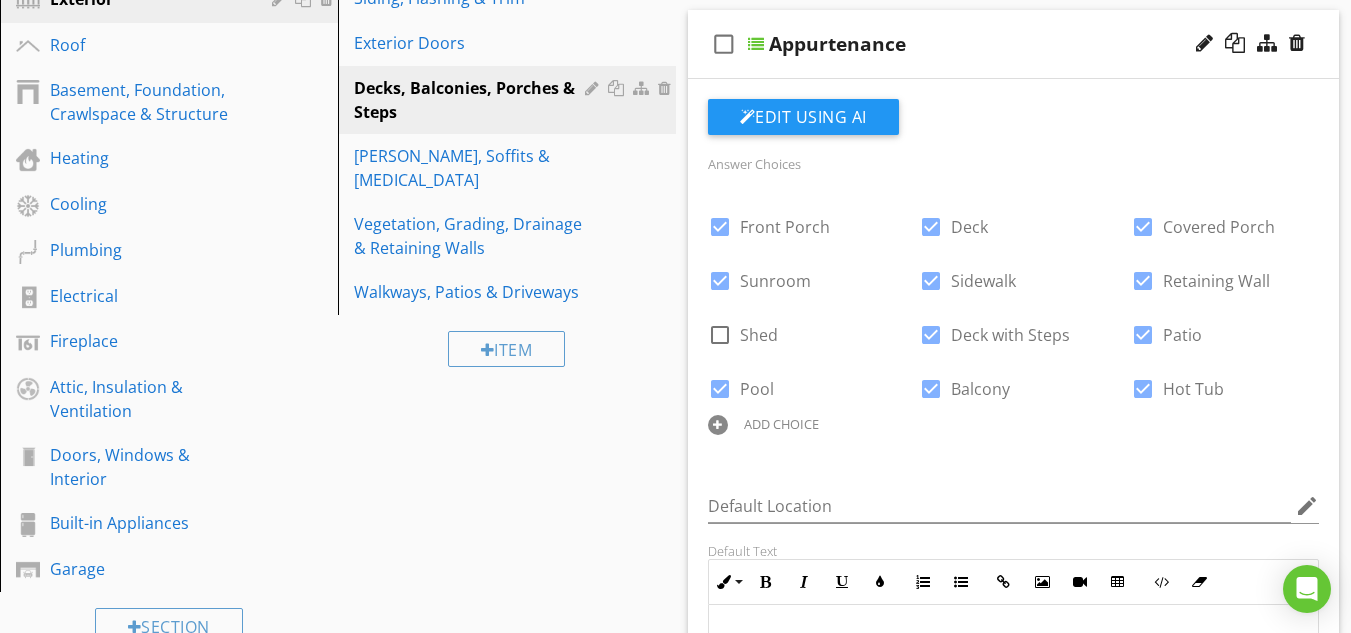 scroll, scrollTop: 370, scrollLeft: 0, axis: vertical 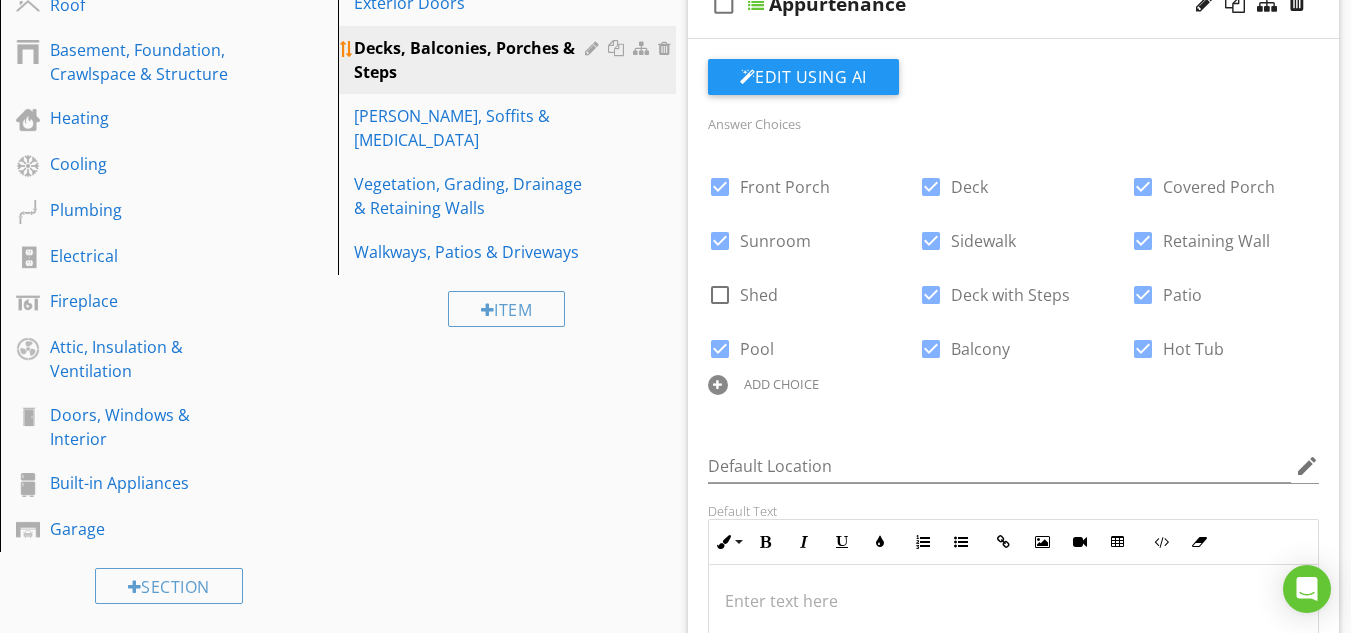 click at bounding box center (594, 48) 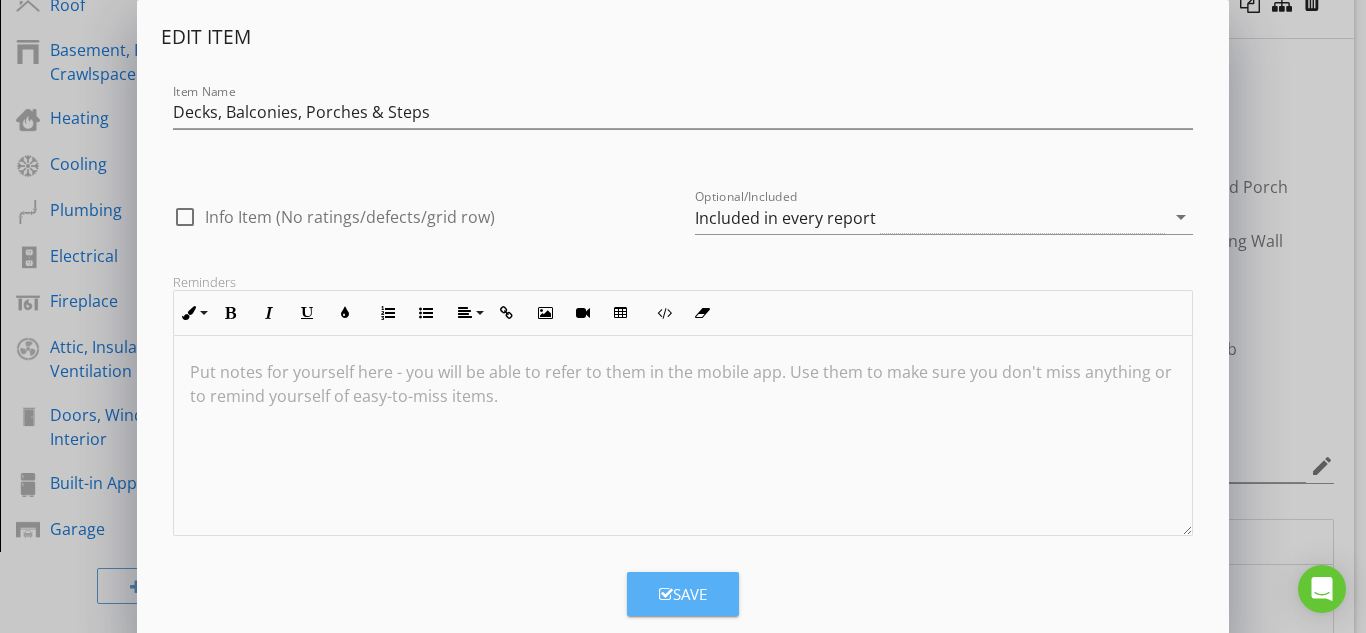 click on "Save" at bounding box center [683, 594] 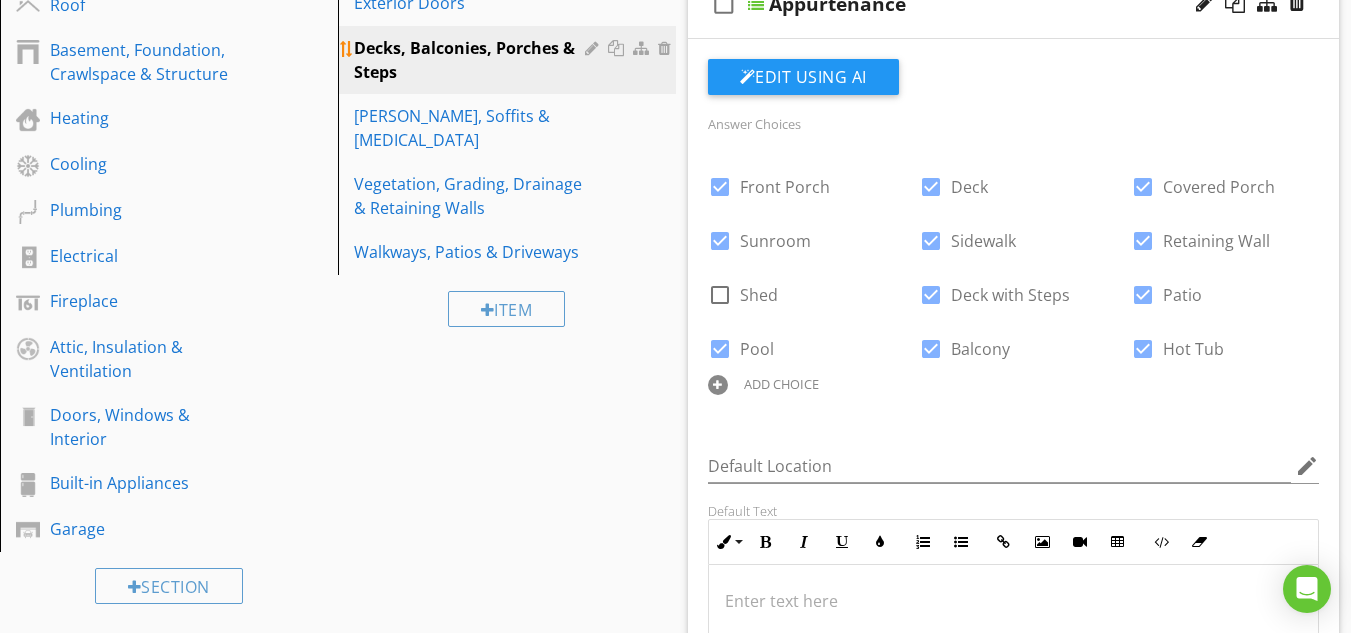 click at bounding box center [643, 48] 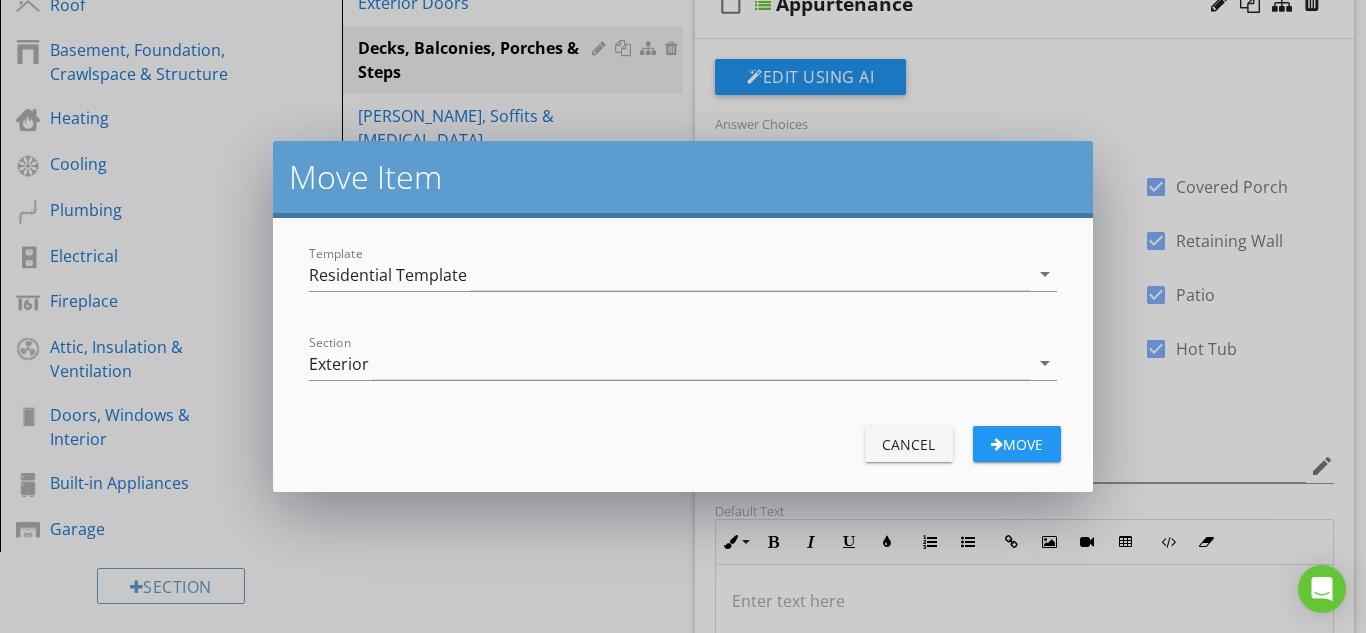 click on "Cancel" at bounding box center (909, 444) 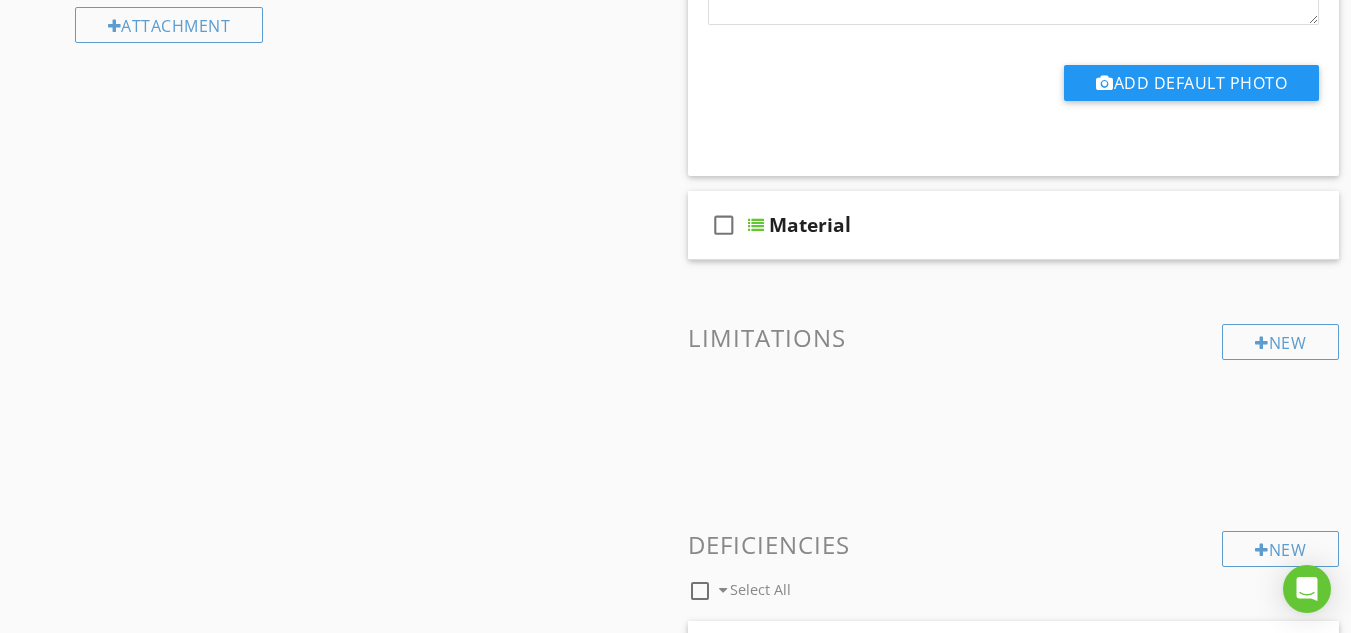 scroll, scrollTop: 1170, scrollLeft: 0, axis: vertical 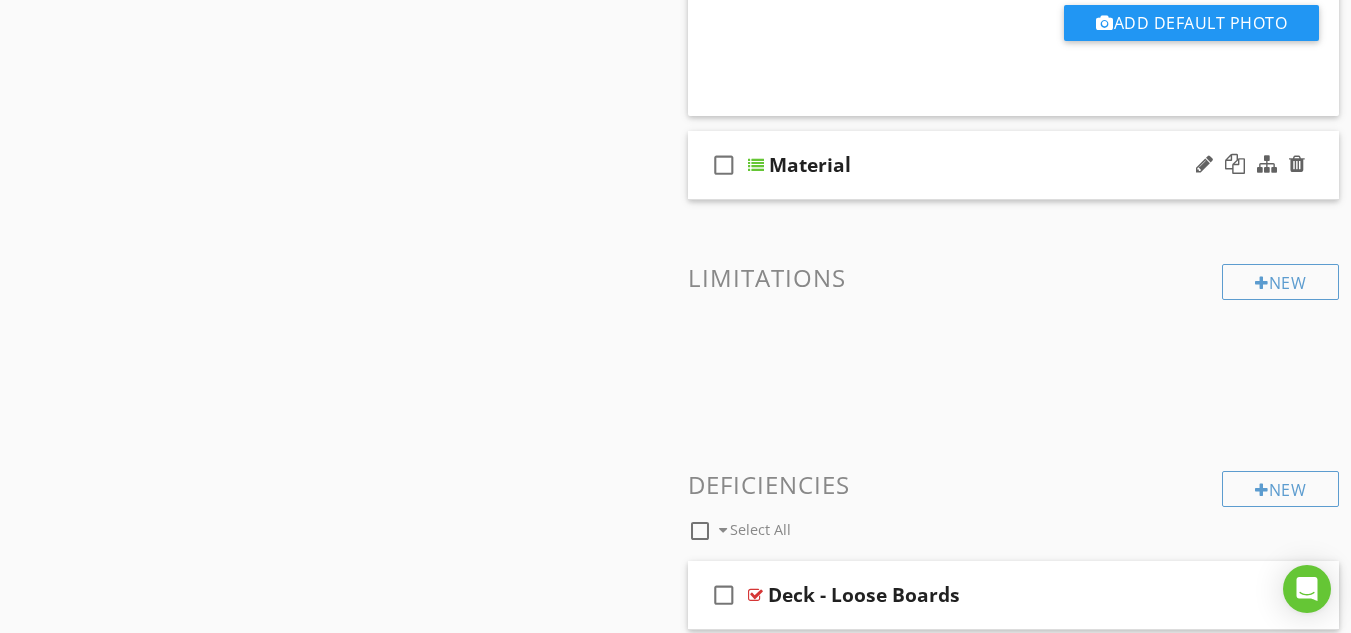 click at bounding box center (756, 165) 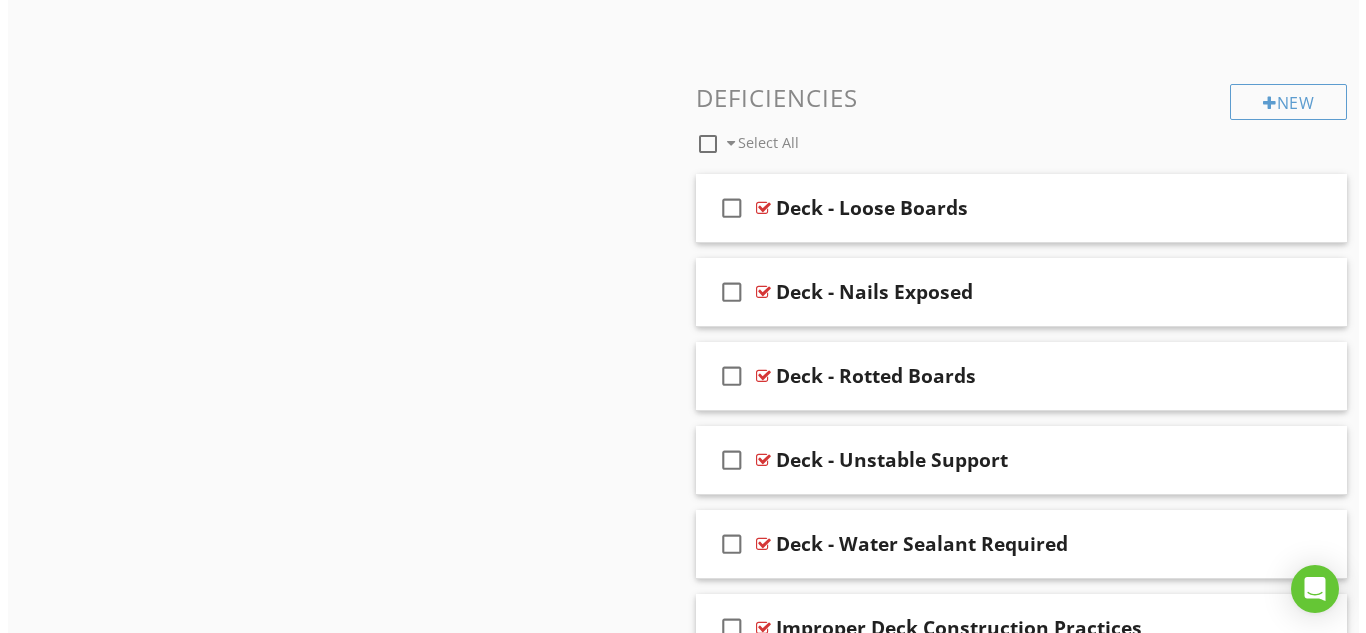 scroll, scrollTop: 2290, scrollLeft: 0, axis: vertical 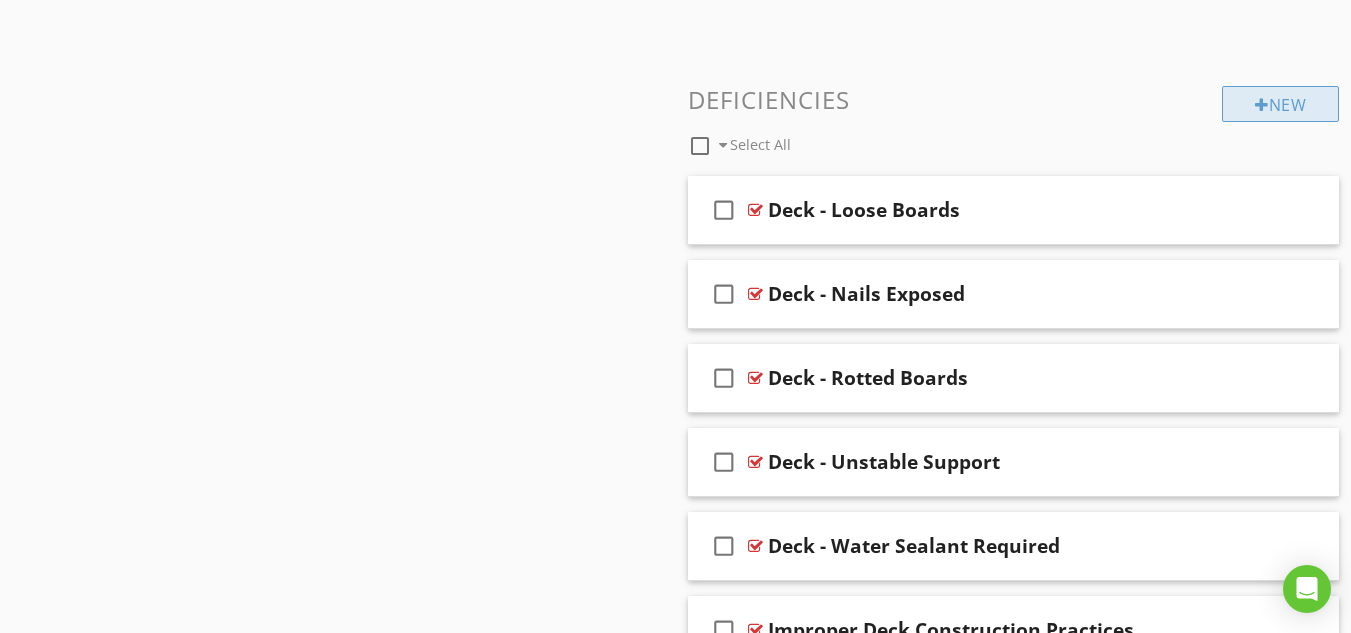 click on "New" at bounding box center [1280, 104] 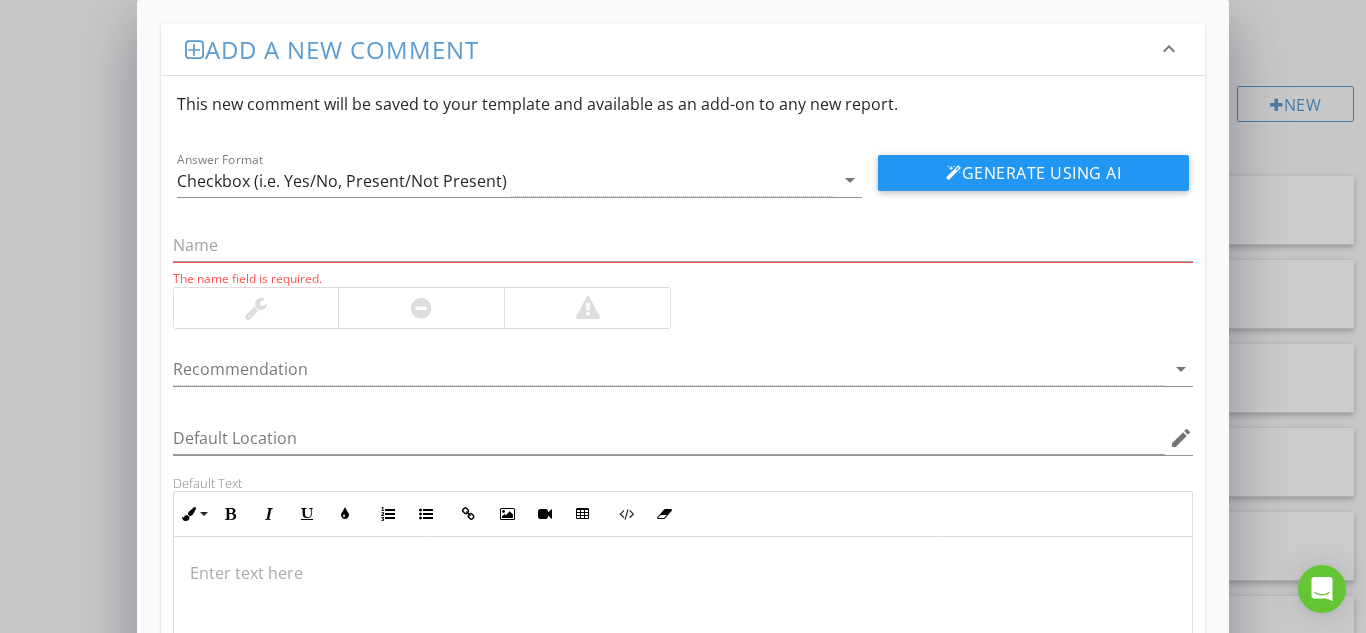 click at bounding box center [195, 50] 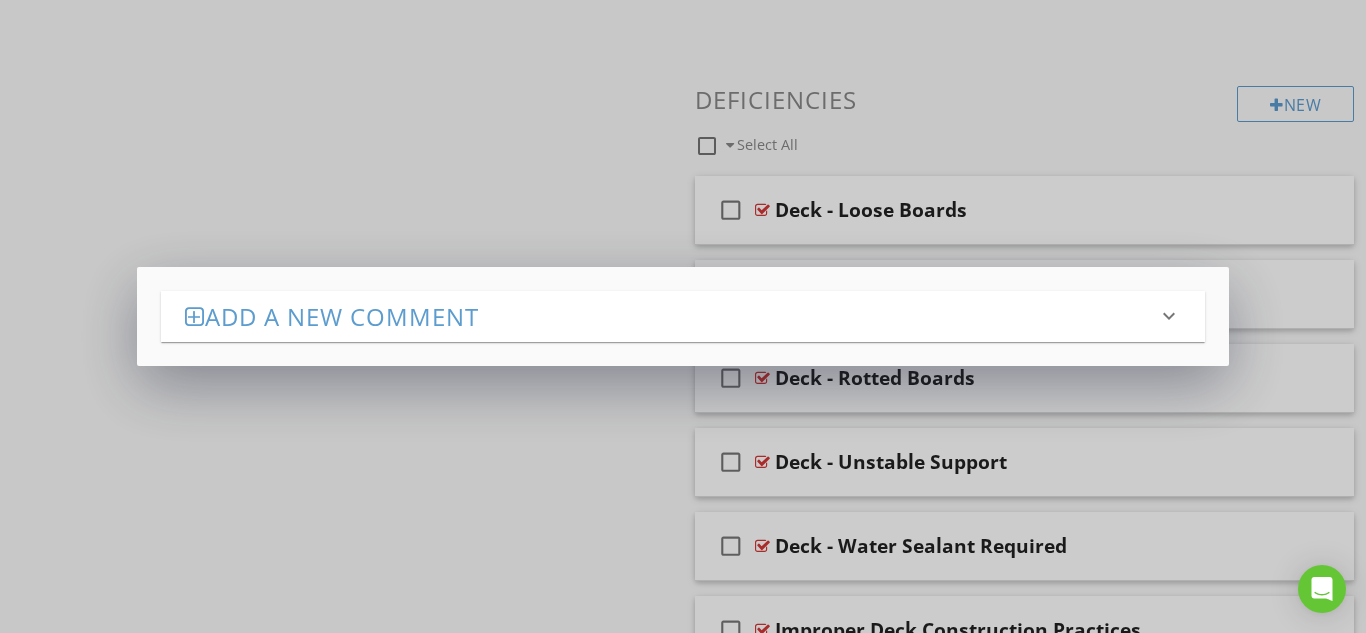 click on "keyboard_arrow_down" at bounding box center [1169, 316] 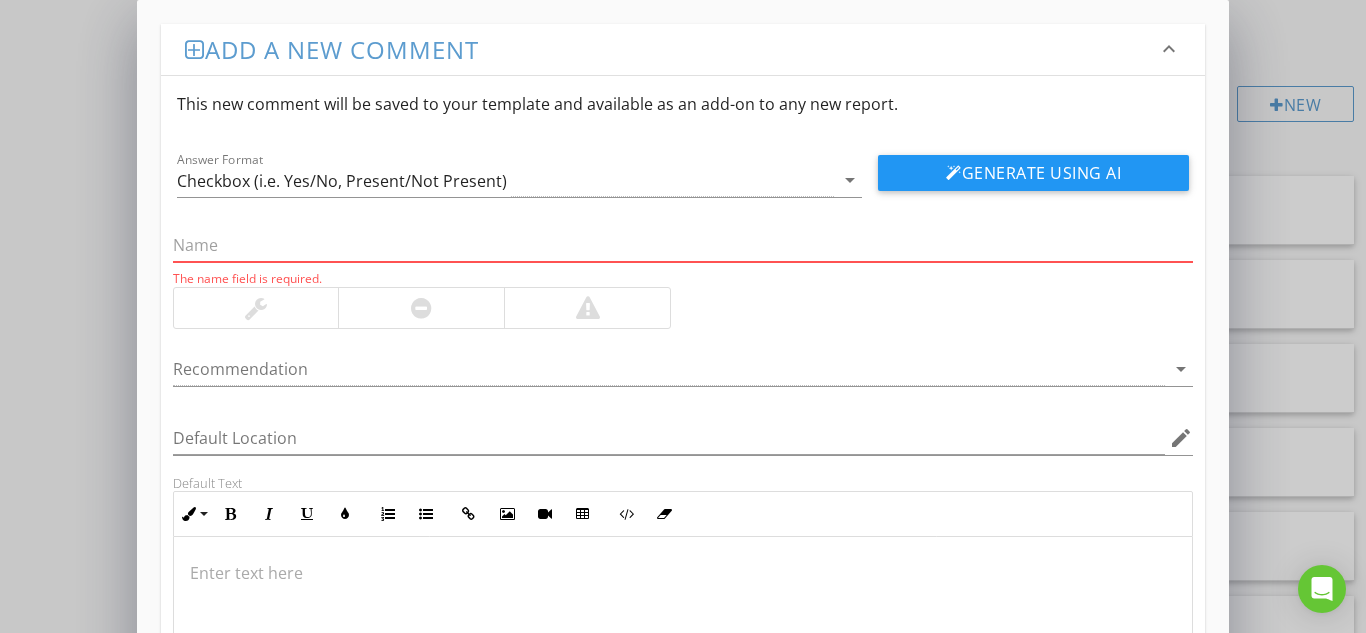 click at bounding box center [683, 245] 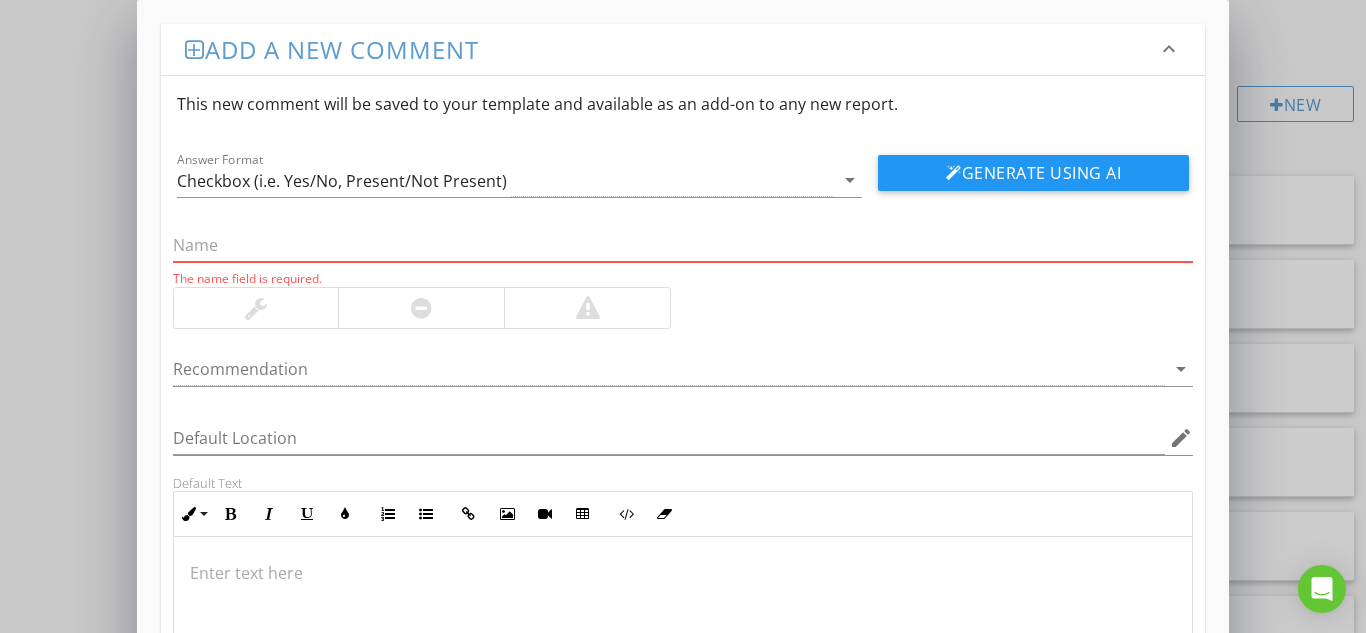 type on "Guard Rails/Handrails" 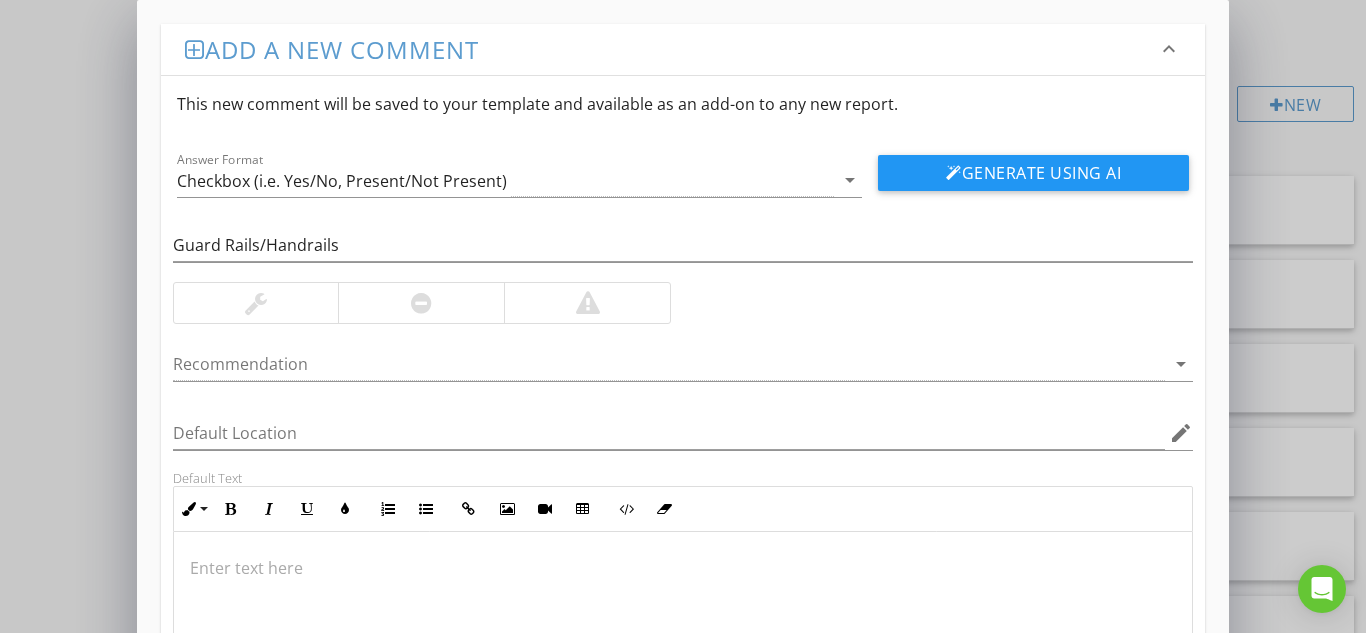 click at bounding box center (256, 303) 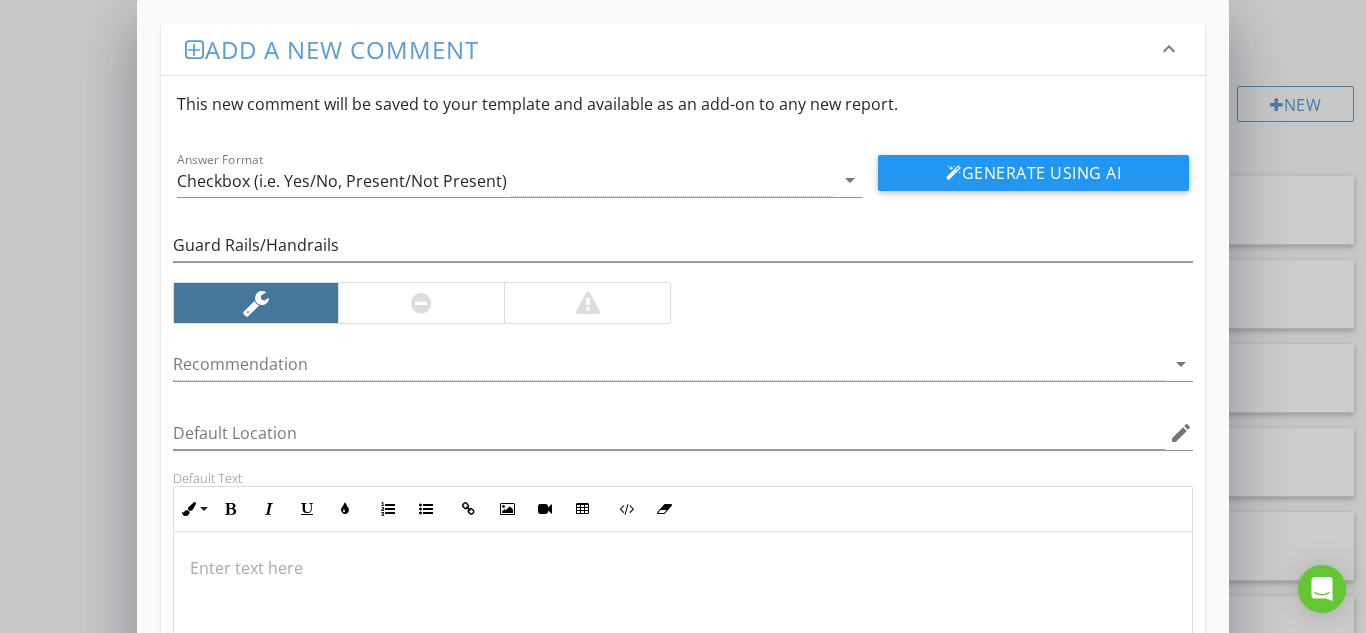 click at bounding box center [421, 303] 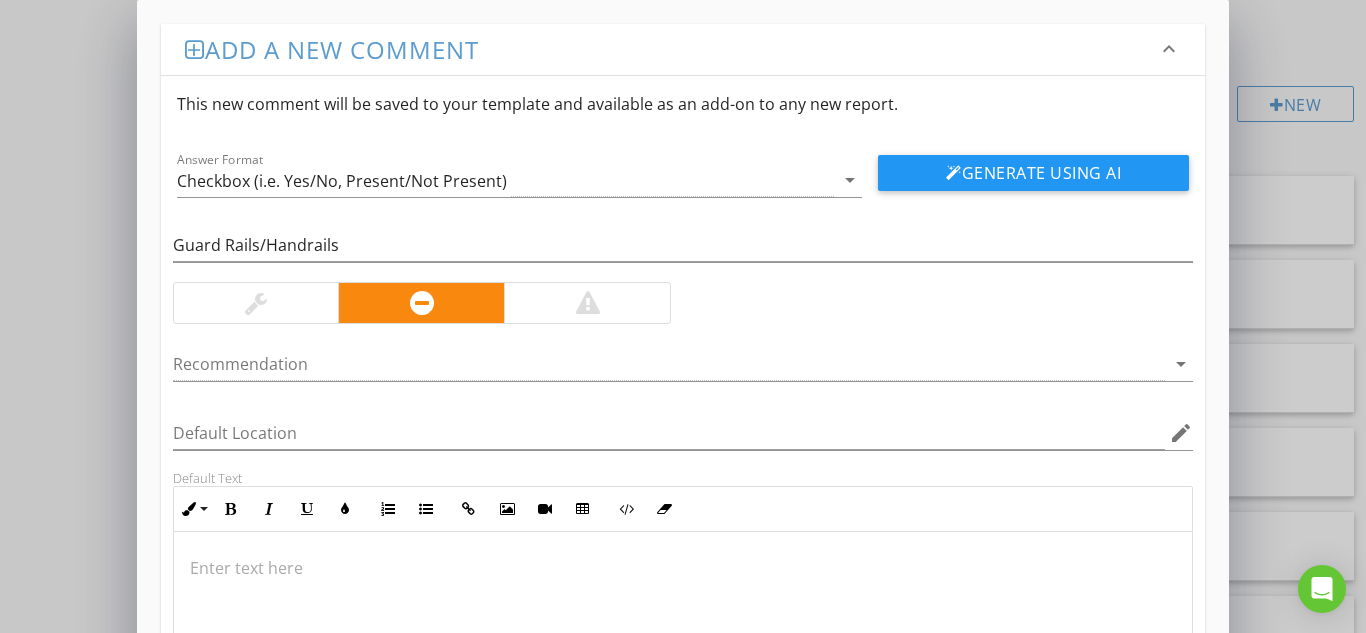 click at bounding box center (587, 303) 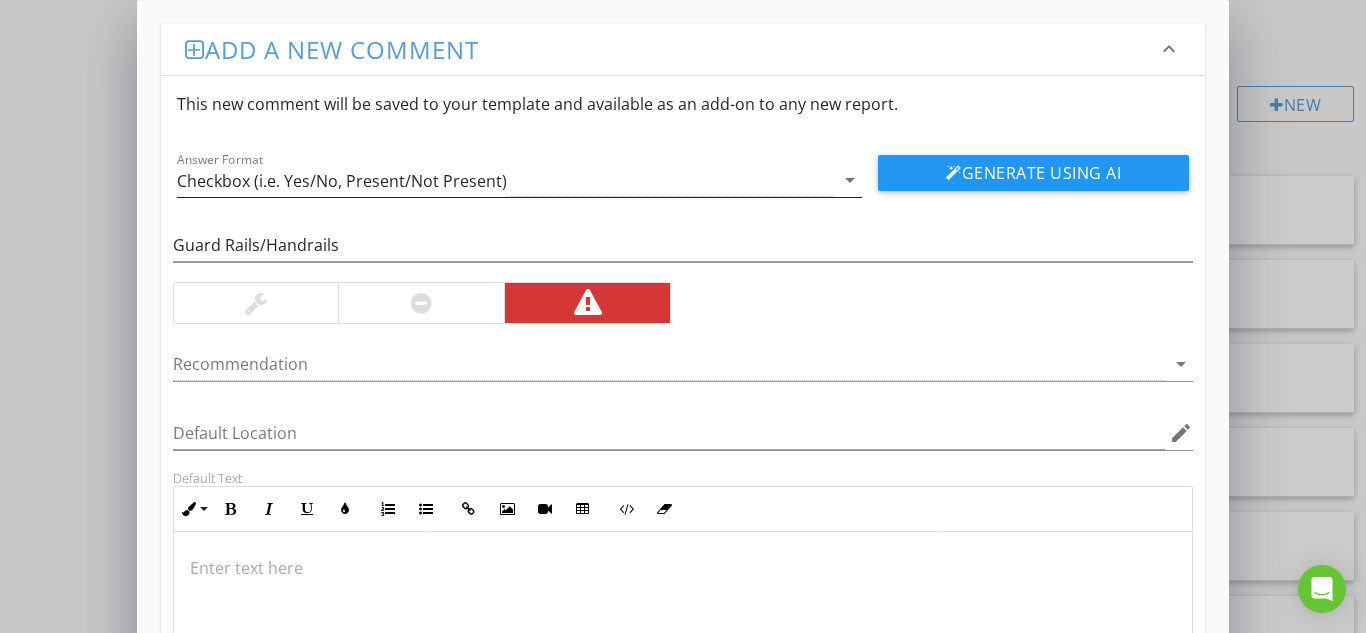 click on "arrow_drop_down" at bounding box center [850, 180] 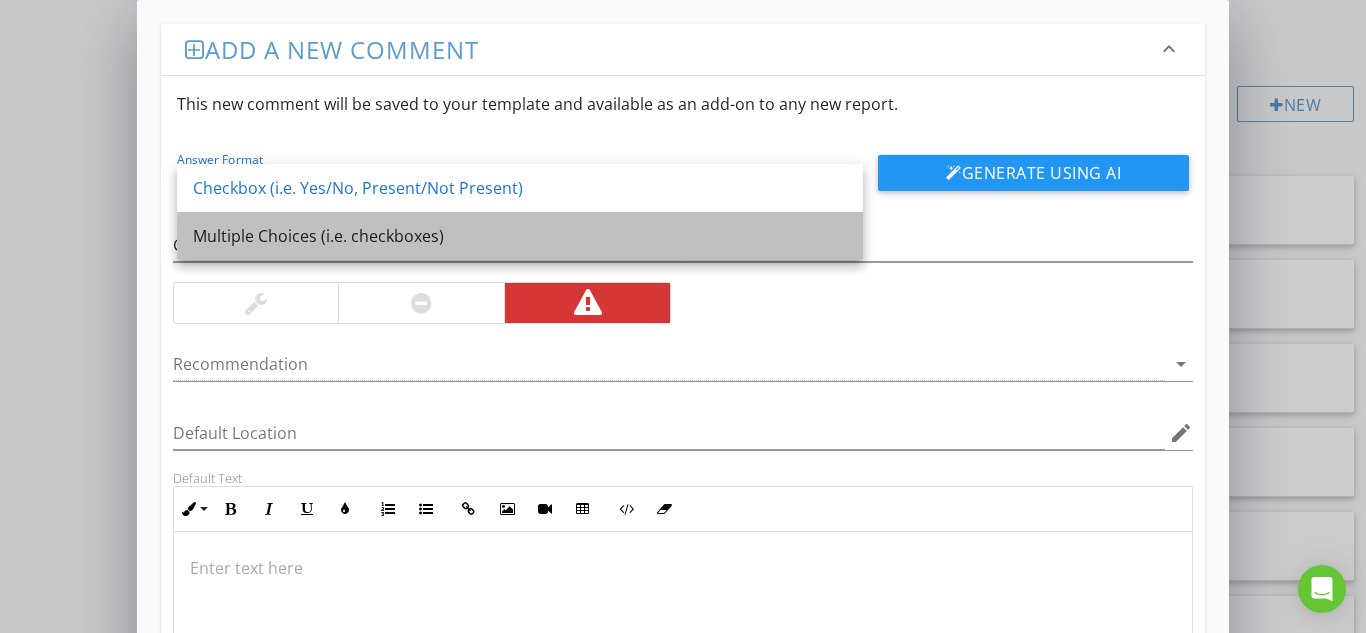 click on "Multiple Choices (i.e. checkboxes)" at bounding box center (520, 236) 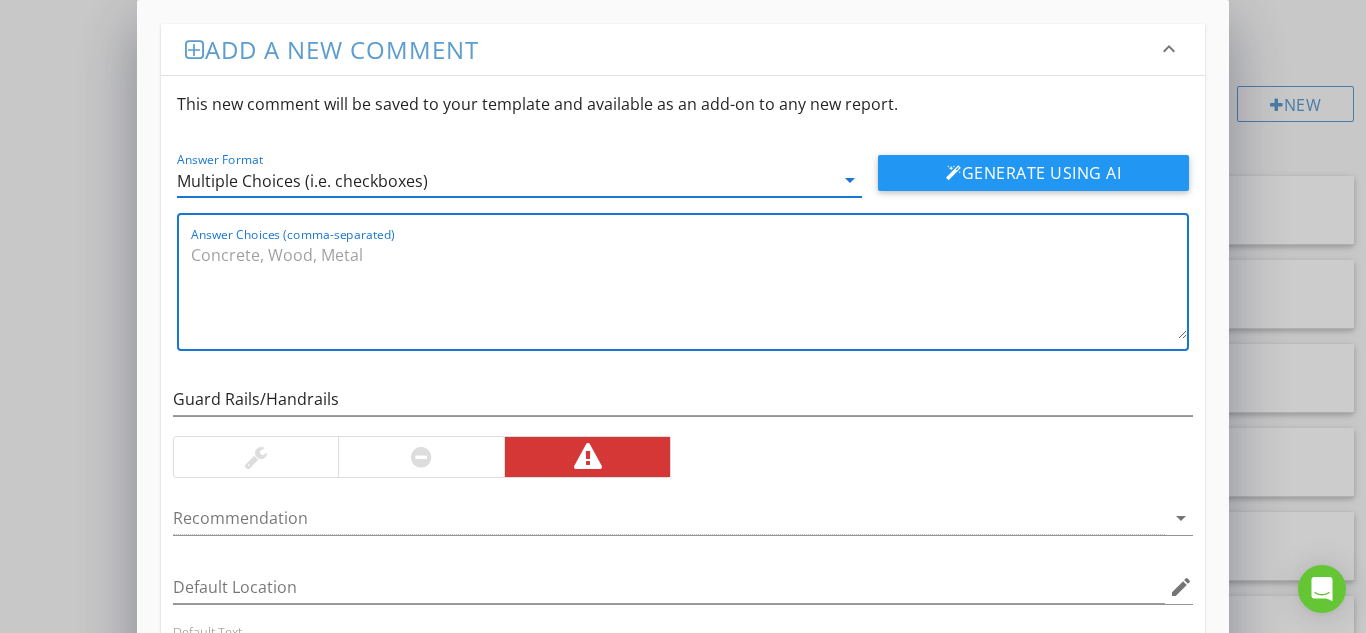 click on "Answer Choices (comma-separated)" at bounding box center (689, 289) 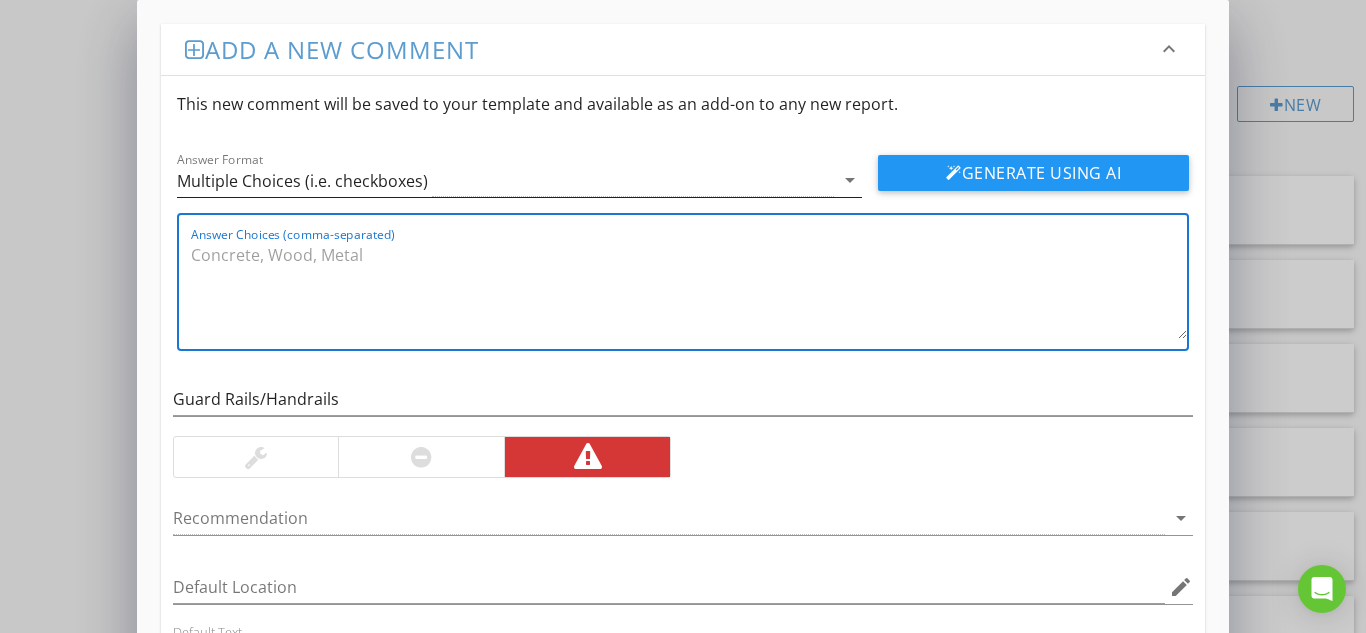 click on "arrow_drop_down" at bounding box center (850, 180) 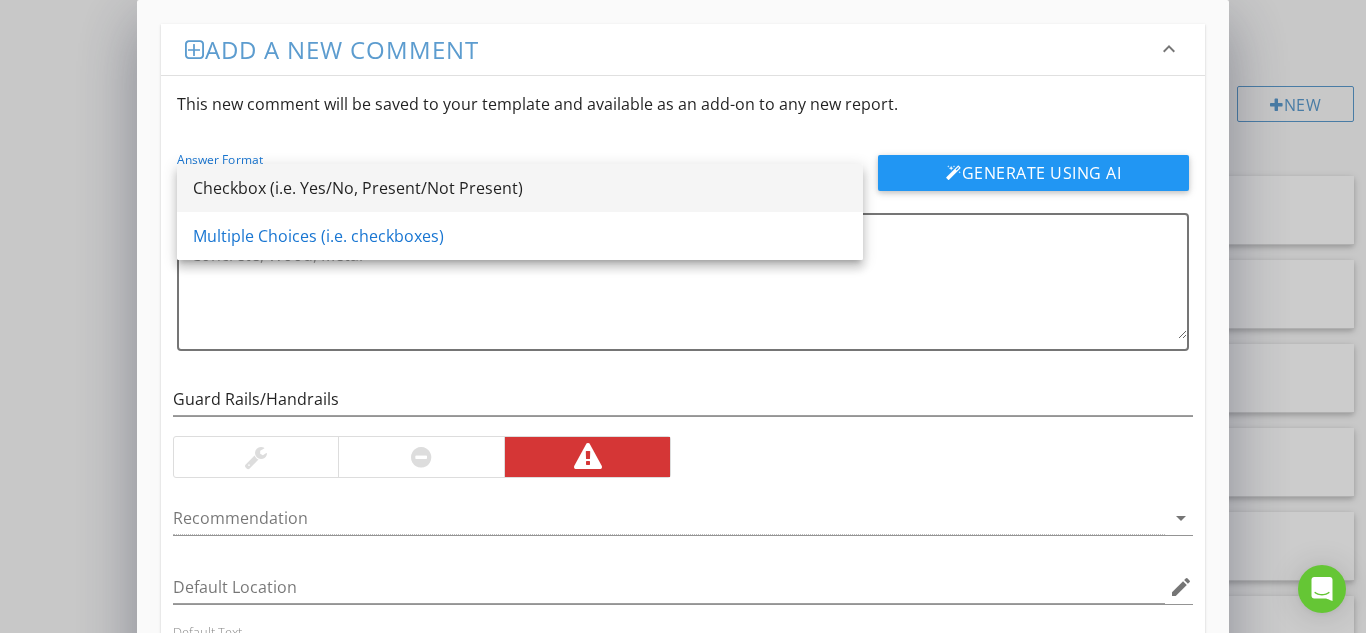 click on "Checkbox (i.e. Yes/No, Present/Not Present)" at bounding box center (520, 188) 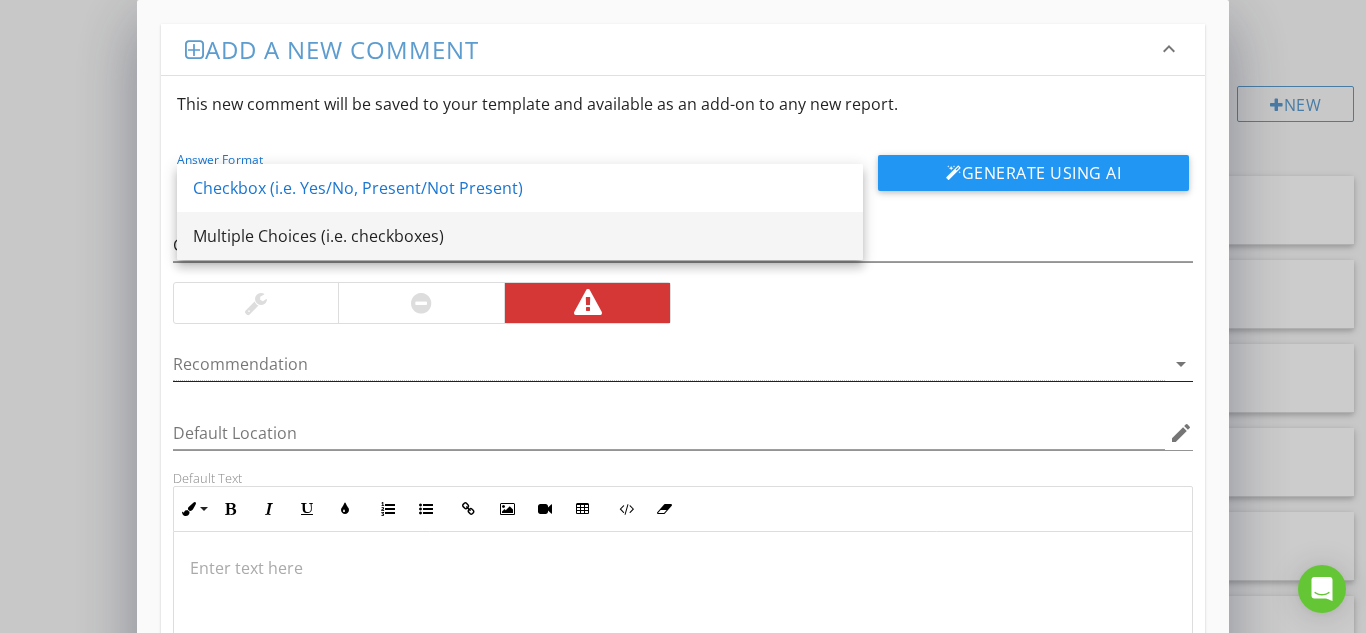 scroll, scrollTop: 40, scrollLeft: 0, axis: vertical 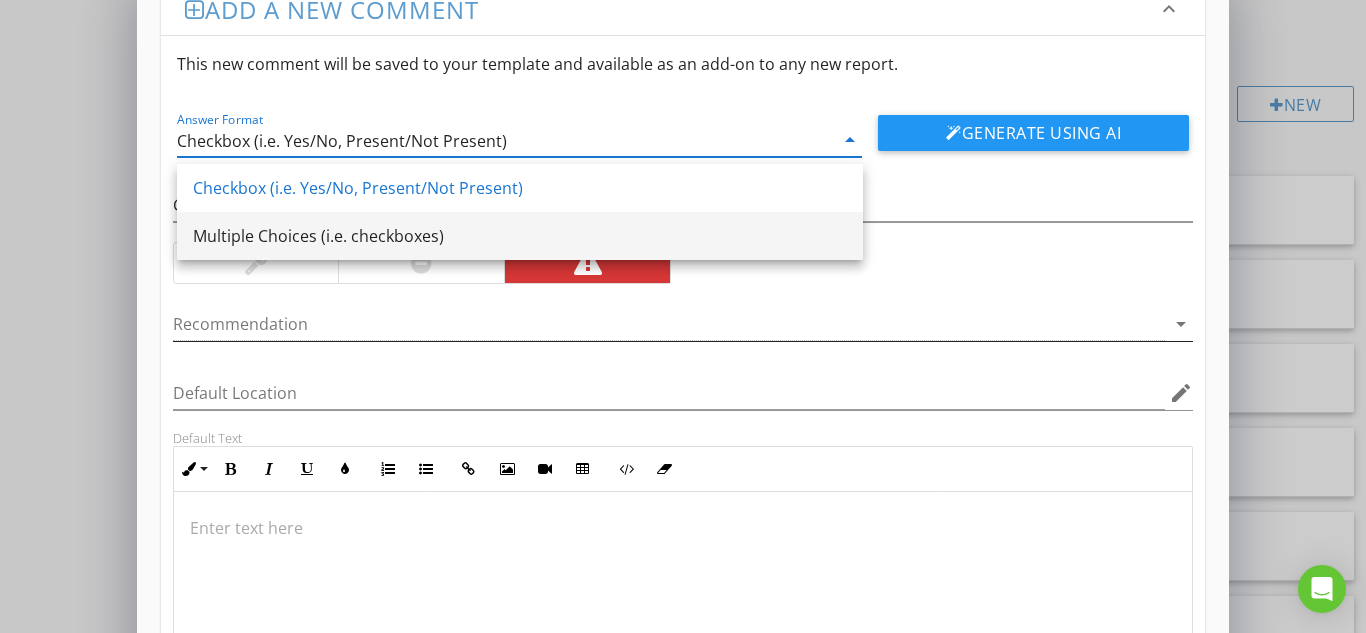 click on "arrow_drop_down" at bounding box center [1181, 324] 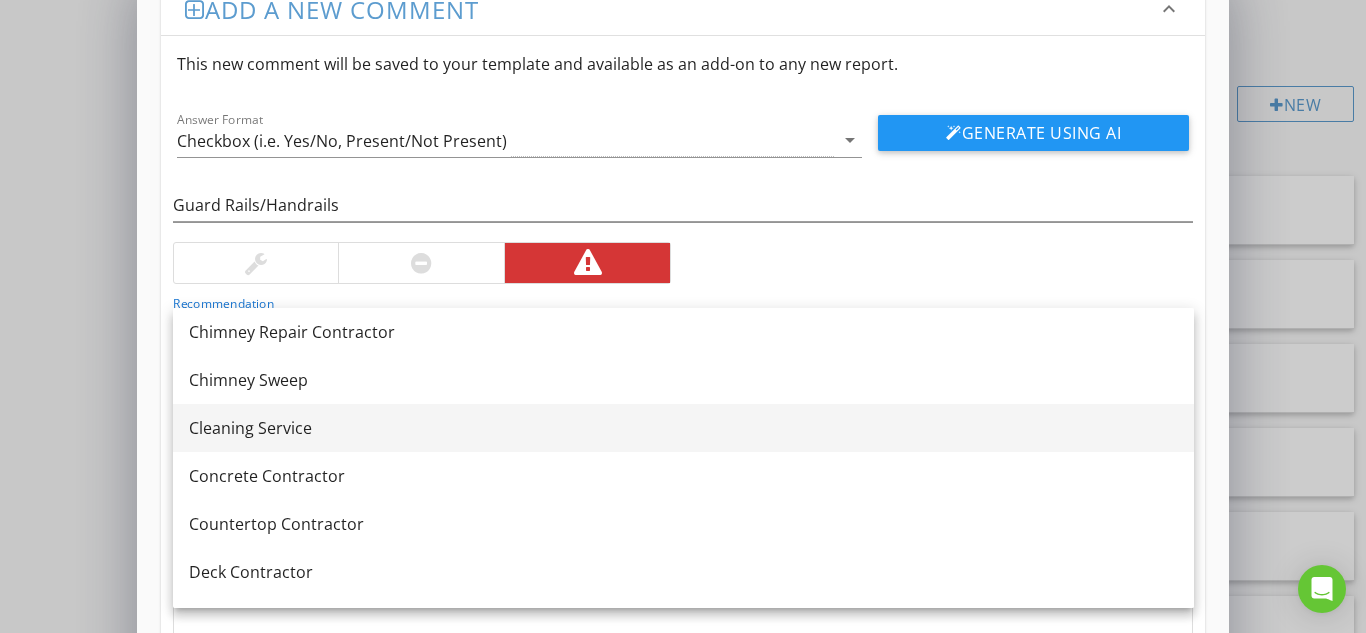 scroll, scrollTop: 336, scrollLeft: 0, axis: vertical 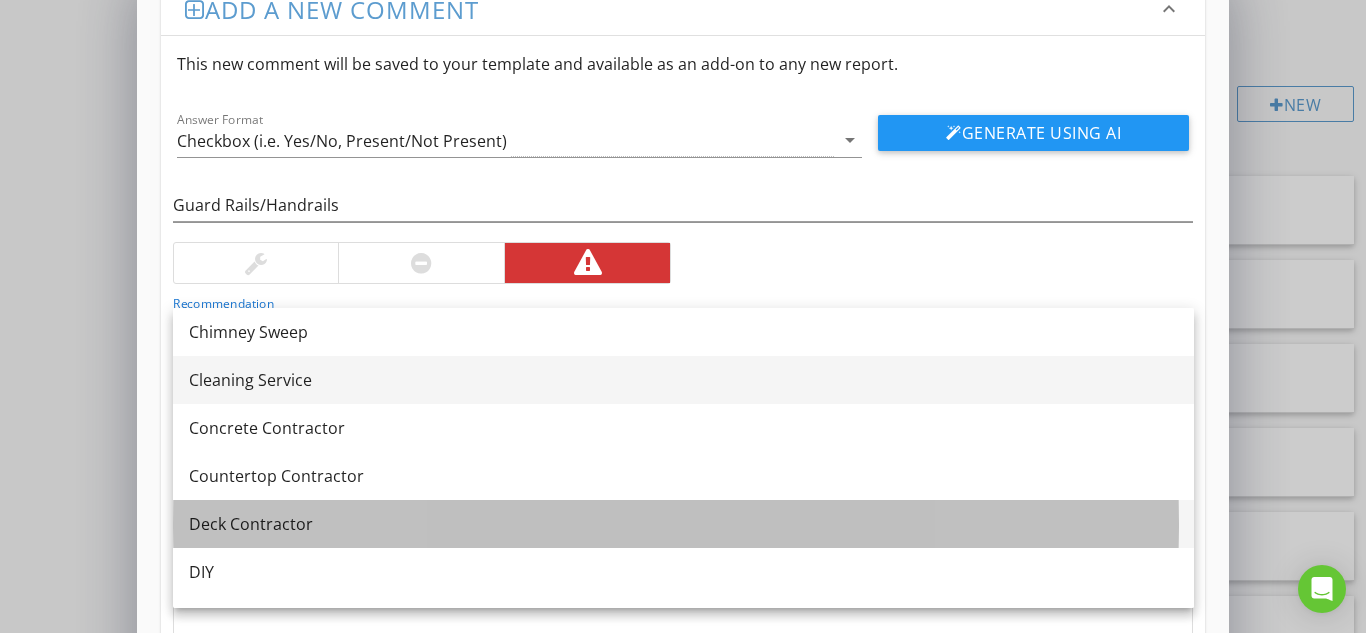 click on "Deck Contractor" at bounding box center [683, 524] 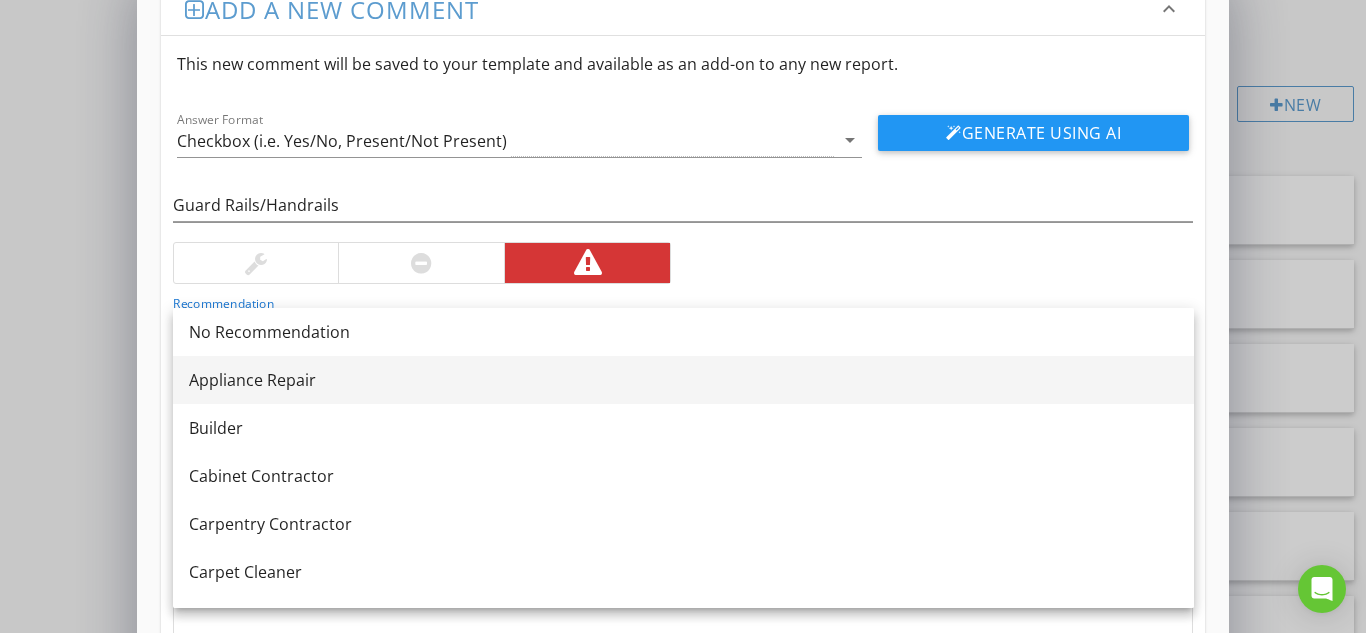 scroll, scrollTop: 48, scrollLeft: 0, axis: vertical 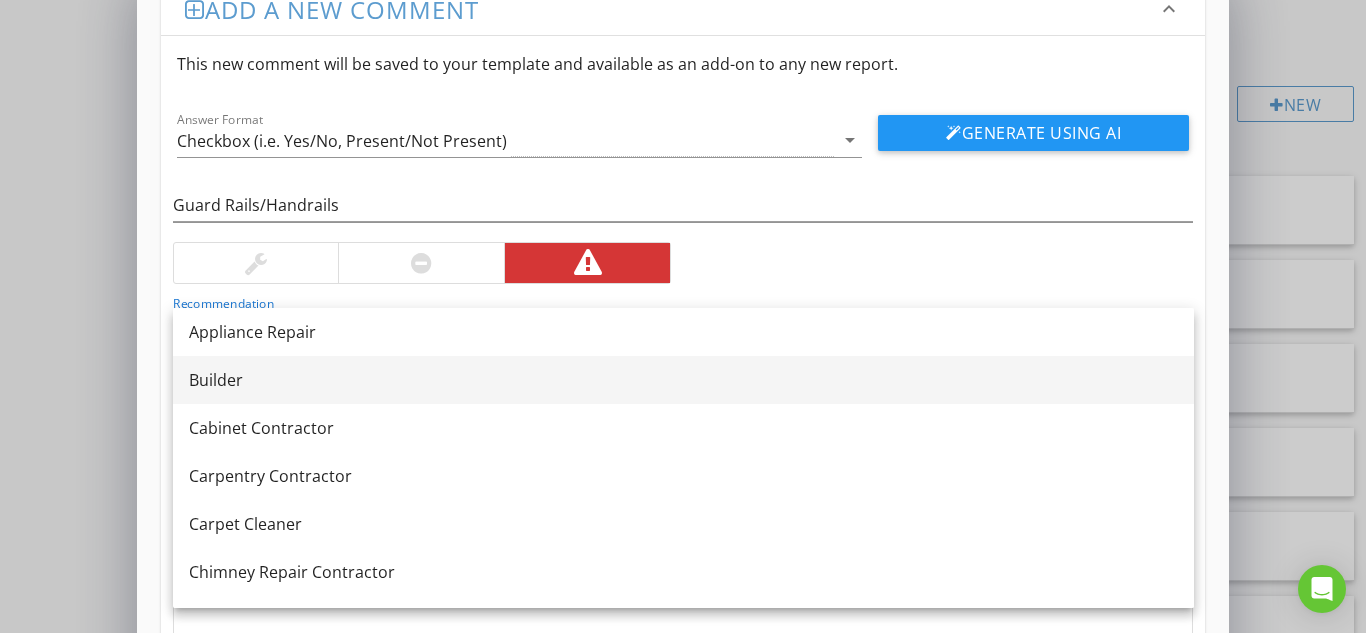 click on "Guard Rails/Handrails               Recommendation Deck Contractor arrow_drop_down   Default Location edit       Default Text   Inline Style XLarge Large Normal Small Light Small/Light Bold Italic Underline Colors Ordered List Unordered List Insert Link Insert Image Insert Video Insert Table Code View Clear Formatting Enter text here" at bounding box center (683, 424) 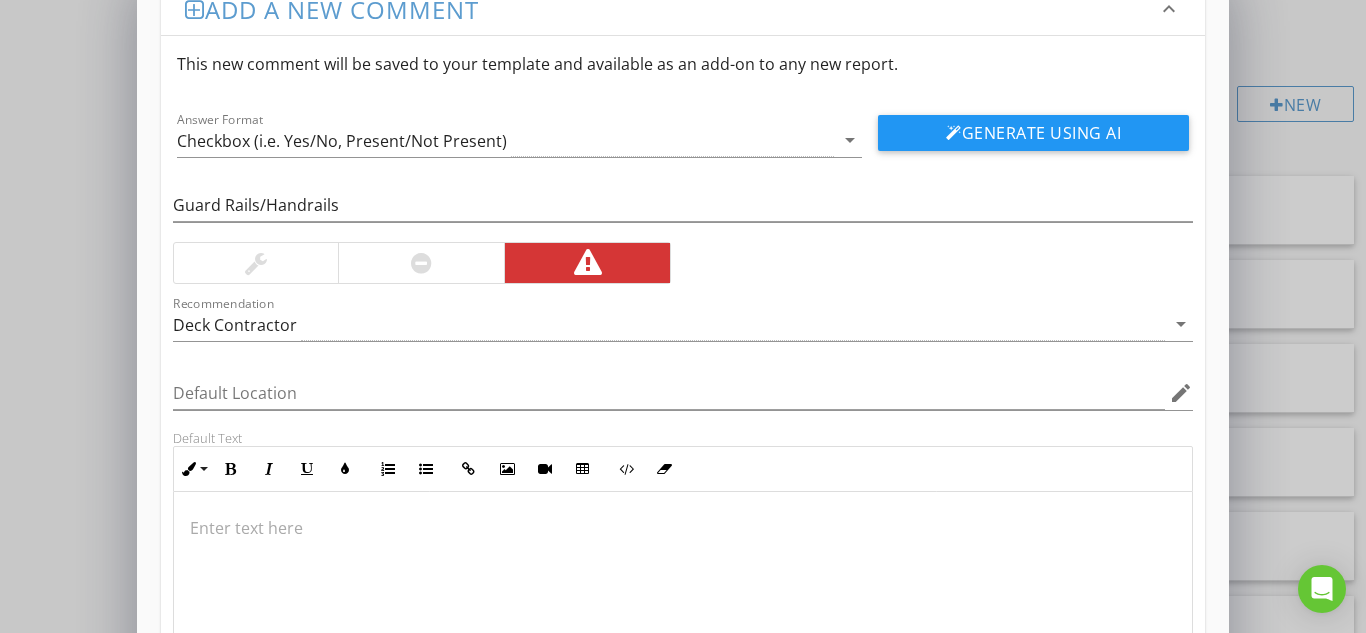 type 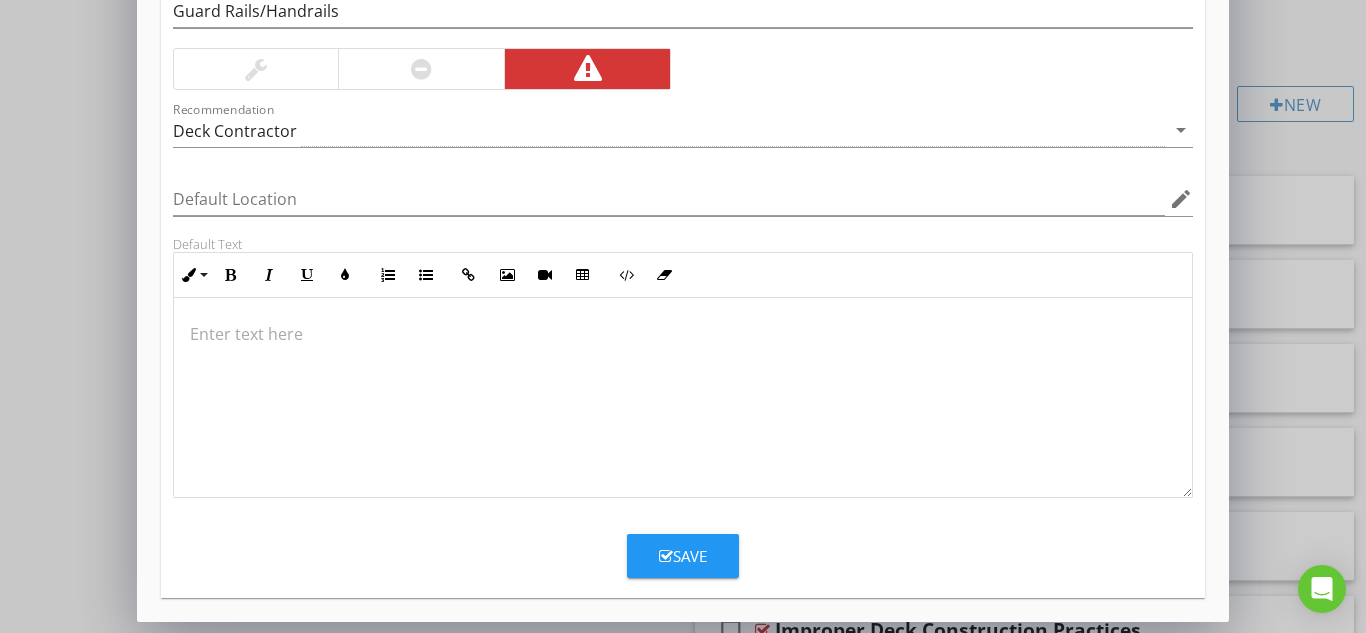 scroll, scrollTop: 235, scrollLeft: 0, axis: vertical 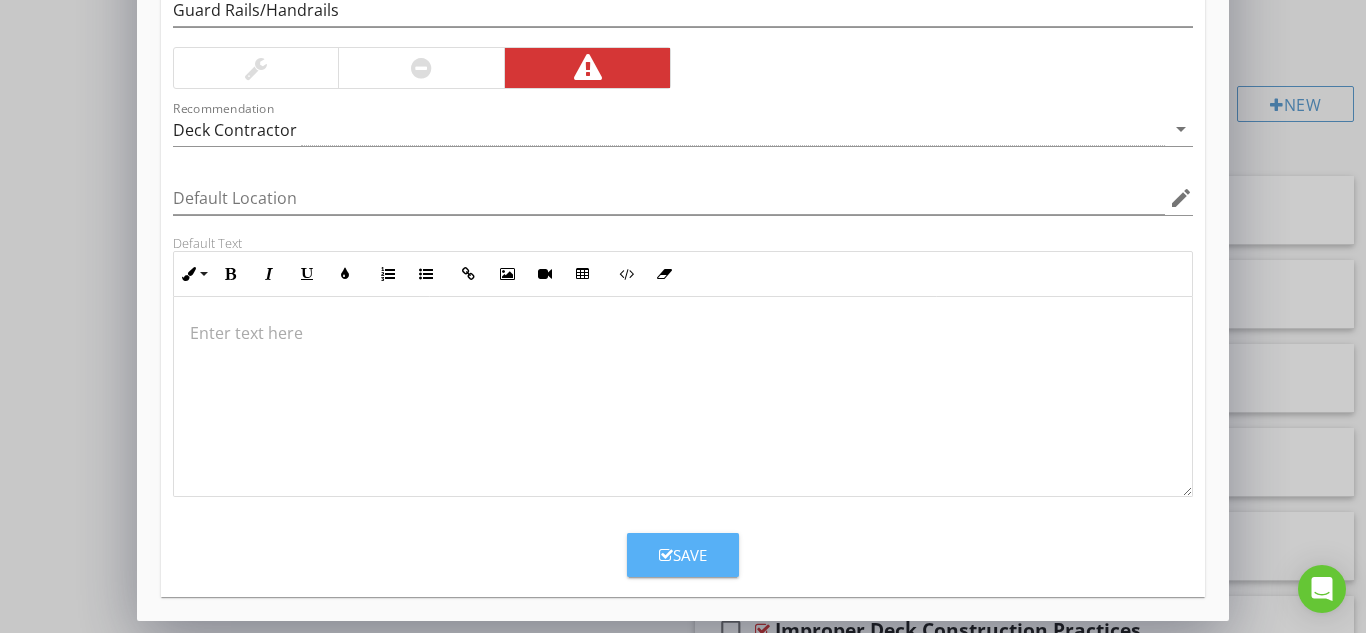 click at bounding box center (666, 555) 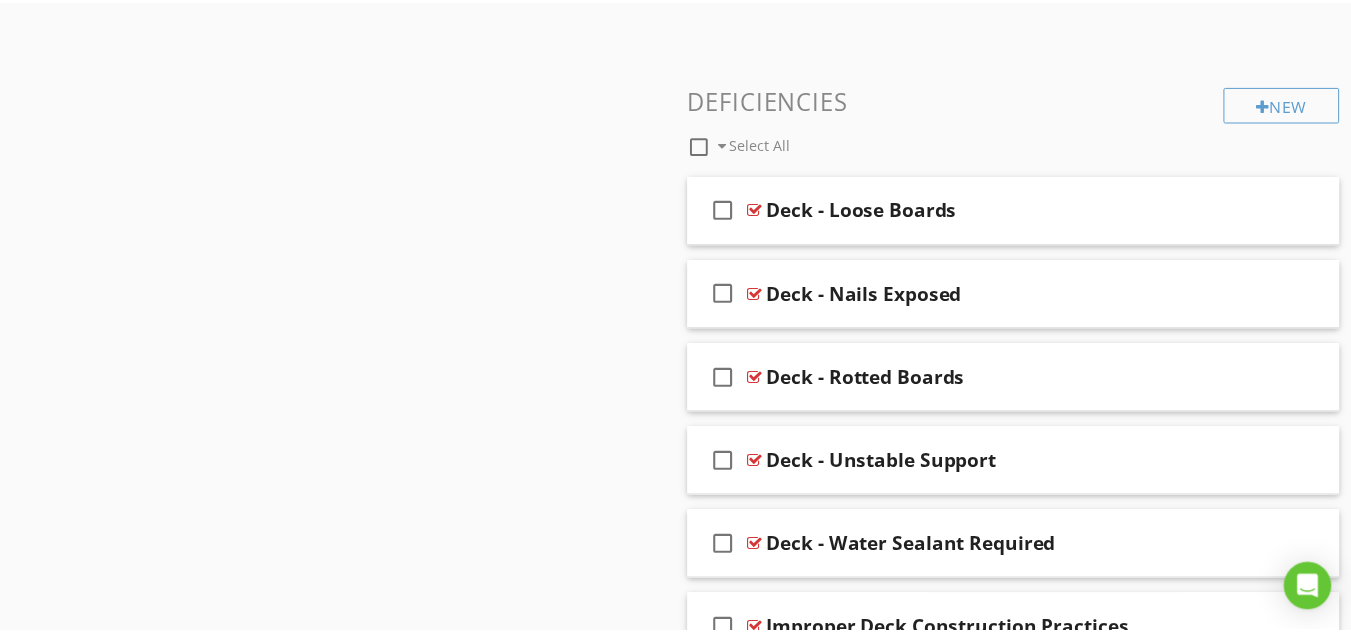 scroll, scrollTop: 138, scrollLeft: 0, axis: vertical 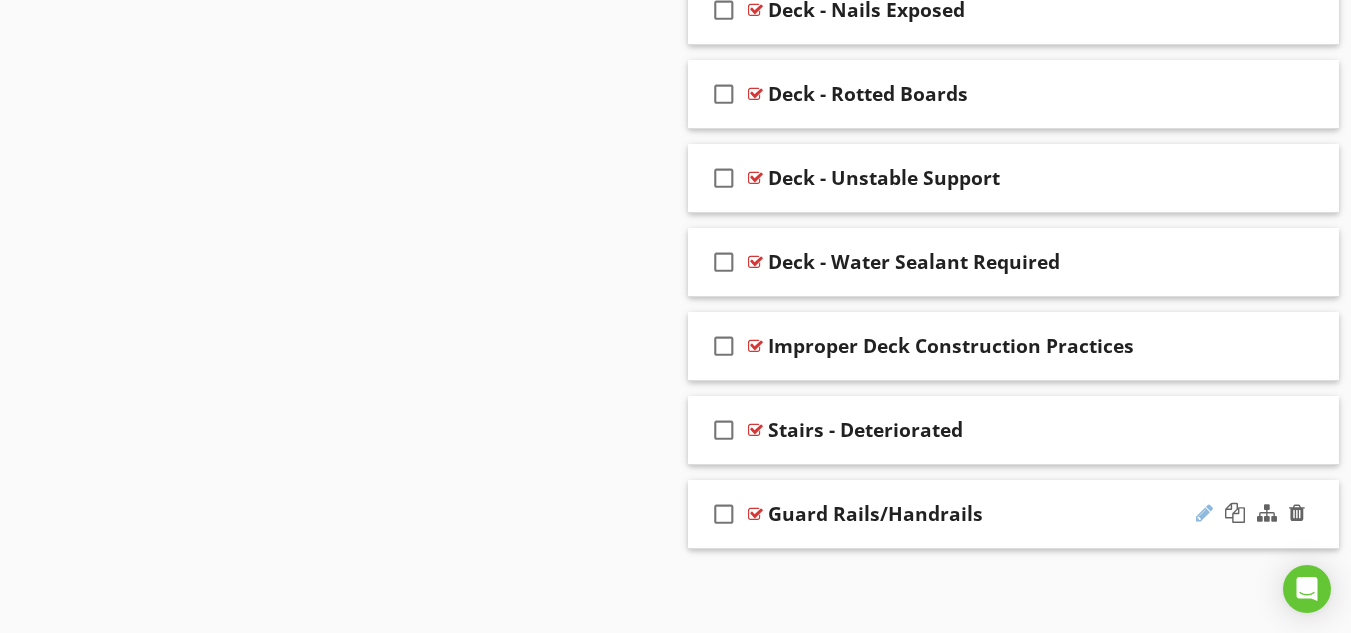 click at bounding box center (1204, 513) 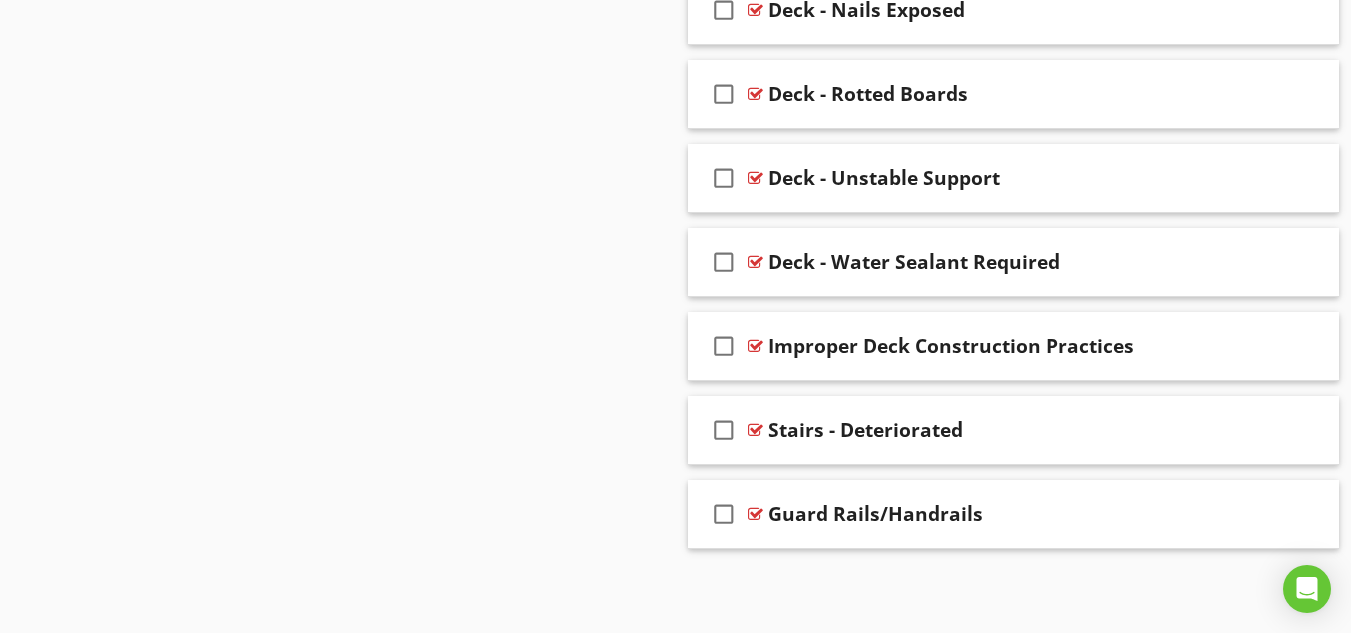 click on "Sections
Inspection Details           Exterior           Roof           Basement, Foundation, Crawlspace & Structure           Heating           Cooling           Plumbing           Electrical           Fireplace           Attic, Insulation & Ventilation           Doors, Windows & Interior           Built-in Appliances           Garage
Section
Attachments
Attachment
Items
General           Siding, [MEDICAL_DATA] & Trim           Exterior Doors           Decks, Balconies, Porches & Steps           [PERSON_NAME], Soffits & [MEDICAL_DATA]           Vegetation, Grading, Drainage & Retaining Walls           Walkways, Patios & Driveways
Item
Comments
New
Informational   check_box_outline_blank     Select All       check_box_outline_blank
Appurtenance" at bounding box center [675, -881] 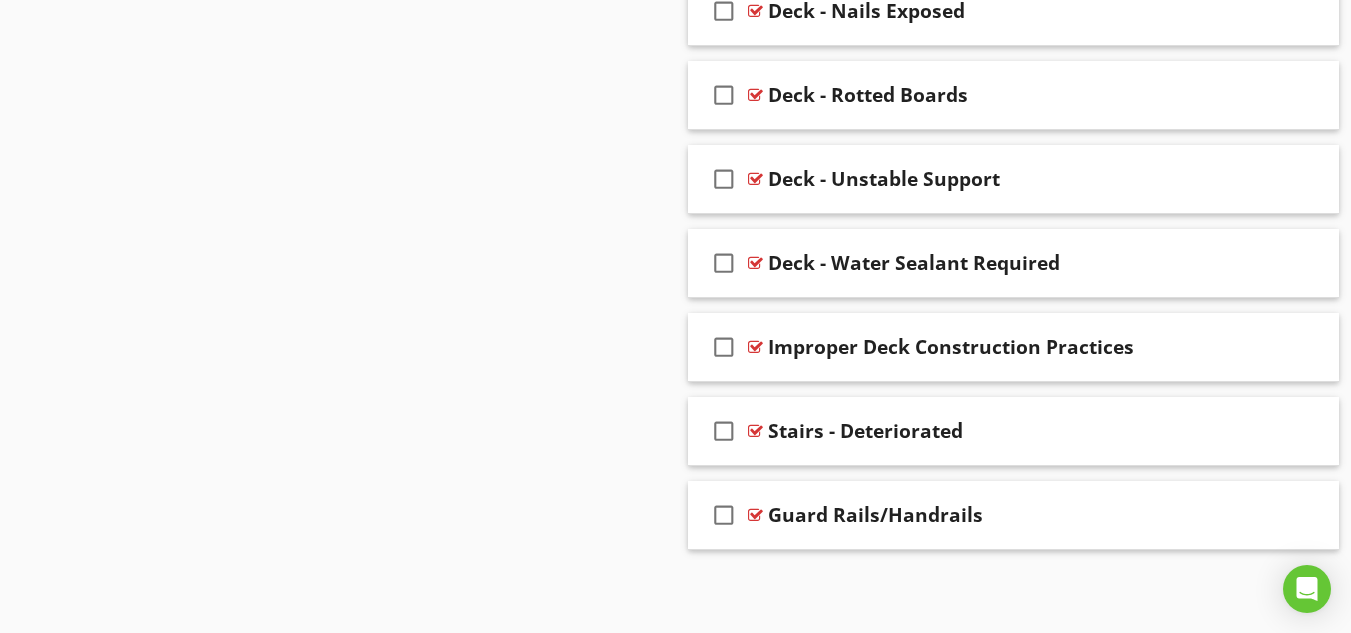scroll, scrollTop: 2574, scrollLeft: 0, axis: vertical 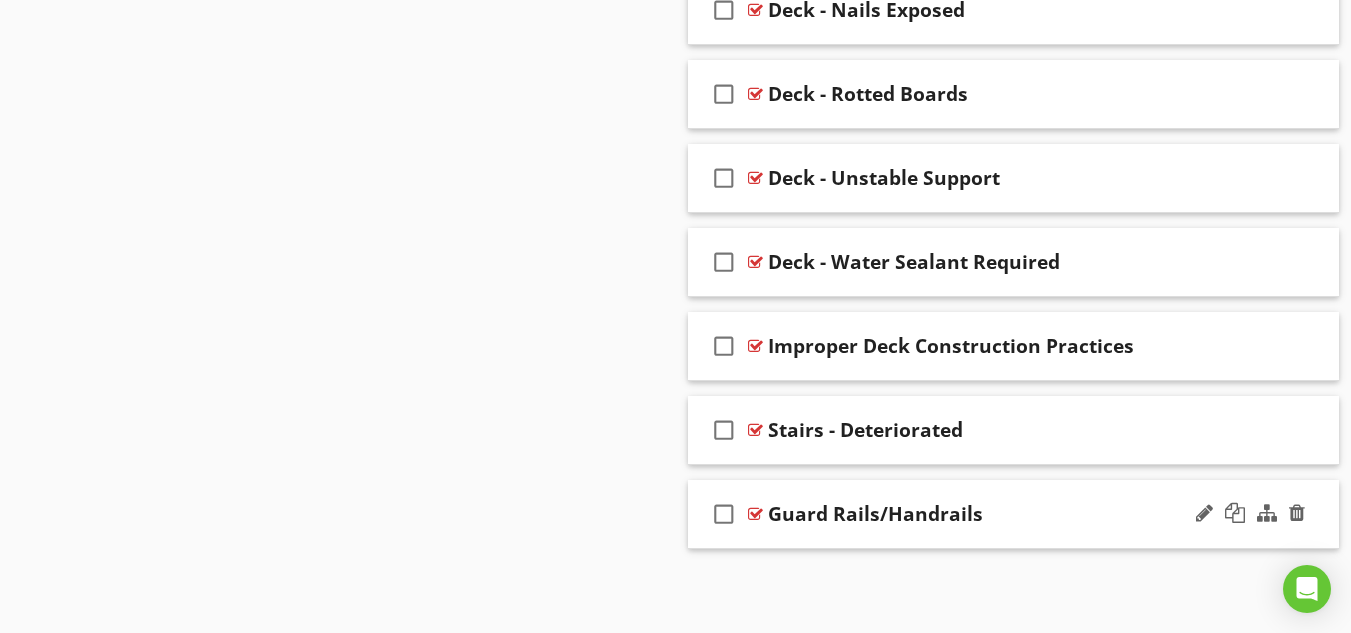 click on "Guard Rails/Handrails" at bounding box center (875, 514) 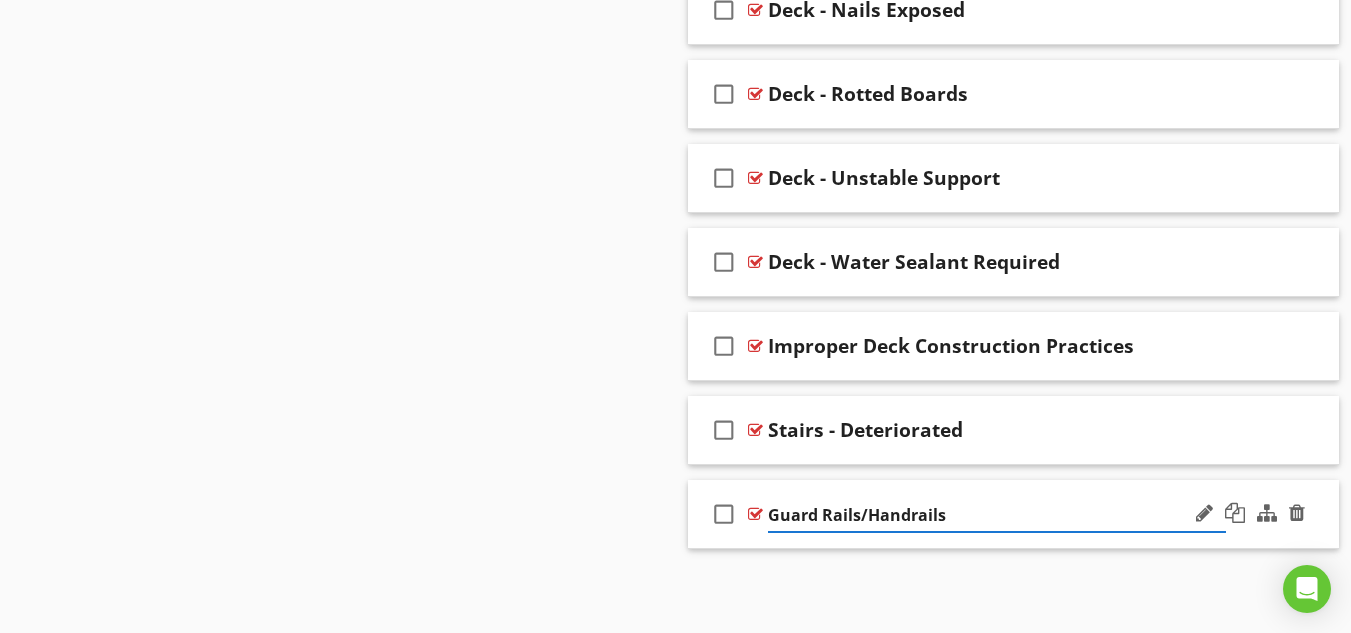 click on "Guard Rails/Handrails" at bounding box center (997, 515) 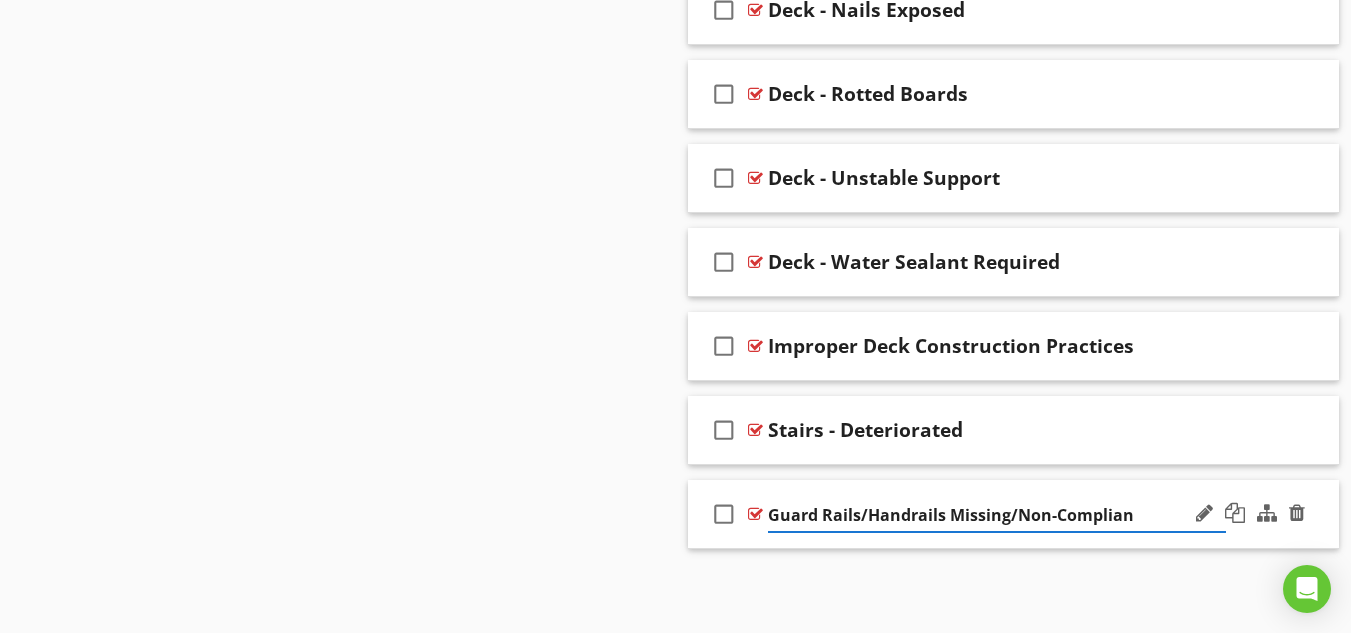type on "Guard Rails/Handrails Missing/Non-Compliant" 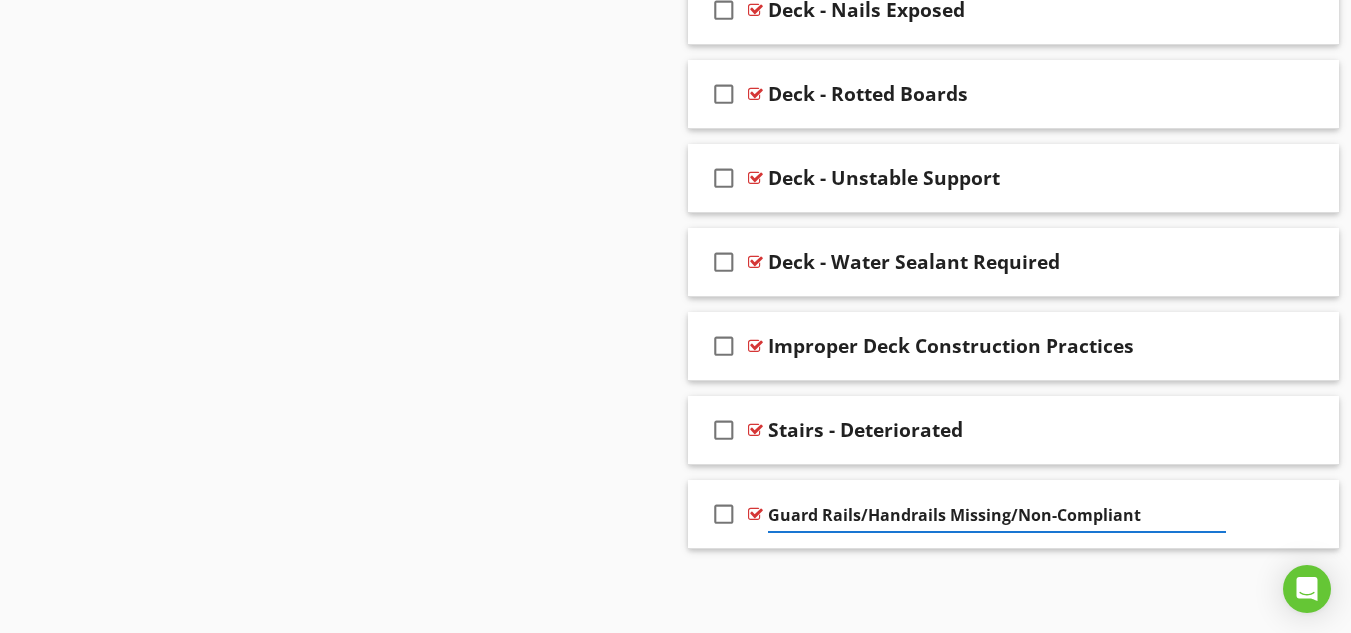 click on "Sections
Inspection Details           Exterior           Roof           Basement, Foundation, Crawlspace & Structure           Heating           Cooling           Plumbing           Electrical           Fireplace           Attic, Insulation & Ventilation           Doors, Windows & Interior           Built-in Appliances           Garage
Section
Attachments
Attachment
Items
General           Siding, [MEDICAL_DATA] & Trim           Exterior Doors           Decks, Balconies, Porches & Steps           [PERSON_NAME], Soffits & [MEDICAL_DATA]           Vegetation, Grading, Drainage & Retaining Walls           Walkways, Patios & Driveways
Item
Comments
New
Informational   check_box_outline_blank     Select All       check_box_outline_blank
Appurtenance" at bounding box center [675, -881] 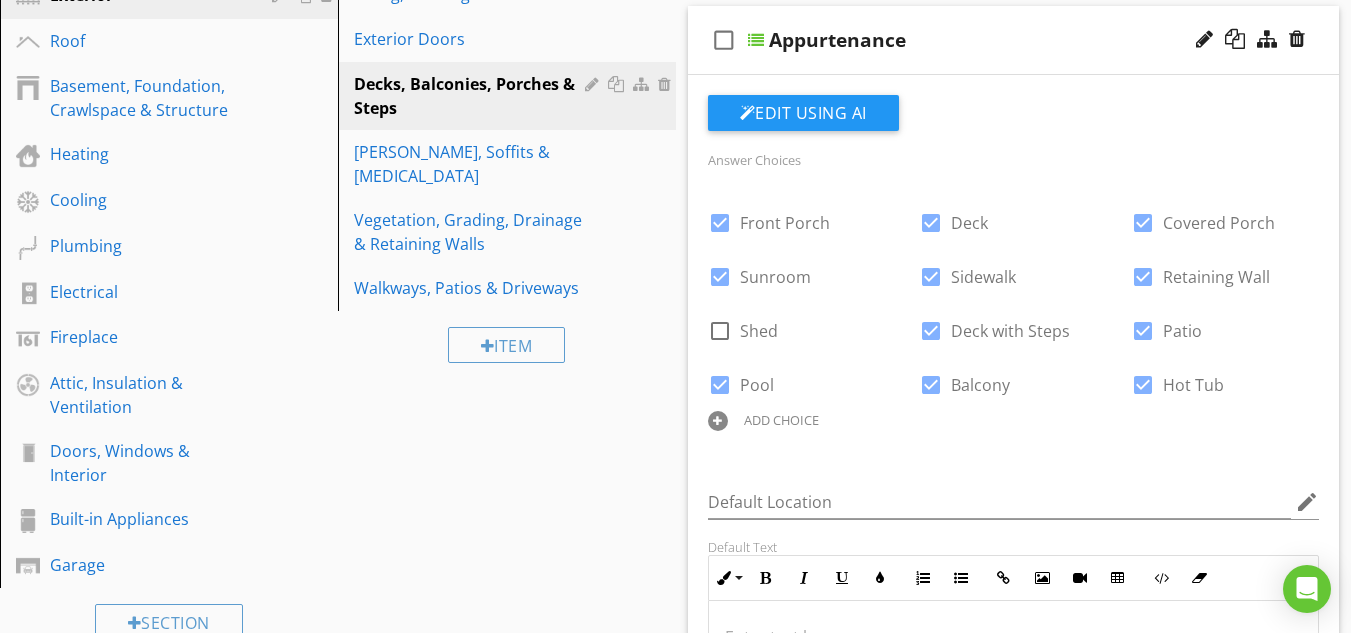 scroll, scrollTop: 294, scrollLeft: 0, axis: vertical 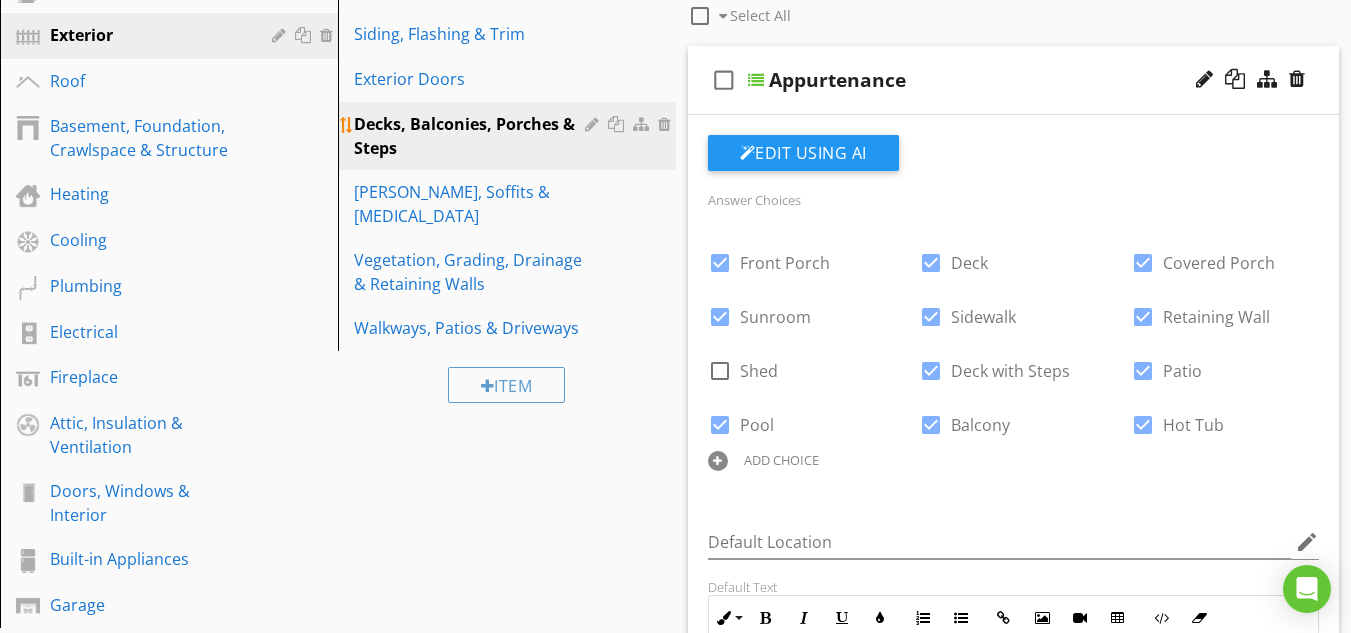 click on "Decks, Balconies, Porches & Steps" at bounding box center (472, 136) 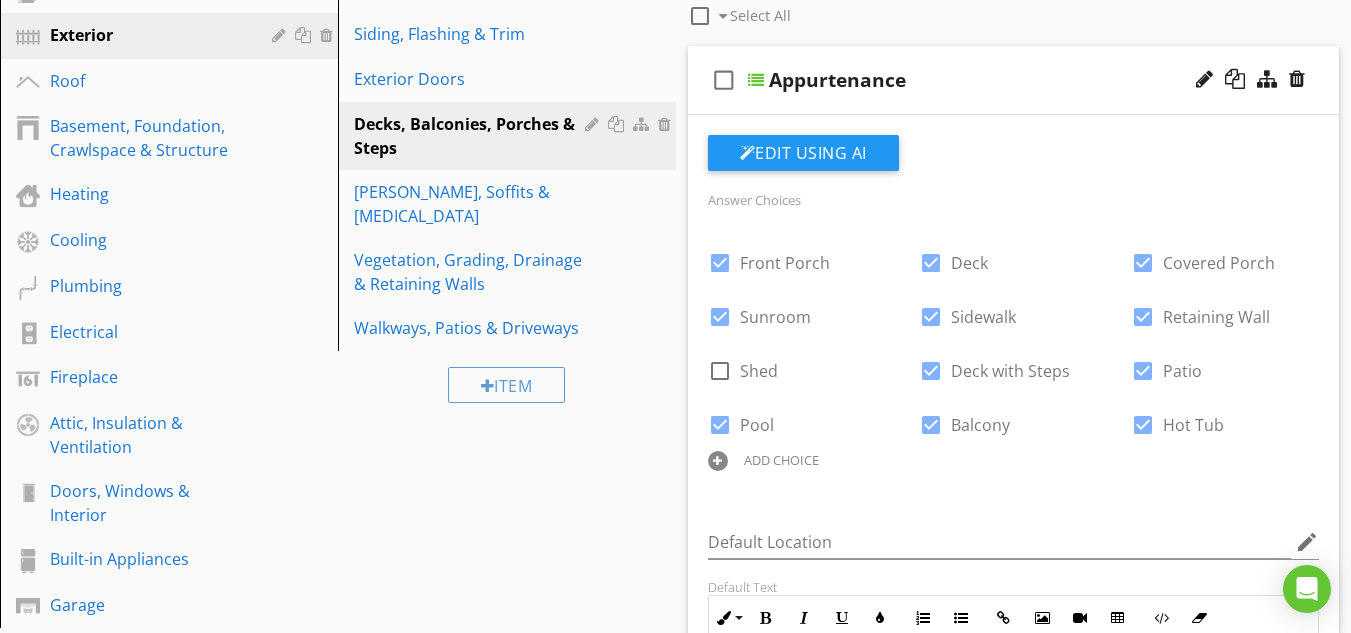 click at bounding box center [700, 16] 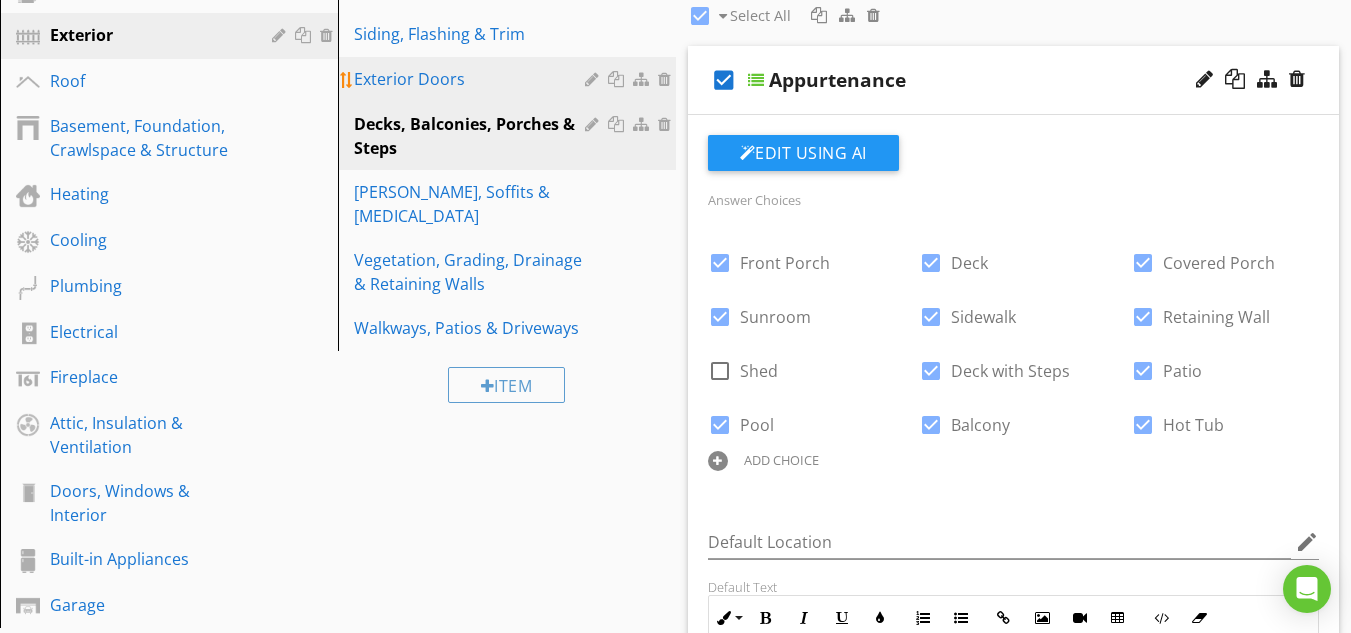 click on "Exterior Doors" at bounding box center (472, 79) 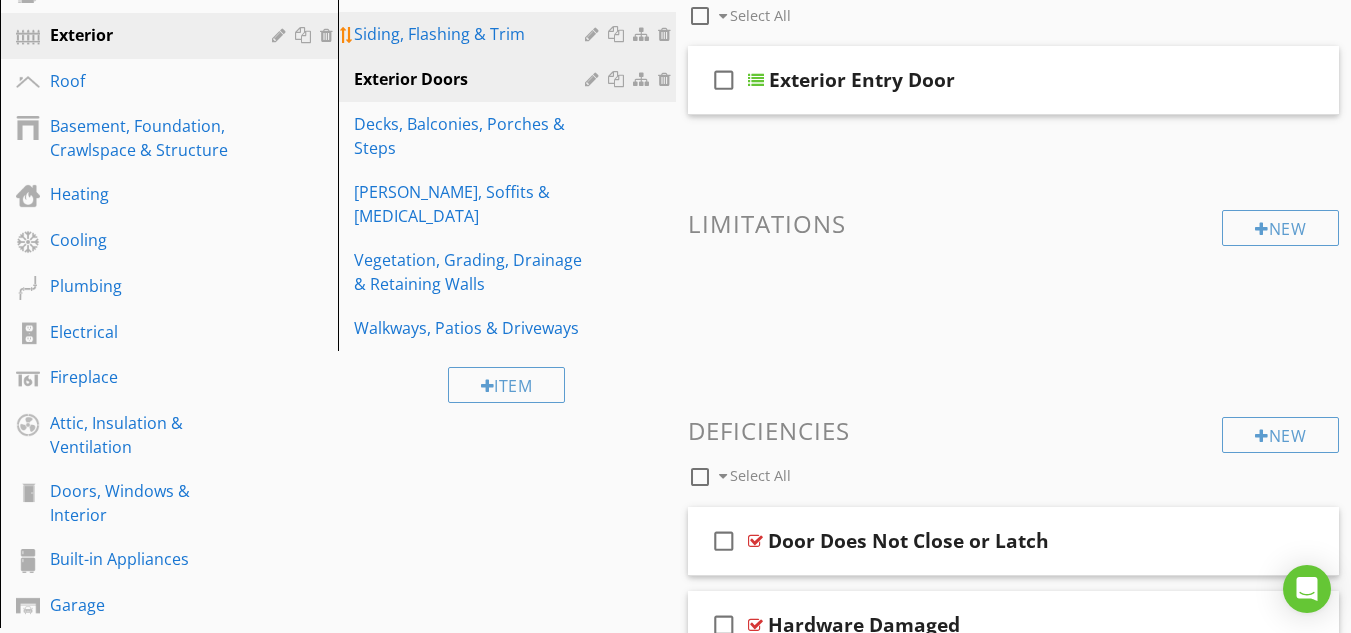 click on "Siding, Flashing & Trim" at bounding box center (472, 34) 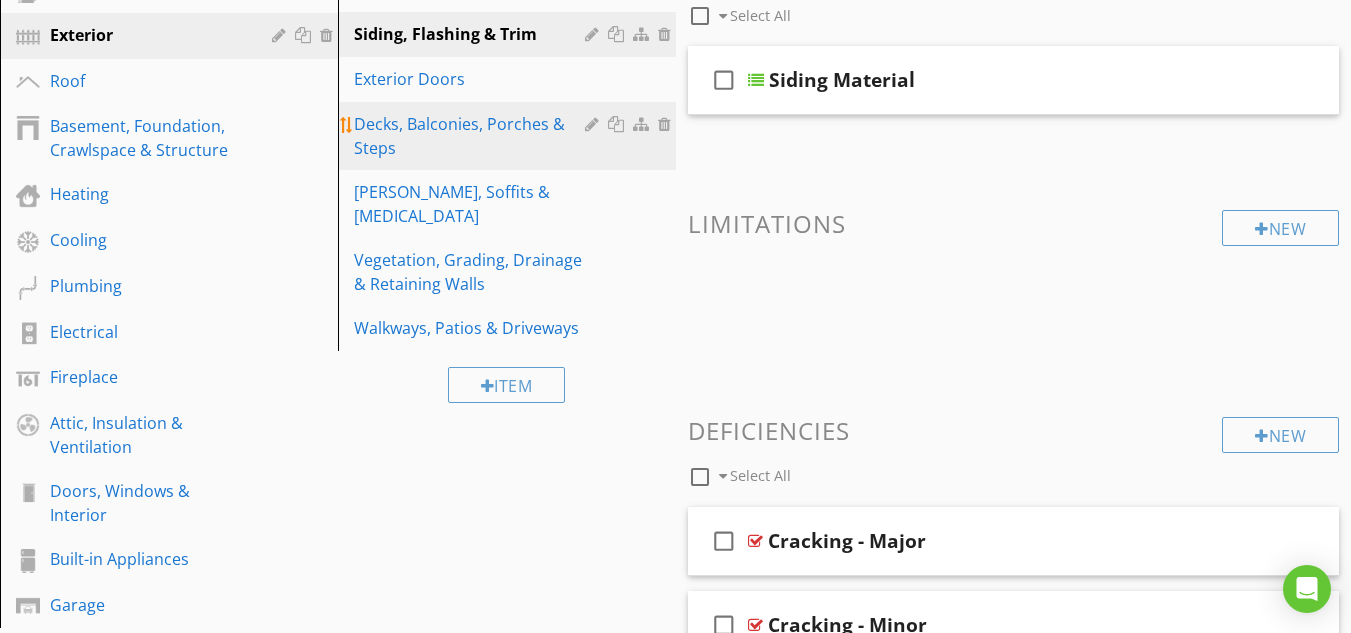 click on "Decks, Balconies, Porches & Steps" at bounding box center (472, 136) 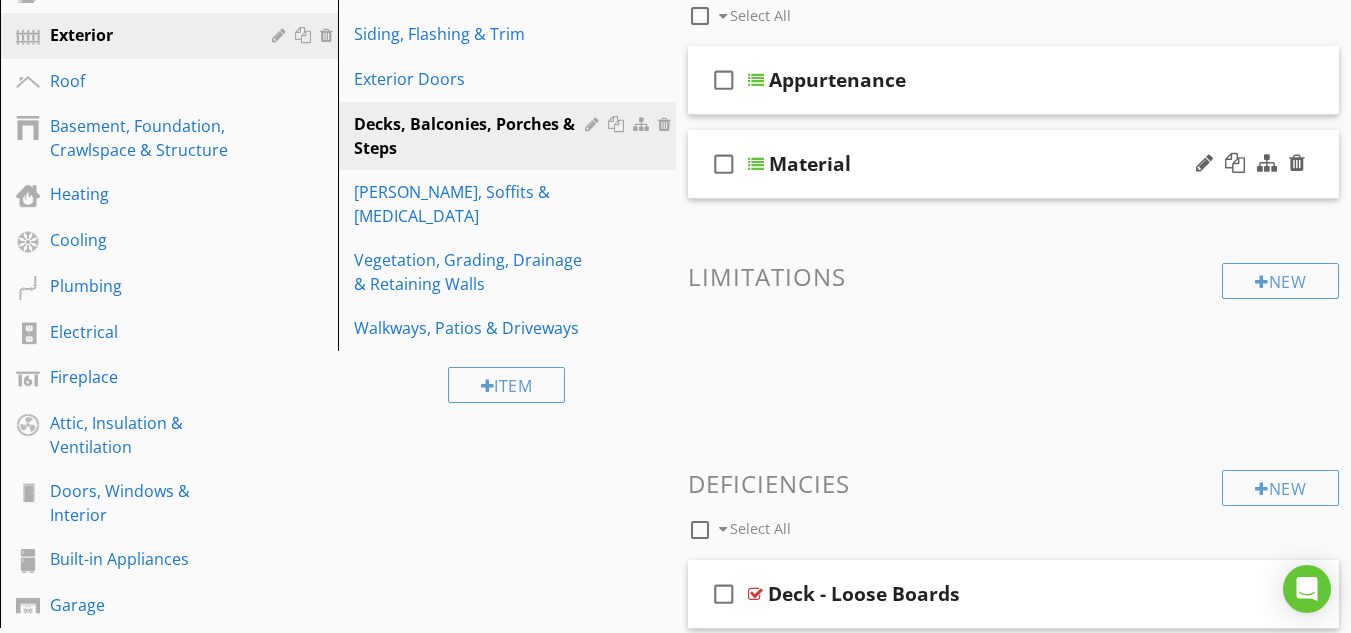 click at bounding box center [756, 164] 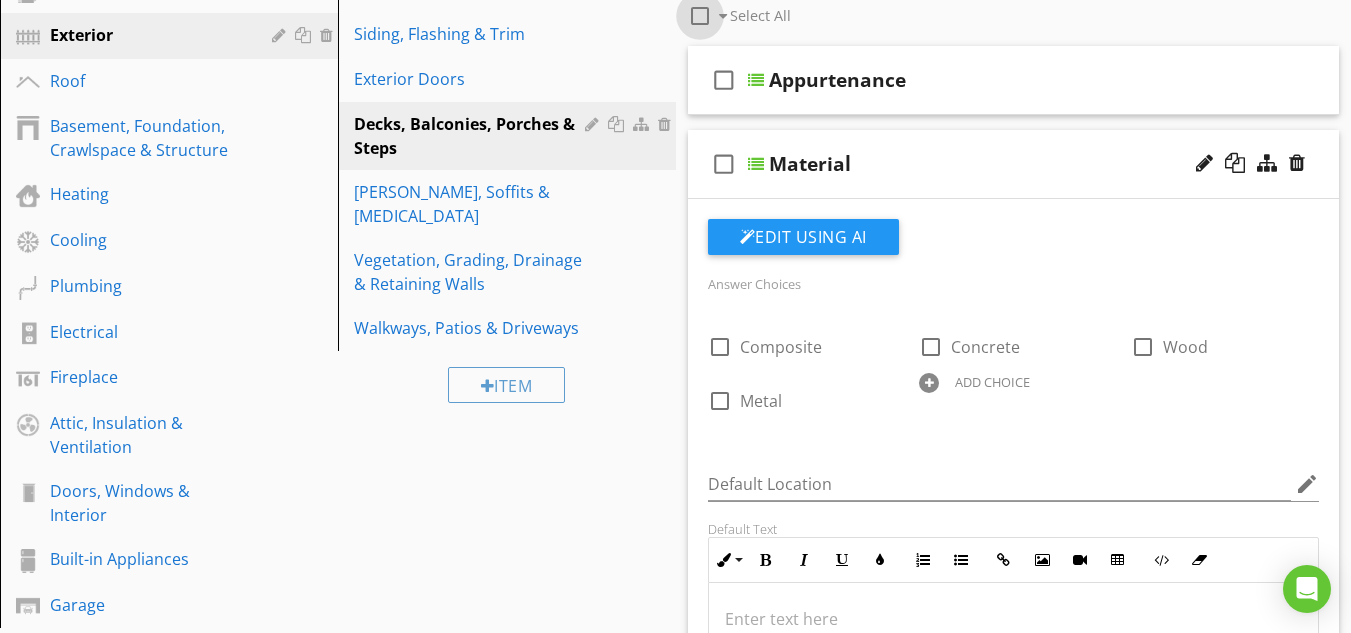 click at bounding box center [700, 16] 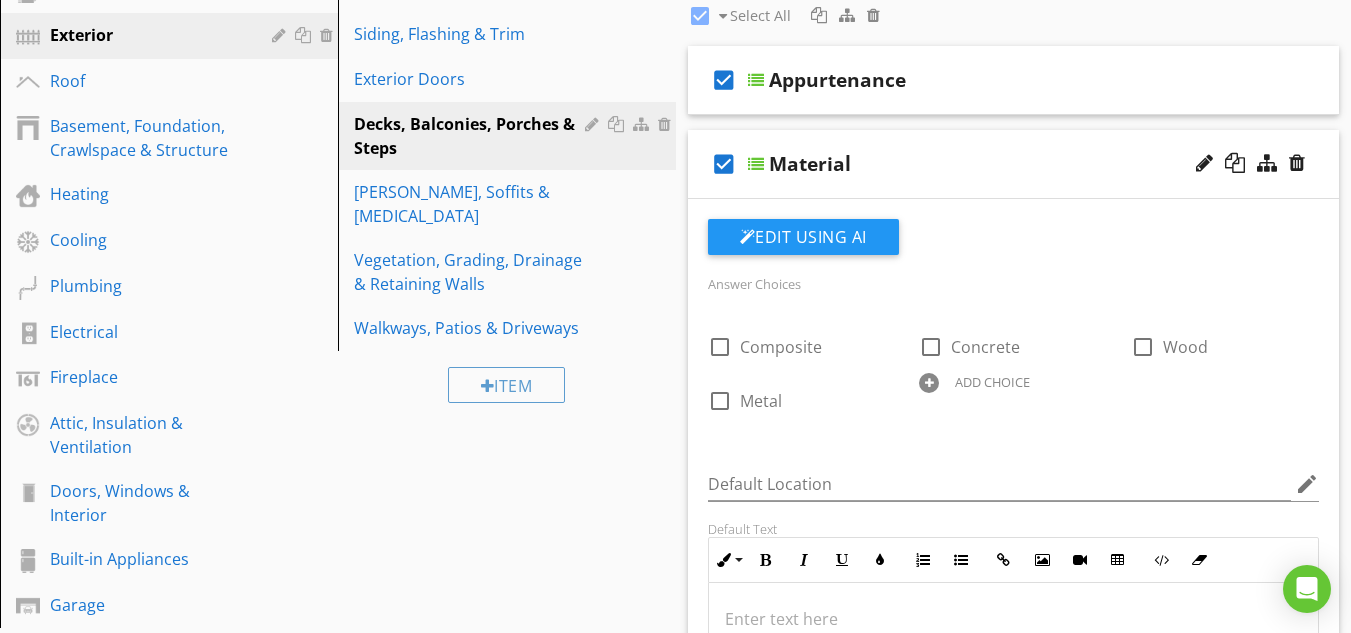 click on "Answer Choices   check_box_outline_blank Composite   check_box_outline_blank Concrete   check_box_outline_blank Wood   check_box_outline_blank Metal         ADD CHOICE     Default Location edit       Default Text   Inline Style XLarge Large Normal Small Light Small/Light Bold Italic Underline Colors Ordered List Unordered List Insert Link Insert Image Insert Video Insert Table Code View Clear Formatting Enter text here
Add Default Photo" at bounding box center (1014, 556) 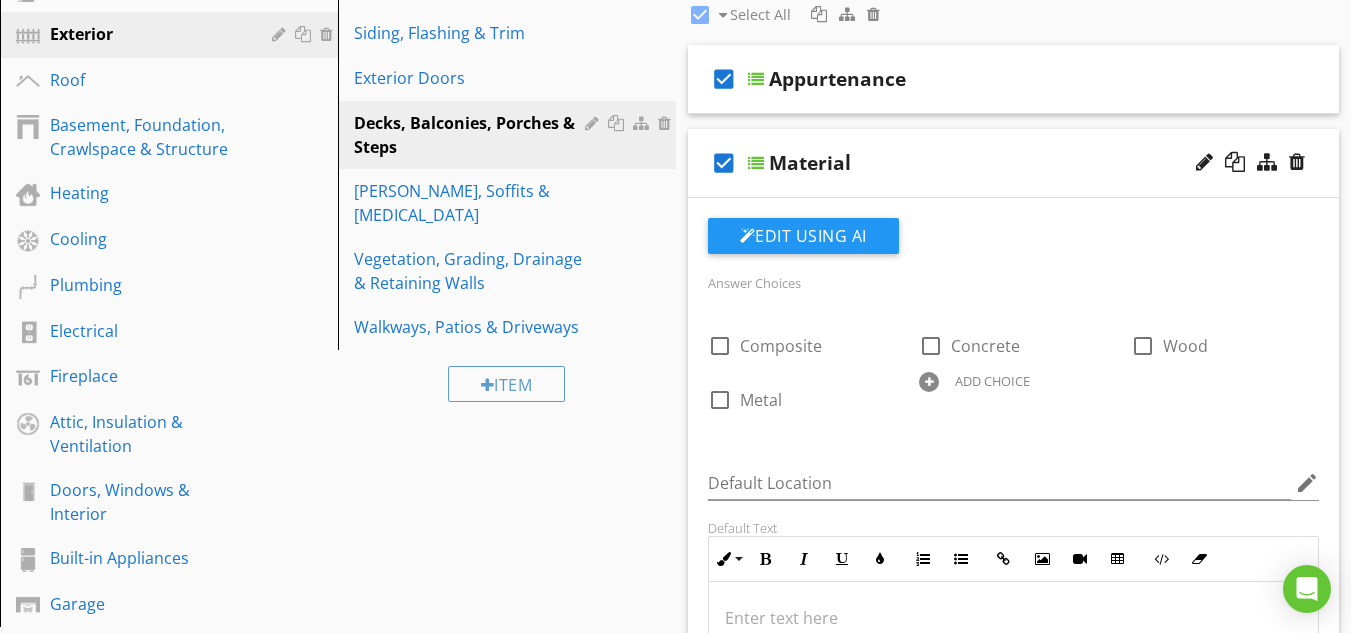 scroll, scrollTop: 97, scrollLeft: 0, axis: vertical 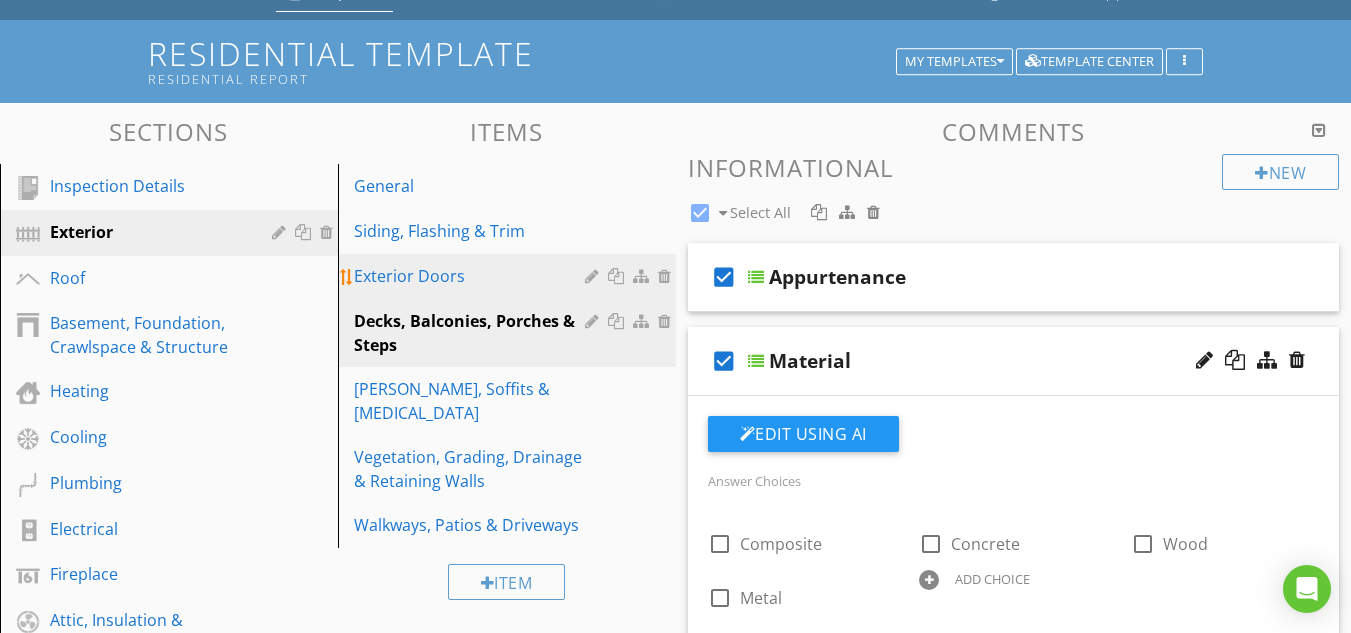 click on "Exterior Doors" at bounding box center (472, 276) 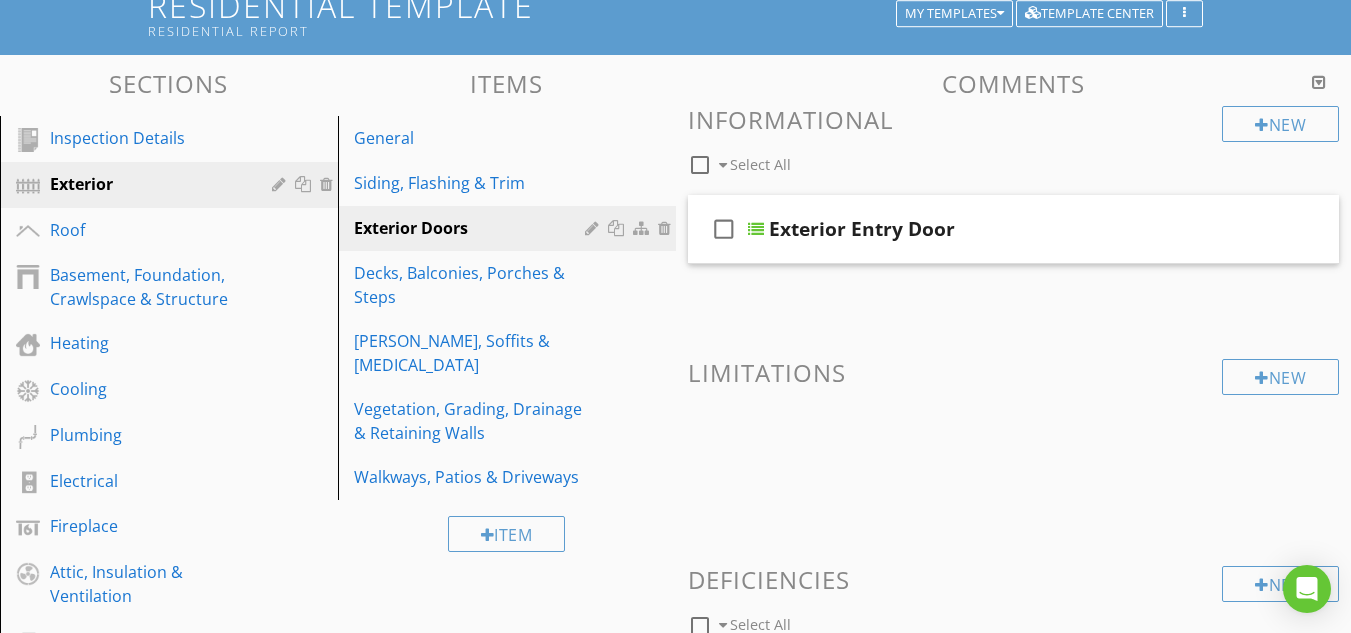 scroll, scrollTop: 105, scrollLeft: 0, axis: vertical 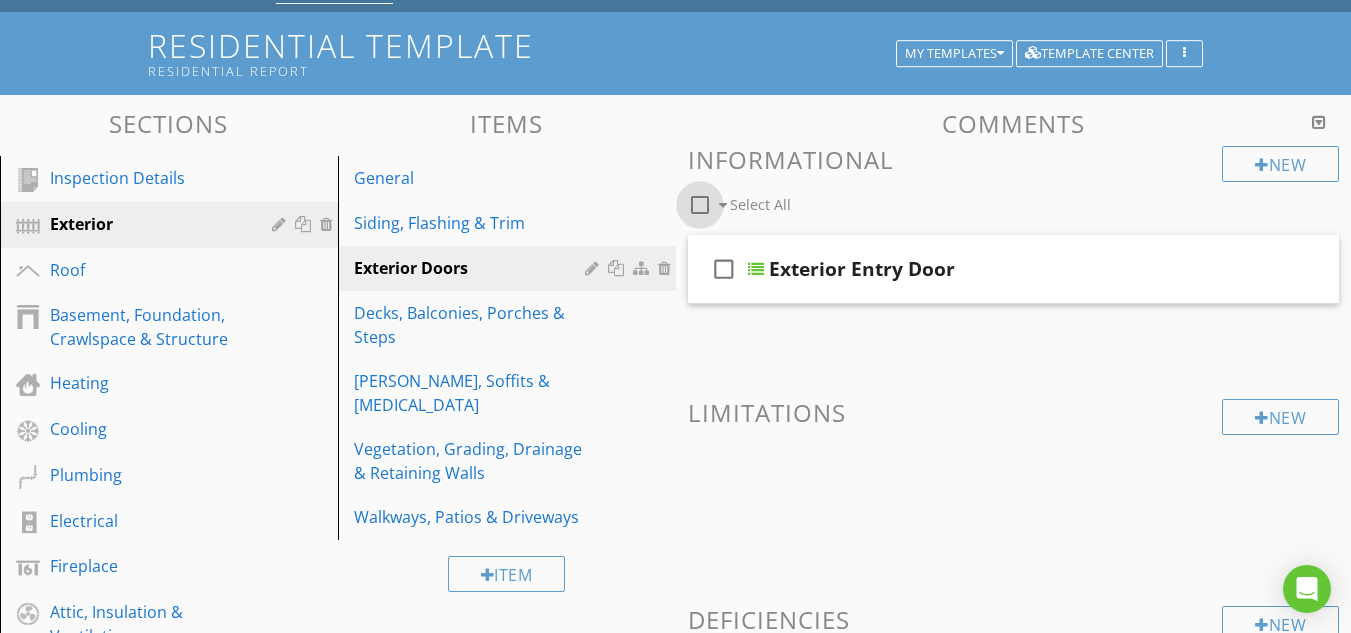 click at bounding box center (700, 205) 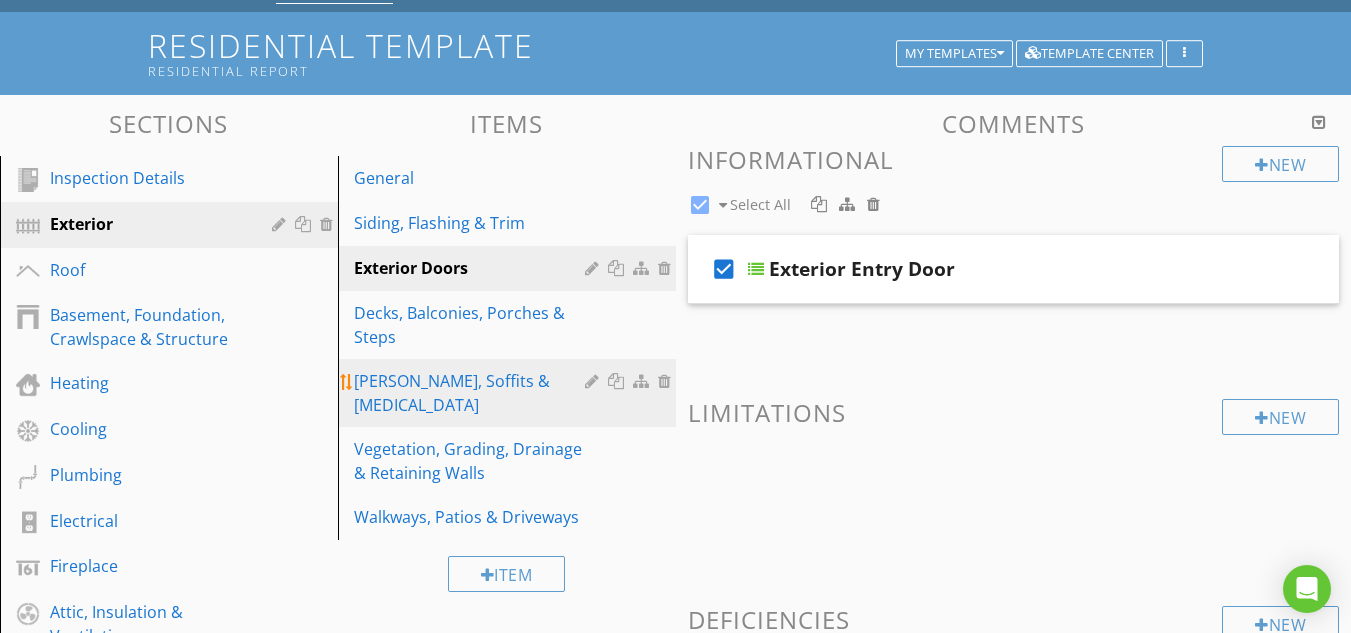 click on "[PERSON_NAME], Soffits & [MEDICAL_DATA]" at bounding box center (472, 393) 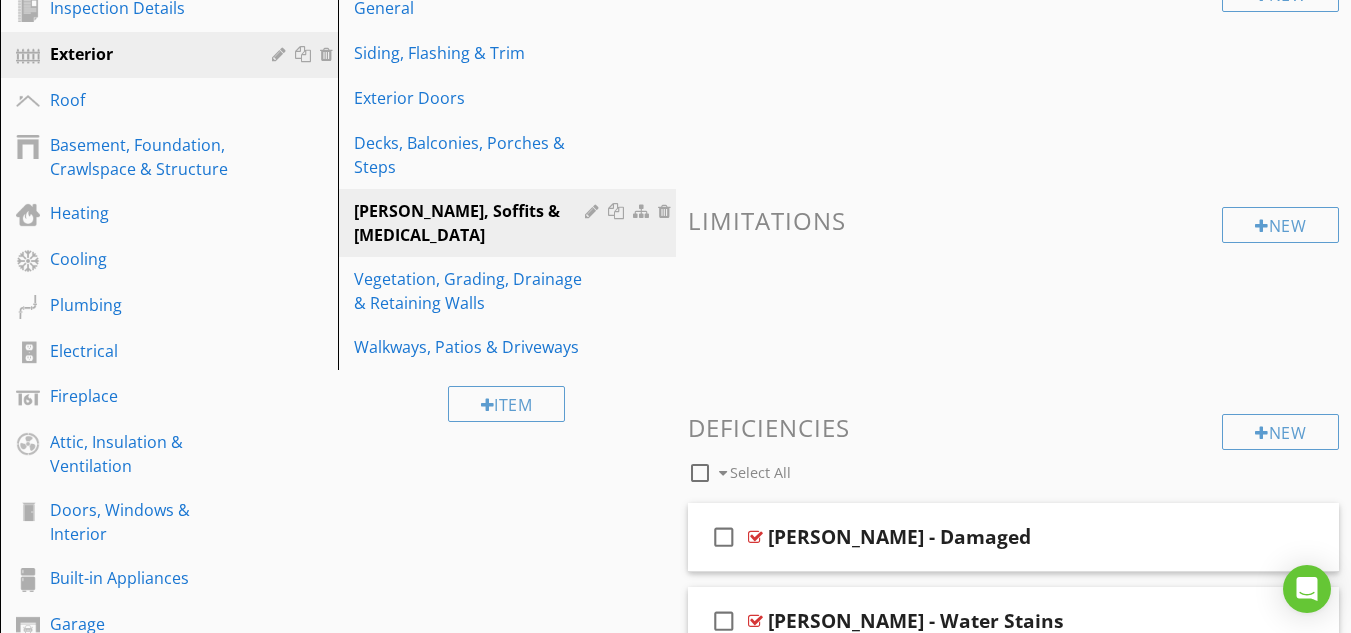 scroll, scrollTop: 280, scrollLeft: 0, axis: vertical 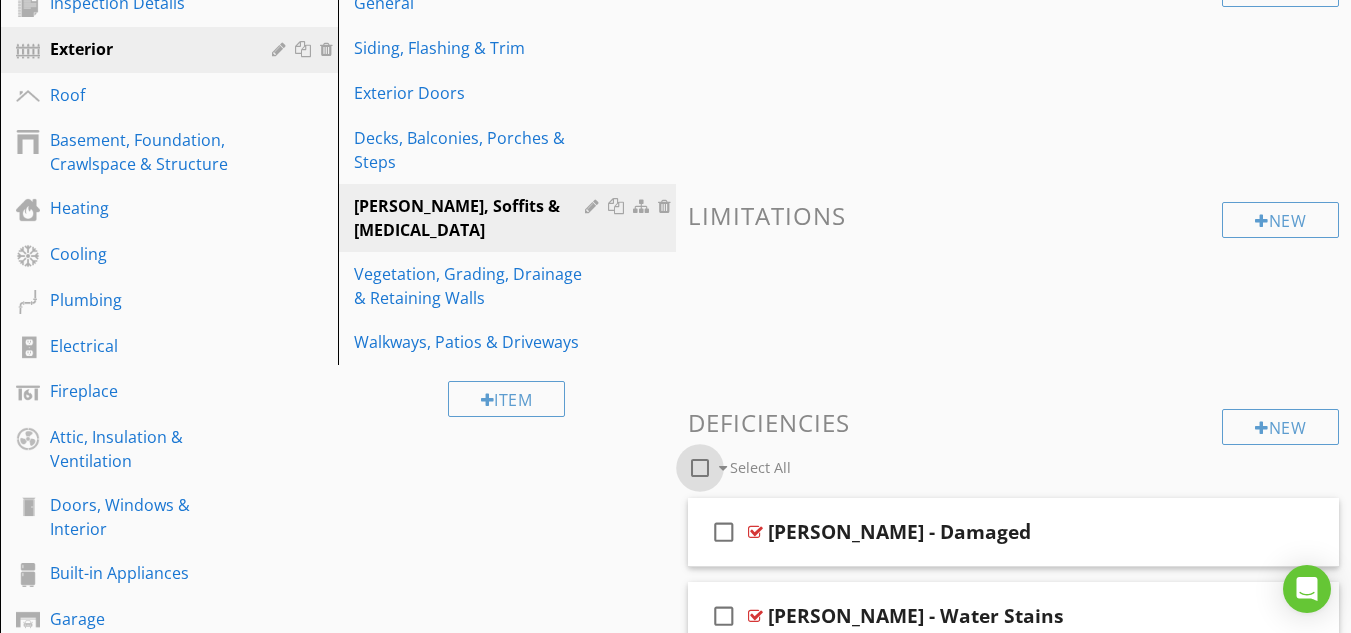 click at bounding box center [700, 468] 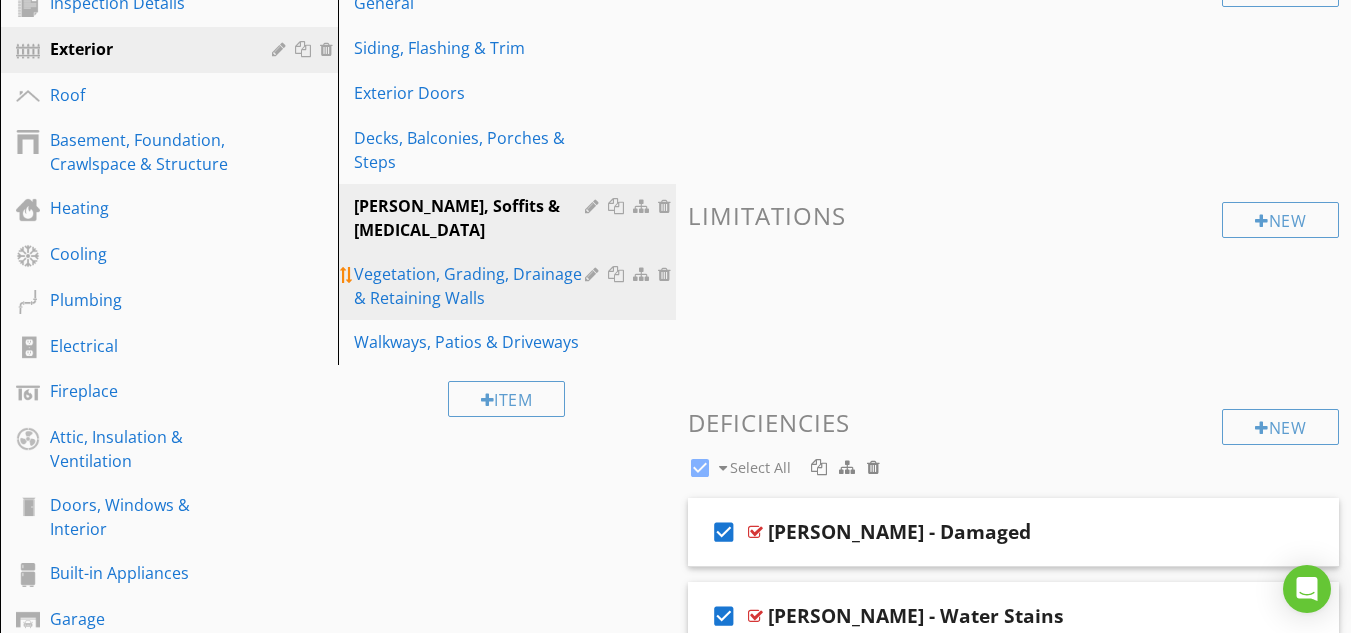 click on "Vegetation, Grading, Drainage & Retaining Walls" at bounding box center [472, 286] 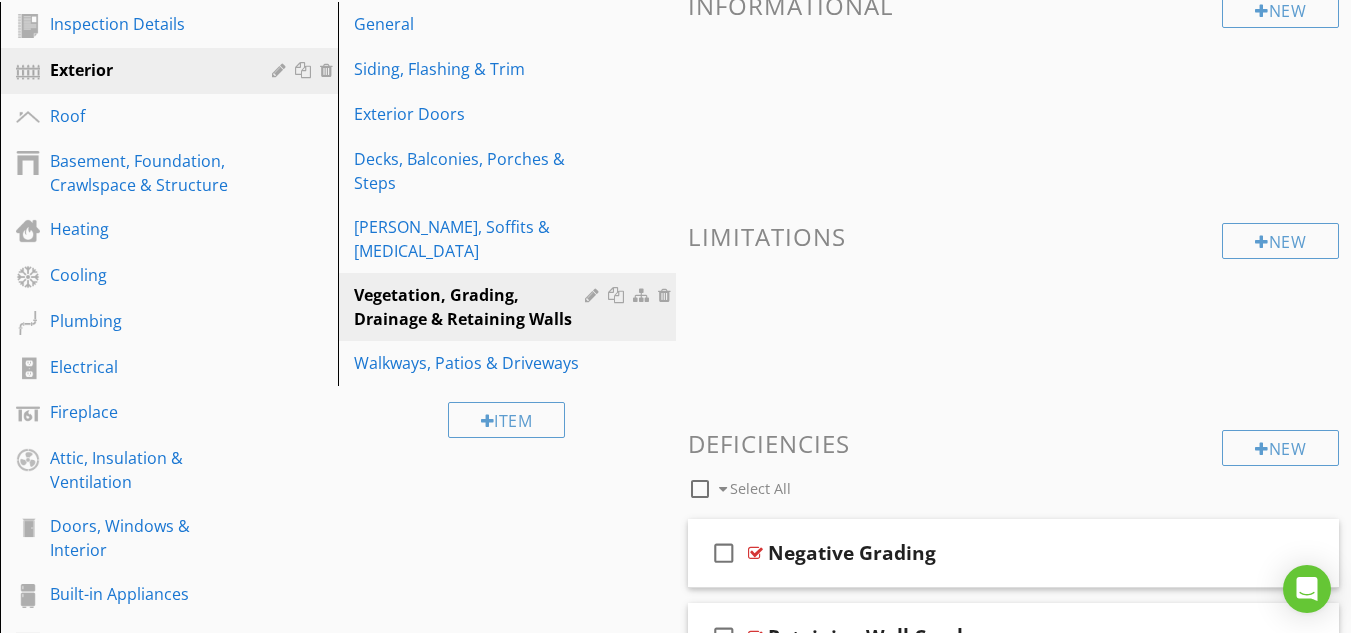 scroll, scrollTop: 234, scrollLeft: 0, axis: vertical 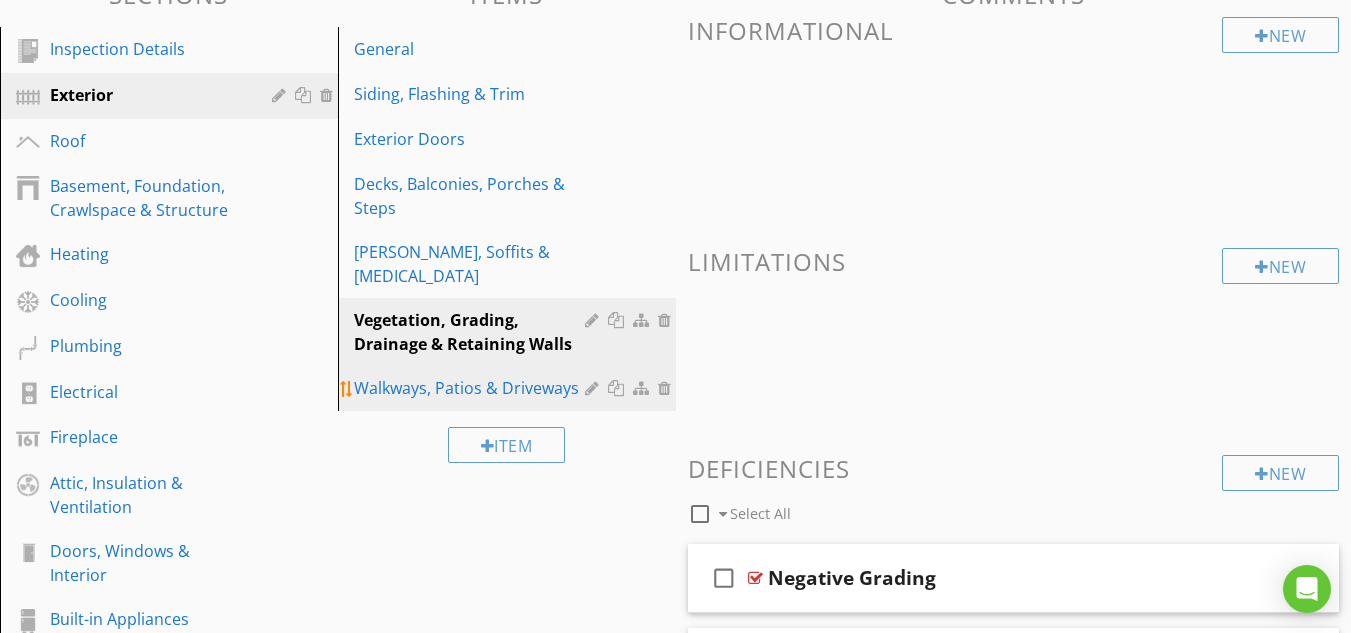 click on "Walkways, Patios & Driveways" at bounding box center (472, 388) 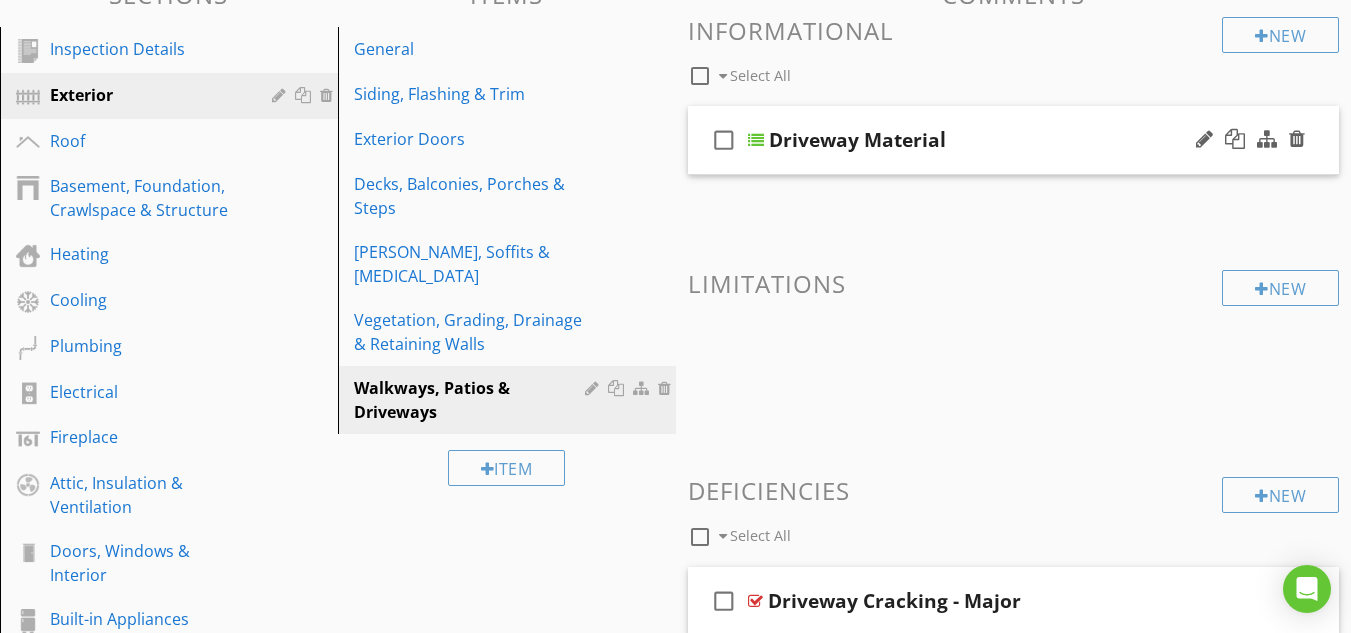 click at bounding box center [756, 140] 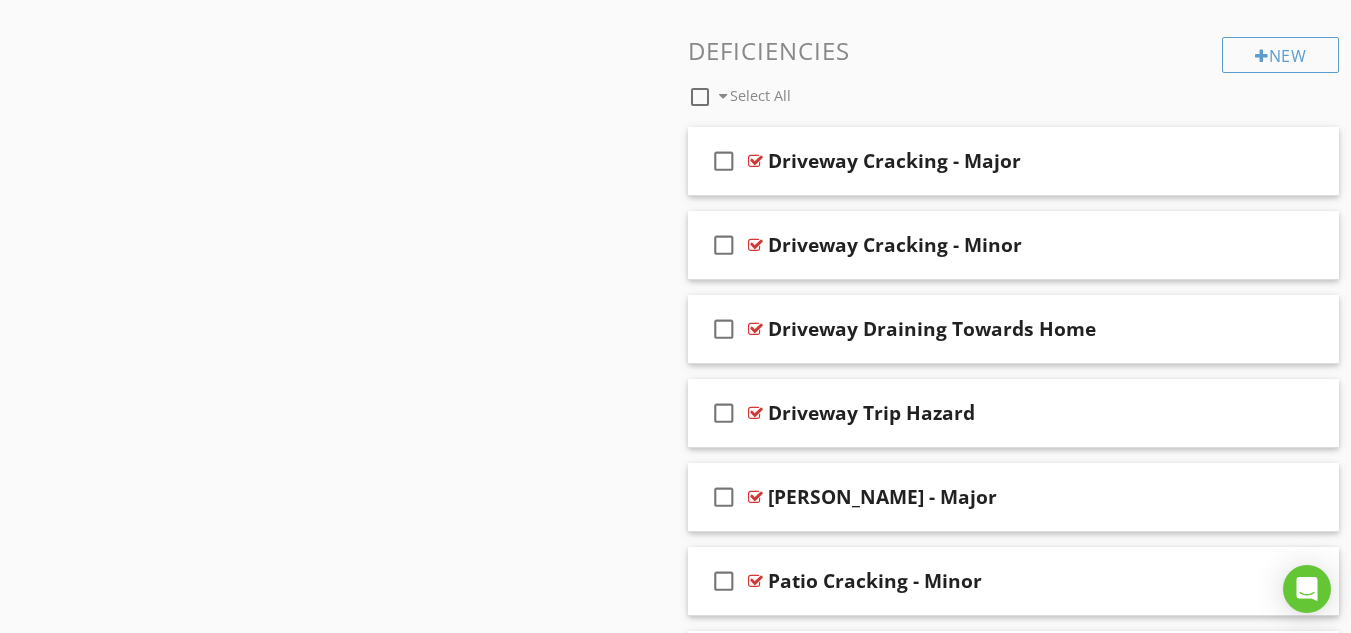 scroll, scrollTop: 1434, scrollLeft: 0, axis: vertical 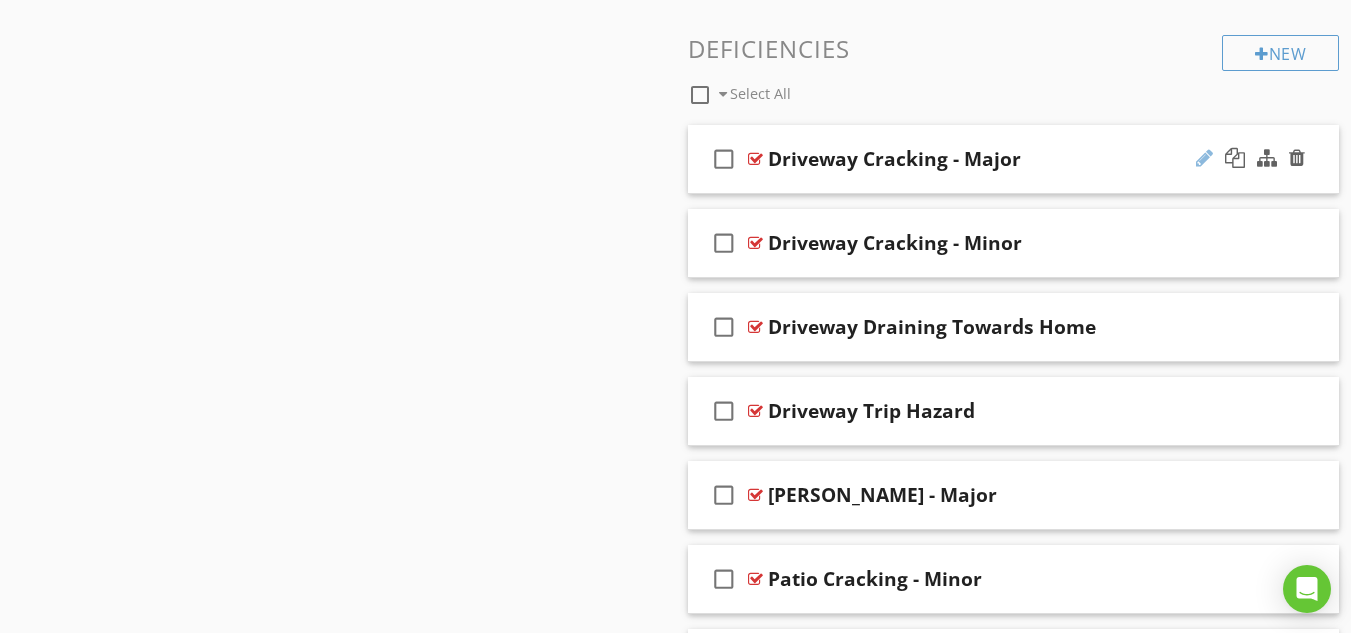 click at bounding box center (1204, 158) 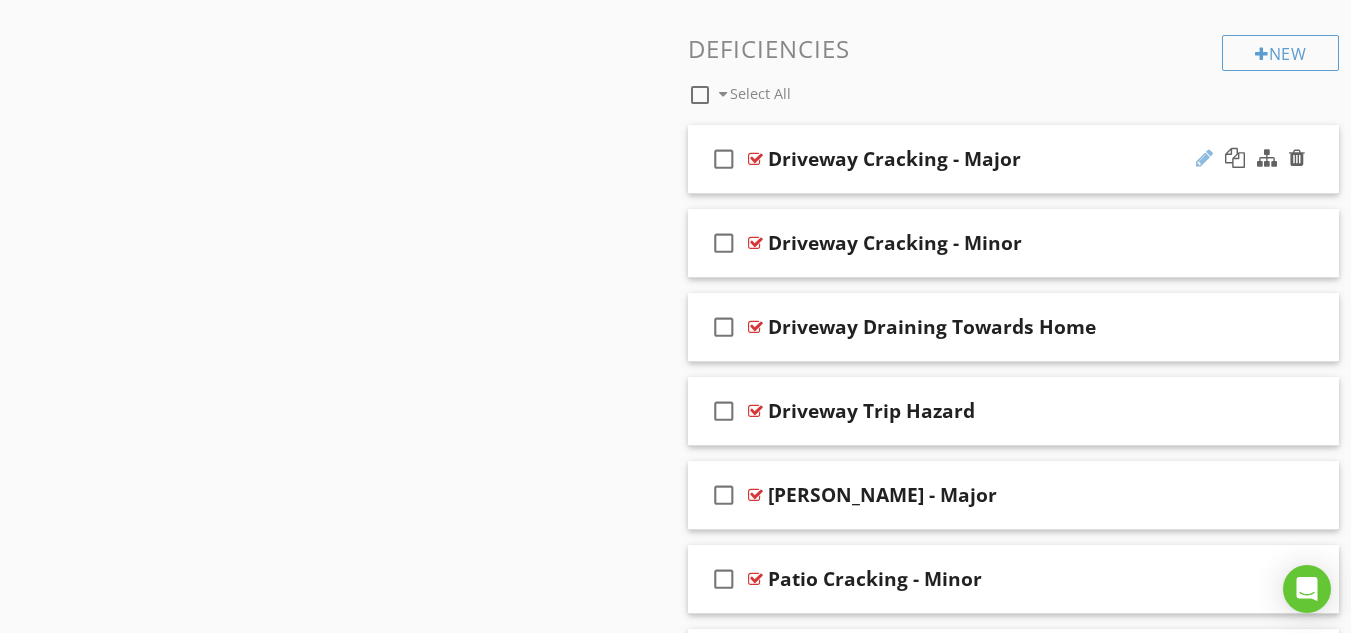 click at bounding box center (1204, 158) 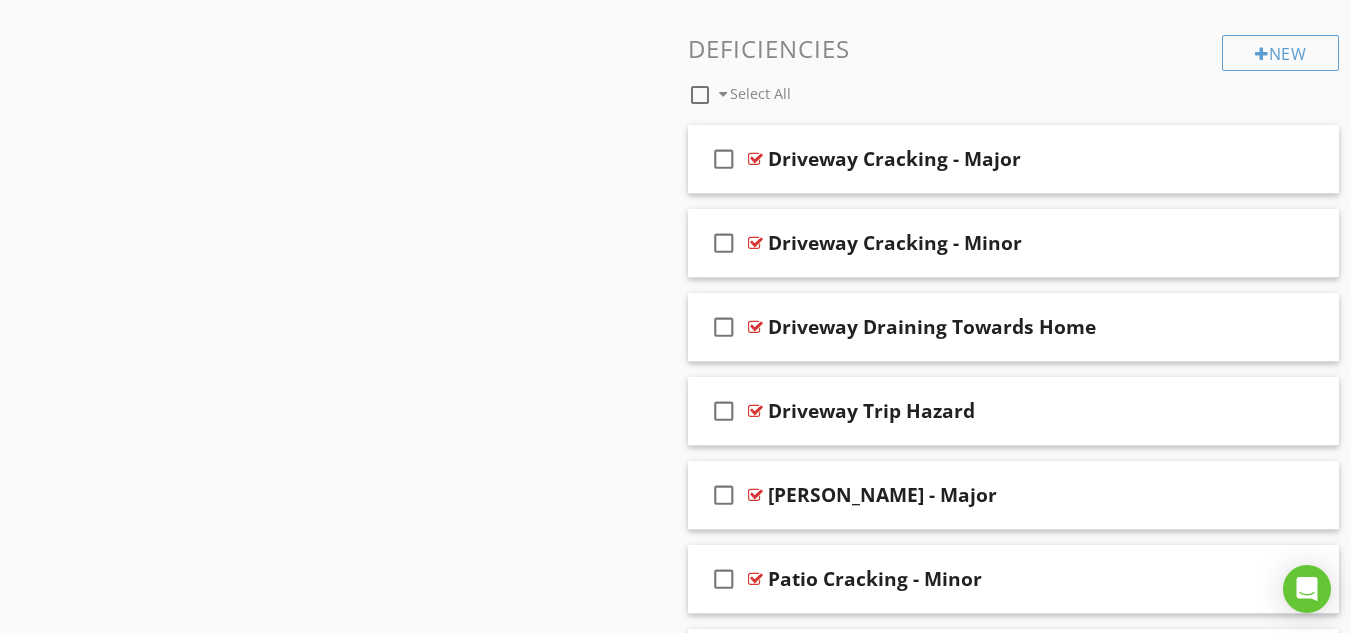 click on "Sections
Inspection Details           Exterior           Roof           Basement, Foundation, Crawlspace & Structure           Heating           Cooling           Plumbing           Electrical           Fireplace           Attic, Insulation & Ventilation           Doors, Windows & Interior           Built-in Appliances           Garage
Section
Attachments
Attachment
Items
General           Siding, [MEDICAL_DATA] & Trim           Exterior Doors           Decks, Balconies, Porches & Steps           [PERSON_NAME], Soffits & [MEDICAL_DATA]           Vegetation, Grading, Drainage & Retaining Walls           Walkways, Patios & Driveways
Item
Comments
New
Informational   check_box_outline_blank     Select All       check_box_outline_blank
Driveway Material" at bounding box center (675, -194) 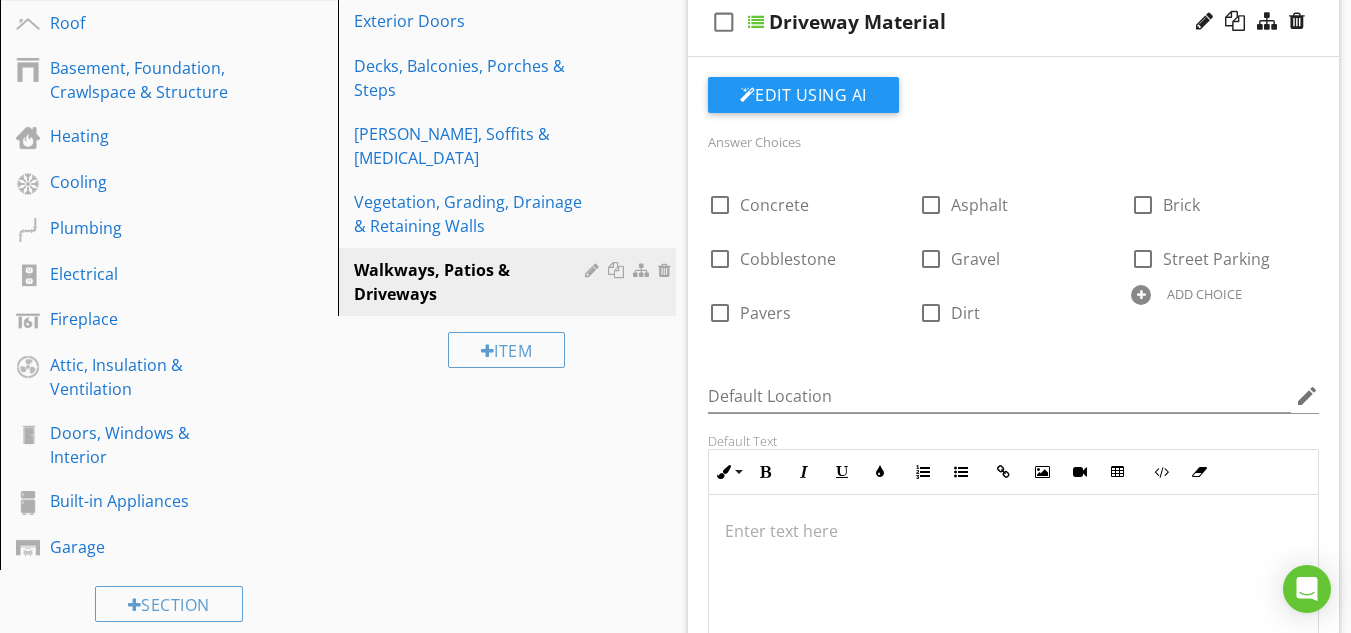 scroll, scrollTop: 347, scrollLeft: 0, axis: vertical 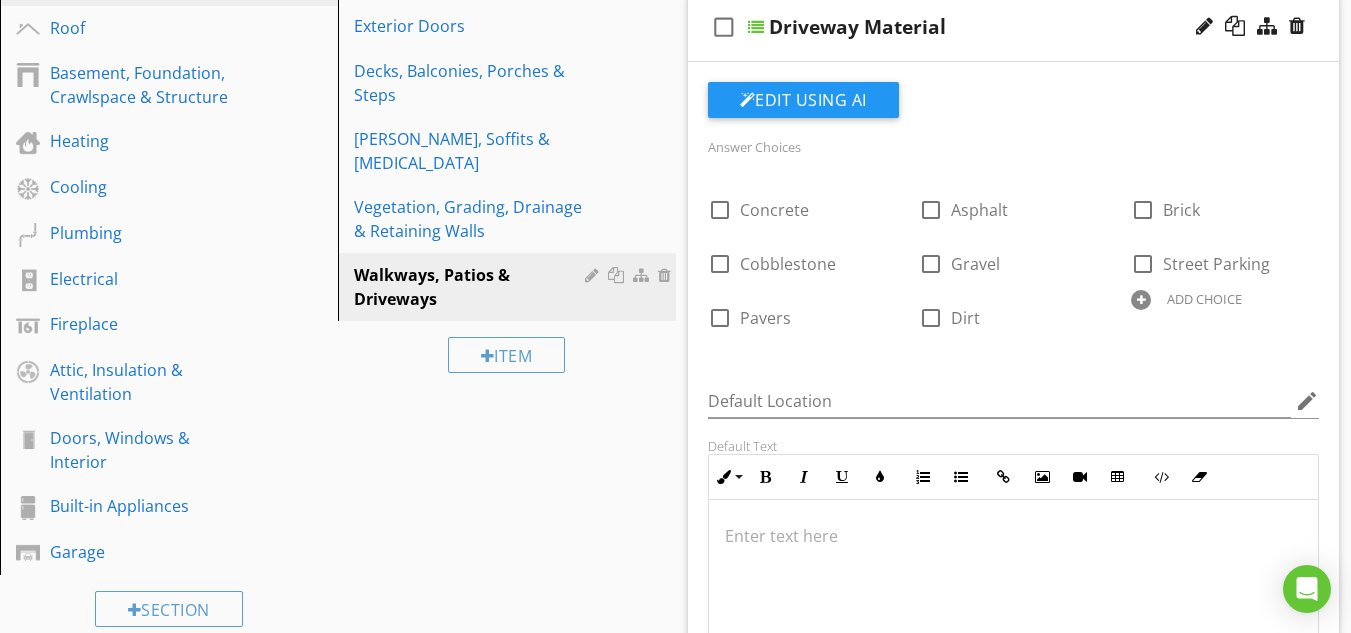 click on "check_box_outline_blank" at bounding box center [724, 27] 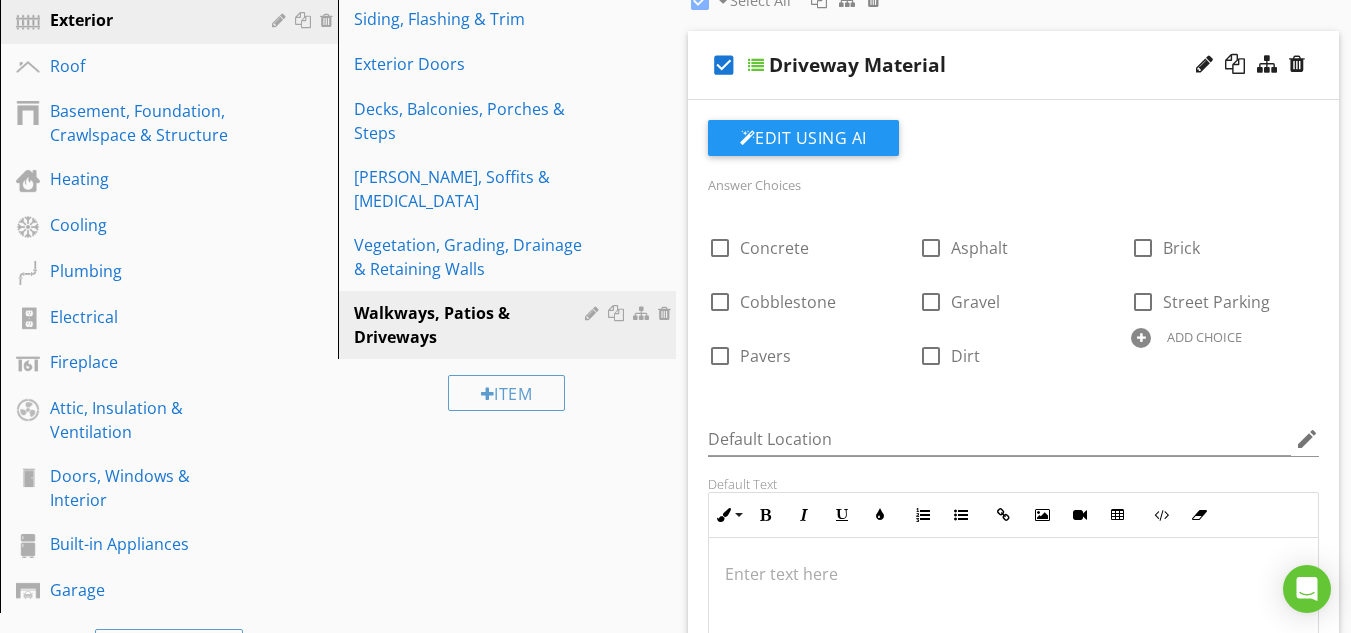 scroll, scrollTop: 307, scrollLeft: 0, axis: vertical 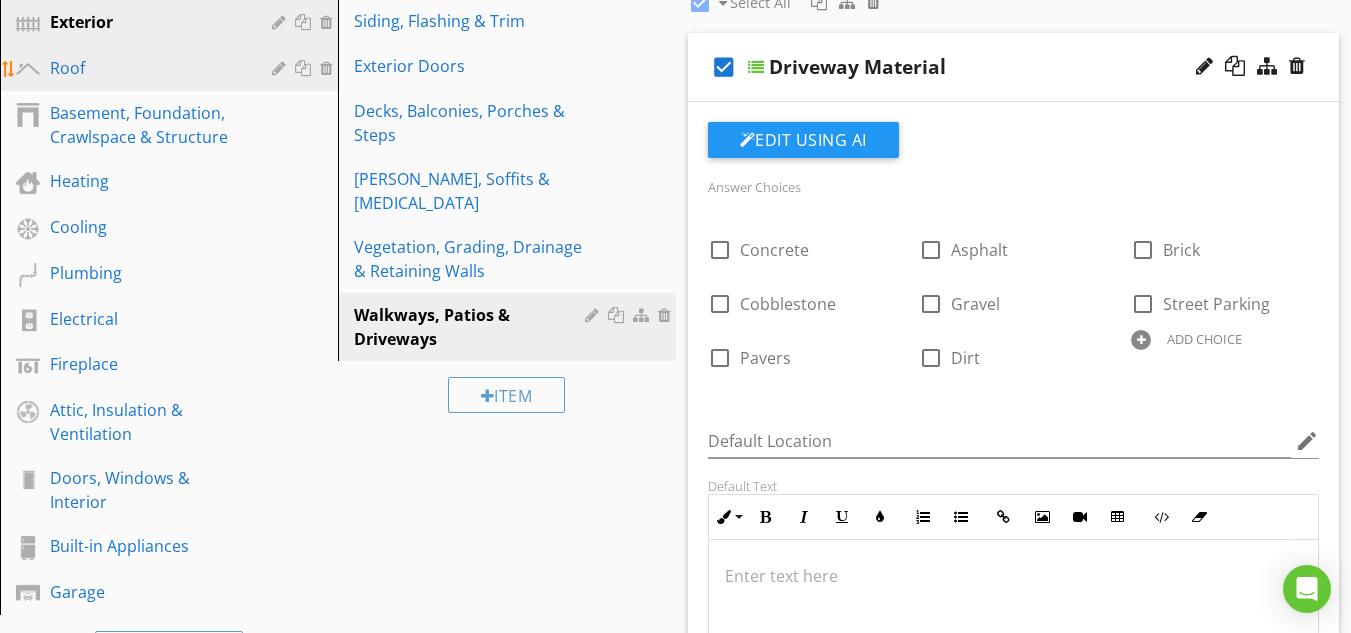 click on "Roof" at bounding box center (146, 68) 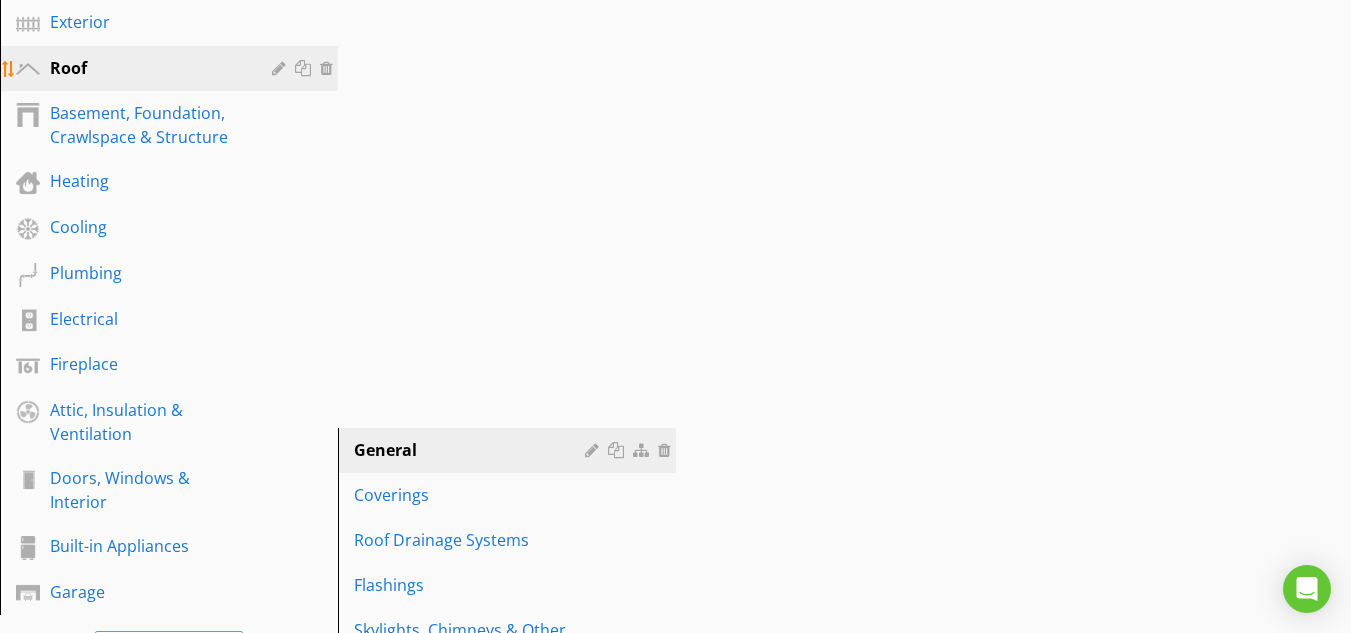 click on "Roof" at bounding box center [146, 68] 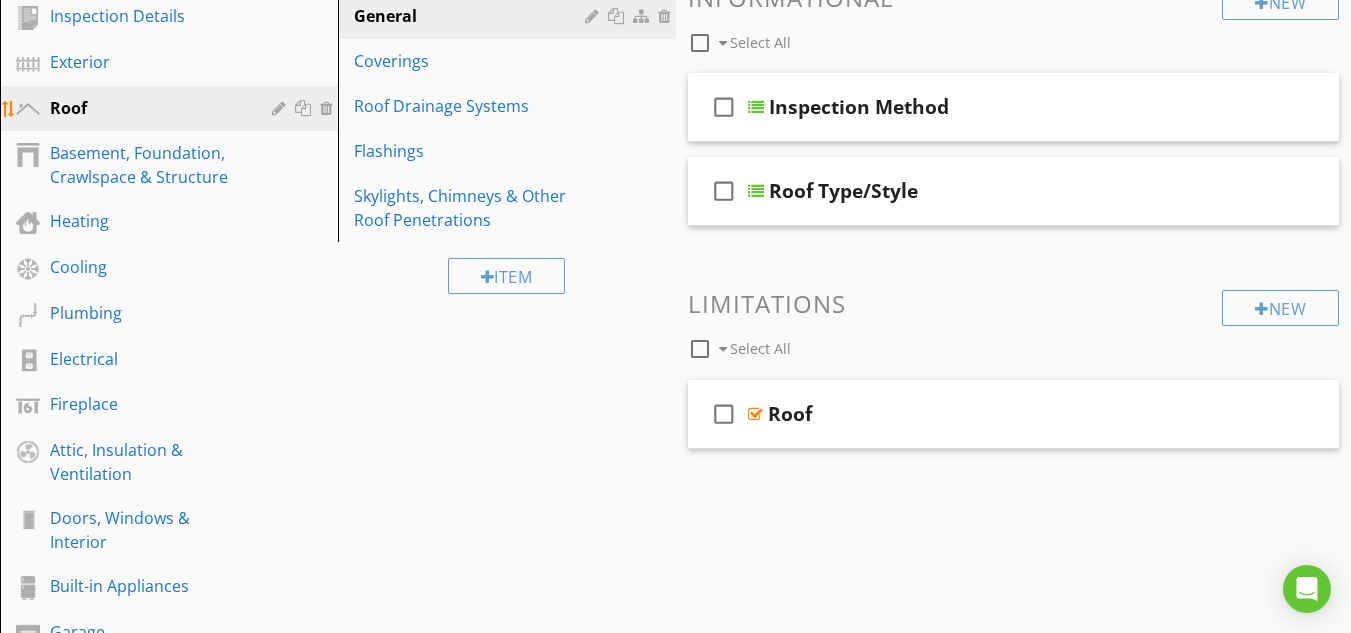 scroll, scrollTop: 227, scrollLeft: 0, axis: vertical 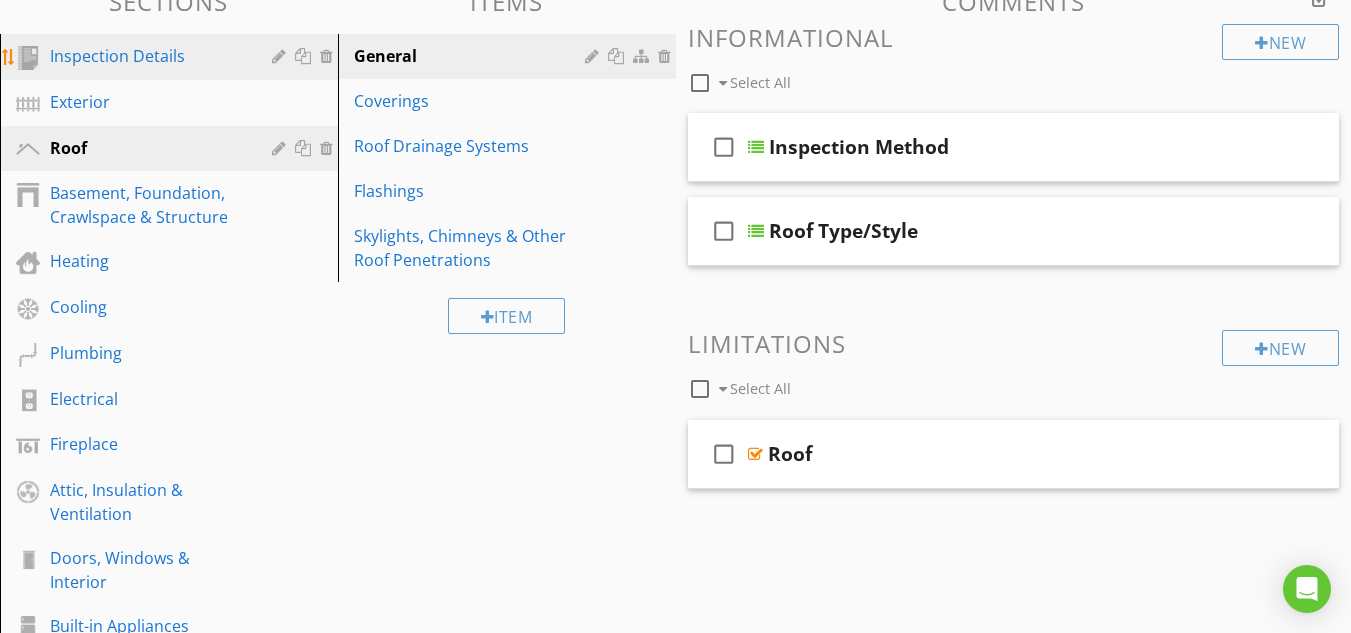 click on "Inspection Details" at bounding box center [146, 56] 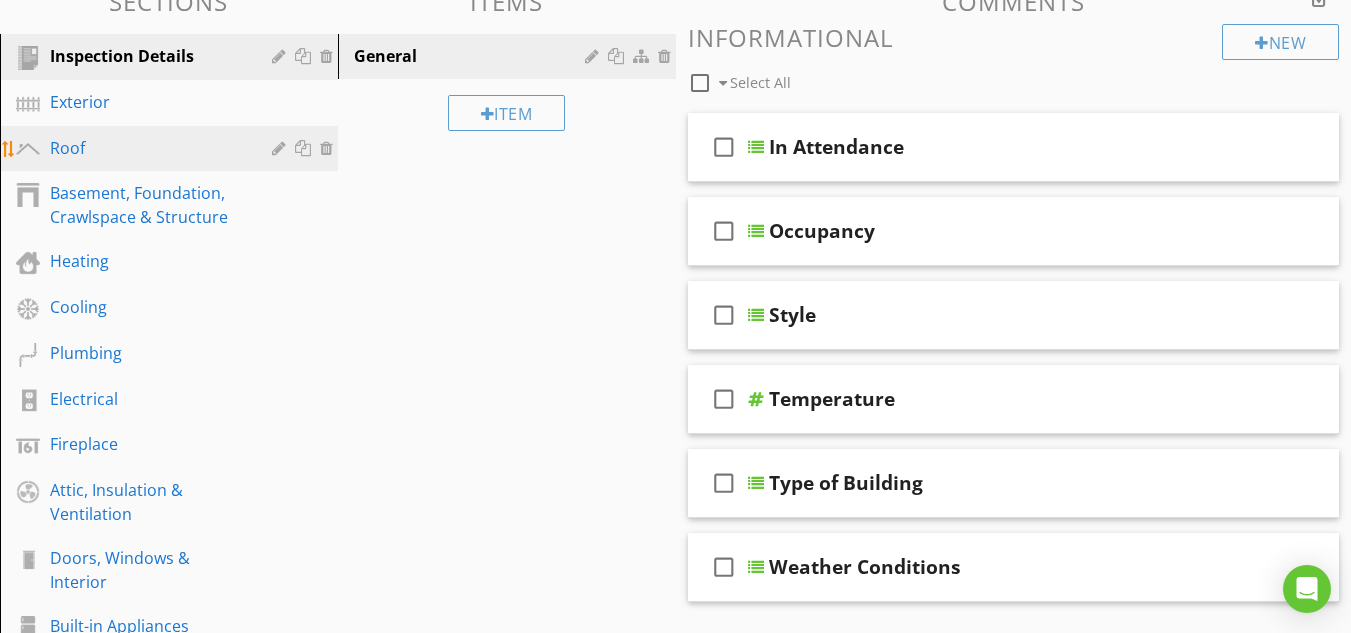 click on "Roof" at bounding box center [146, 148] 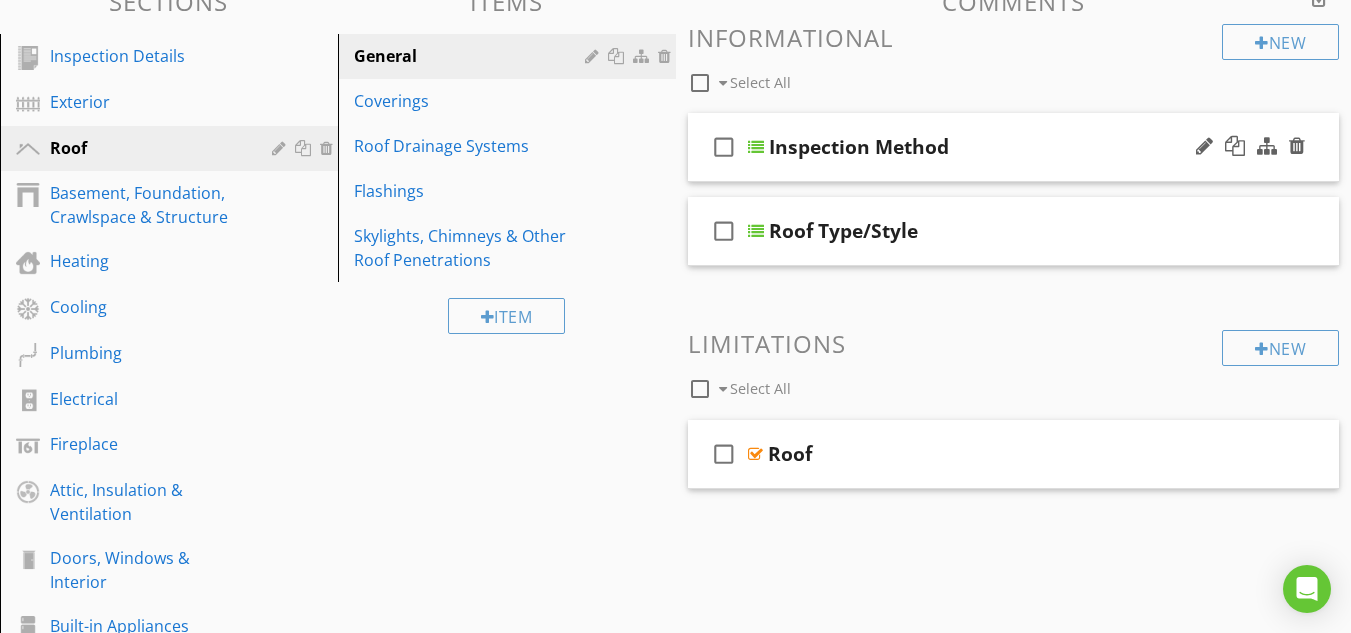 click at bounding box center (756, 147) 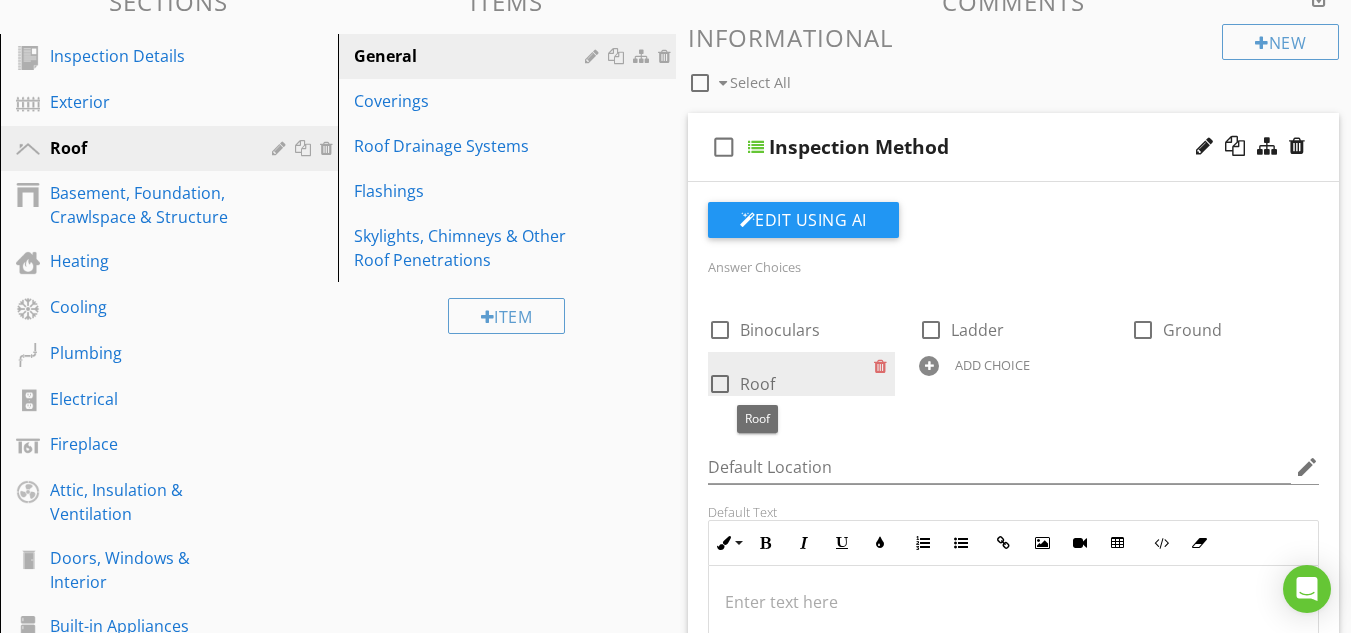 click on "Roof" at bounding box center [757, 384] 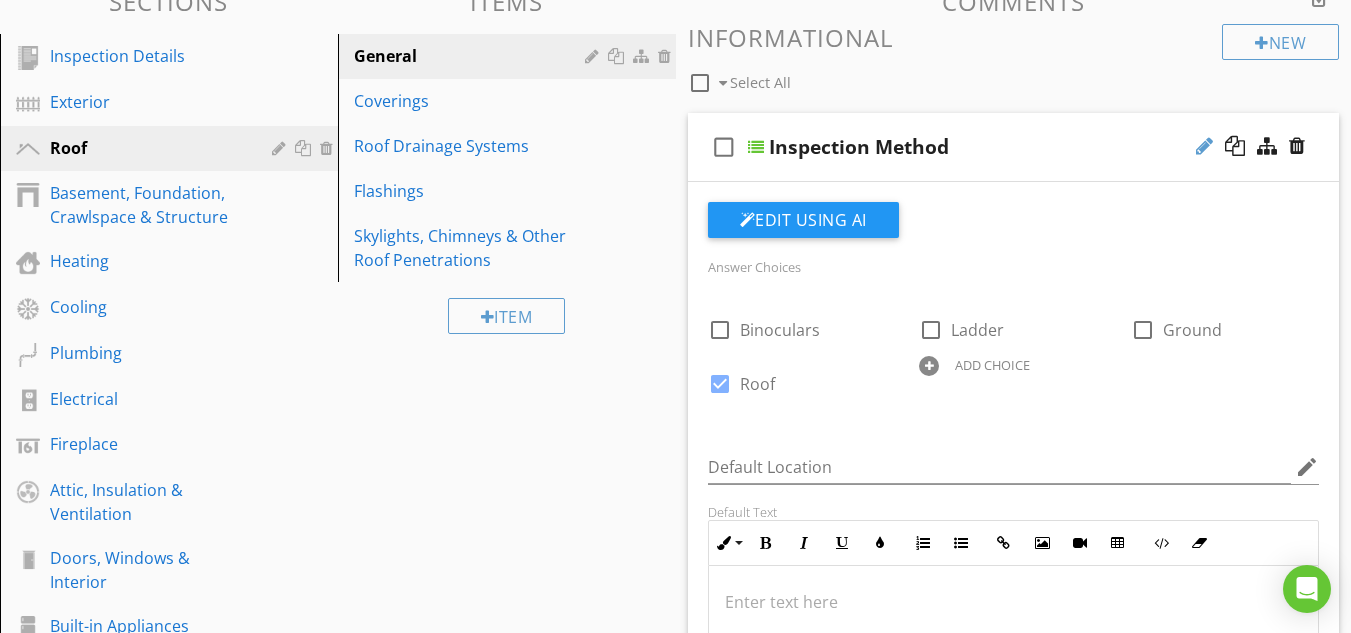 click at bounding box center (1204, 146) 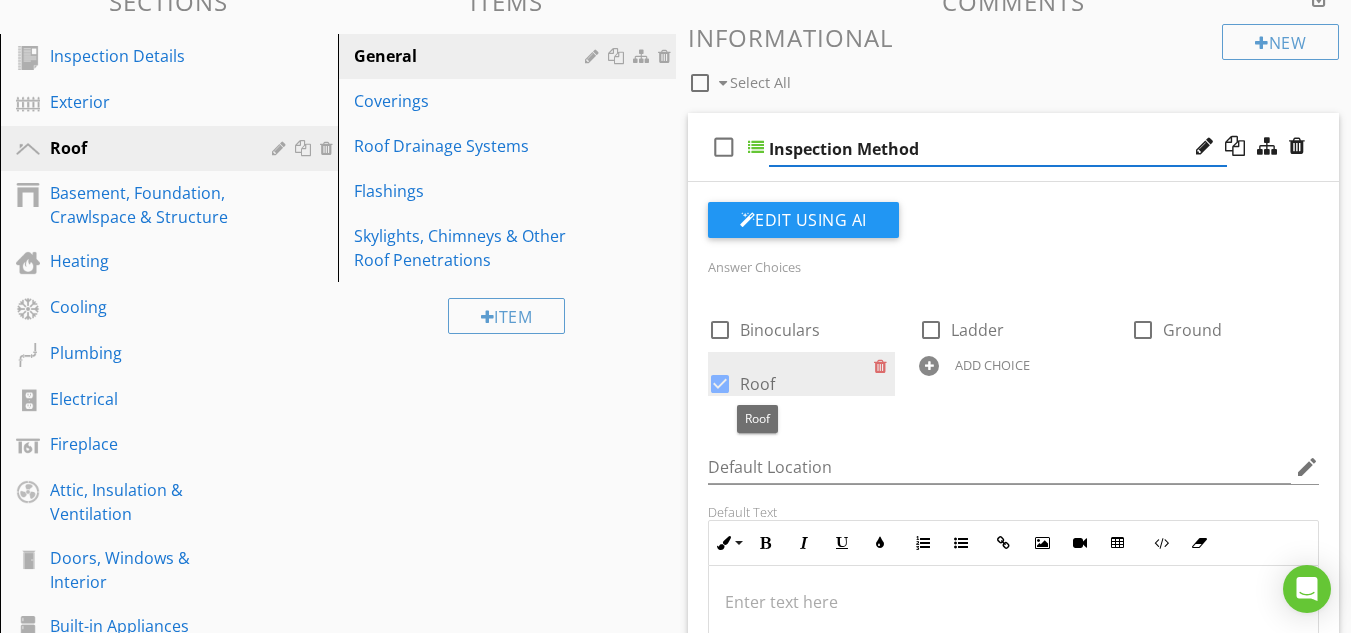 click on "Roof" at bounding box center (757, 384) 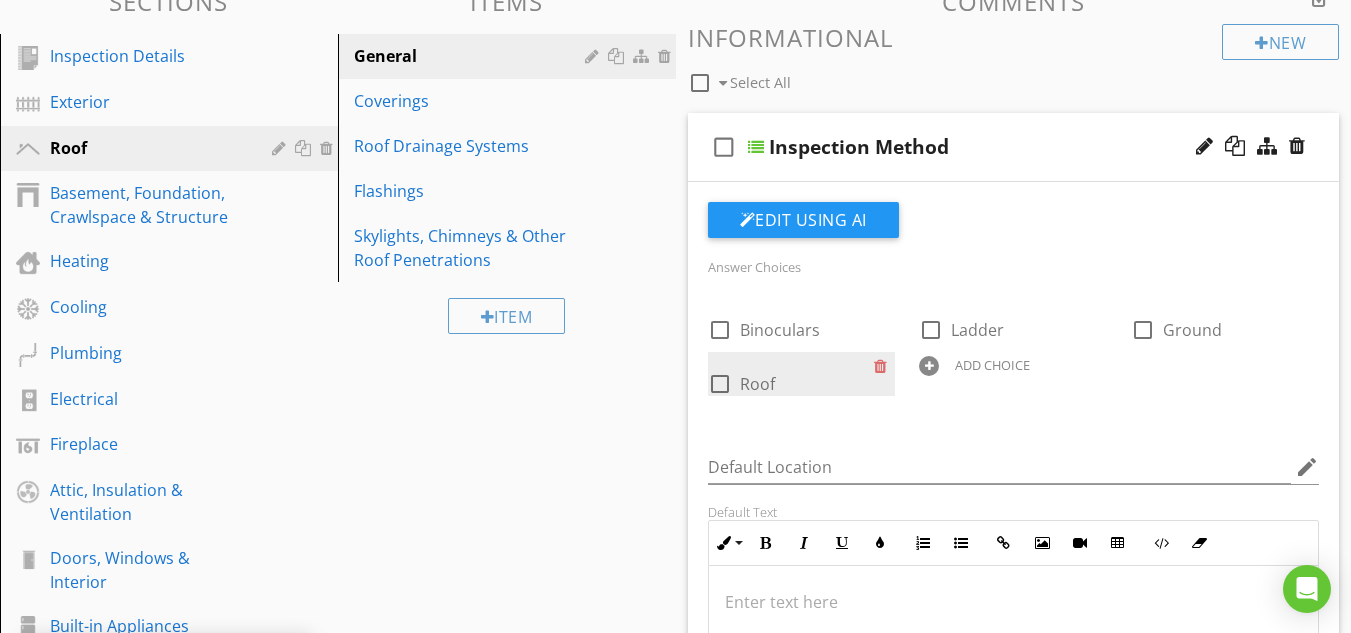 click at bounding box center (720, 384) 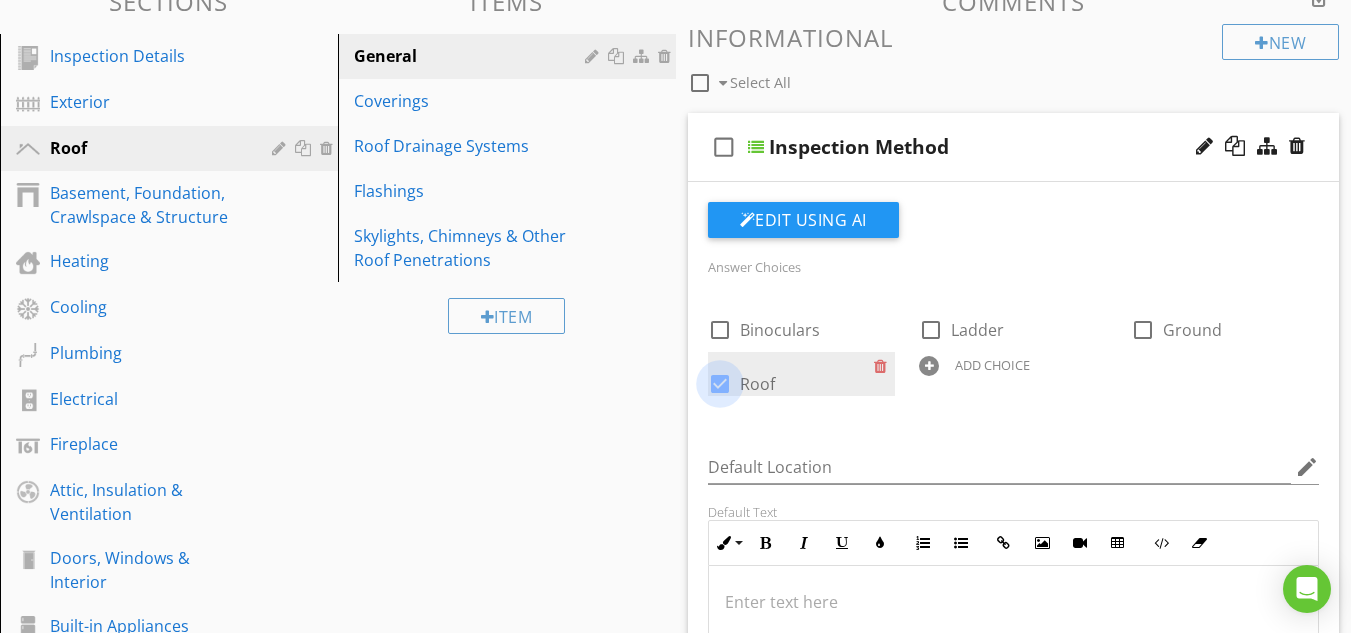 click at bounding box center (720, 384) 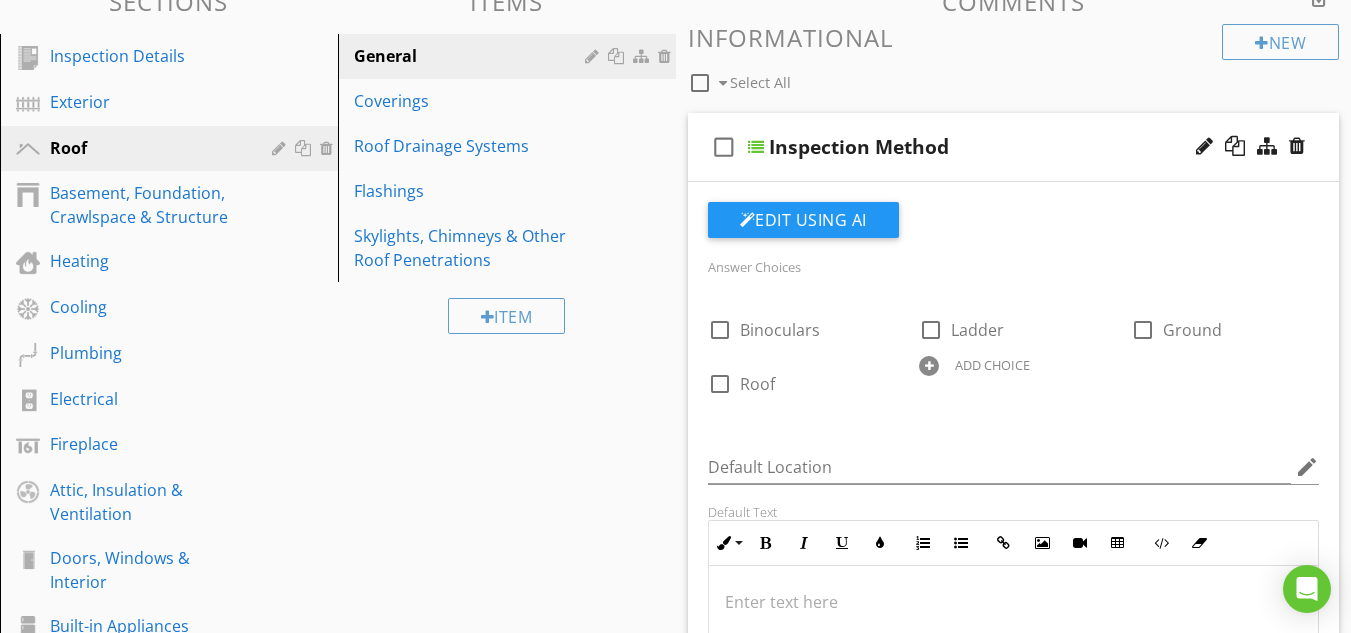 click on "Answer Choices" at bounding box center [754, 267] 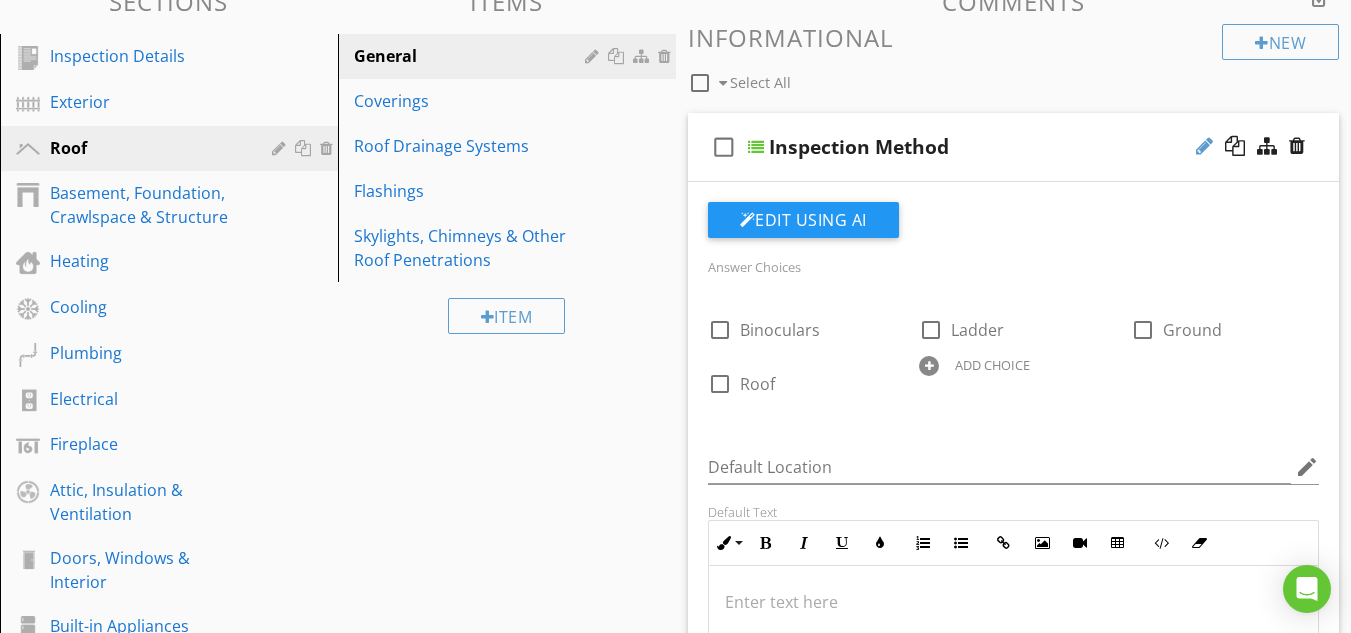 click at bounding box center (1204, 146) 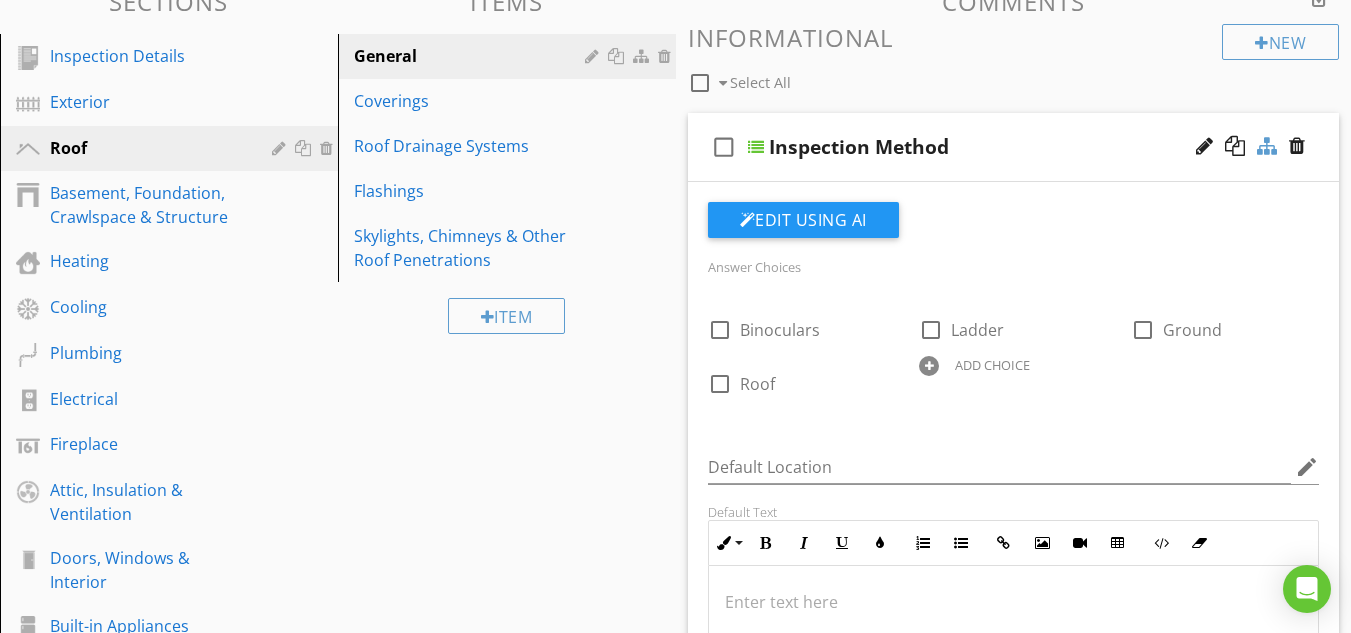 click at bounding box center (1267, 146) 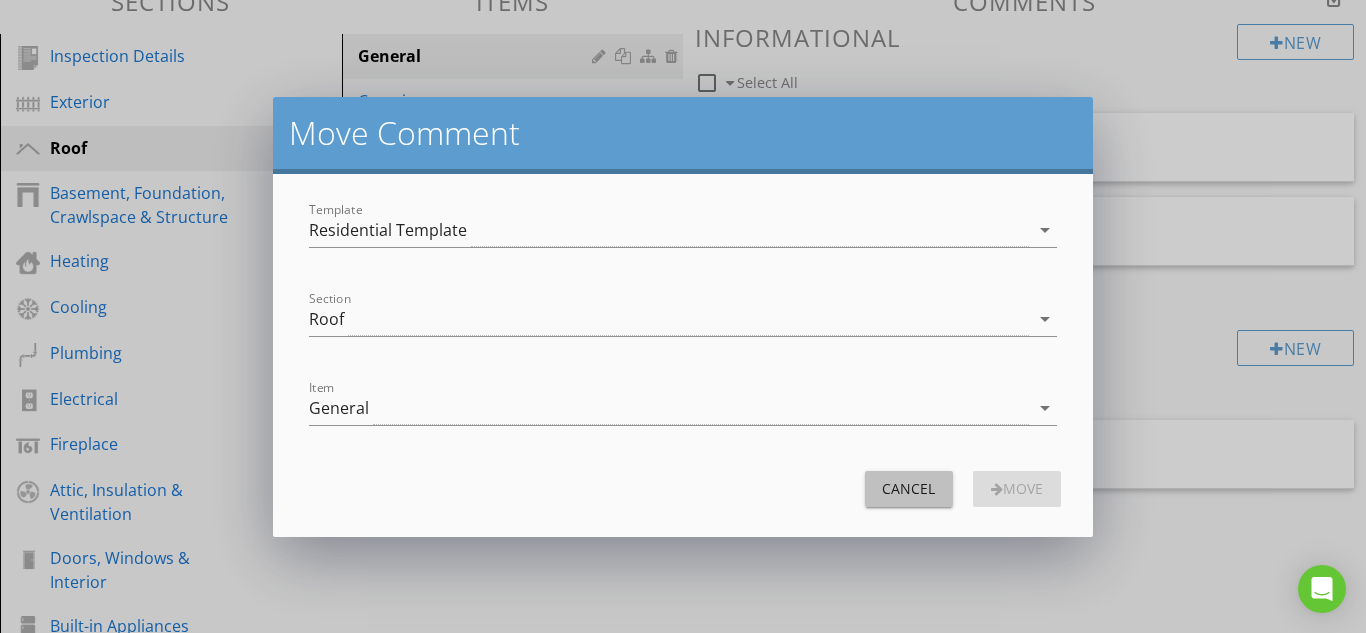 click on "Cancel" at bounding box center [909, 488] 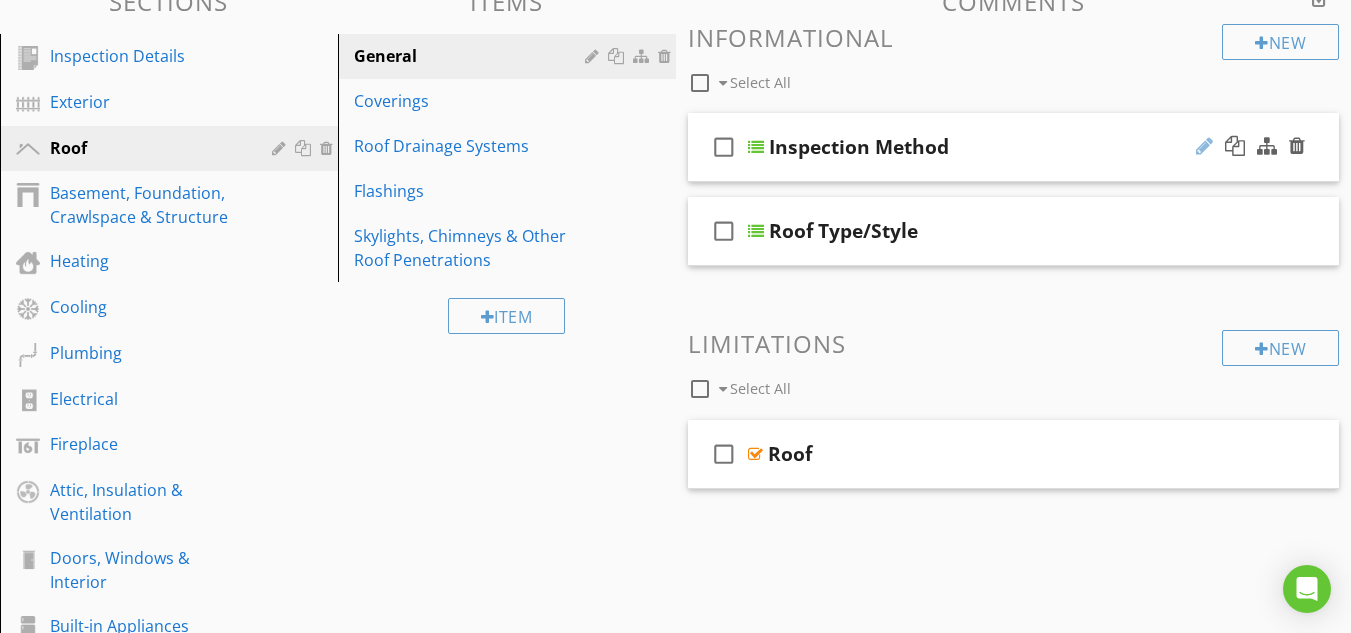 click at bounding box center [1204, 146] 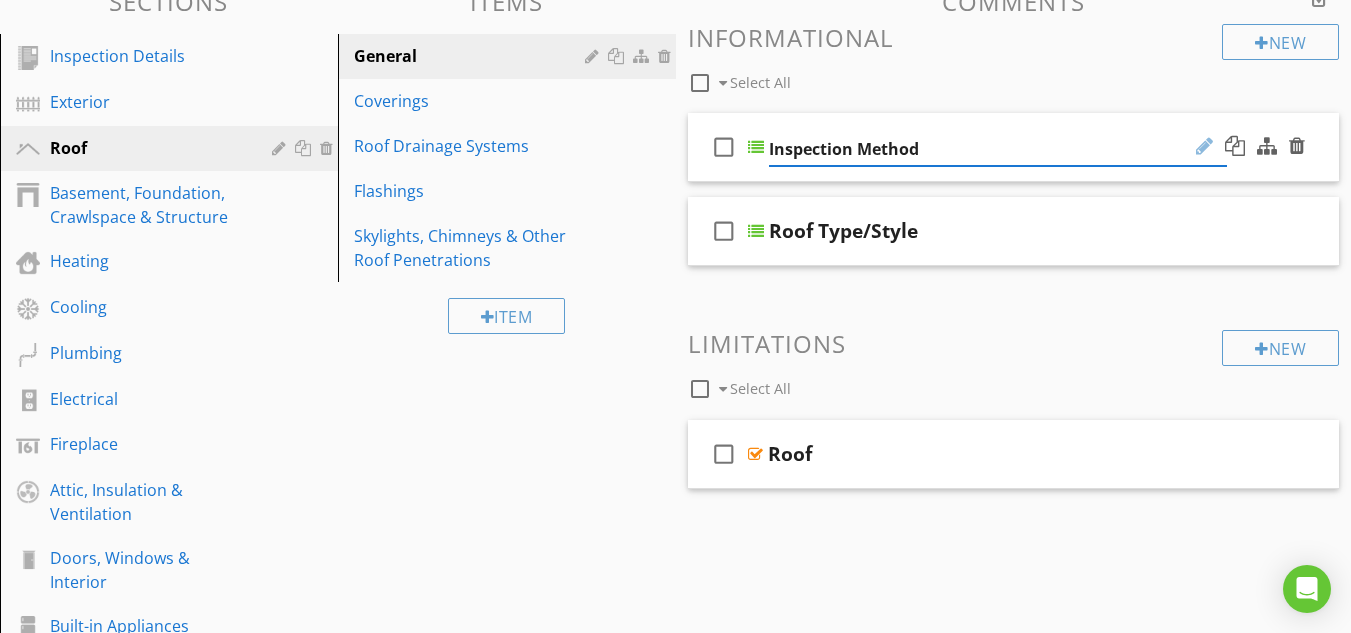 click at bounding box center (1204, 146) 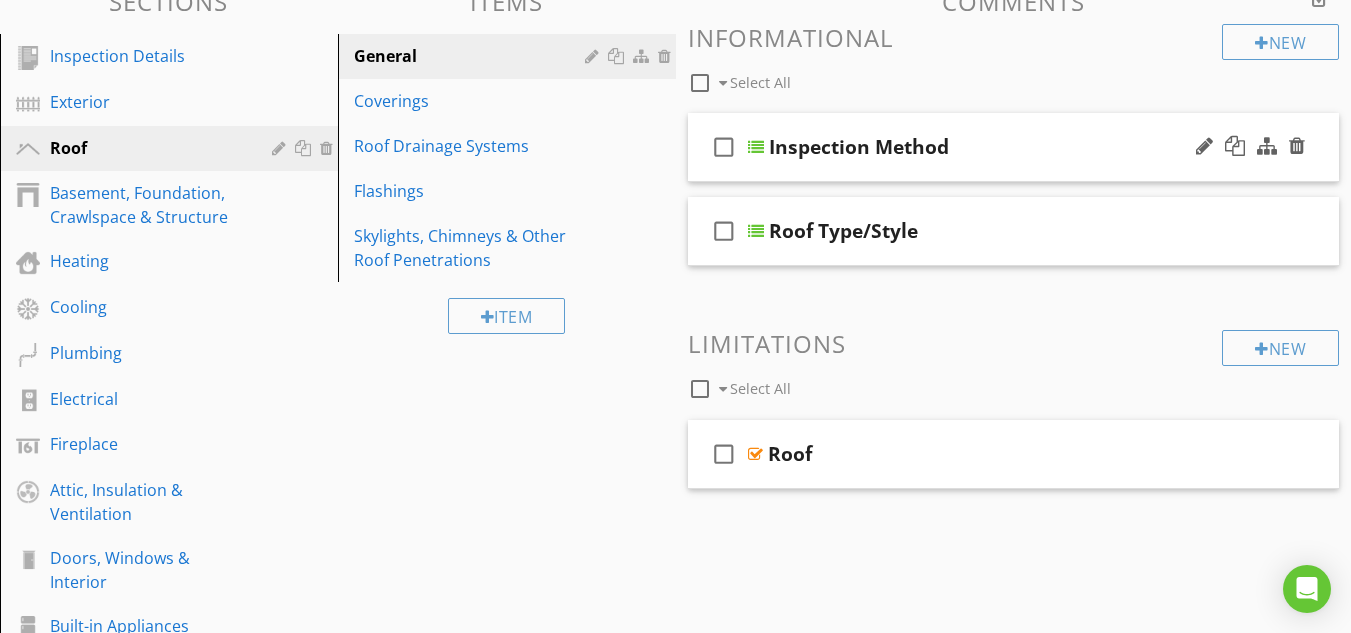 click at bounding box center [756, 147] 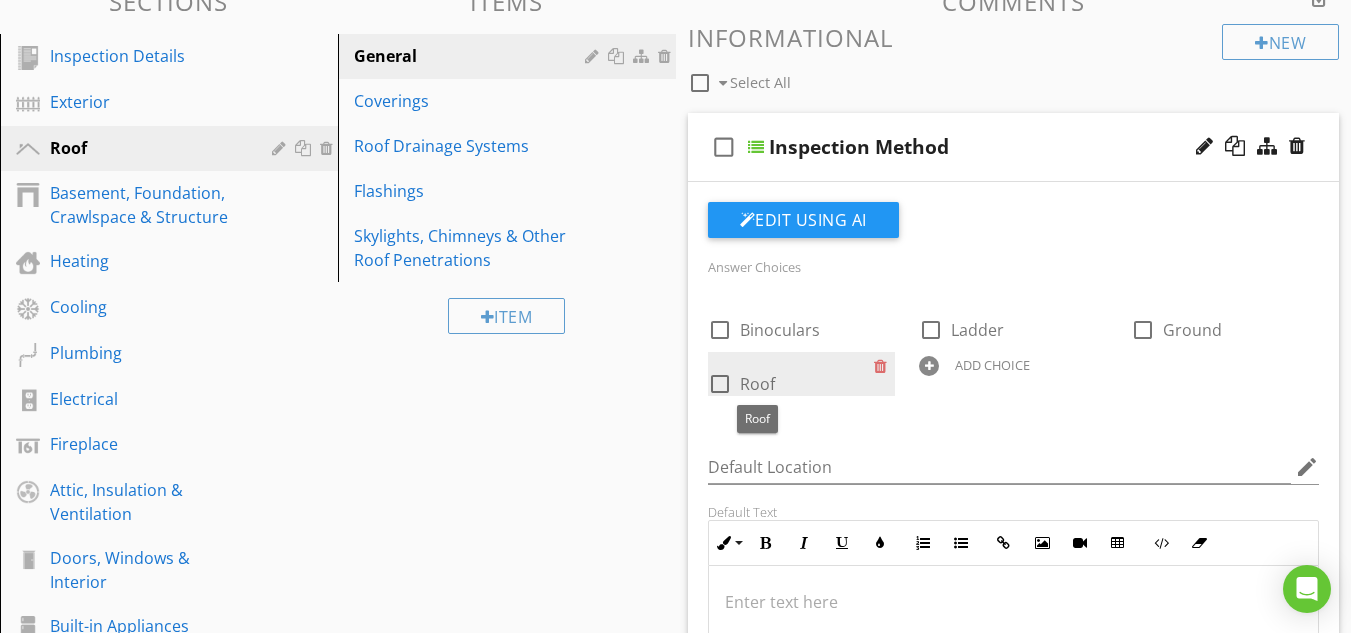 click on "Roof" at bounding box center [757, 384] 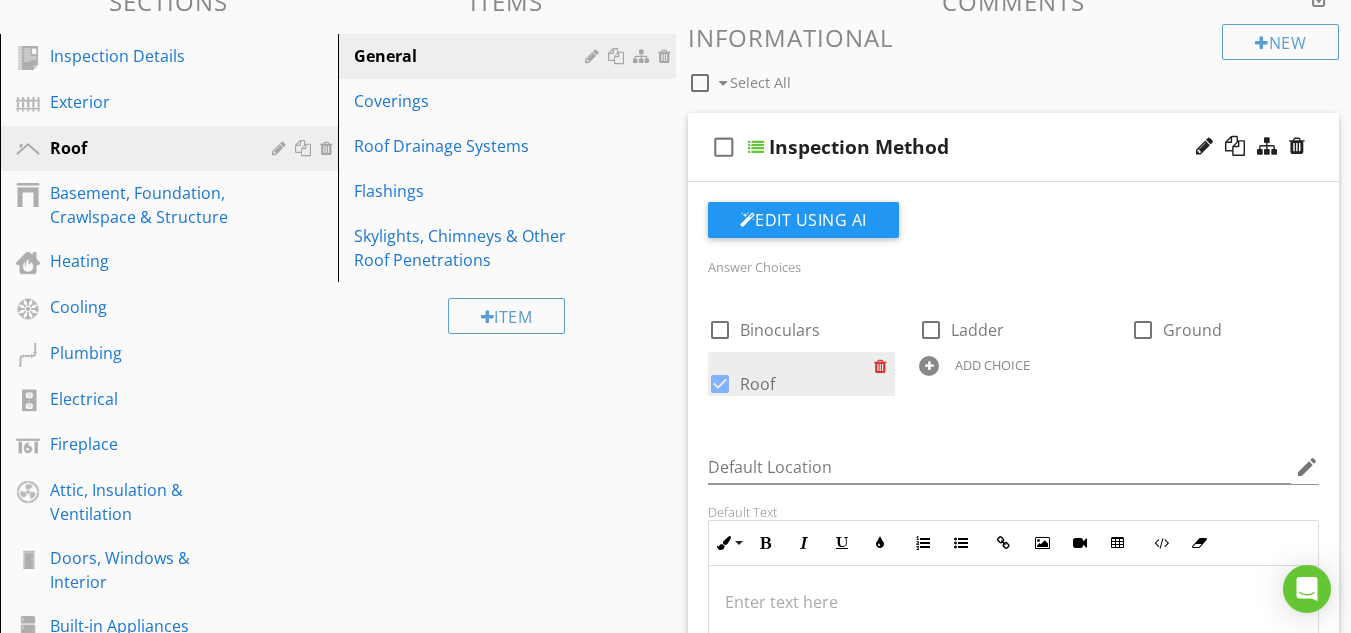 click at bounding box center [884, 366] 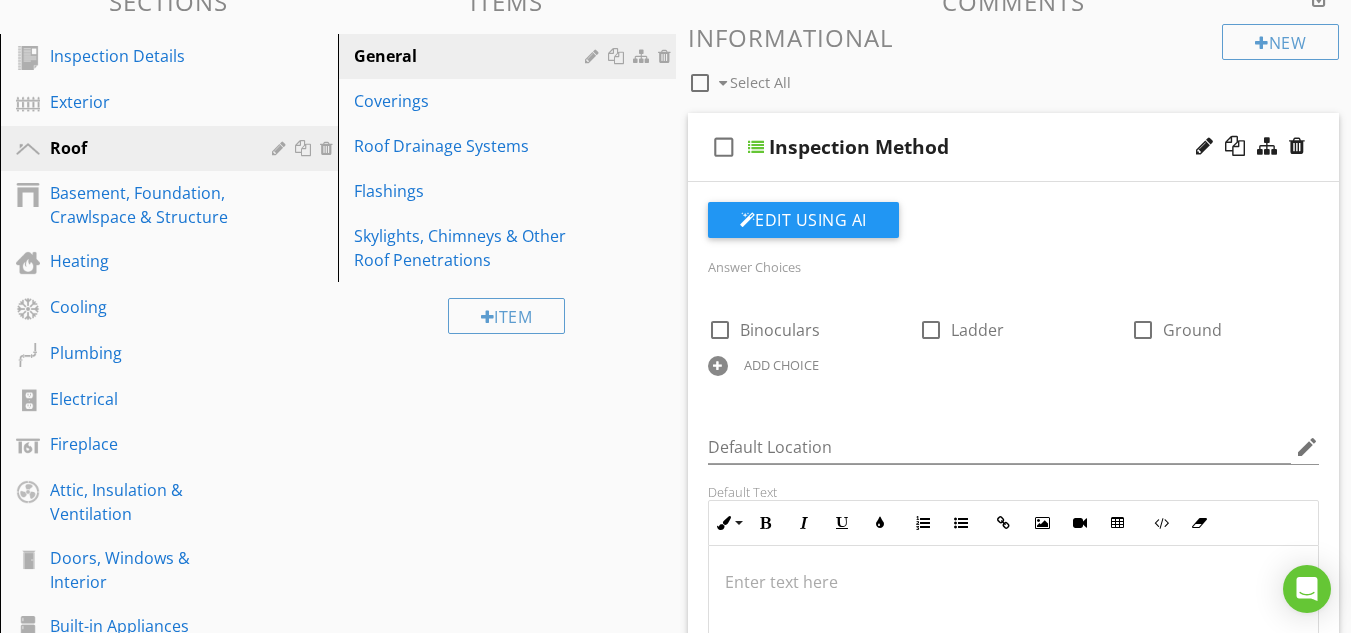click at bounding box center (718, 366) 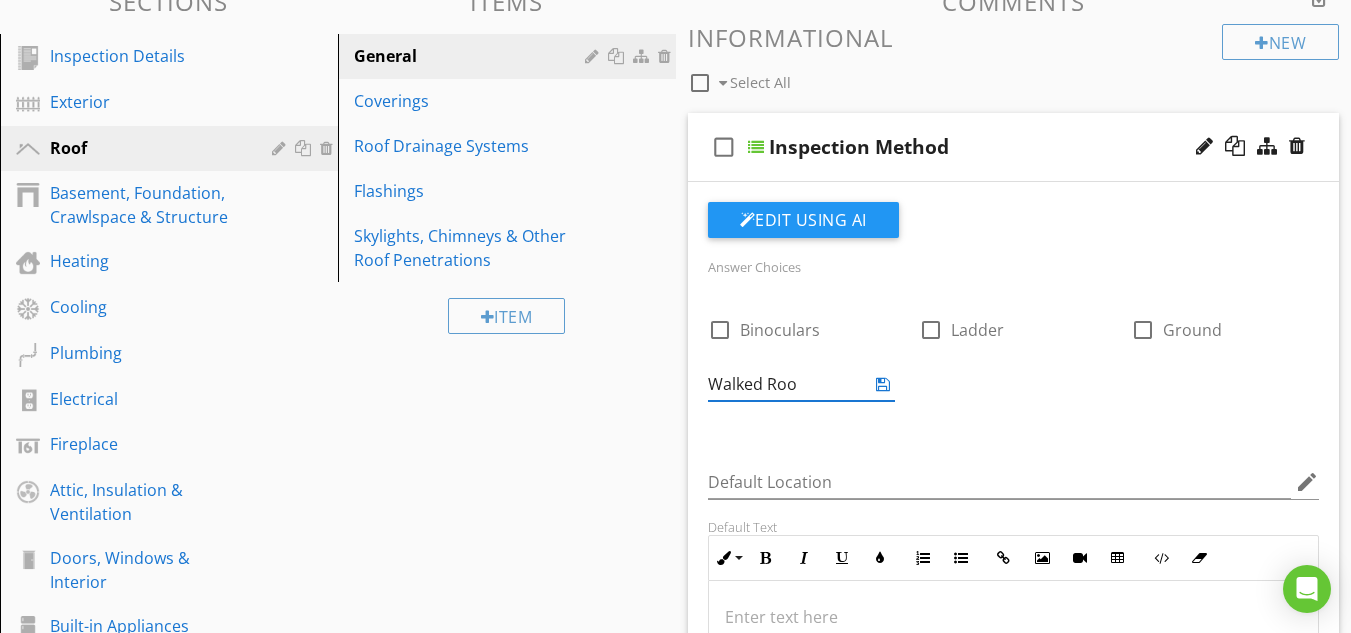 type on "Walked Roof" 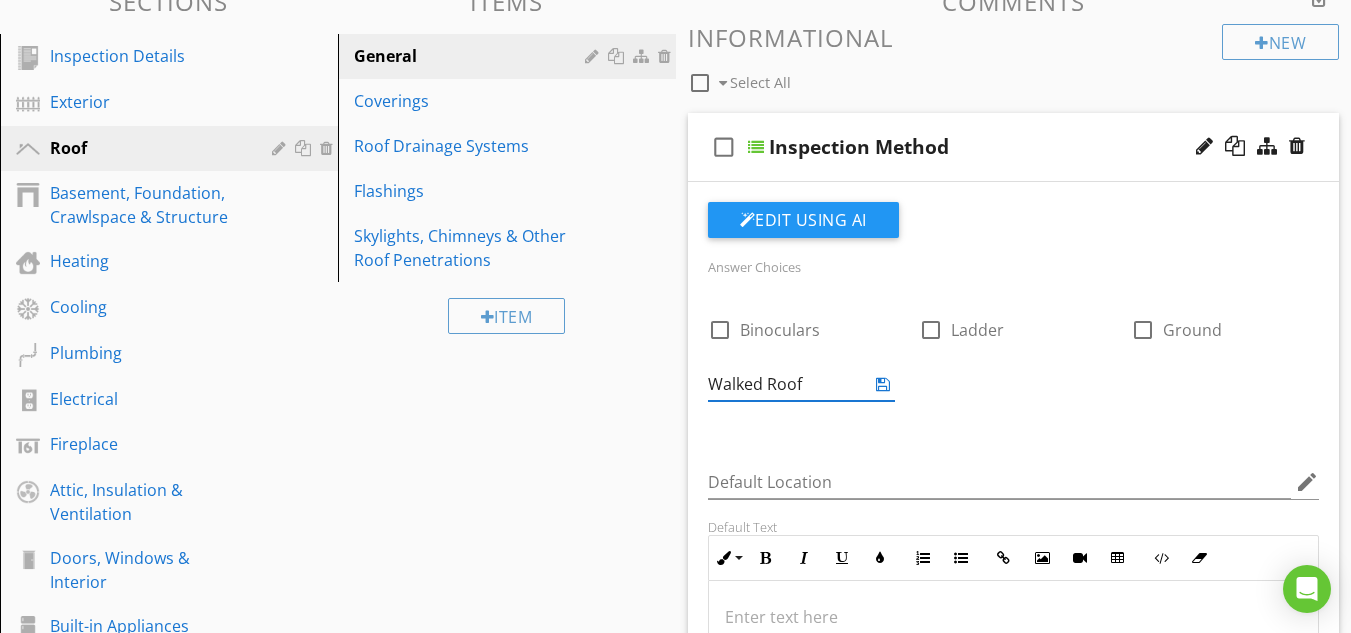 drag, startPoint x: 718, startPoint y: 372, endPoint x: 875, endPoint y: 415, distance: 162.78206 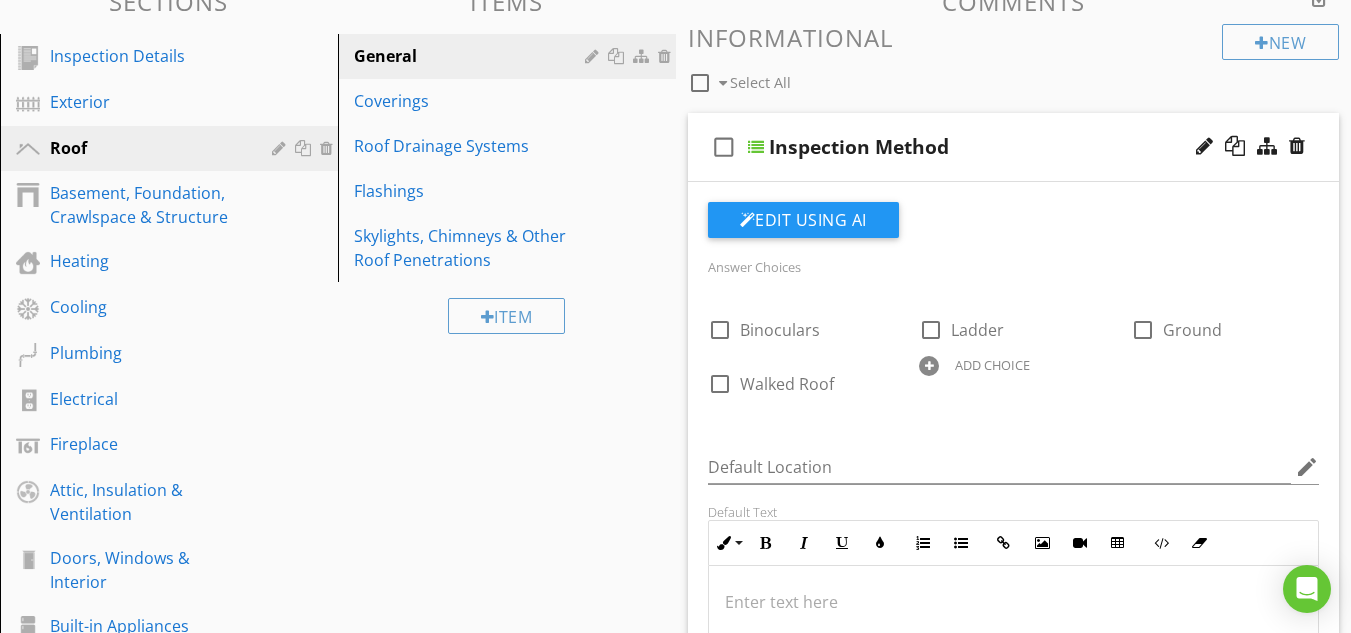 click on "check_box_outline_blank Binoculars   check_box_outline_blank Ladder   check_box_outline_blank Ground   check_box_outline_blank Walked Roof         ADD CHOICE" at bounding box center (1014, 352) 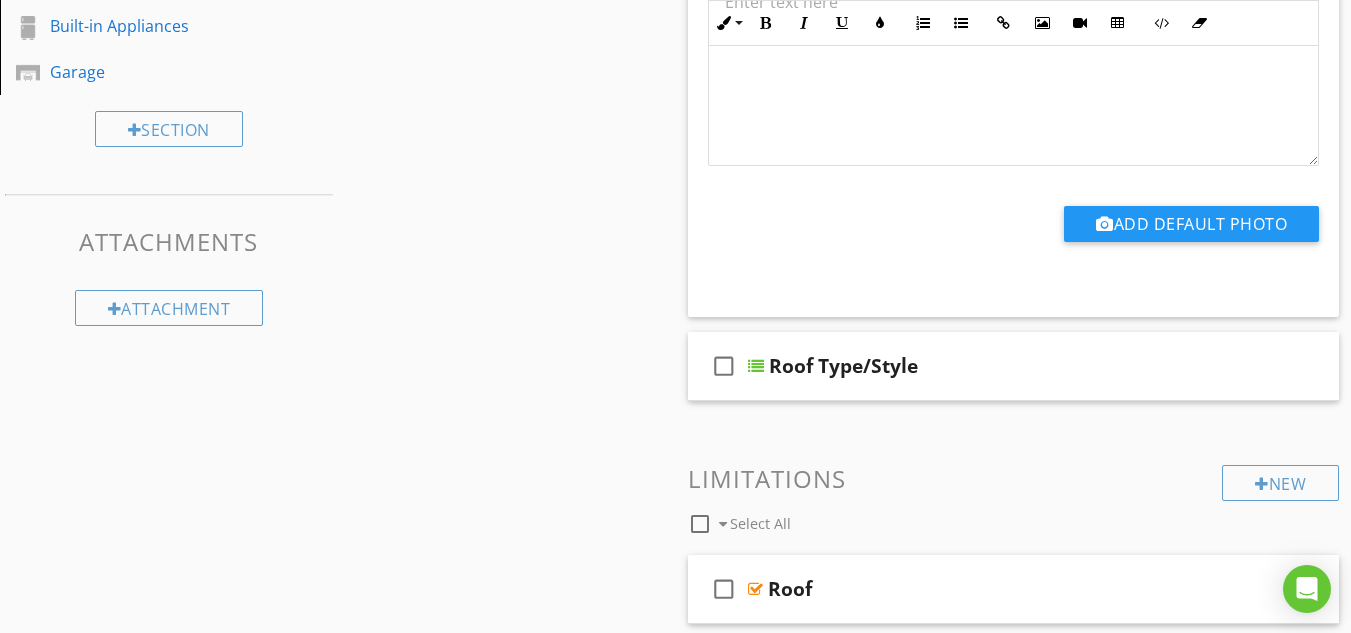 scroll, scrollTop: 867, scrollLeft: 0, axis: vertical 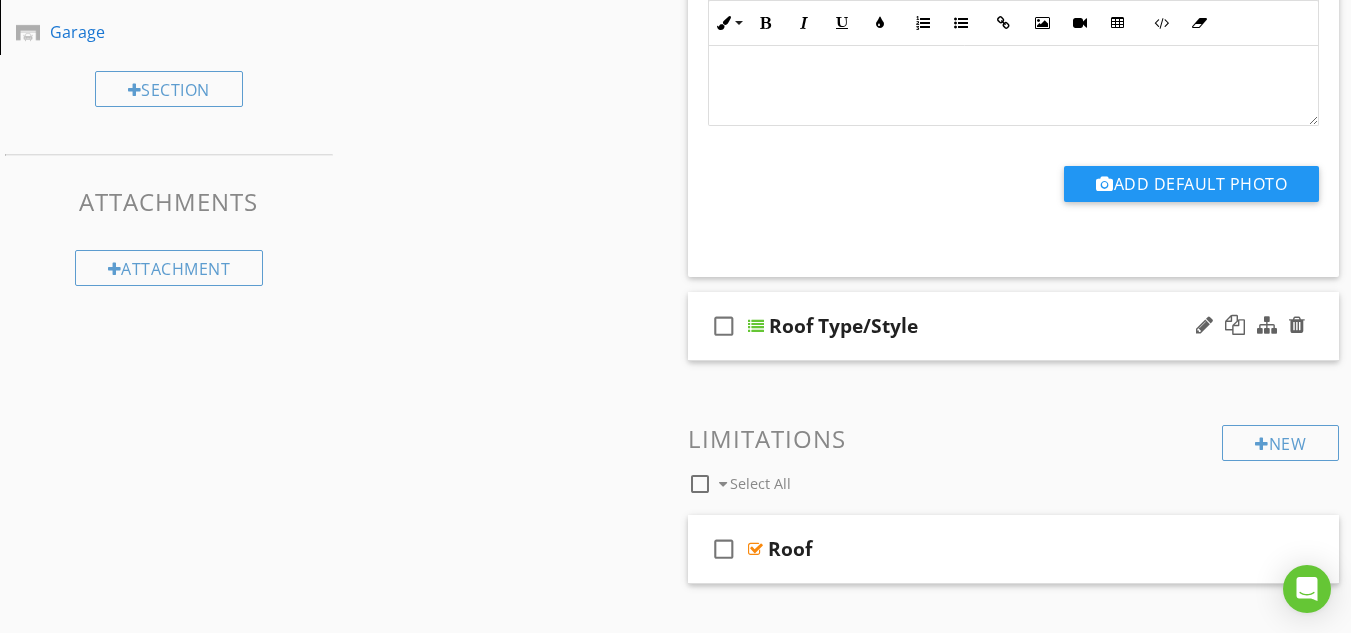 click at bounding box center [756, 326] 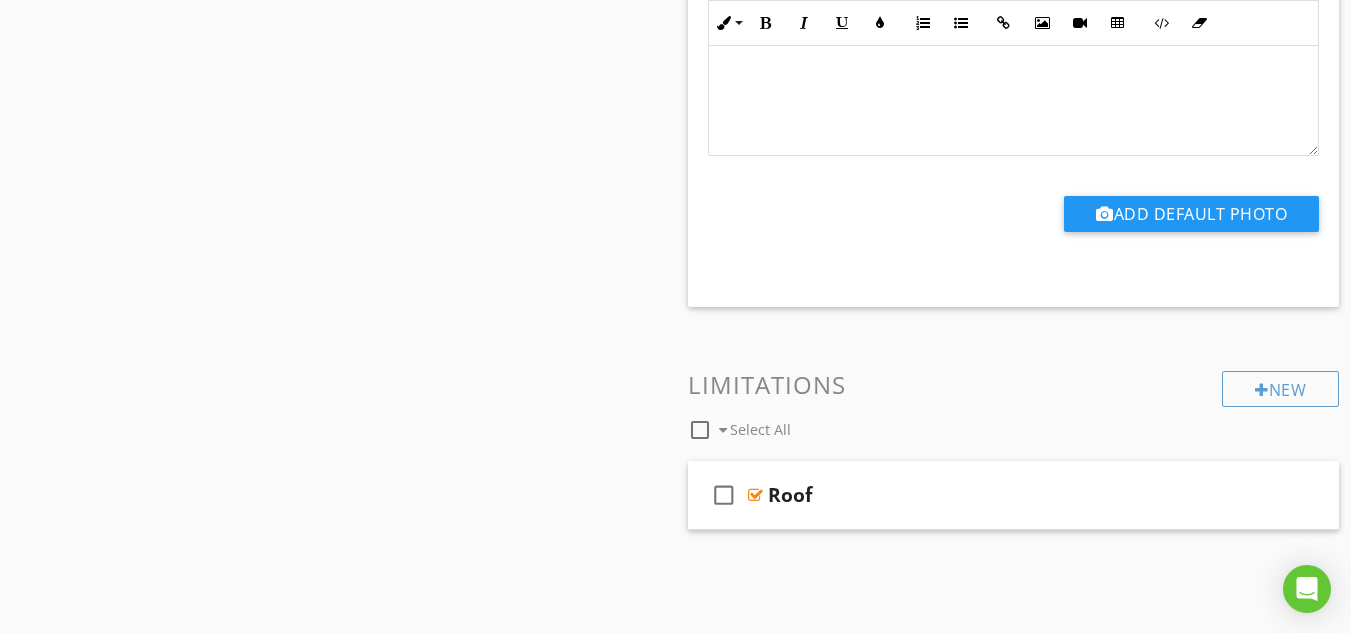 scroll, scrollTop: 1722, scrollLeft: 0, axis: vertical 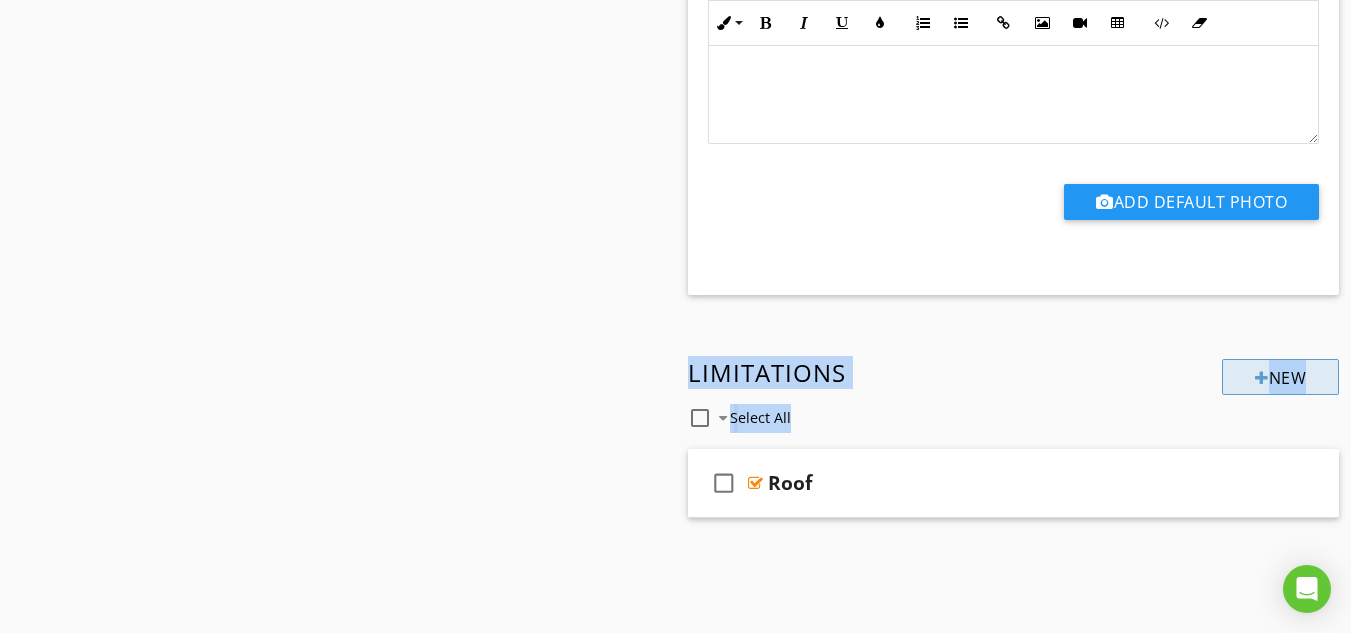 drag, startPoint x: 1087, startPoint y: 399, endPoint x: 1221, endPoint y: 377, distance: 135.79396 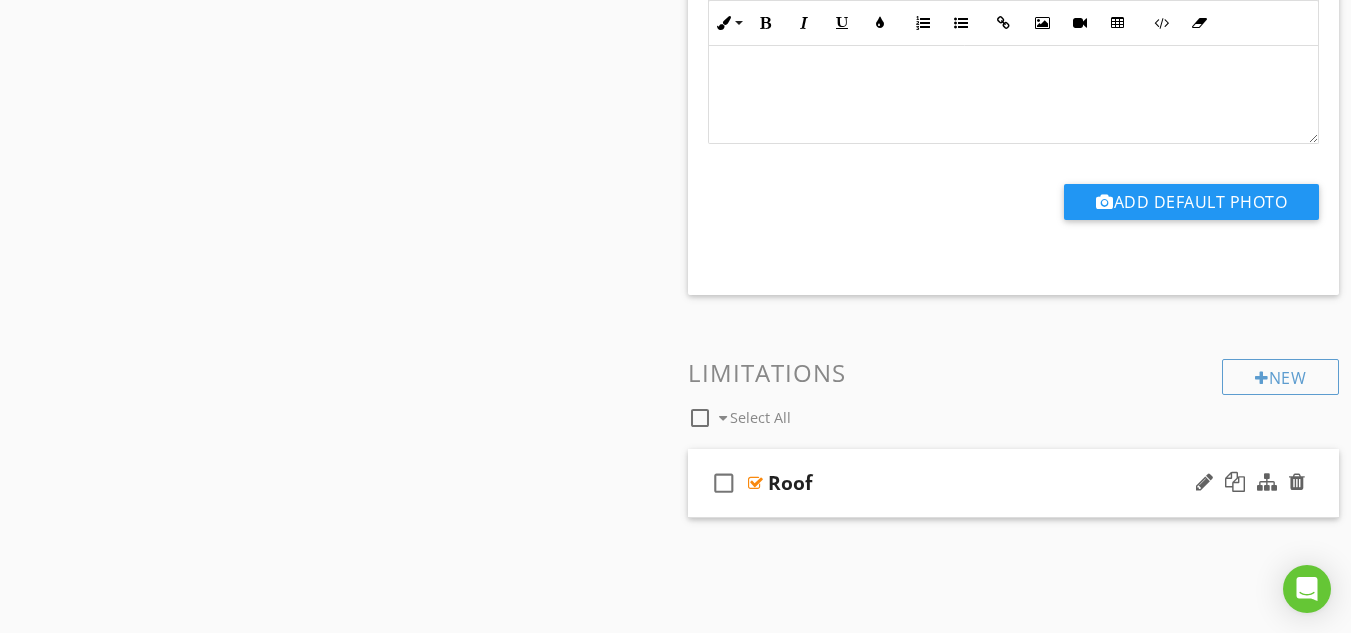 click at bounding box center [755, 483] 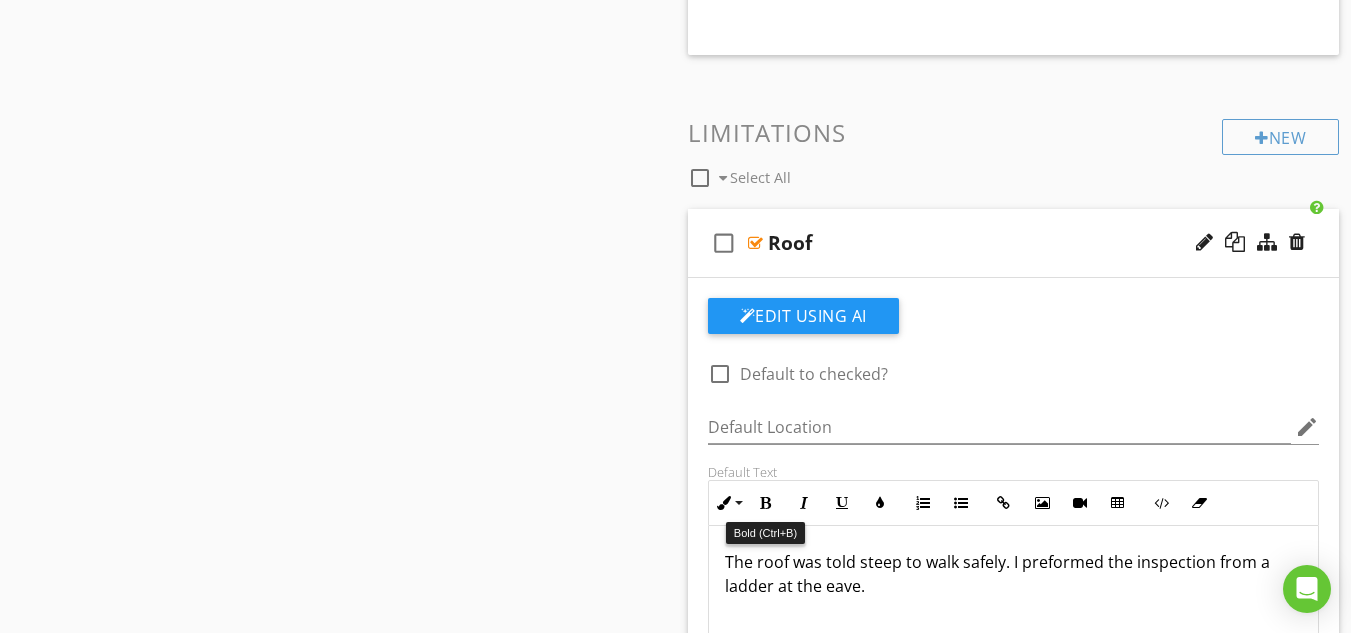 scroll, scrollTop: 1930, scrollLeft: 0, axis: vertical 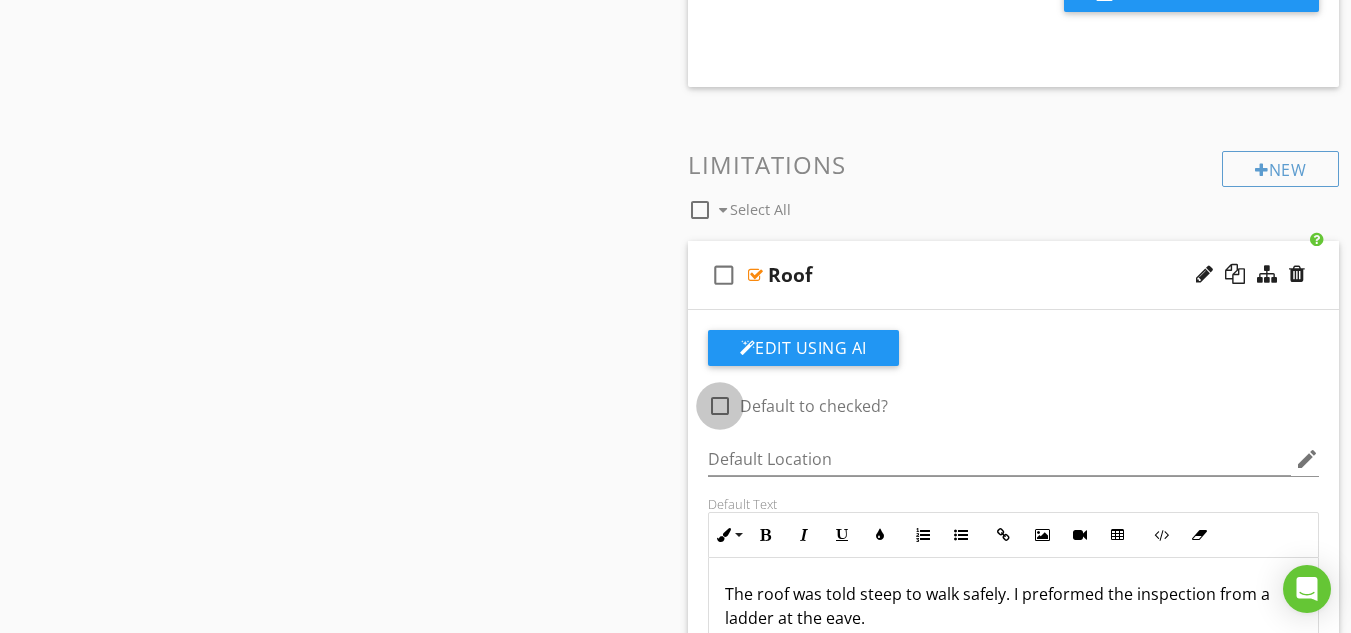 click at bounding box center [720, 406] 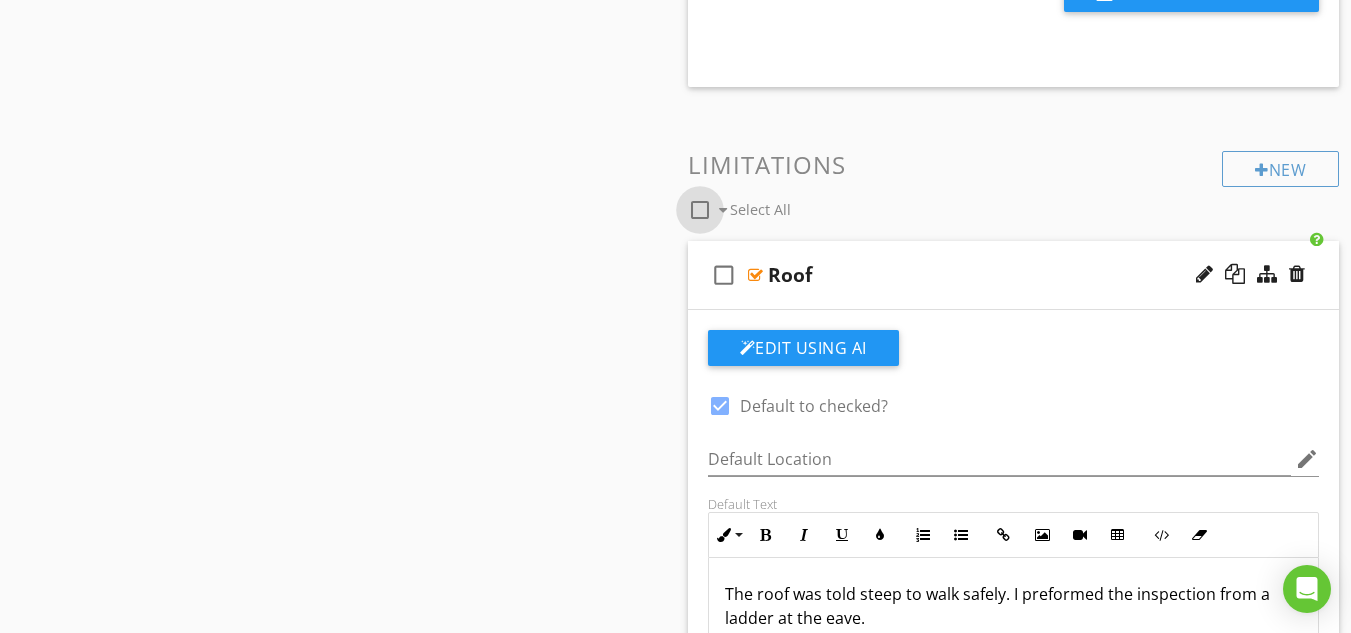 click at bounding box center (700, 210) 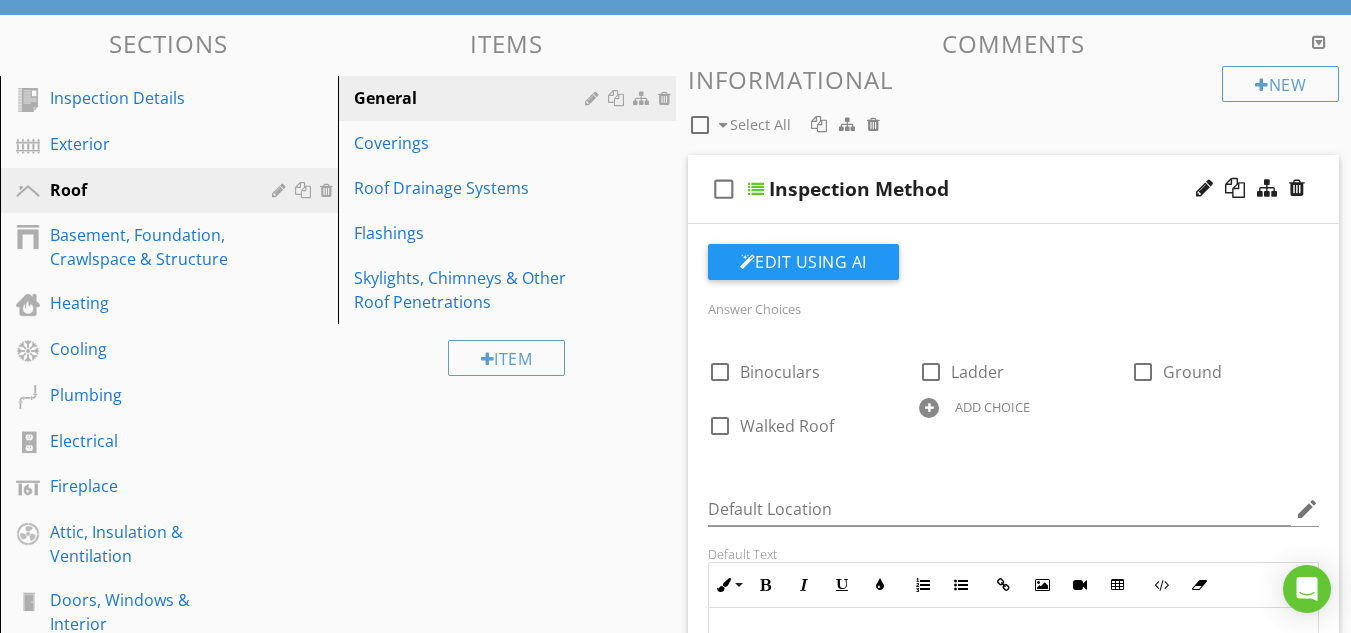 scroll, scrollTop: 130, scrollLeft: 0, axis: vertical 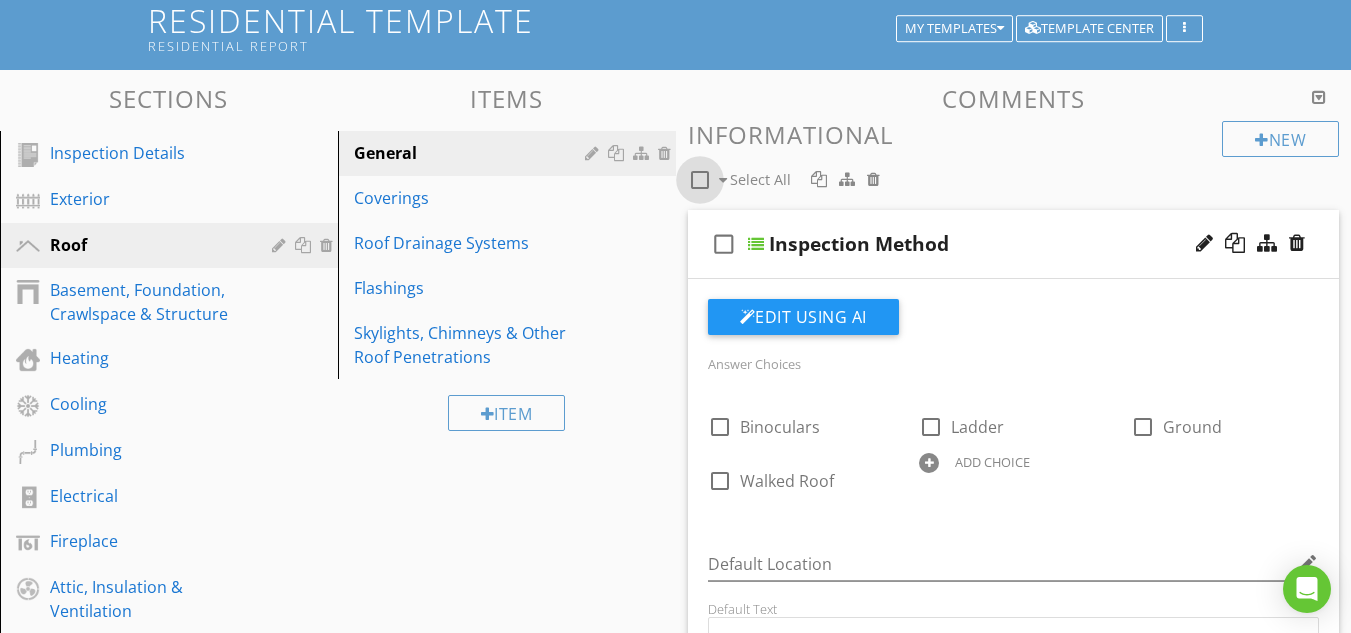 click at bounding box center (700, 180) 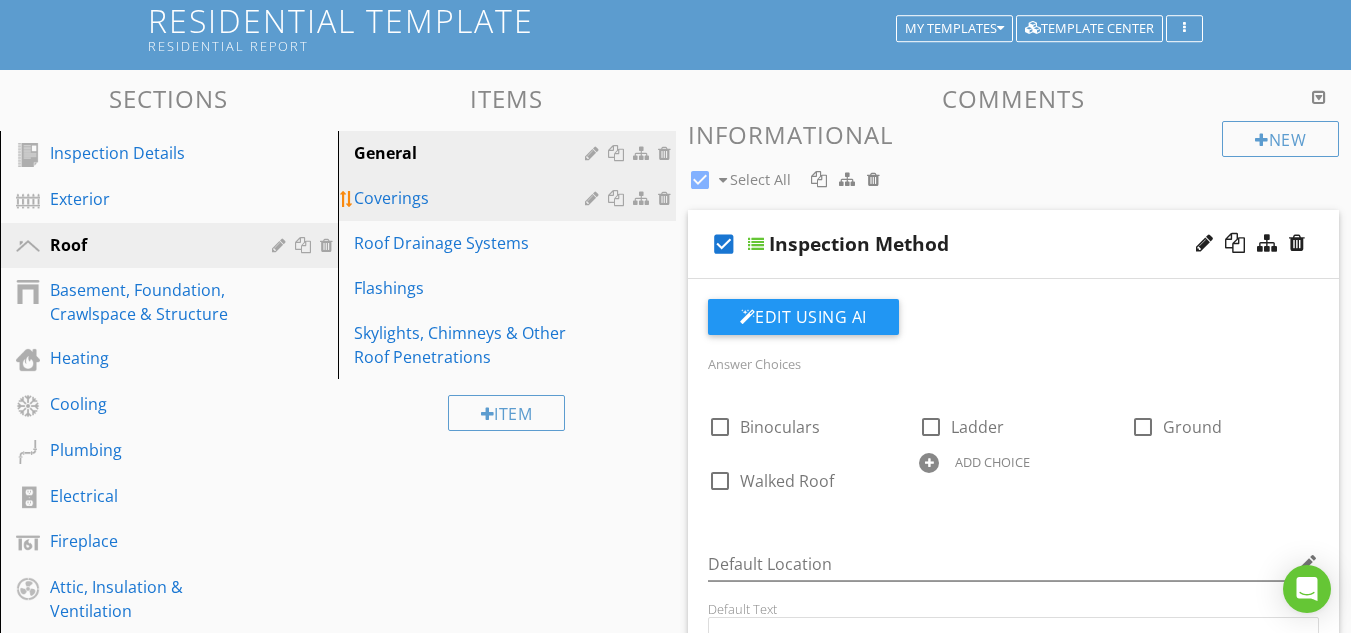 click on "Coverings" at bounding box center (472, 198) 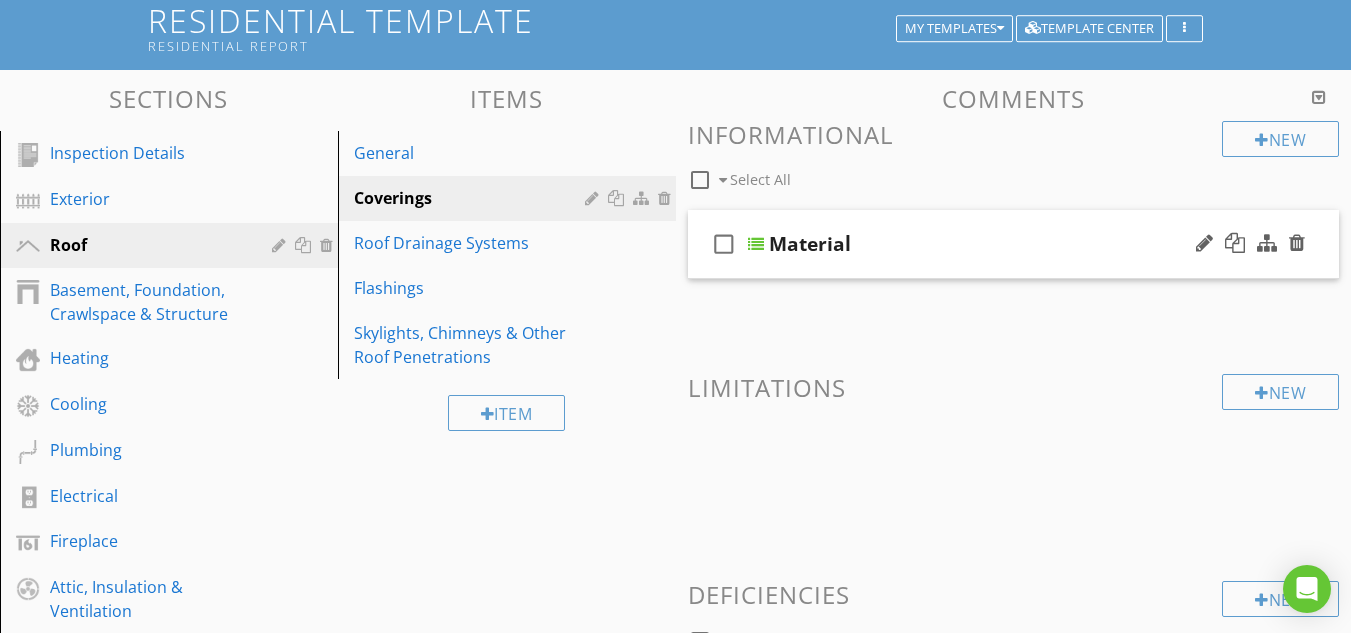 click at bounding box center (756, 244) 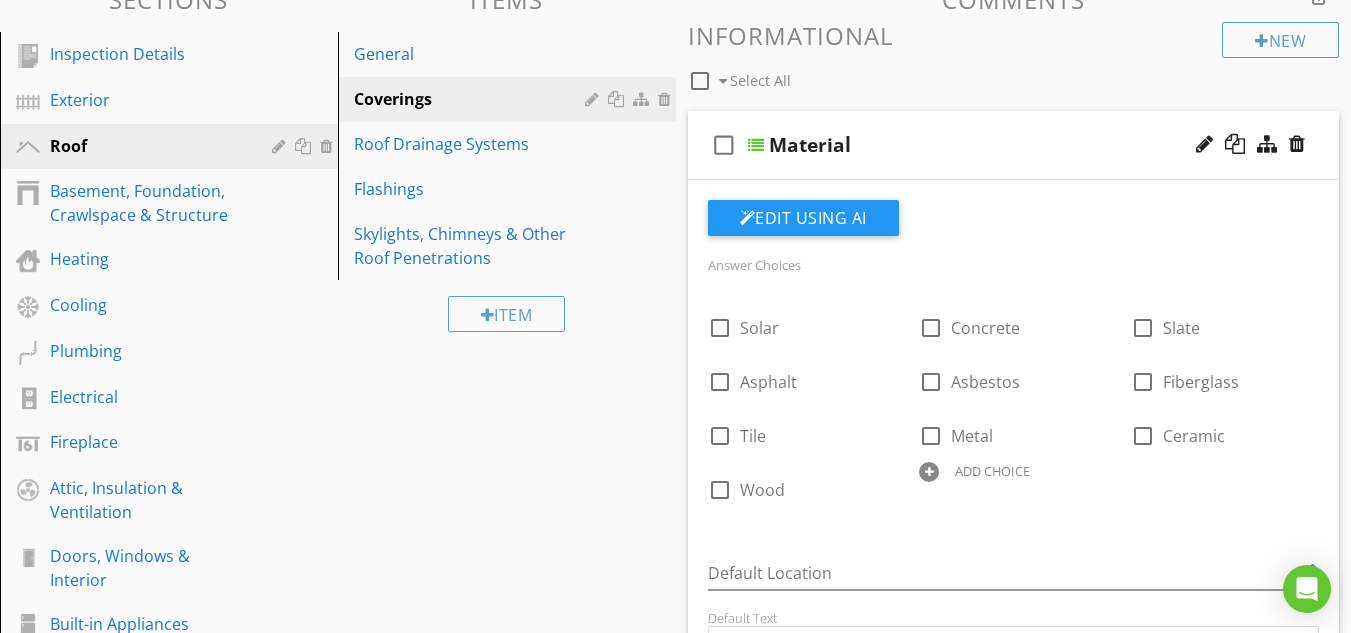 scroll, scrollTop: 9, scrollLeft: 0, axis: vertical 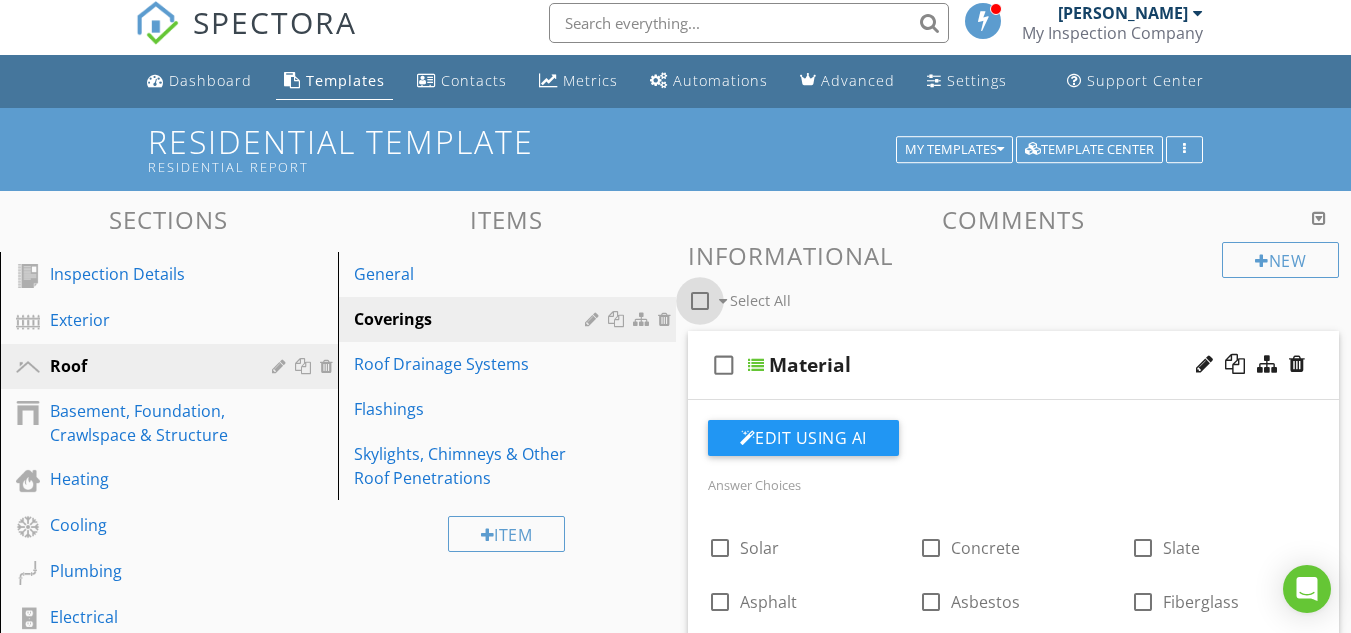 click at bounding box center [700, 301] 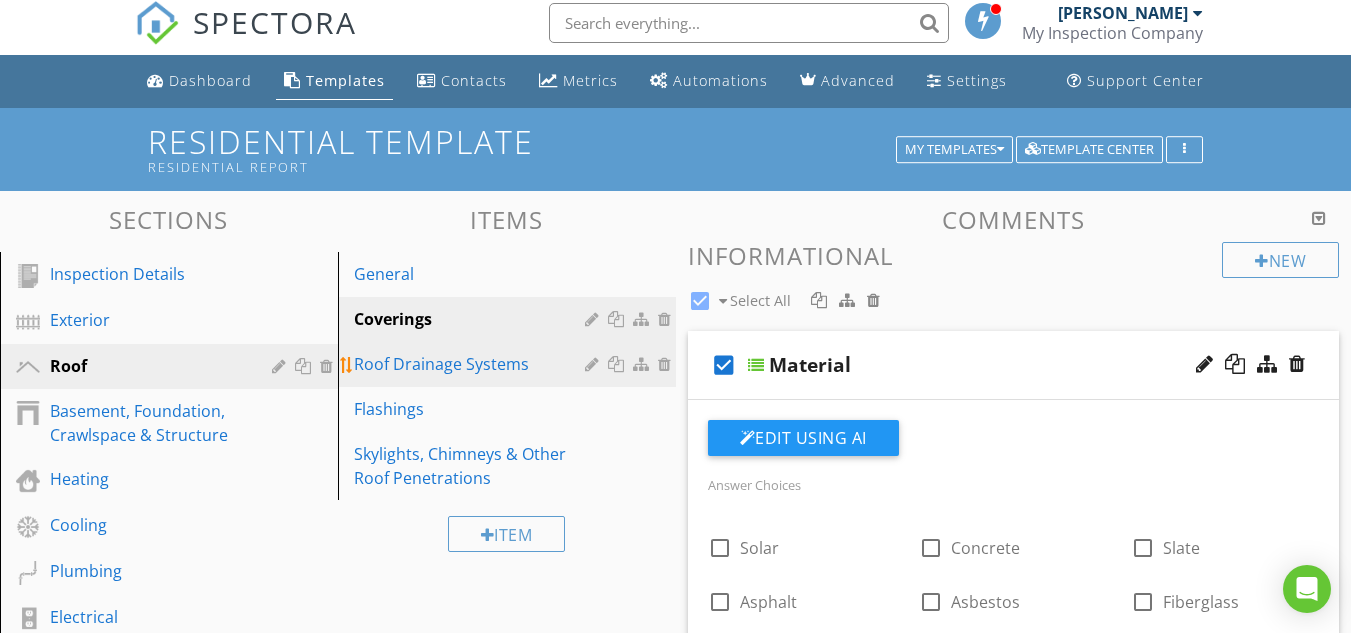 click on "Roof Drainage Systems" at bounding box center (472, 364) 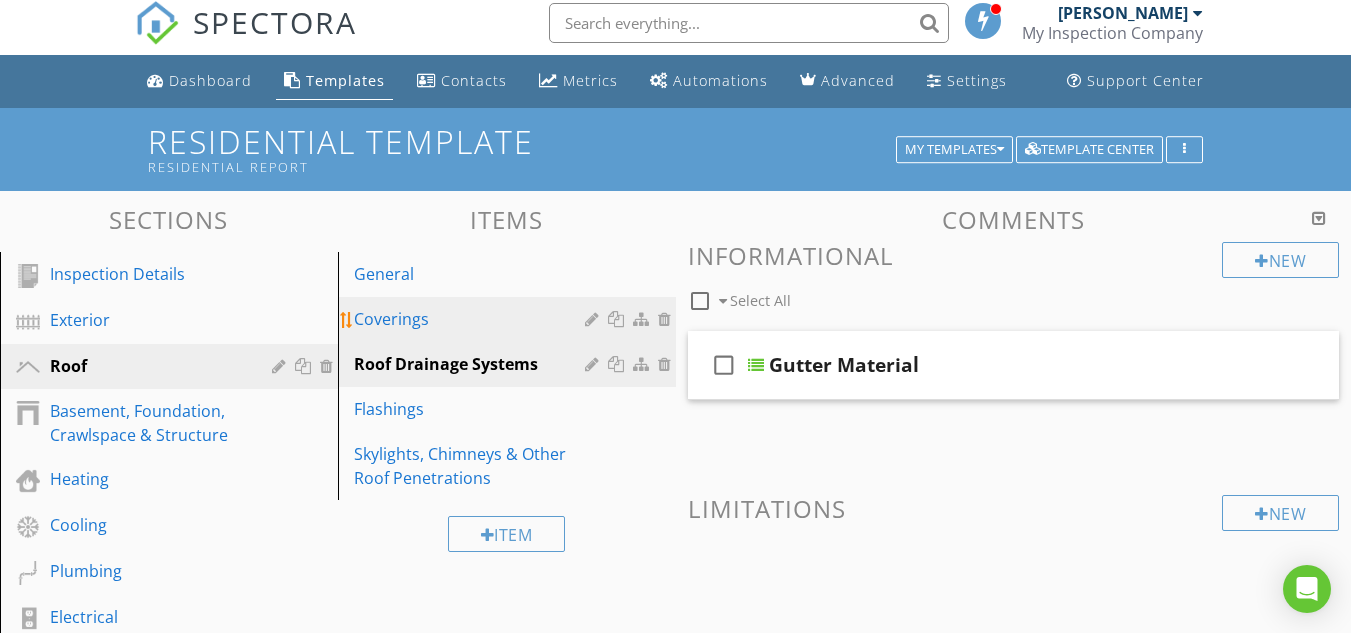 click on "Coverings" at bounding box center [472, 319] 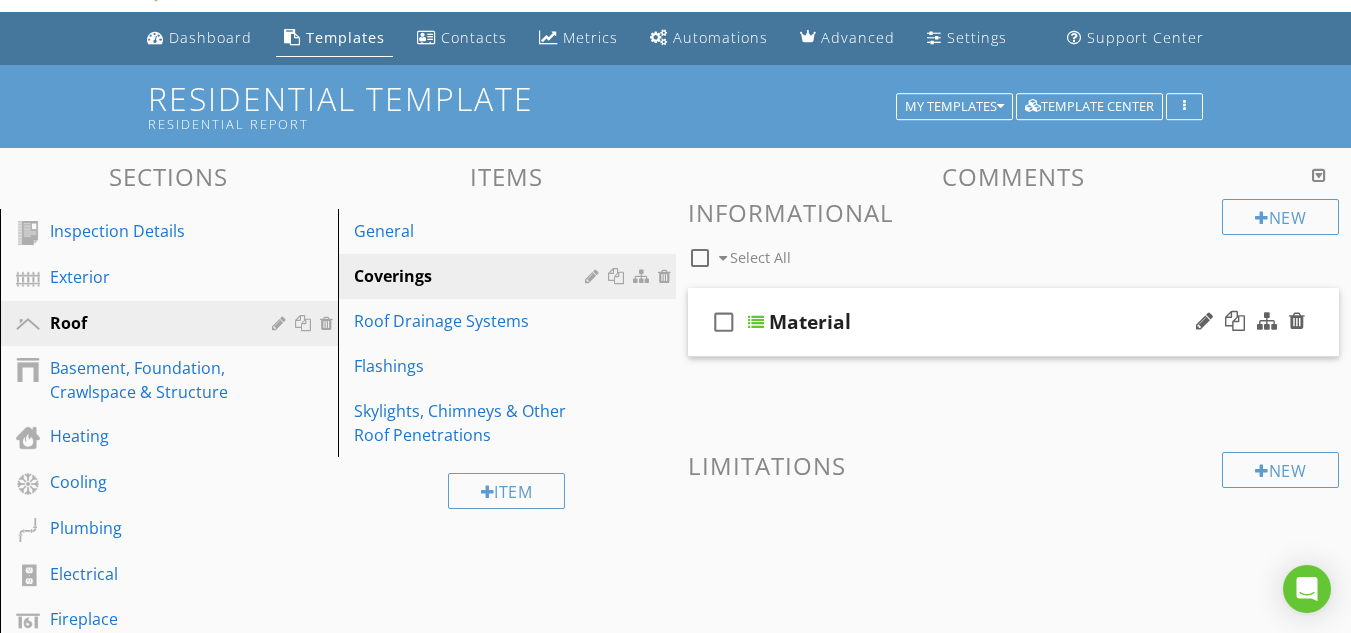 scroll, scrollTop: 0, scrollLeft: 0, axis: both 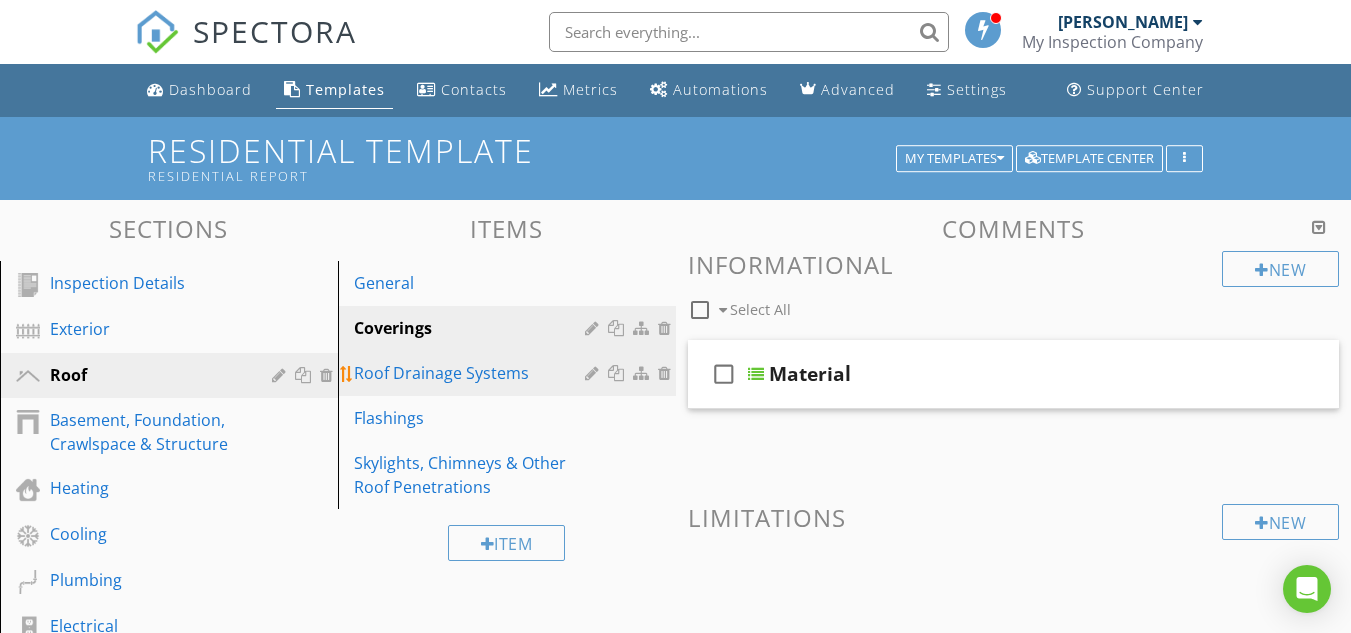click on "Roof Drainage Systems" at bounding box center [472, 373] 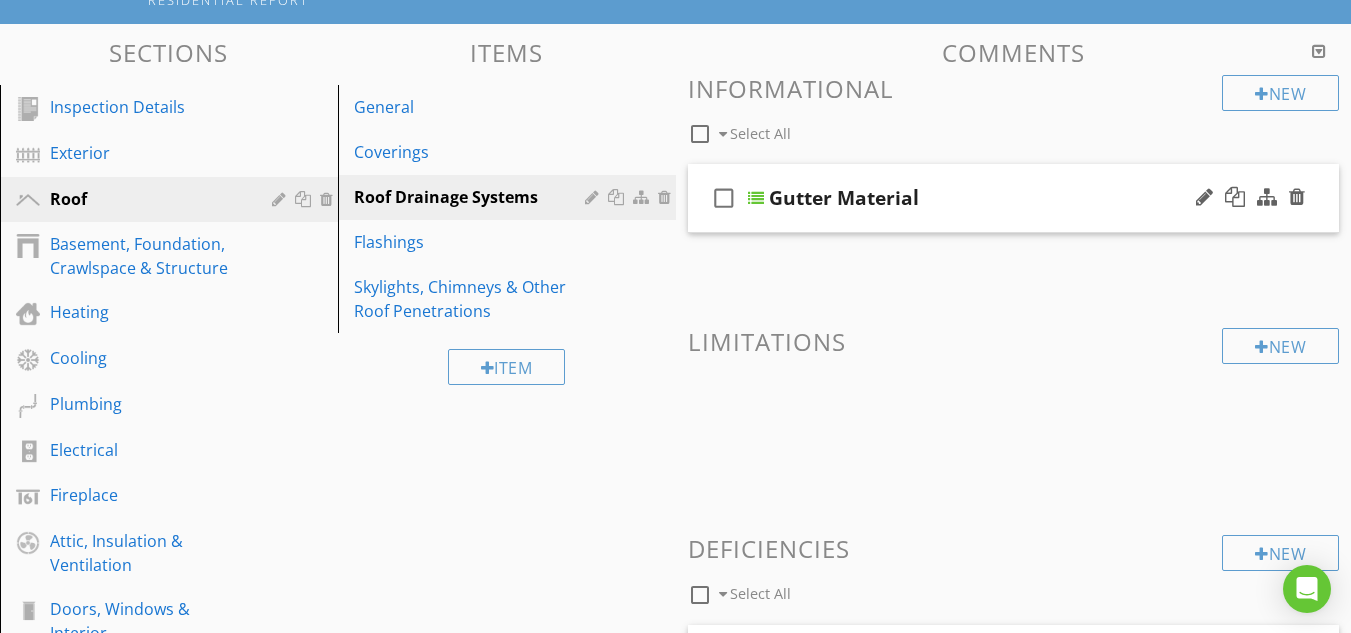 scroll, scrollTop: 0, scrollLeft: 0, axis: both 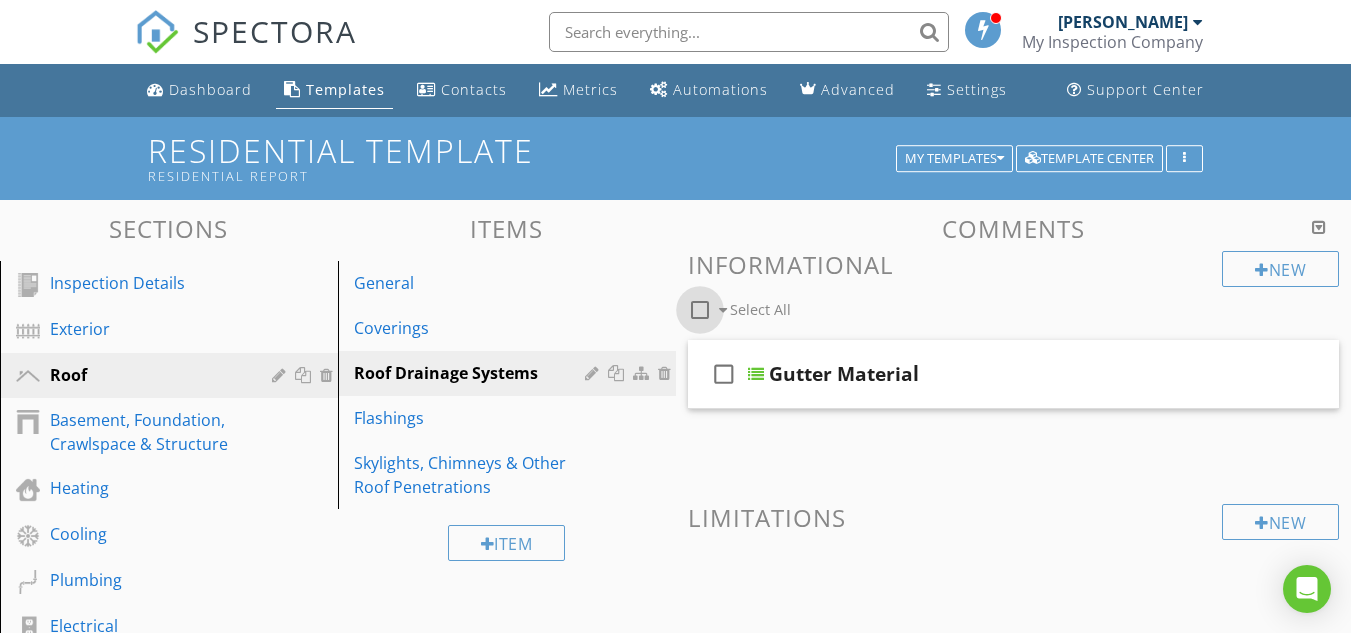 click at bounding box center (700, 310) 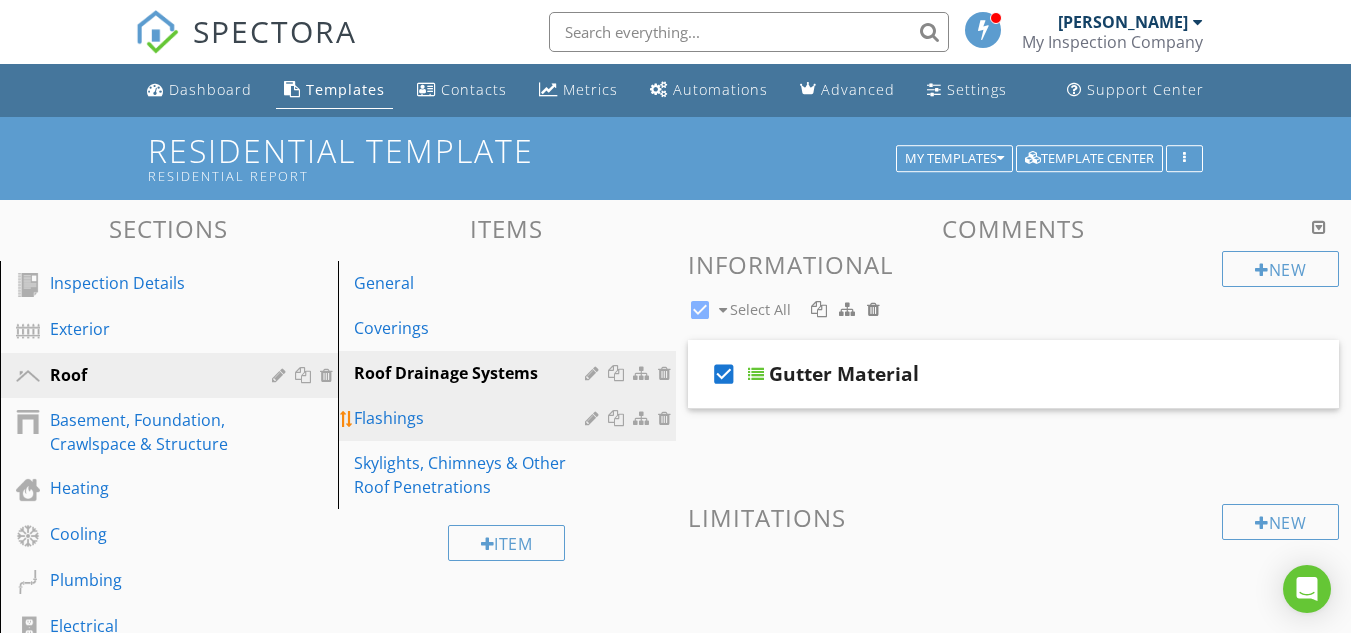 click on "Flashings" at bounding box center (472, 418) 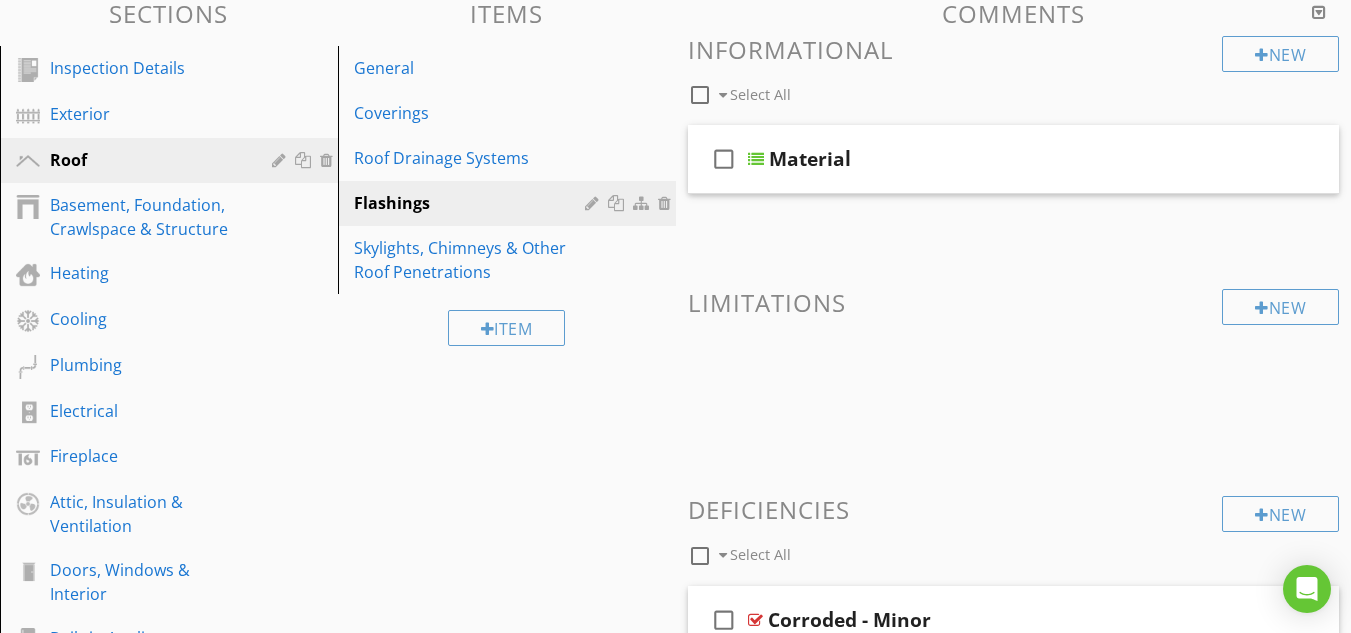 scroll, scrollTop: 213, scrollLeft: 0, axis: vertical 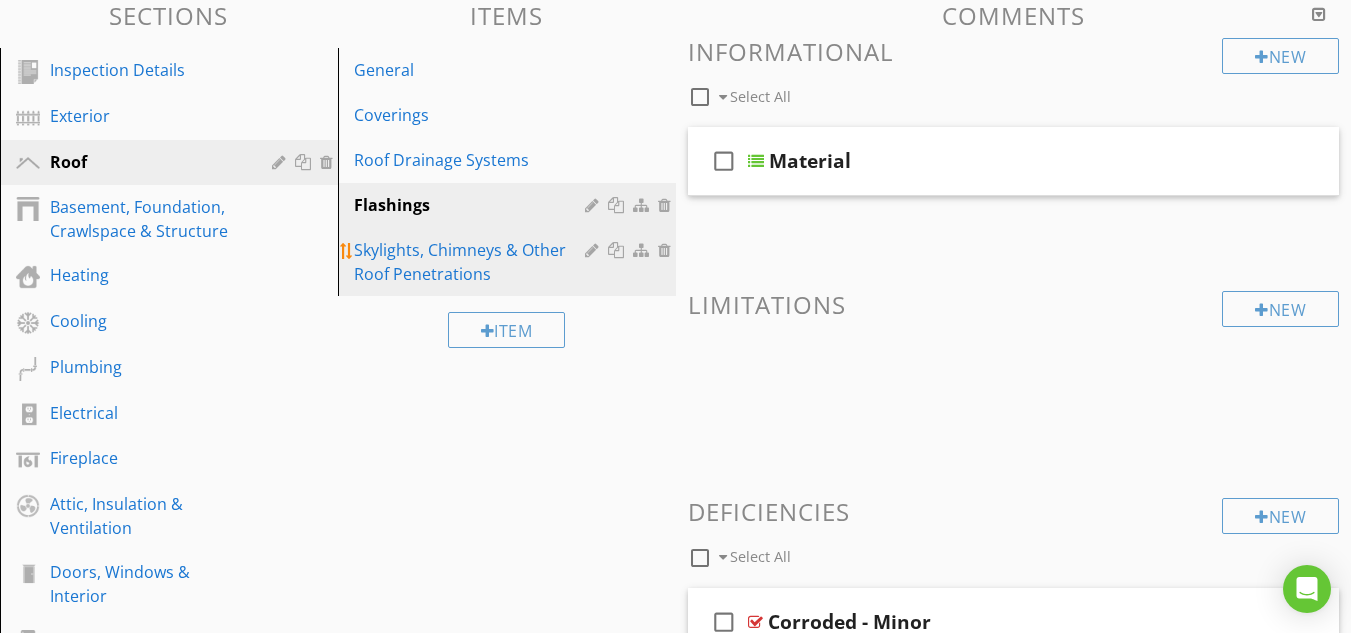 click on "Skylights, Chimneys & Other Roof Penetrations" at bounding box center (472, 262) 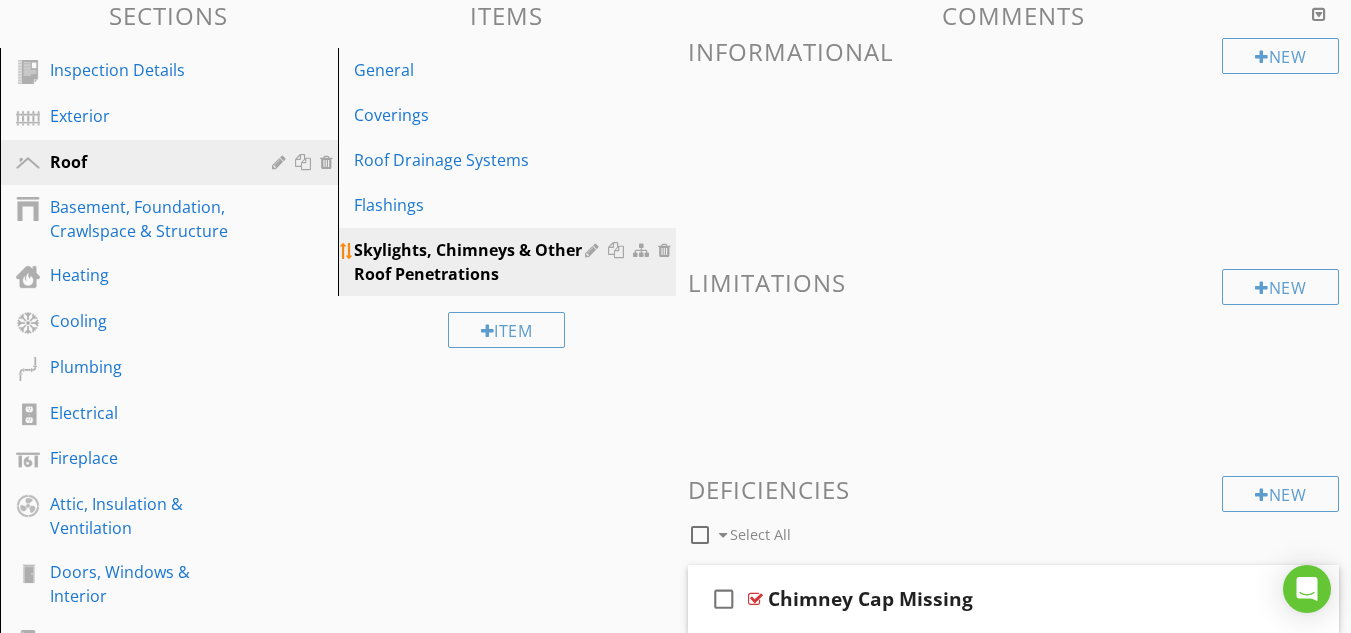 click on "Skylights, Chimneys & Other Roof Penetrations" at bounding box center [472, 262] 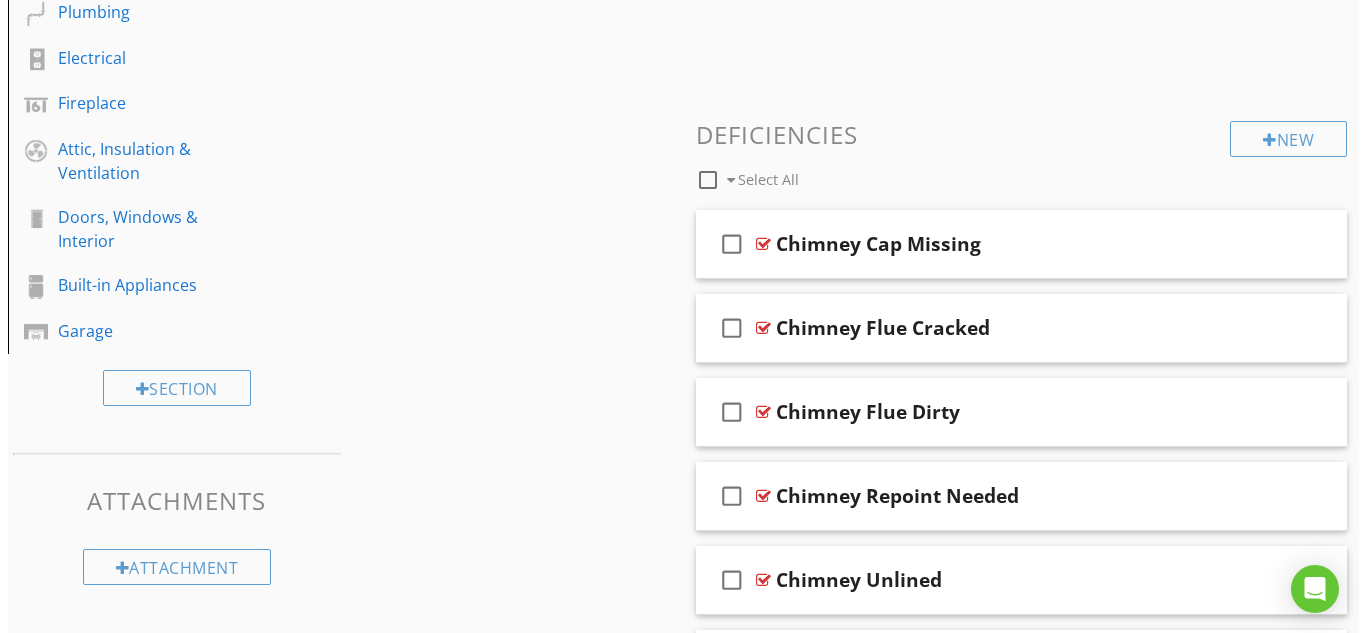 scroll, scrollTop: 566, scrollLeft: 0, axis: vertical 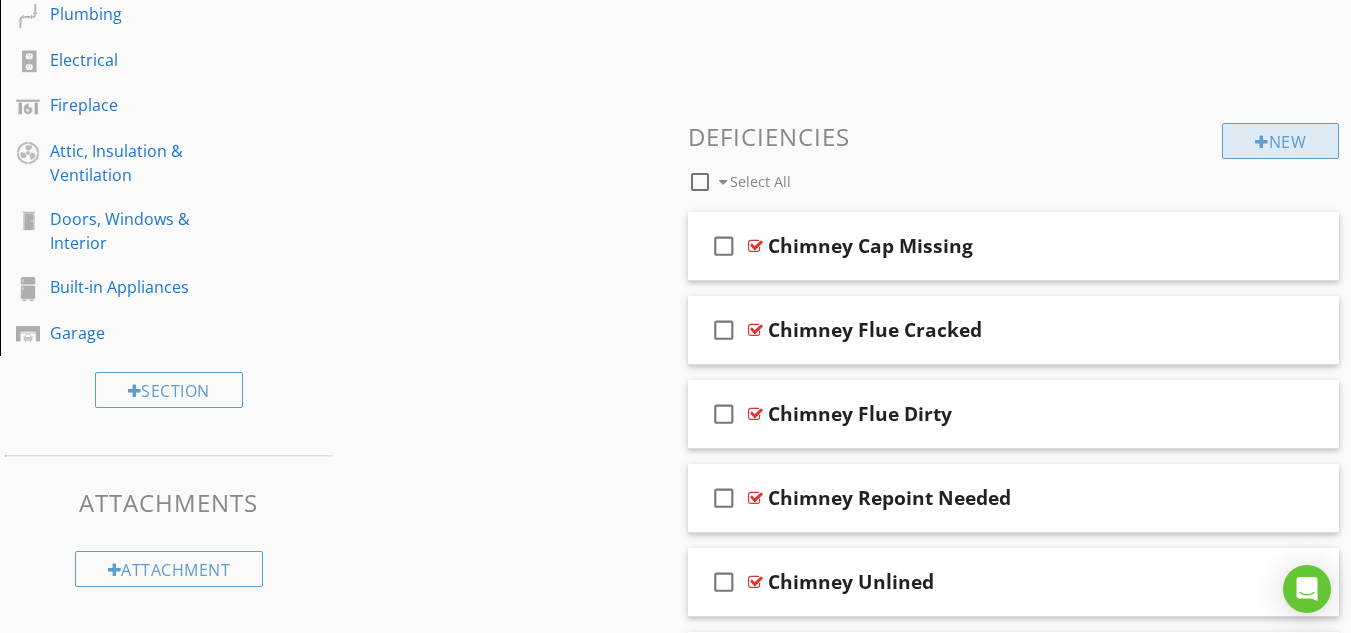 click at bounding box center [1262, 142] 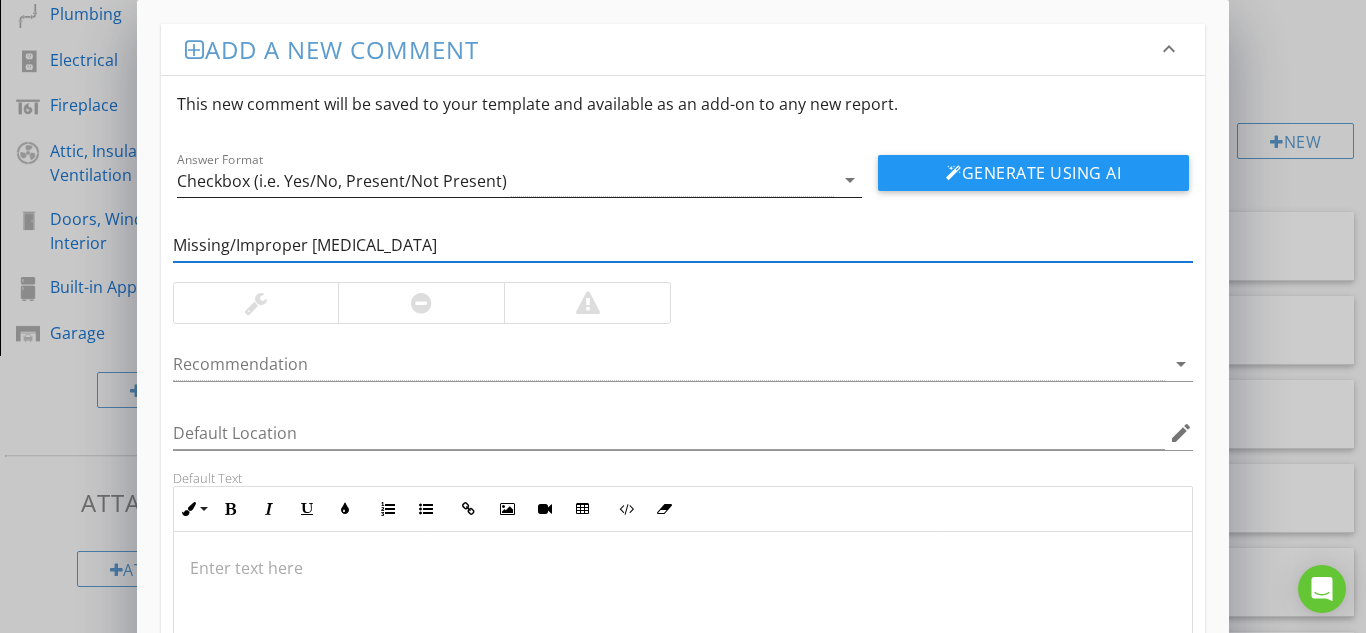 type on "Missing/Improper [MEDICAL_DATA]" 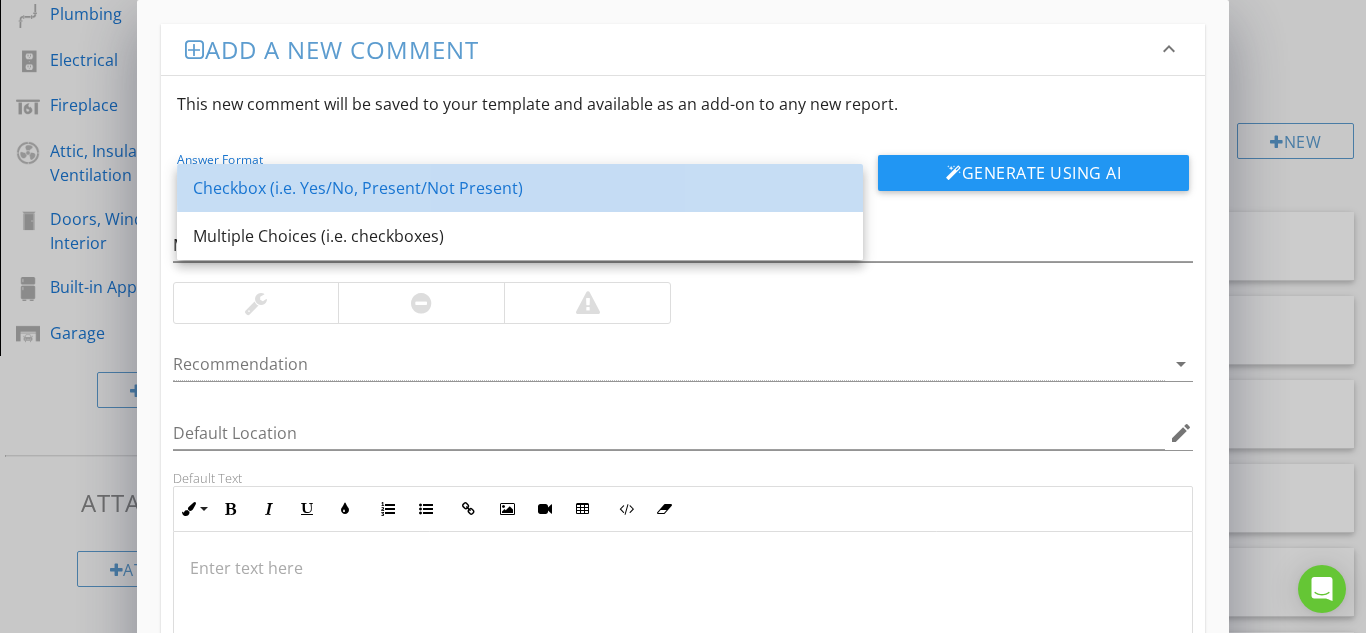 click on "Checkbox (i.e. Yes/No, Present/Not Present)" at bounding box center (520, 188) 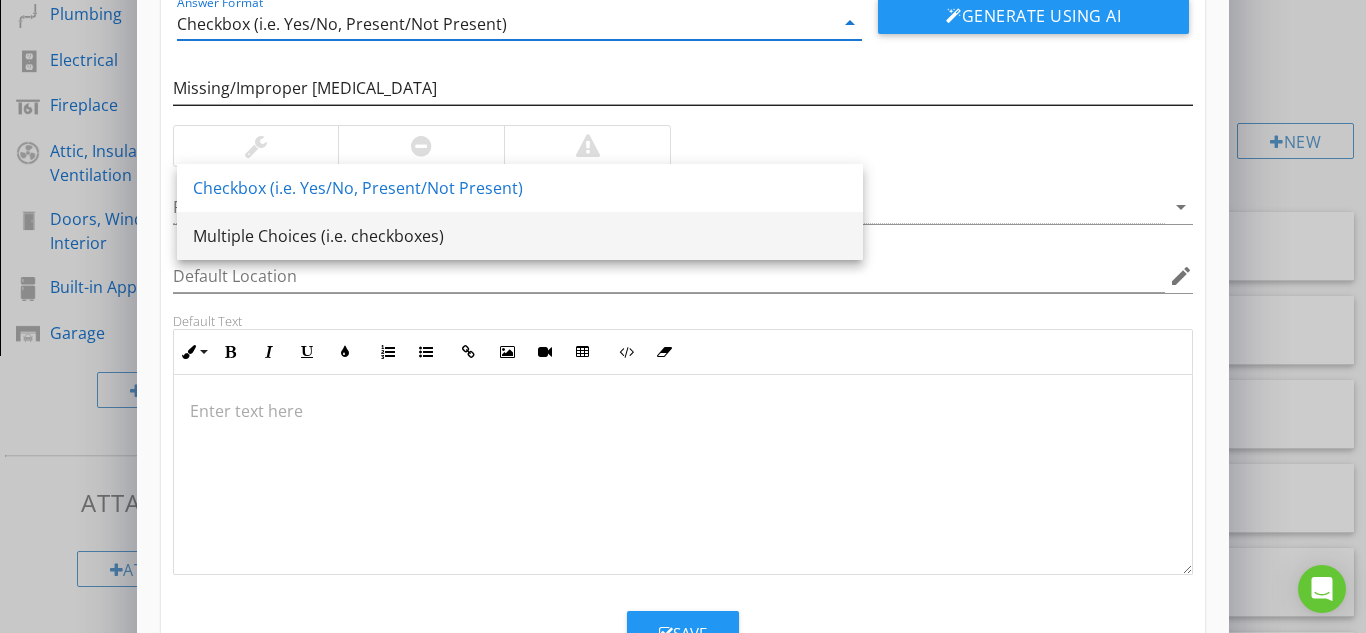 scroll, scrollTop: 160, scrollLeft: 0, axis: vertical 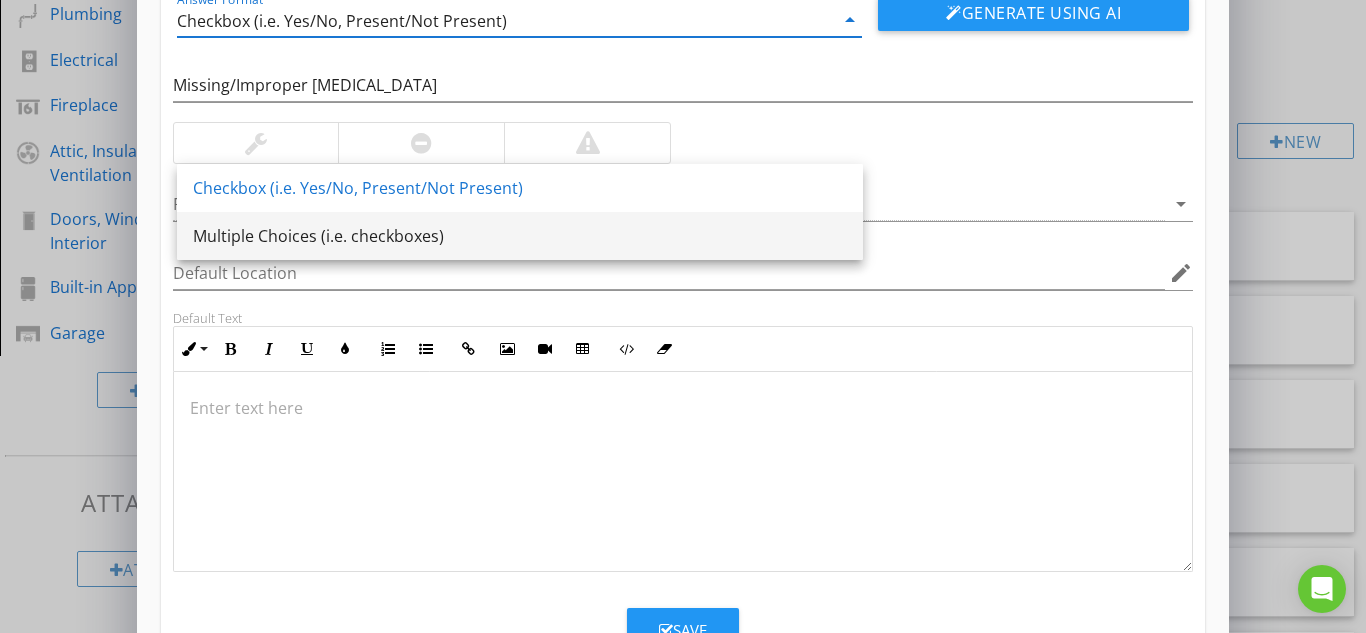 click at bounding box center (683, 472) 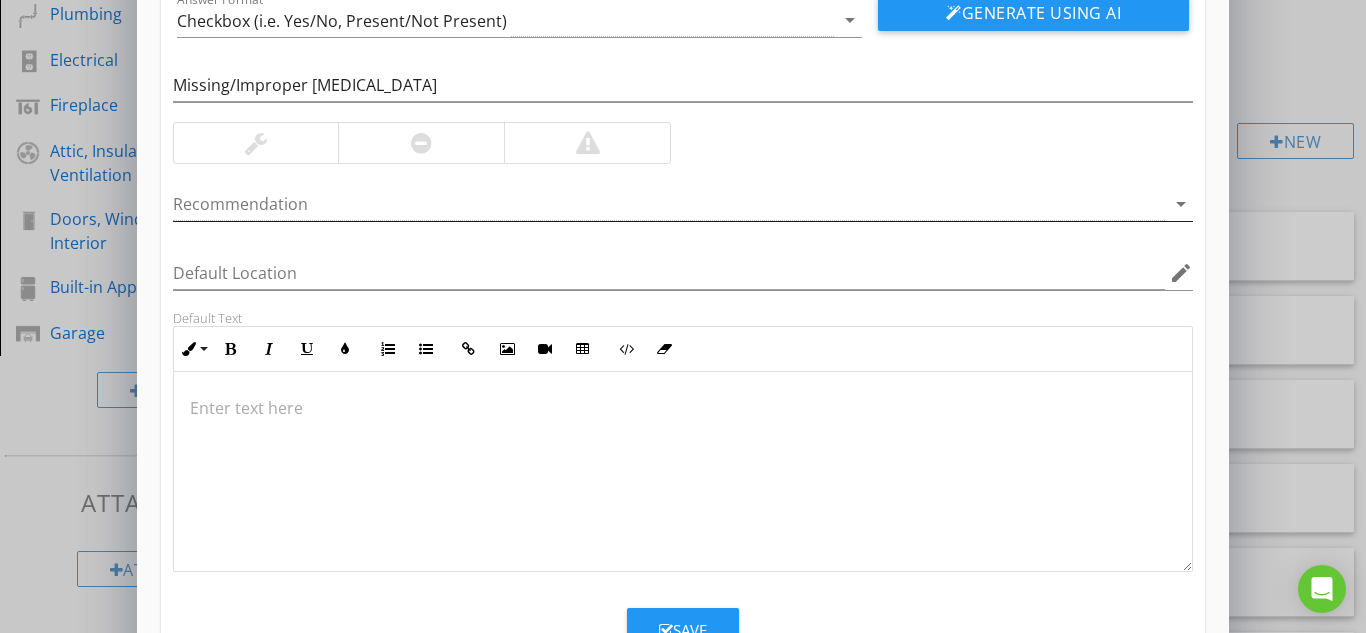 click on "arrow_drop_down" at bounding box center [1181, 204] 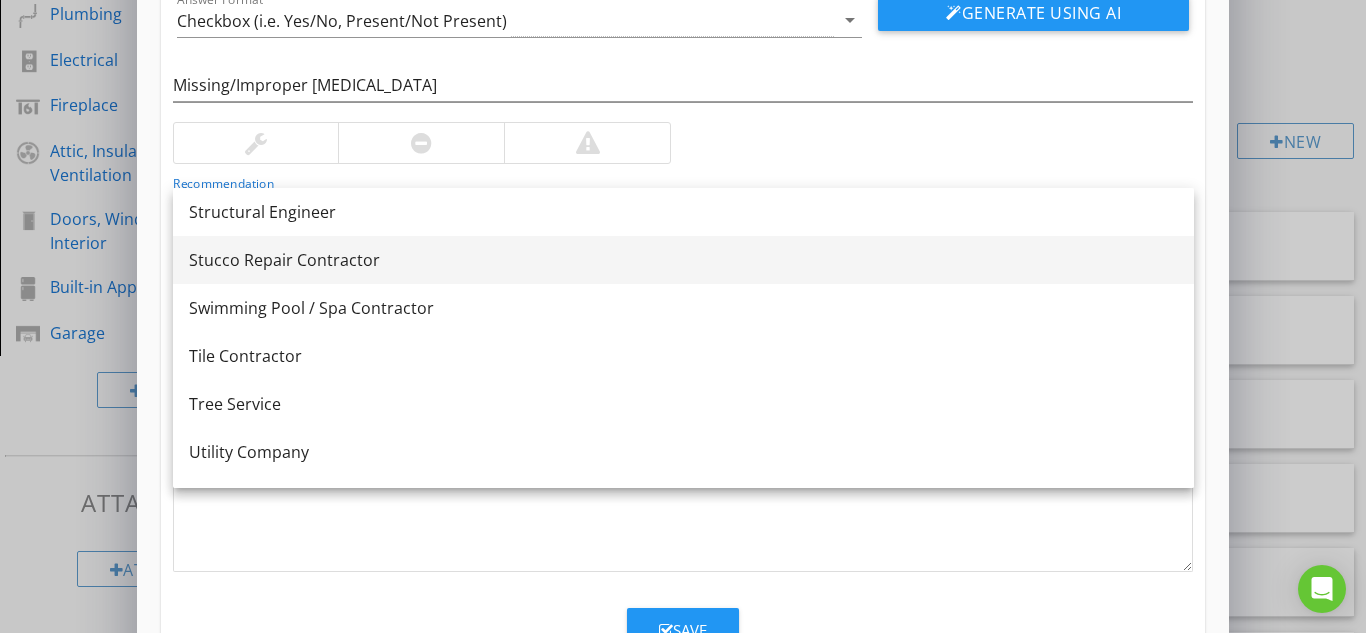 scroll, scrollTop: 2688, scrollLeft: 0, axis: vertical 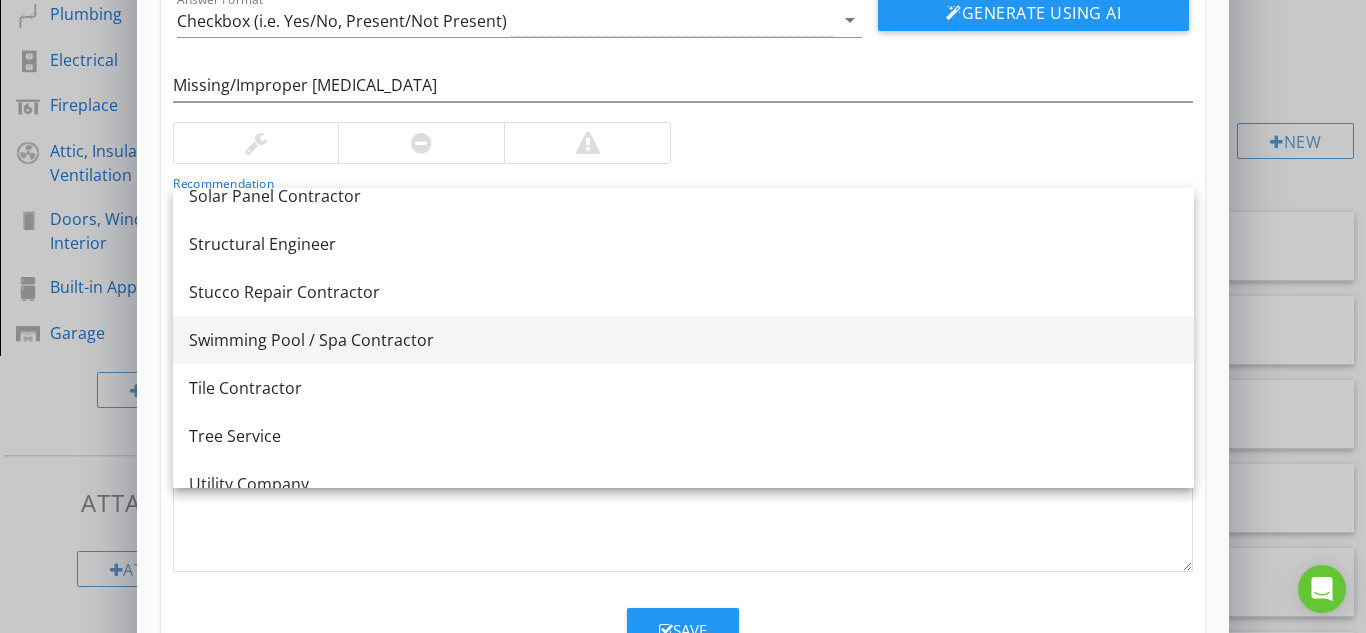 click on "Missing/Improper [MEDICAL_DATA]               Recommendation arrow_drop_down   Default Location edit       Default Text   Inline Style XLarge Large Normal Small Light Small/Light Bold Italic Underline Colors Ordered List Unordered List Insert Link Insert Image Insert Video Insert Table Code View Clear Formatting Enter text here" at bounding box center (683, 304) 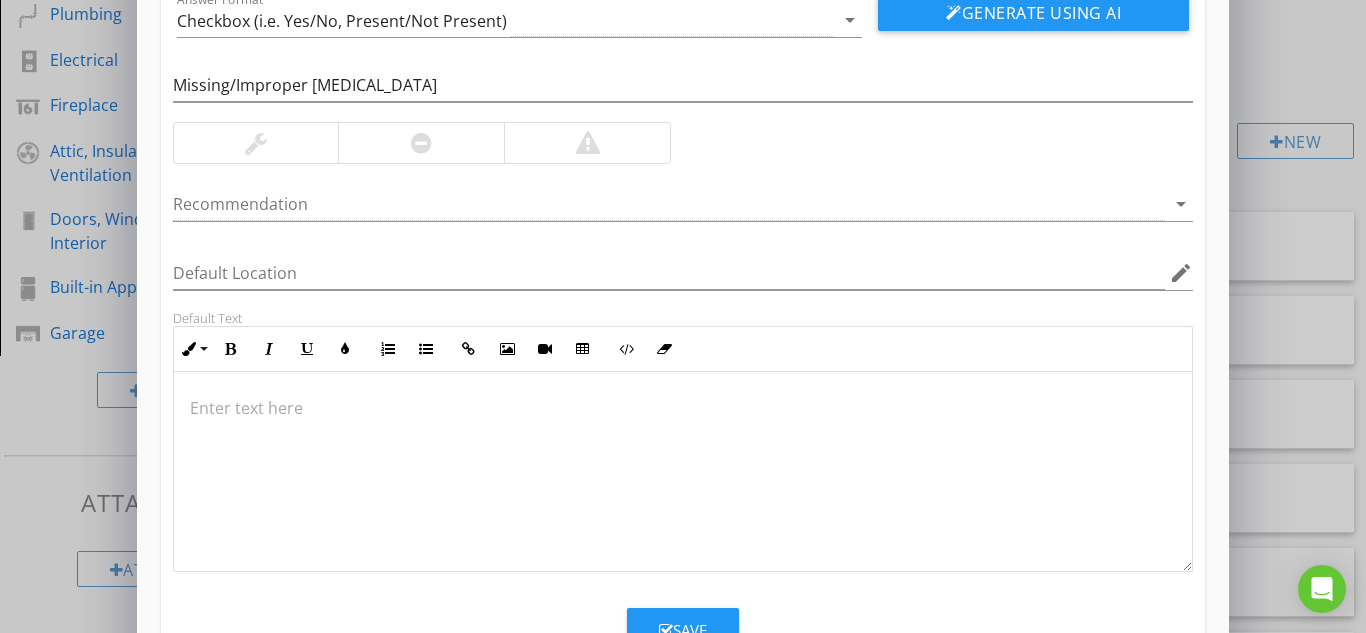 click at bounding box center [421, 143] 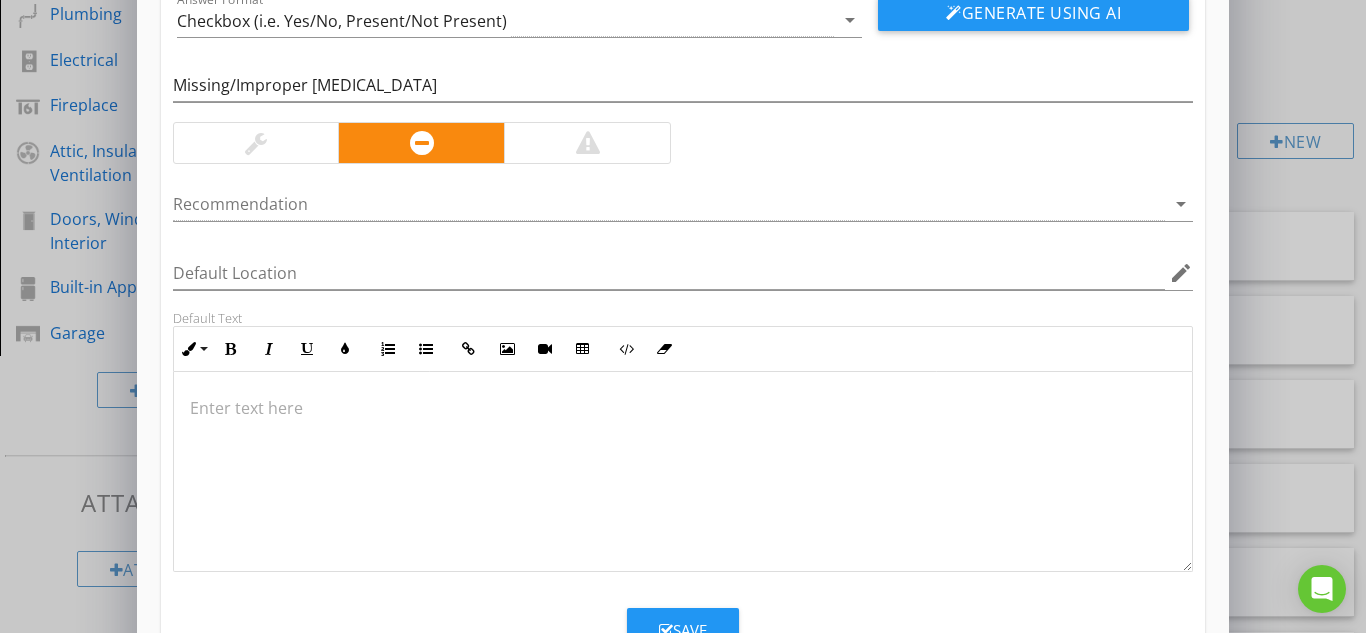 type 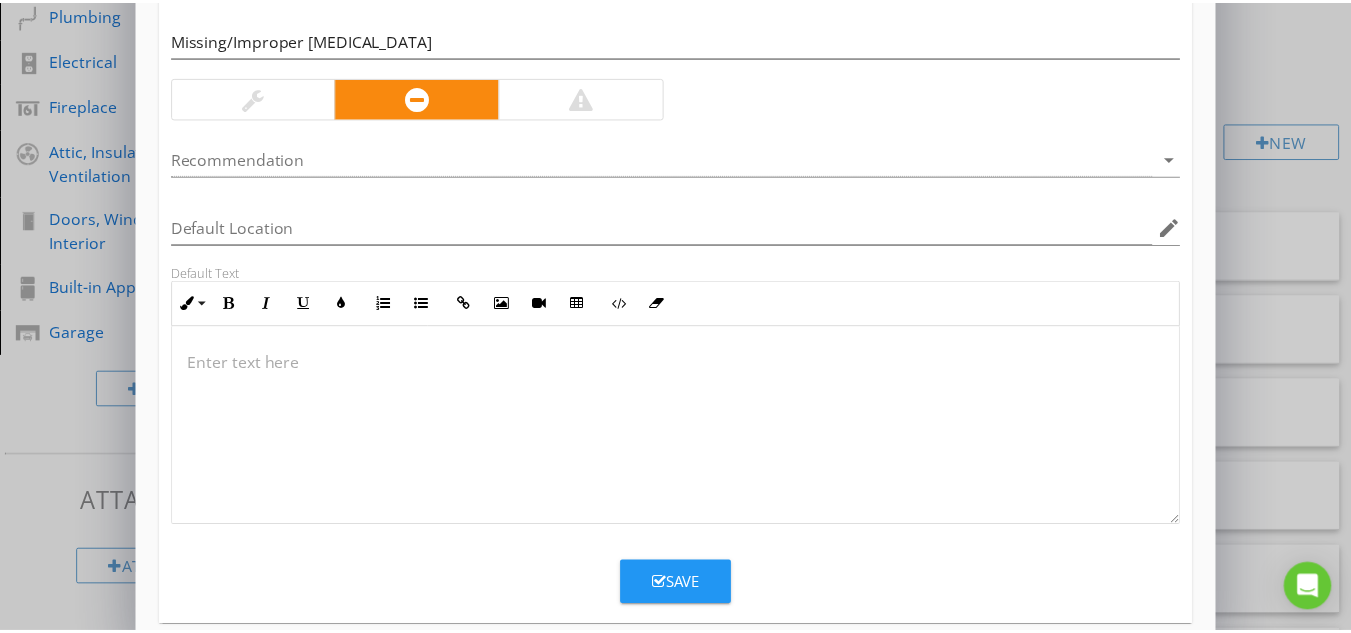 scroll, scrollTop: 235, scrollLeft: 0, axis: vertical 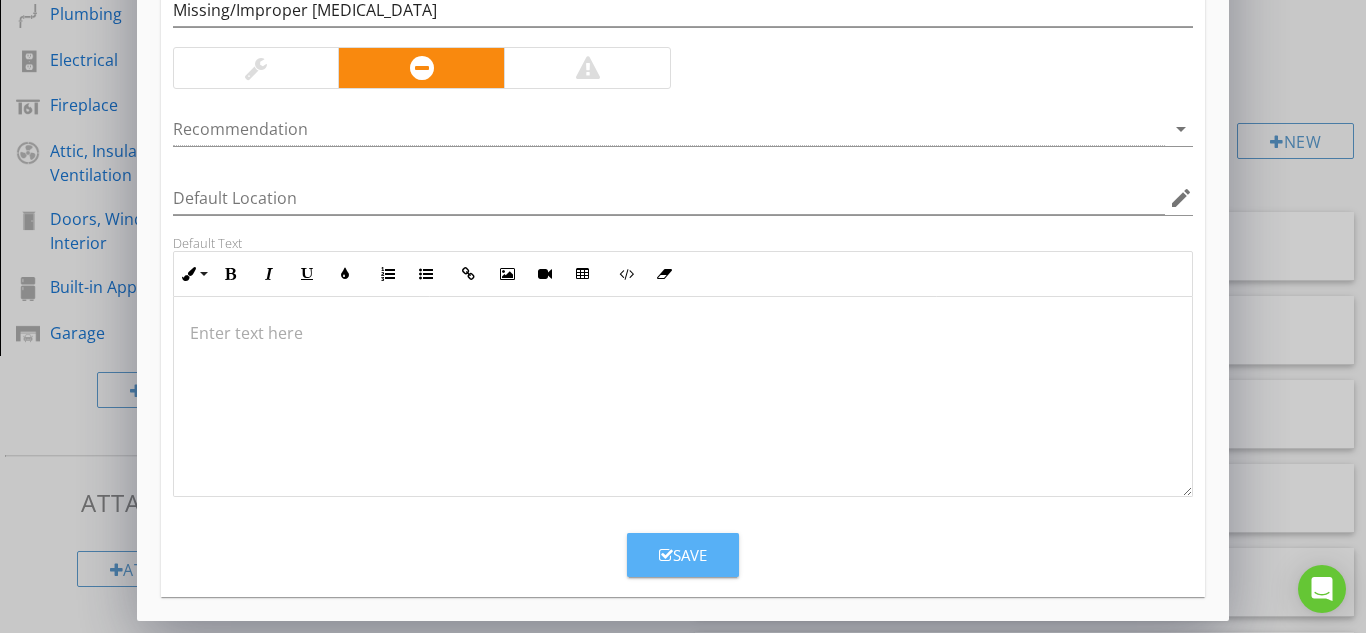 click on "Save" at bounding box center [683, 555] 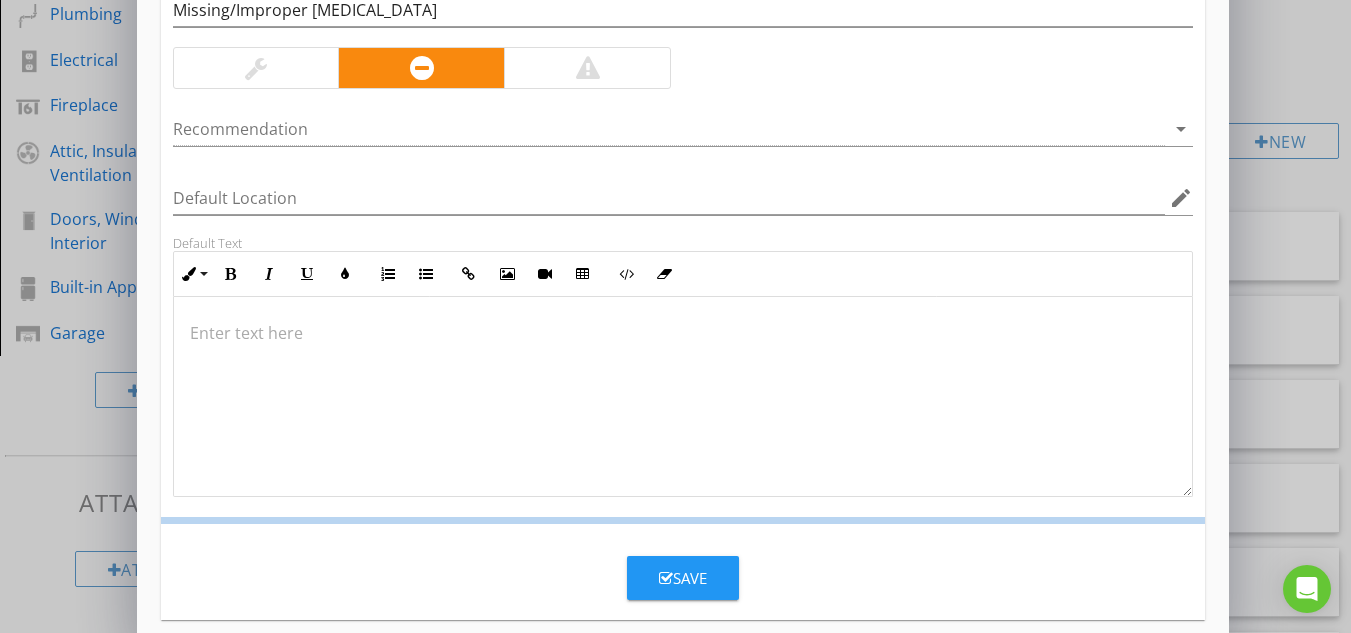scroll, scrollTop: 138, scrollLeft: 0, axis: vertical 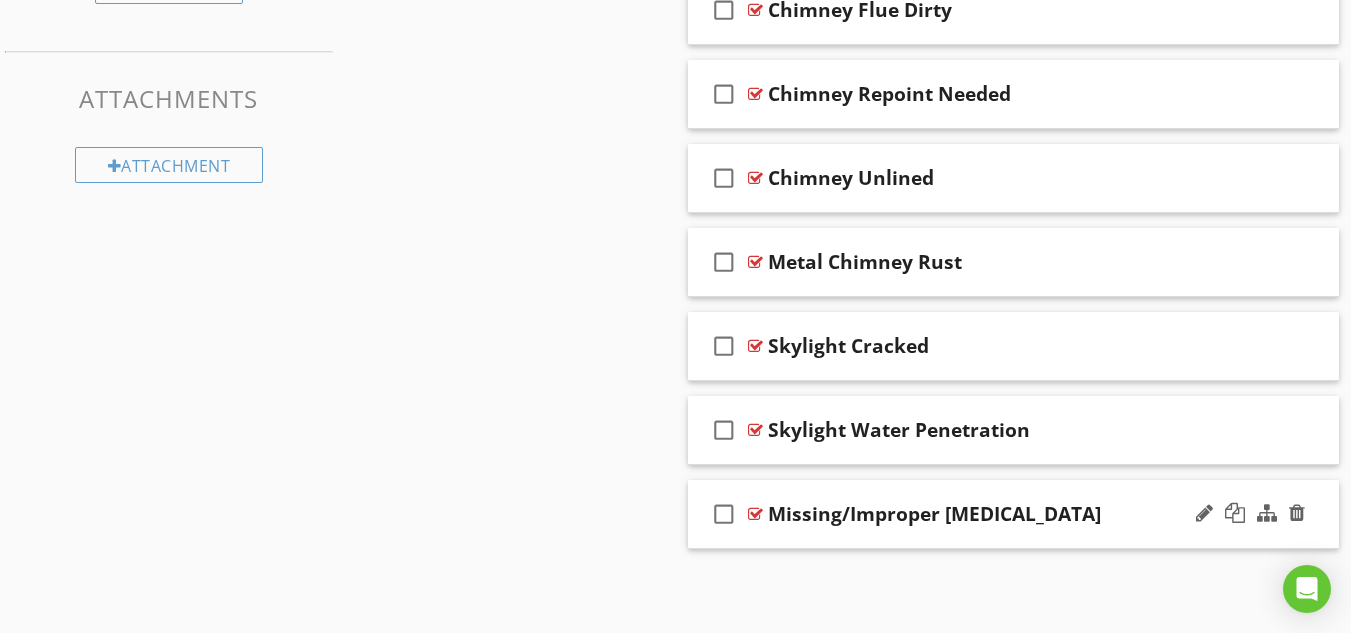 click on "Missing/Improper [MEDICAL_DATA]" at bounding box center [934, 514] 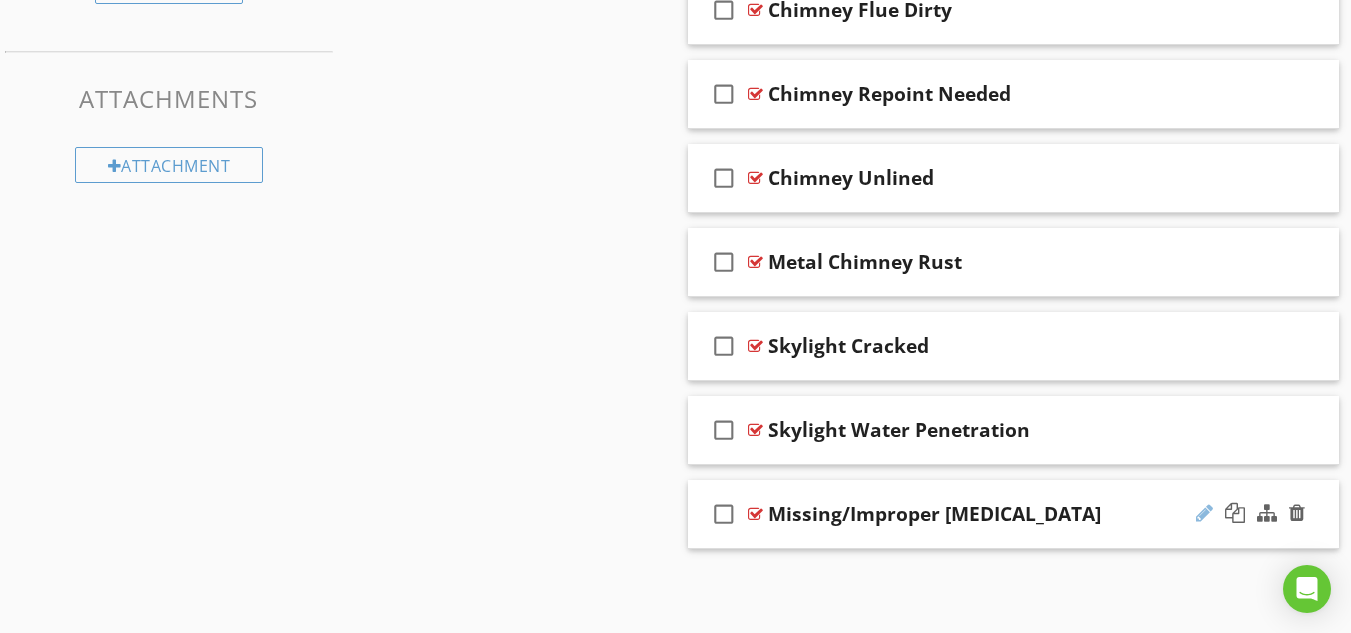 click at bounding box center (1204, 513) 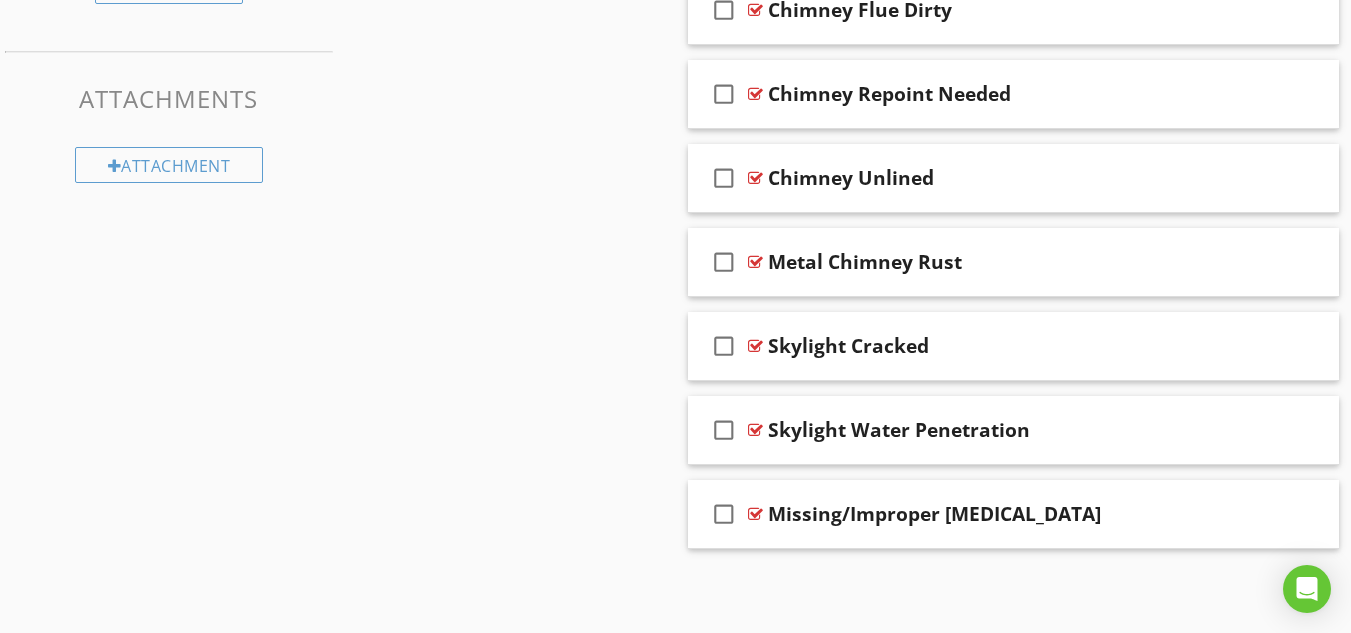 click on "Sections
Inspection Details           Exterior           Roof           Basement, Foundation, Crawlspace & Structure           Heating           Cooling           Plumbing           Electrical           Fireplace           Attic, Insulation & Ventilation           Doors, Windows & Interior           Built-in Appliances           Garage
Section
Attachments
Attachment
Items
General           Coverings           Roof Drainage Systems           Flashings           Skylights, Chimneys & Other Roof Penetrations
Item
Comments
New
Informational
New
Limitations
New
Deficiencies   check_box_outline_blank     Select All     check_box_outline_blank
Chimney Cap Missing
check_box_outline_blank" at bounding box center (675, -79) 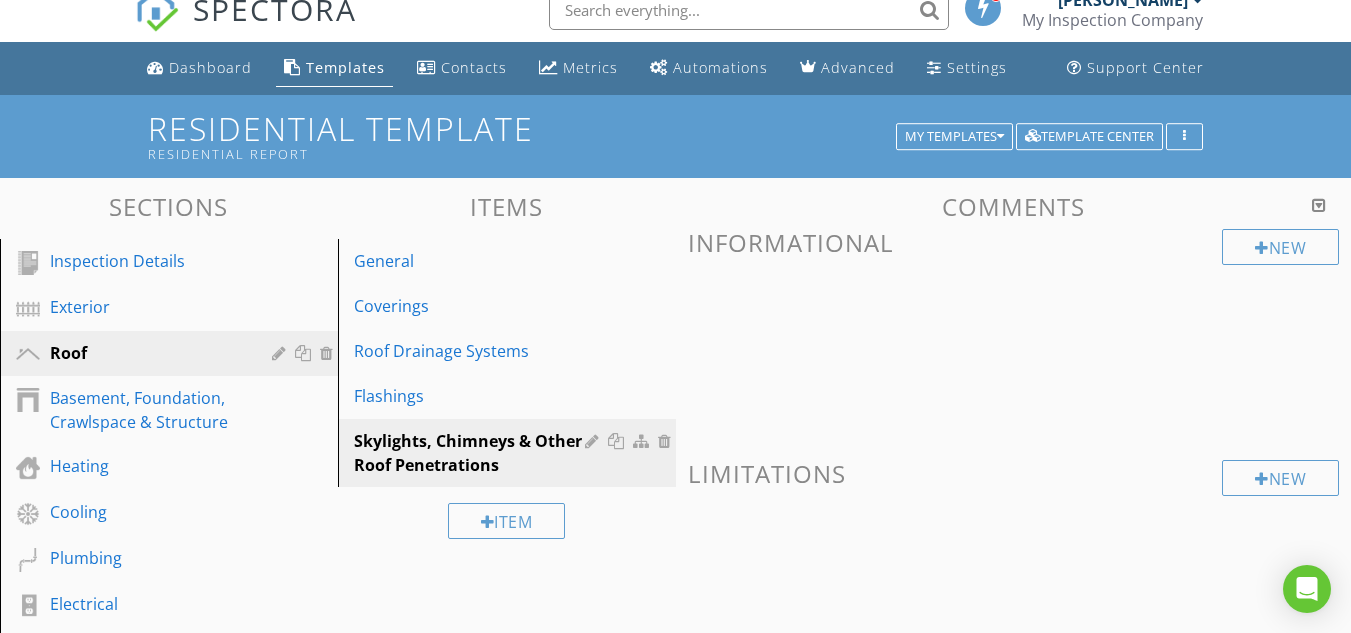 scroll, scrollTop: 10, scrollLeft: 0, axis: vertical 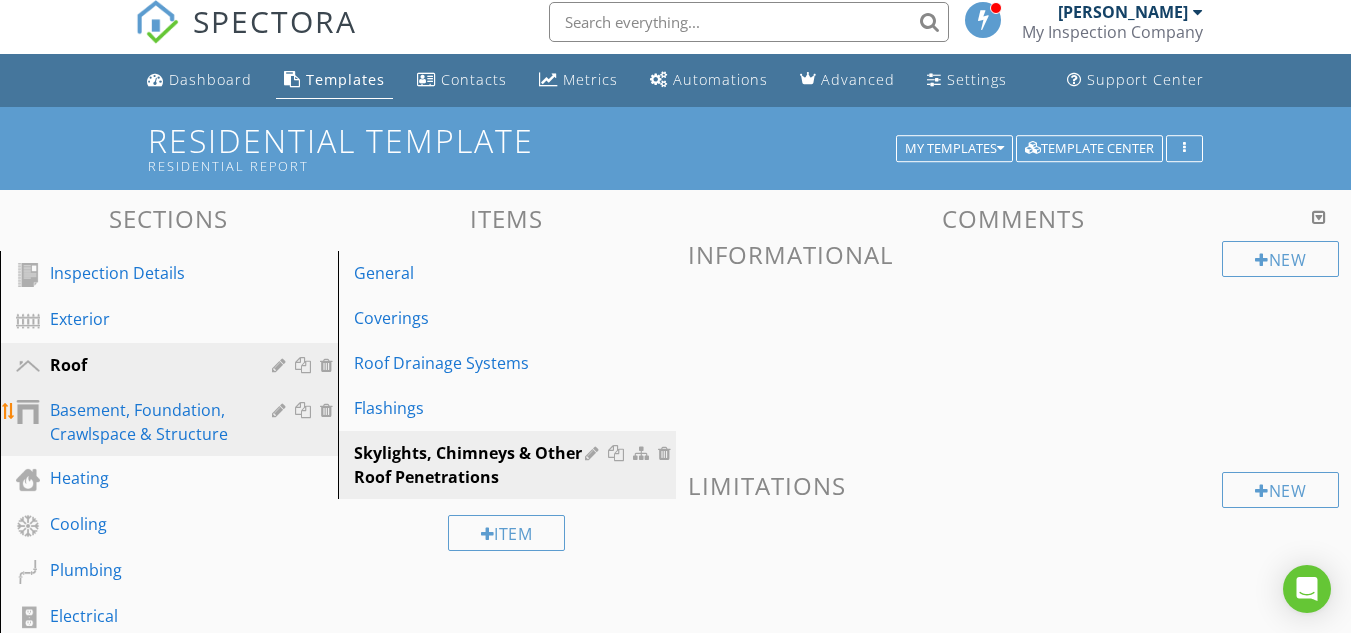click on "Basement, Foundation, Crawlspace & Structure" at bounding box center [146, 422] 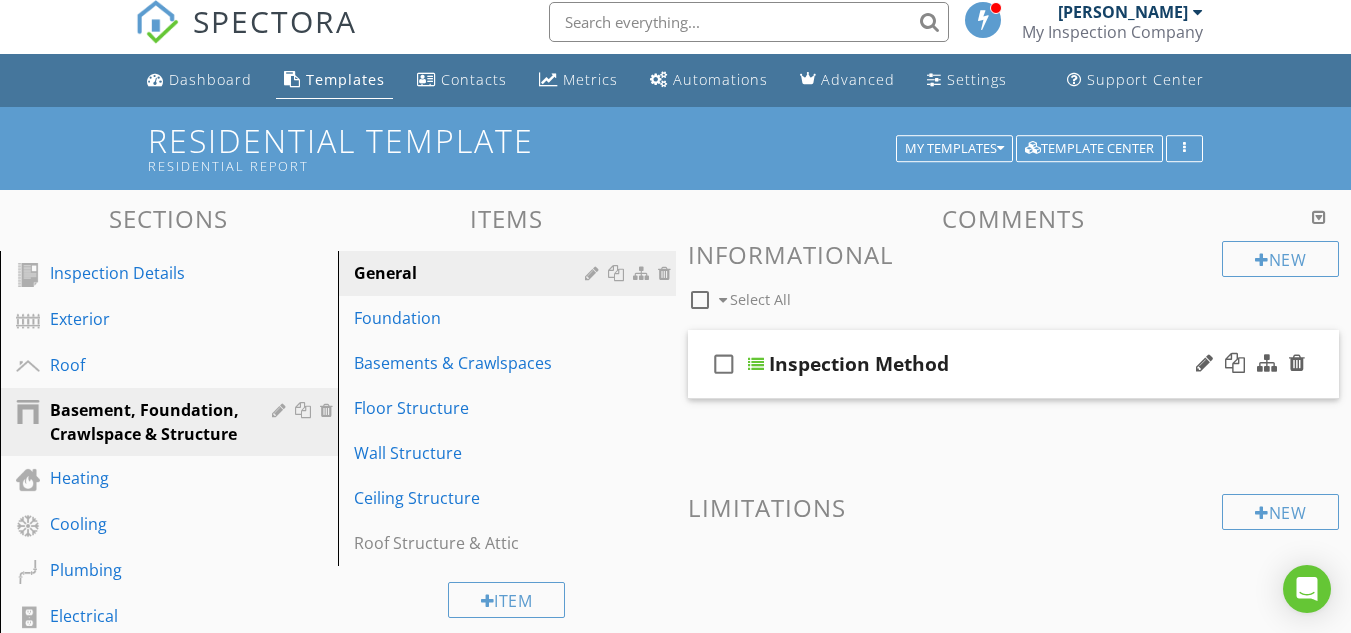 click at bounding box center (756, 364) 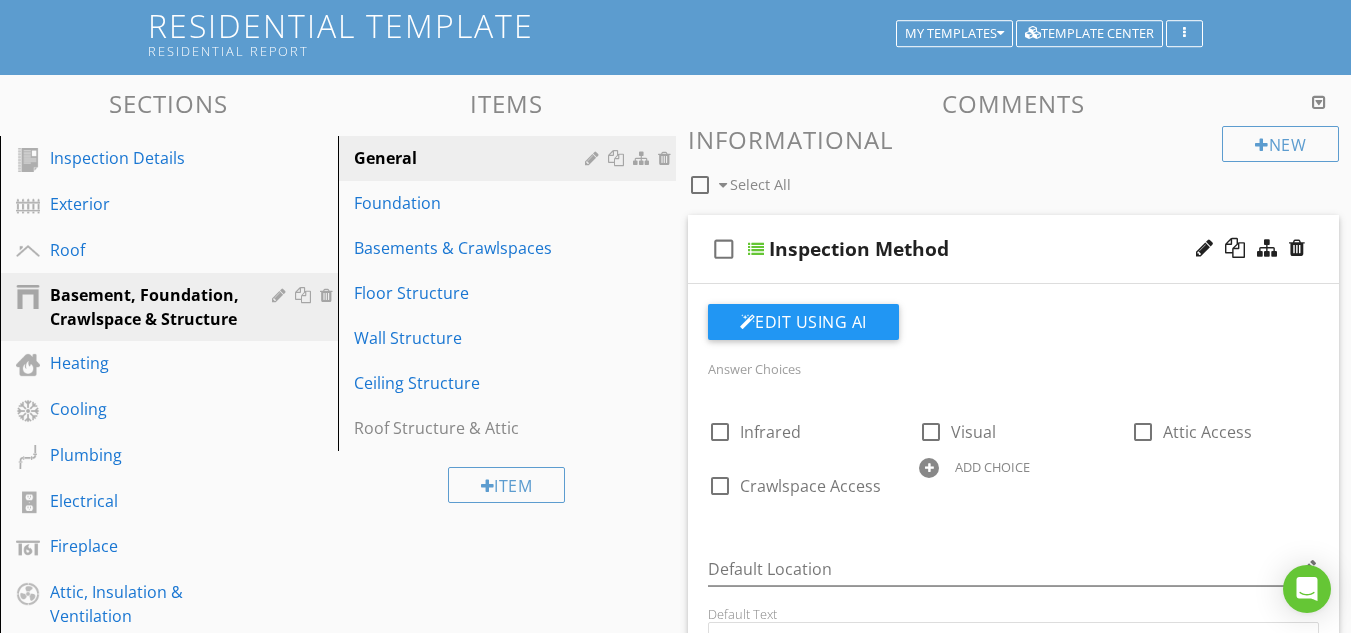 scroll, scrollTop: 170, scrollLeft: 0, axis: vertical 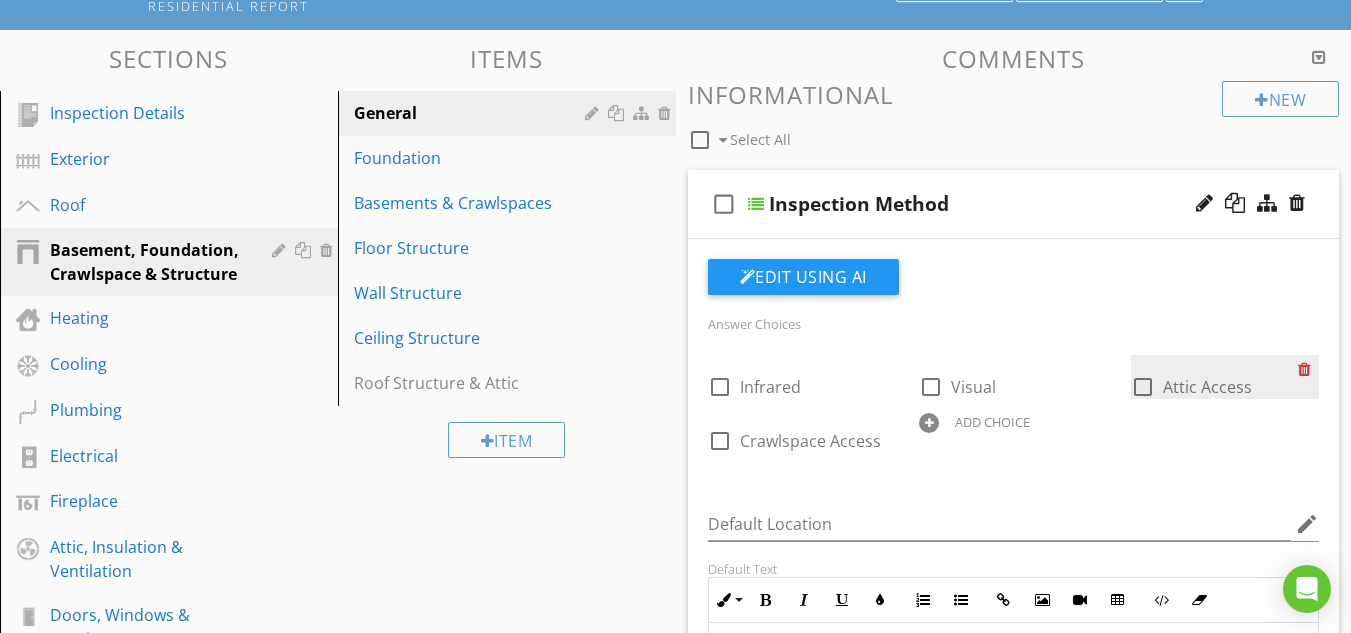click at bounding box center [1308, 369] 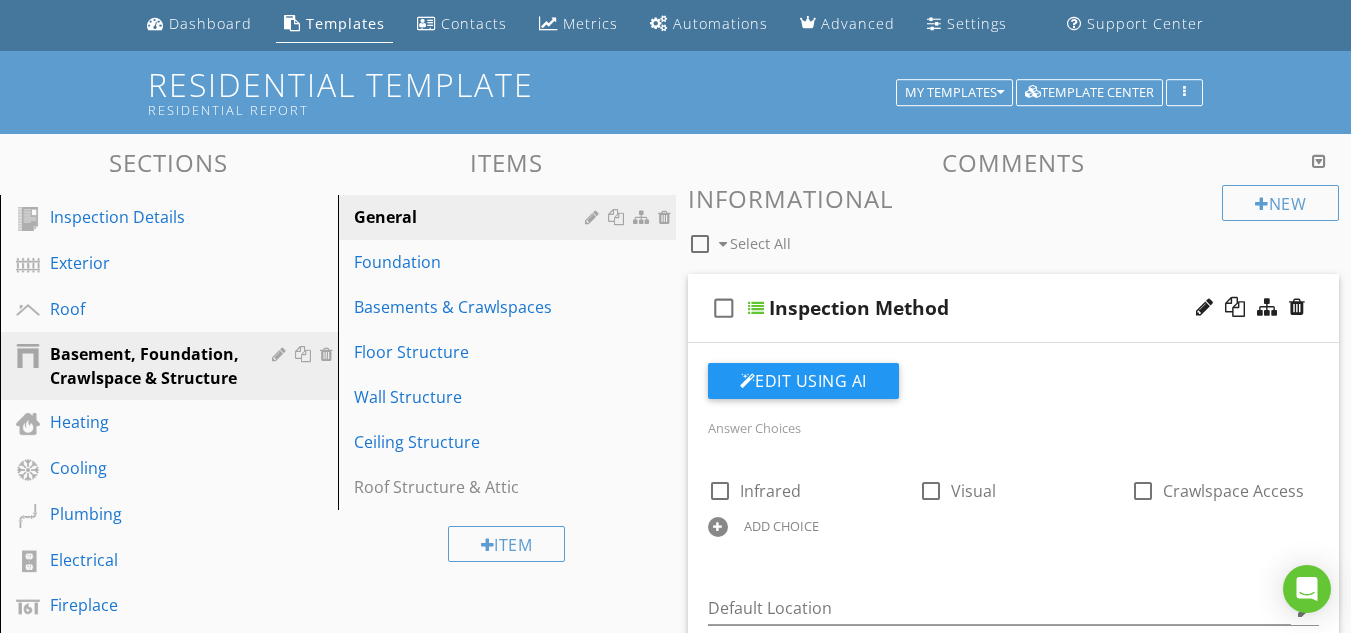 scroll, scrollTop: 62, scrollLeft: 0, axis: vertical 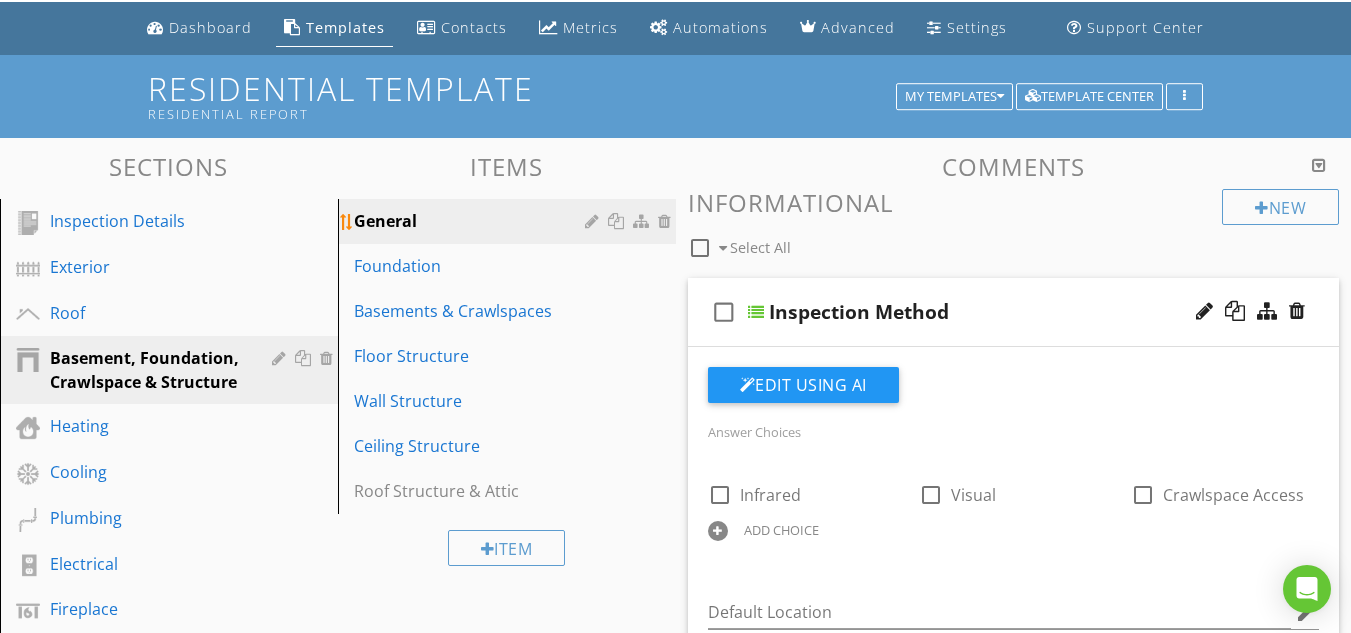 click at bounding box center (594, 221) 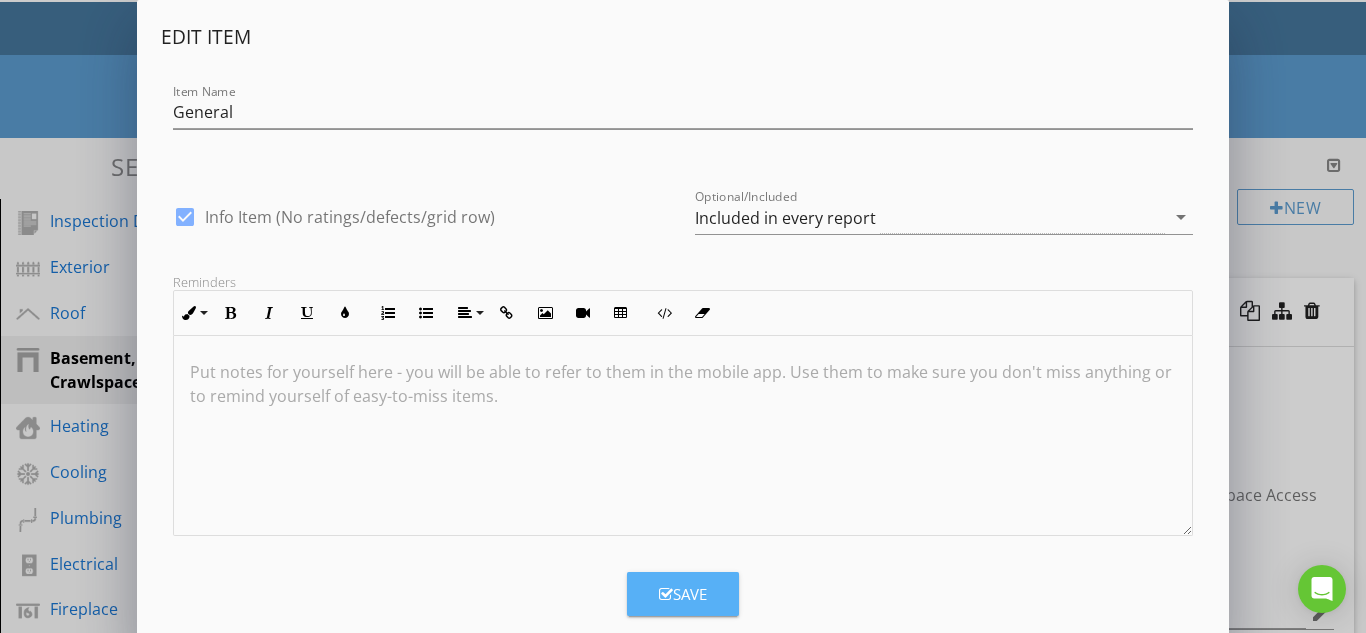 click on "Save" at bounding box center [683, 594] 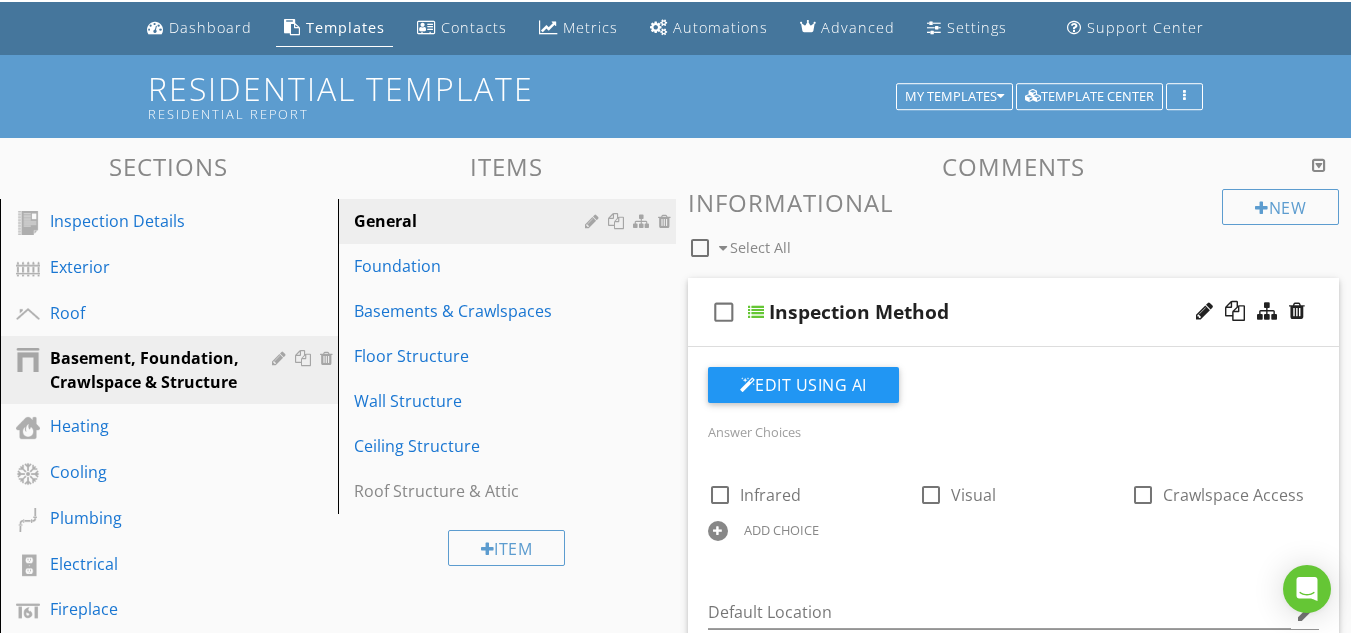 click on "Answer Choices" at bounding box center [754, 432] 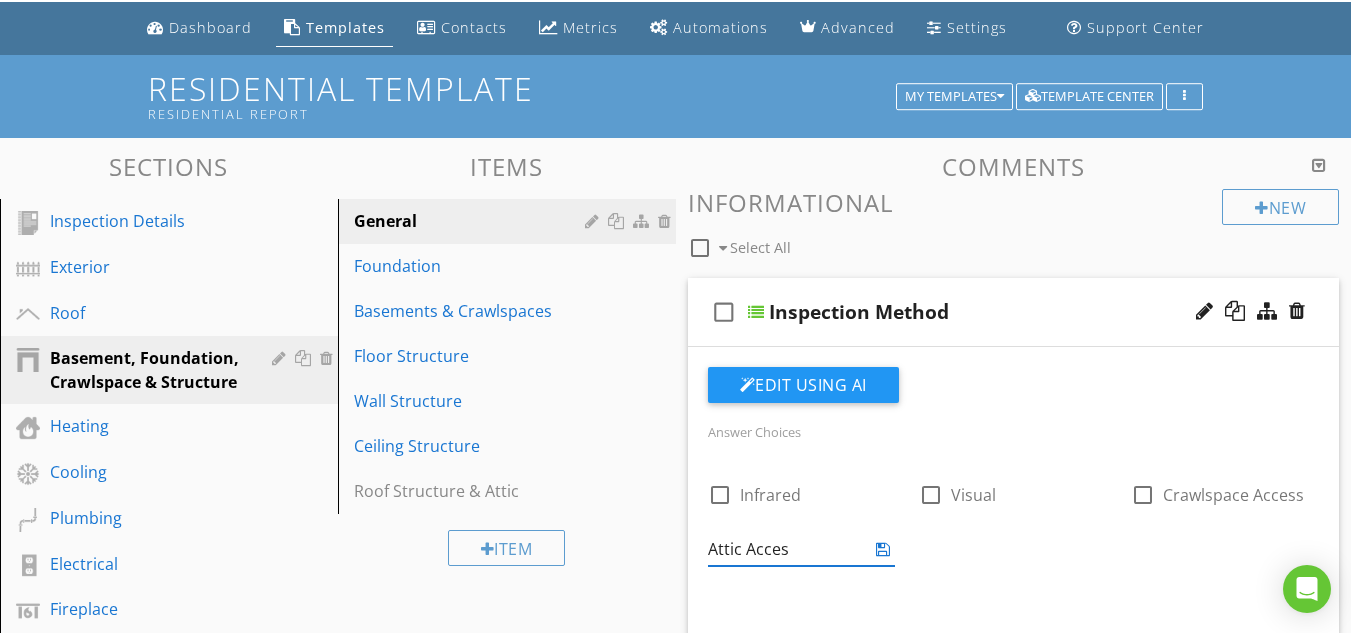type on "Attic Access" 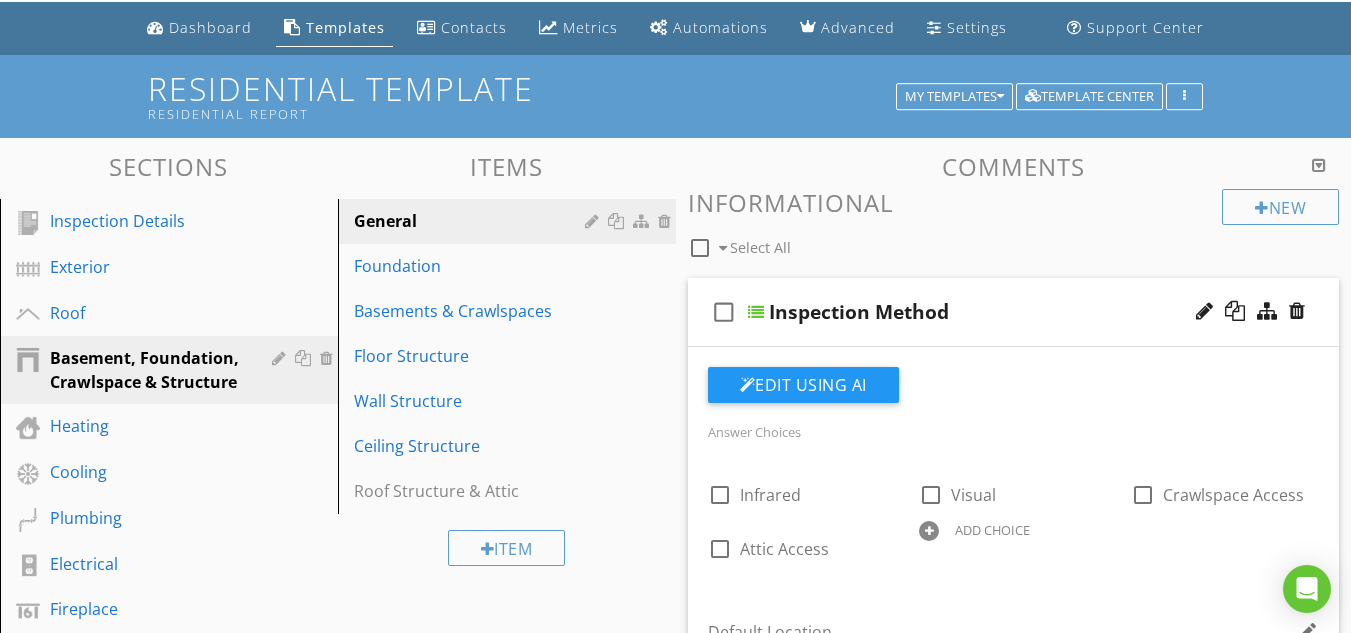 click on "check_box_outline_blank Infrared   check_box_outline_blank Visual   check_box_outline_blank Crawlspace Access   check_box_outline_blank Attic Access         ADD CHOICE" at bounding box center [1014, 517] 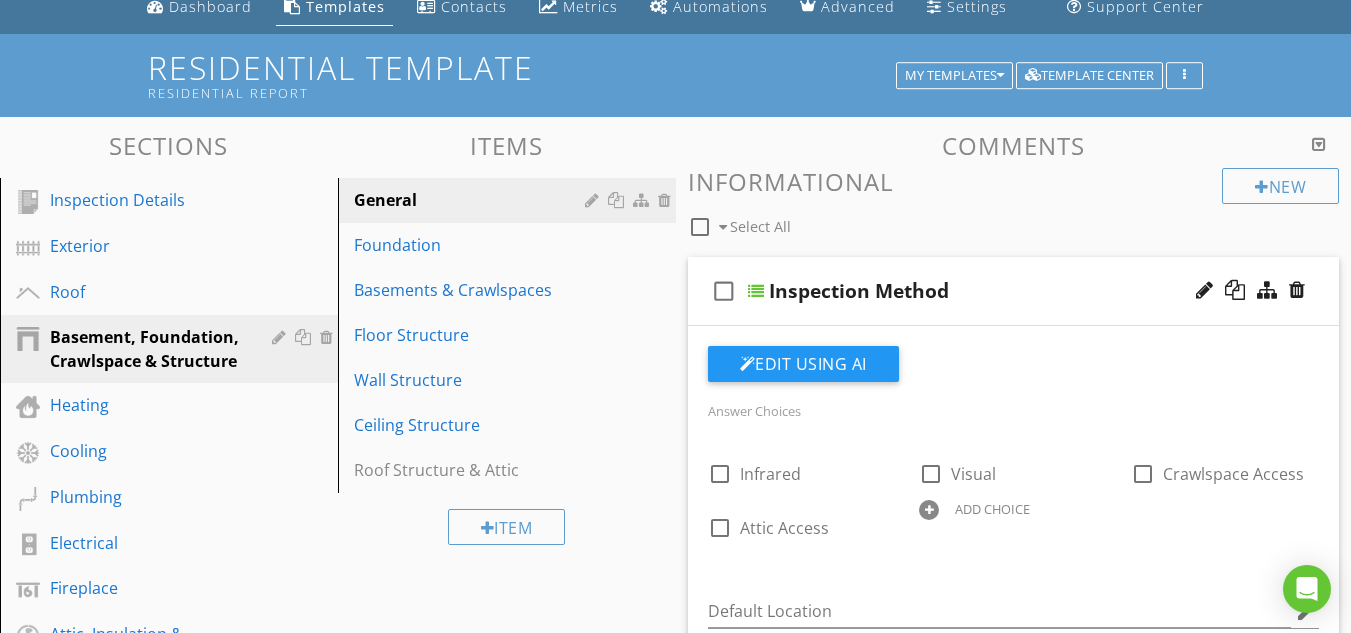 scroll, scrollTop: 80, scrollLeft: 0, axis: vertical 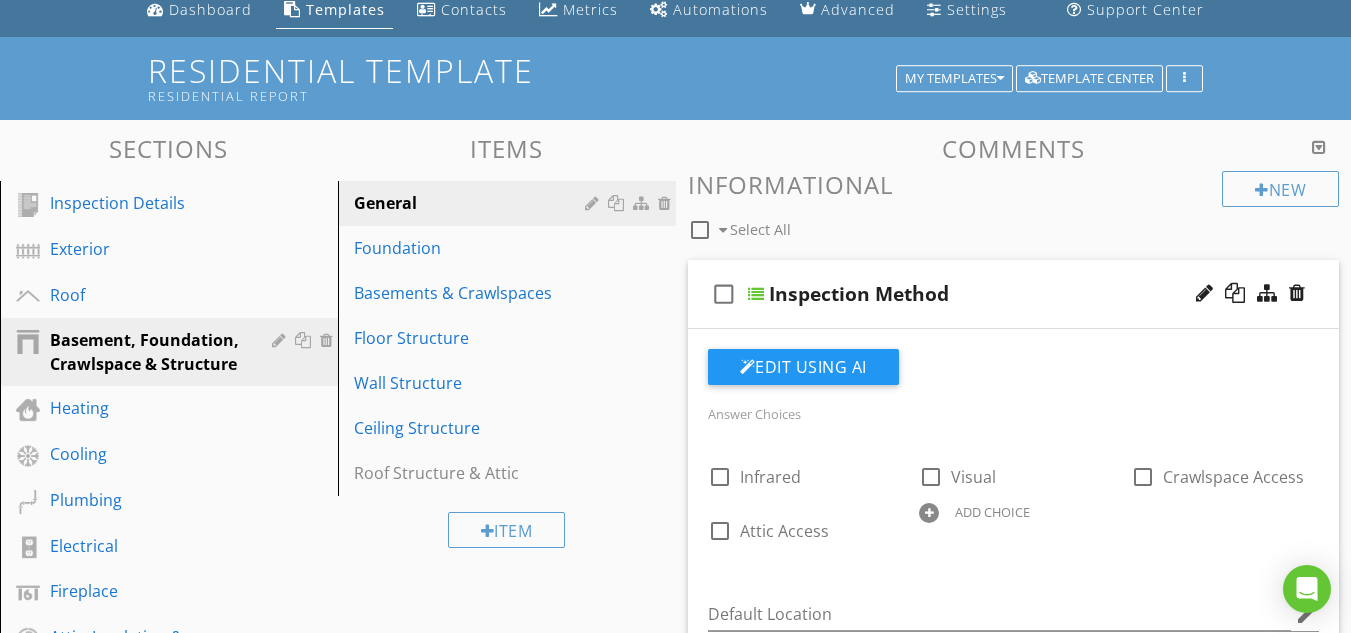 click on "Inspection Method" at bounding box center (859, 294) 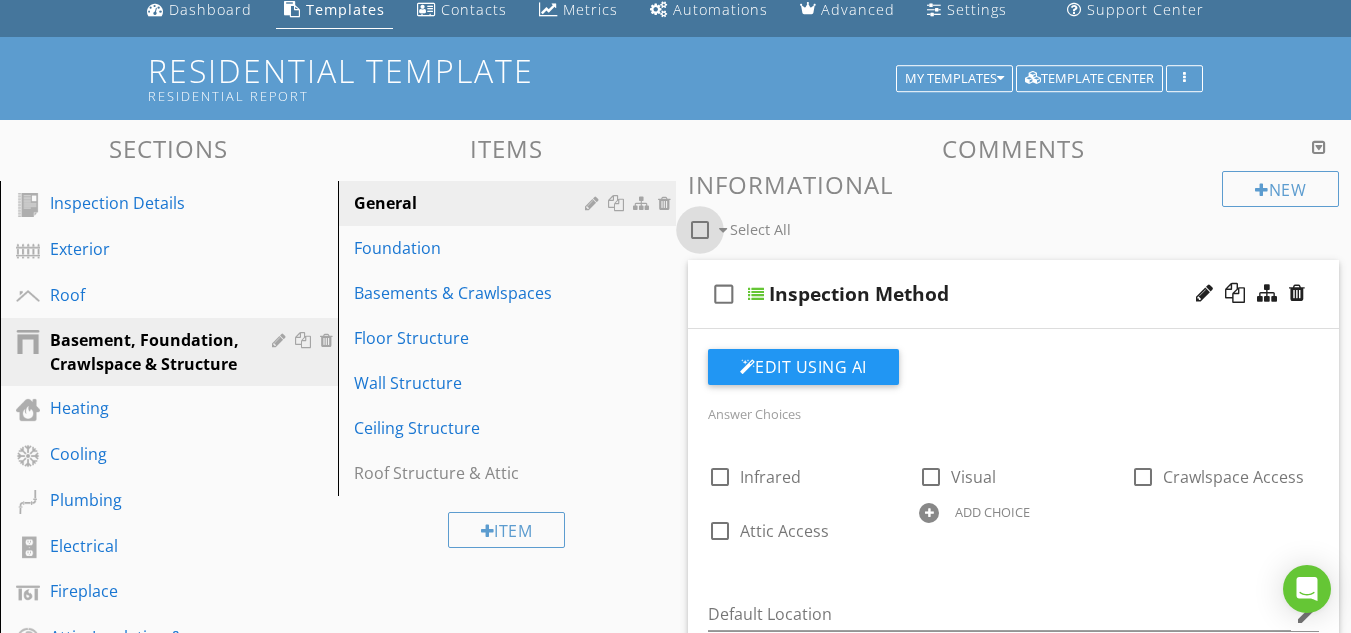 click at bounding box center [700, 230] 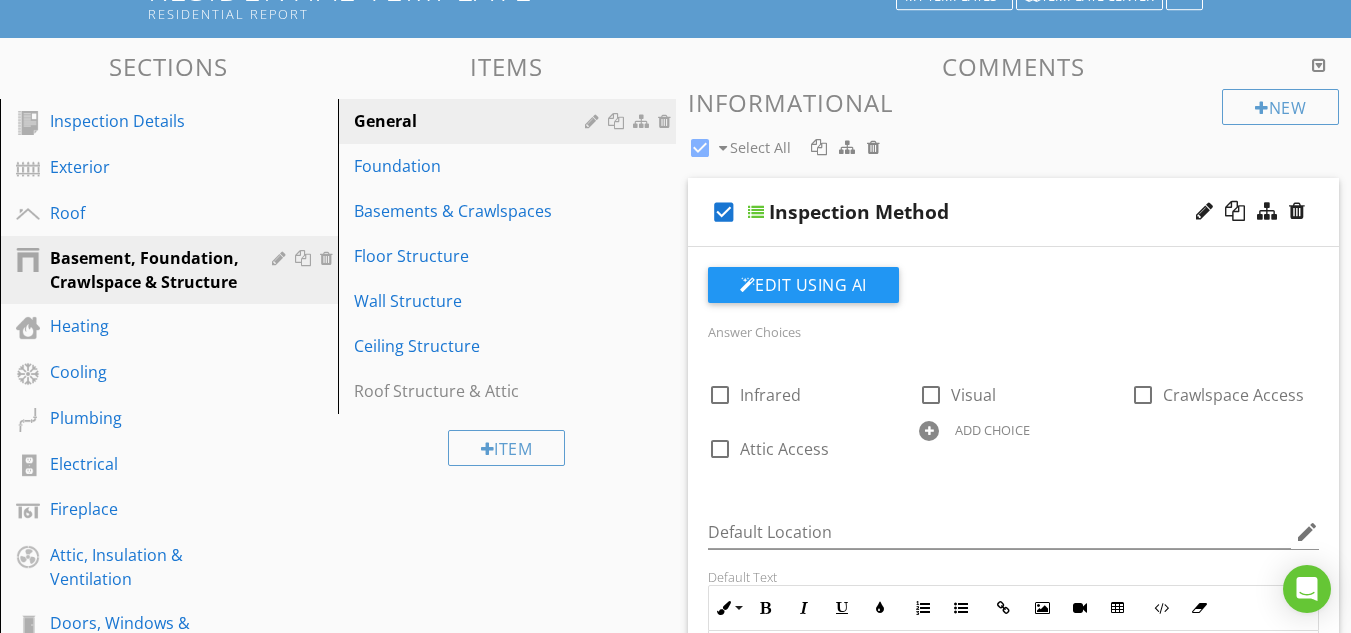 scroll, scrollTop: 160, scrollLeft: 0, axis: vertical 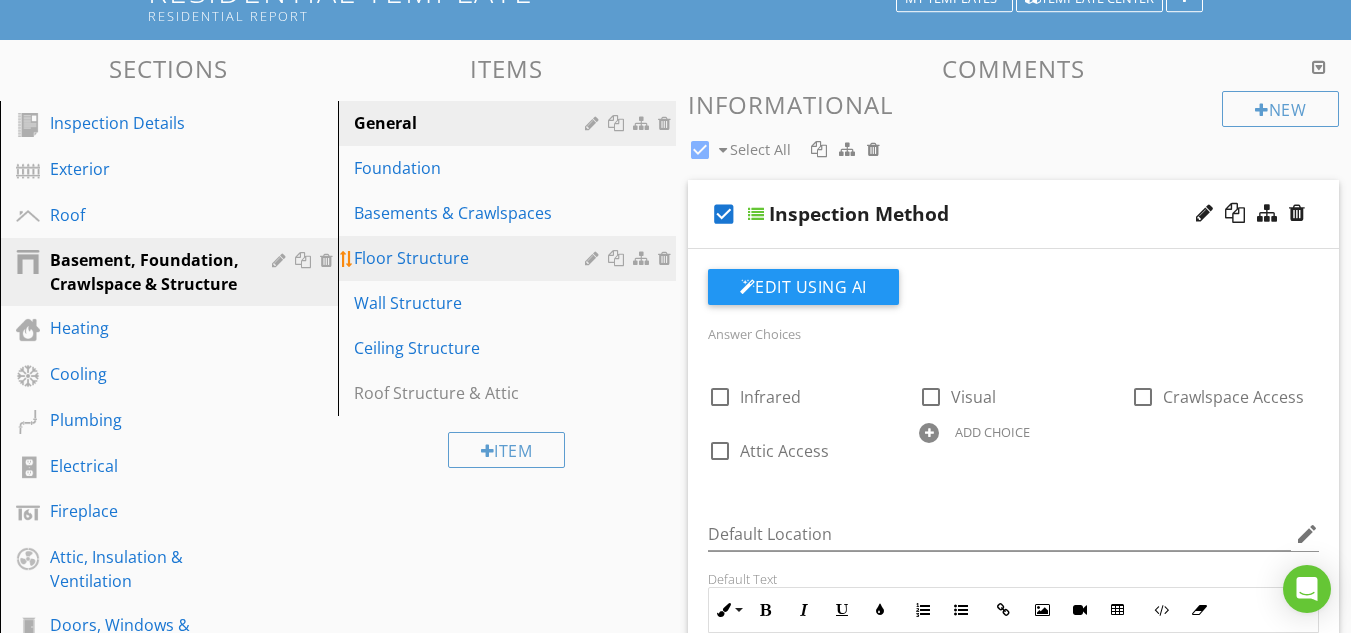 click on "Floor Structure" at bounding box center [510, 258] 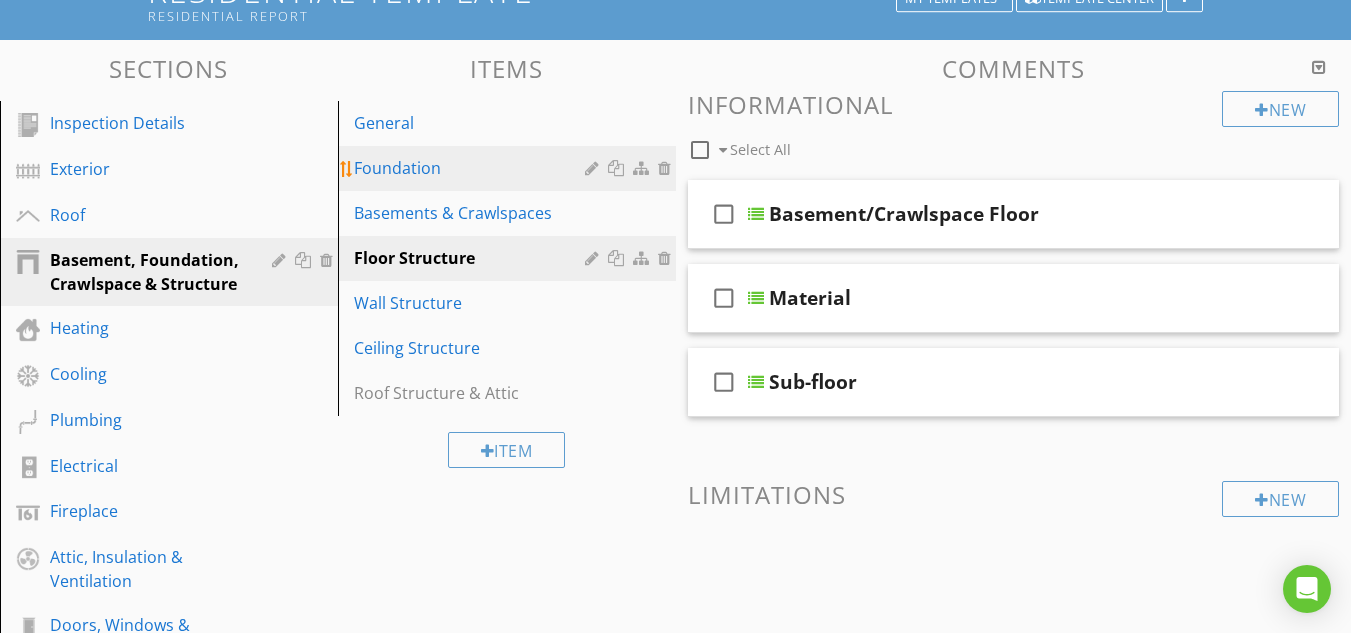 click on "Foundation" at bounding box center (472, 168) 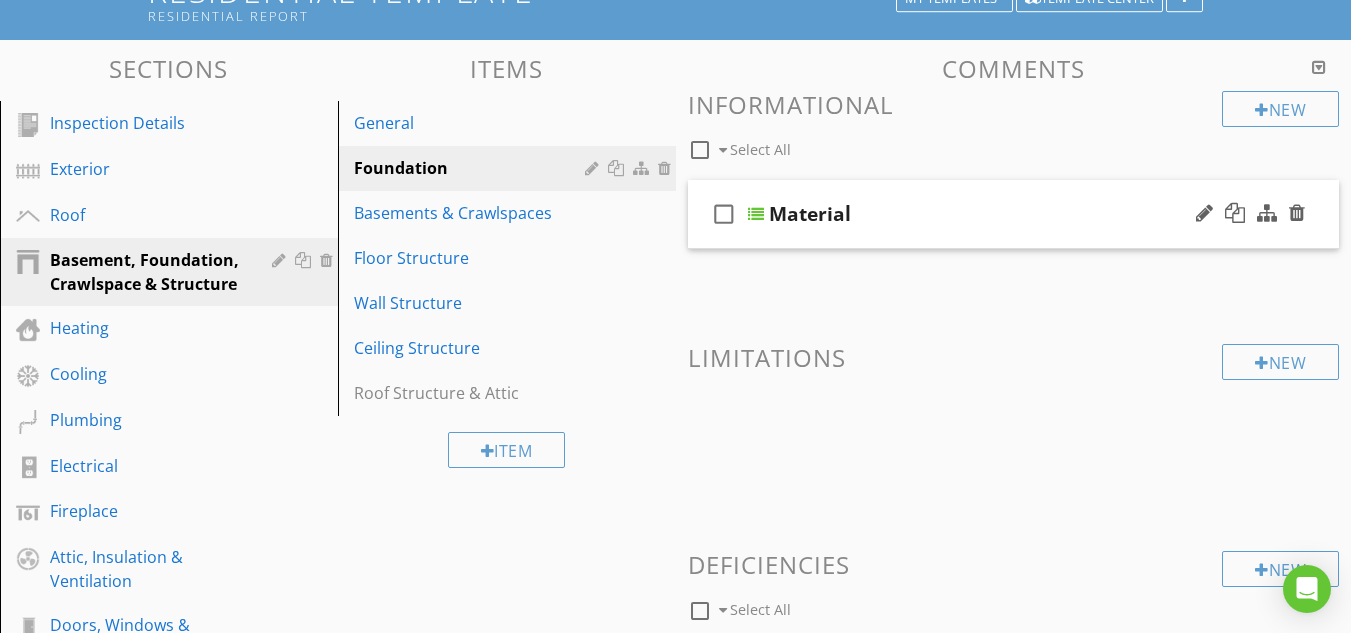 click at bounding box center (756, 214) 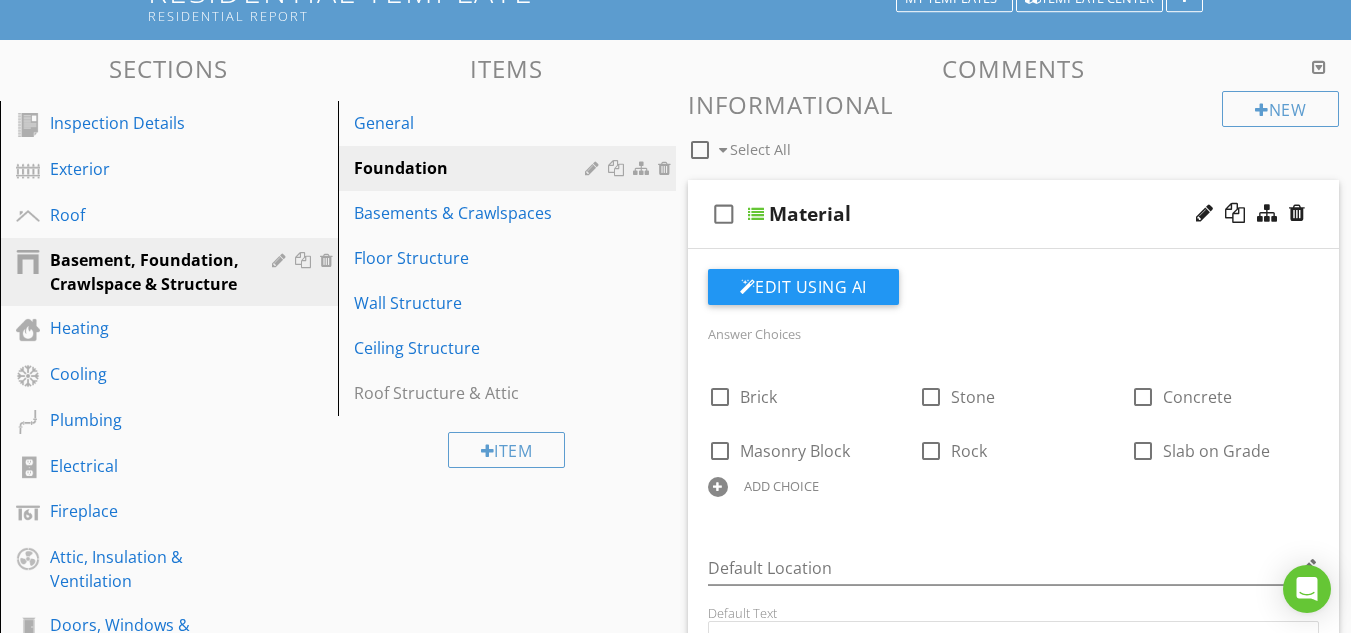 click at bounding box center (718, 487) 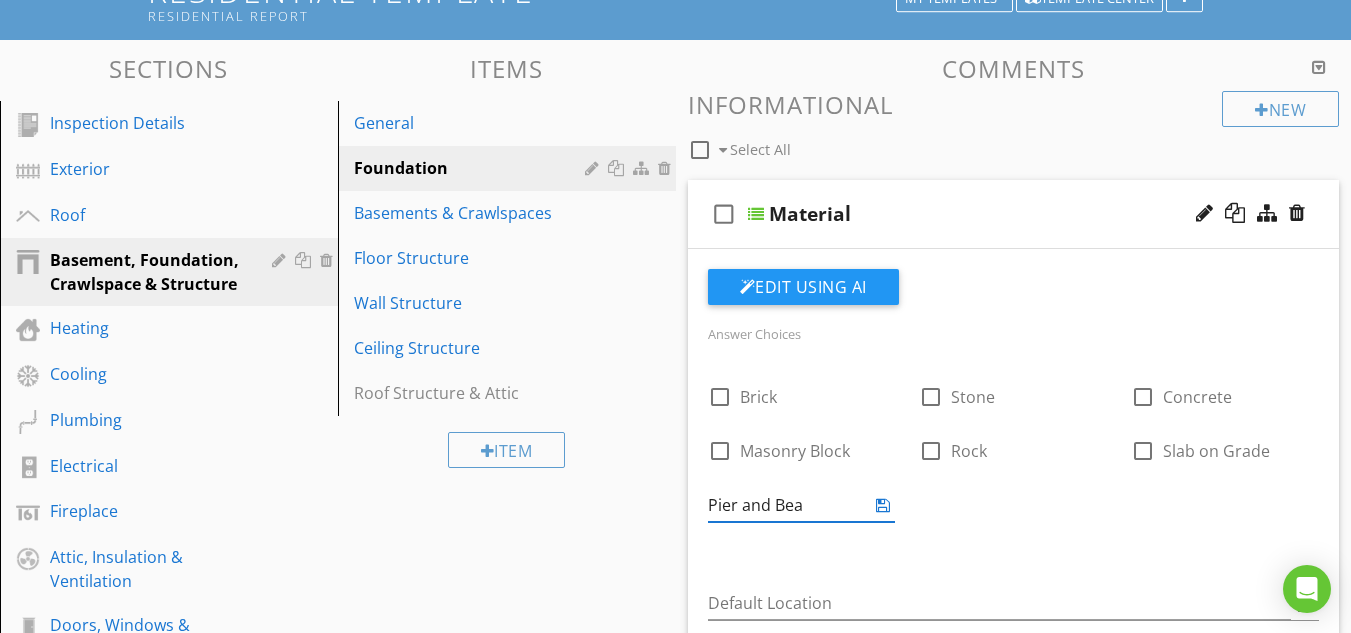 type on "Pier and Beam" 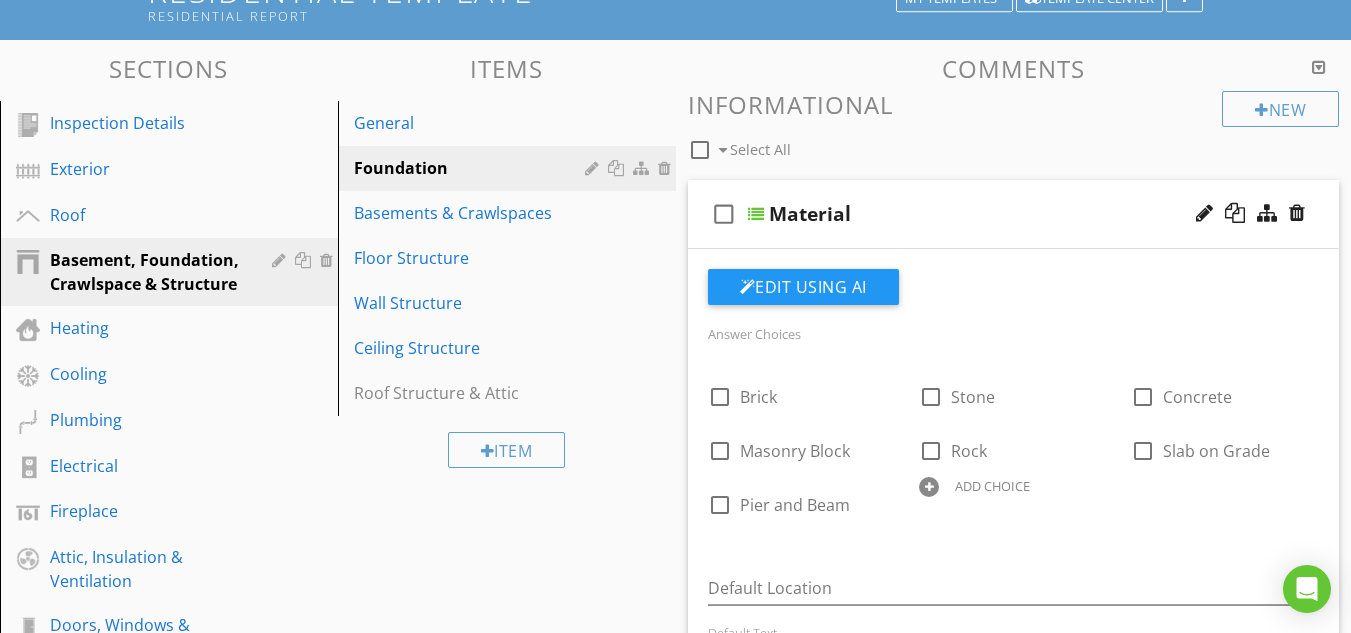 click on "Answer Choices   check_box_outline_blank Brick   check_box_outline_blank Stone   check_box_outline_blank Concrete   check_box_outline_blank Masonry Block   check_box_outline_blank Rock   check_box_outline_blank Slab on Grade   check_box_outline_blank Pier and Beam         ADD CHOICE" at bounding box center [1014, 434] 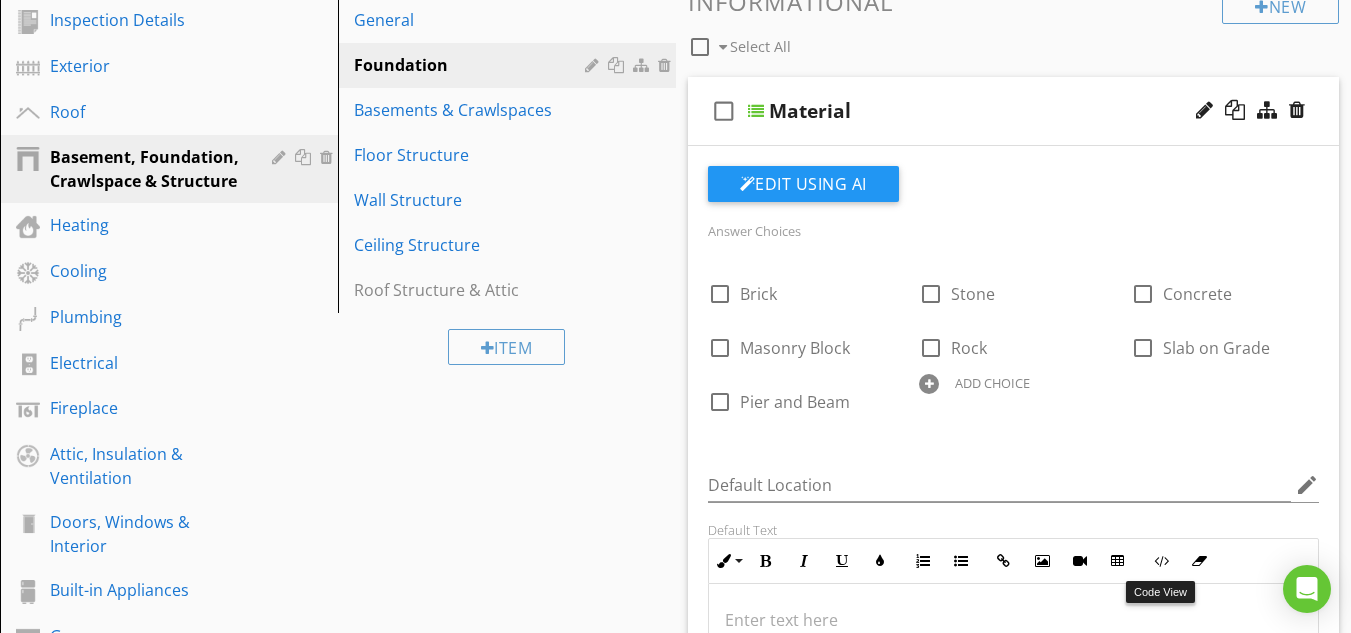 scroll, scrollTop: 223, scrollLeft: 0, axis: vertical 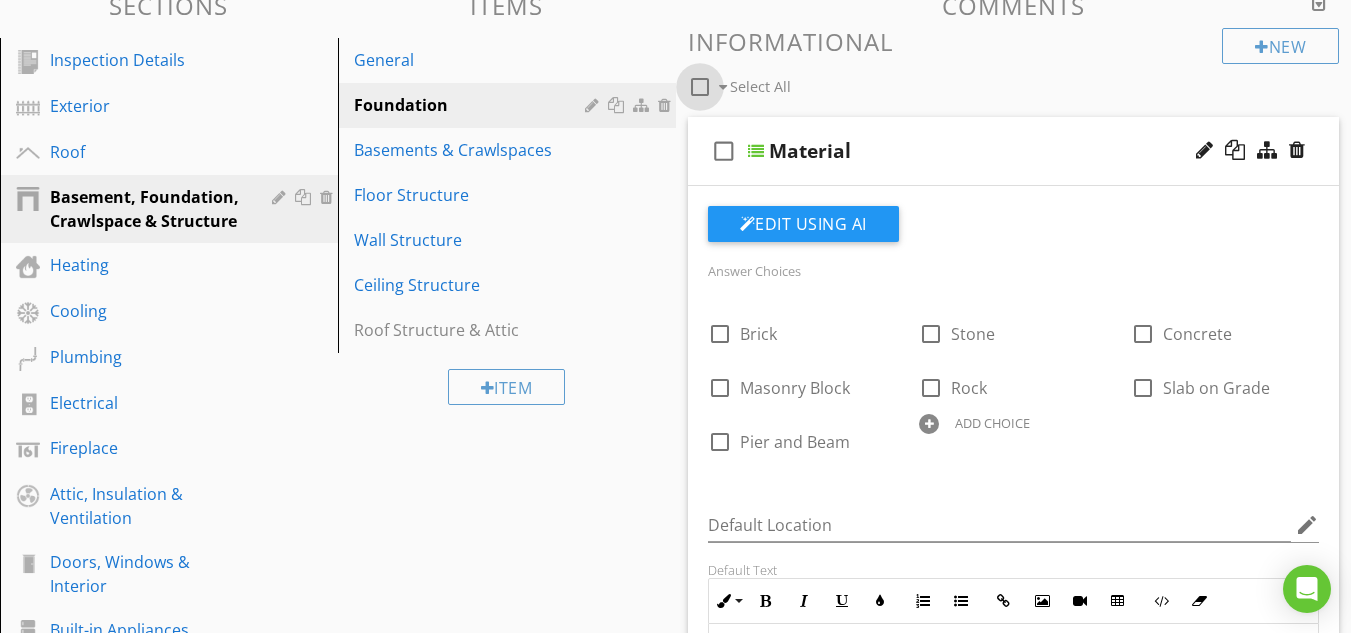 click at bounding box center (700, 87) 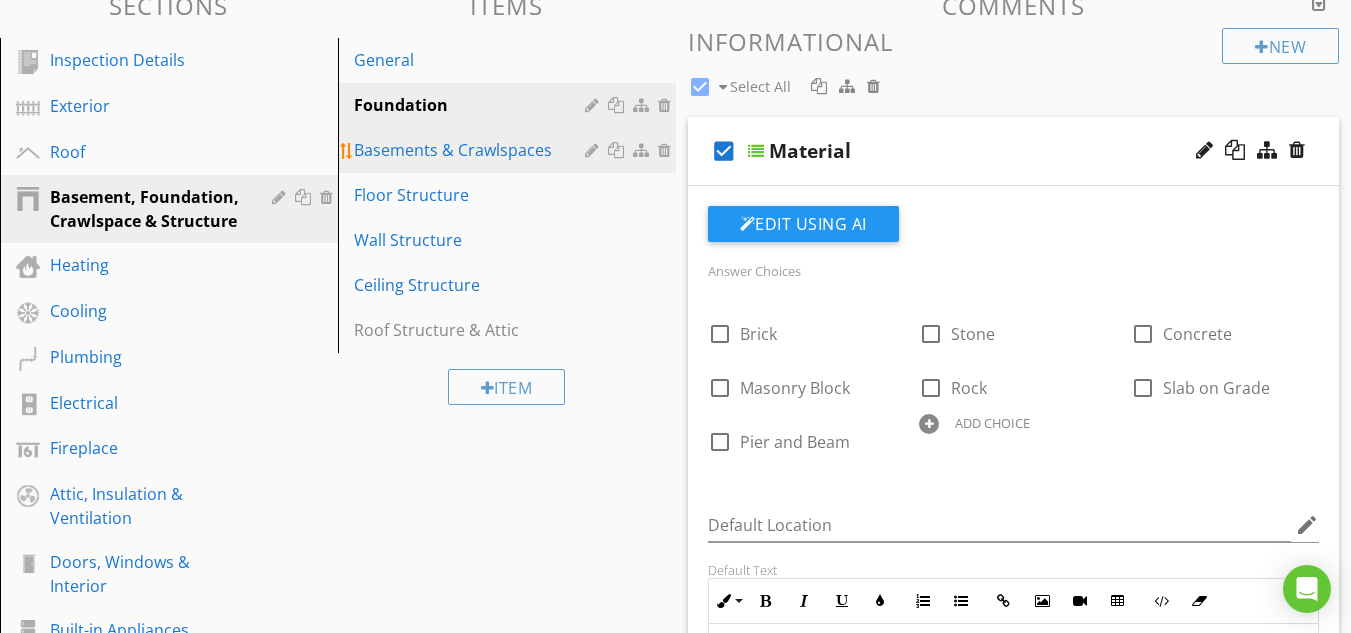 click on "Basements & Crawlspaces" at bounding box center (472, 150) 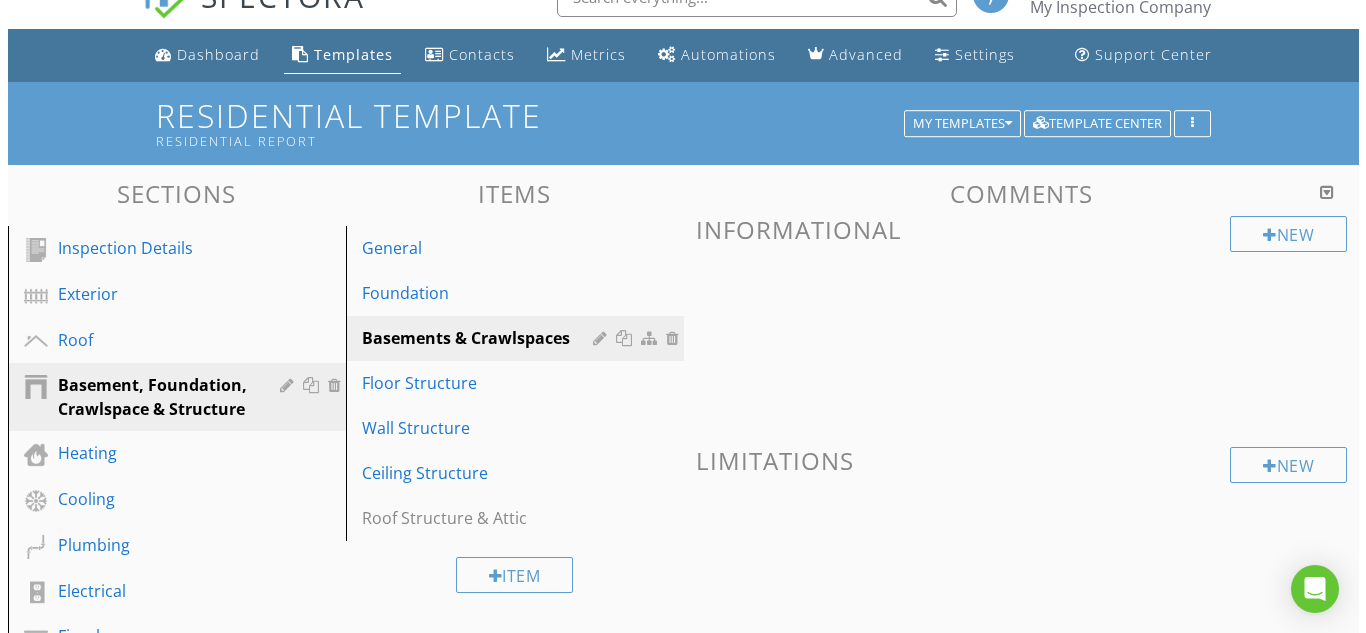 scroll, scrollTop: 75, scrollLeft: 0, axis: vertical 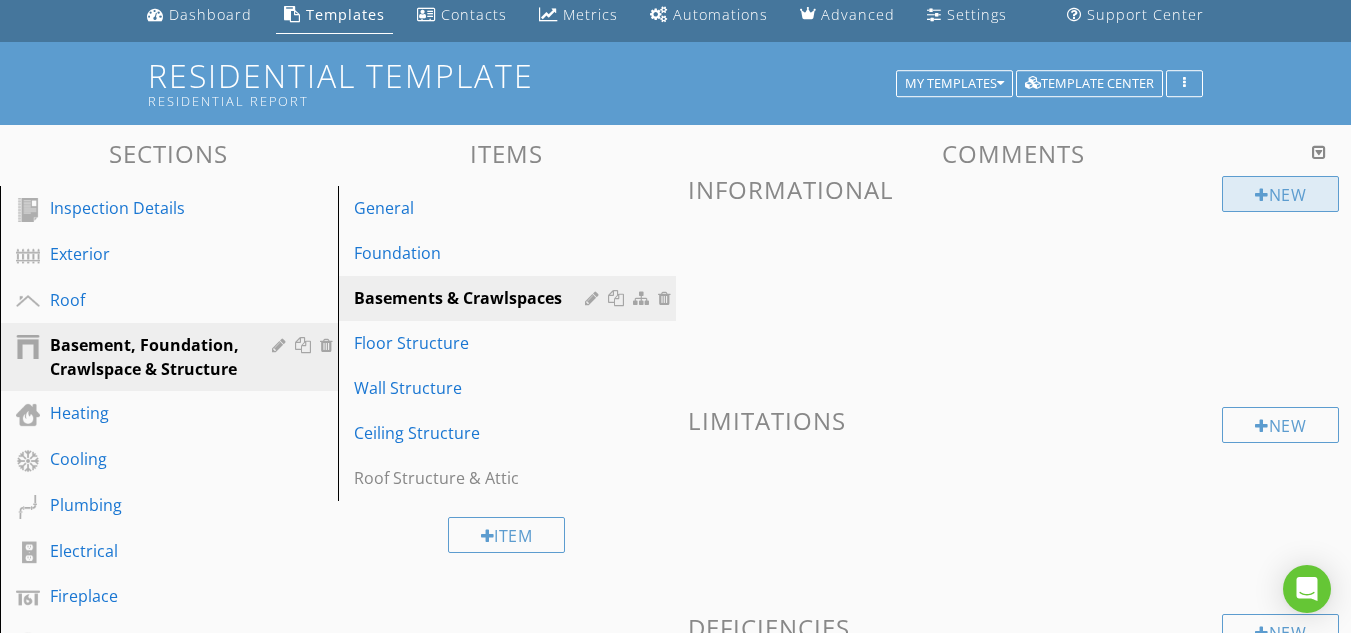 click at bounding box center (1262, 195) 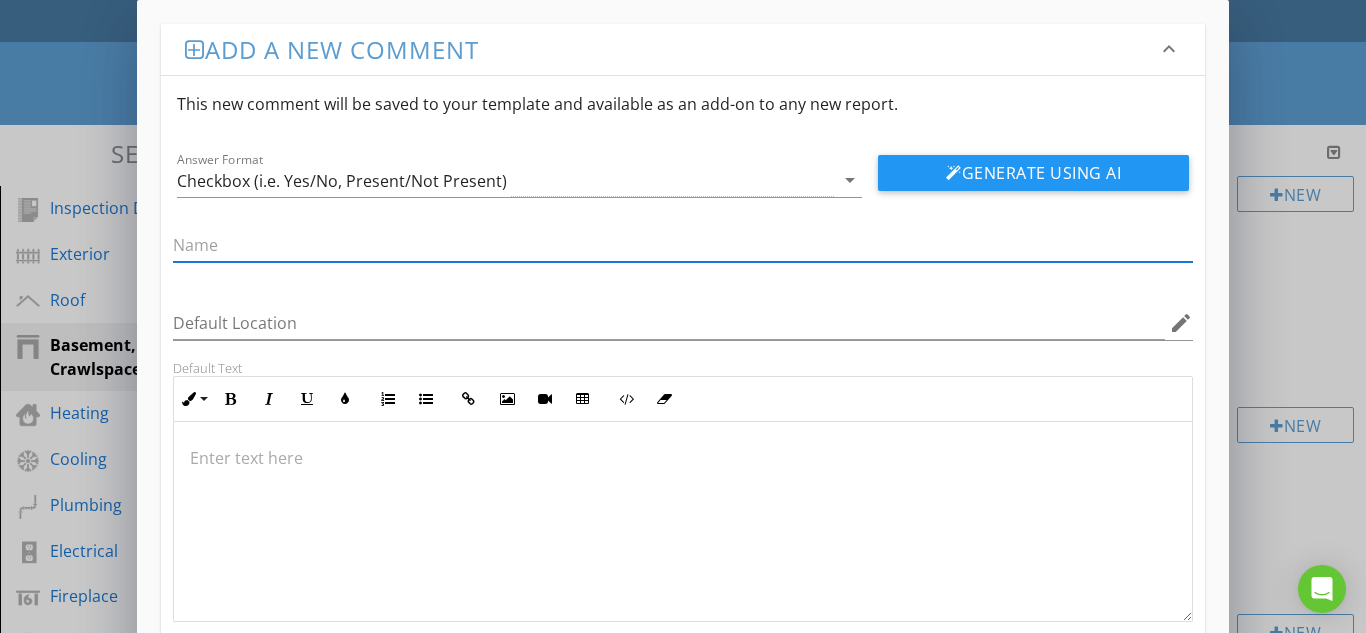 click at bounding box center [683, 245] 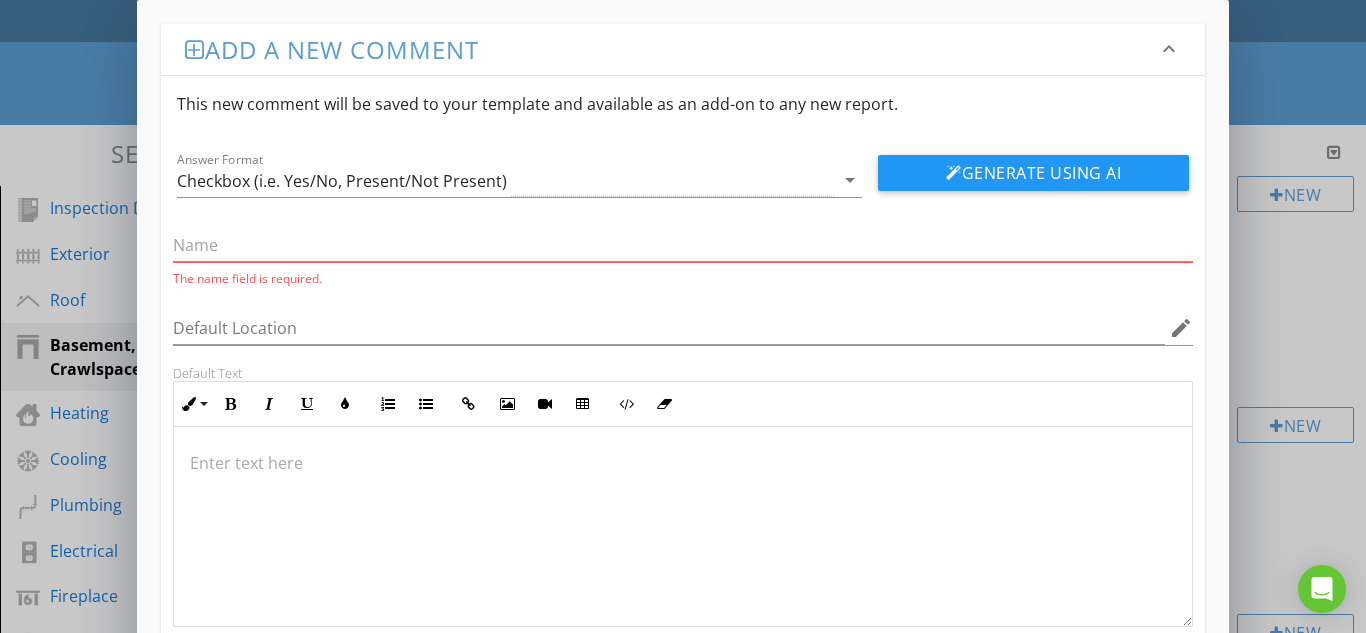 click on "The name field is required.             Default Location edit       Default Text   Inline Style XLarge Large Normal Small Light Small/Light Bold Italic Underline Colors Ordered List Unordered List Insert Link Insert Image Insert Video Insert Table Code View Clear Formatting Enter text here" at bounding box center (683, 412) 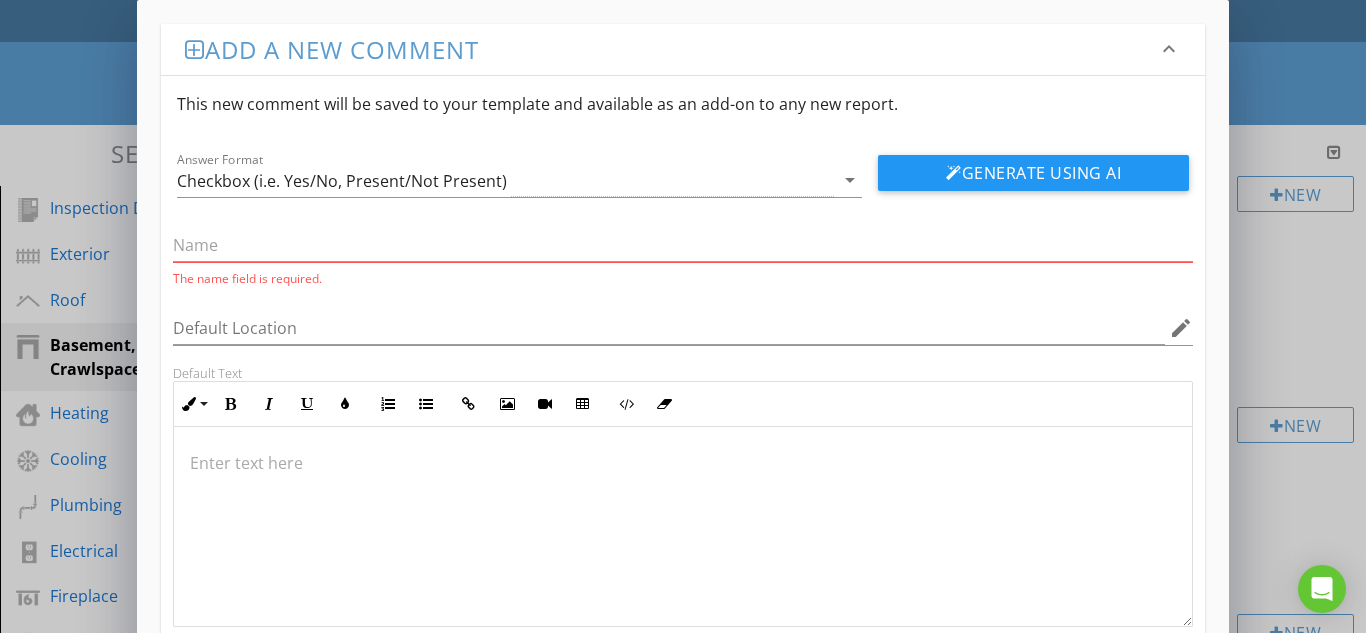 type 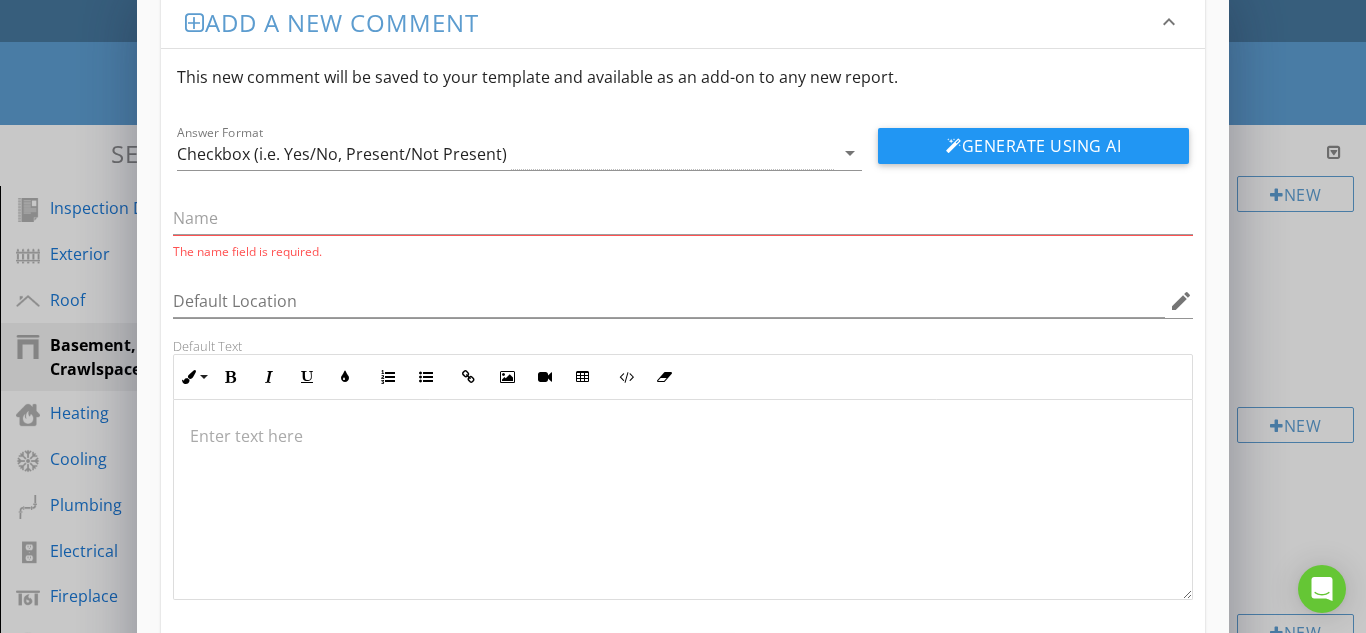scroll, scrollTop: 0, scrollLeft: 0, axis: both 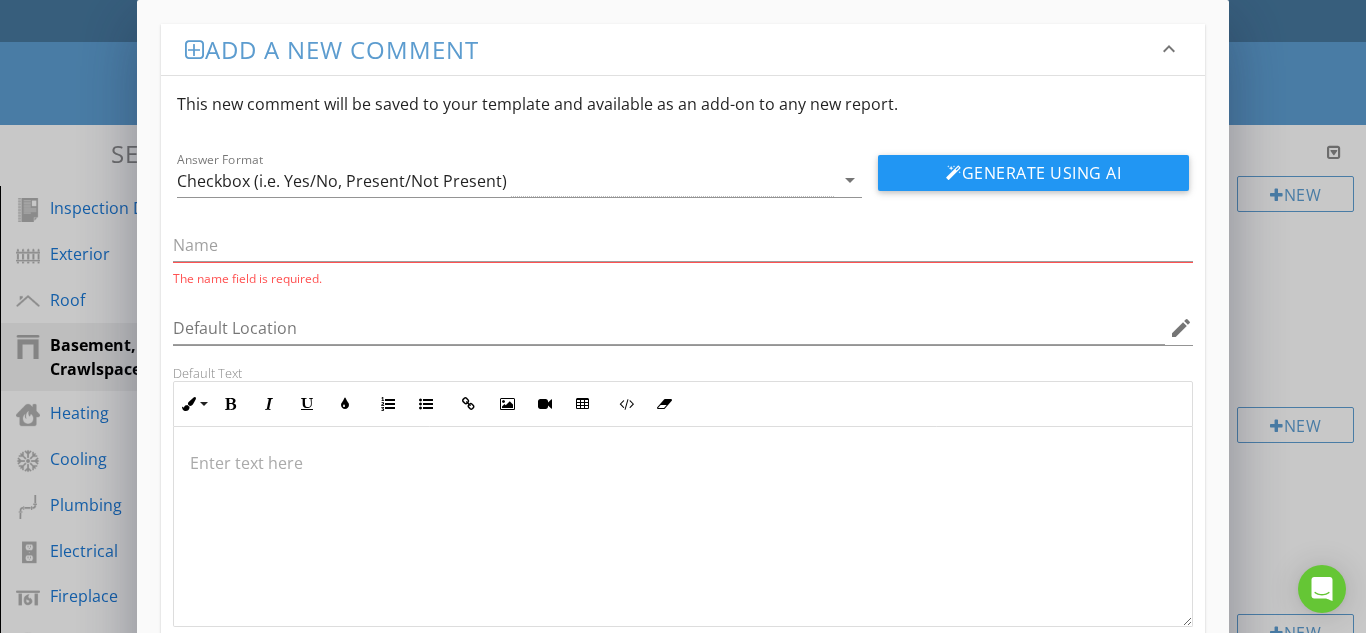 click on "keyboard_arrow_down" at bounding box center (1169, 49) 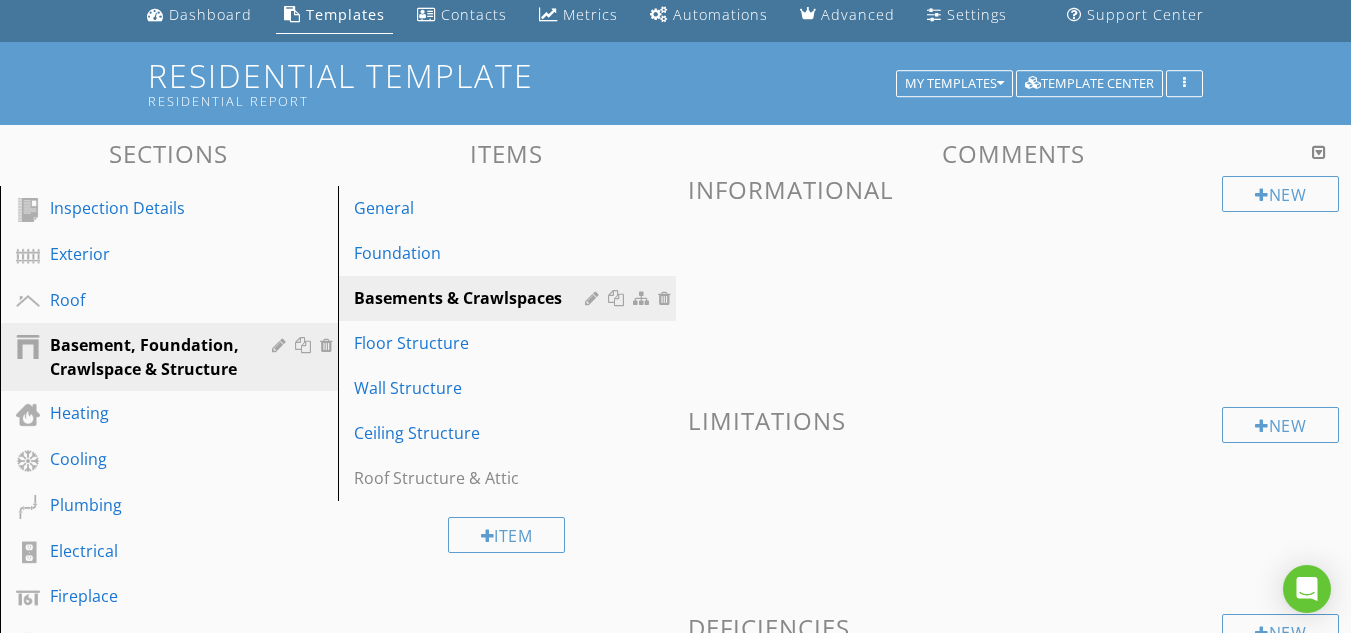 click at bounding box center (675, 316) 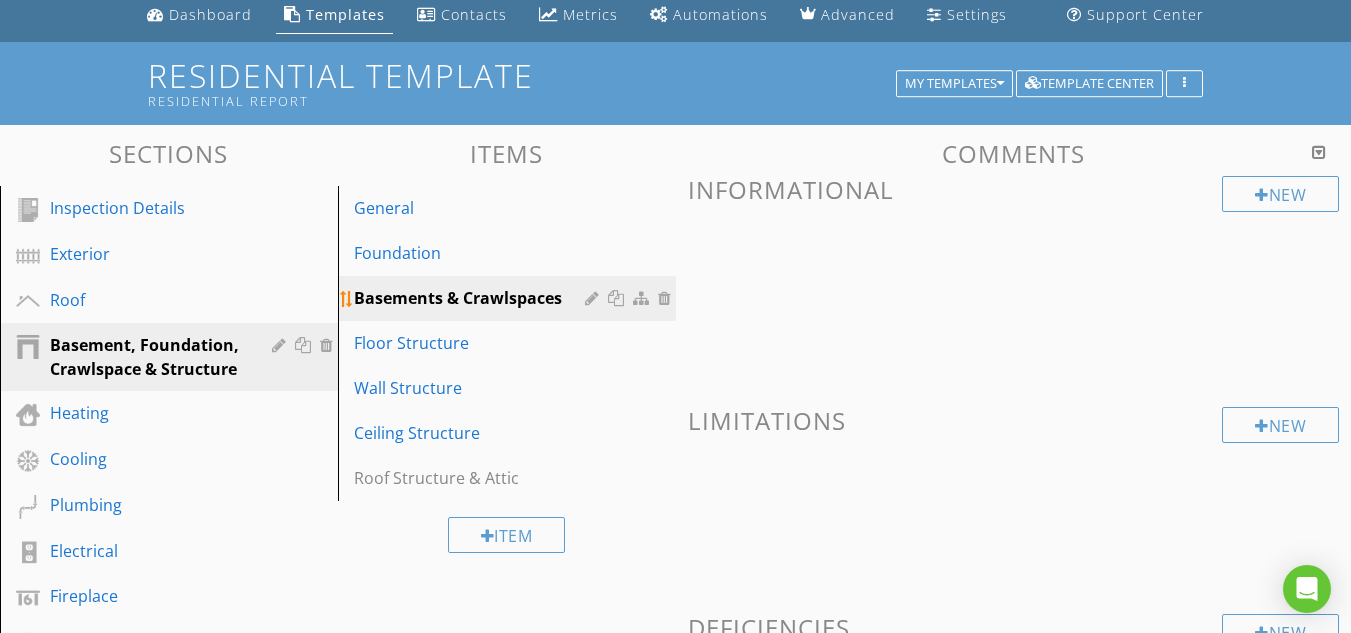 click on "Basements & Crawlspaces" at bounding box center [472, 298] 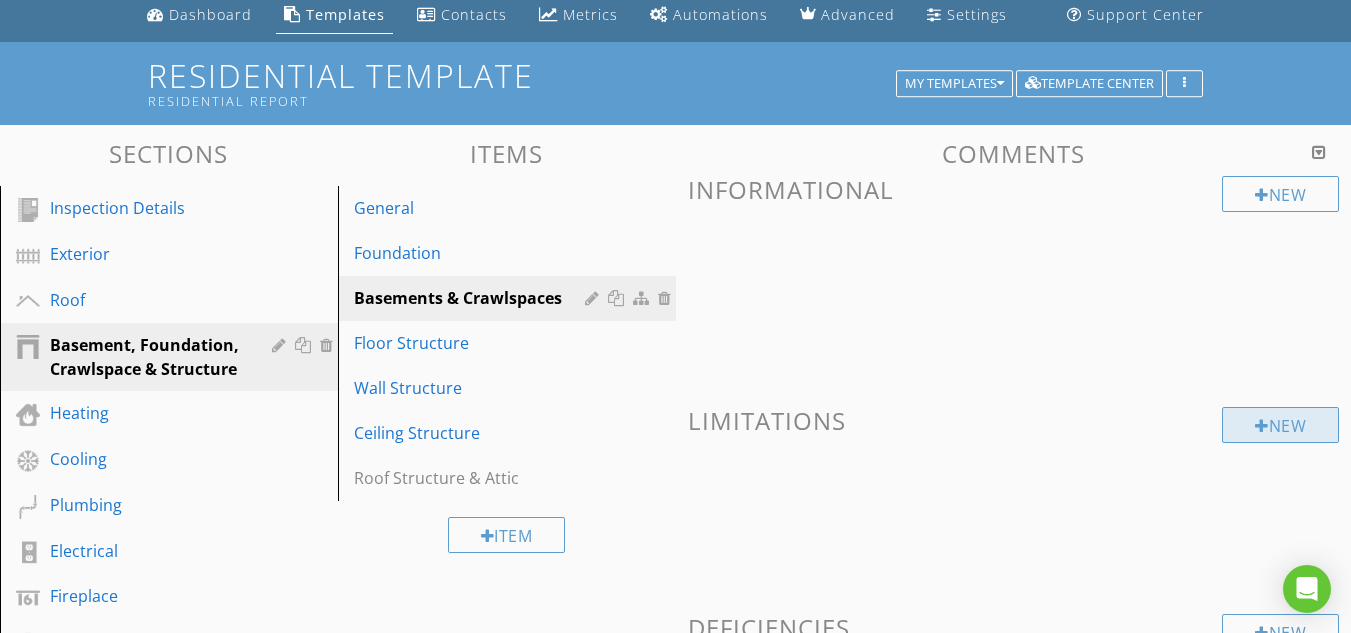 click at bounding box center [1262, 426] 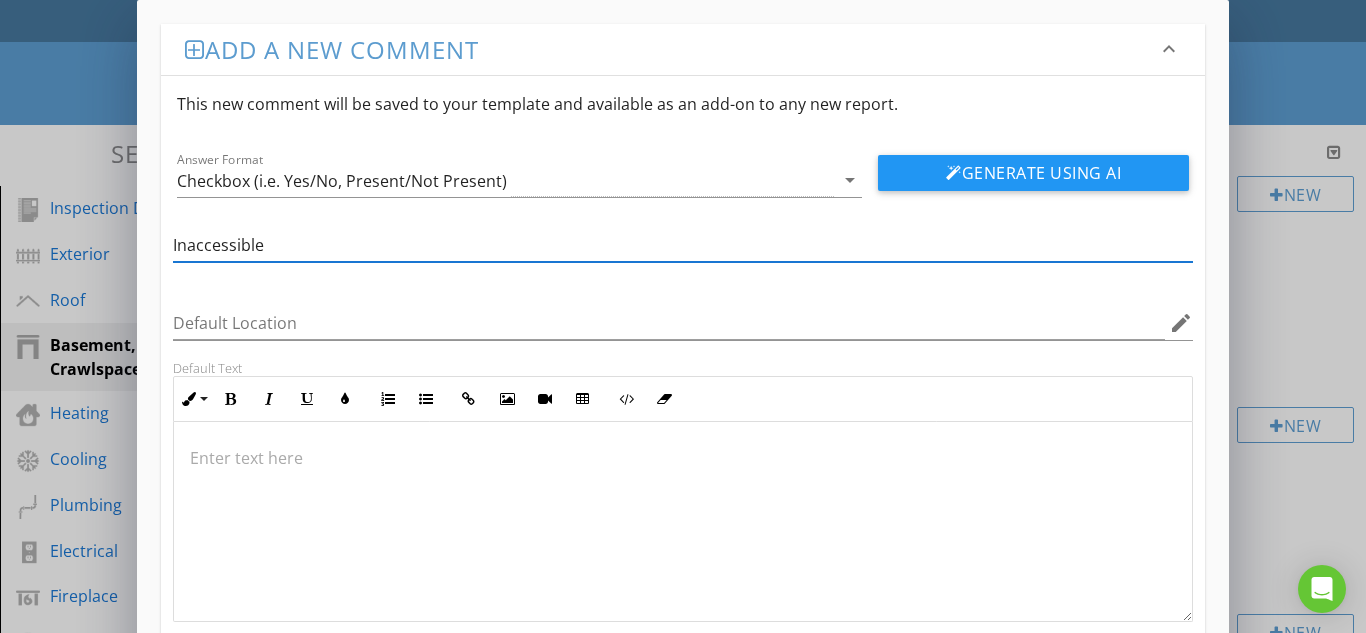 type on "Inaccessible" 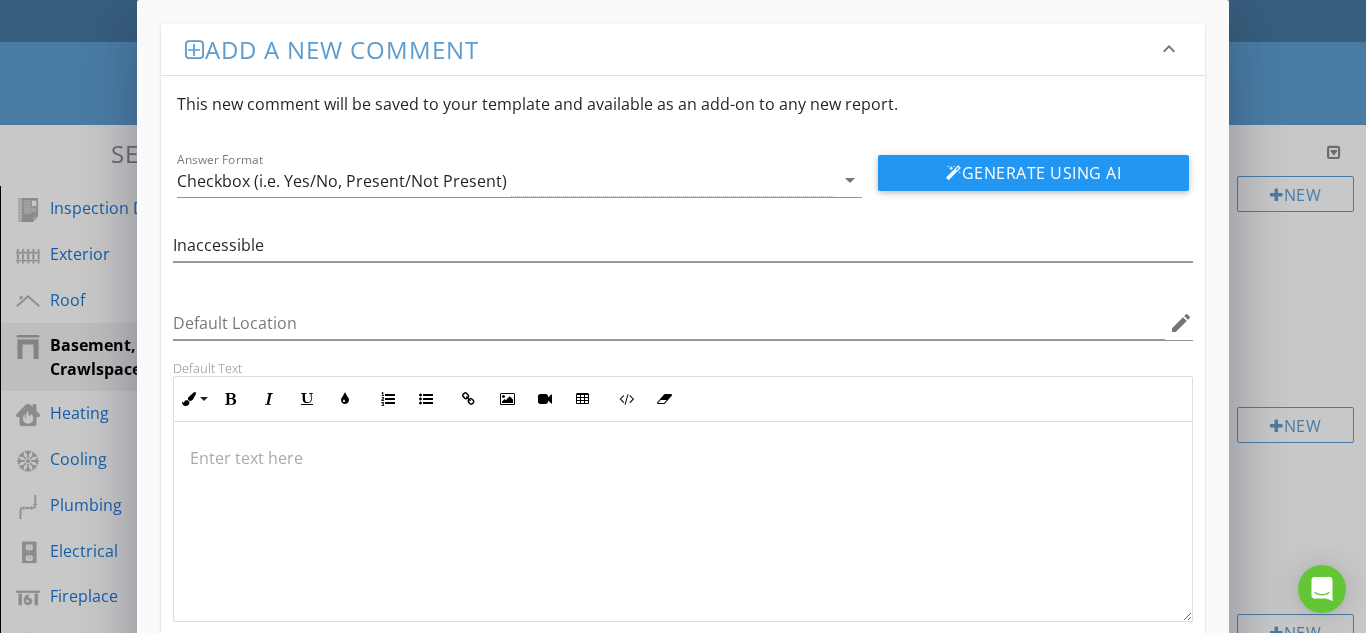 click at bounding box center (683, 522) 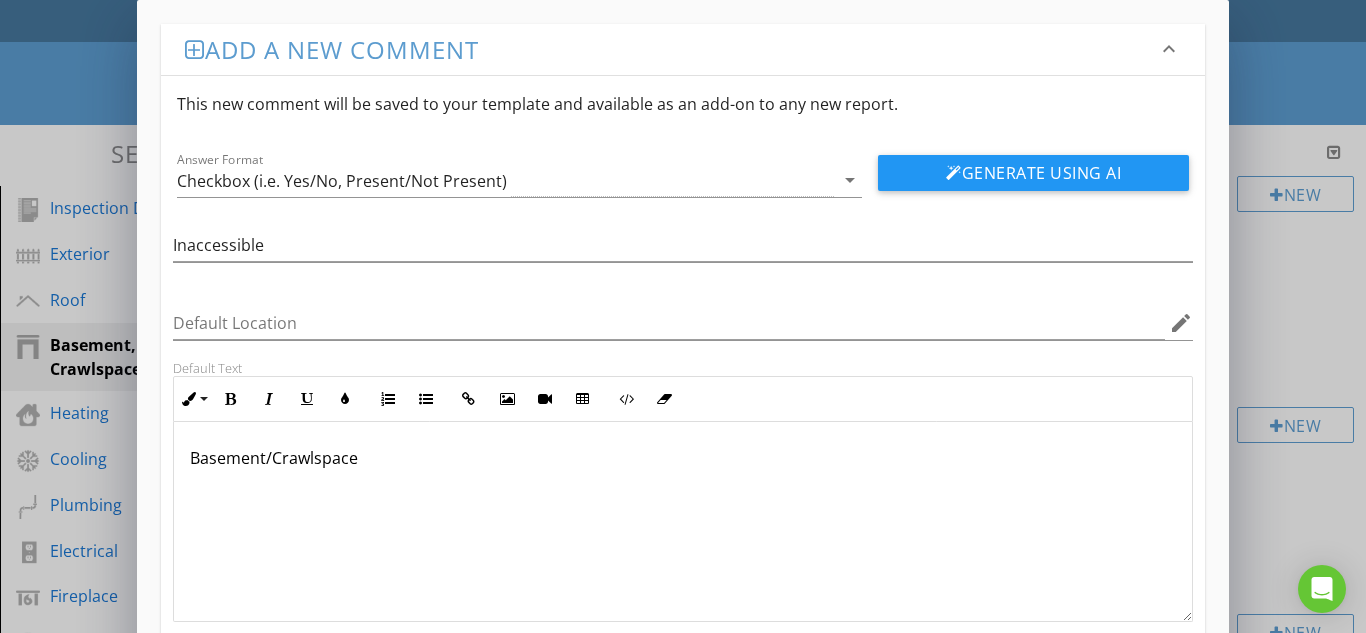 click on "Basement/Crawlspace" at bounding box center (683, 522) 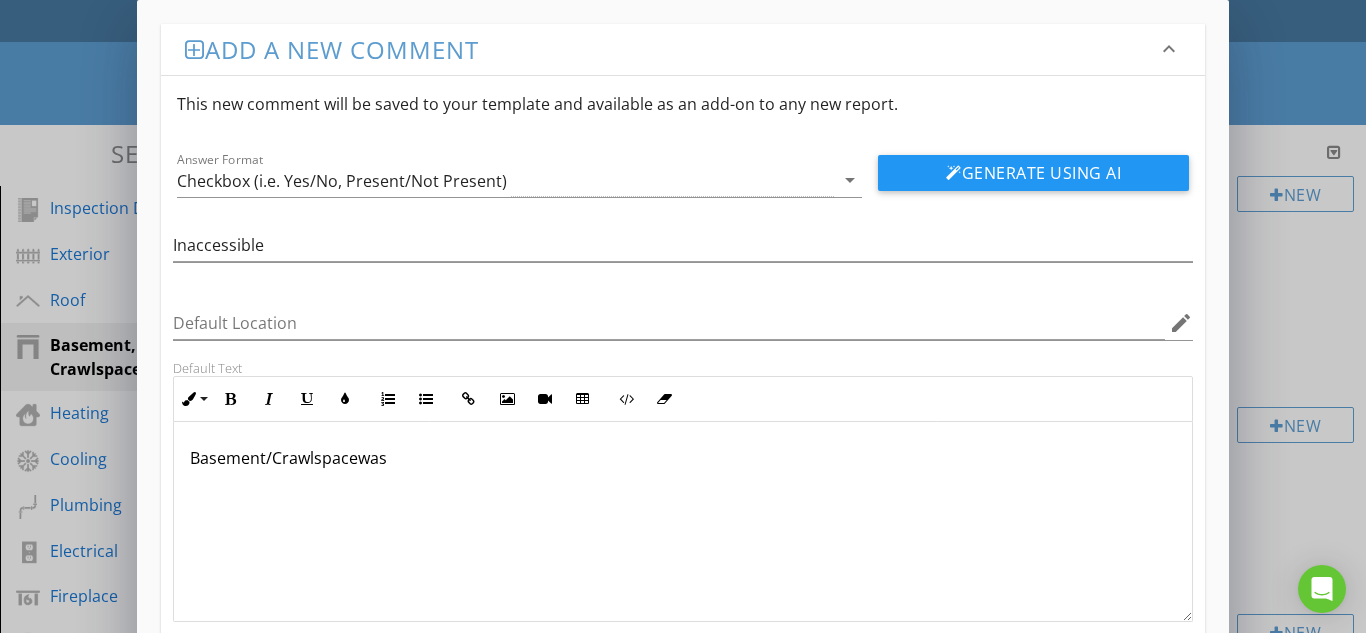 click on "Basement/Crawlspacewas" at bounding box center (683, 458) 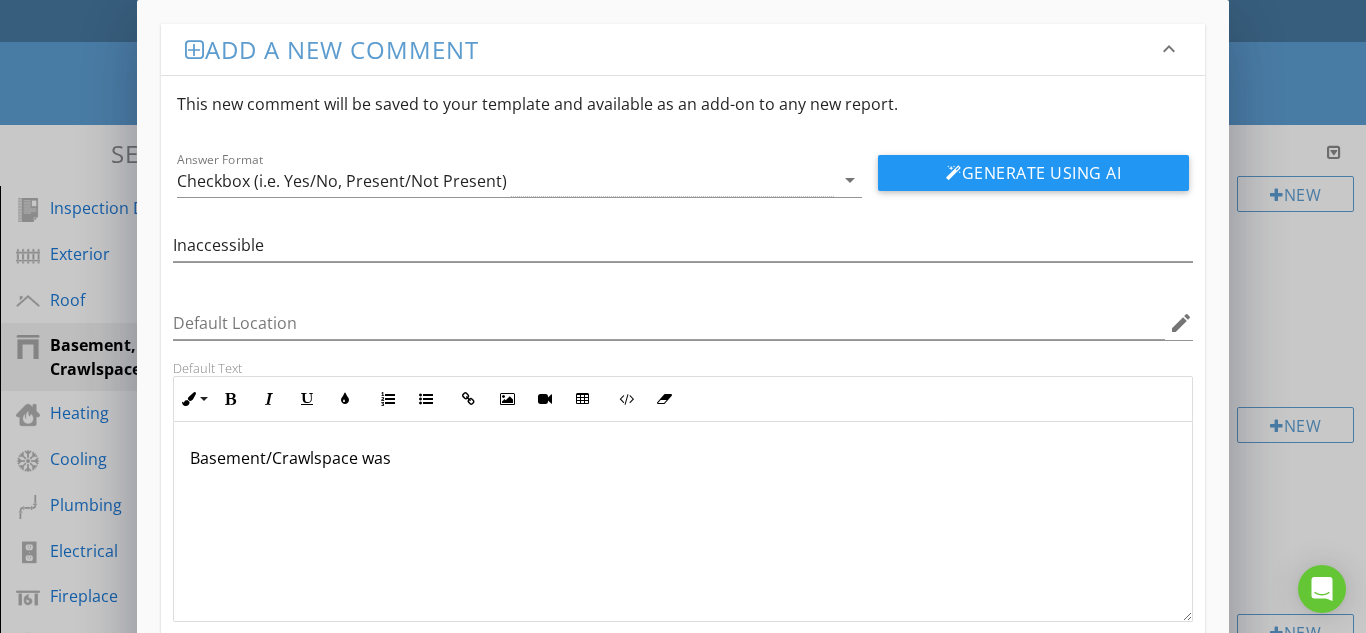 click on "Basement/Crawlspace was" at bounding box center [683, 458] 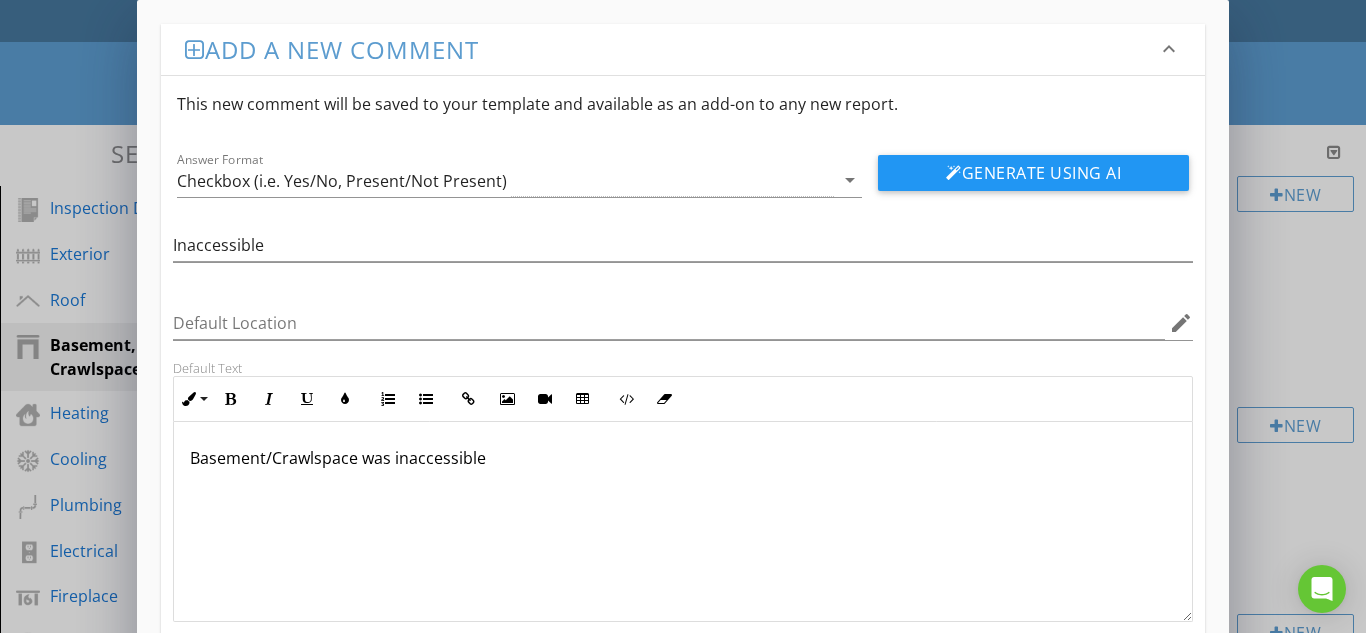 click on "Basement/Crawlspace was inaccessible" at bounding box center [683, 458] 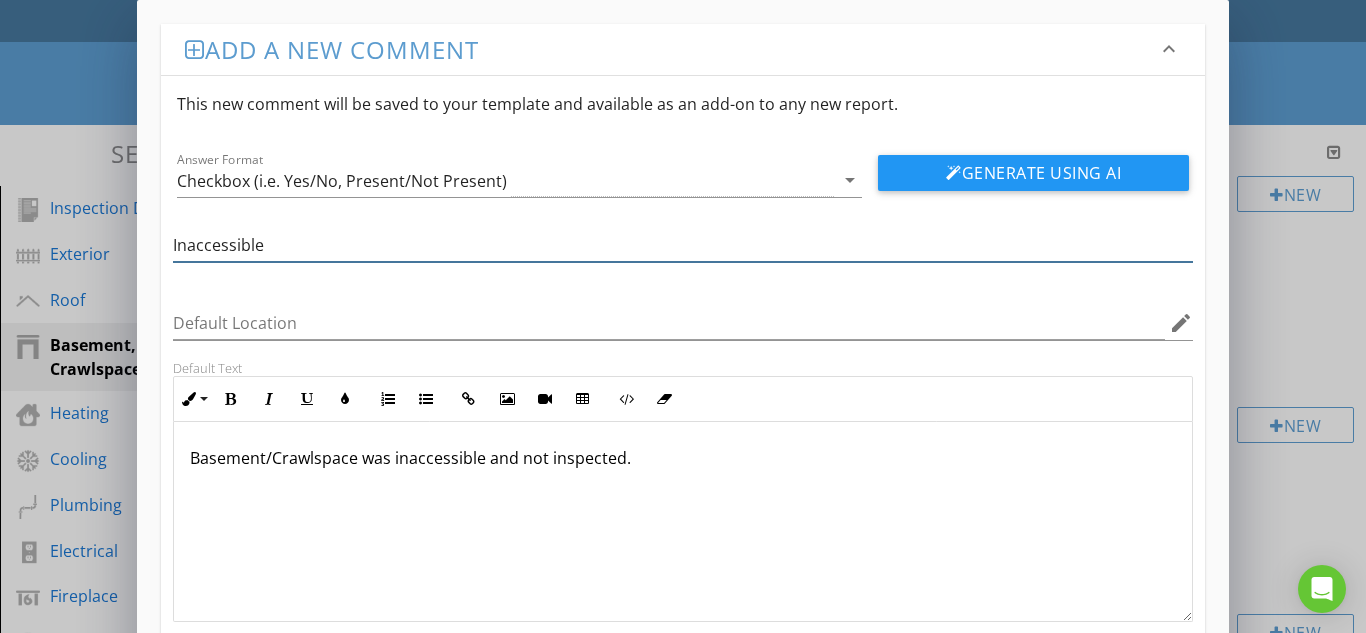 click on "Inaccessible" at bounding box center [683, 245] 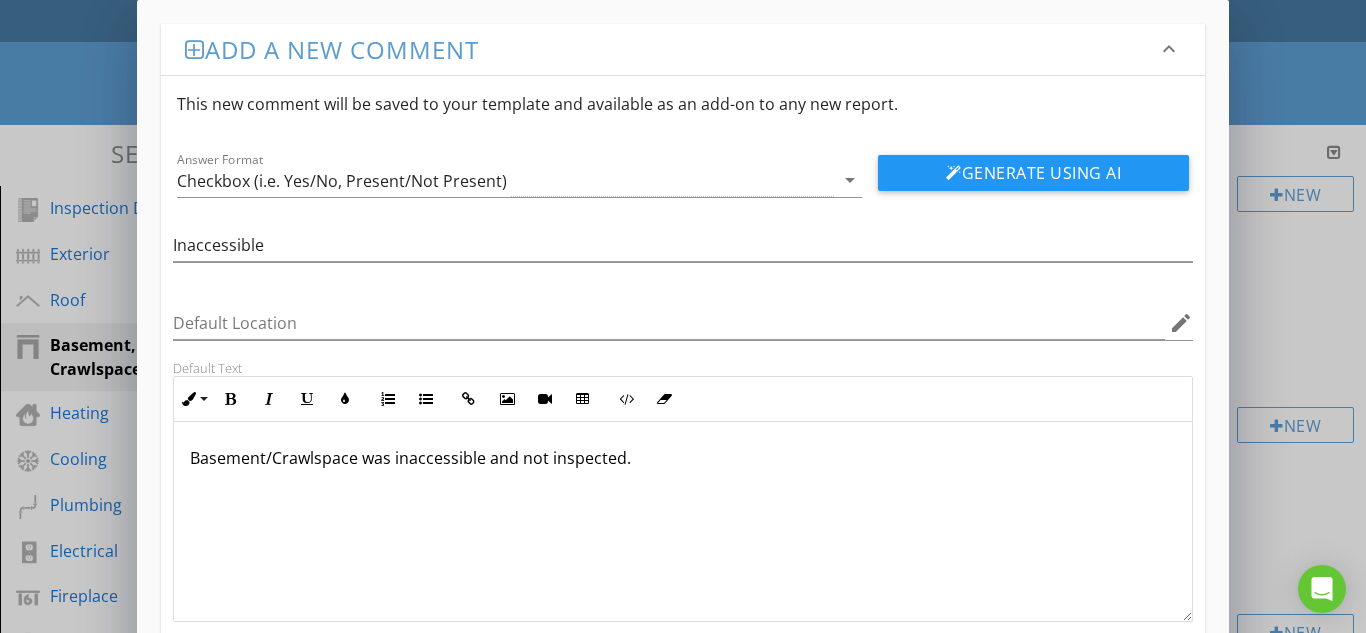 click on "Add a new comment
keyboard_arrow_down
This new comment will be saved to your template and available as an
add-on to any new report.
Answer Format Checkbox (i.e. Yes/No, Present/Not Present) arrow_drop_down
Generate Using AI
Inaccessible             Default Location edit       Default Text   Inline Style XLarge Large Normal Small Light Small/Light Bold Italic Underline Colors Ordered List Unordered List Insert Link Insert Image Insert Video Insert Table Code View Clear Formatting Basement/Crawlspace was inaccessible and not inspected. Enter text here <p>Basement/Crawlspace was inaccessible and not inspected.</p>
Save" at bounding box center [683, 373] 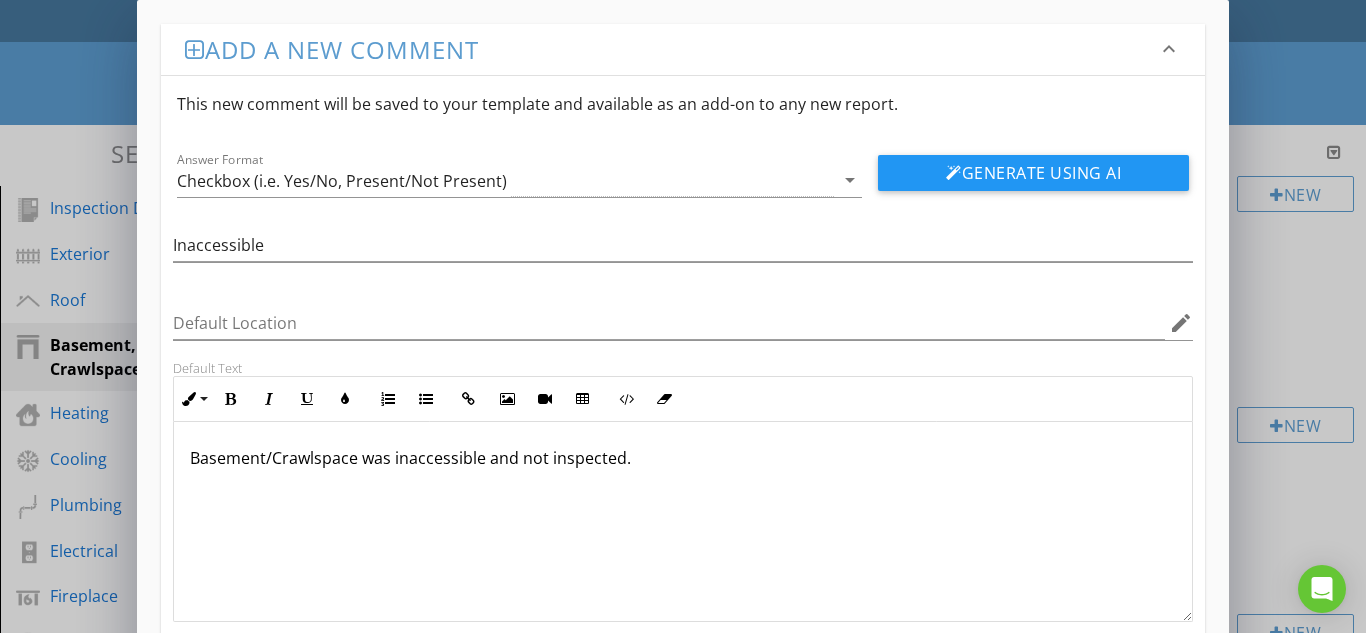 click on "Default Text" at bounding box center (683, 368) 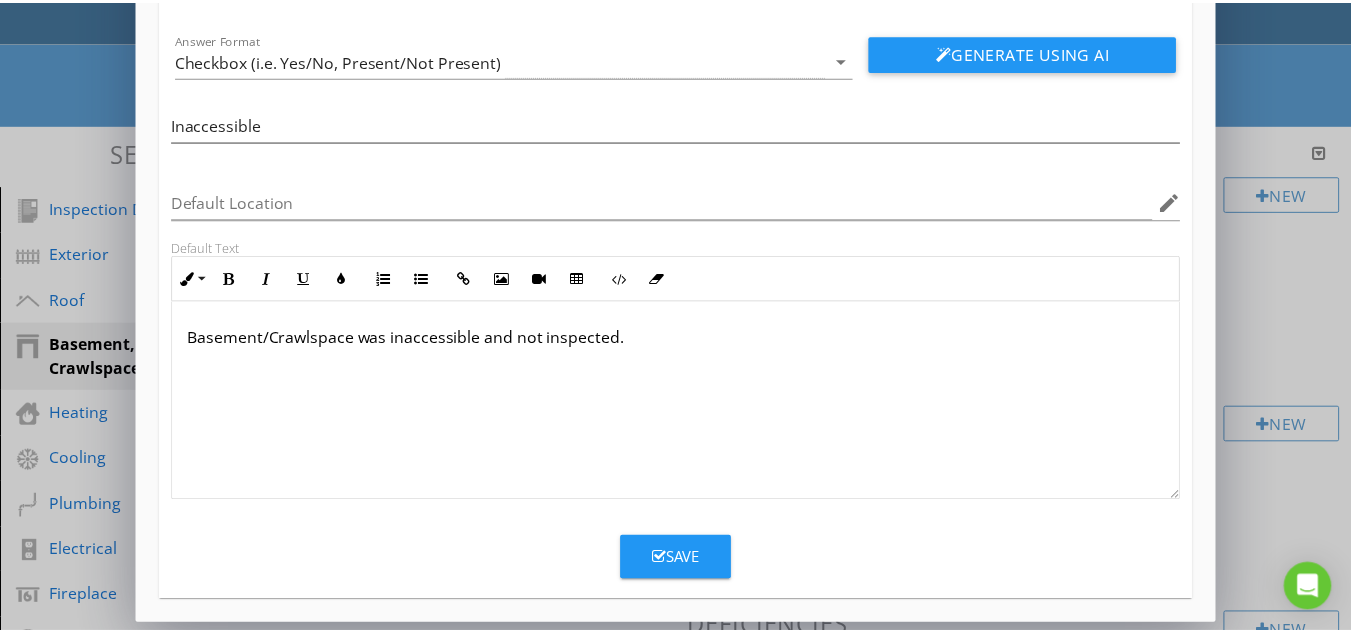 scroll, scrollTop: 125, scrollLeft: 0, axis: vertical 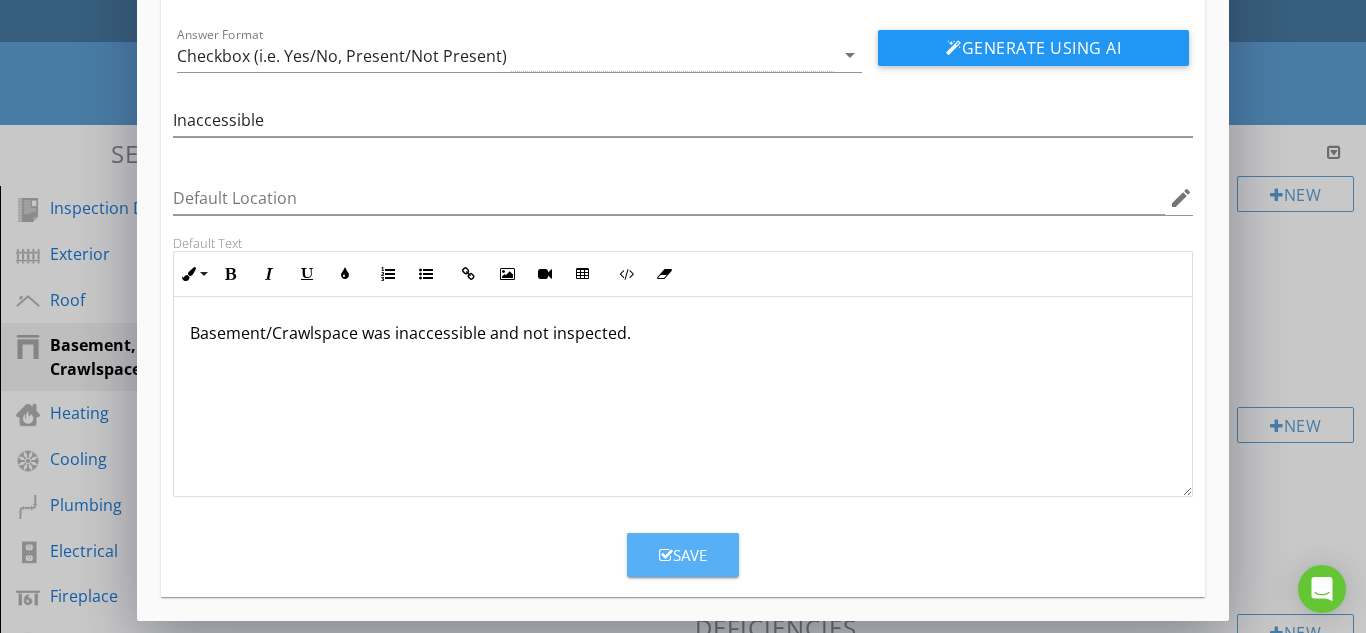 click on "Save" at bounding box center [683, 555] 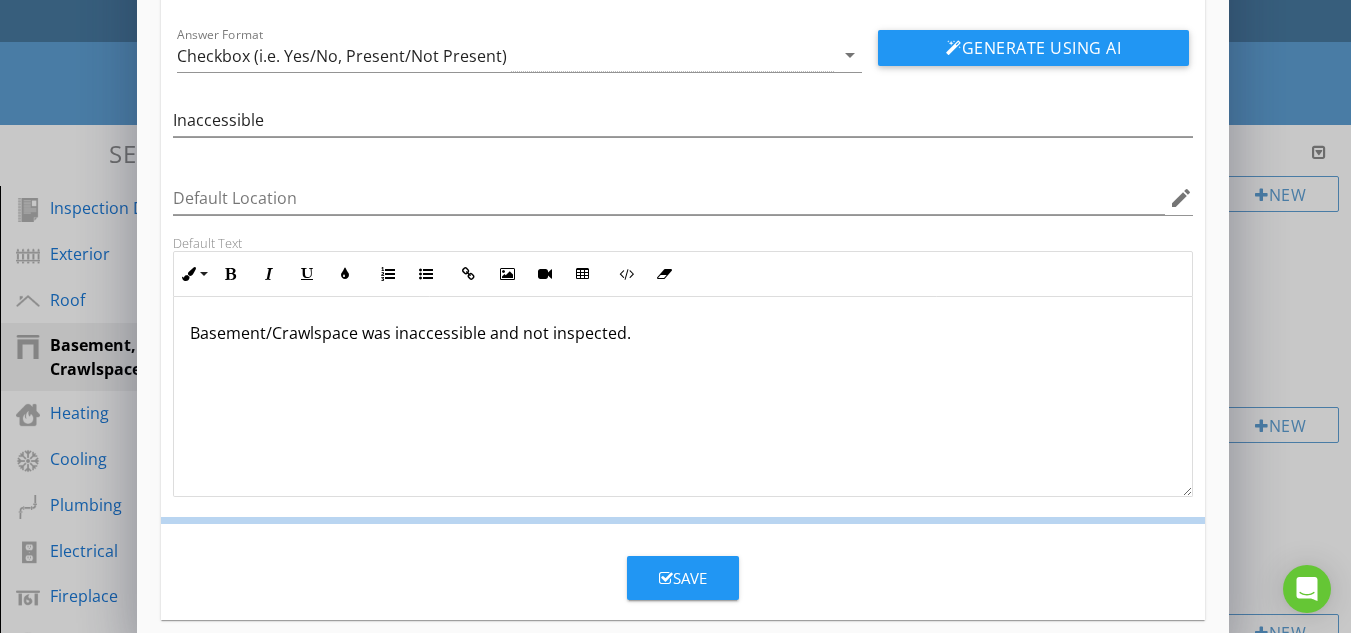 scroll, scrollTop: 28, scrollLeft: 0, axis: vertical 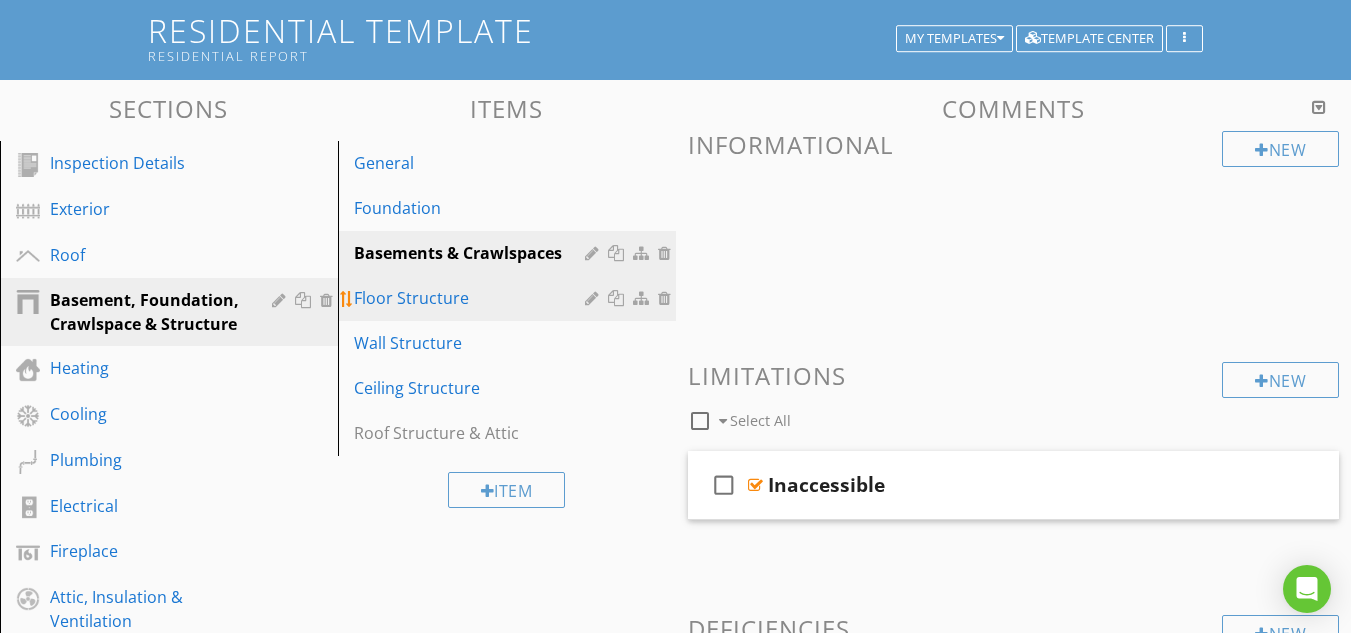 click on "Floor Structure" at bounding box center [472, 298] 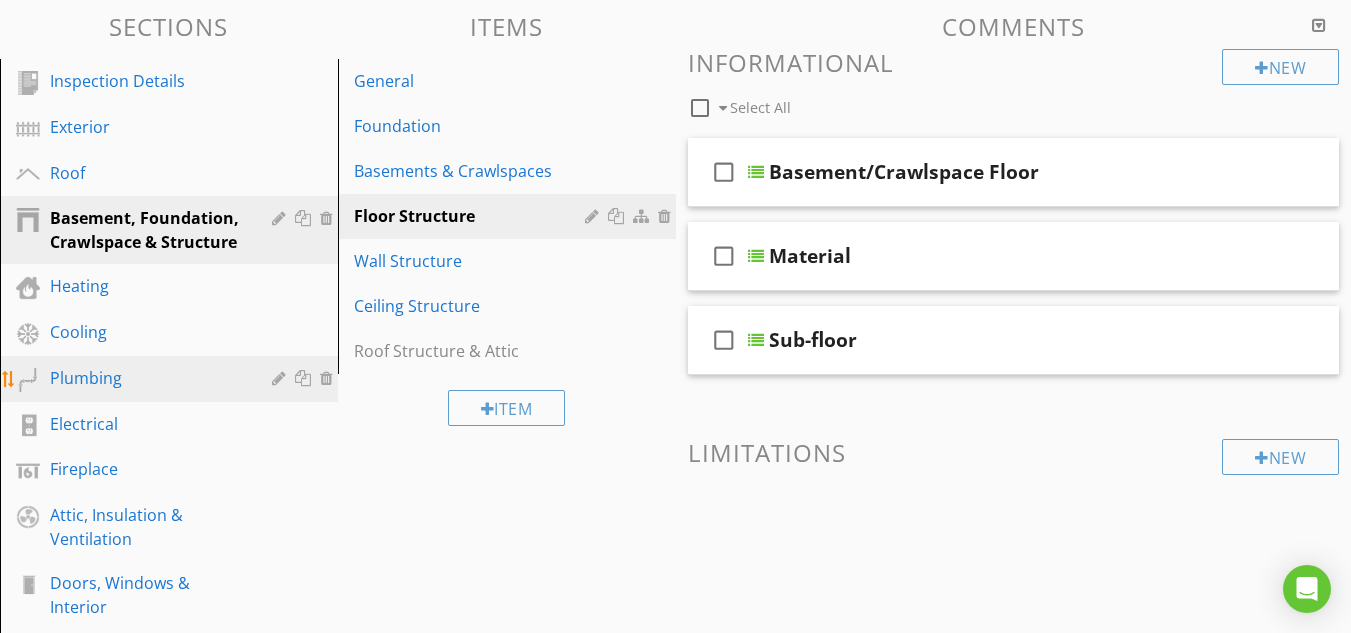 scroll, scrollTop: 200, scrollLeft: 0, axis: vertical 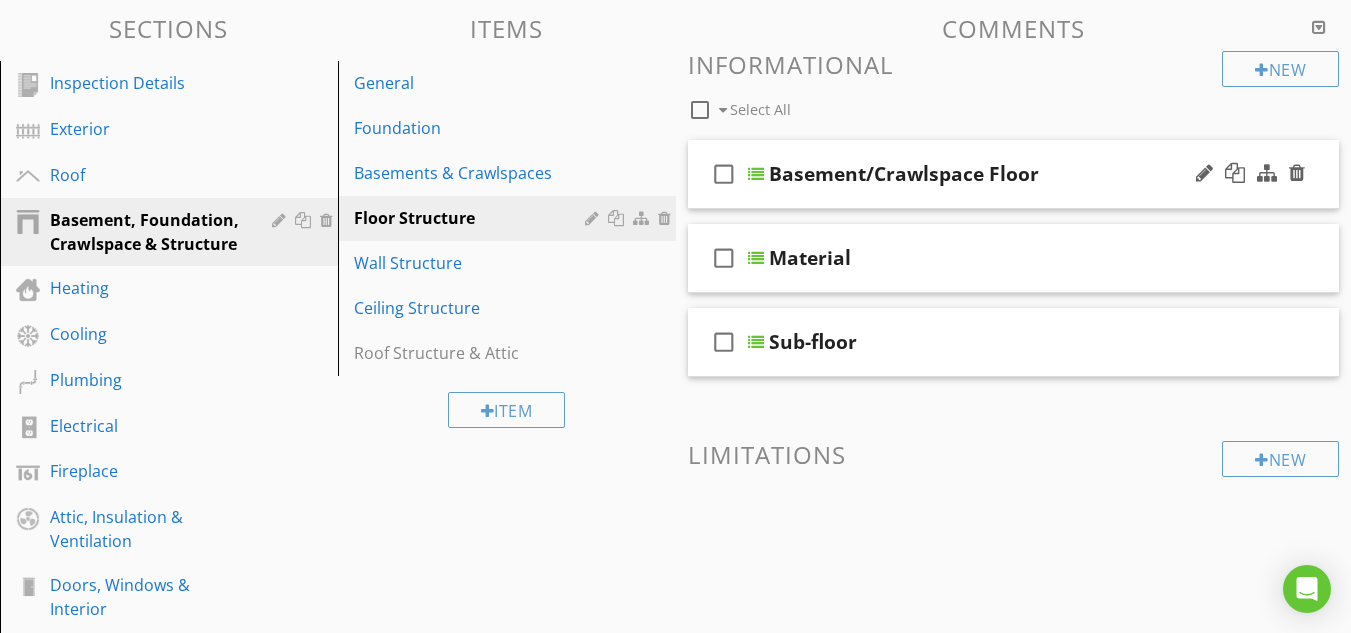 click on "Basement/Crawlspace Floor" at bounding box center [904, 174] 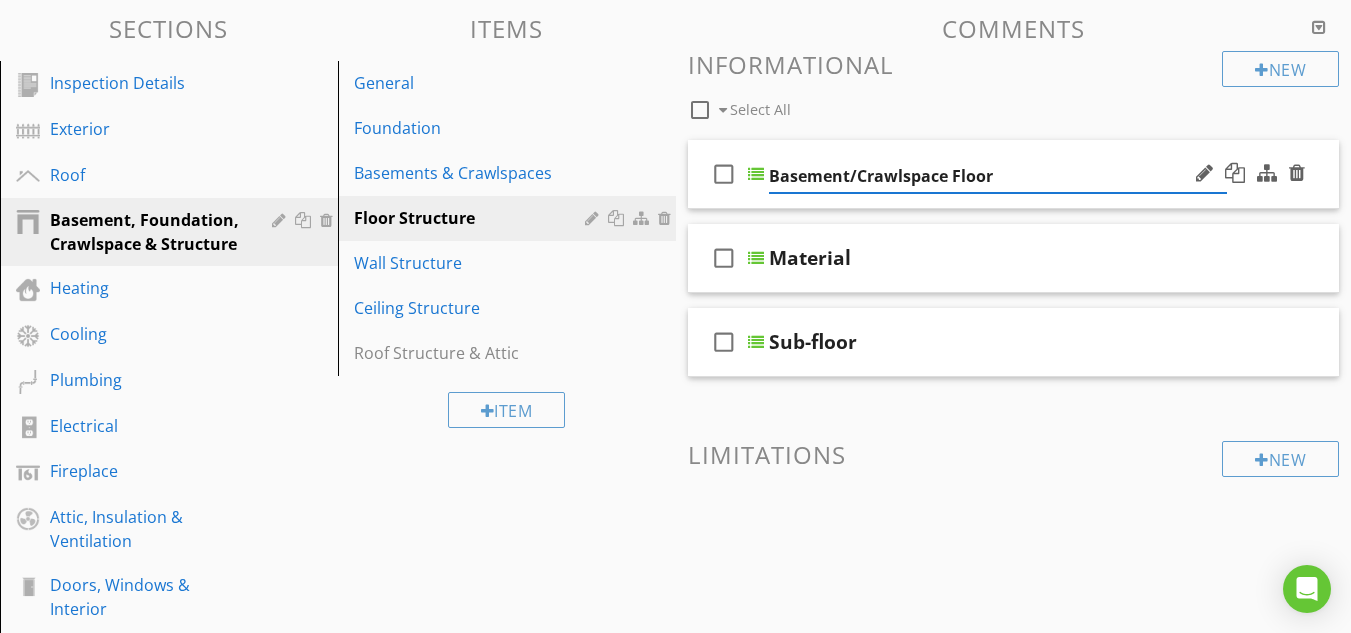 click on "Basement/Crawlspace Floor" at bounding box center (998, 176) 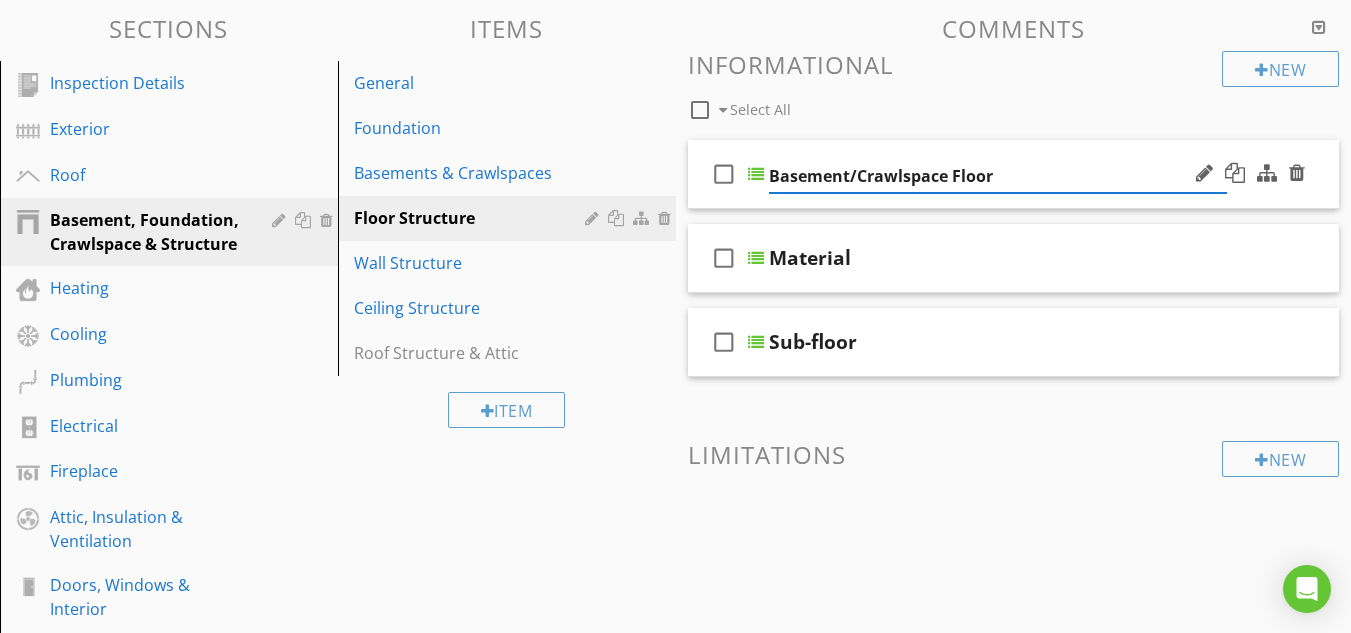click on "Basement/Crawlspace Floor" at bounding box center [998, 176] 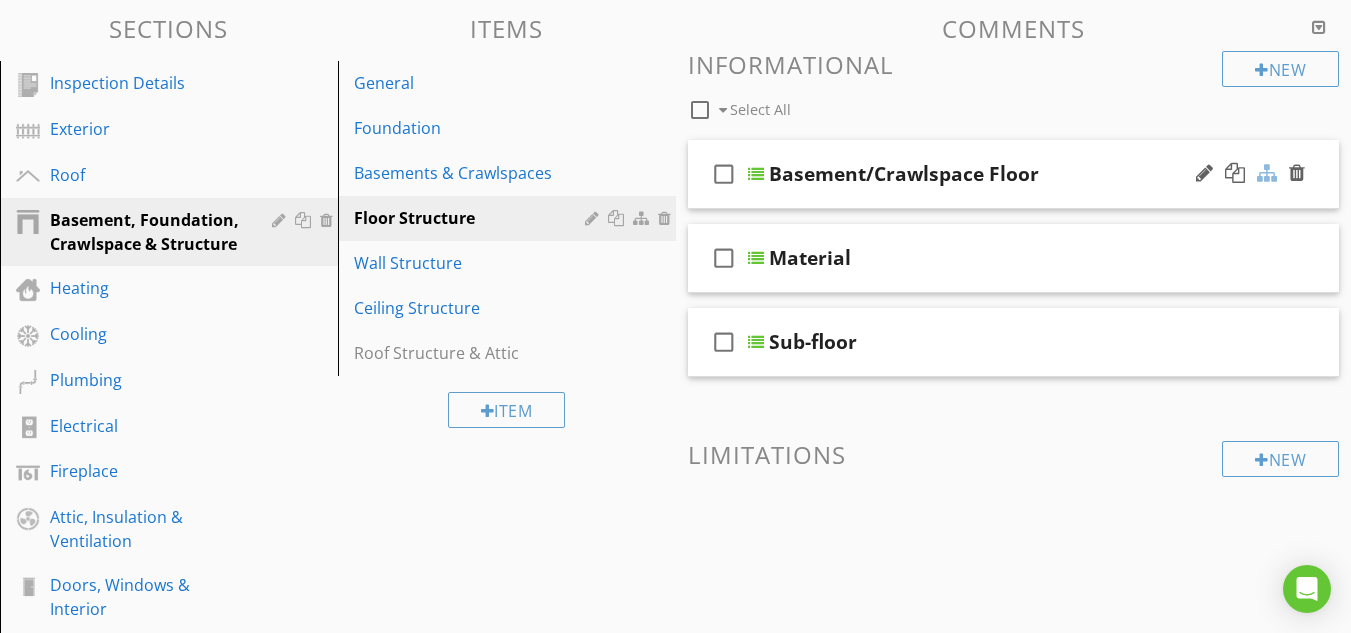 click at bounding box center [1267, 173] 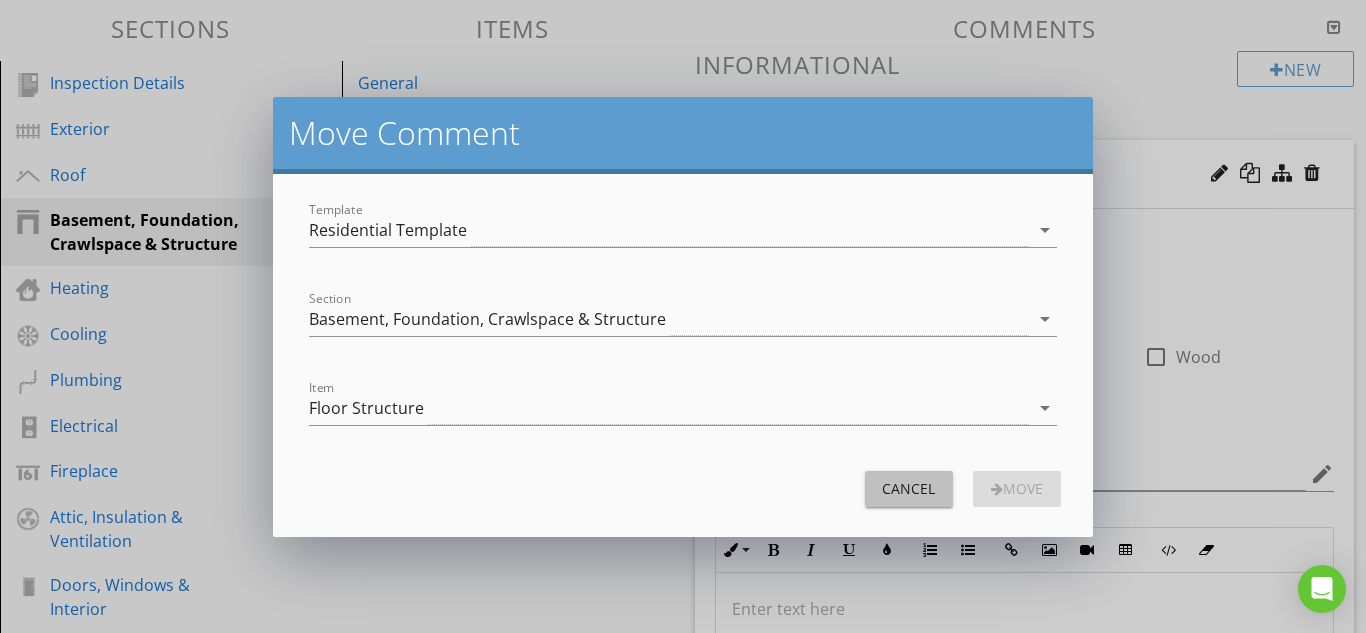 click on "Cancel" at bounding box center (909, 488) 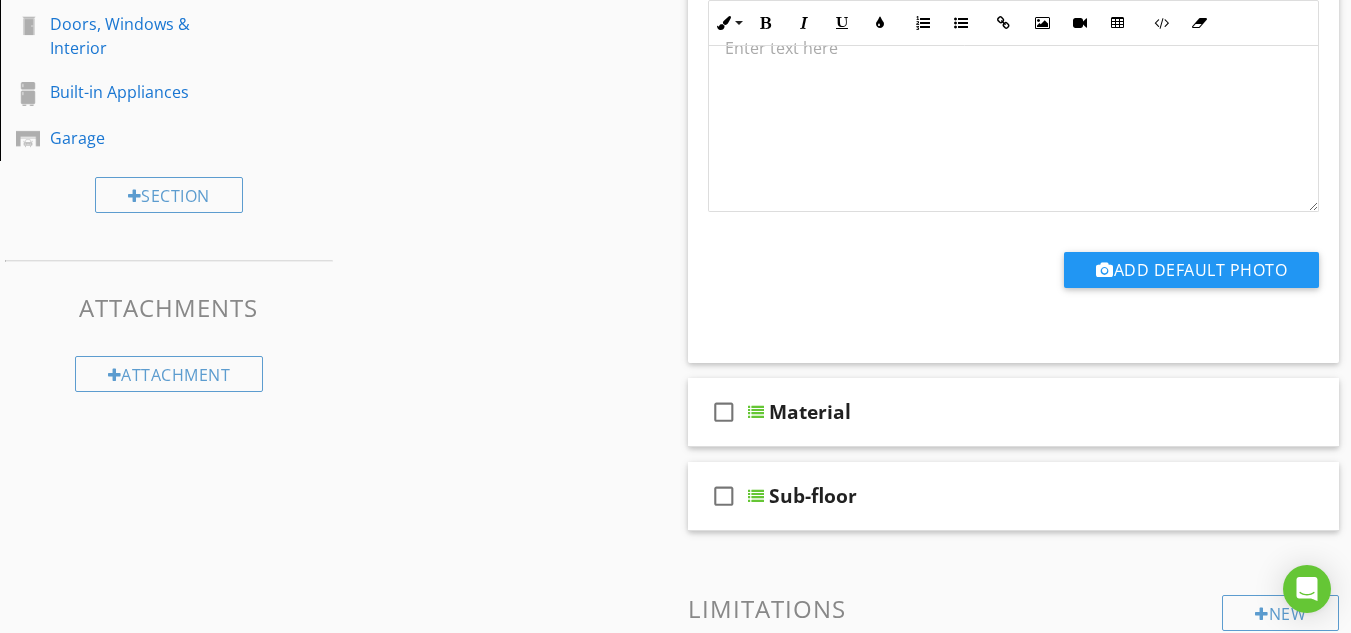scroll, scrollTop: 880, scrollLeft: 0, axis: vertical 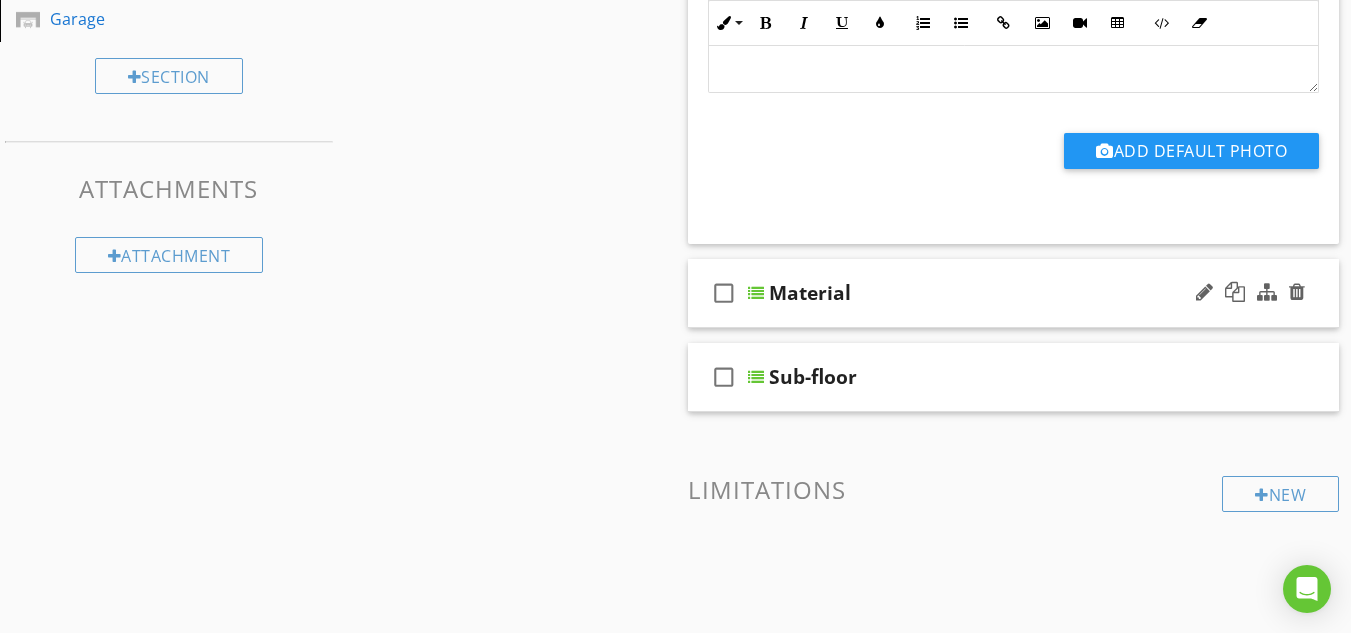 click at bounding box center [756, 293] 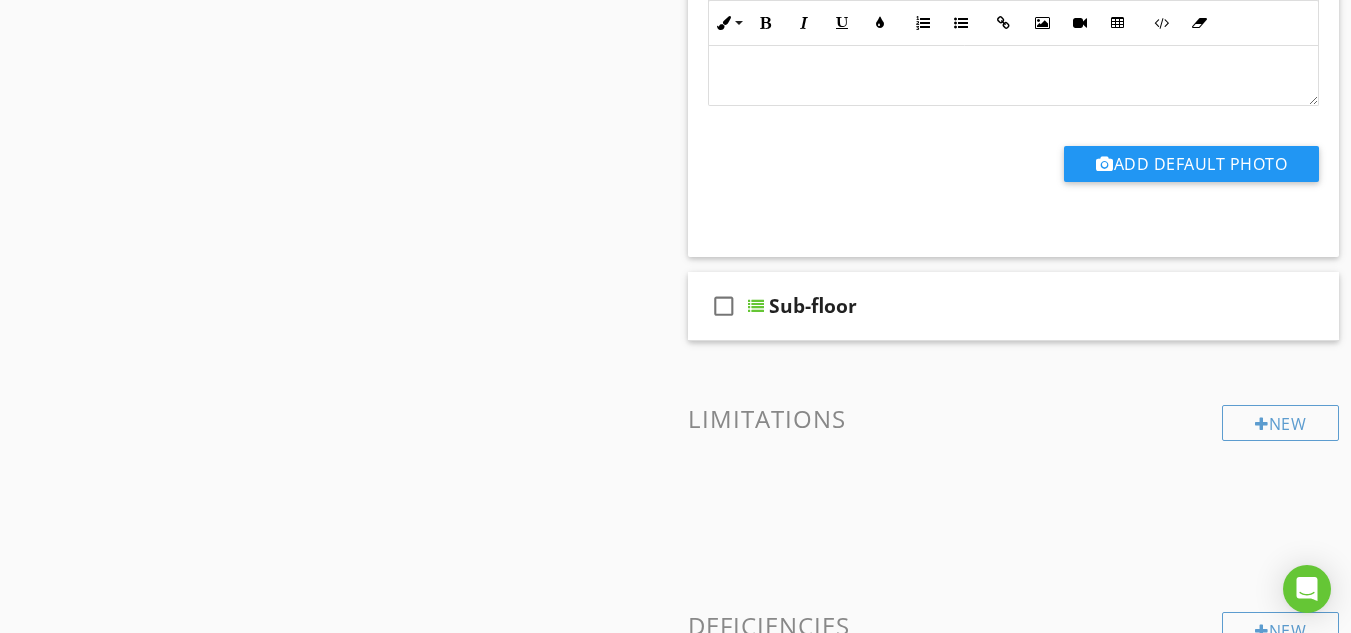 scroll, scrollTop: 1760, scrollLeft: 0, axis: vertical 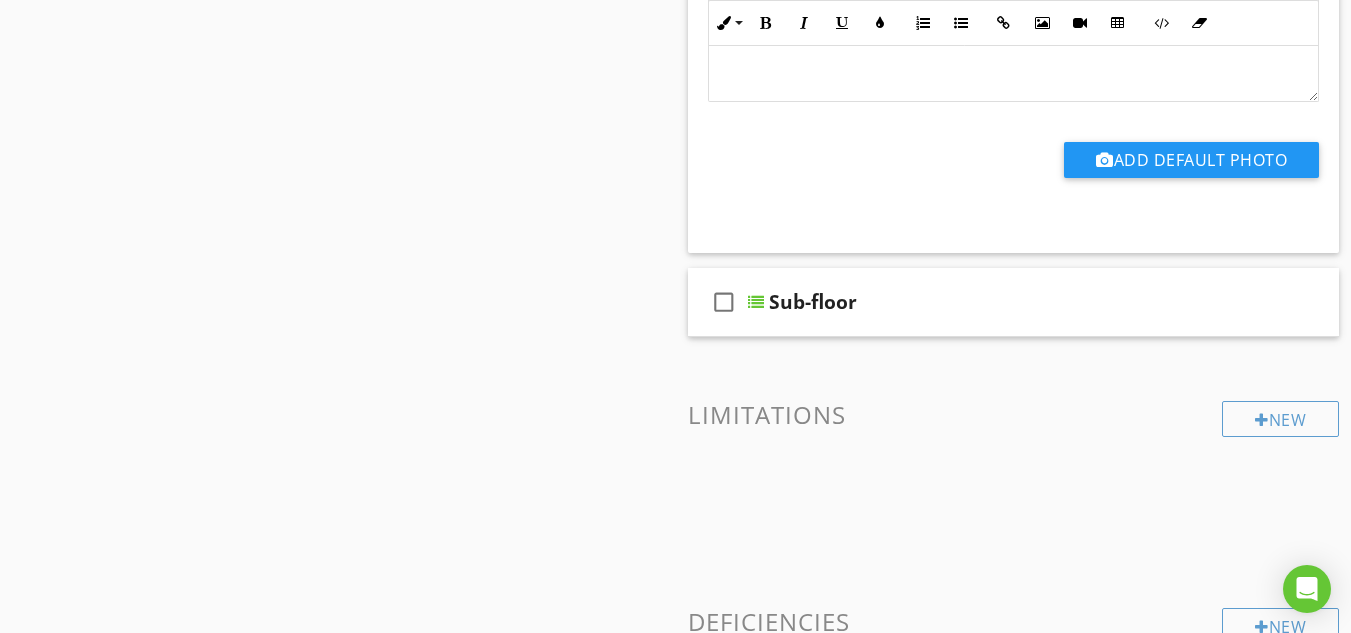 click at bounding box center (756, 302) 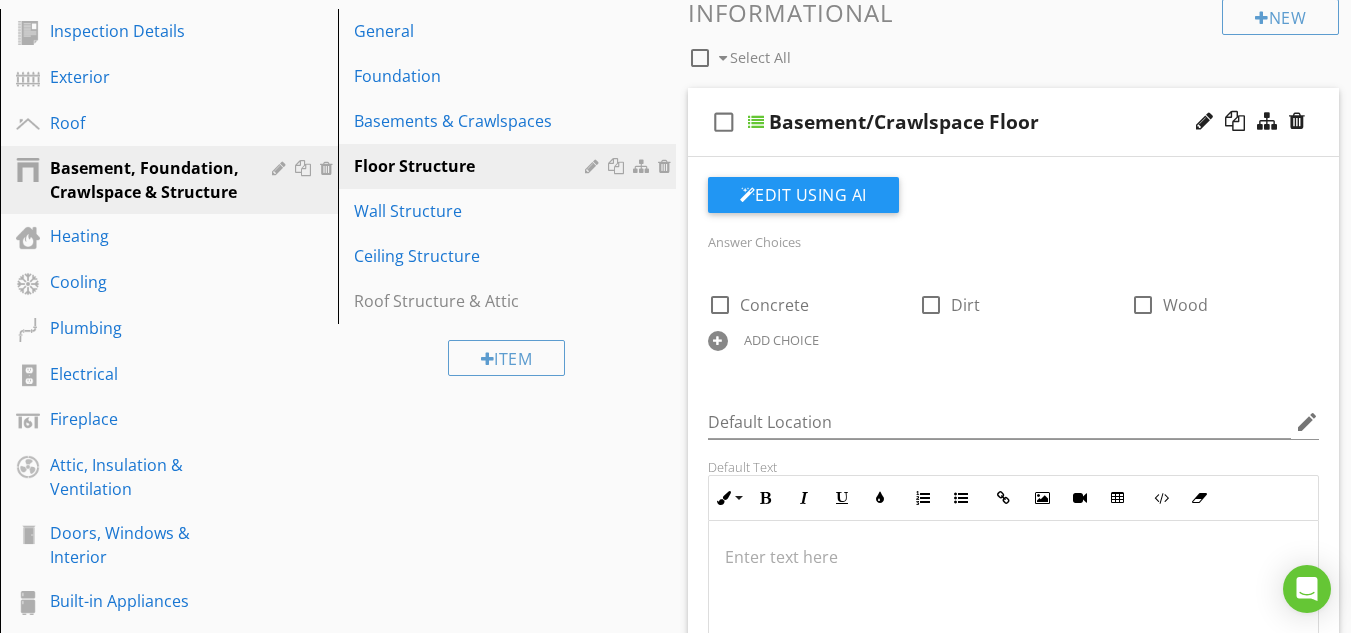 scroll, scrollTop: 249, scrollLeft: 0, axis: vertical 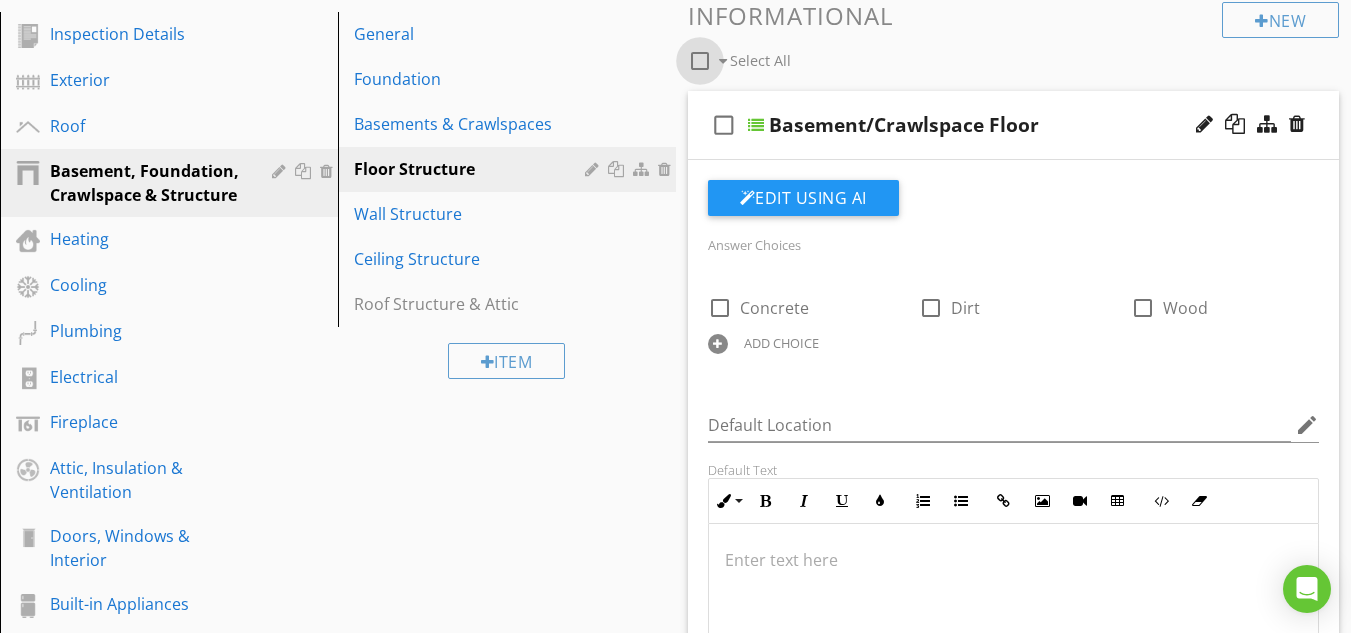 click at bounding box center [700, 61] 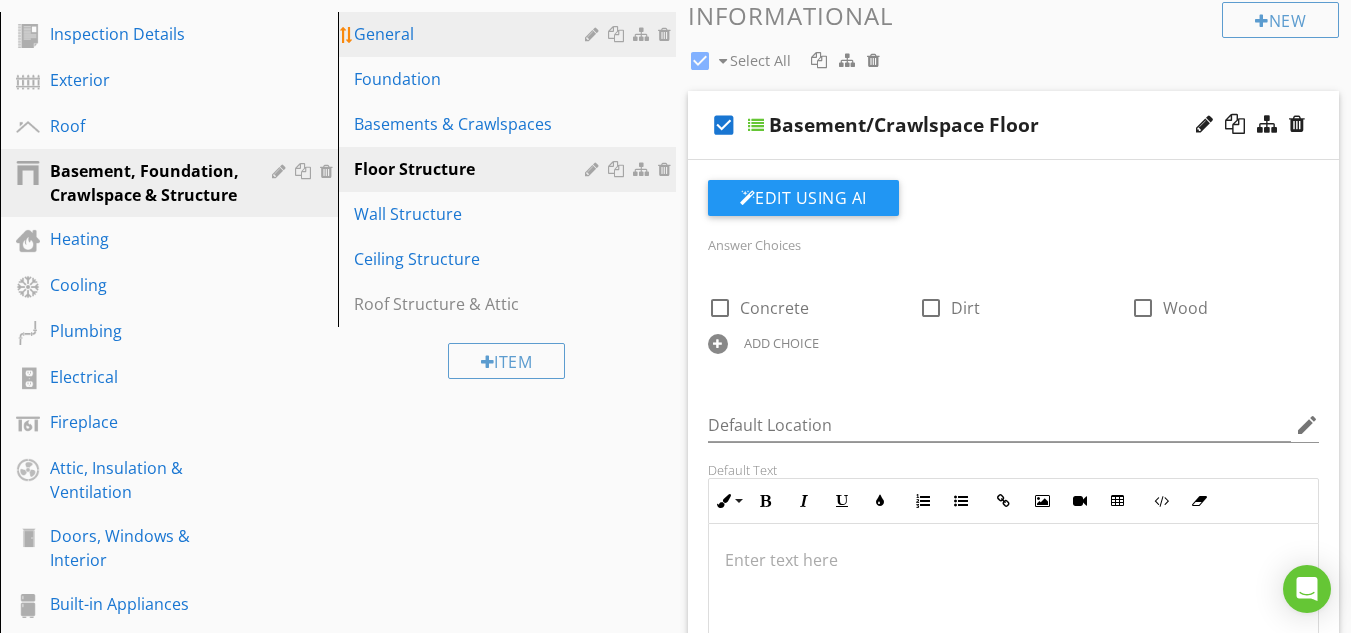 click on "General" at bounding box center (472, 34) 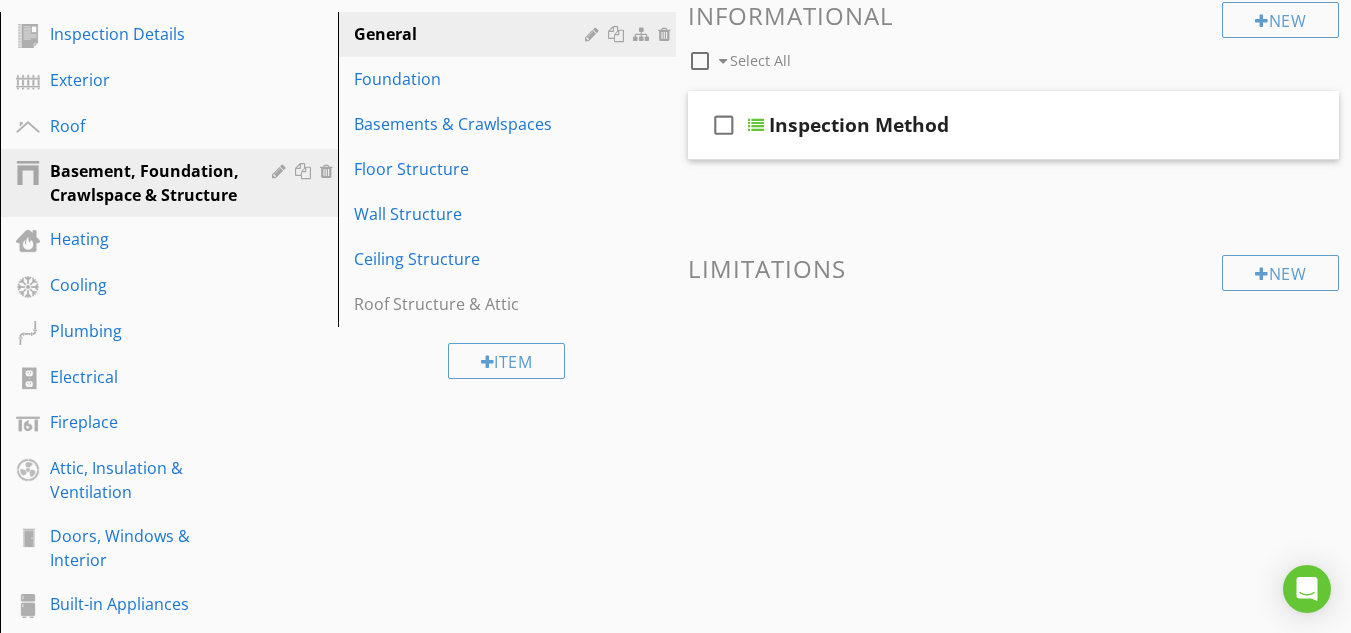 click at bounding box center (700, 61) 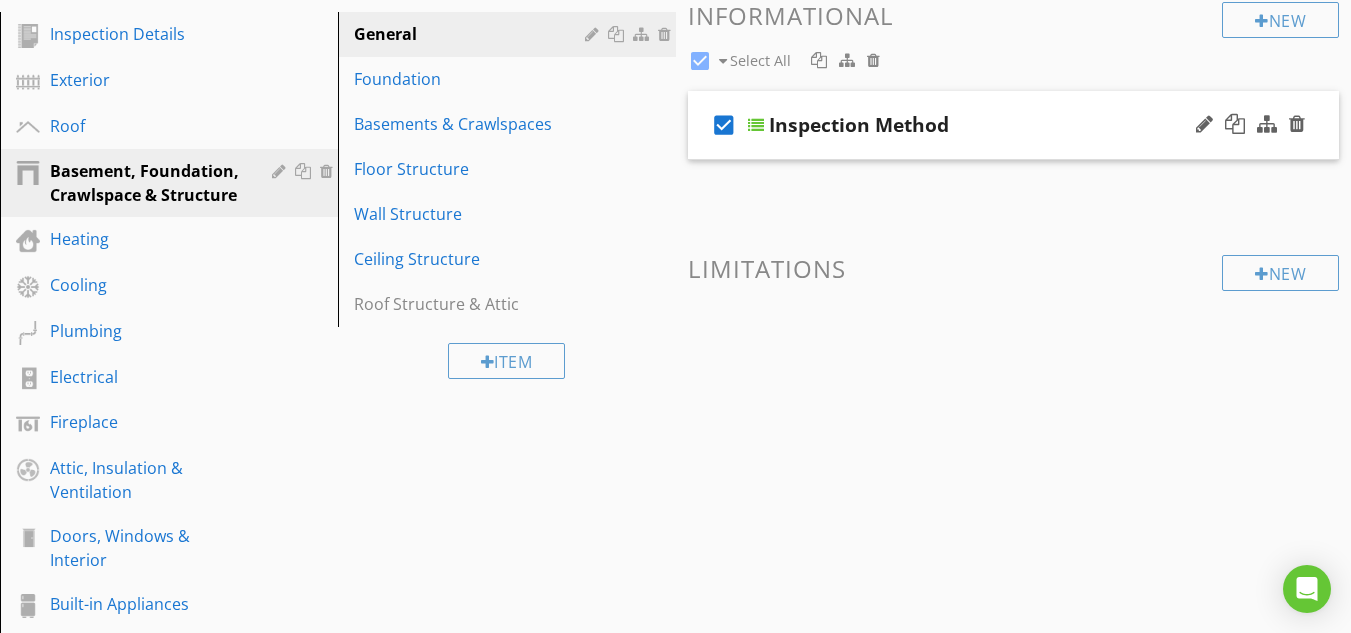 click at bounding box center [756, 125] 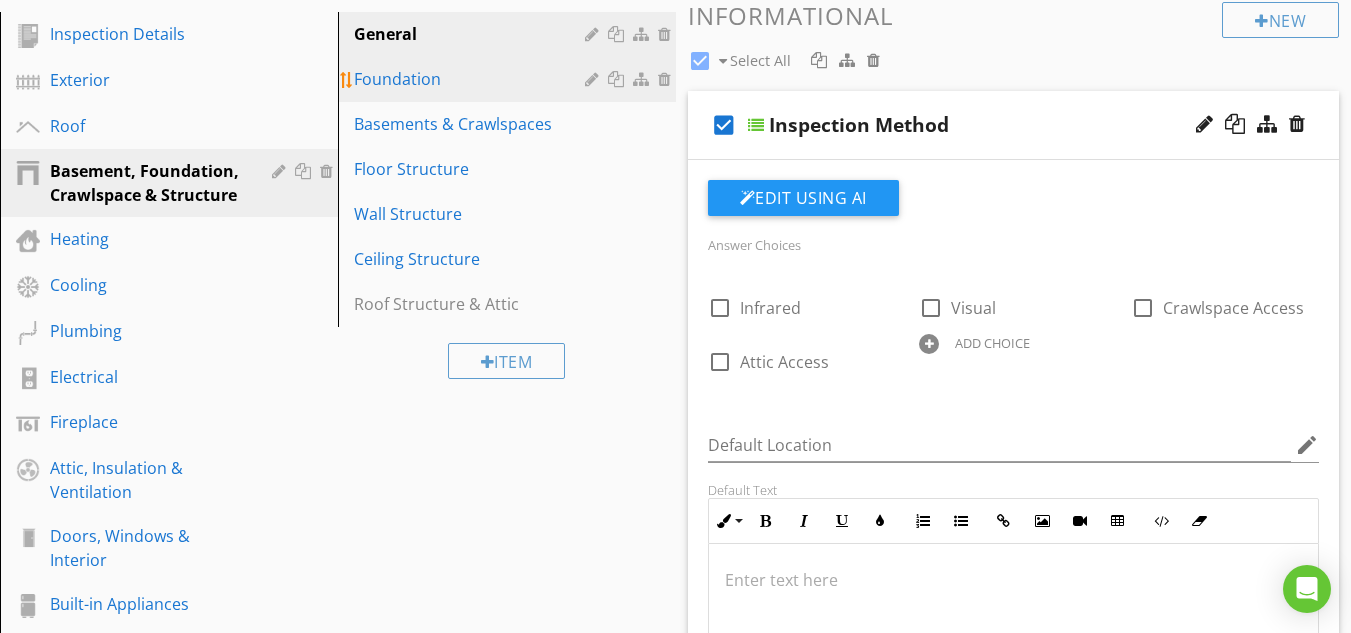click on "Foundation" at bounding box center [510, 79] 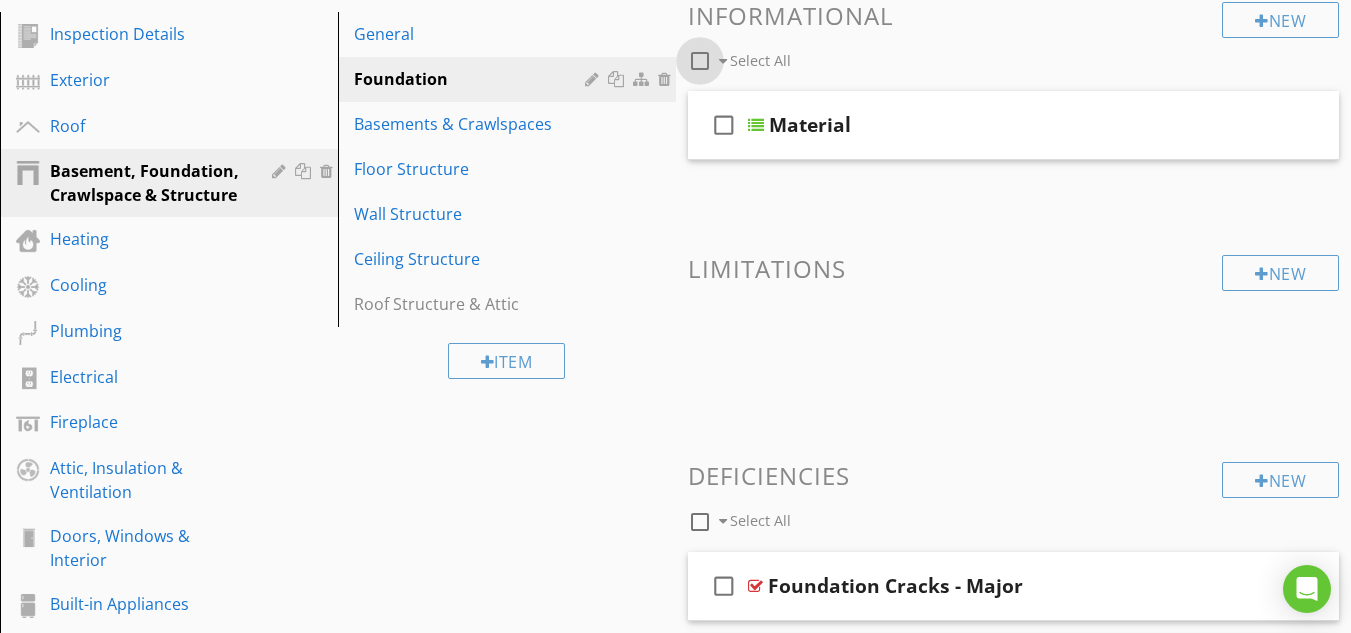 click at bounding box center (700, 61) 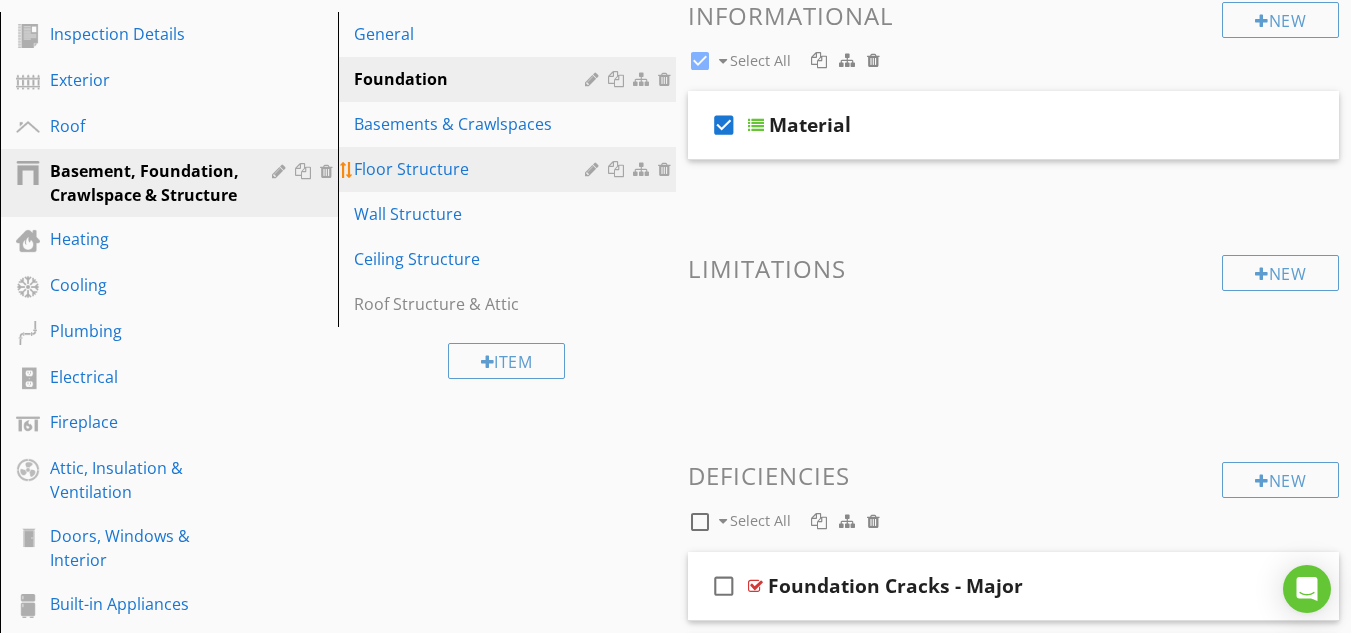 click on "Floor Structure" at bounding box center (472, 169) 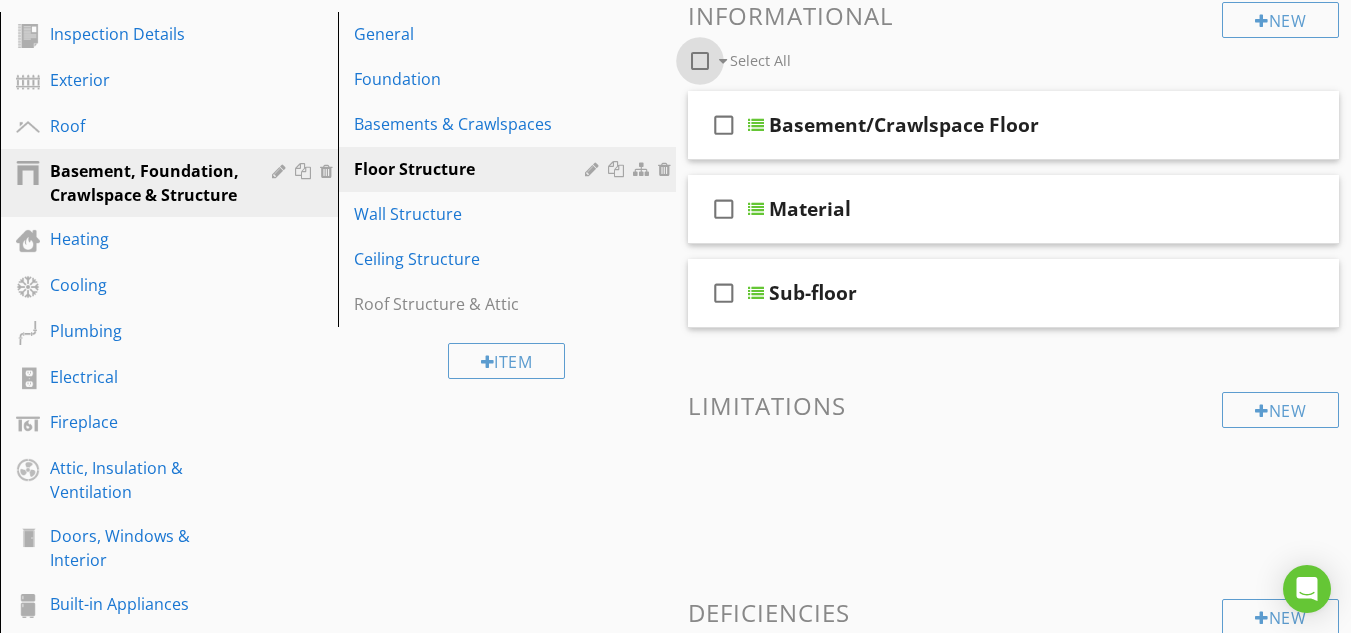 click at bounding box center [700, 61] 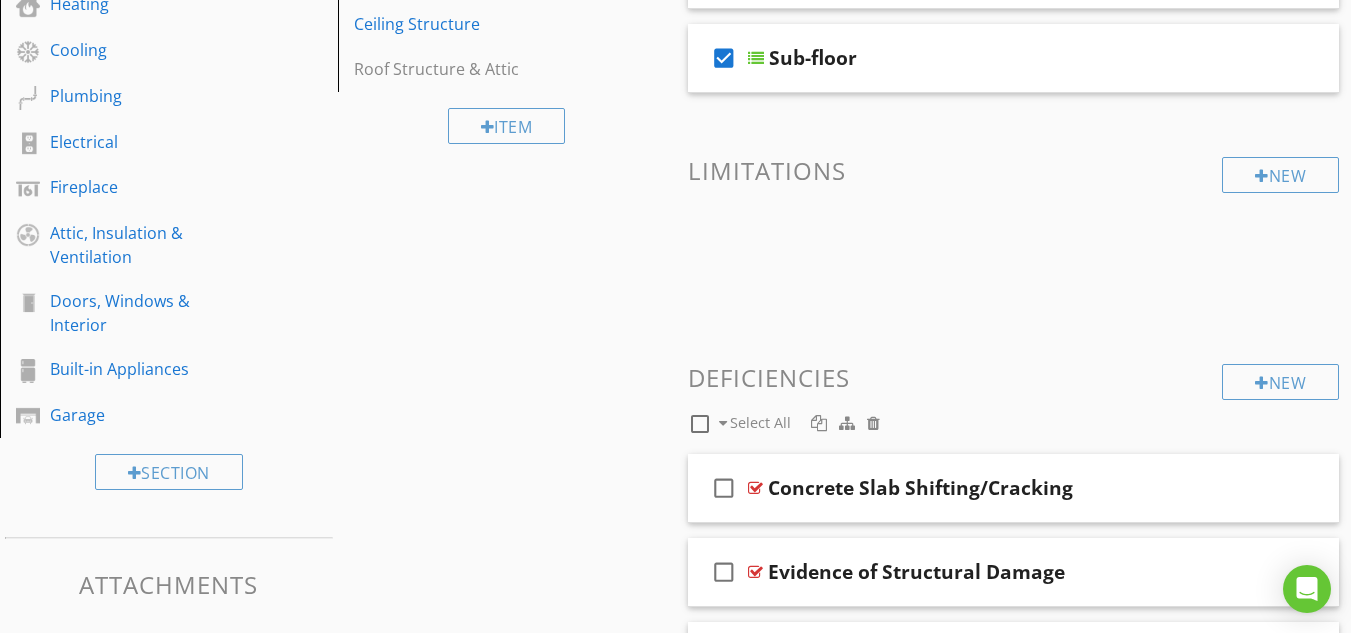 scroll, scrollTop: 489, scrollLeft: 0, axis: vertical 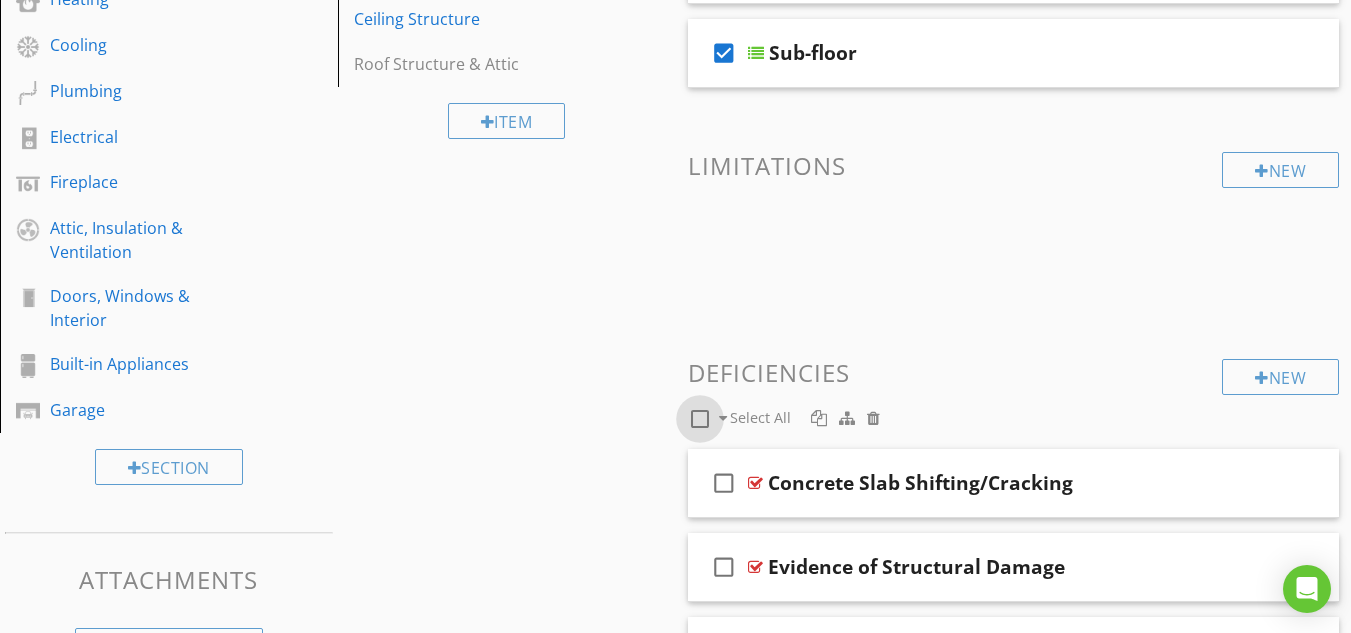 click at bounding box center (700, 419) 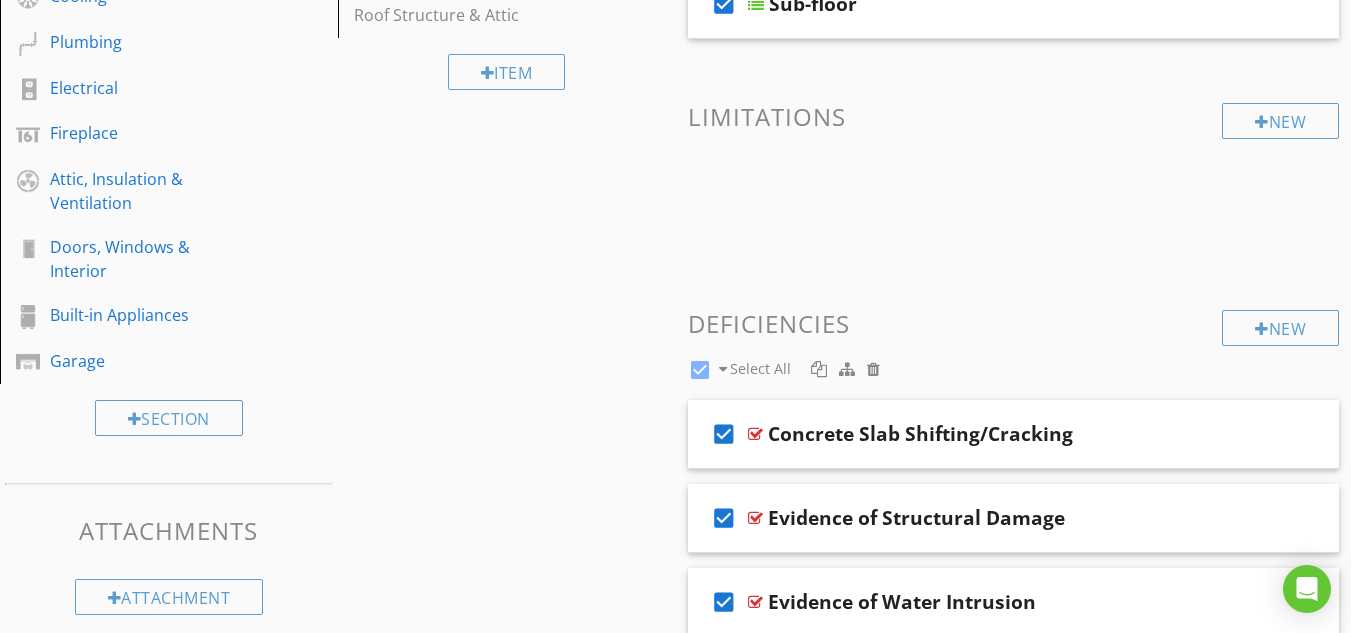 scroll, scrollTop: 434, scrollLeft: 0, axis: vertical 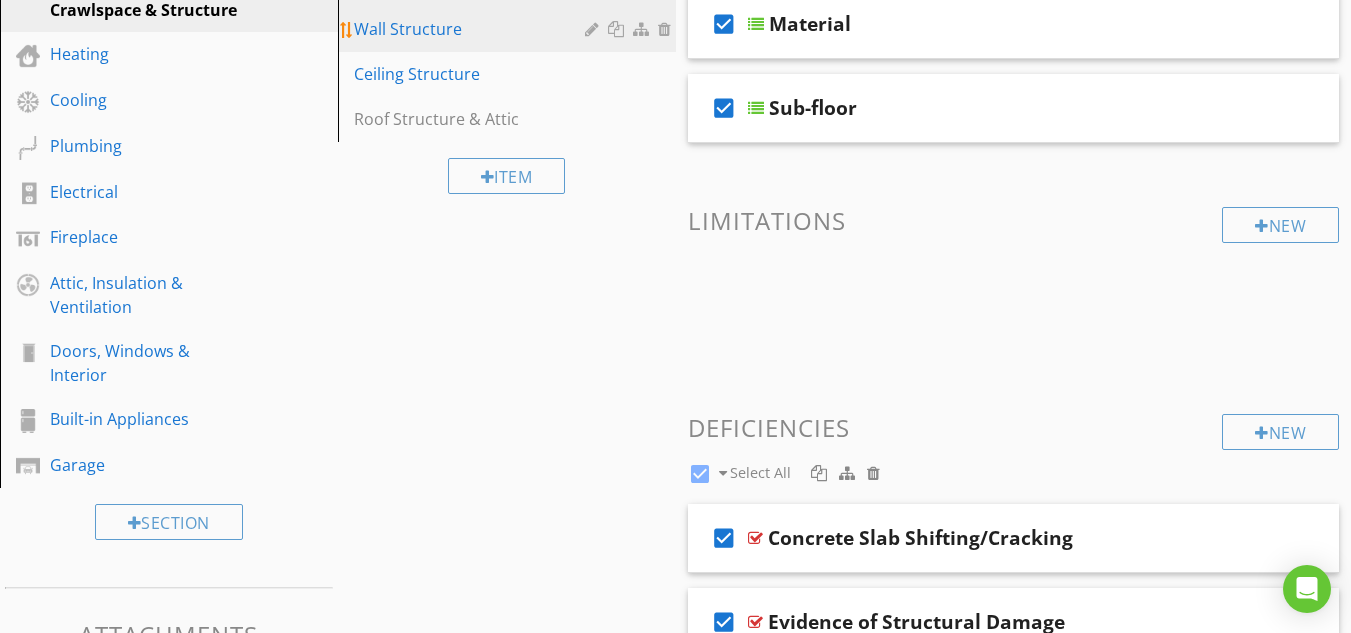 click on "Wall Structure" at bounding box center (472, 29) 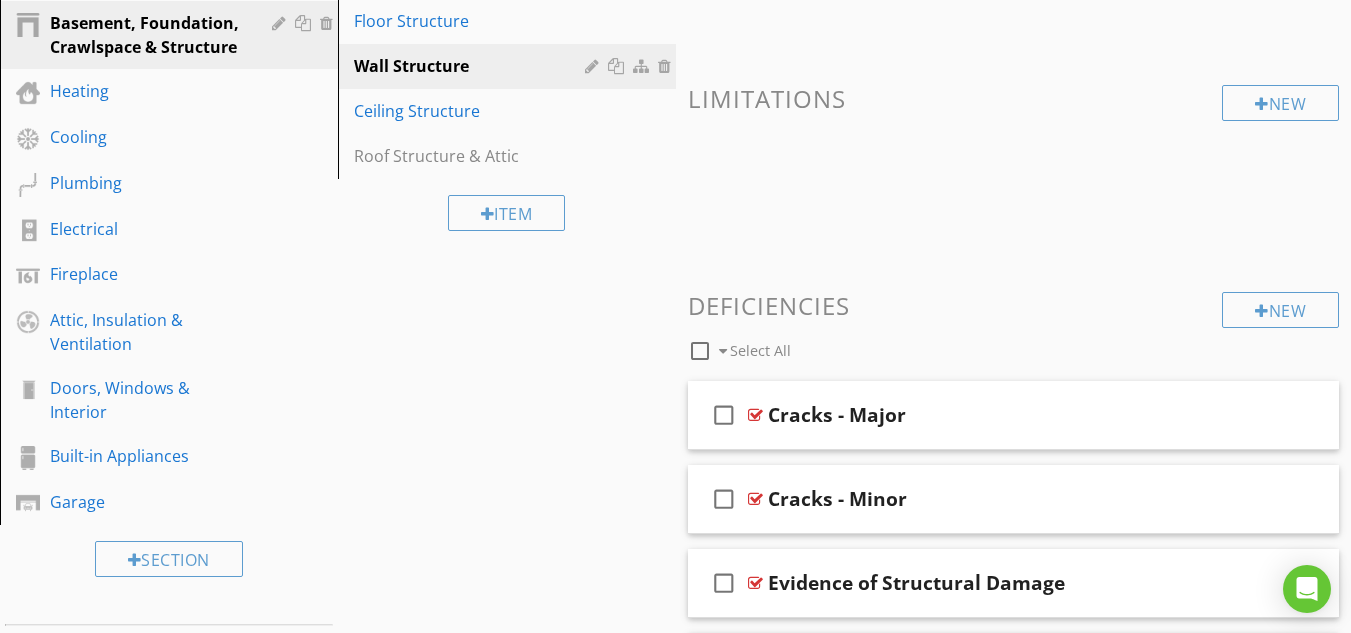 scroll, scrollTop: 394, scrollLeft: 0, axis: vertical 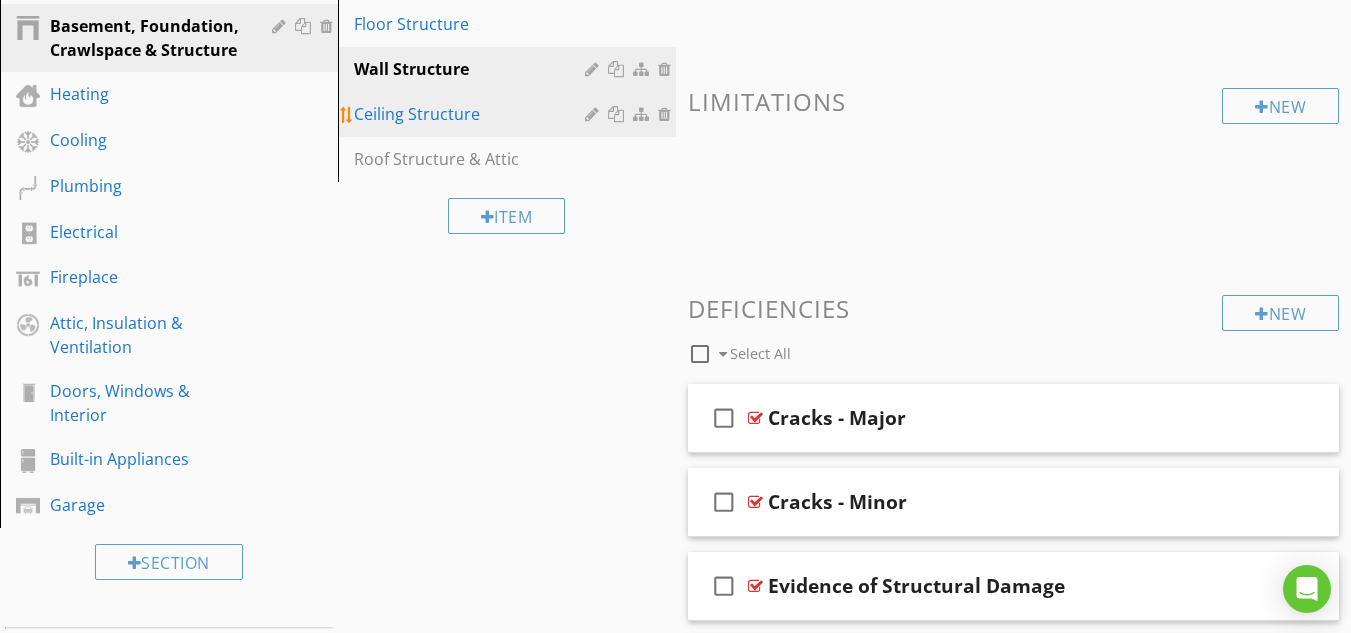 click on "Ceiling Structure" at bounding box center [472, 114] 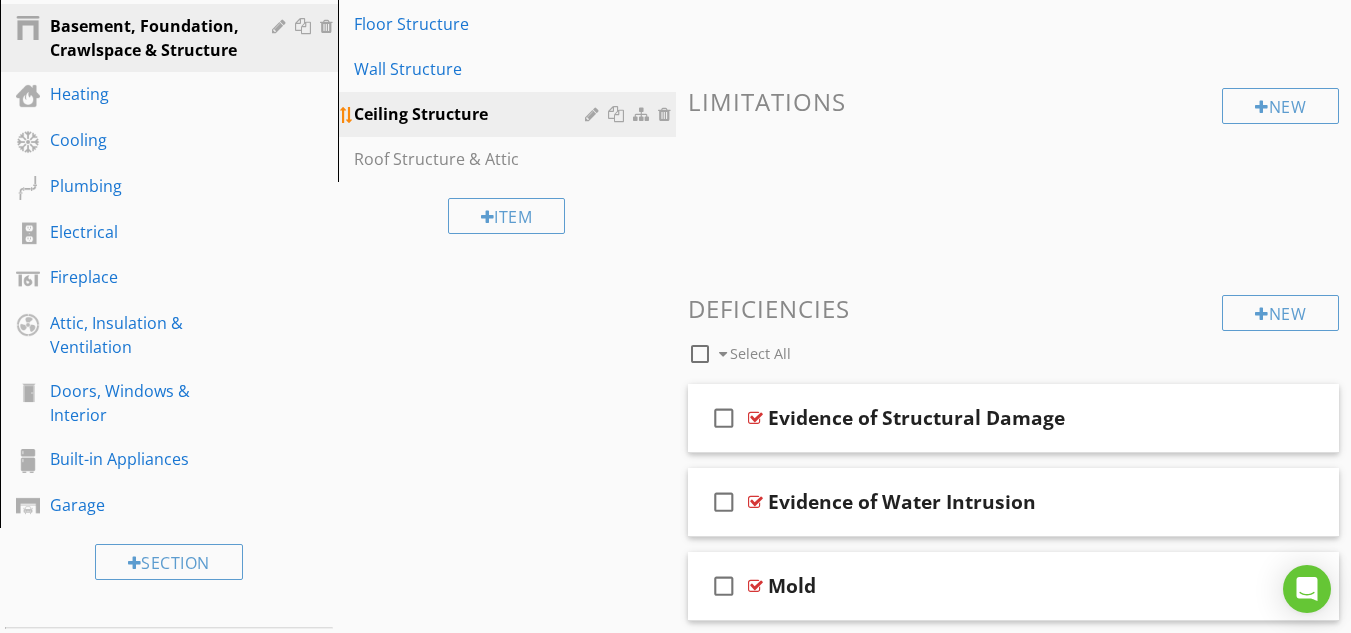 scroll, scrollTop: 354, scrollLeft: 0, axis: vertical 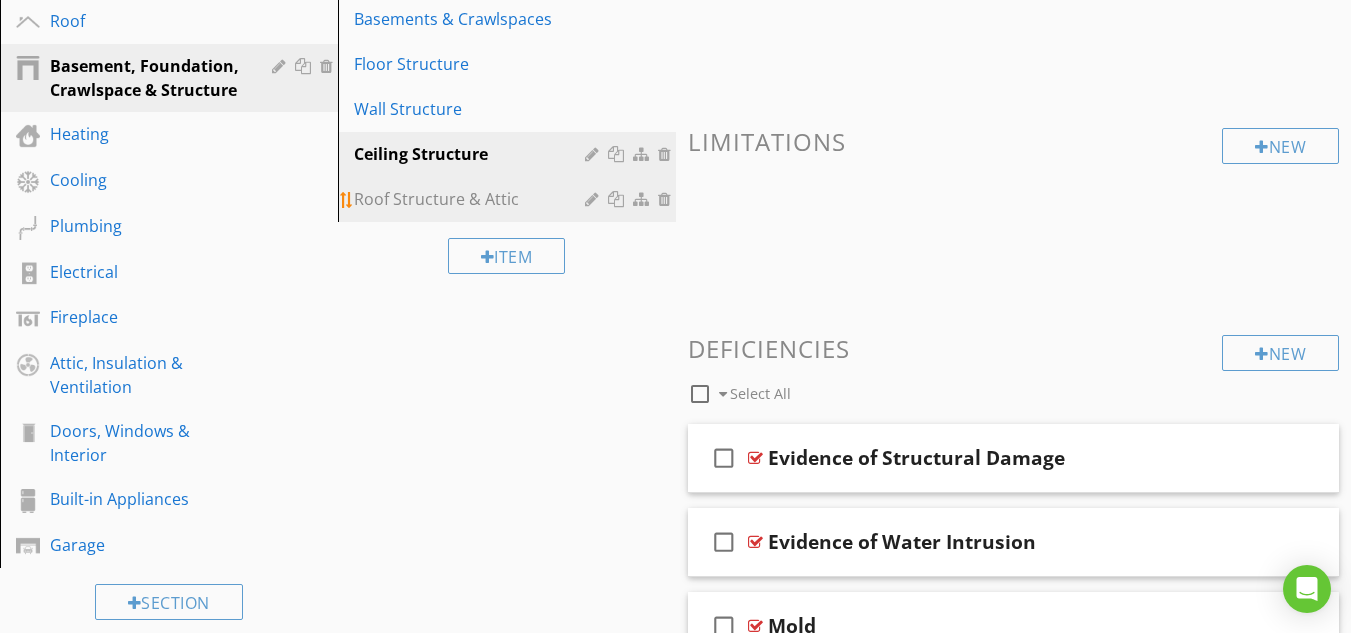 click on "Roof Structure & Attic" at bounding box center [472, 199] 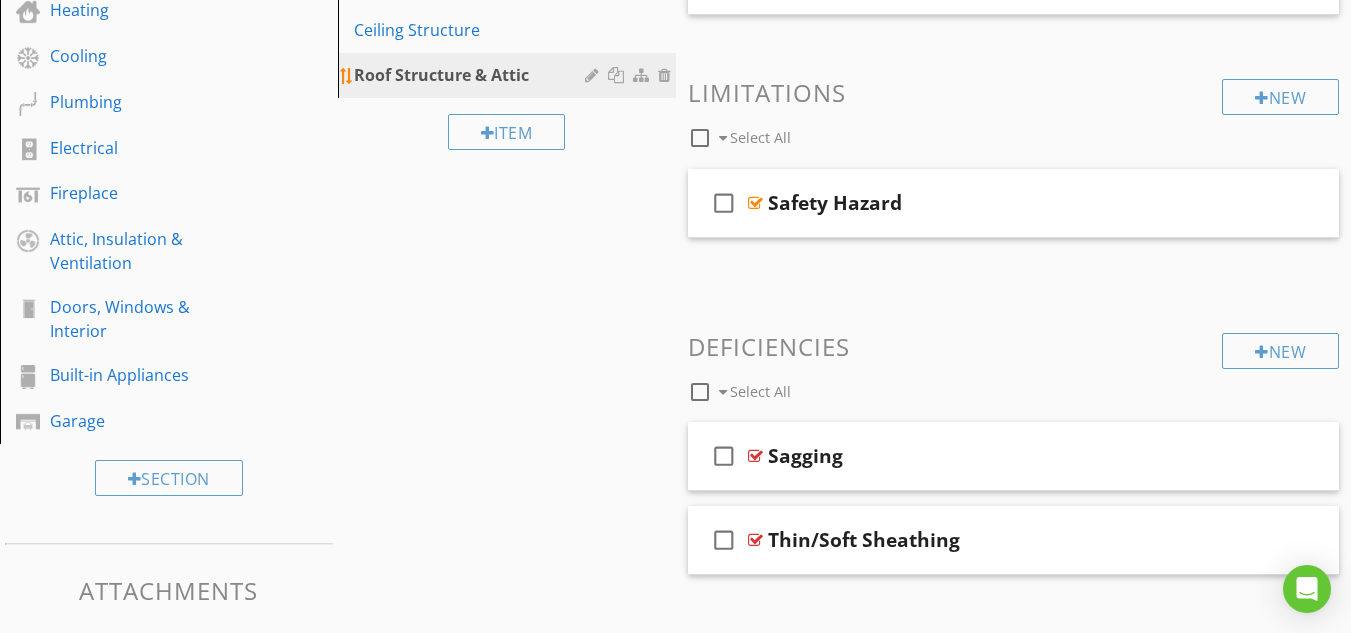 scroll, scrollTop: 475, scrollLeft: 0, axis: vertical 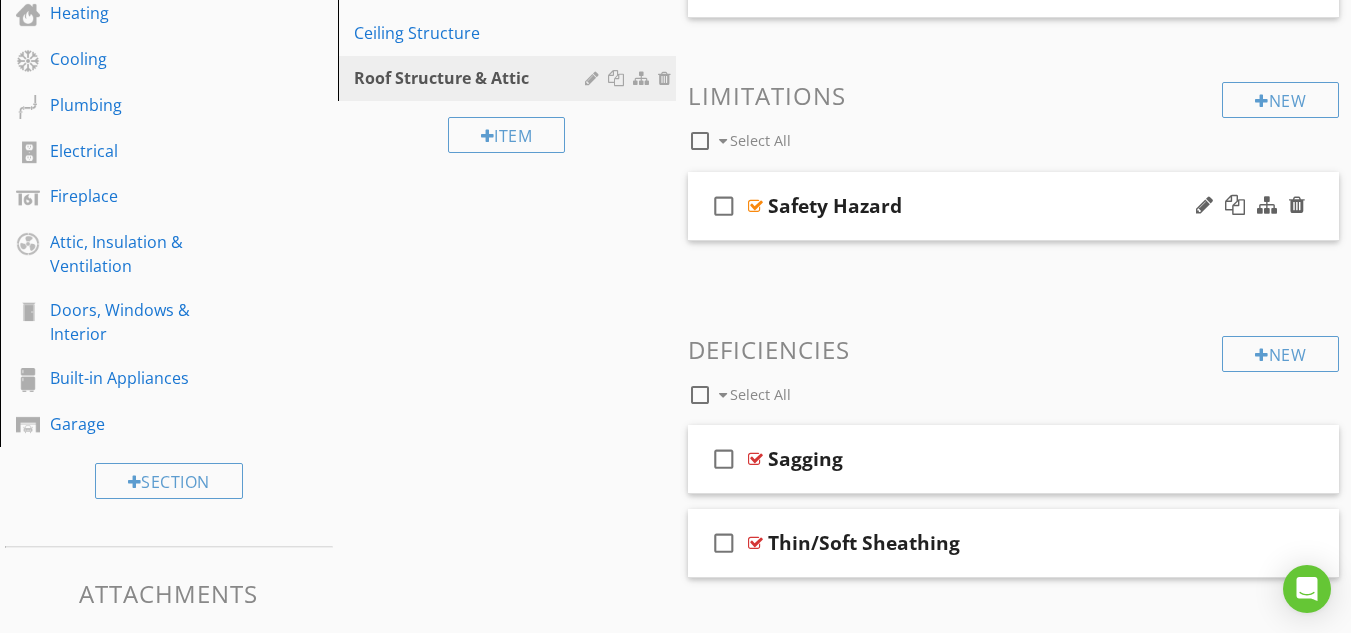 click at bounding box center (755, 206) 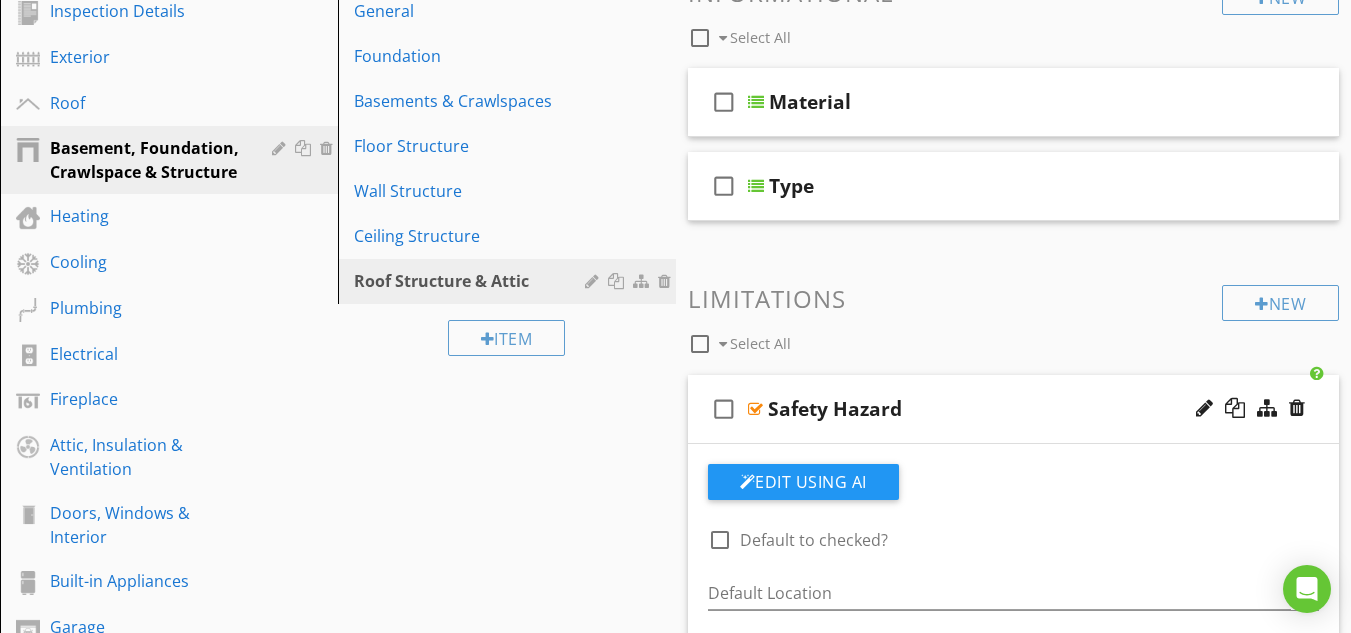 scroll, scrollTop: 232, scrollLeft: 0, axis: vertical 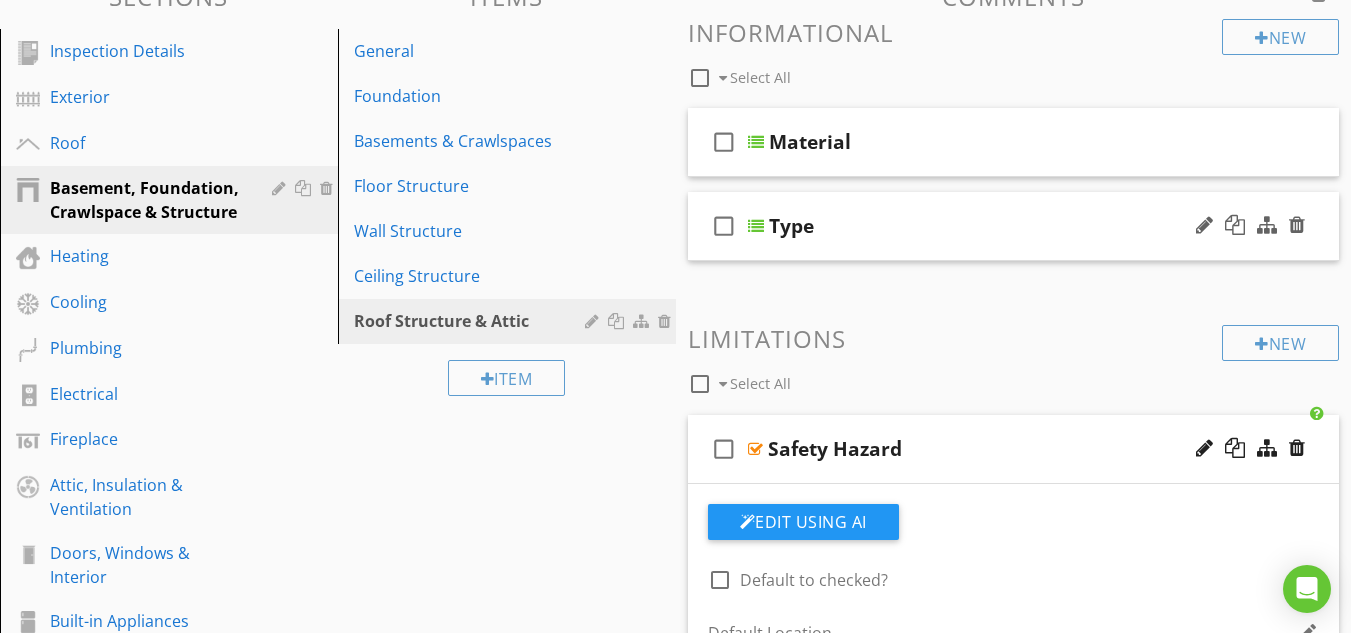 click on "check_box_outline_blank" at bounding box center (724, 226) 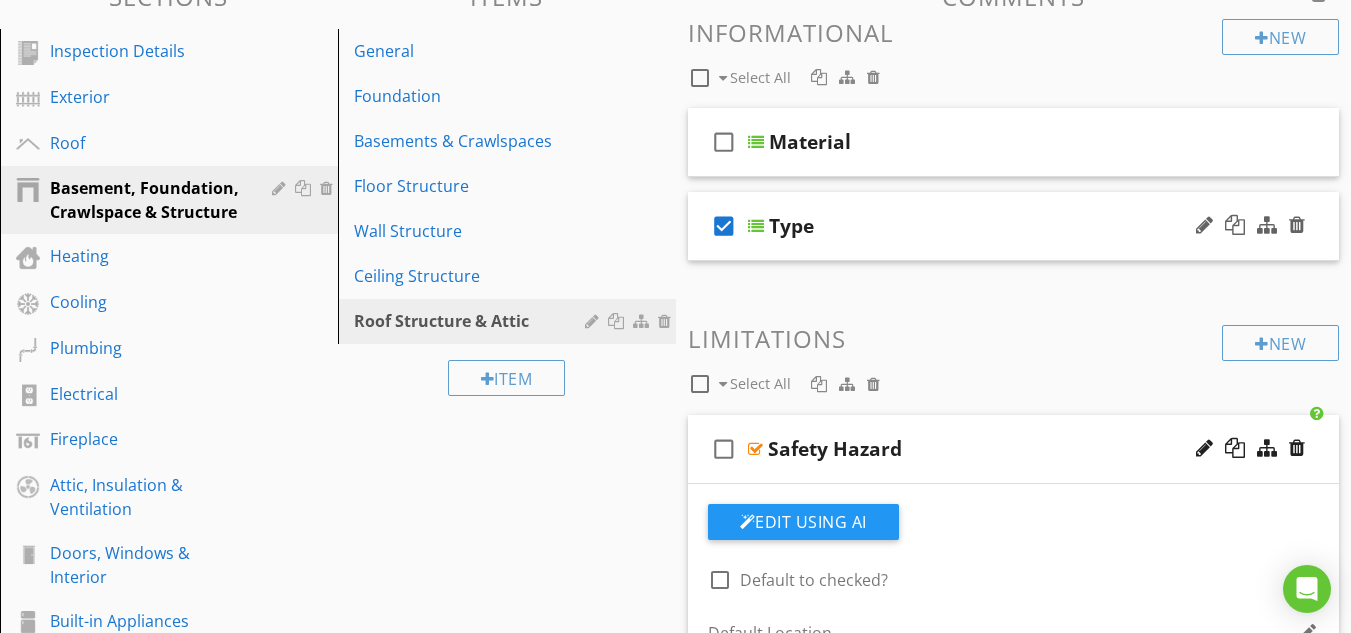 click on "check_box" at bounding box center (724, 226) 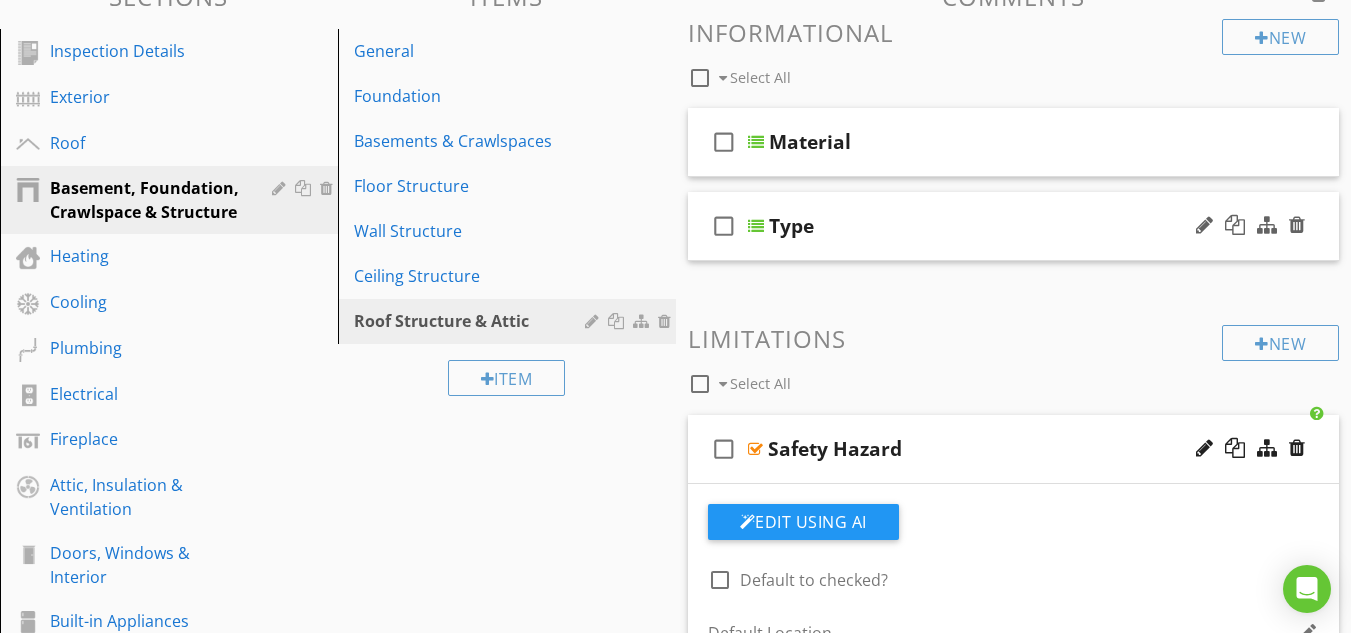click at bounding box center (756, 226) 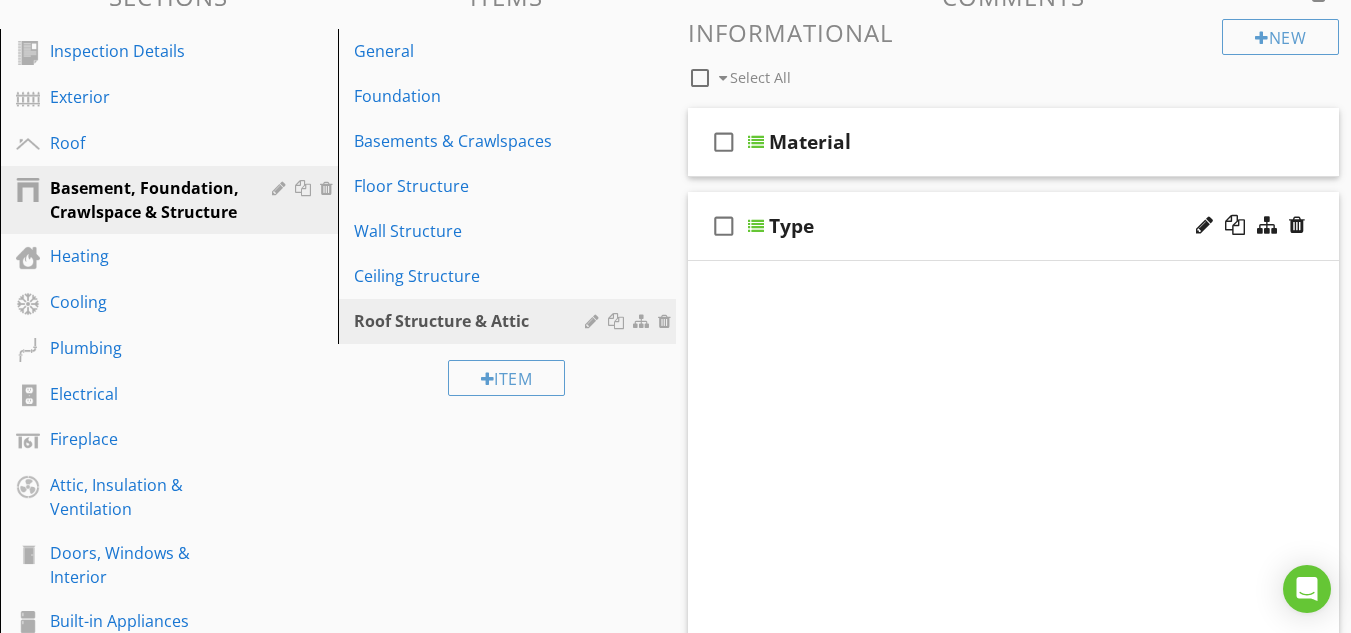 click at bounding box center (756, 226) 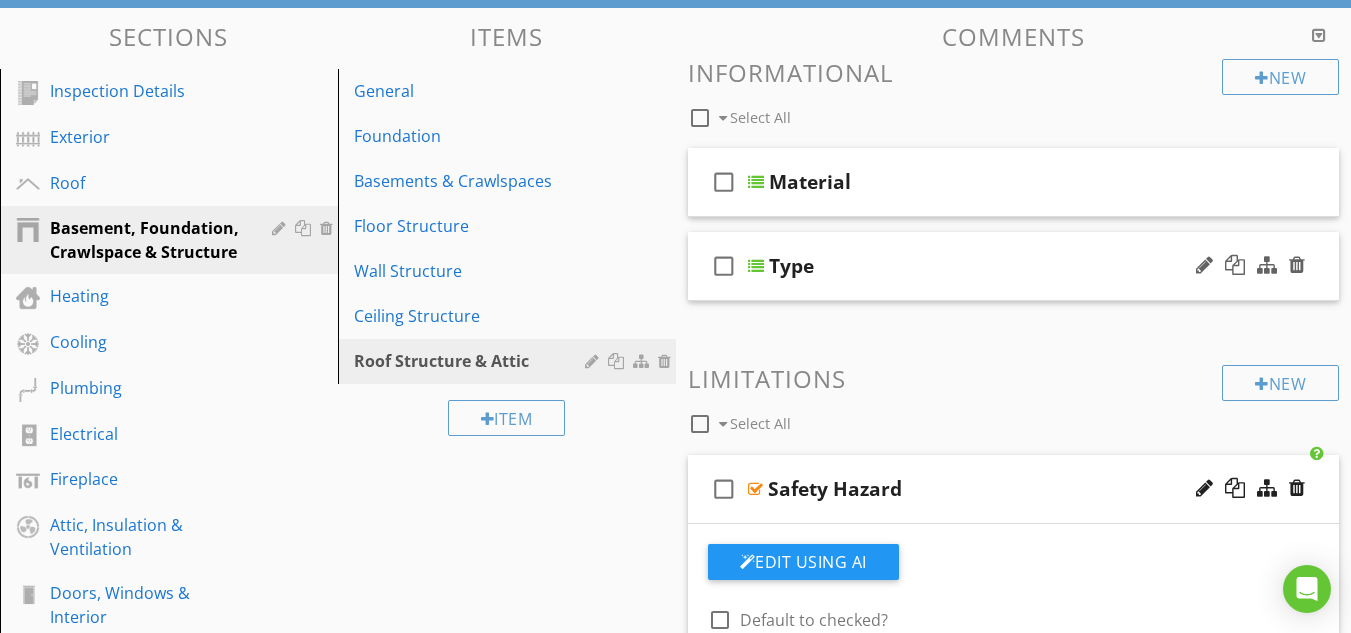 scroll, scrollTop: 152, scrollLeft: 0, axis: vertical 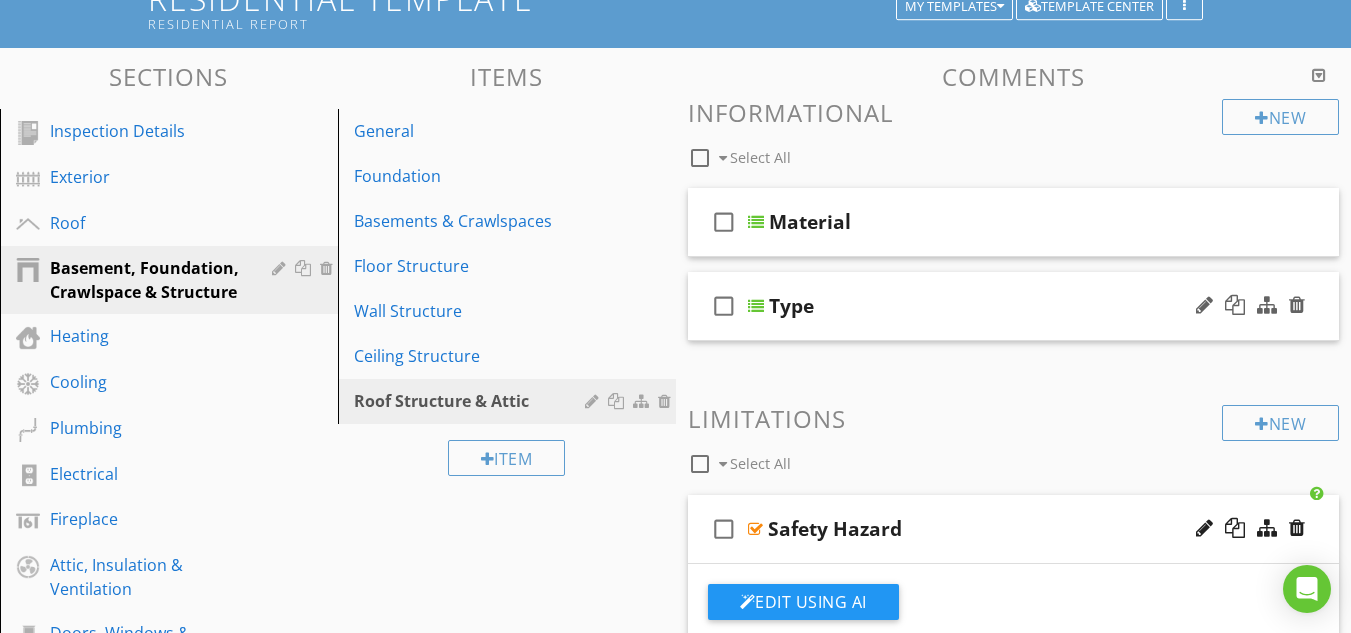 click at bounding box center [756, 306] 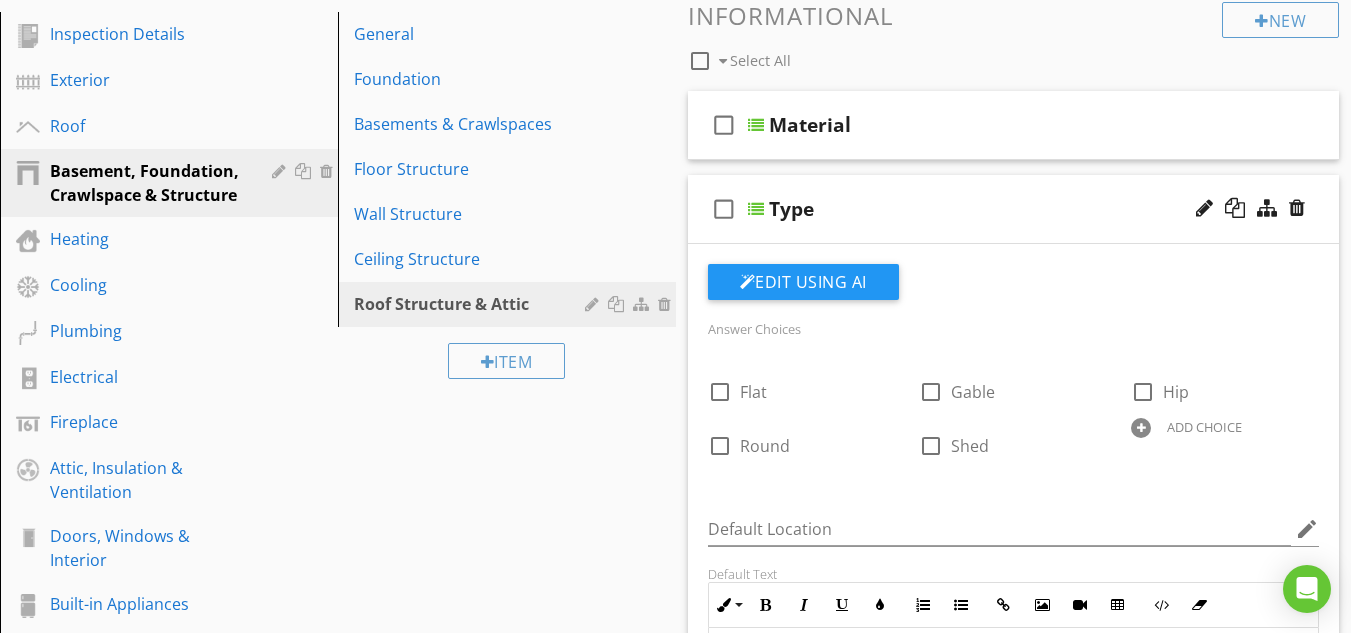 scroll, scrollTop: 247, scrollLeft: 0, axis: vertical 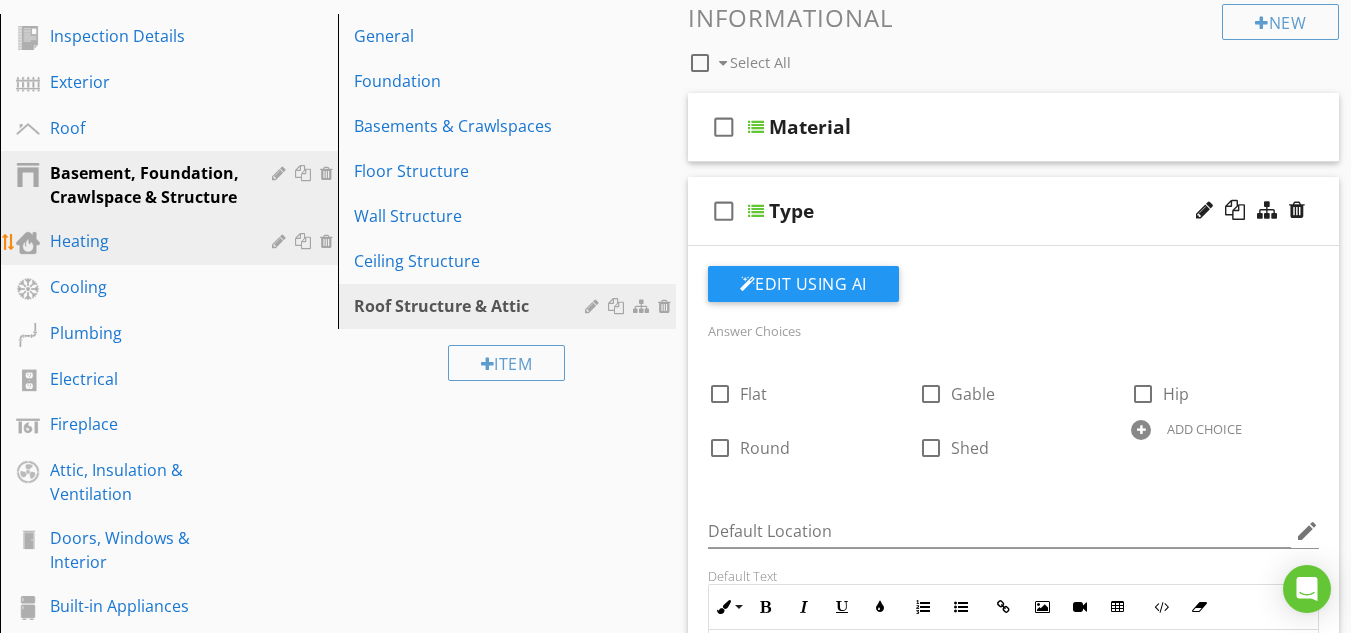 click on "Heating" at bounding box center (146, 241) 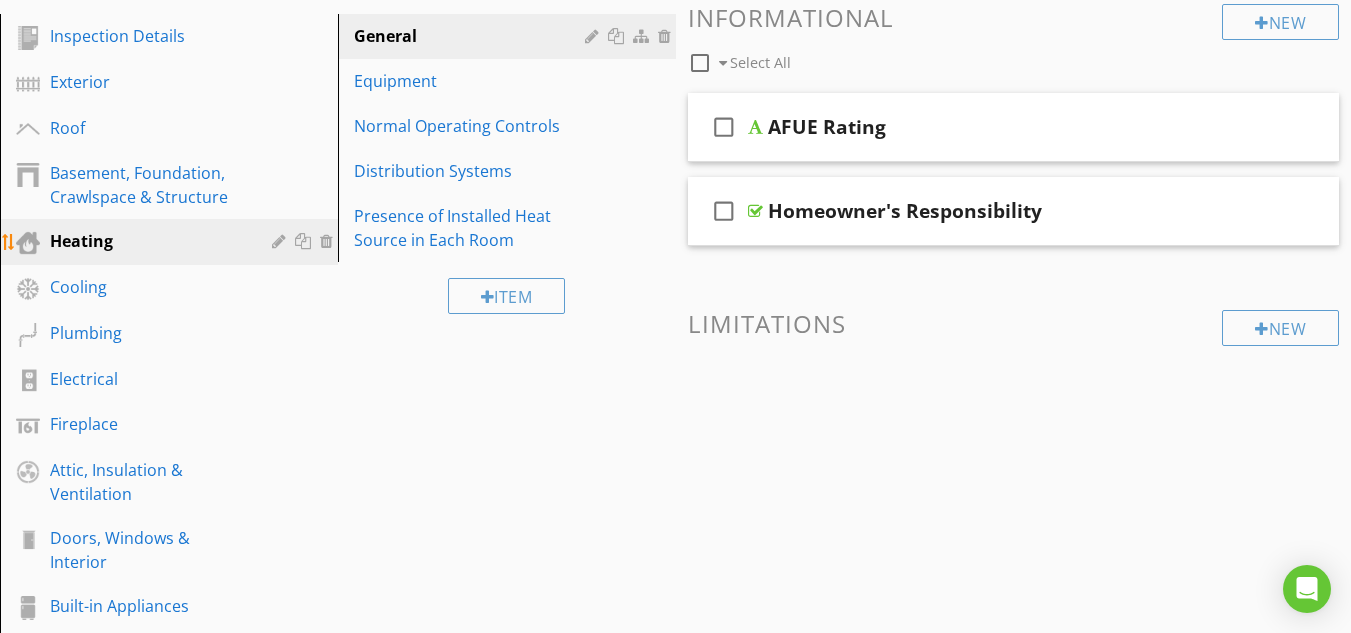 click on "Heating" at bounding box center [146, 241] 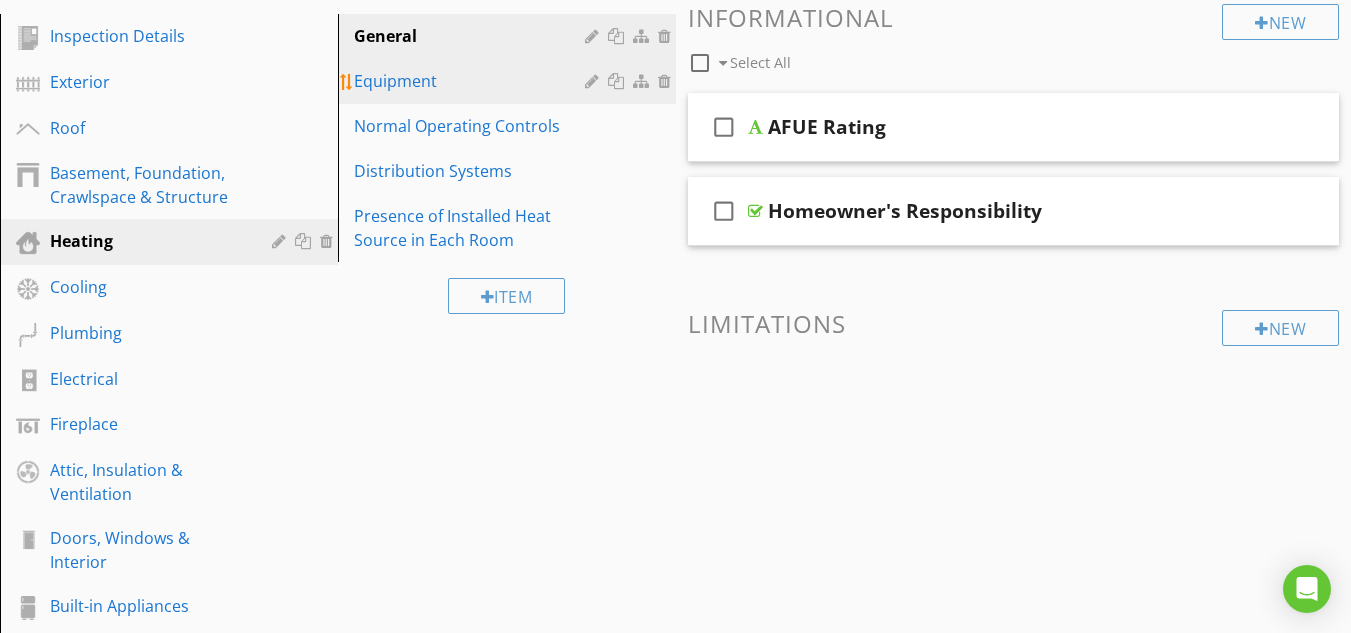 click on "Equipment" at bounding box center [472, 81] 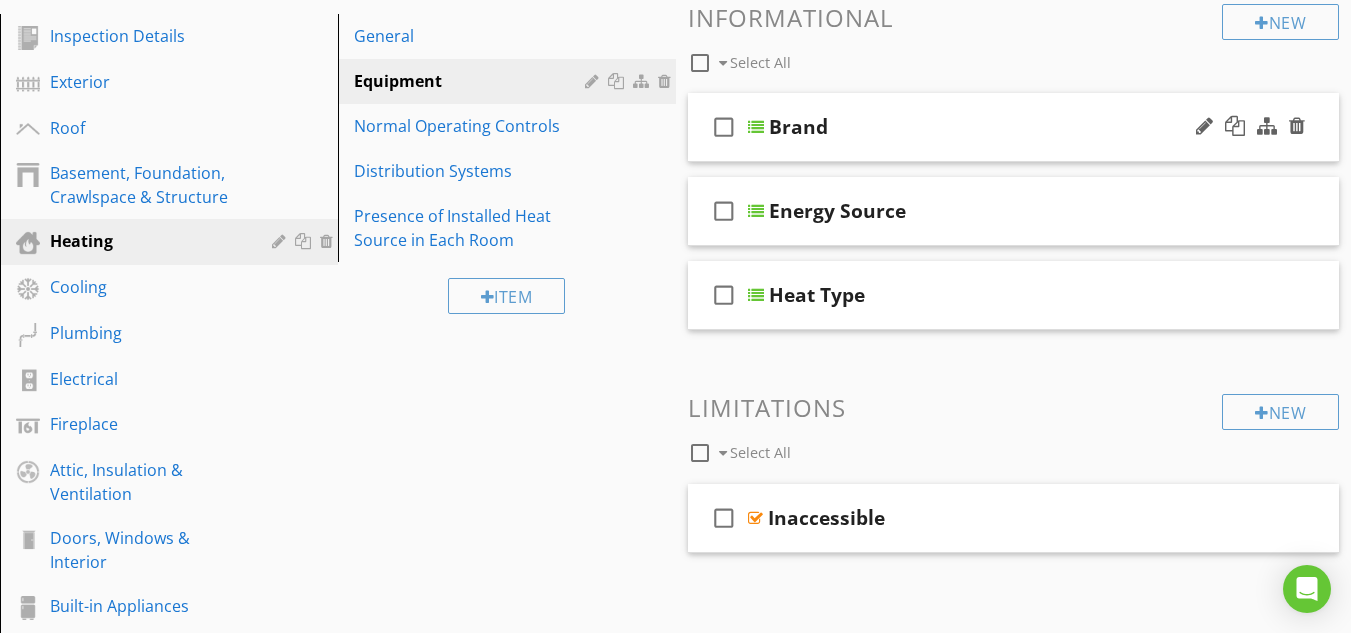 click at bounding box center (756, 127) 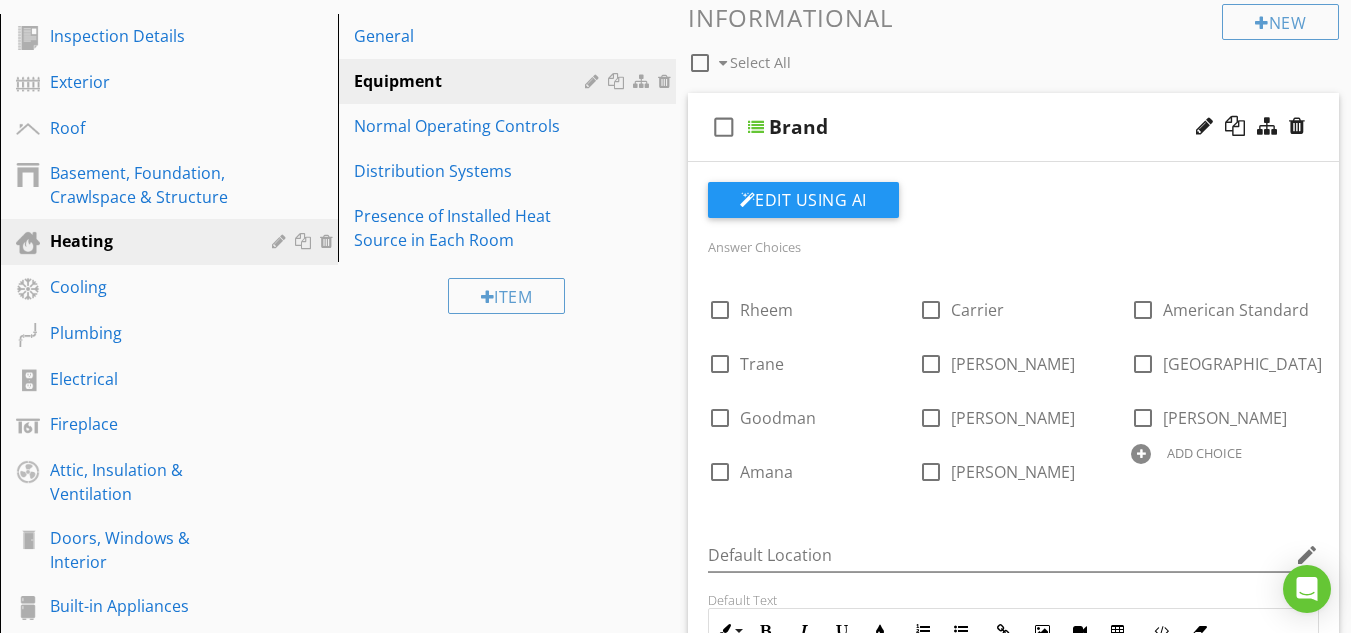 click at bounding box center [756, 127] 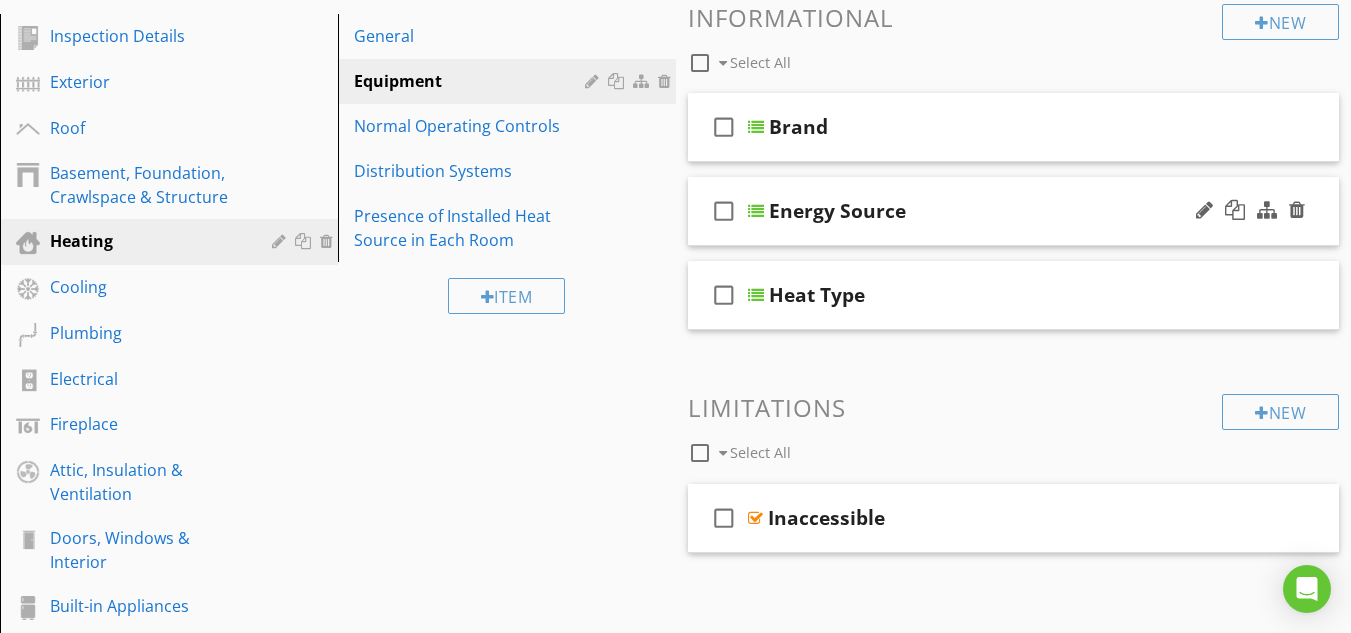 click on "Energy Source" at bounding box center [837, 211] 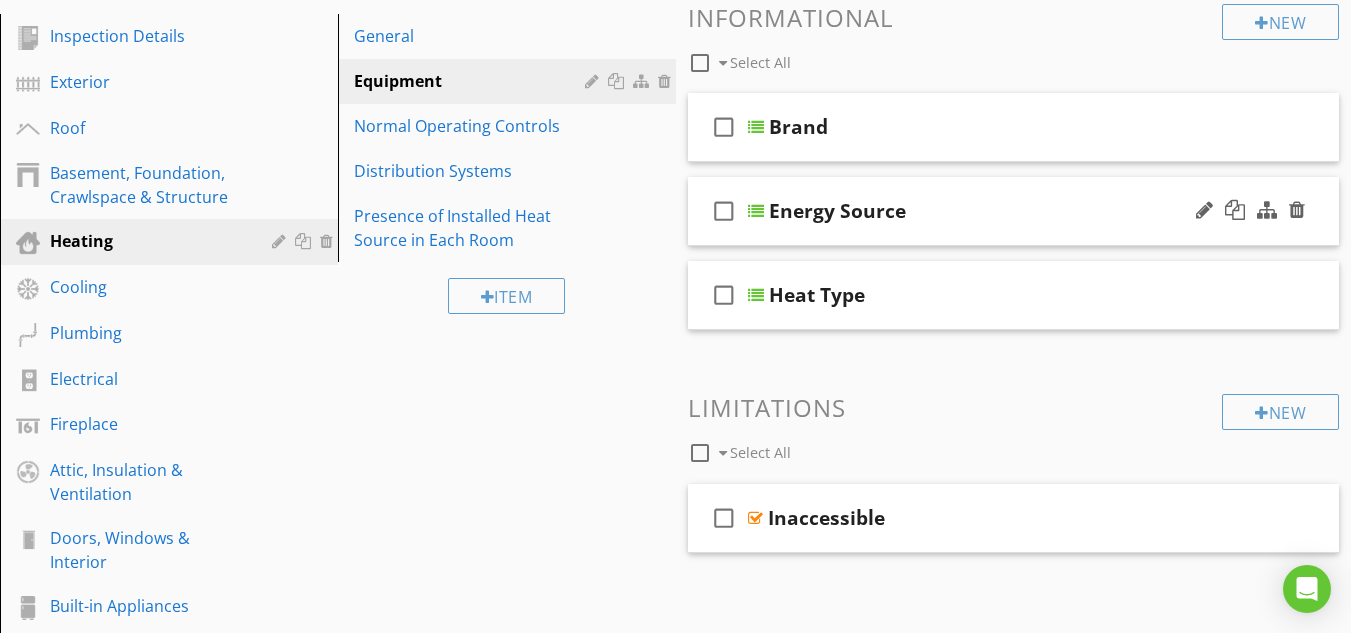 click at bounding box center [756, 211] 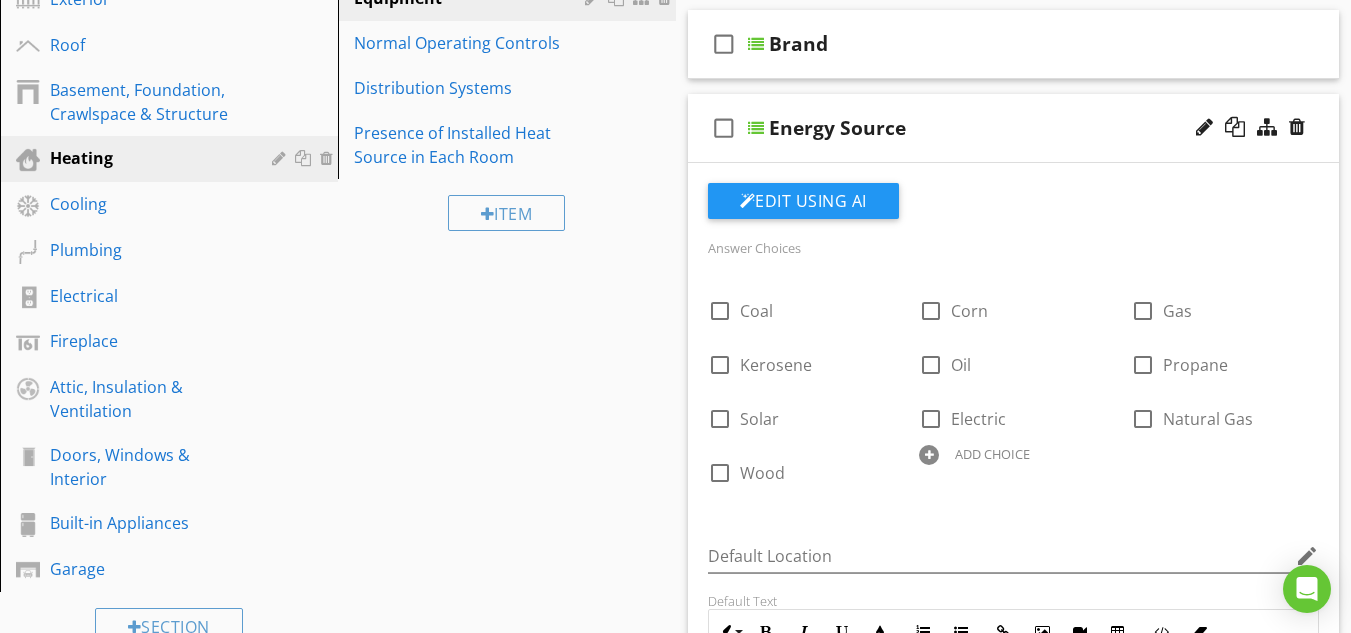 scroll, scrollTop: 327, scrollLeft: 0, axis: vertical 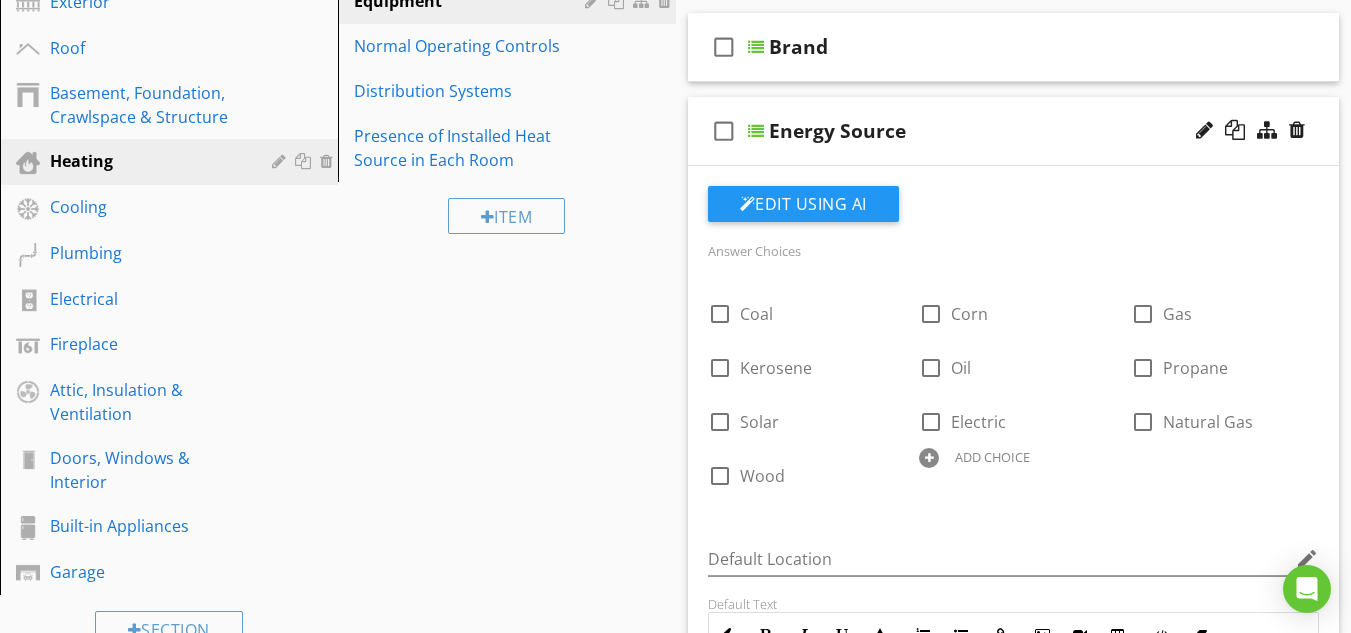 click at bounding box center (756, 131) 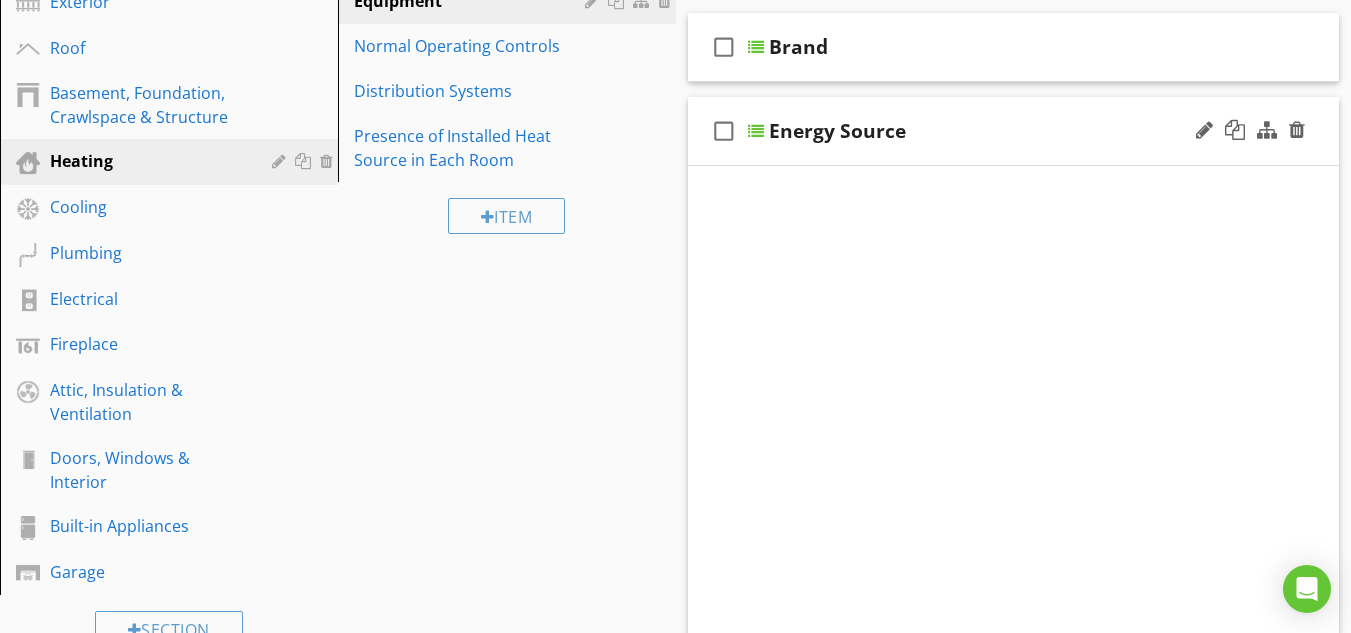 click at bounding box center [756, 131] 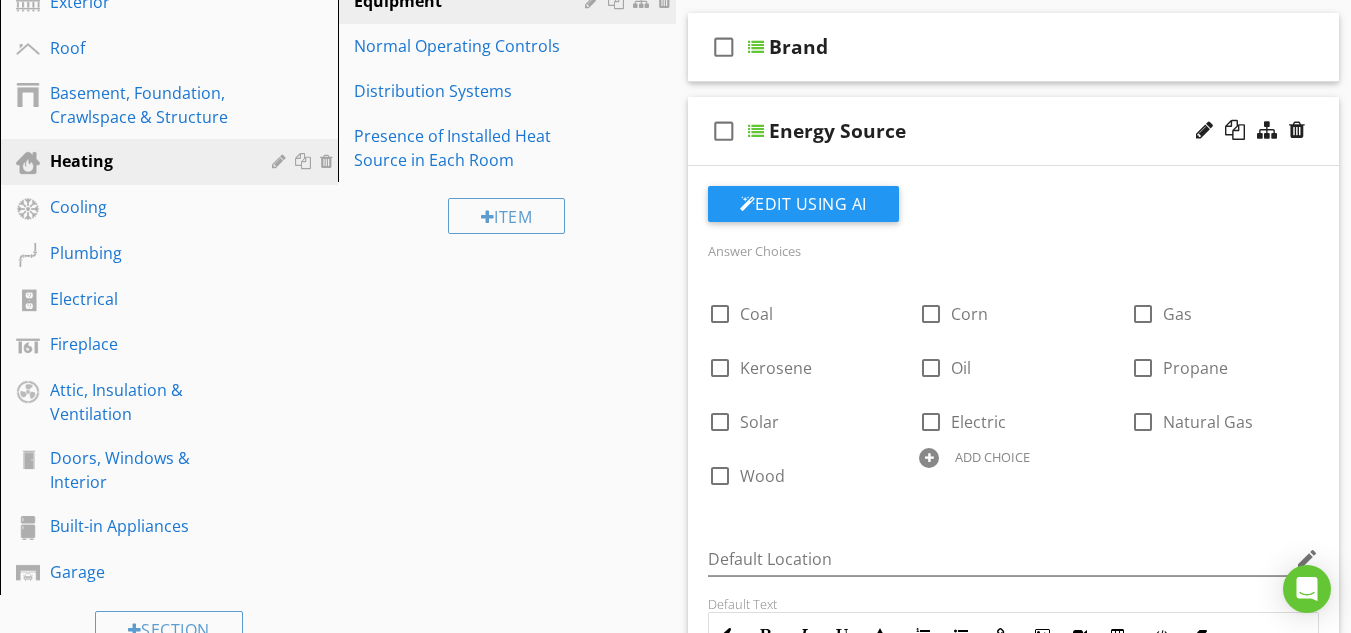 click at bounding box center (756, 131) 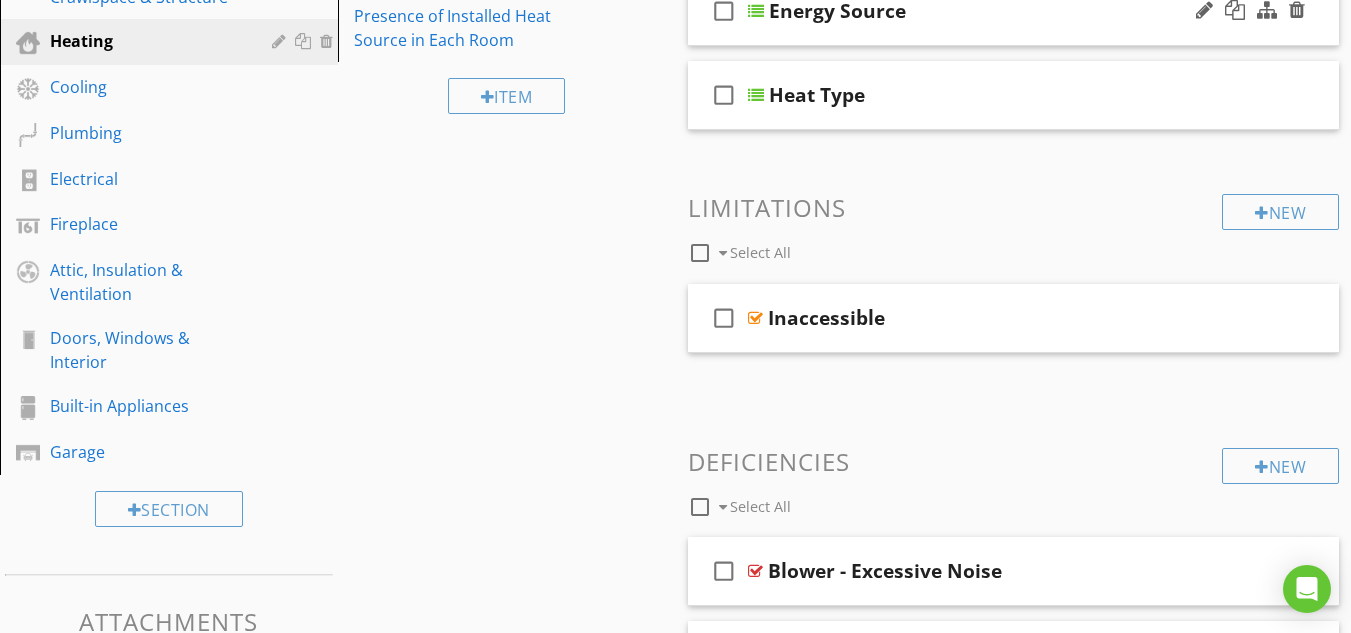 scroll, scrollTop: 407, scrollLeft: 0, axis: vertical 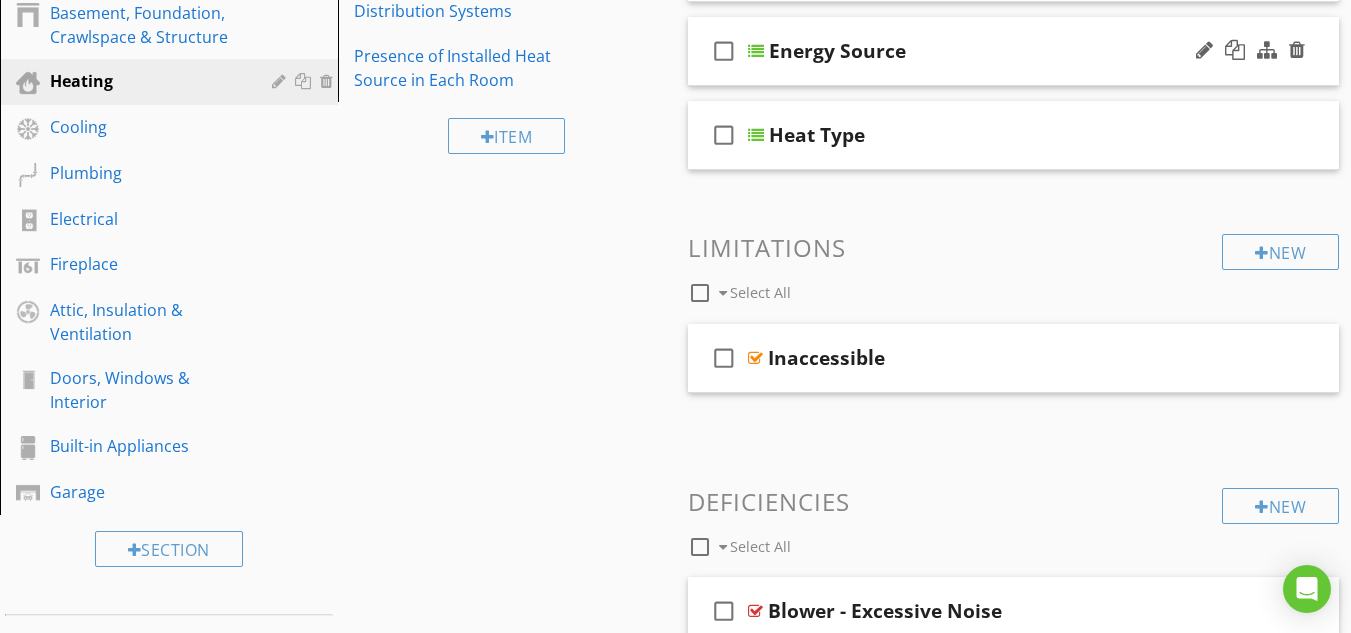 click at bounding box center (756, 135) 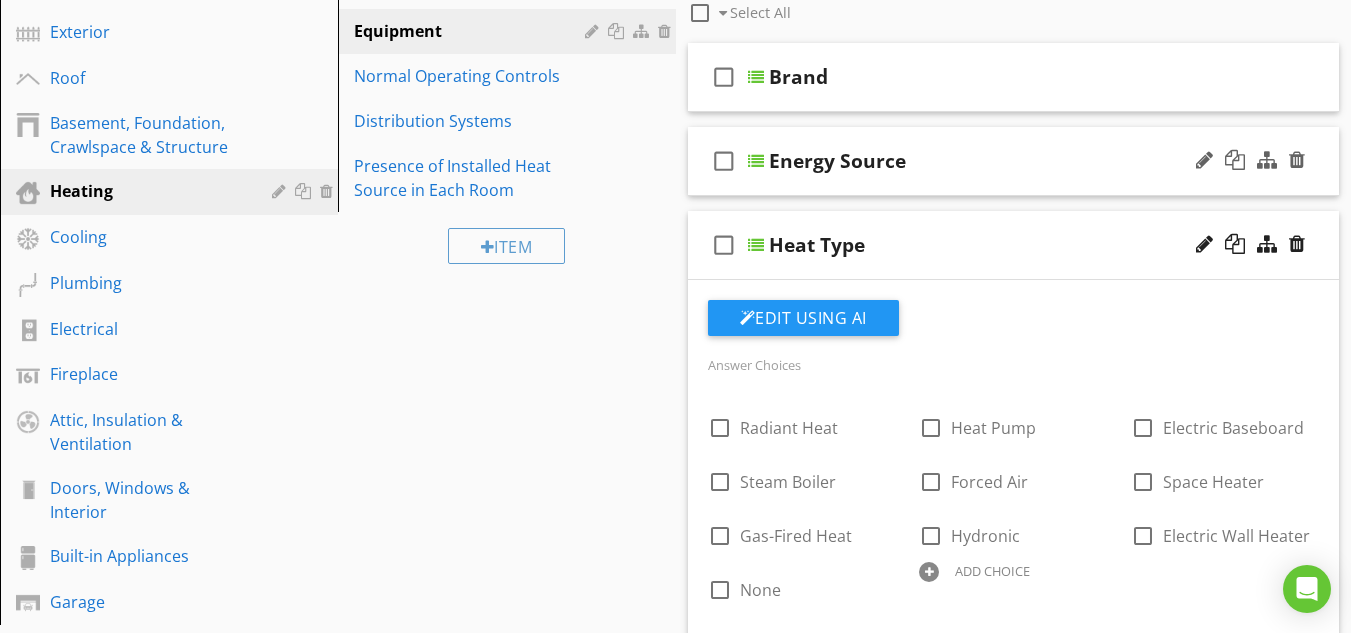 scroll, scrollTop: 295, scrollLeft: 0, axis: vertical 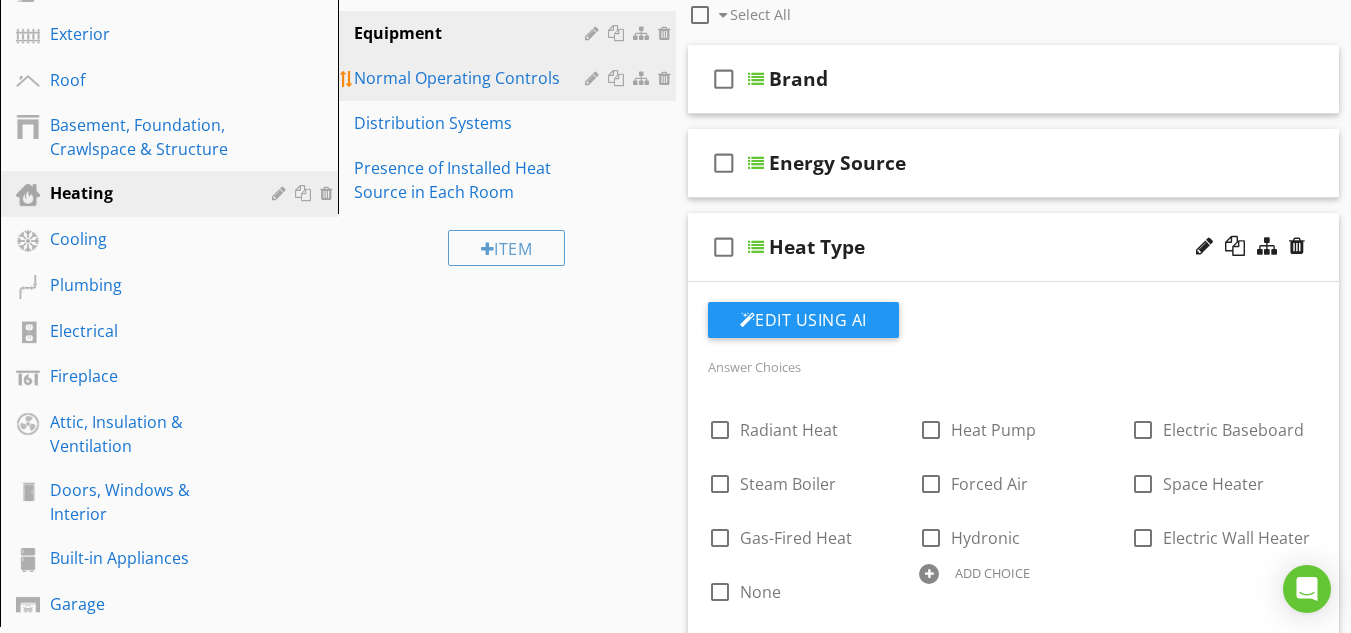 click on "Normal Operating Controls" at bounding box center (472, 78) 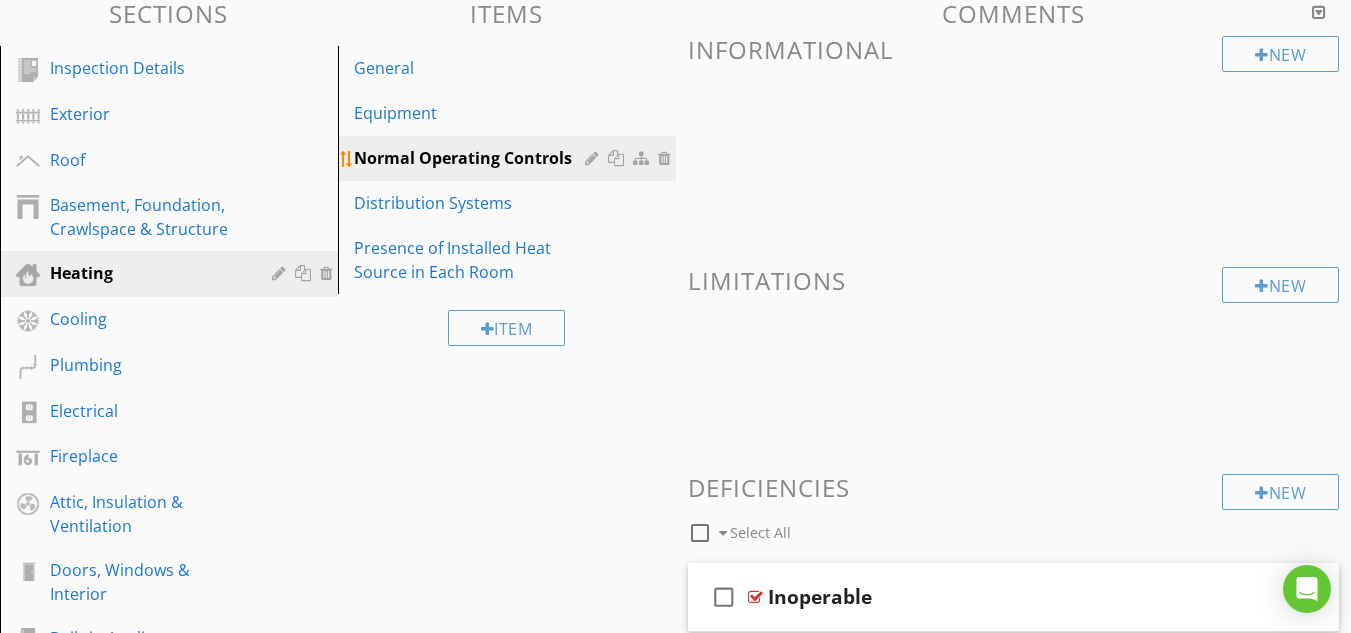 scroll, scrollTop: 175, scrollLeft: 0, axis: vertical 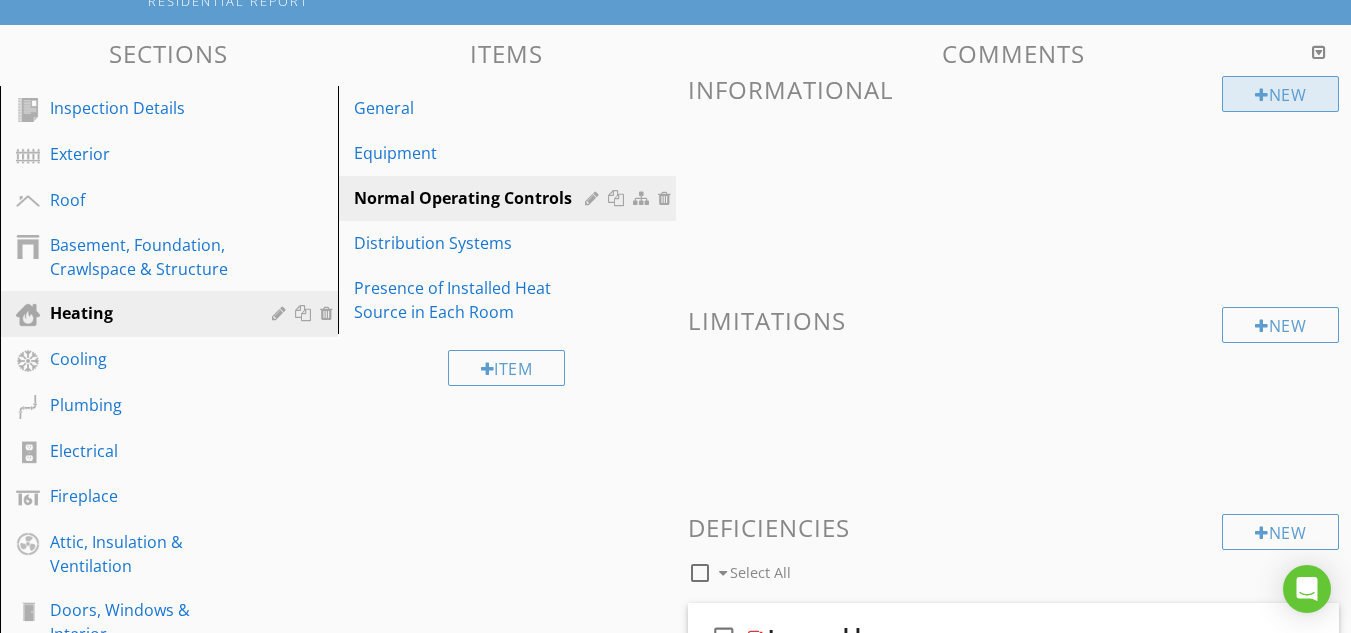 click on "New" at bounding box center [1280, 94] 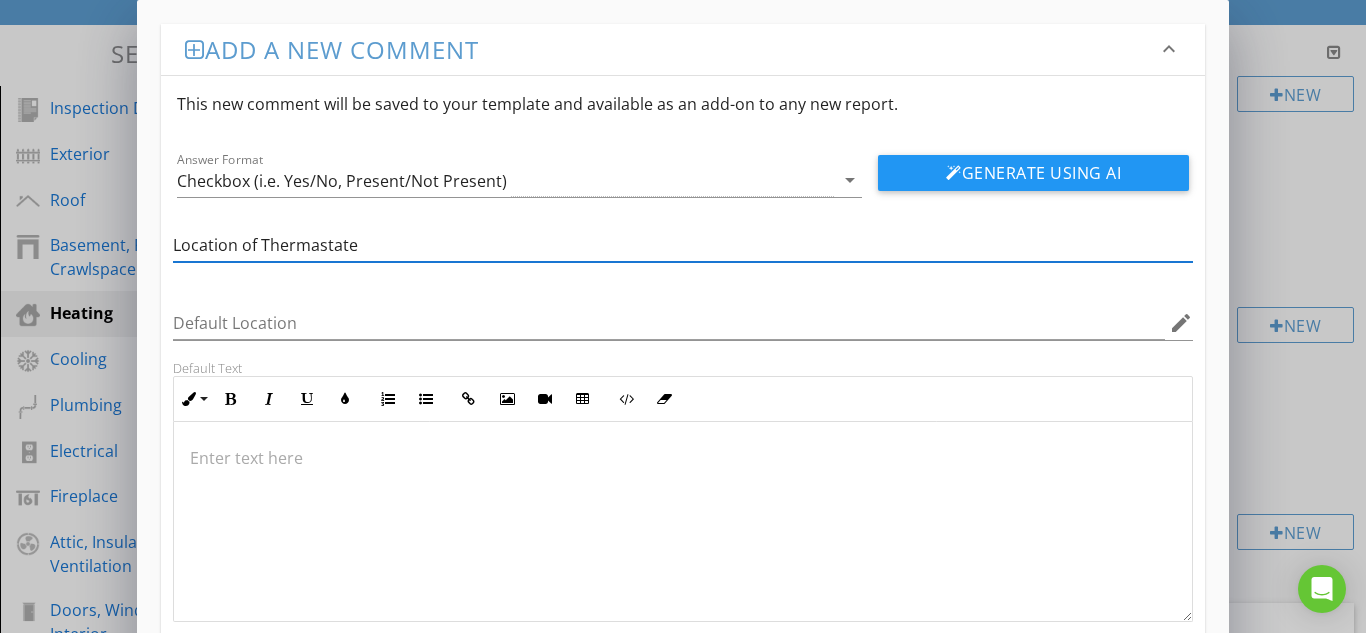 click on "Location of Thermastate" at bounding box center (683, 245) 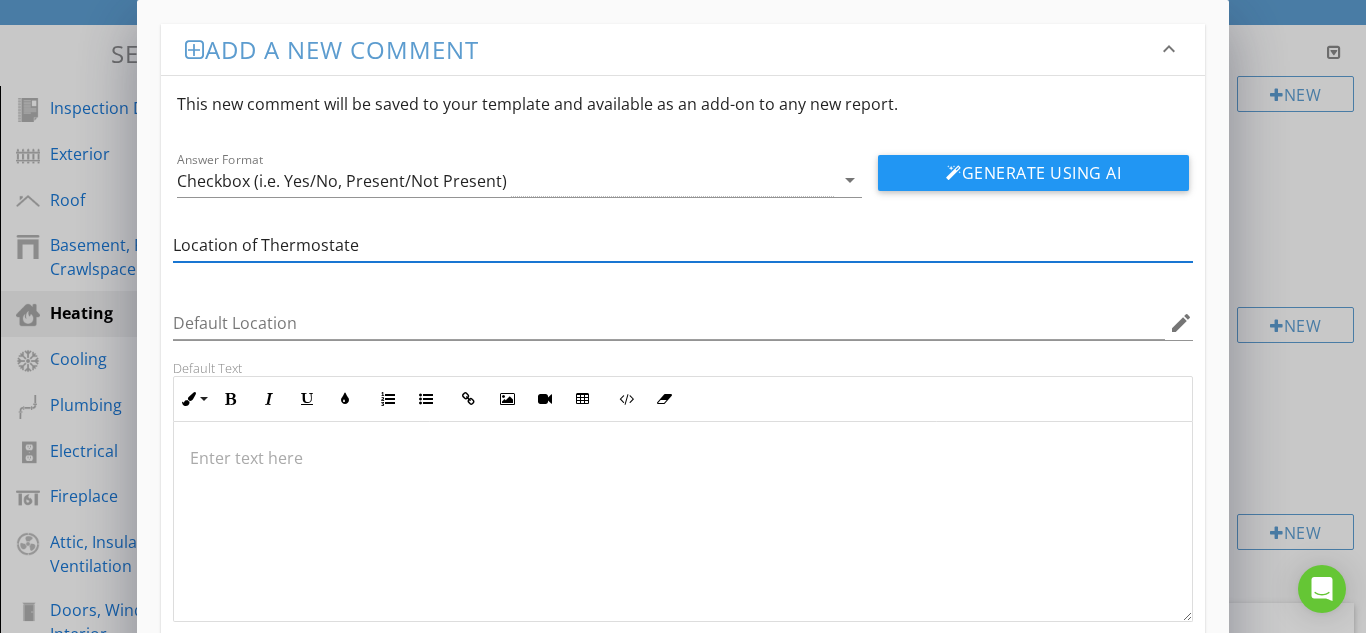 click on "Location of Thermostate" at bounding box center [683, 245] 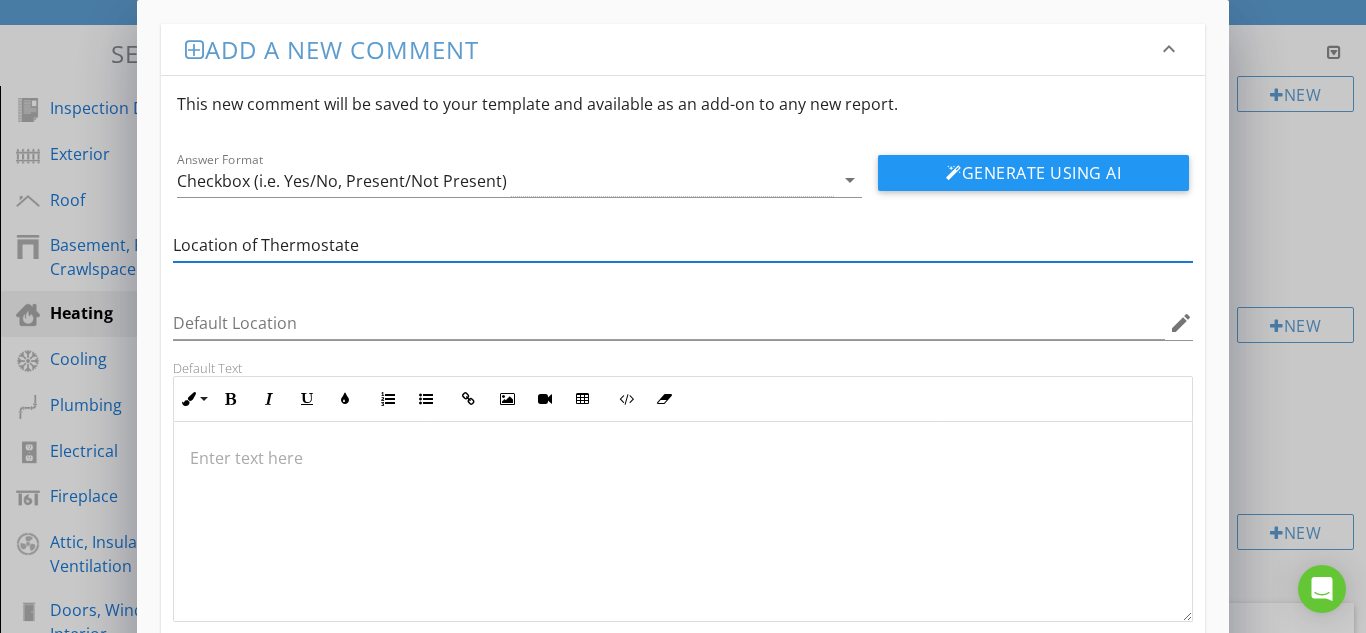click on "Location of Thermostate" at bounding box center (683, 245) 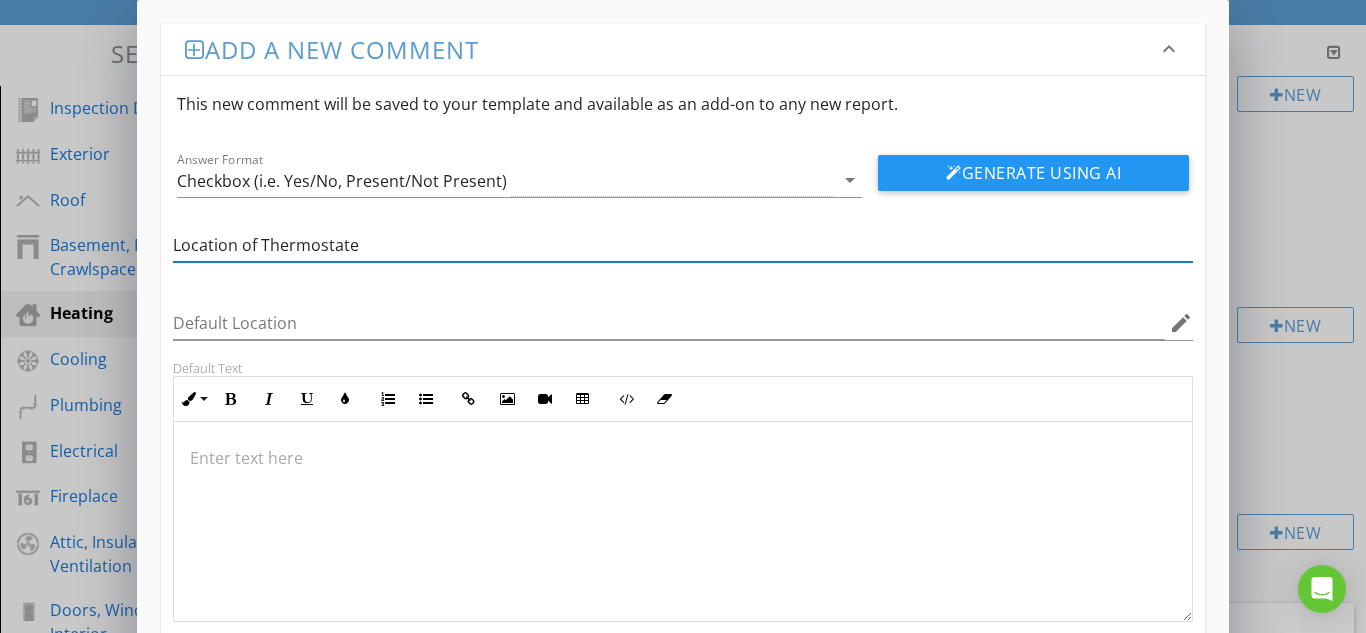 click on "Location of Thermostate" at bounding box center [683, 245] 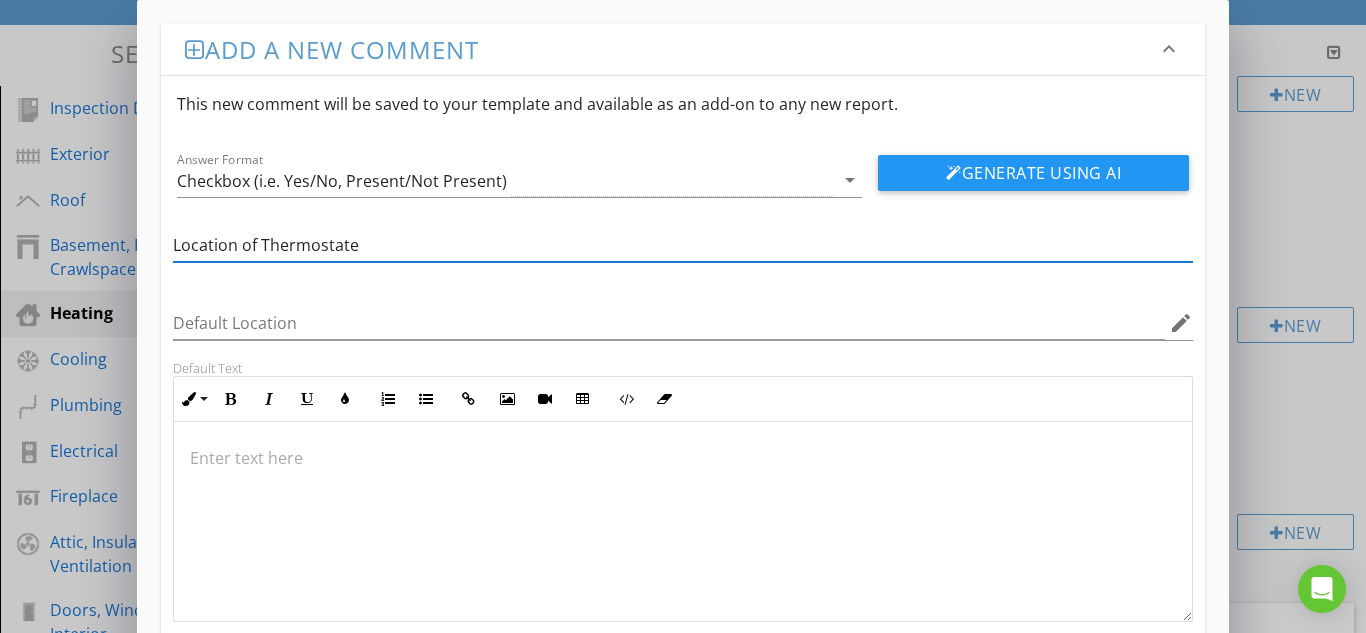 click on "Location of Thermostate" at bounding box center (683, 245) 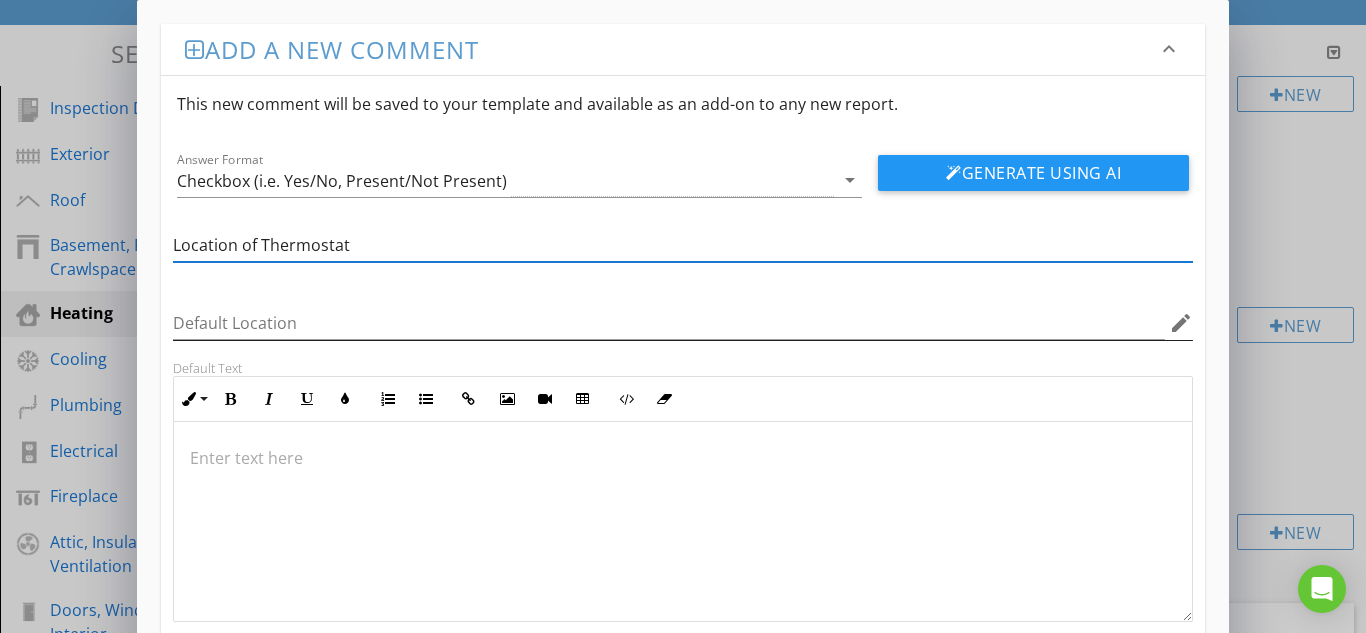 click on "edit" at bounding box center [1181, 323] 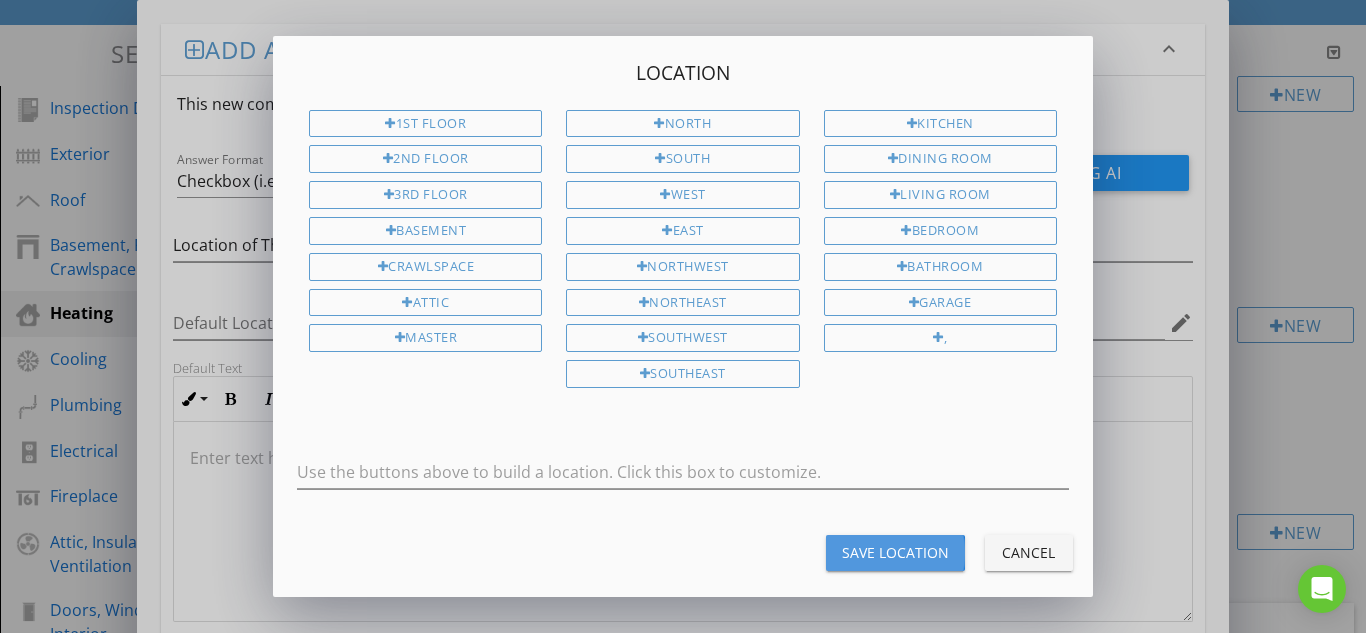 click on "Save Location" at bounding box center (895, 552) 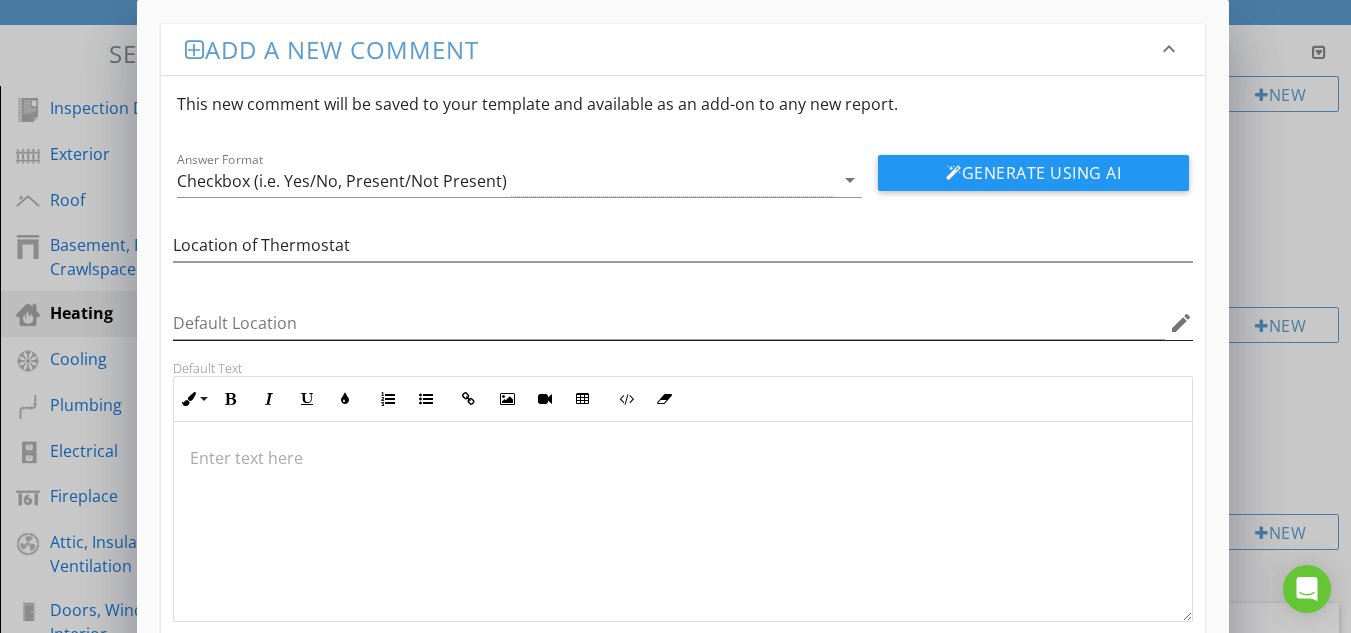 click on "edit" at bounding box center [1181, 323] 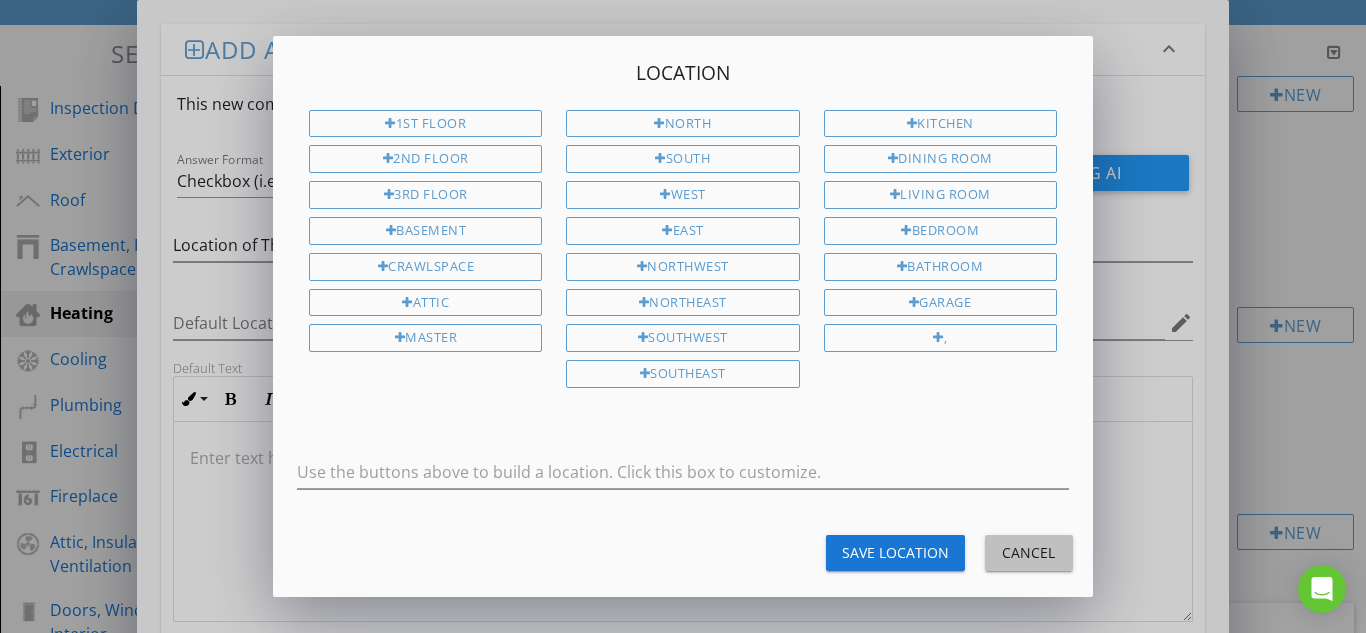 click on "Cancel" at bounding box center [1029, 552] 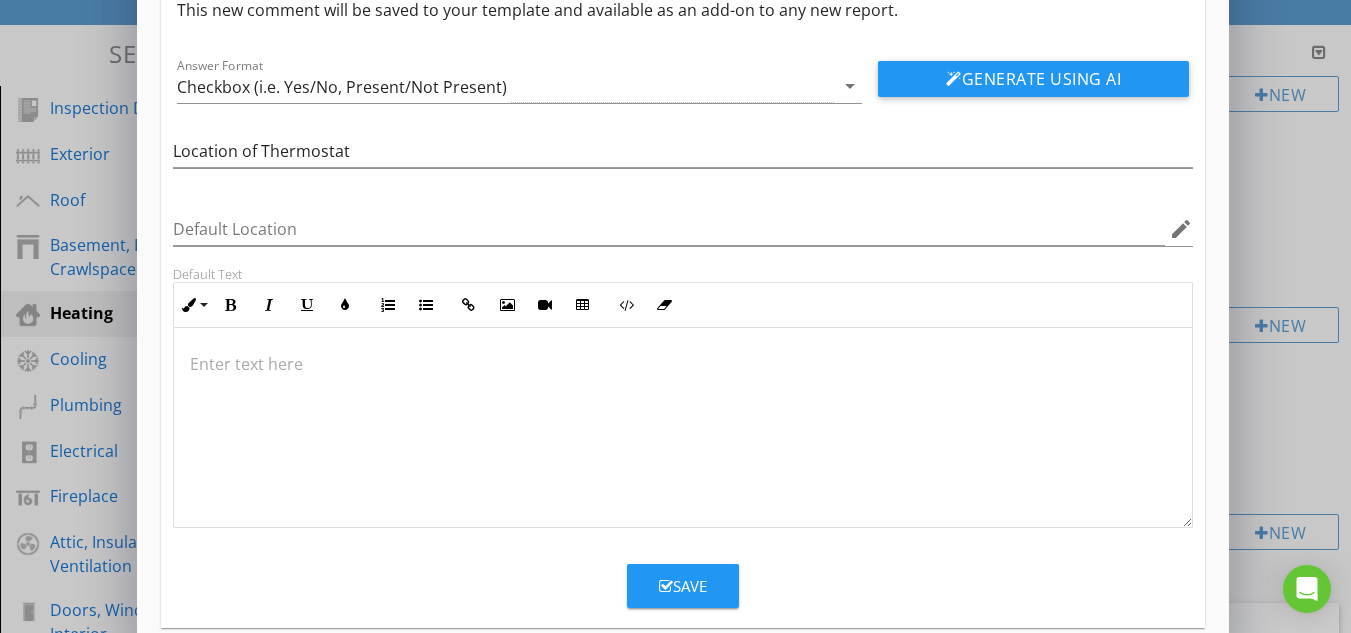 scroll, scrollTop: 125, scrollLeft: 0, axis: vertical 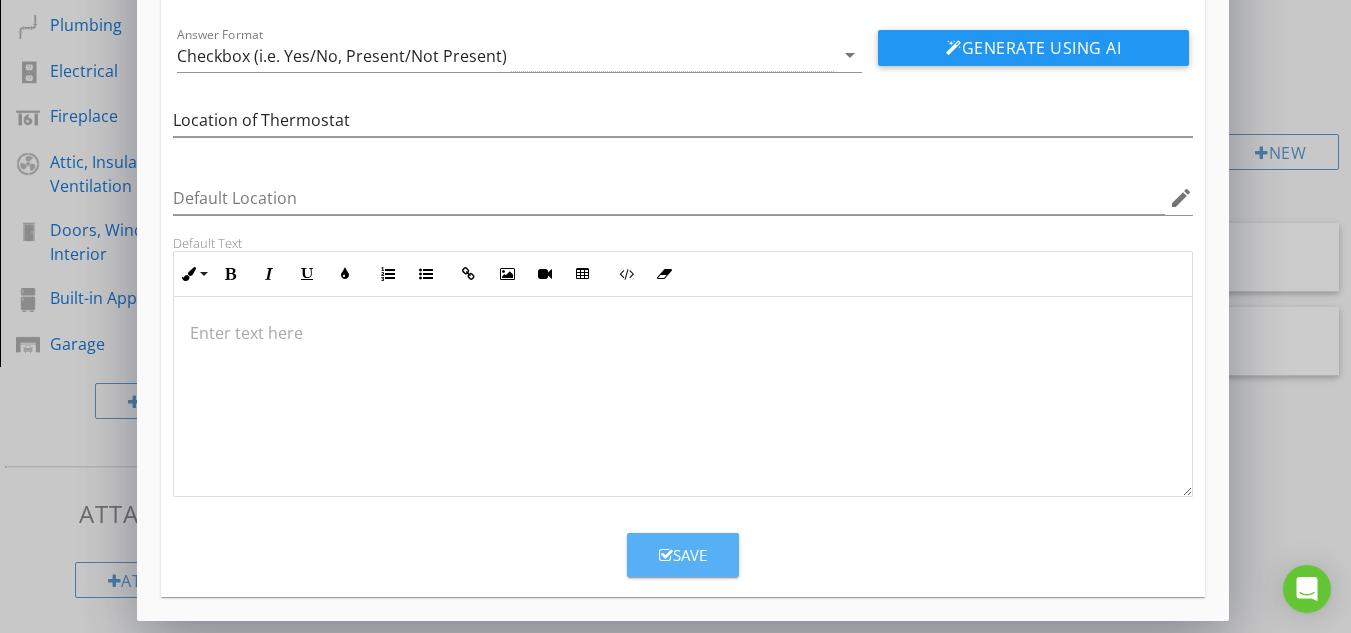 click on "Save" at bounding box center [683, 555] 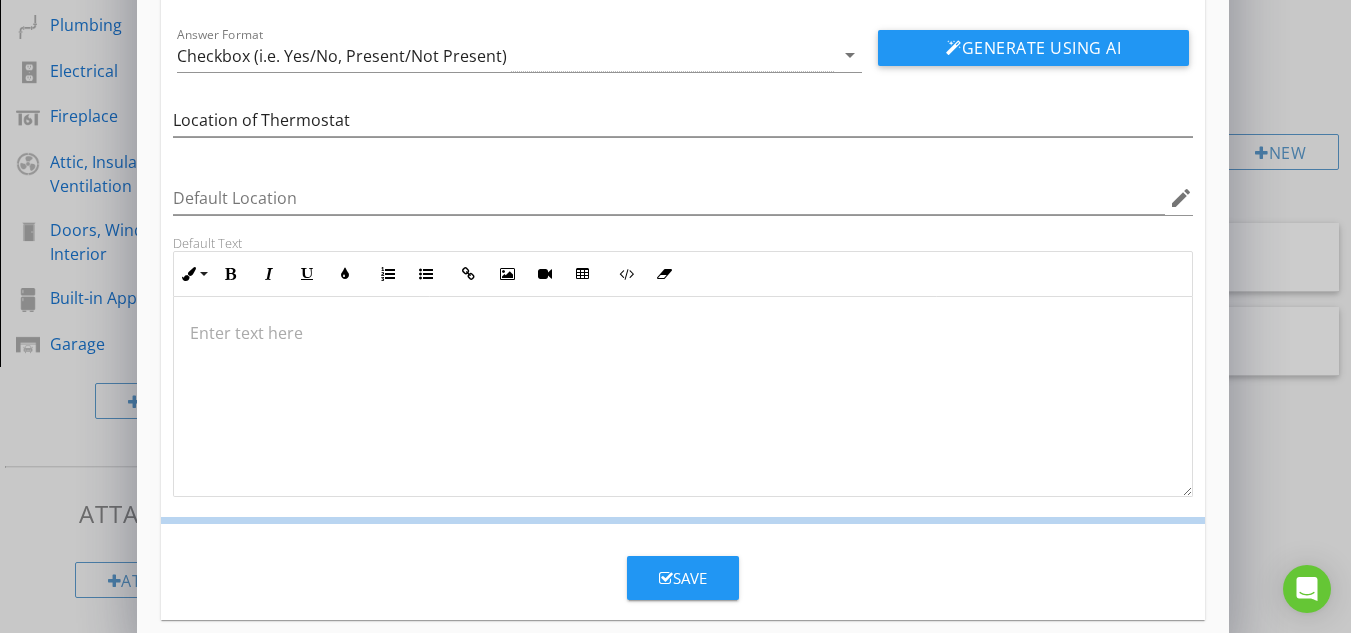 scroll, scrollTop: 28, scrollLeft: 0, axis: vertical 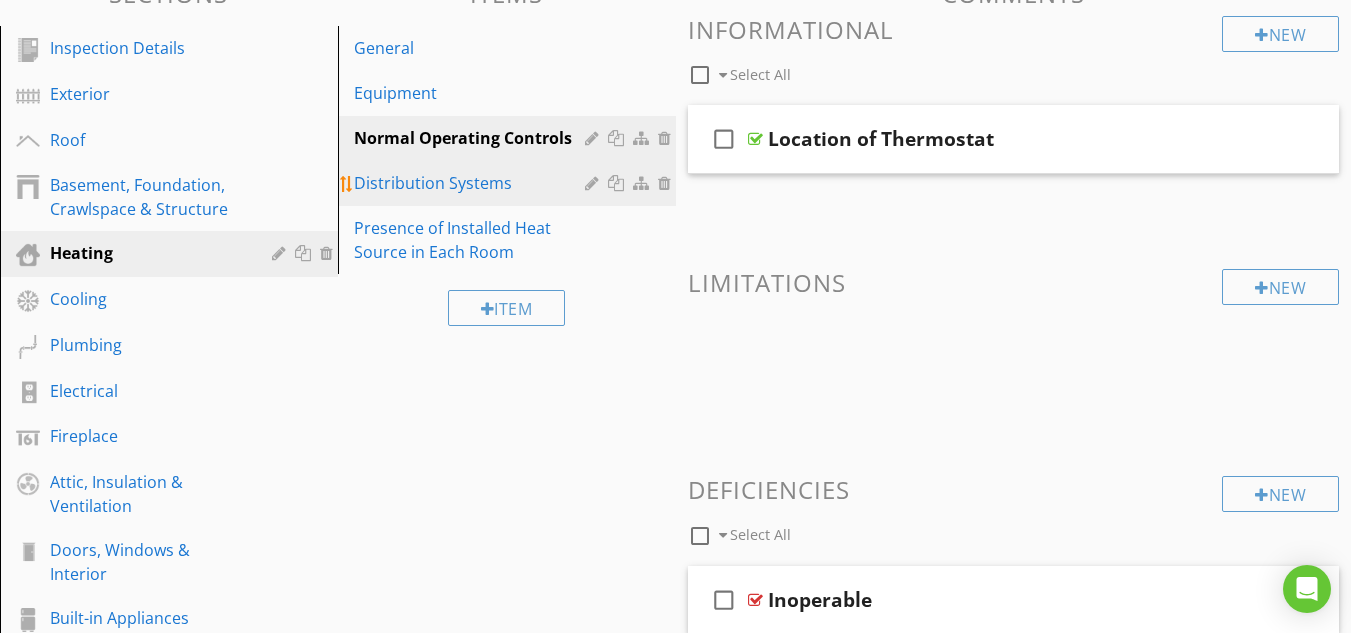 click on "Distribution Systems" at bounding box center (472, 183) 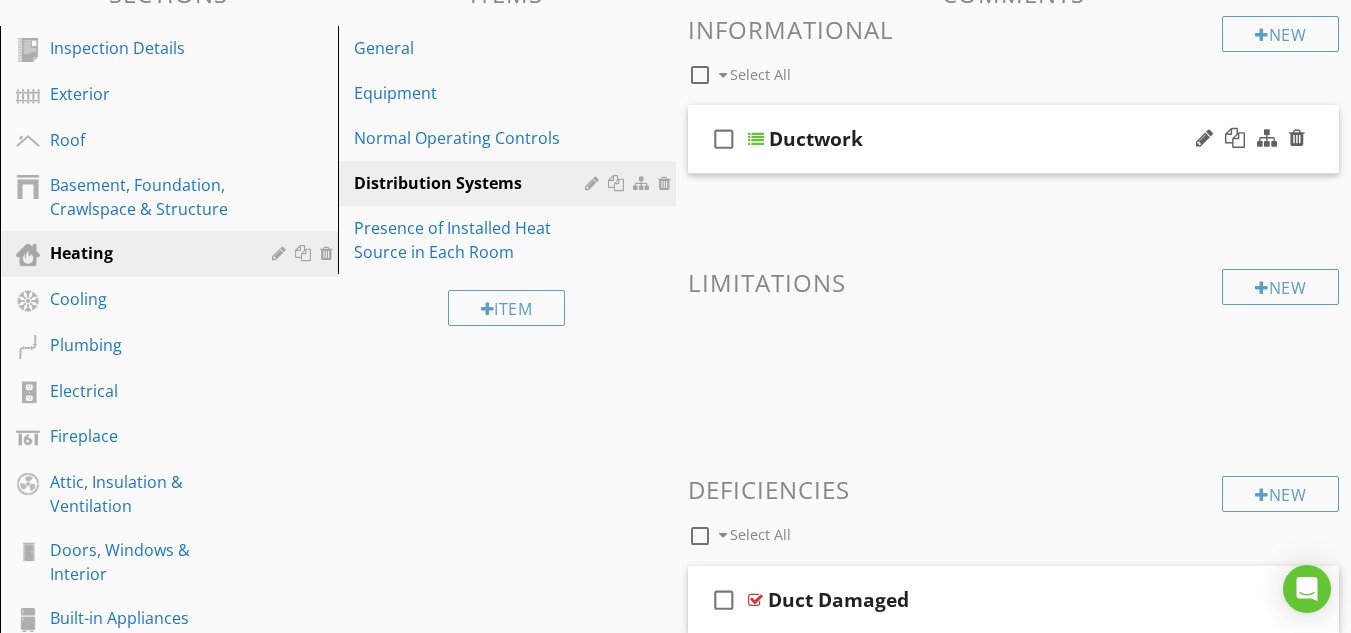 click at bounding box center (756, 139) 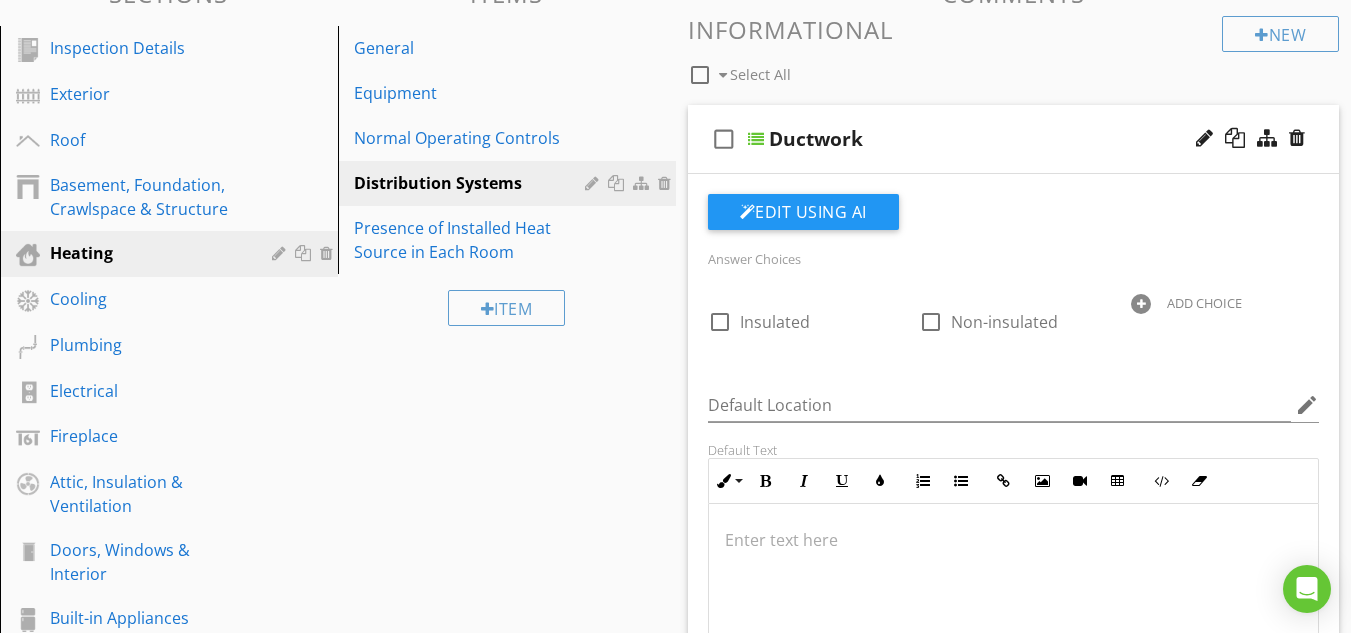 click at bounding box center [1141, 304] 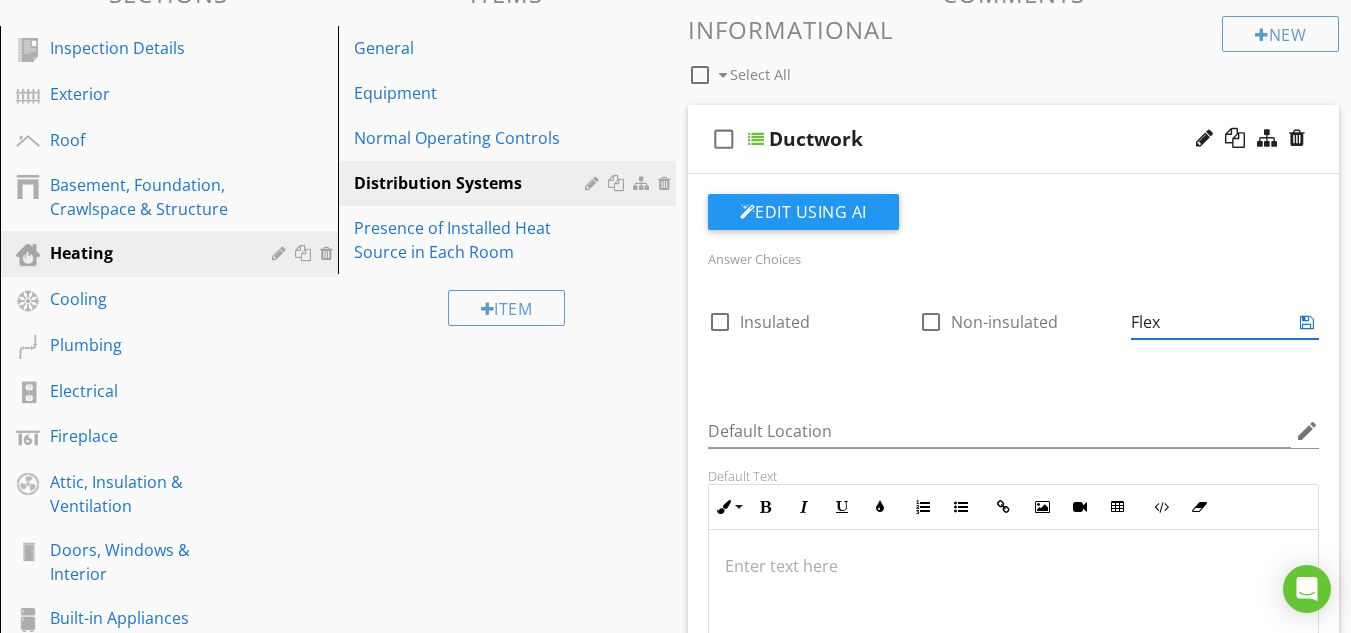 click at bounding box center (1307, 322) 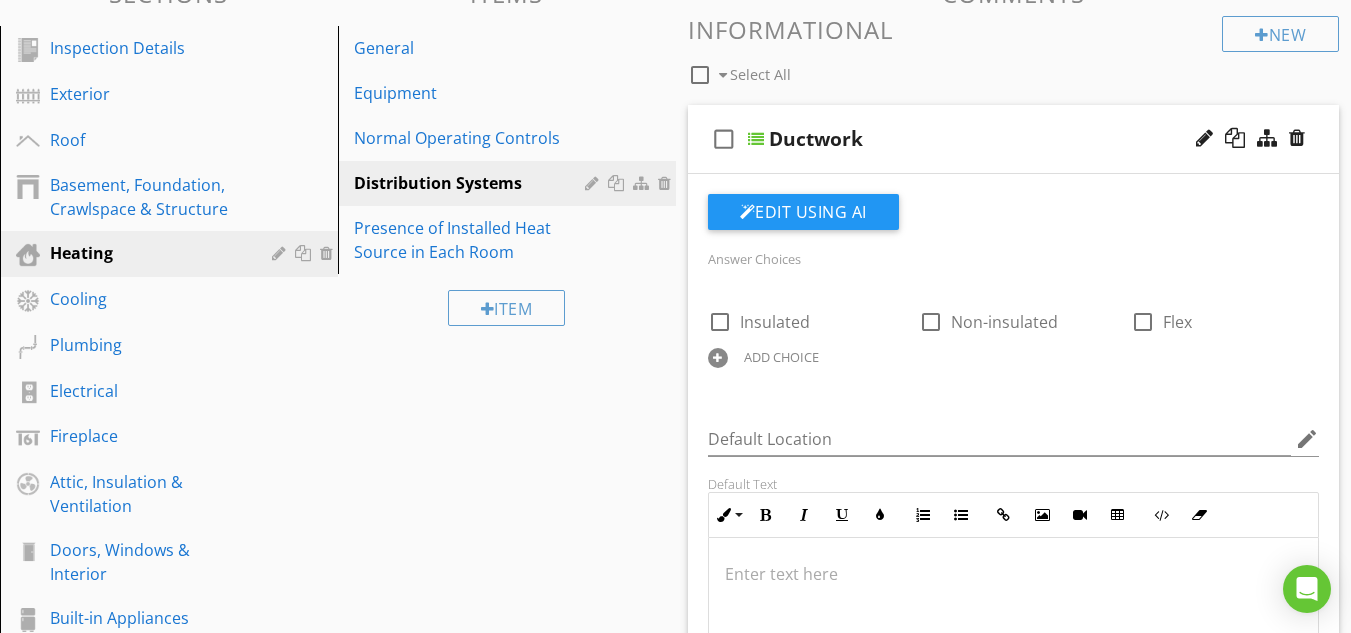 click at bounding box center [718, 358] 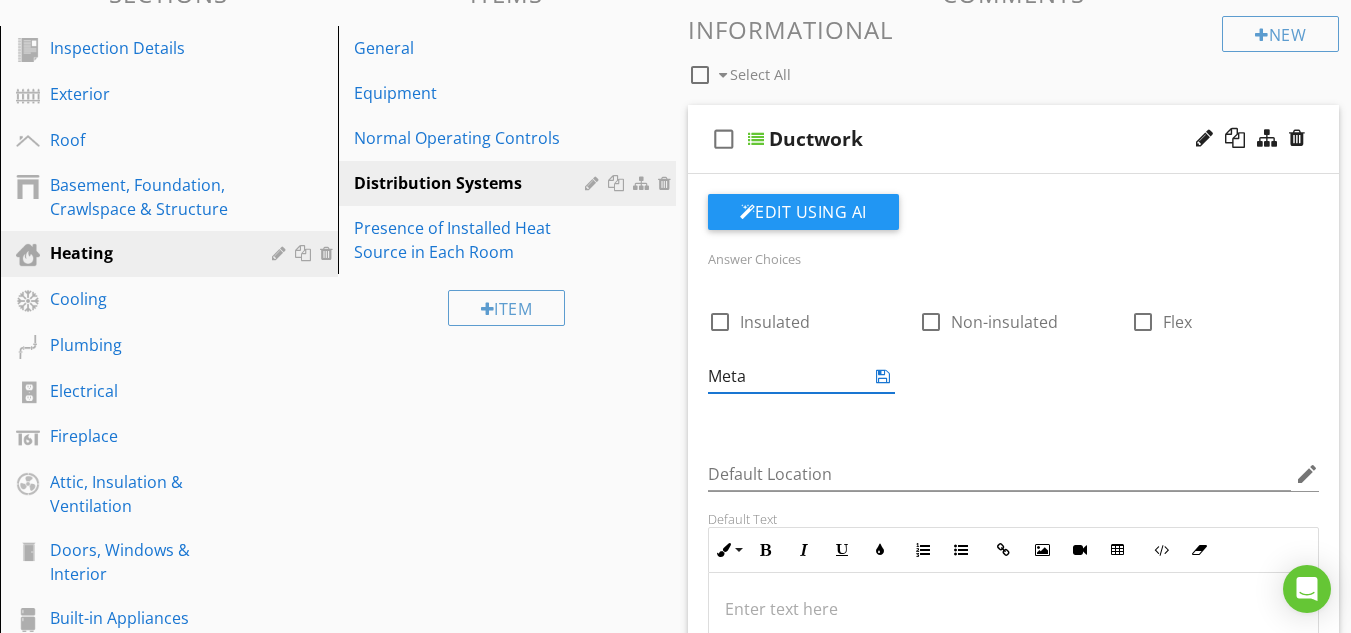 type on "Metal" 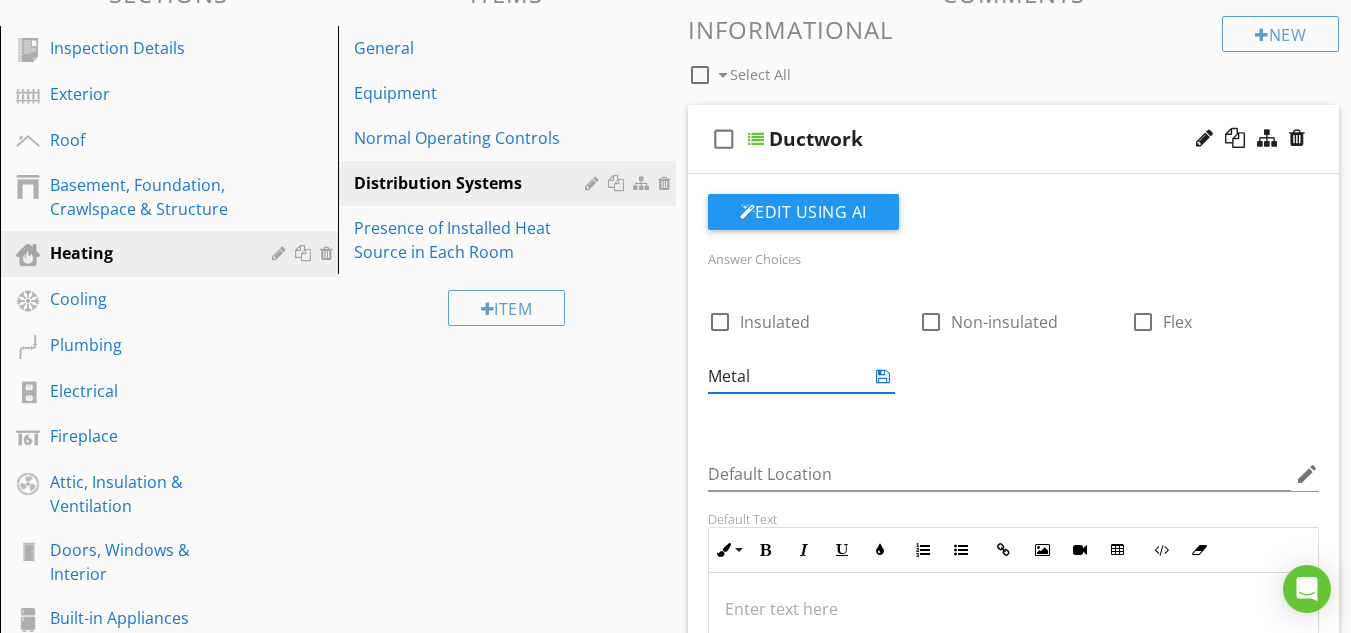 click at bounding box center [883, 376] 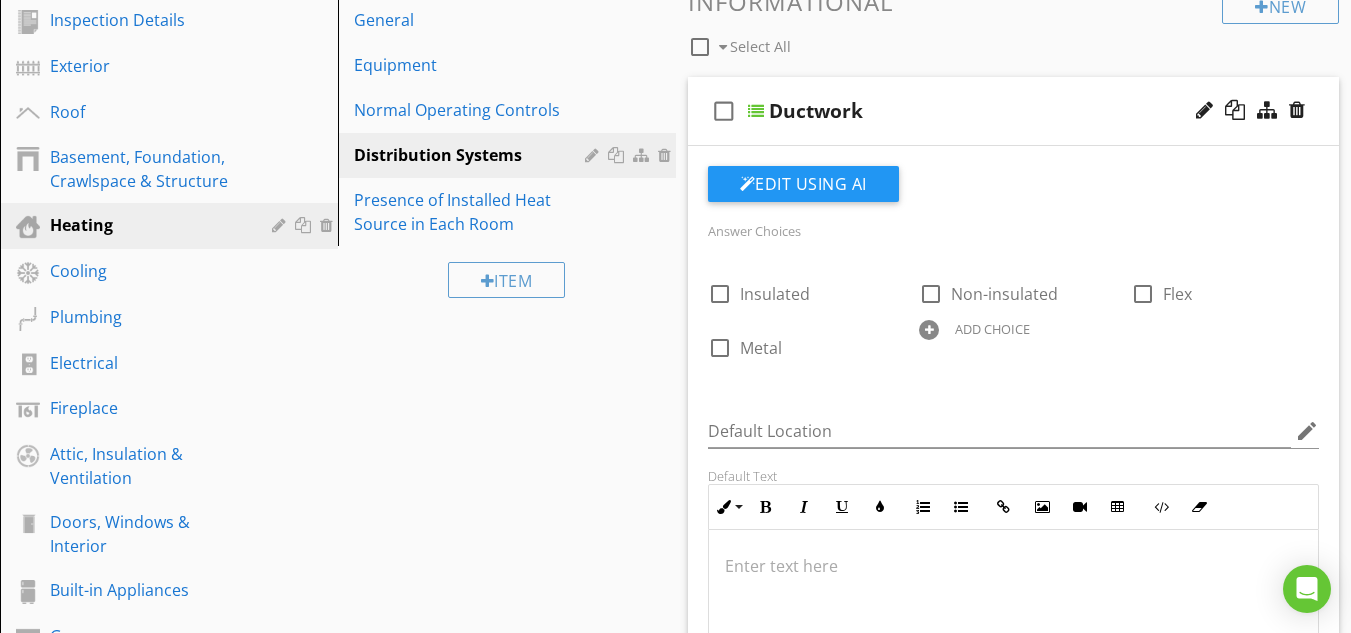 scroll, scrollTop: 241, scrollLeft: 0, axis: vertical 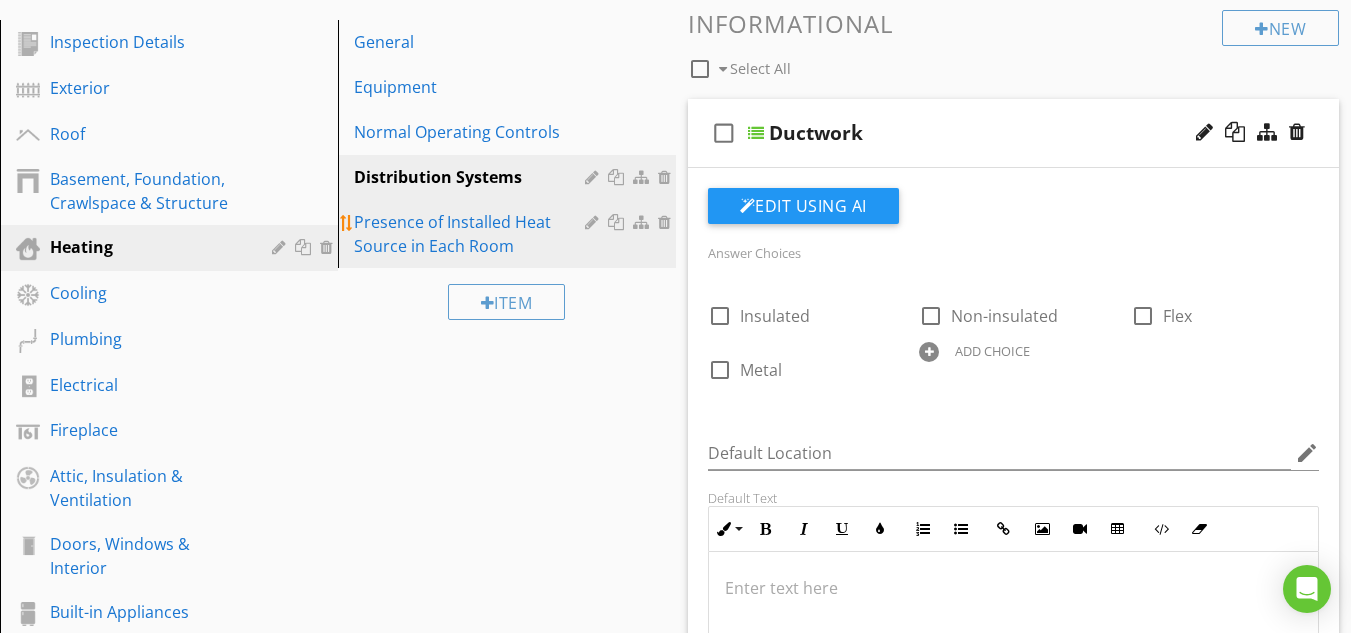 click on "Presence of Installed Heat Source in Each Room" at bounding box center [472, 234] 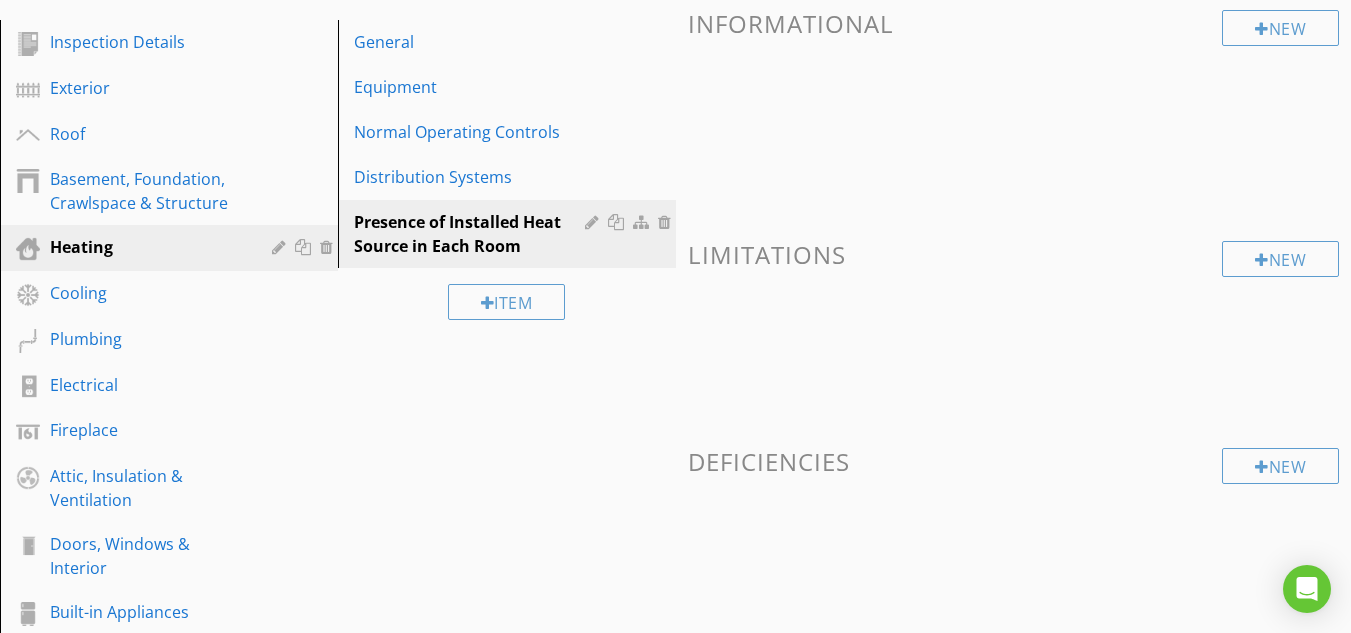 drag, startPoint x: 1144, startPoint y: 442, endPoint x: 1110, endPoint y: 469, distance: 43.416588 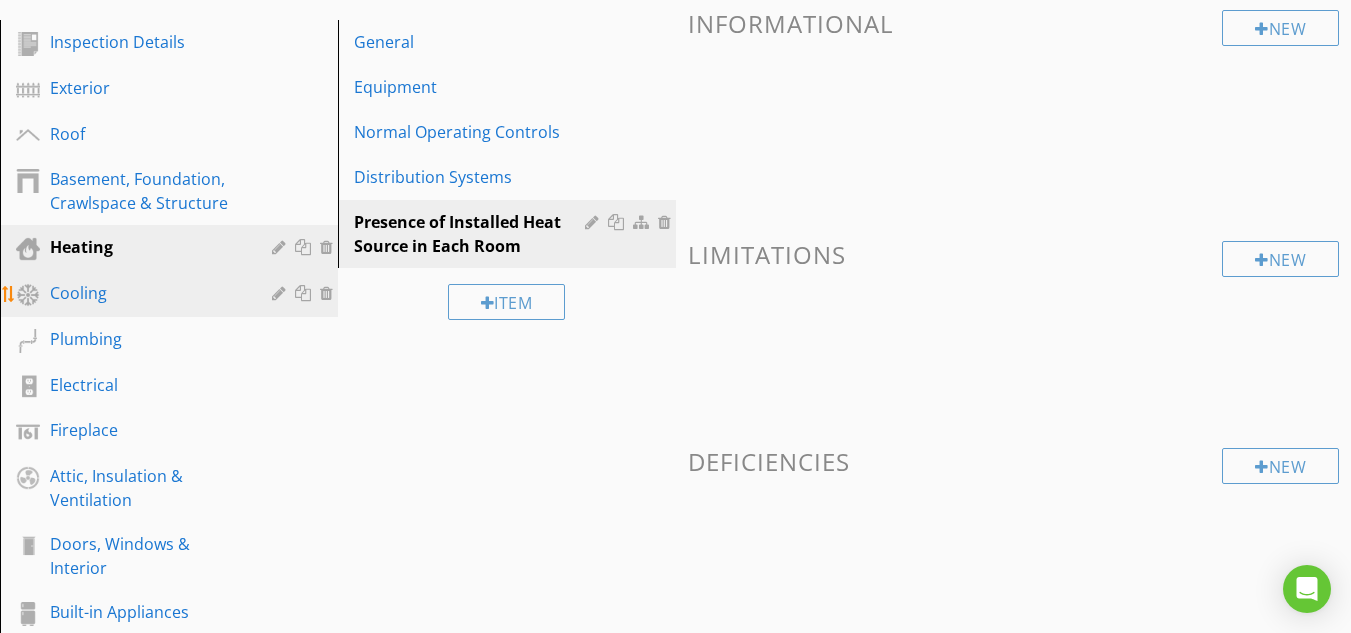 click on "Cooling" at bounding box center (146, 293) 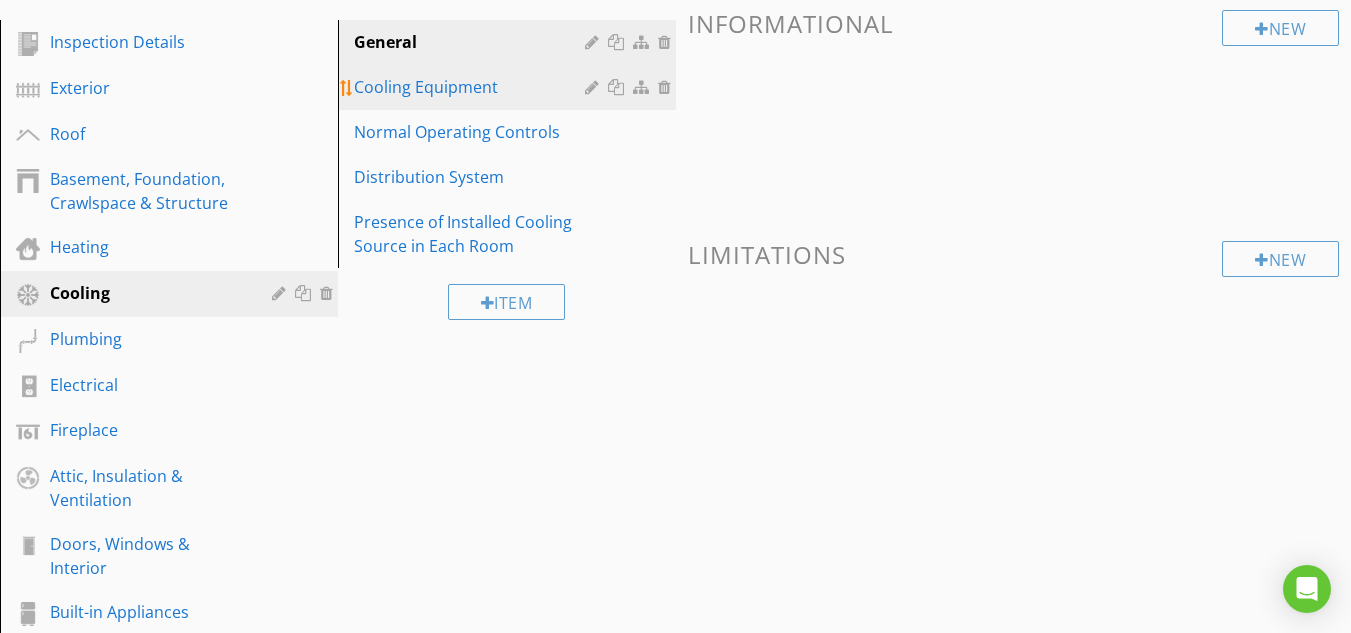 click on "Cooling Equipment" at bounding box center (472, 87) 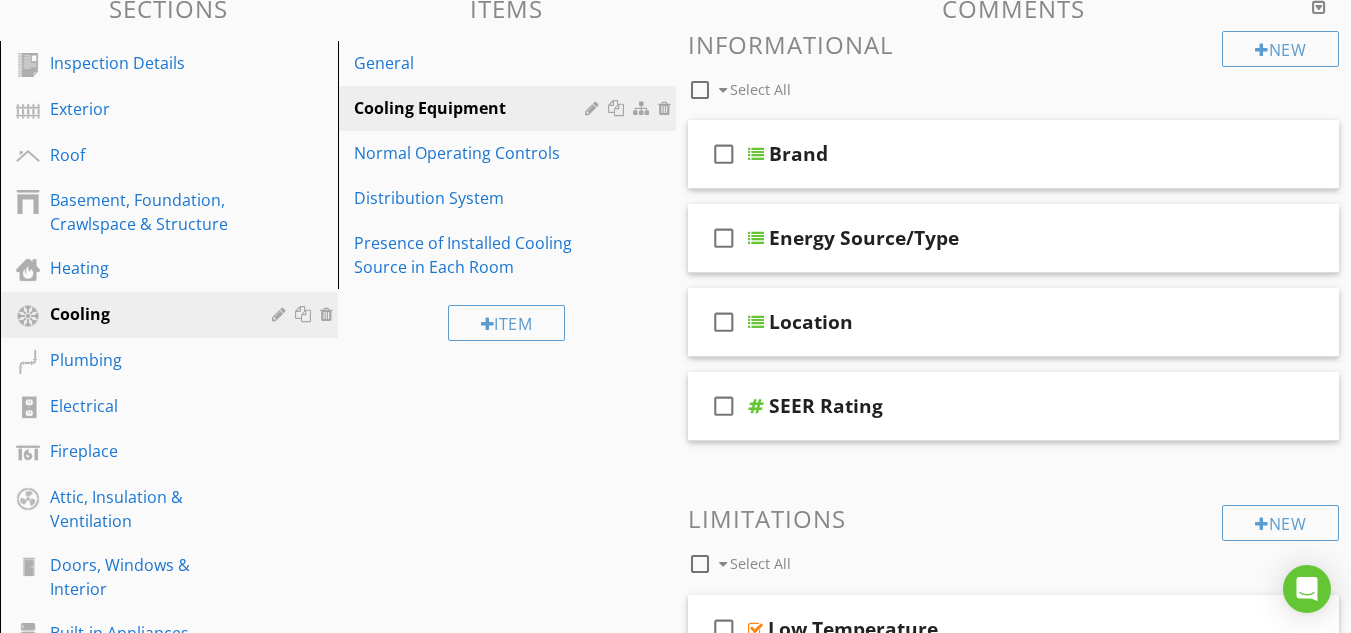 scroll, scrollTop: 180, scrollLeft: 0, axis: vertical 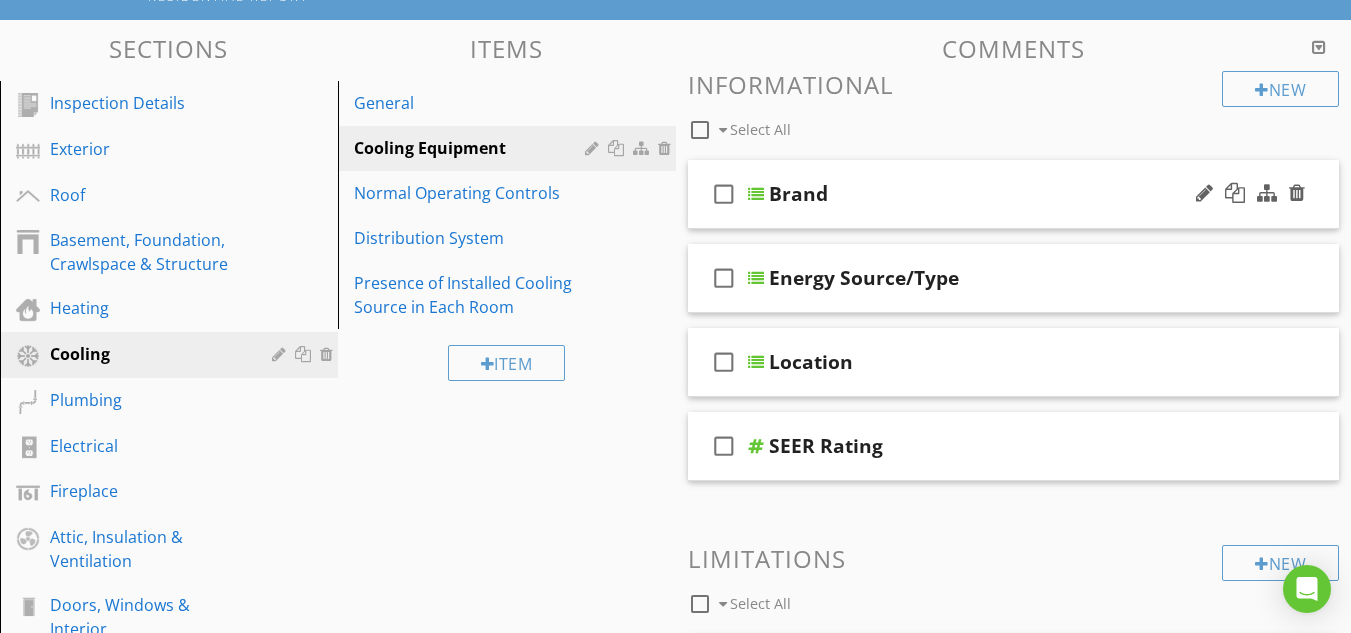 click at bounding box center (756, 194) 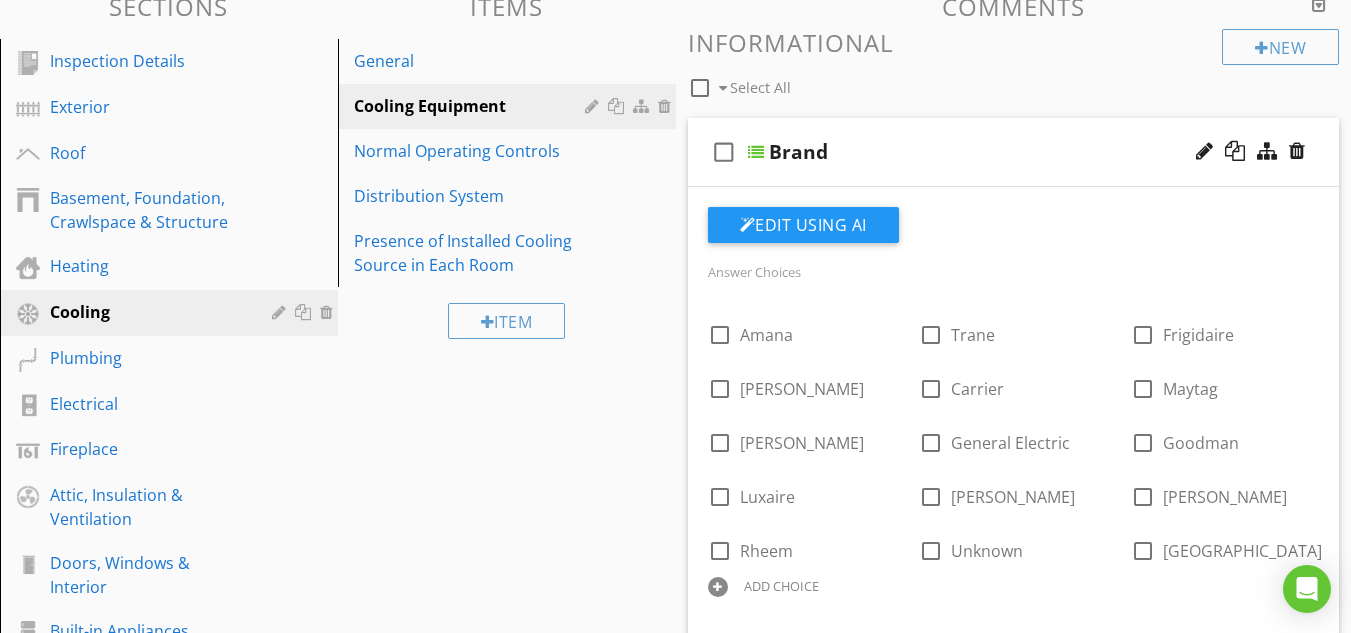 scroll, scrollTop: 220, scrollLeft: 0, axis: vertical 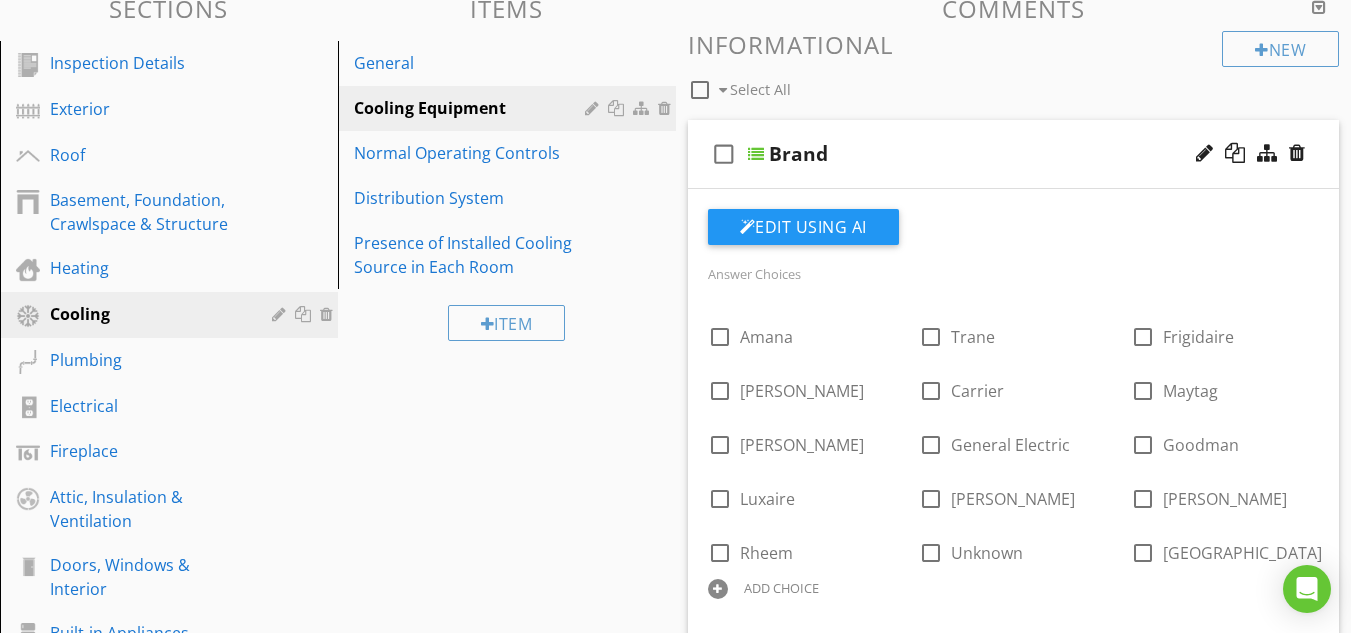 click at bounding box center [756, 154] 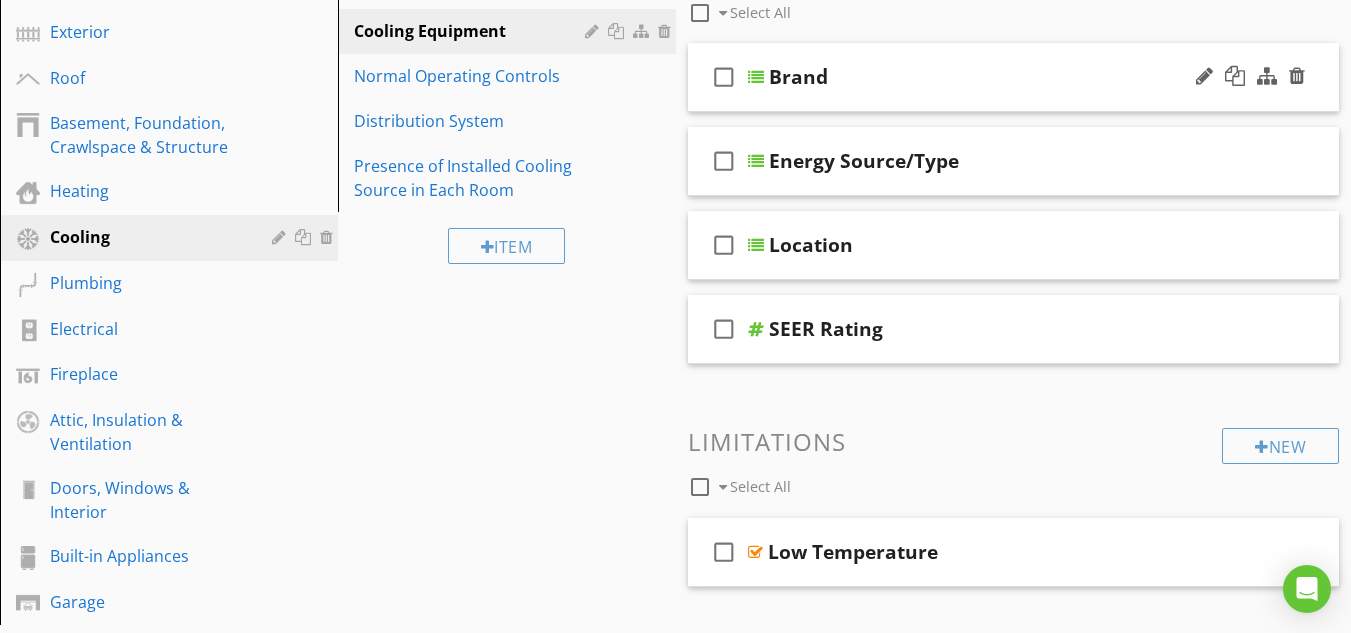 scroll, scrollTop: 300, scrollLeft: 0, axis: vertical 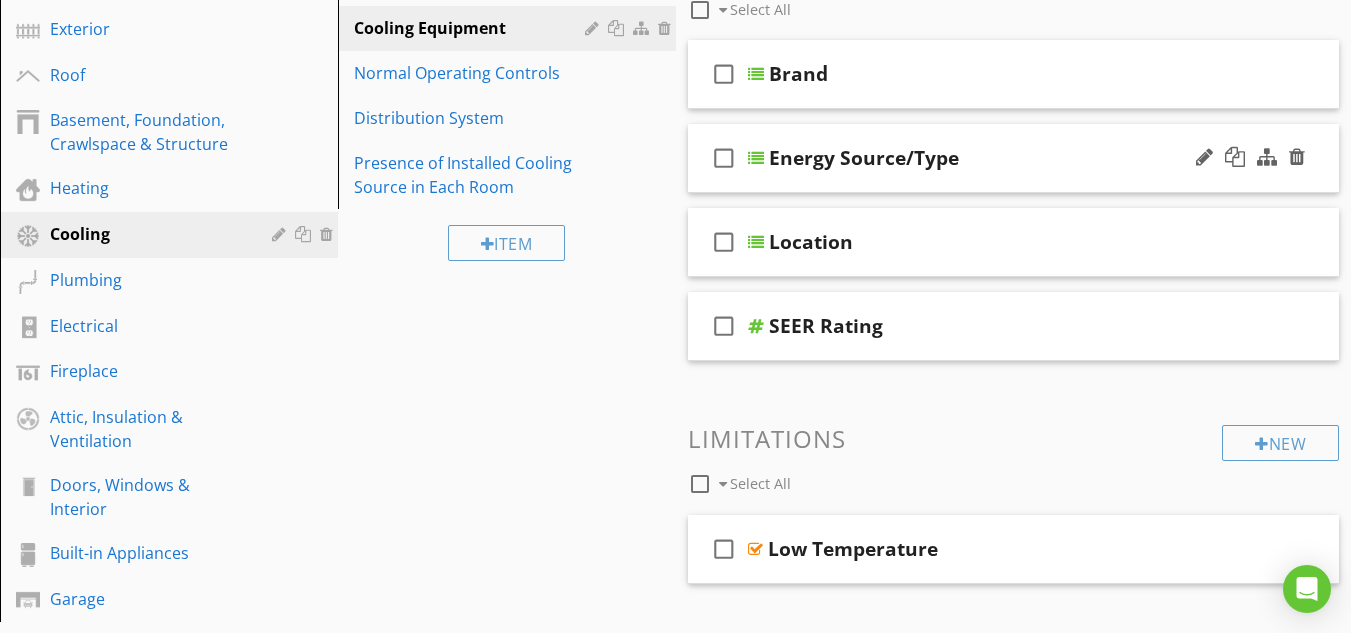 click at bounding box center [756, 158] 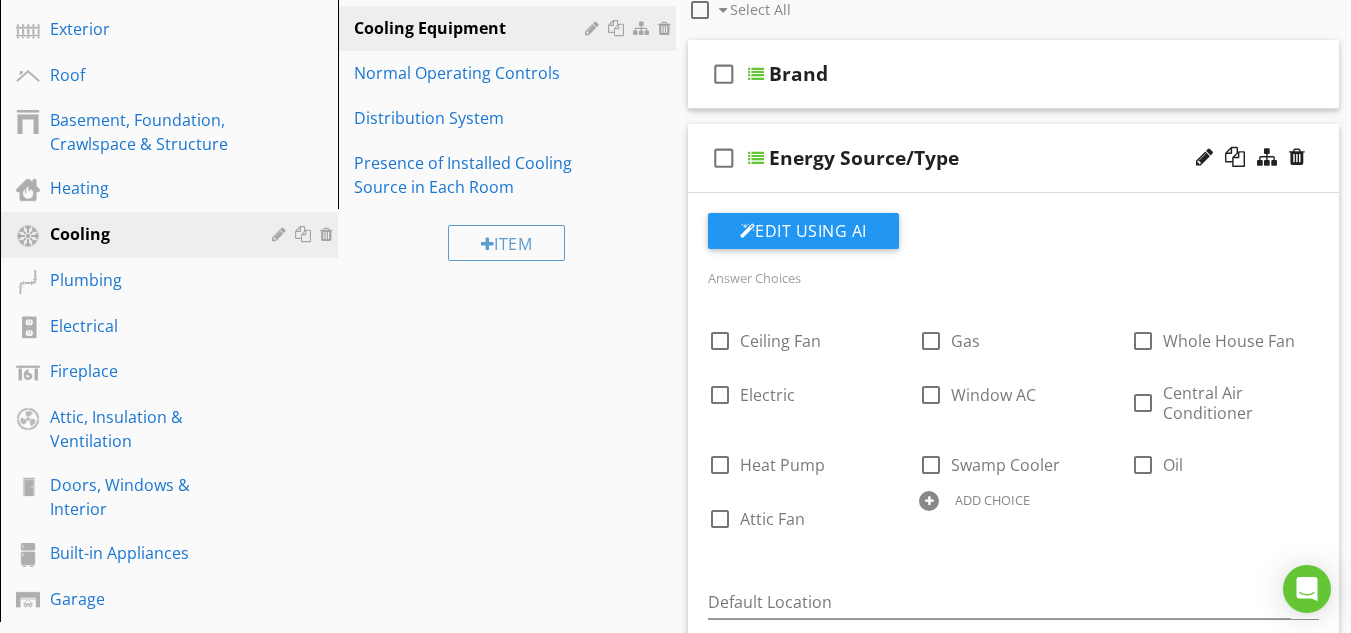 click at bounding box center [756, 158] 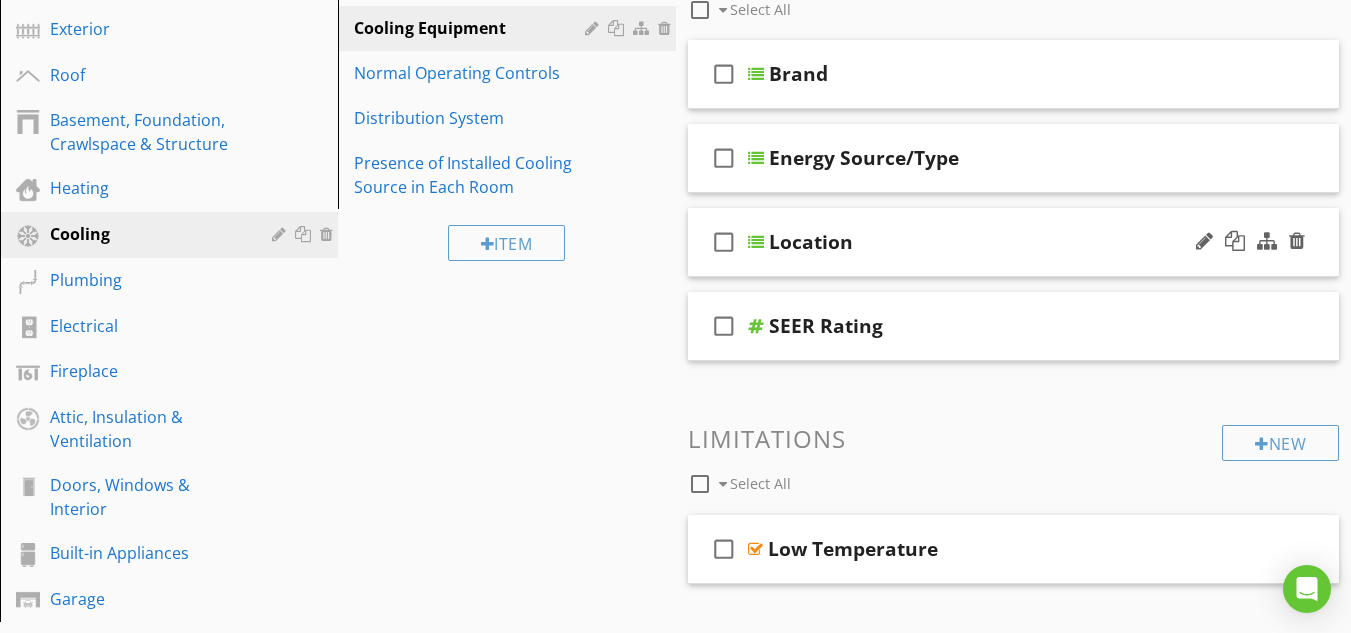 click at bounding box center (756, 242) 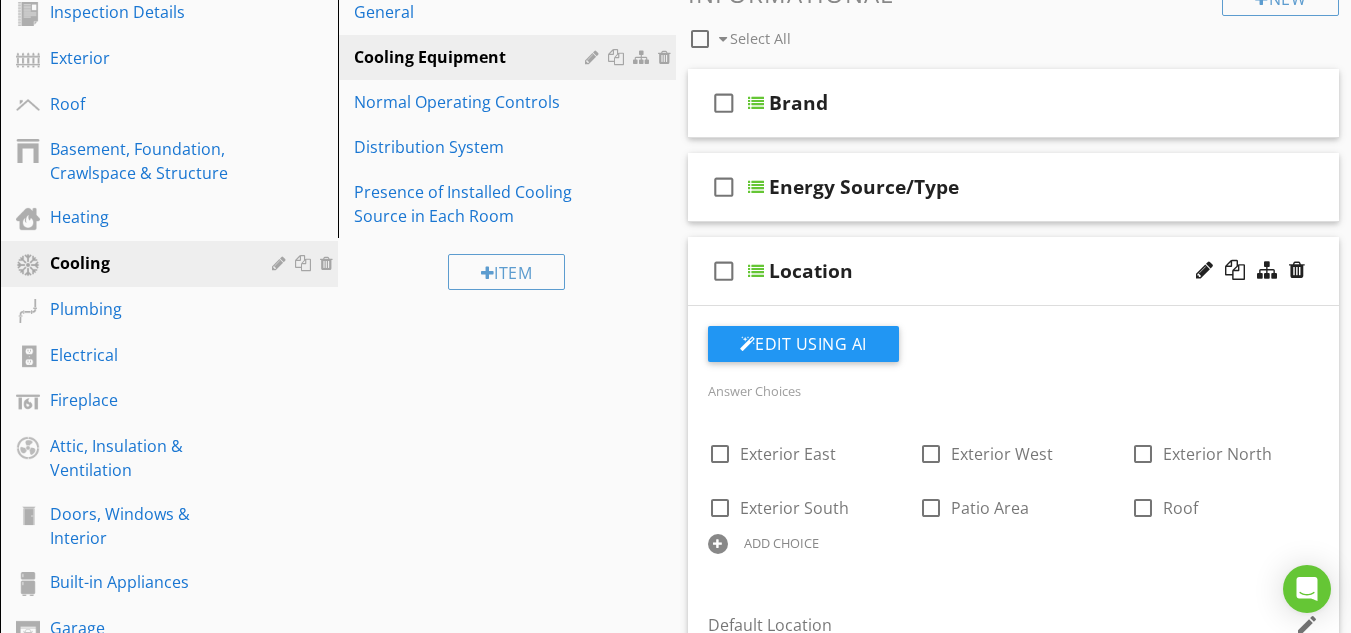scroll, scrollTop: 229, scrollLeft: 0, axis: vertical 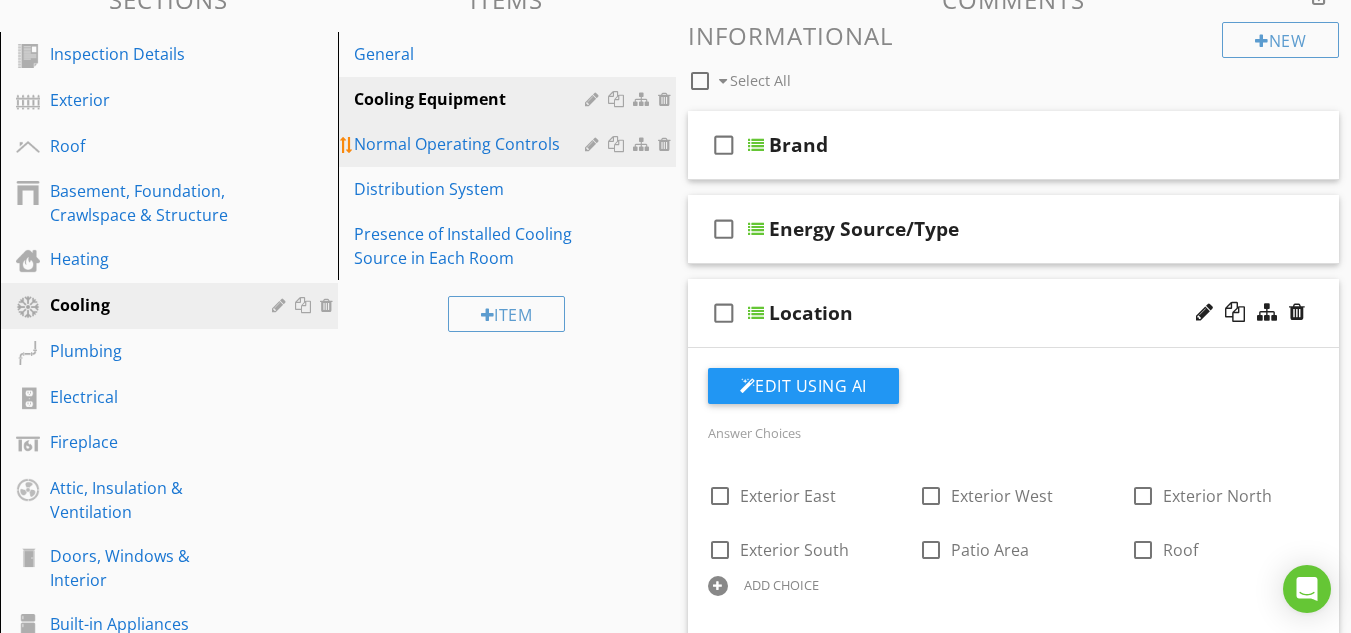 click on "Normal Operating Controls" at bounding box center [472, 144] 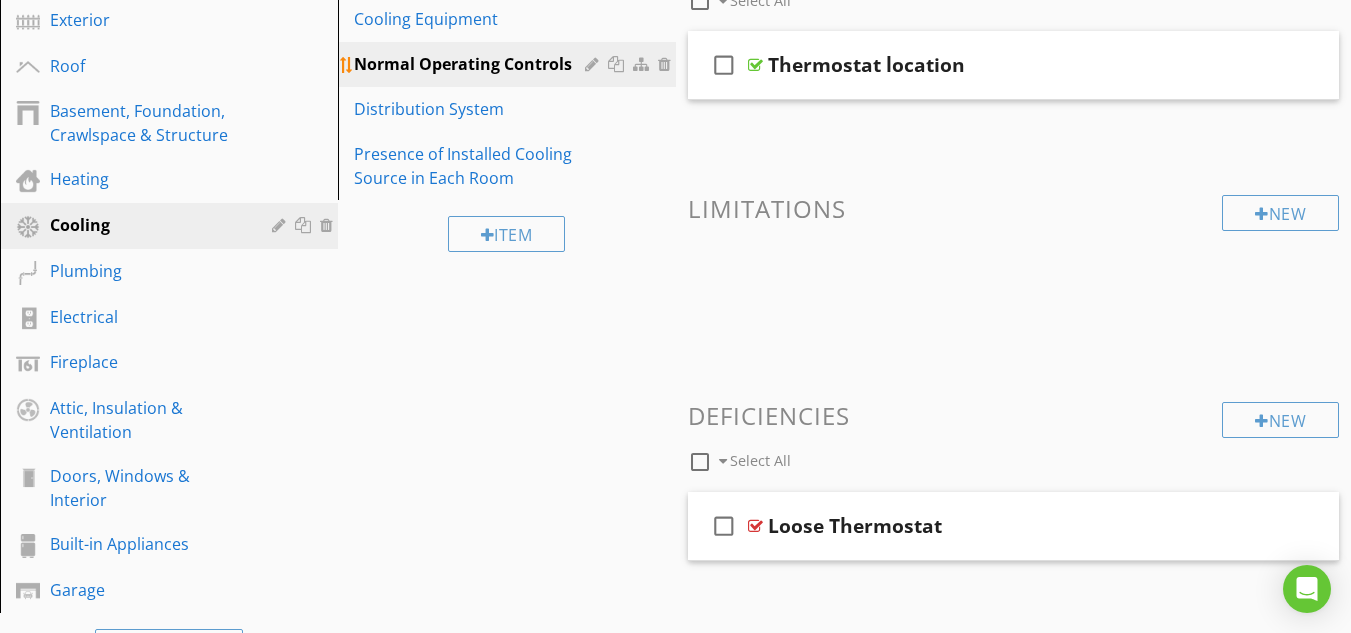 scroll, scrollTop: 269, scrollLeft: 0, axis: vertical 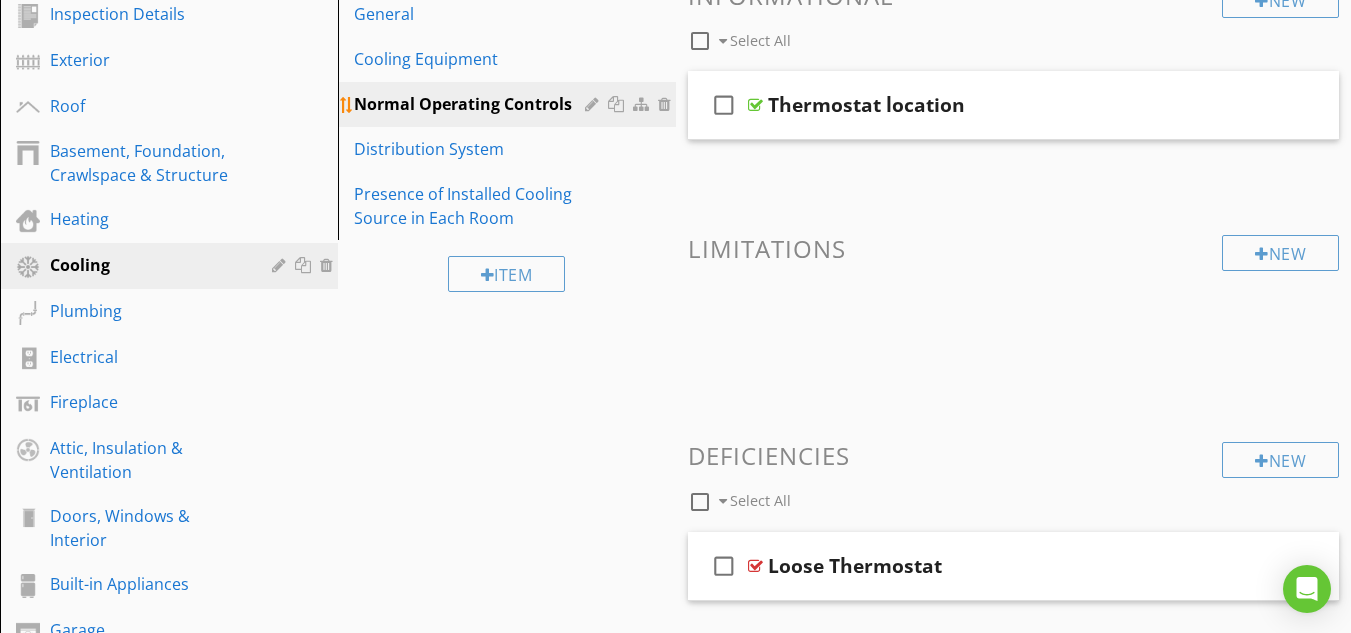click on "Distribution System" at bounding box center (472, 149) 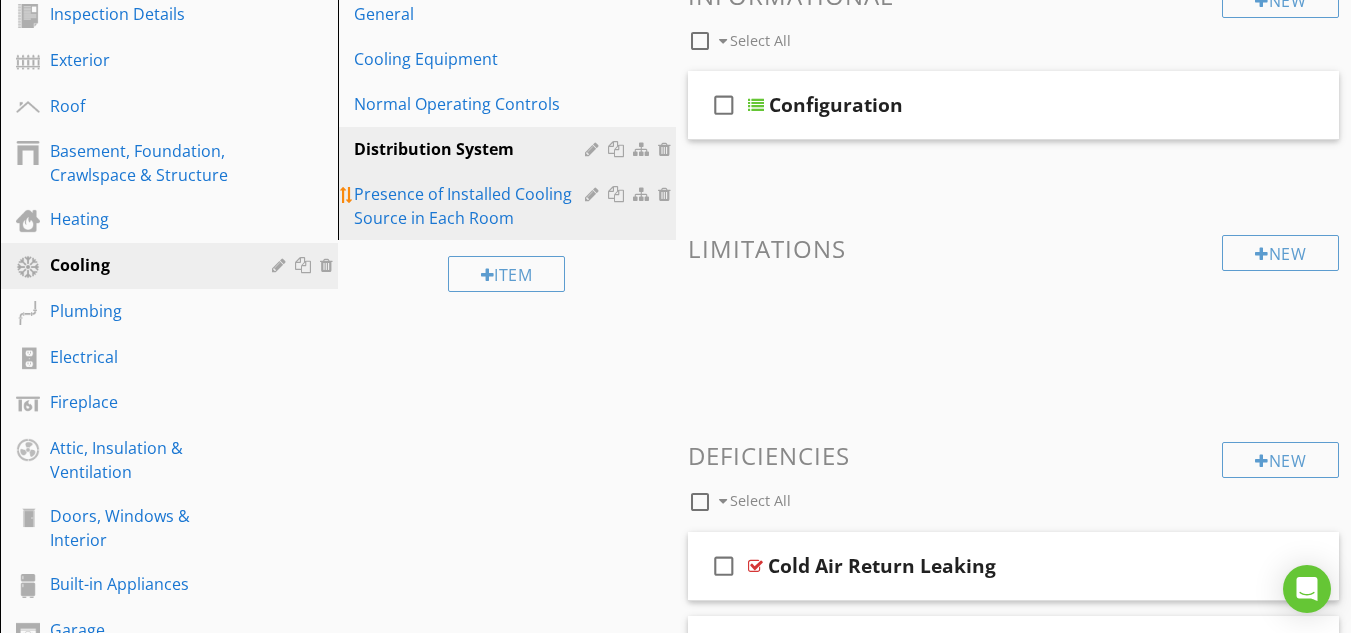 click on "Presence of Installed Cooling Source in Each Room" at bounding box center [472, 206] 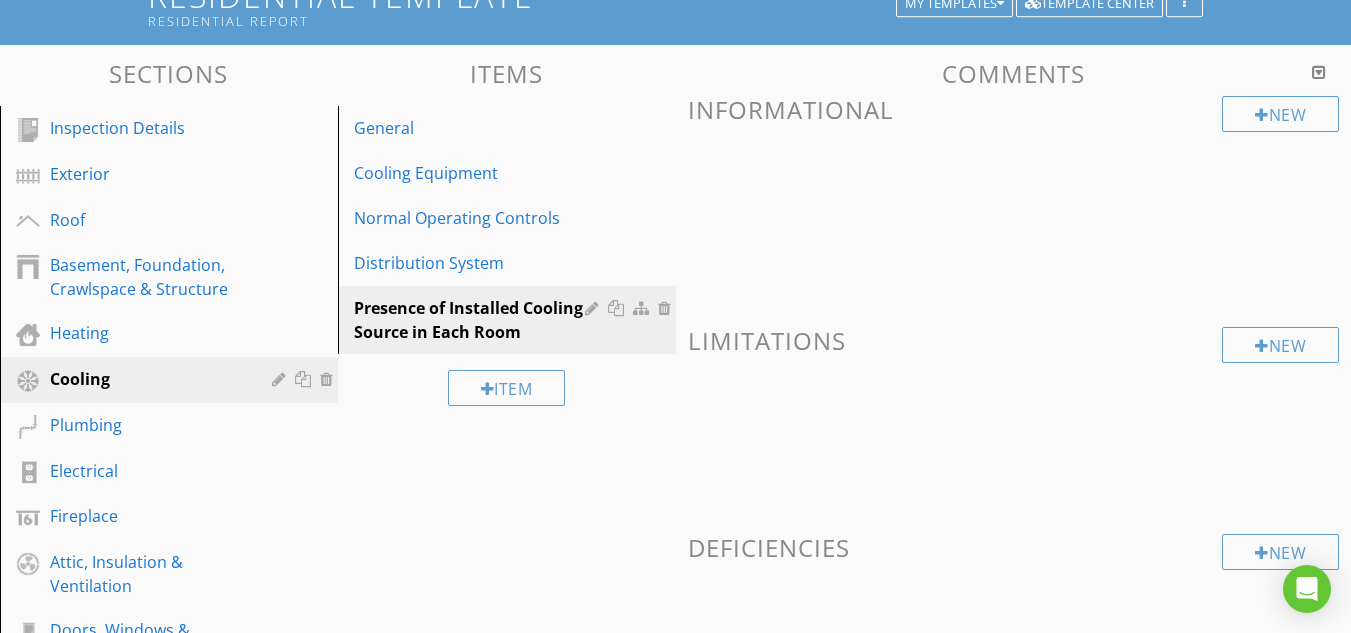 scroll, scrollTop: 69, scrollLeft: 0, axis: vertical 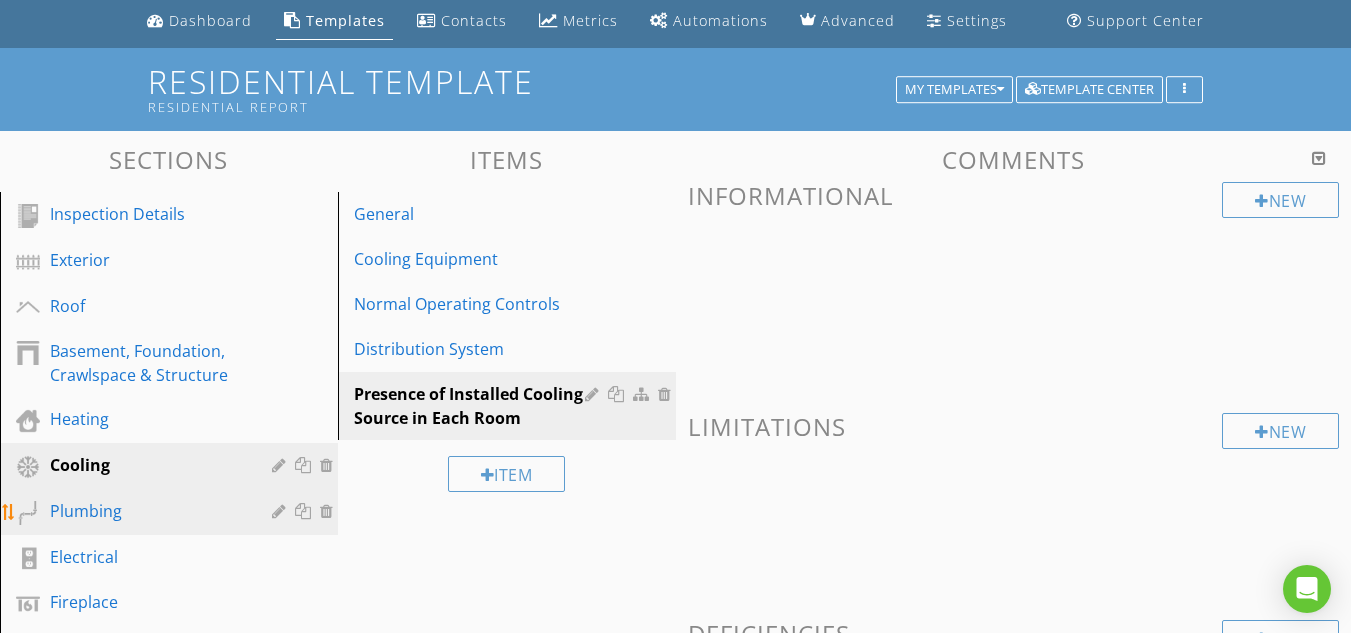 click on "Plumbing" at bounding box center (146, 511) 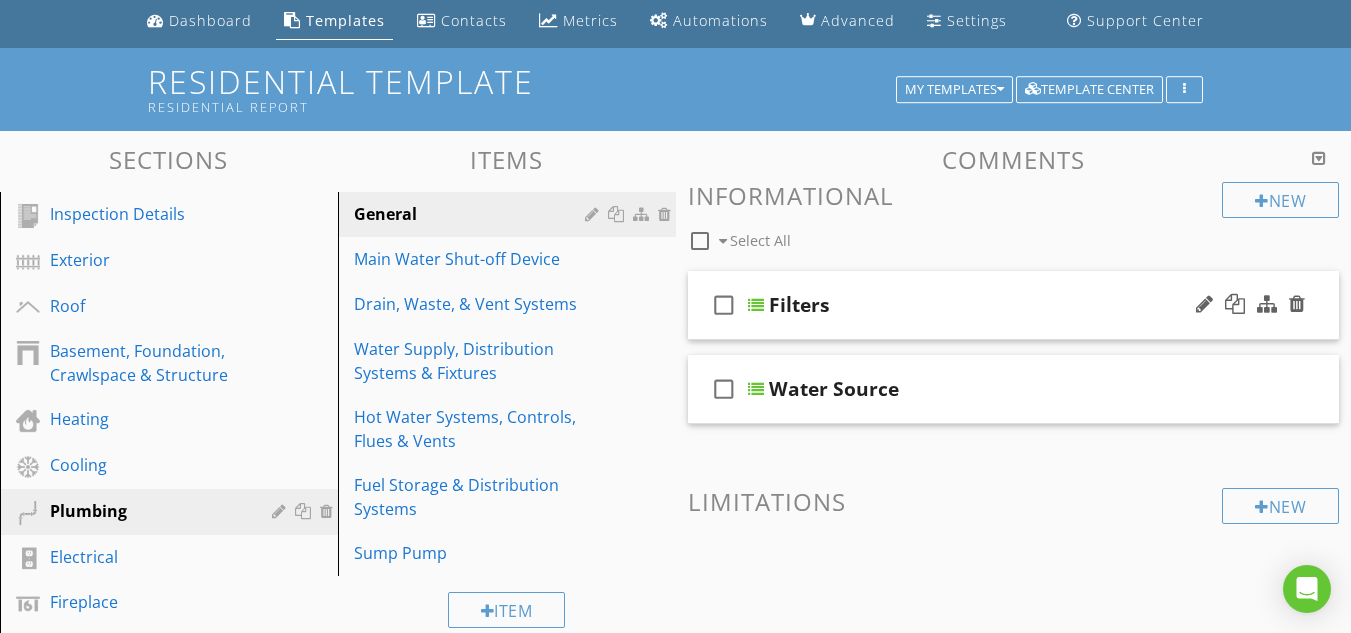 click at bounding box center (756, 305) 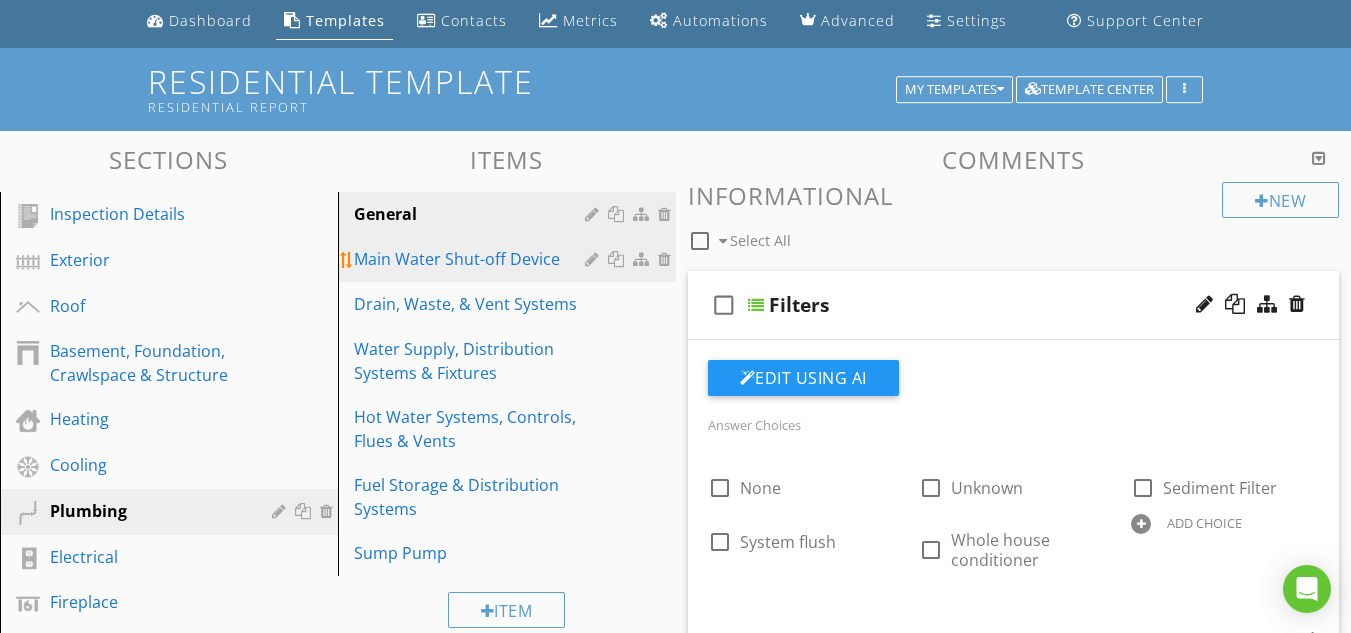 click on "Main Water Shut-off Device" at bounding box center (510, 259) 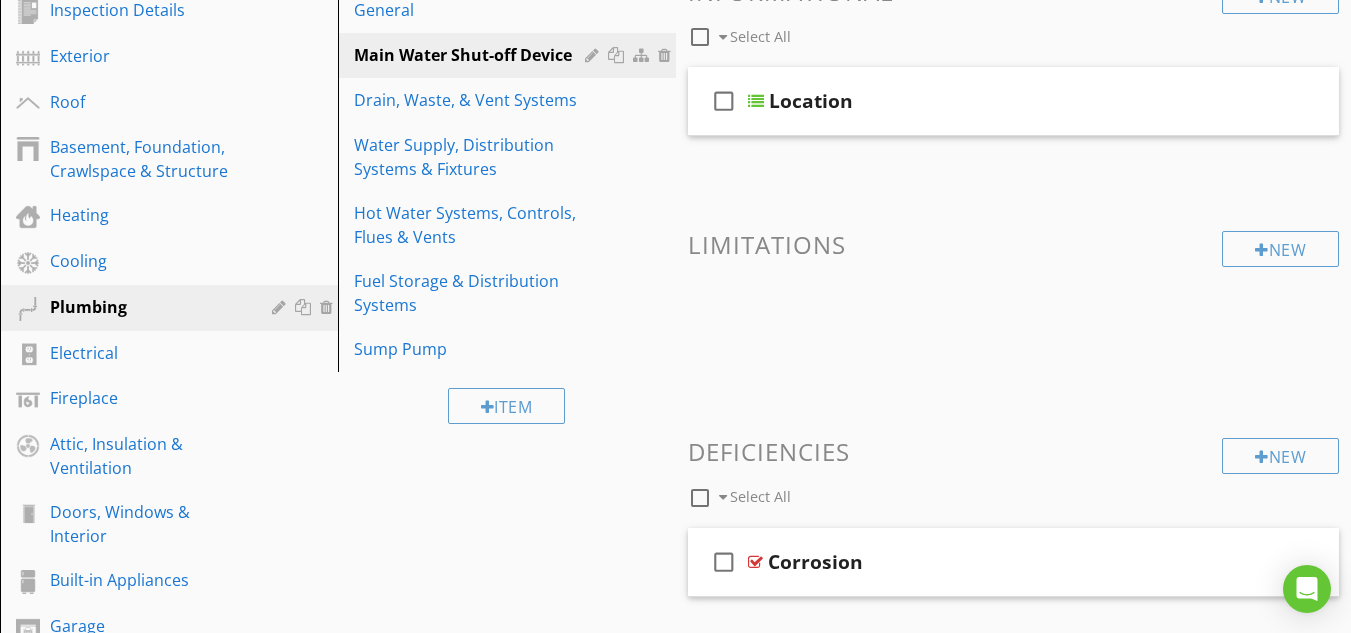 scroll, scrollTop: 269, scrollLeft: 0, axis: vertical 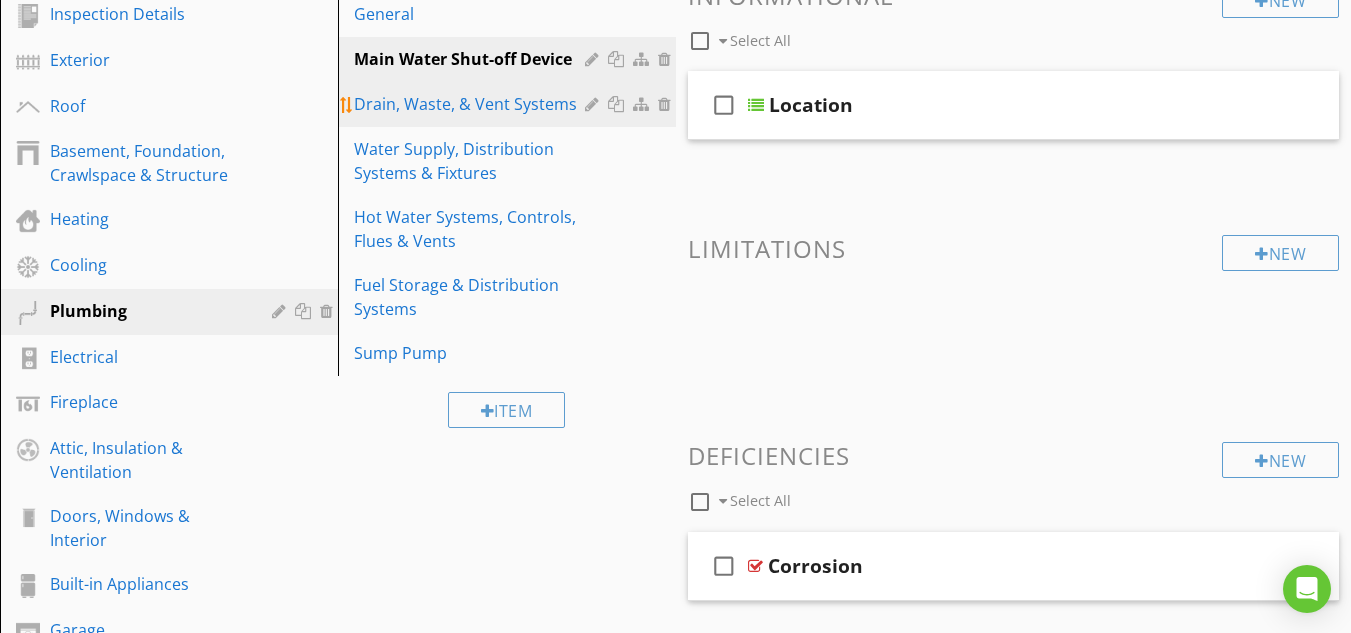 click on "Drain, Waste, & Vent Systems" at bounding box center (472, 104) 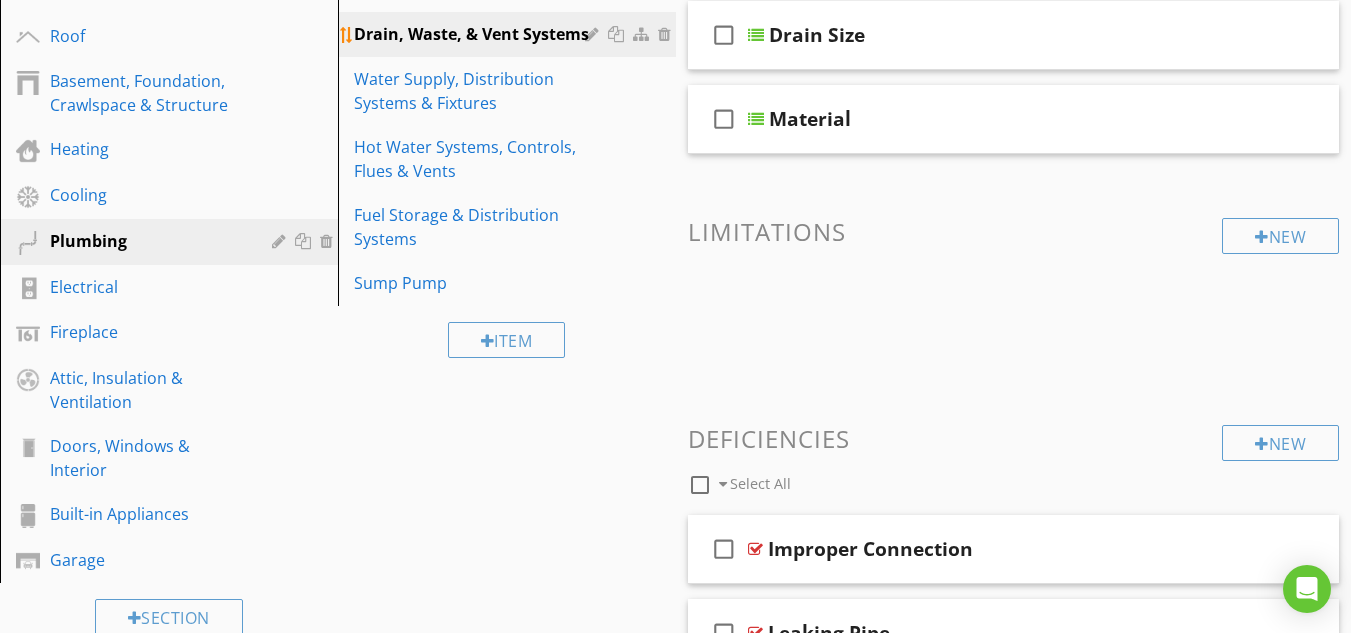 scroll, scrollTop: 306, scrollLeft: 0, axis: vertical 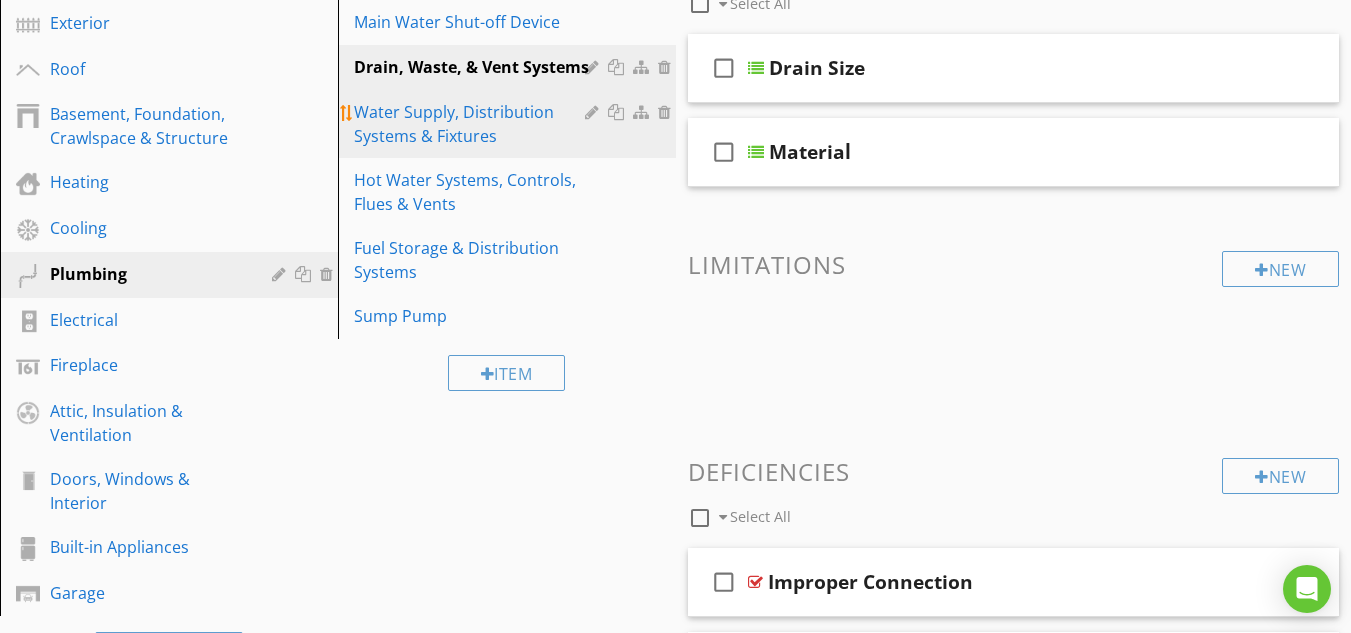 click on "Water Supply, Distribution Systems & Fixtures" at bounding box center [472, 124] 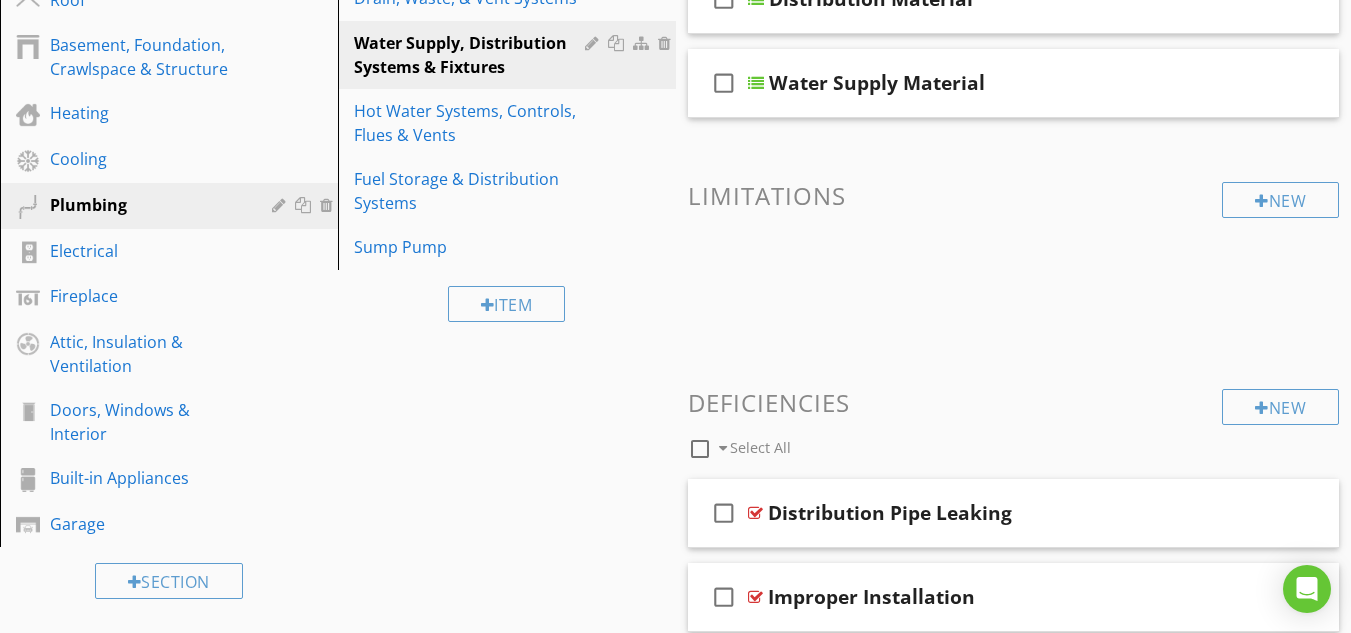 scroll, scrollTop: 358, scrollLeft: 0, axis: vertical 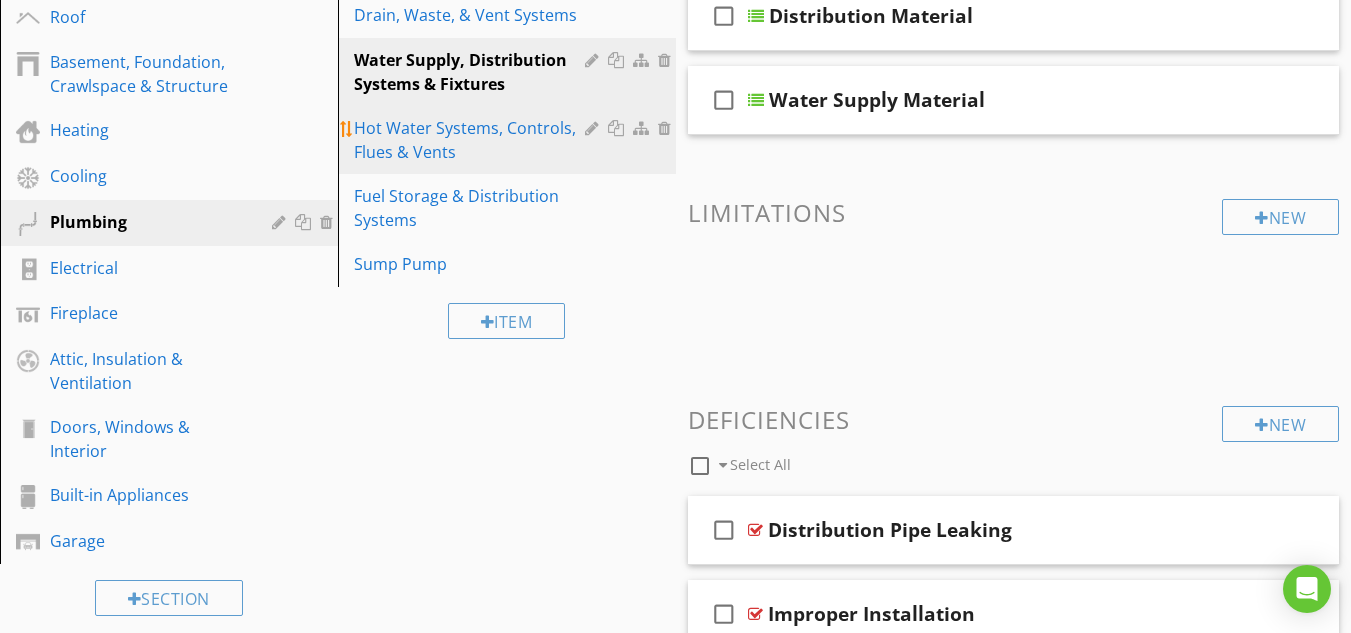 click on "Hot Water Systems, Controls, Flues & Vents" at bounding box center [472, 140] 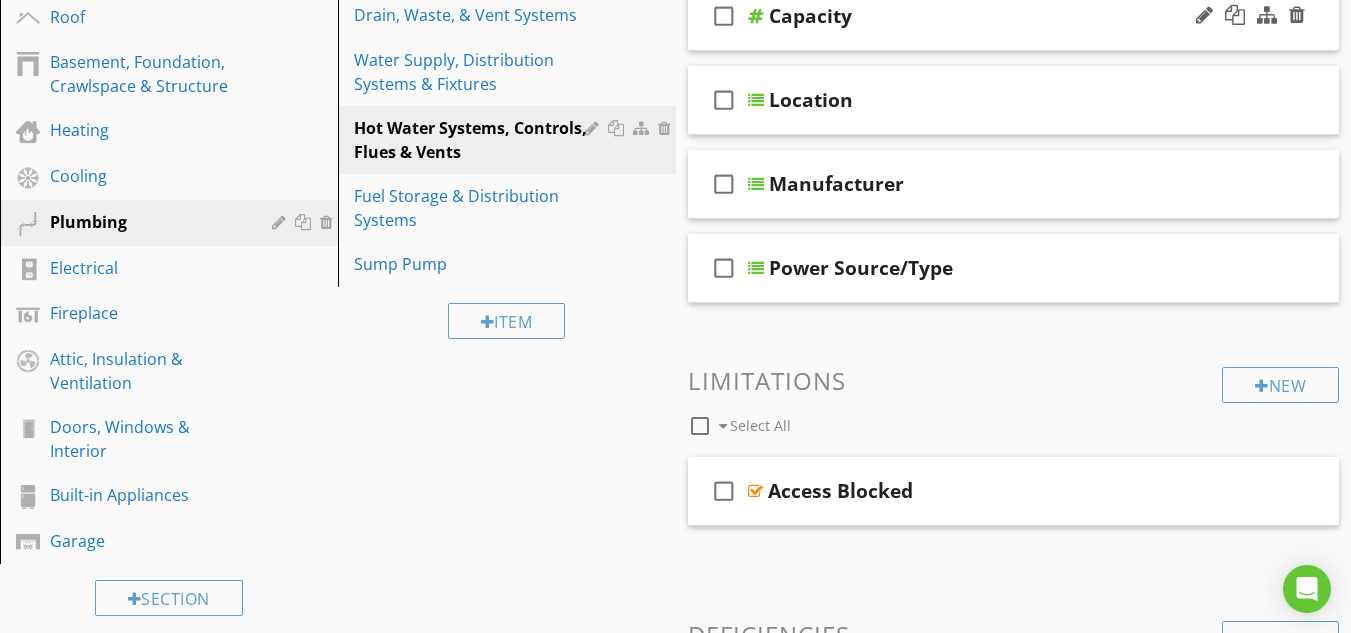 click at bounding box center (756, 16) 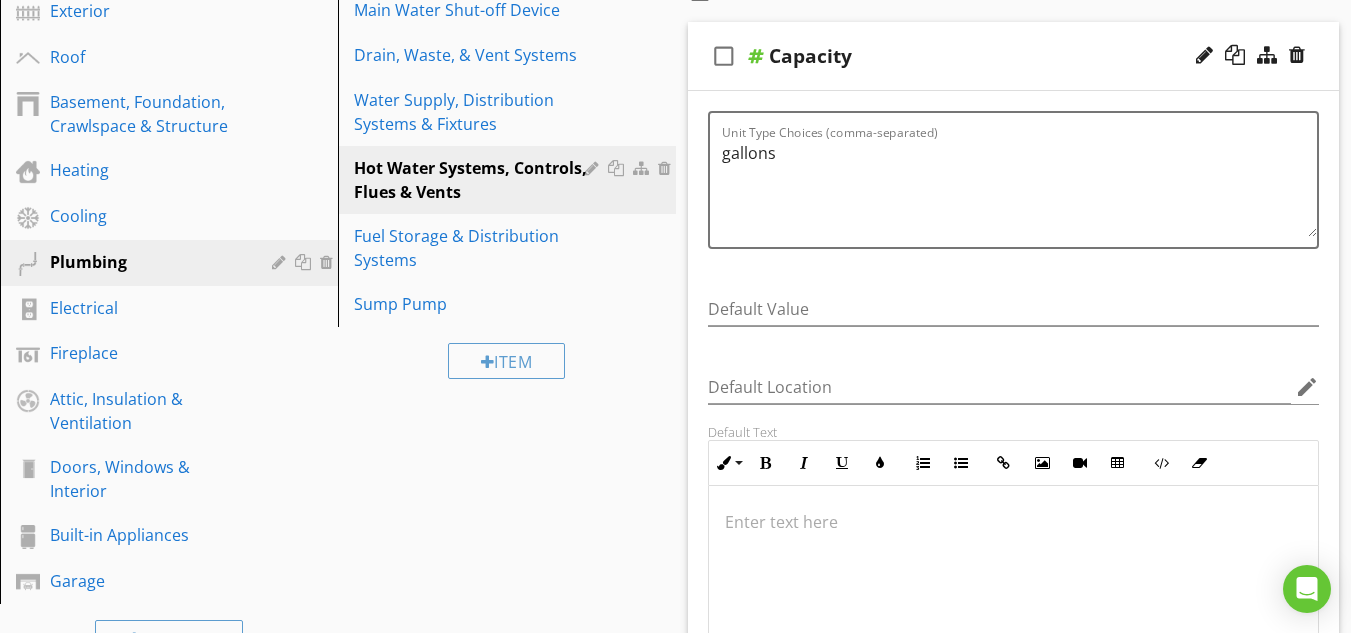 scroll, scrollTop: 278, scrollLeft: 0, axis: vertical 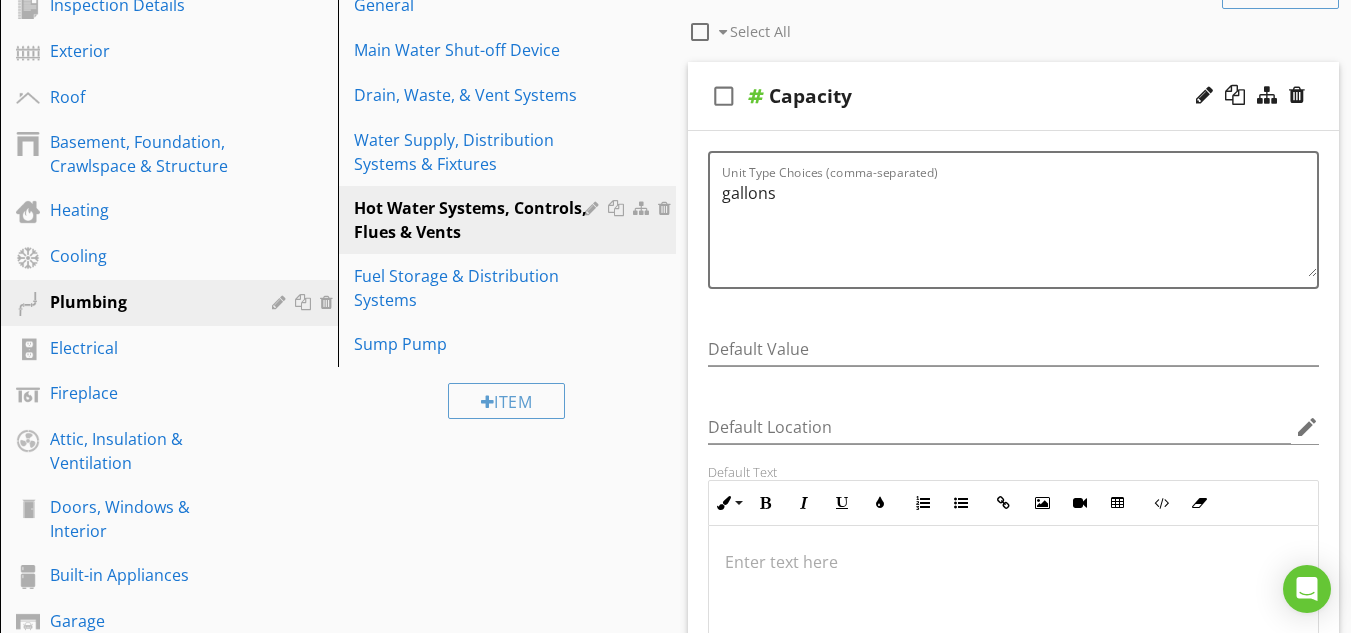 click at bounding box center (756, 96) 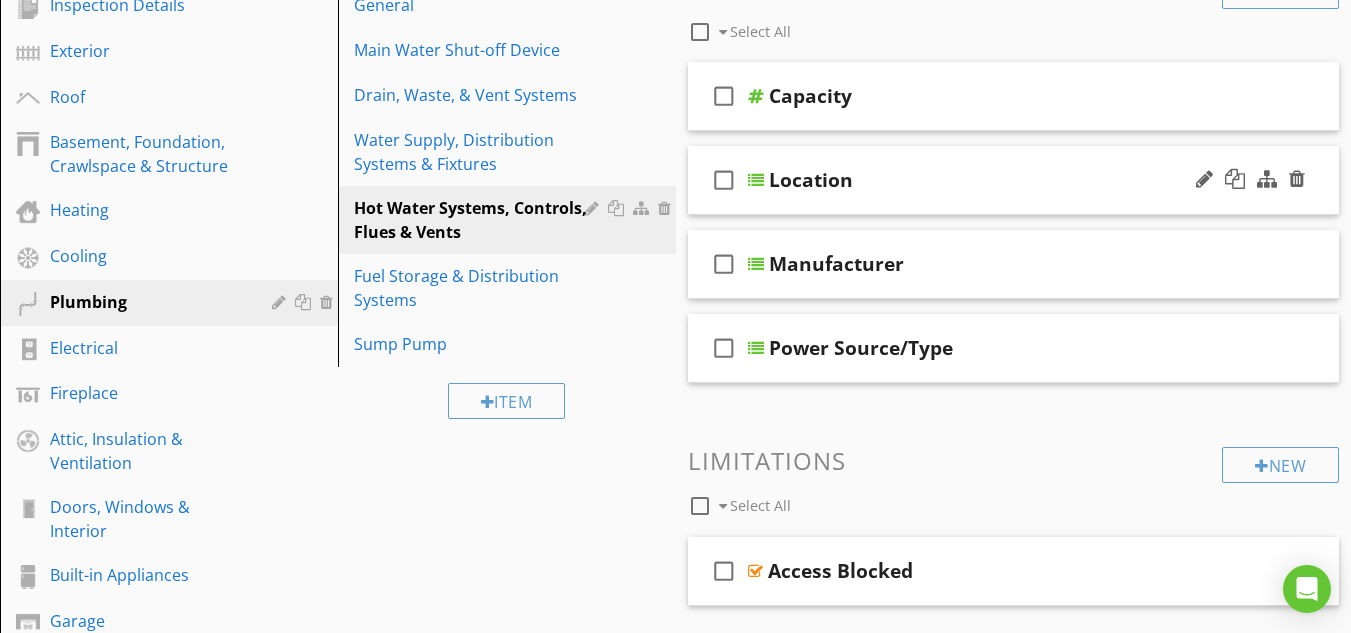 click at bounding box center (756, 180) 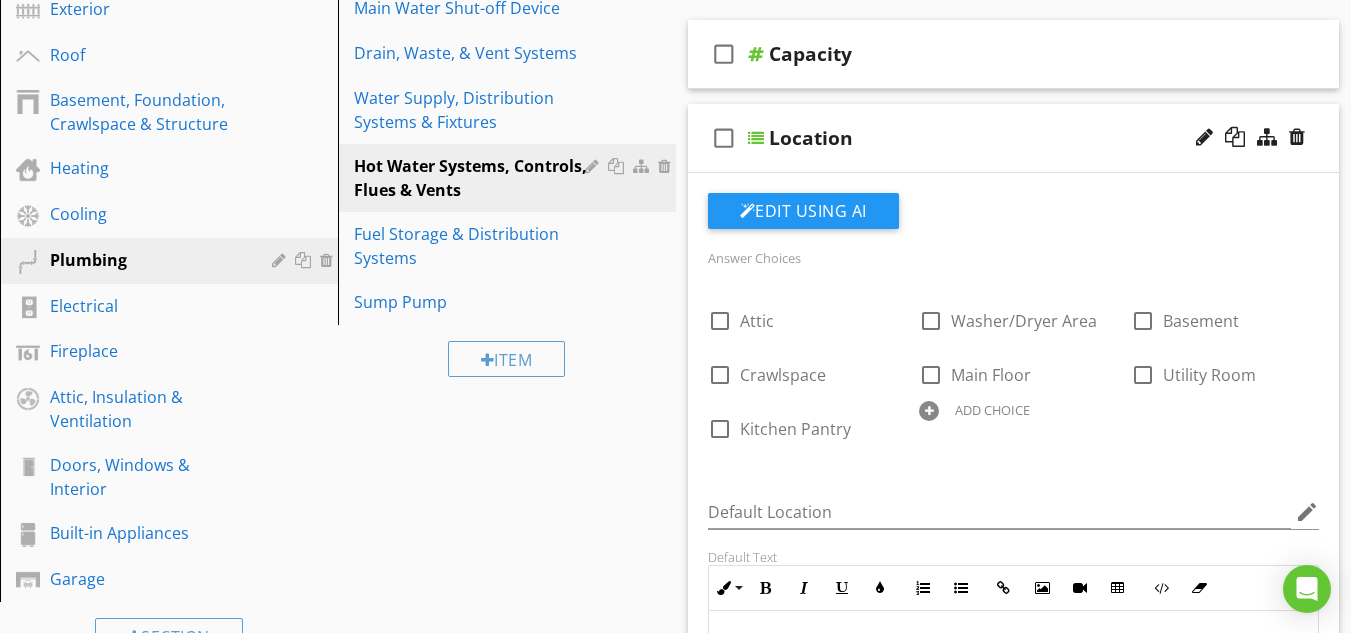 scroll, scrollTop: 318, scrollLeft: 0, axis: vertical 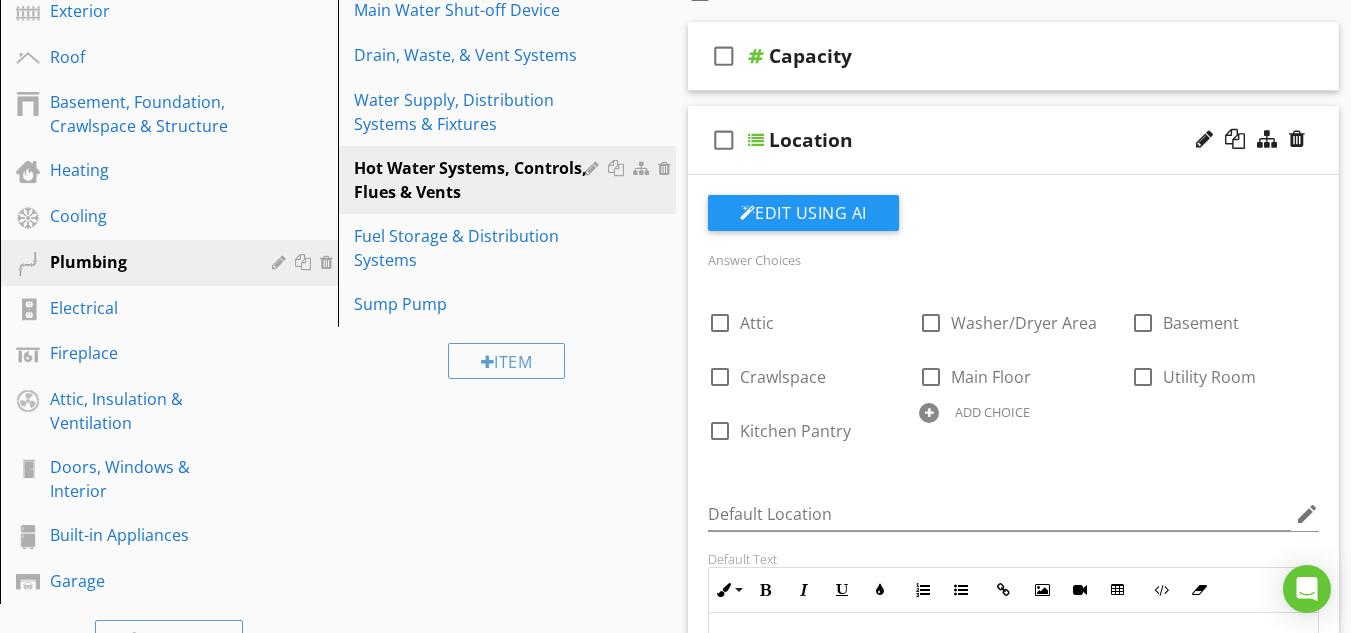 click at bounding box center [756, 140] 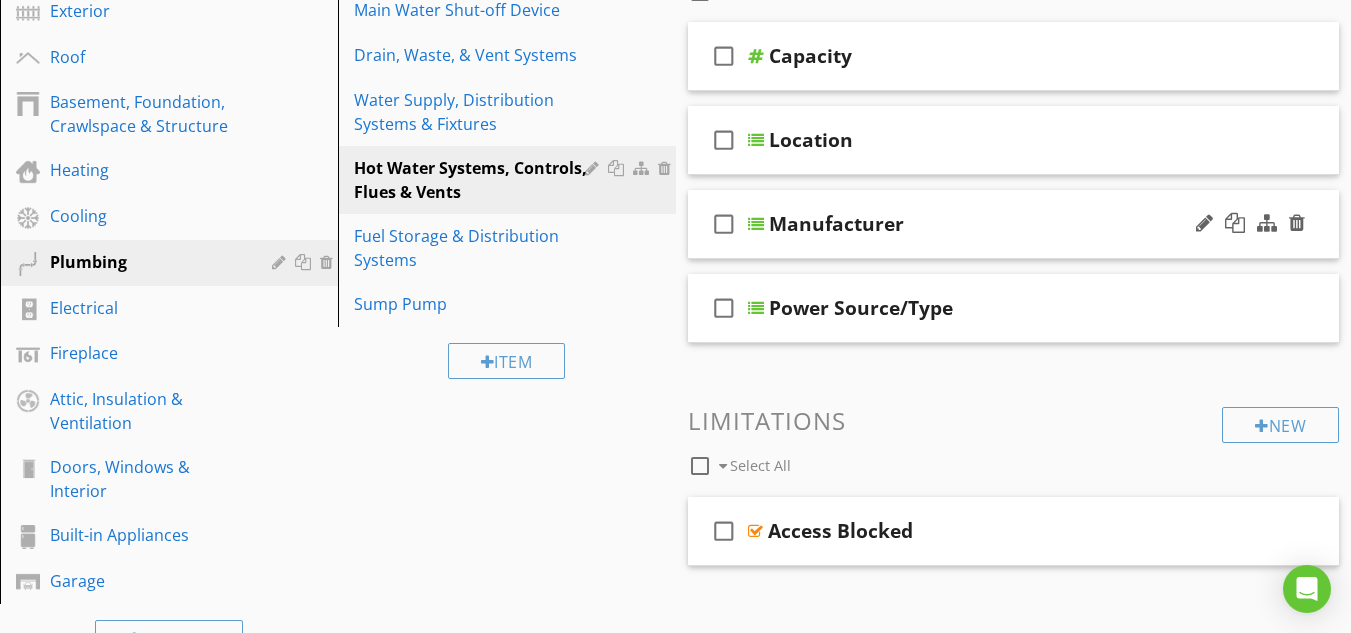 click at bounding box center (756, 224) 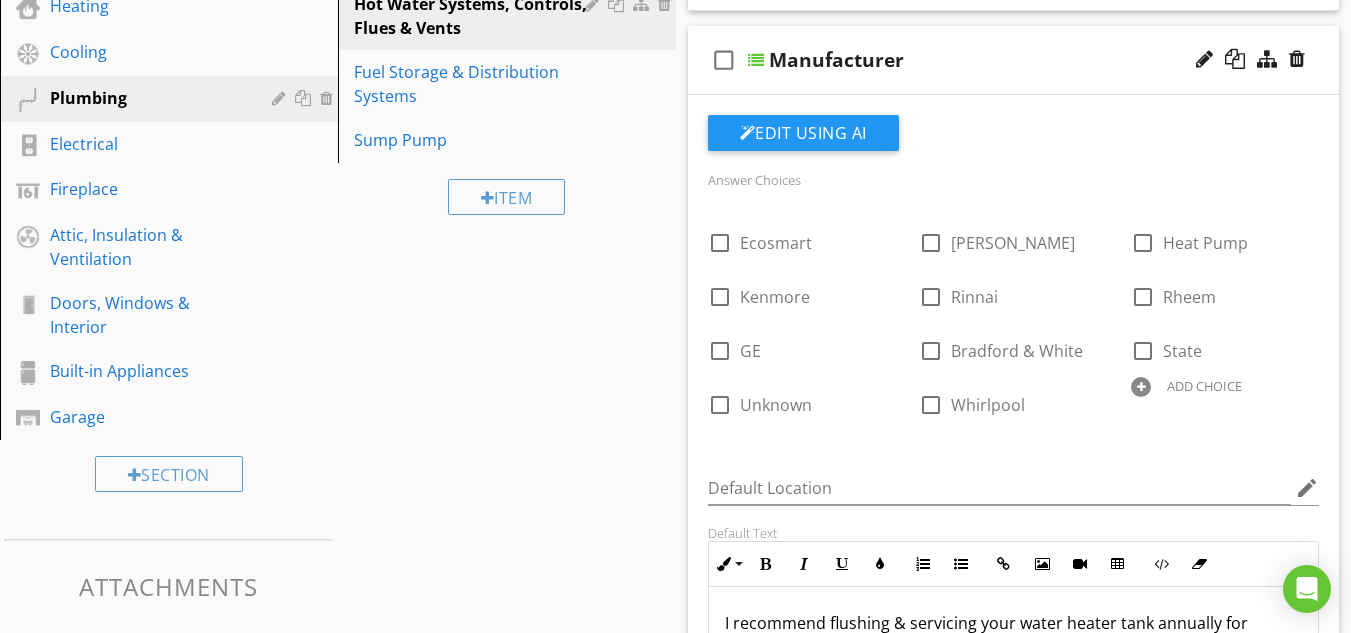 scroll, scrollTop: 478, scrollLeft: 0, axis: vertical 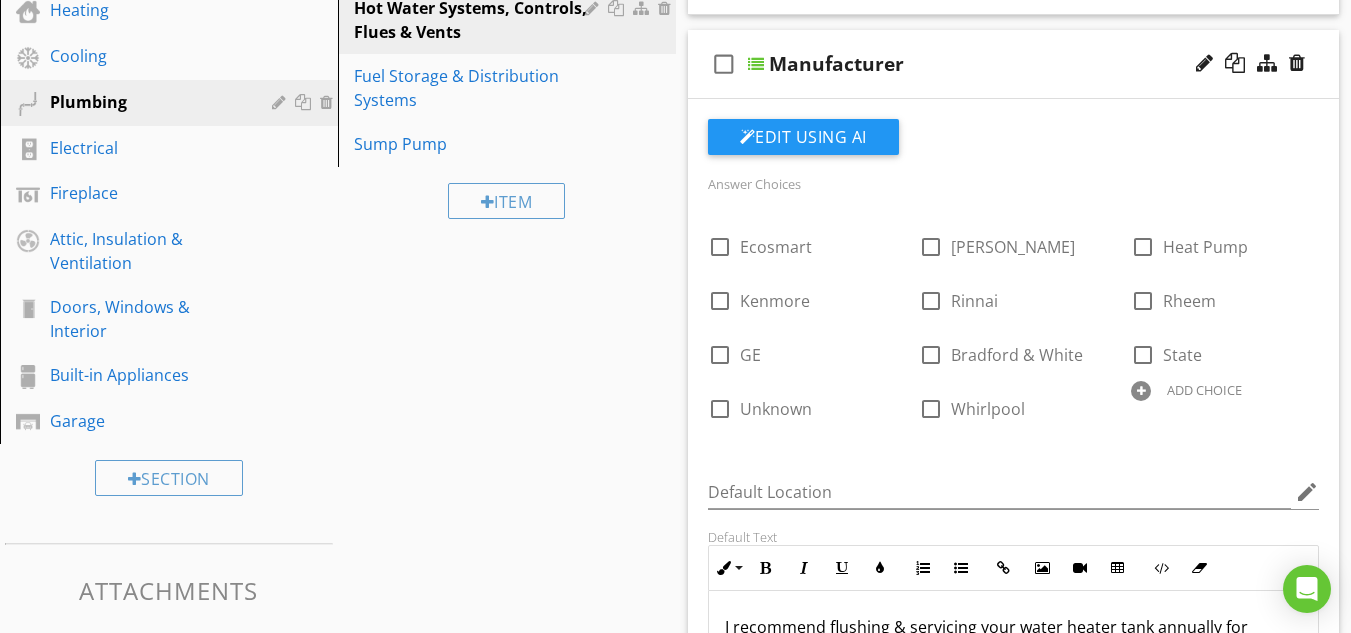 click at bounding box center (756, 64) 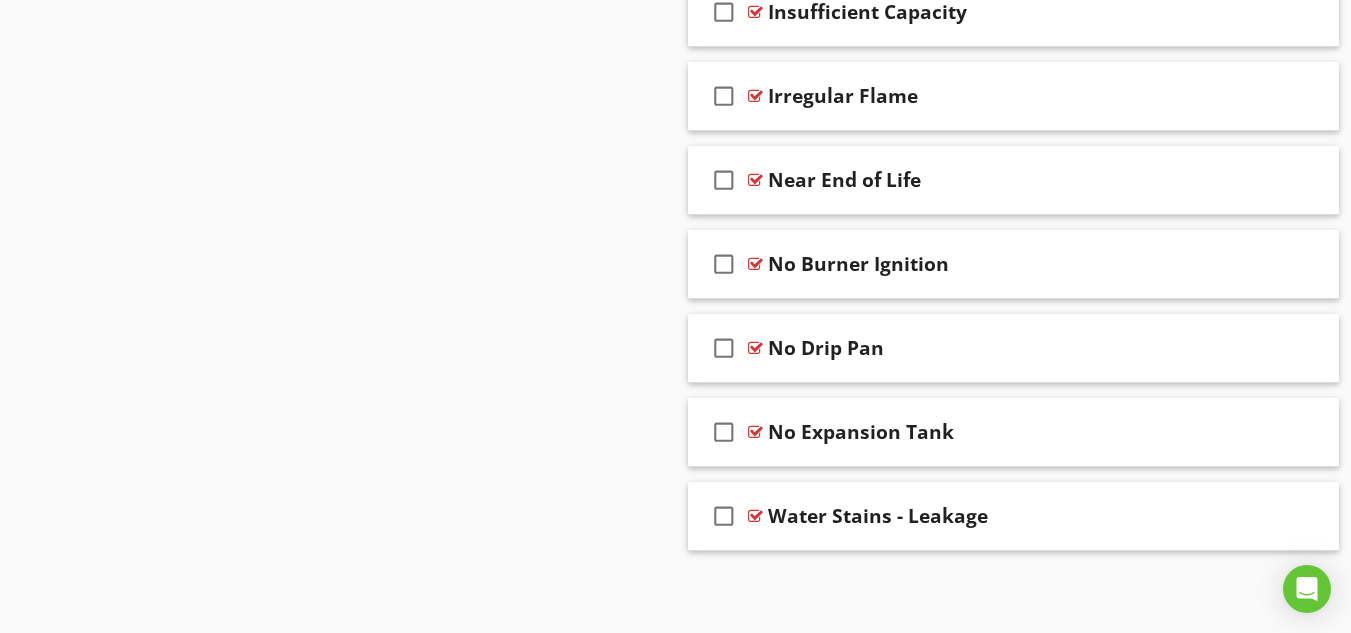 scroll, scrollTop: 1260, scrollLeft: 0, axis: vertical 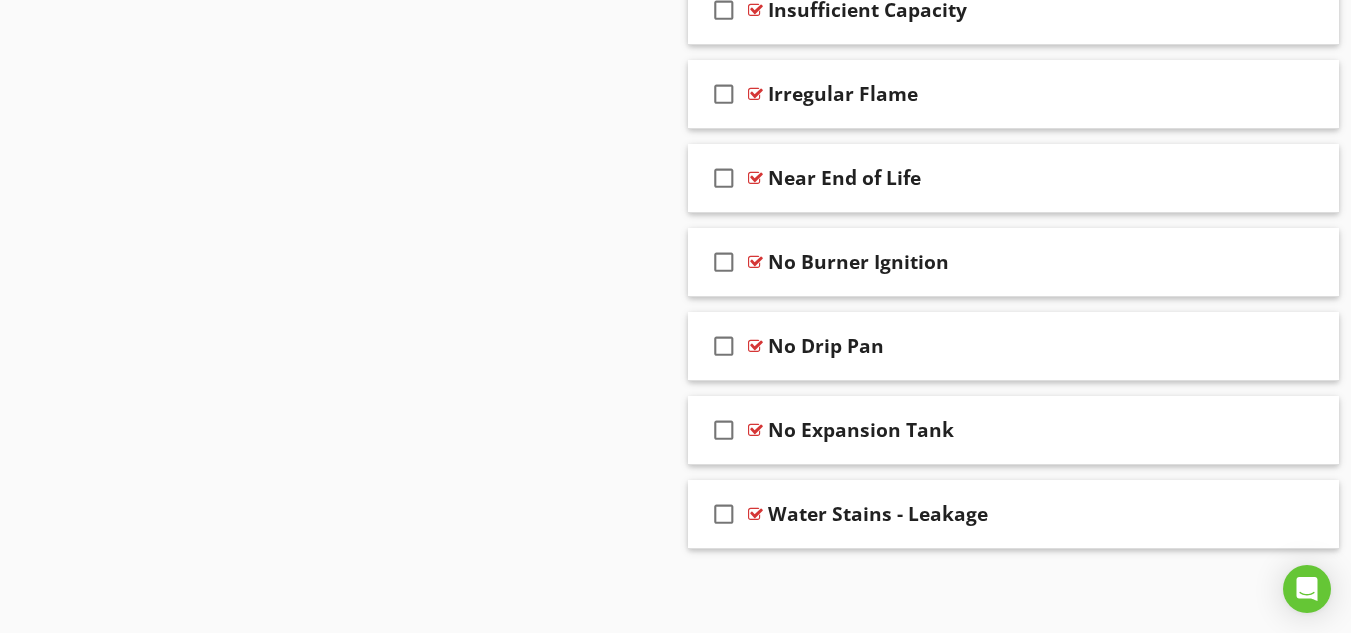 click on "Sections
Inspection Details           Exterior           Roof           Basement, Foundation, Crawlspace & Structure           Heating           Cooling           Plumbing           Electrical           Fireplace           Attic, Insulation & Ventilation           Doors, Windows & Interior           Built-in Appliances           Garage
Section
Attachments
Attachment
Items
General           Main Water Shut-off Device           Drain, Waste, & Vent Systems           Water Supply, Distribution Systems & Fixtures           Hot Water Systems, Controls, Flues & Vents           Fuel Storage & Distribution Systems           Sump Pump
Item
Comments
New
Informational   check_box_outline_blank     Select All       check_box_outline_blank
Capacity" at bounding box center [675, -224] 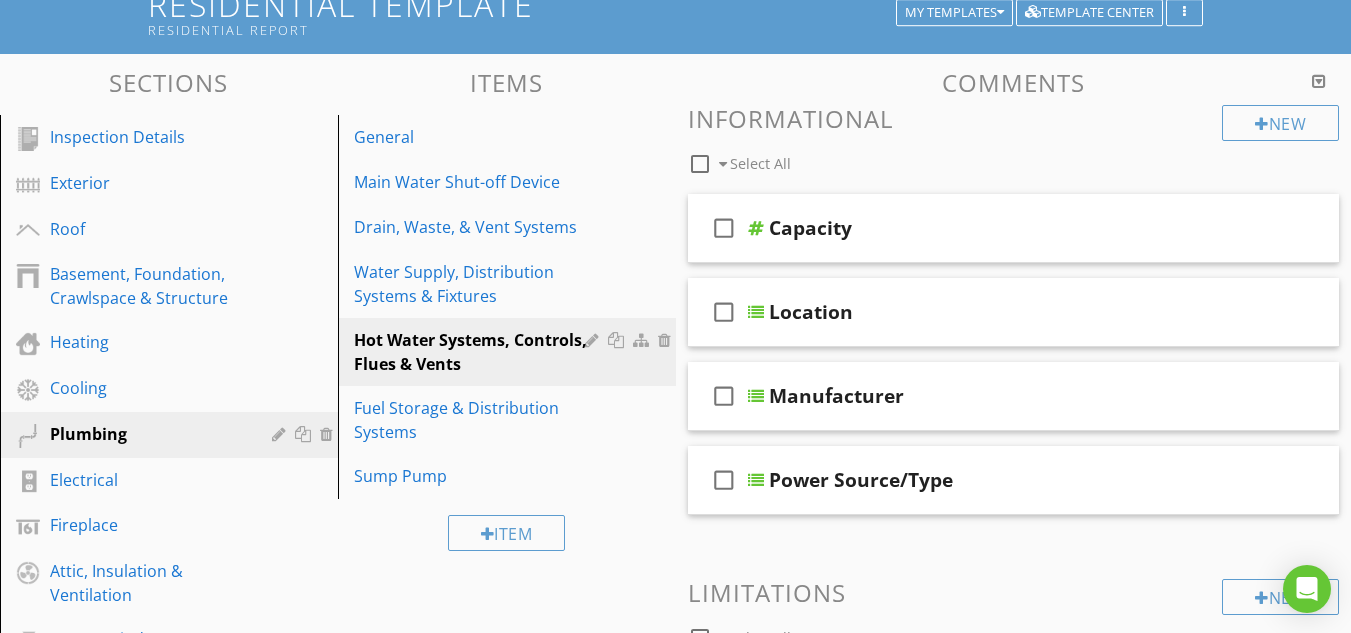 scroll, scrollTop: 140, scrollLeft: 0, axis: vertical 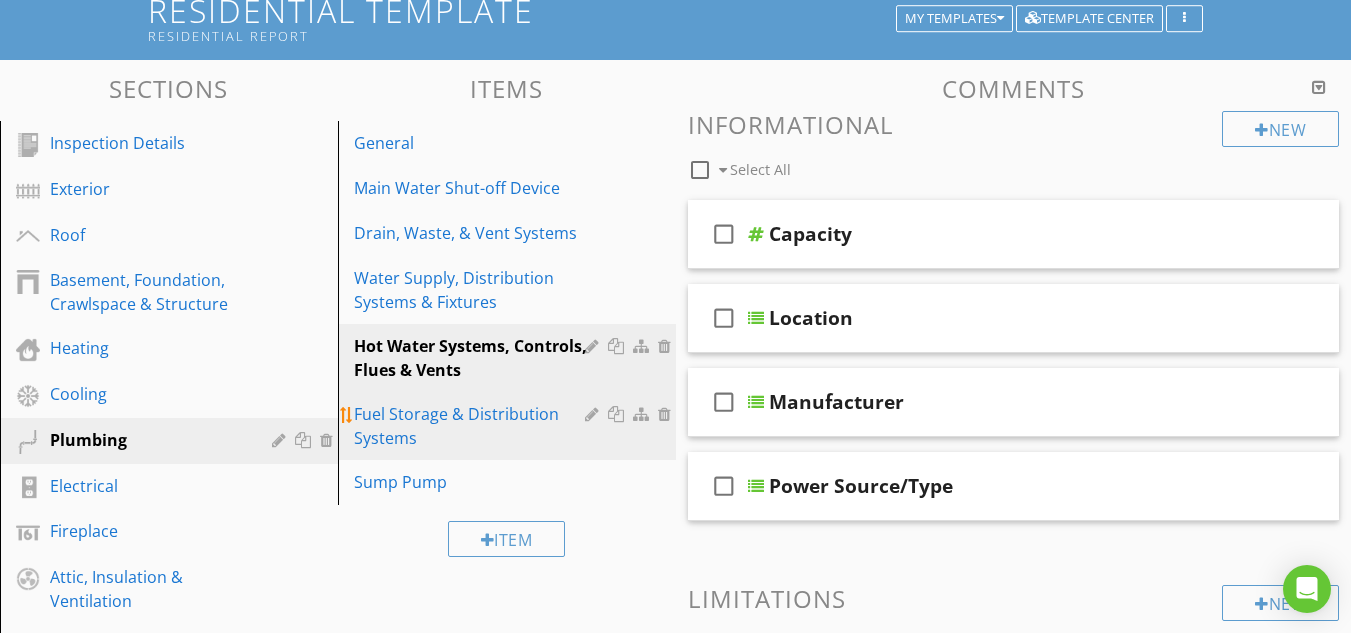 click on "Fuel Storage & Distribution Systems" at bounding box center [472, 426] 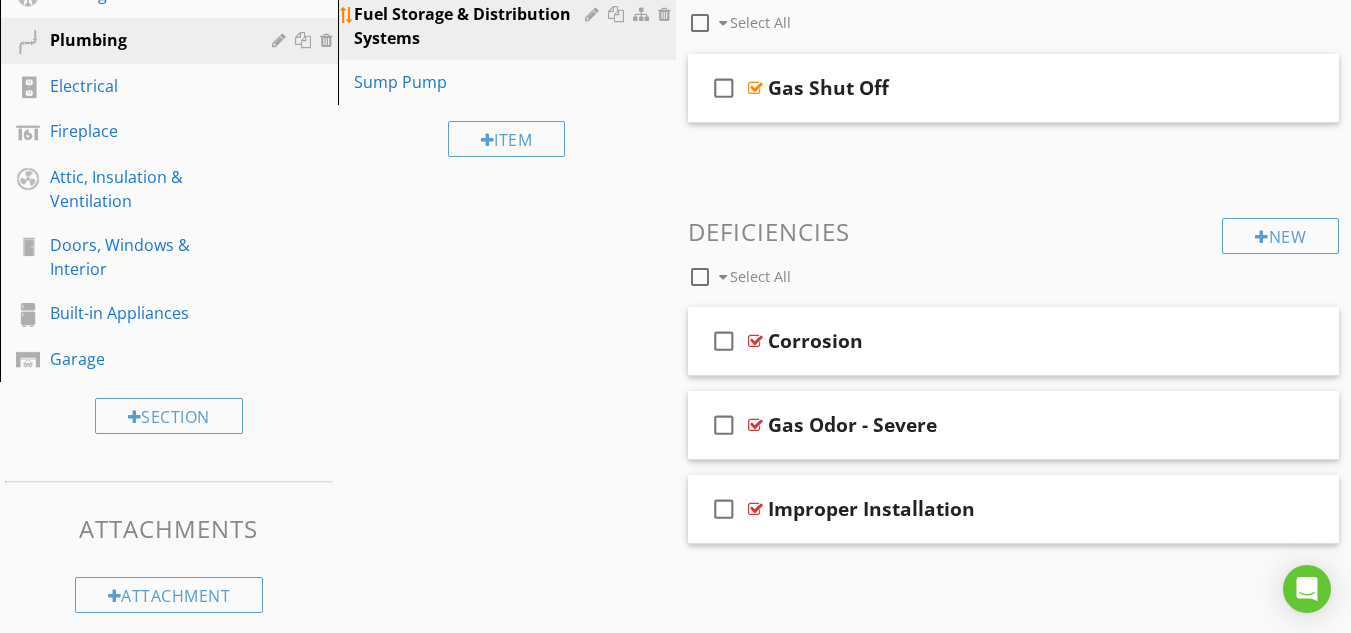 scroll, scrollTop: 555, scrollLeft: 0, axis: vertical 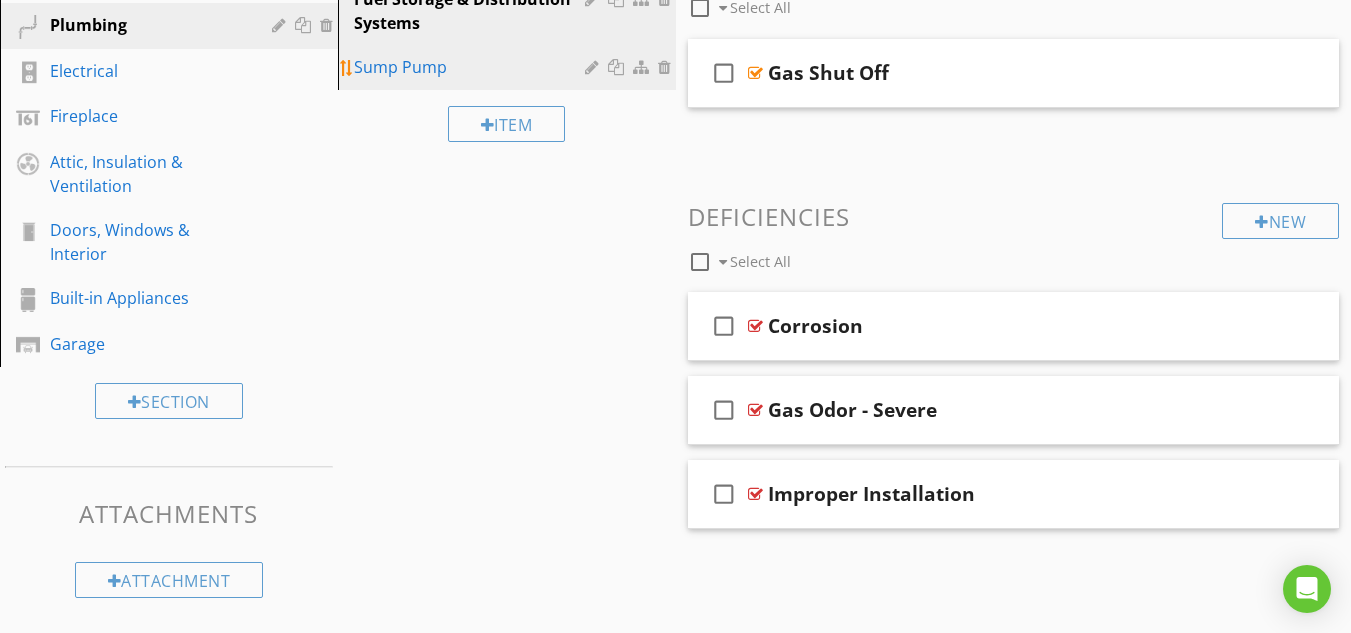 click on "Sump Pump" at bounding box center (472, 67) 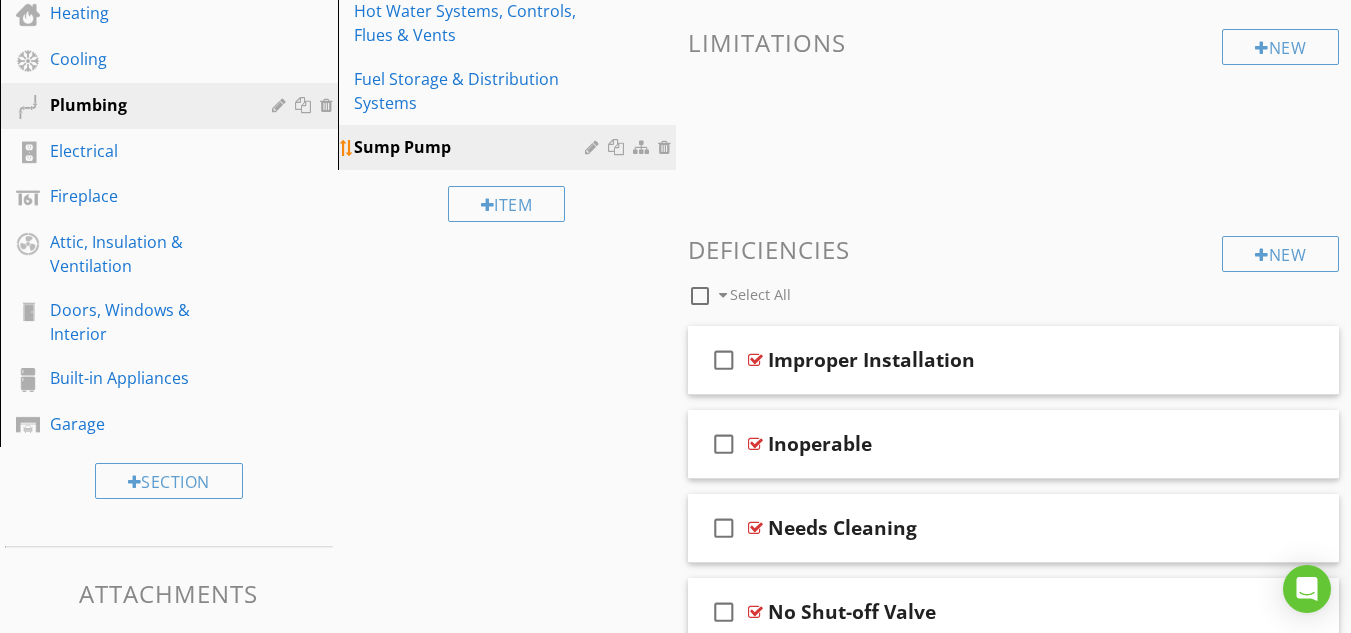 scroll, scrollTop: 435, scrollLeft: 0, axis: vertical 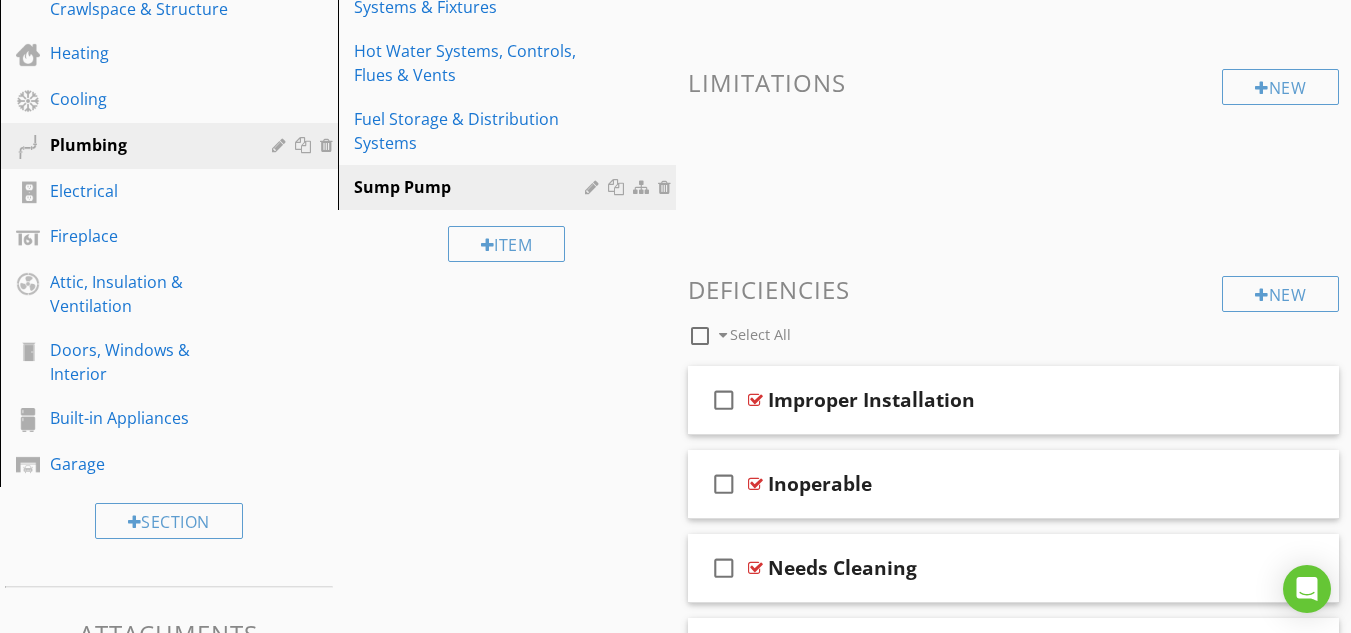 click on "Limitations" at bounding box center [1014, 82] 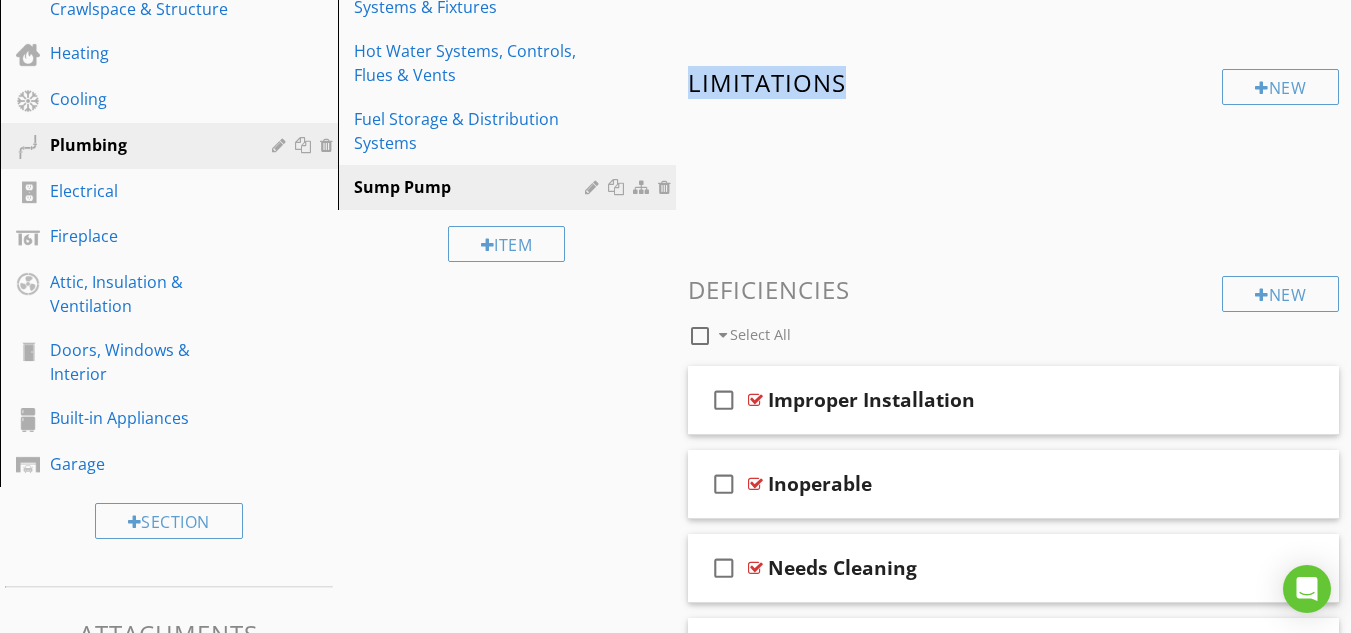 click on "Limitations" at bounding box center (1014, 82) 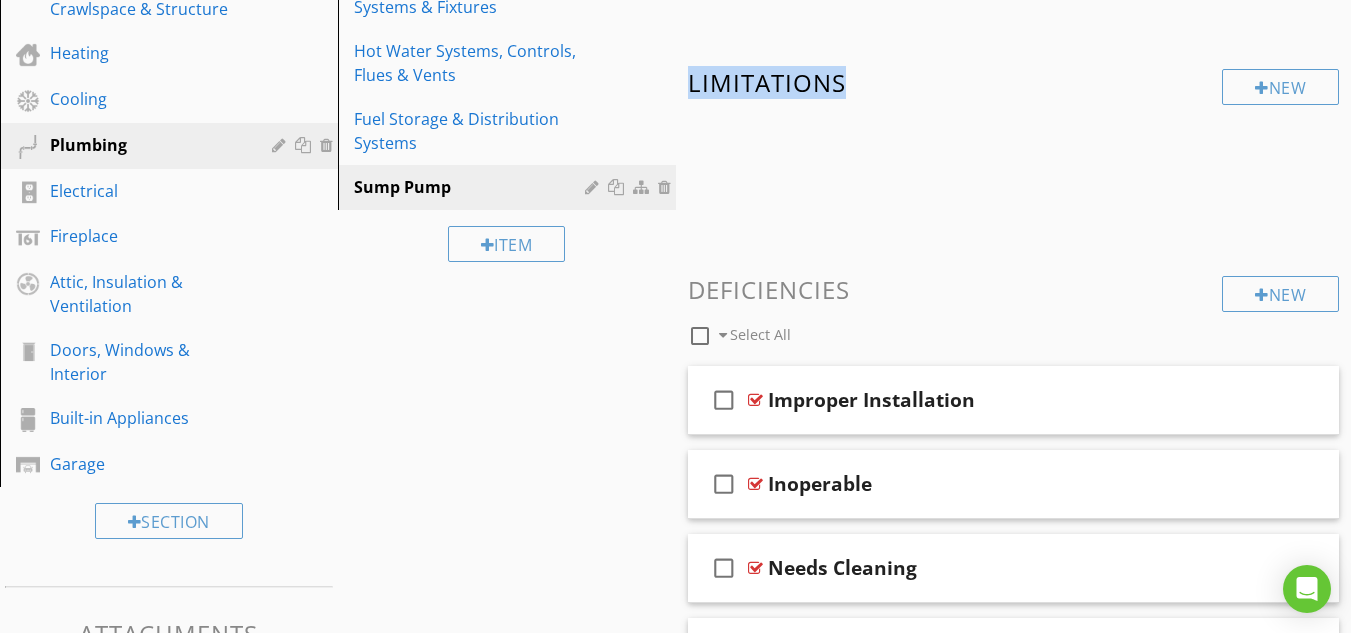 click on "Limitations" at bounding box center (1014, 82) 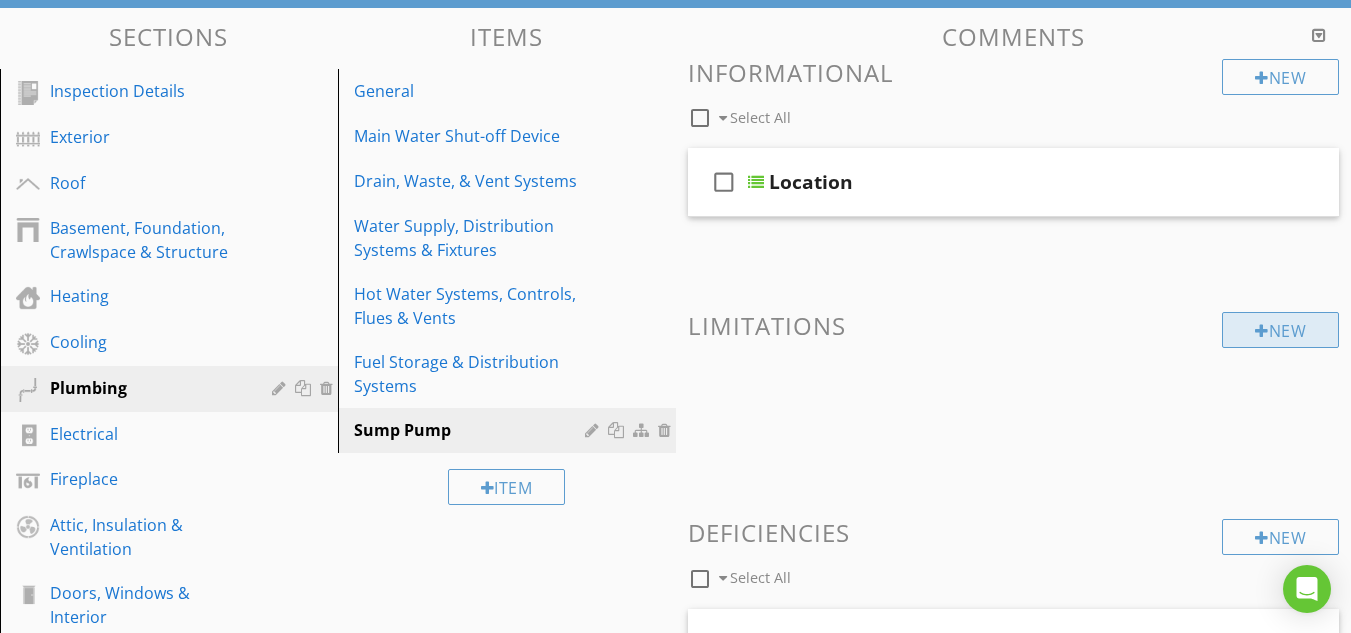 scroll, scrollTop: 195, scrollLeft: 0, axis: vertical 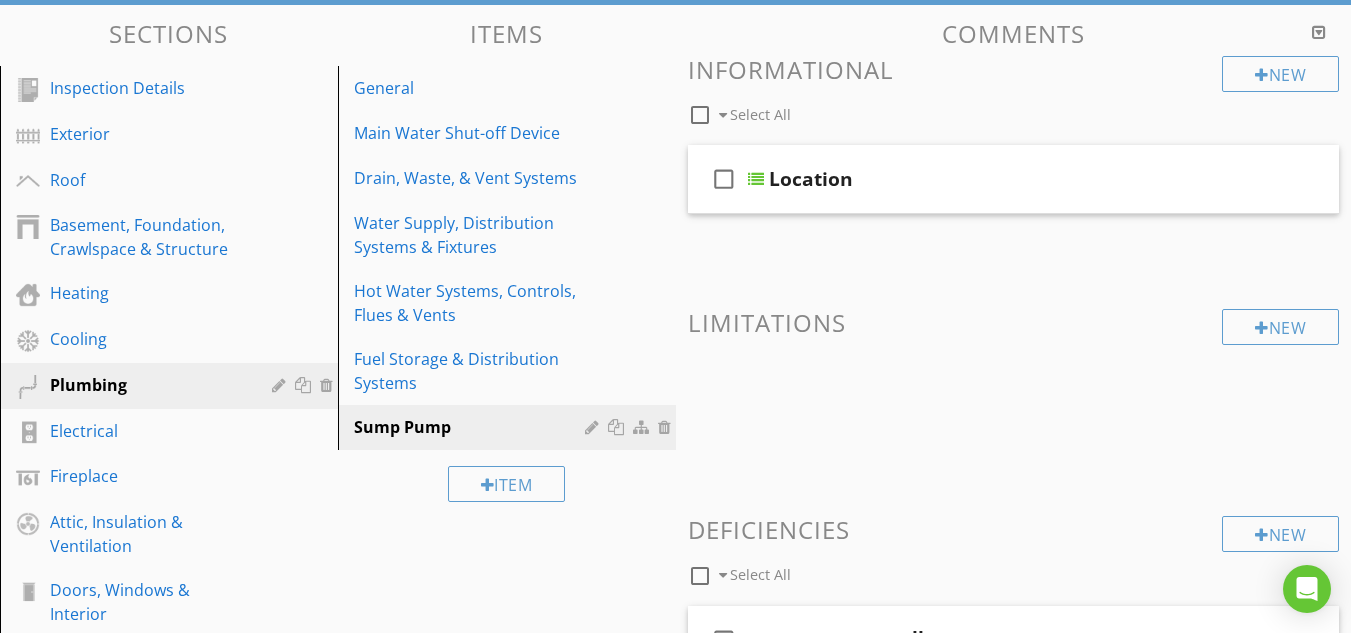 click at bounding box center [700, 115] 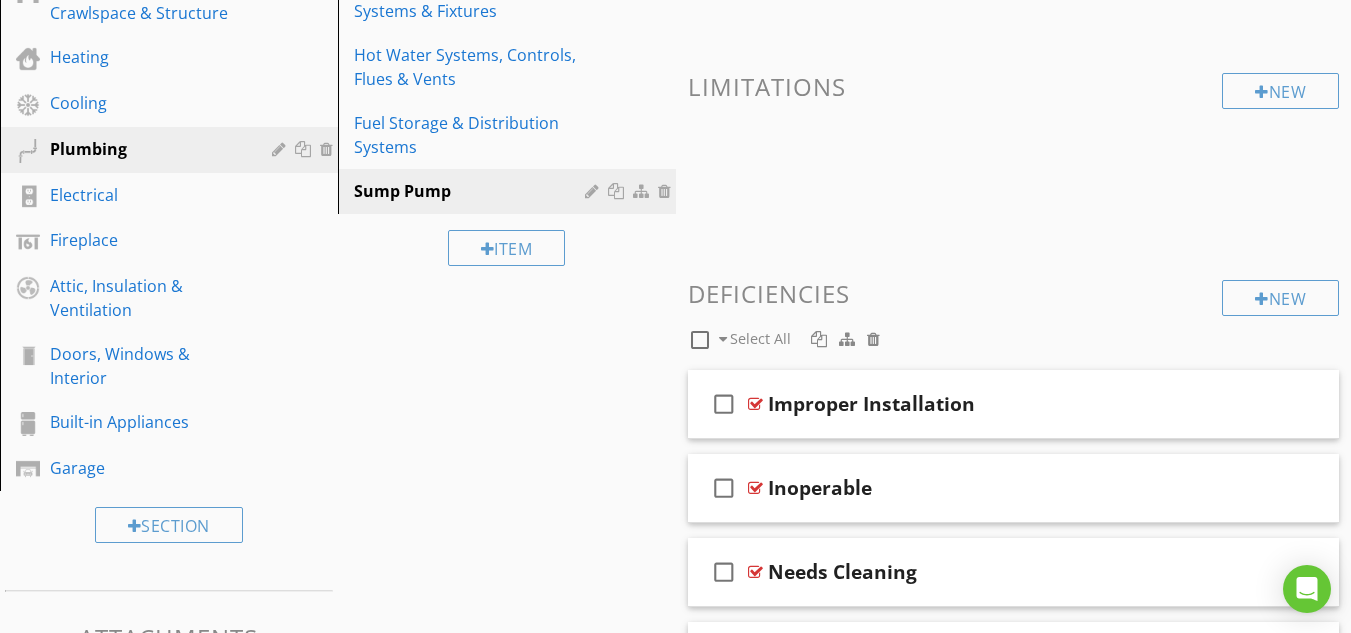 scroll, scrollTop: 435, scrollLeft: 0, axis: vertical 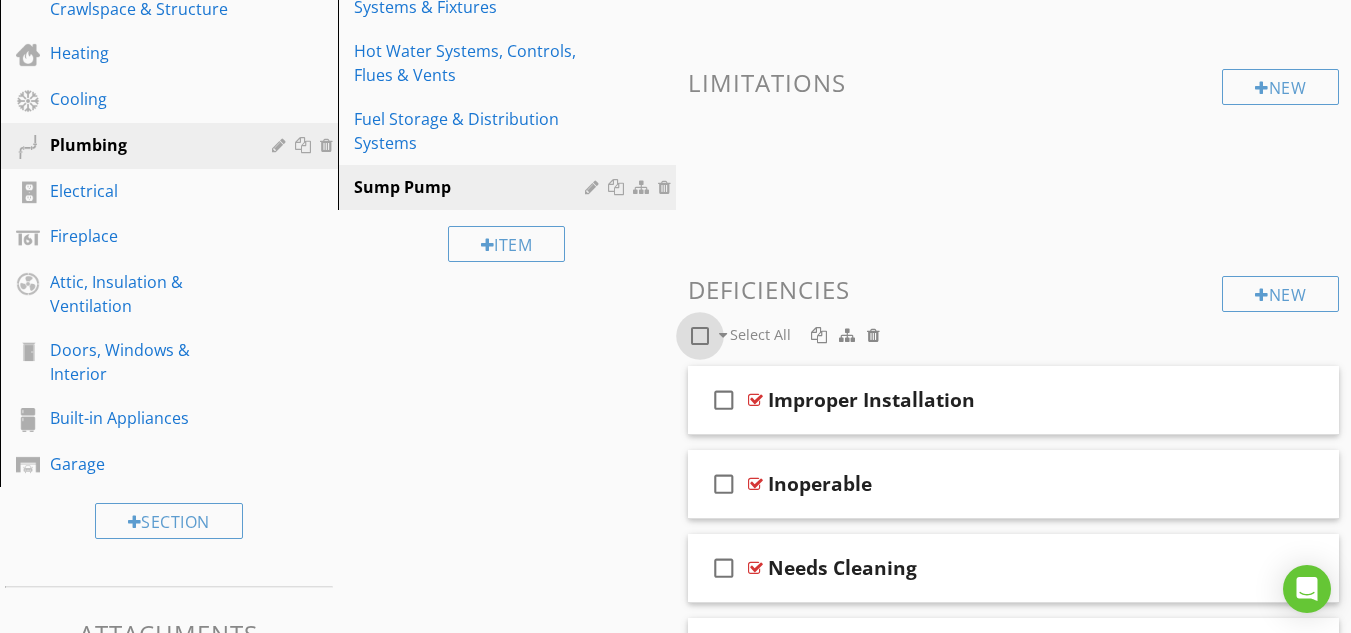 click at bounding box center (700, 336) 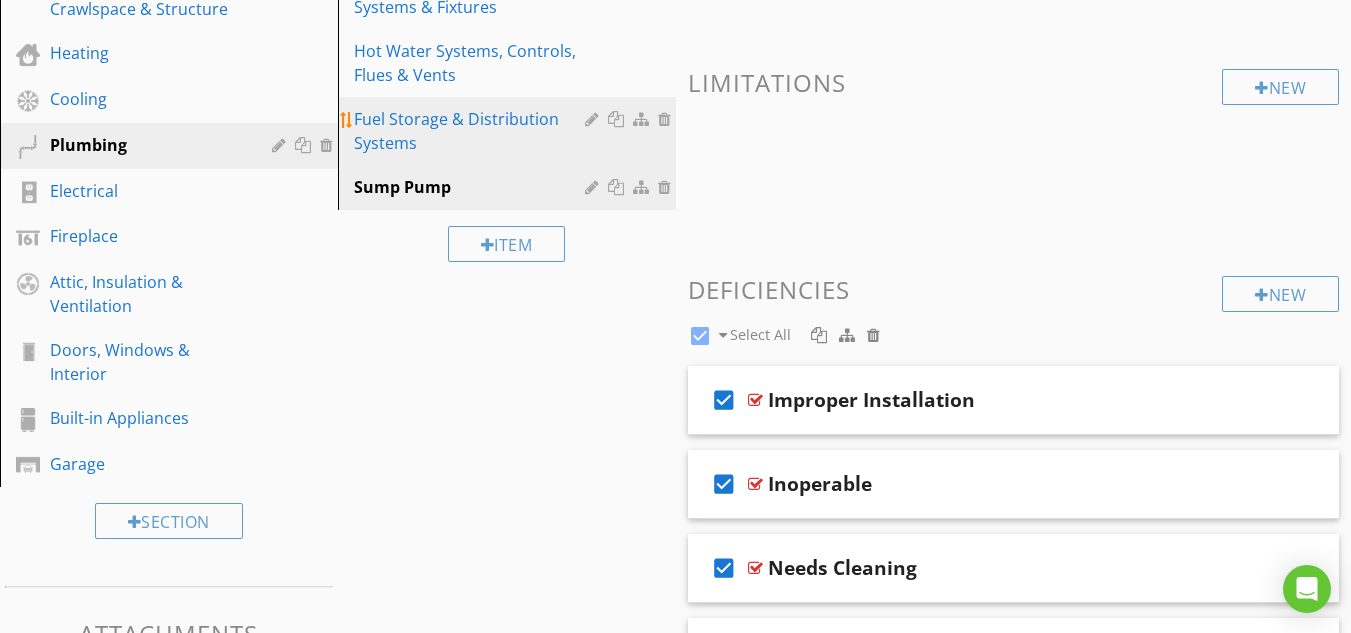 click on "Fuel Storage & Distribution Systems" at bounding box center (472, 131) 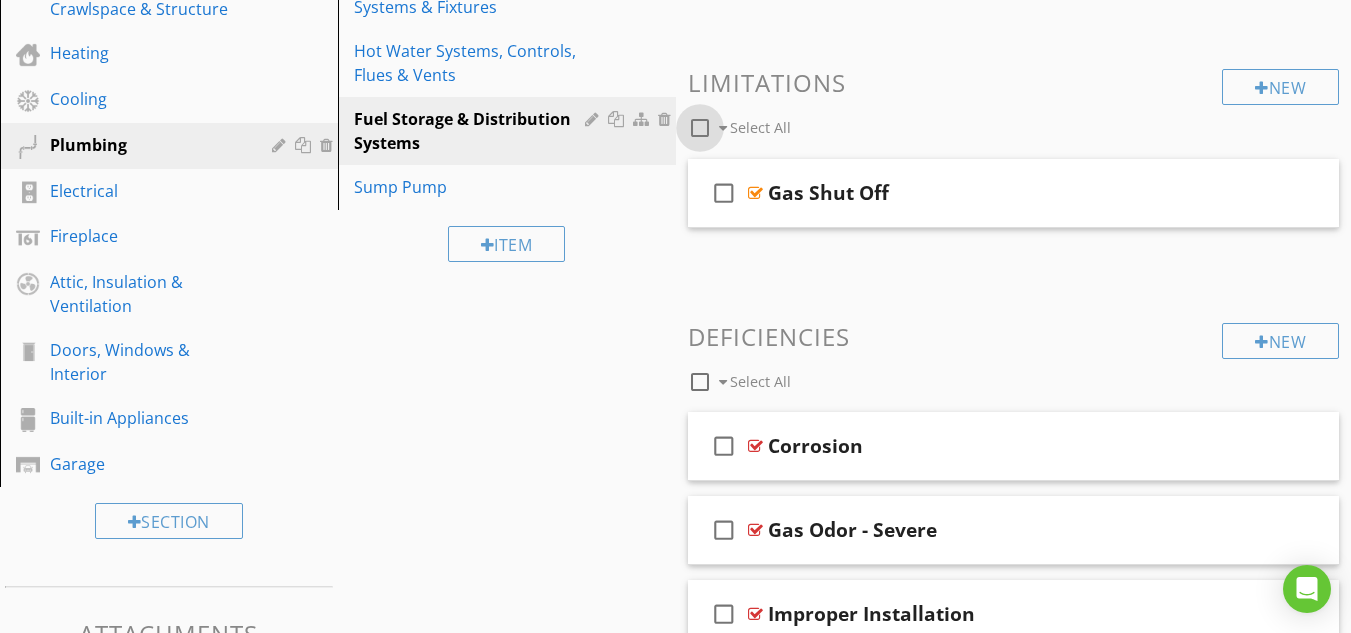 click at bounding box center (700, 128) 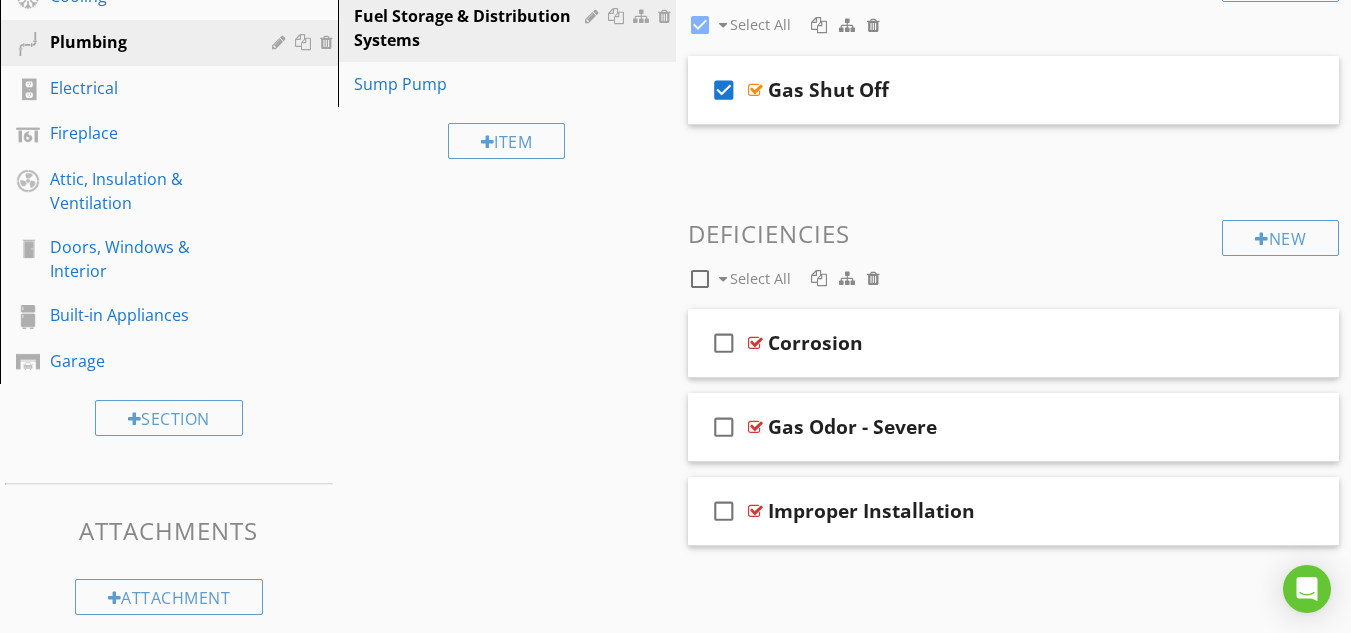scroll, scrollTop: 555, scrollLeft: 0, axis: vertical 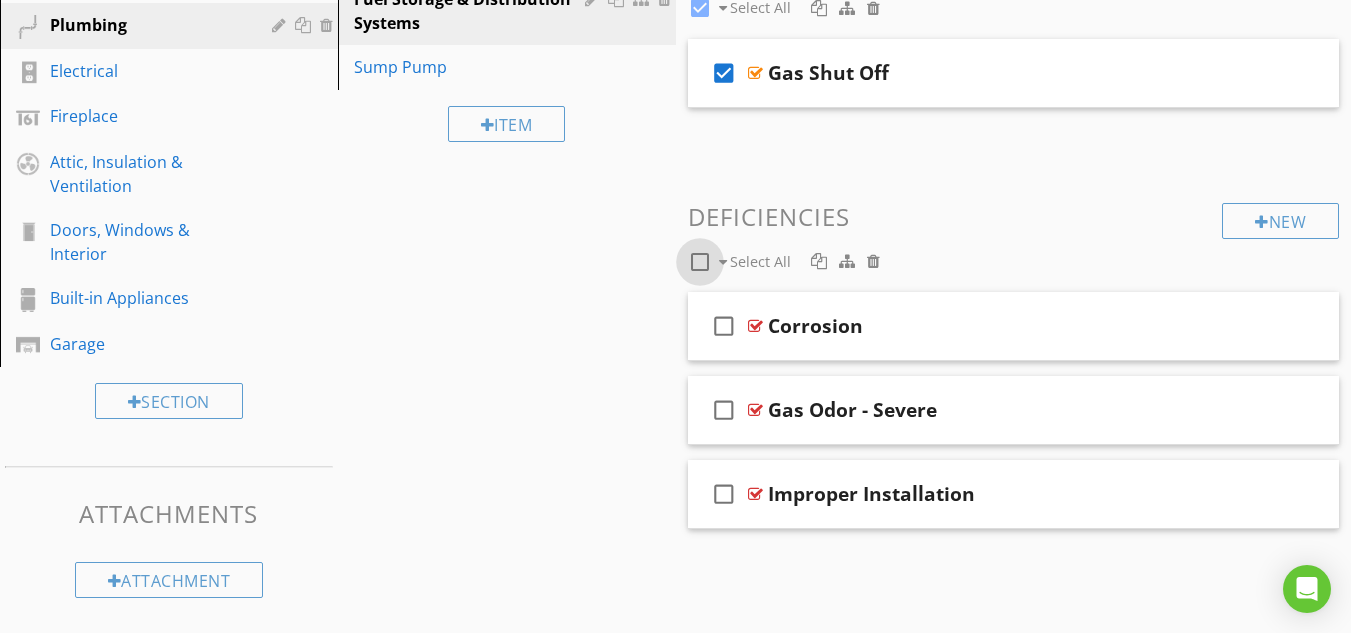 click at bounding box center [700, 262] 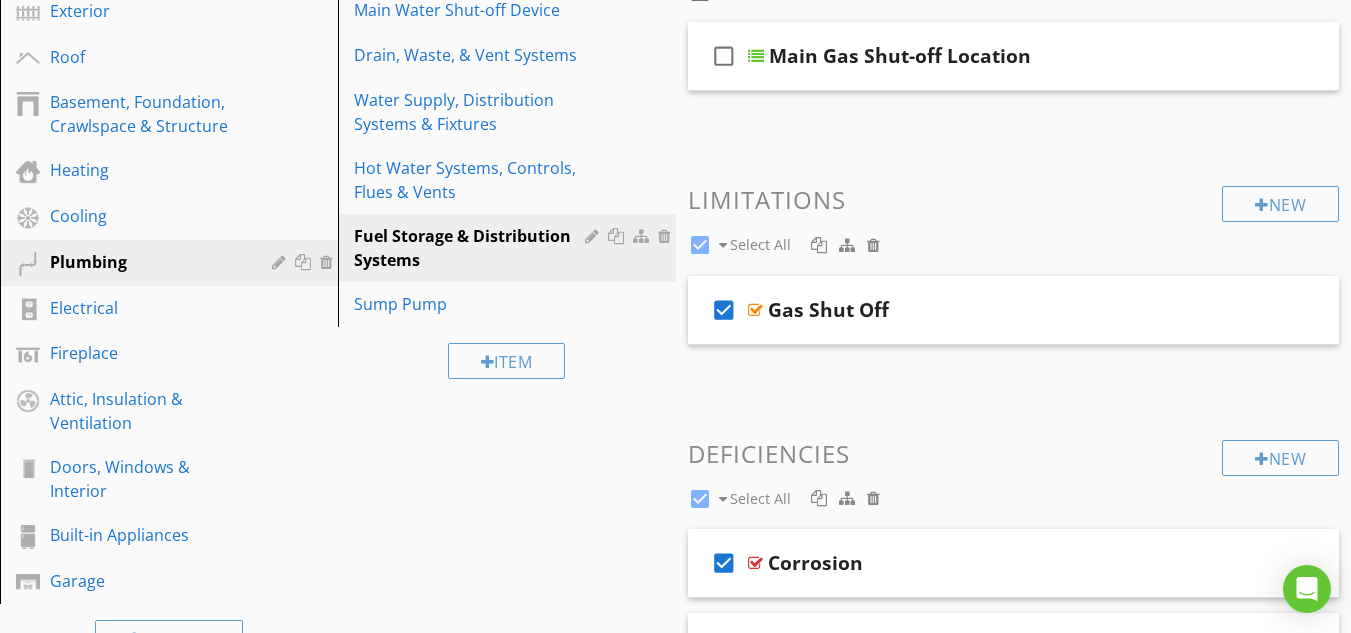 scroll, scrollTop: 115, scrollLeft: 0, axis: vertical 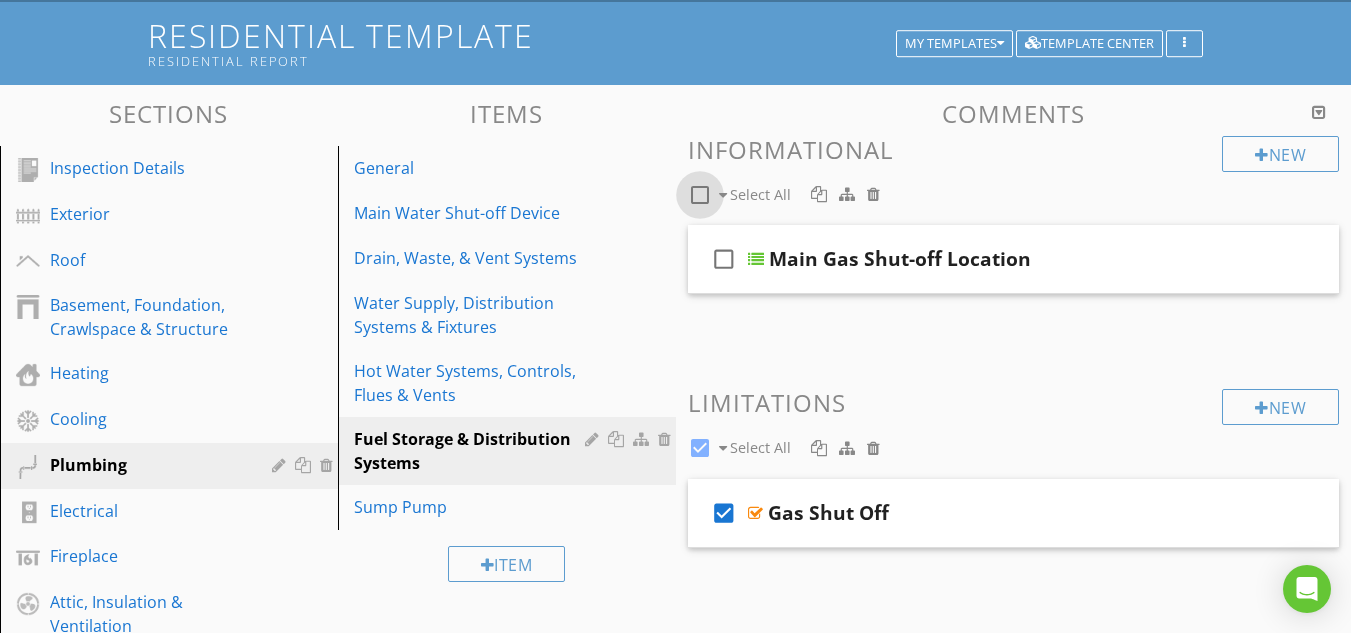 click at bounding box center (700, 195) 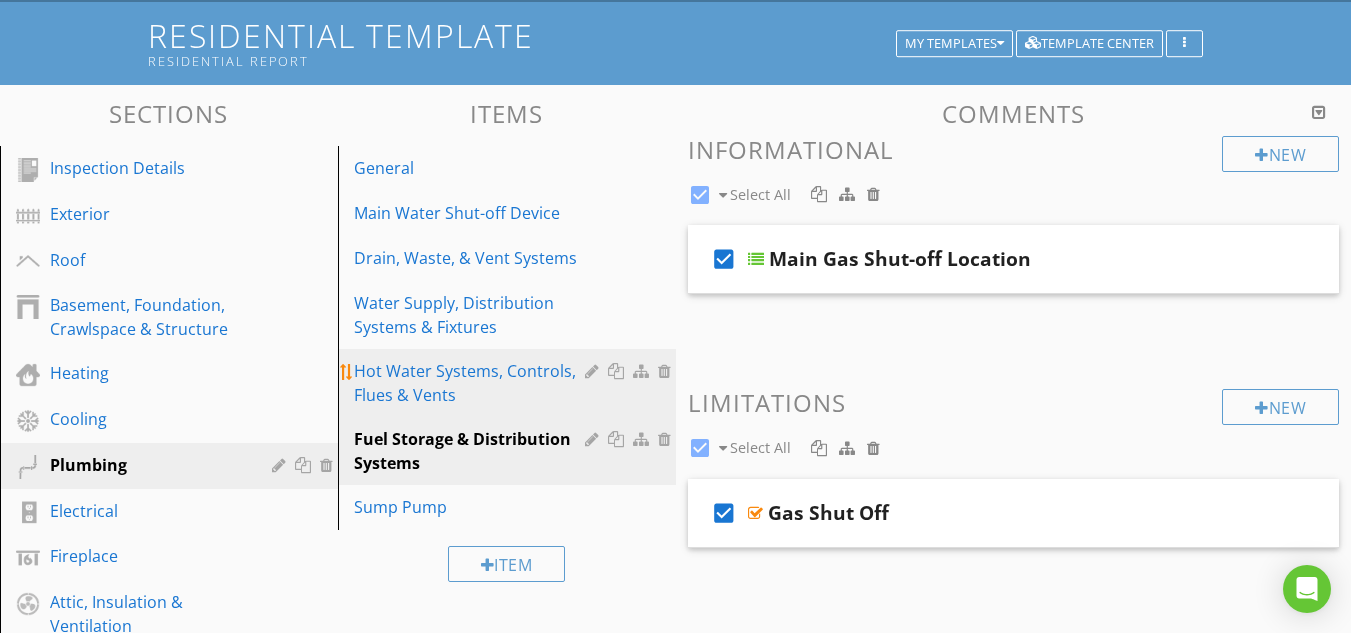 click on "Hot Water Systems, Controls, Flues & Vents" at bounding box center [472, 383] 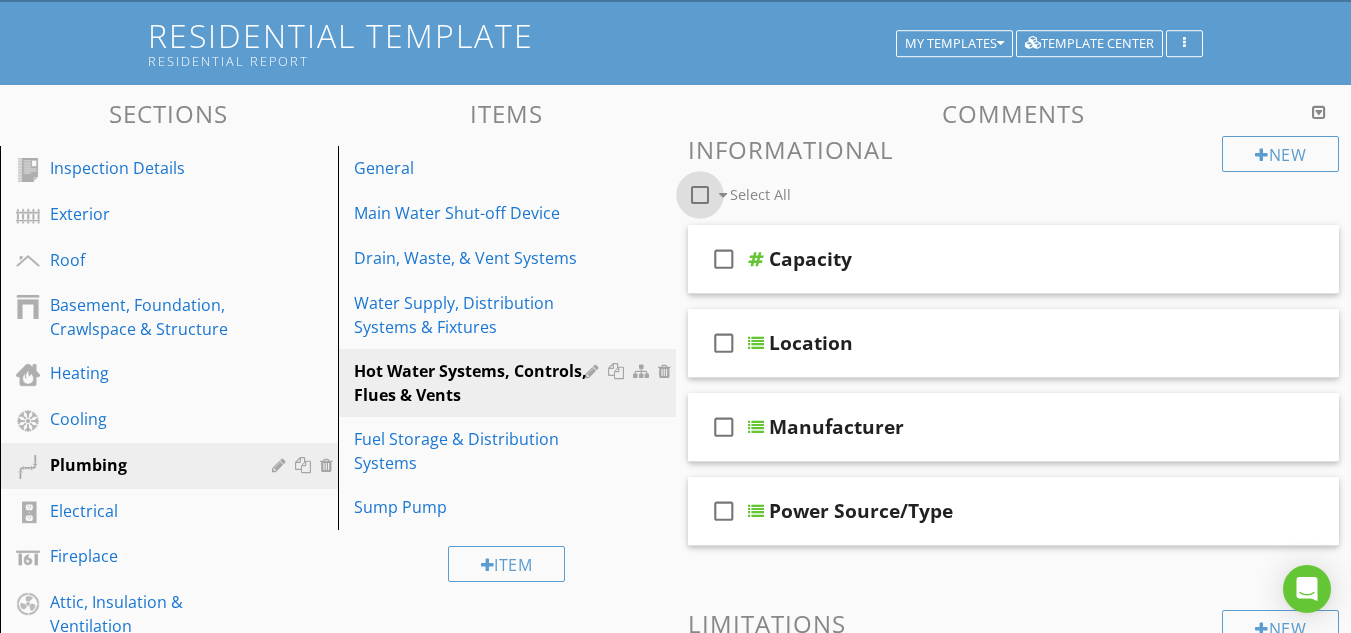 click at bounding box center [700, 195] 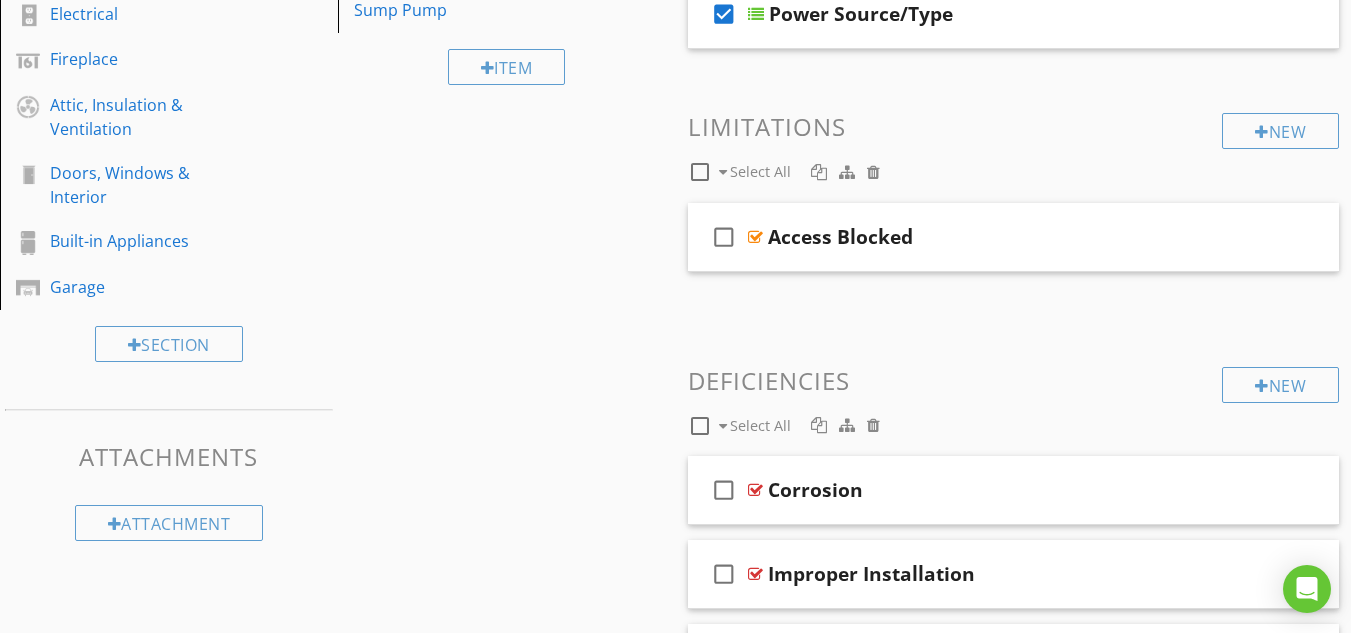 scroll, scrollTop: 635, scrollLeft: 0, axis: vertical 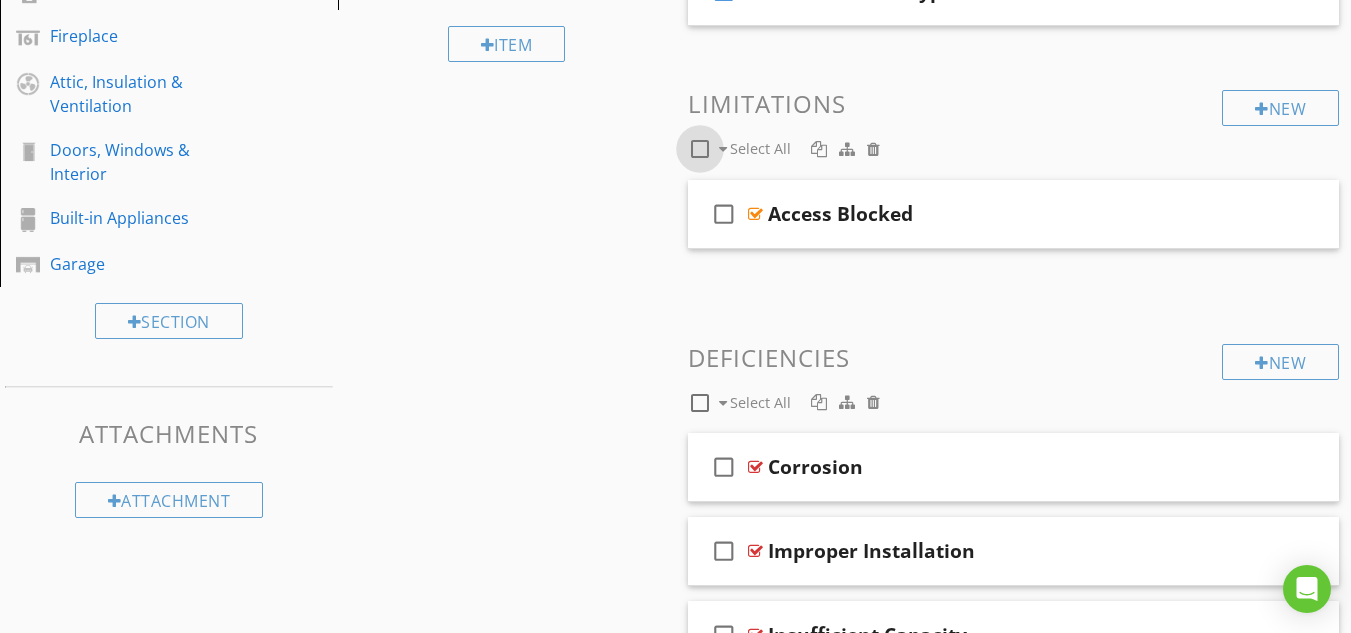 click at bounding box center (700, 149) 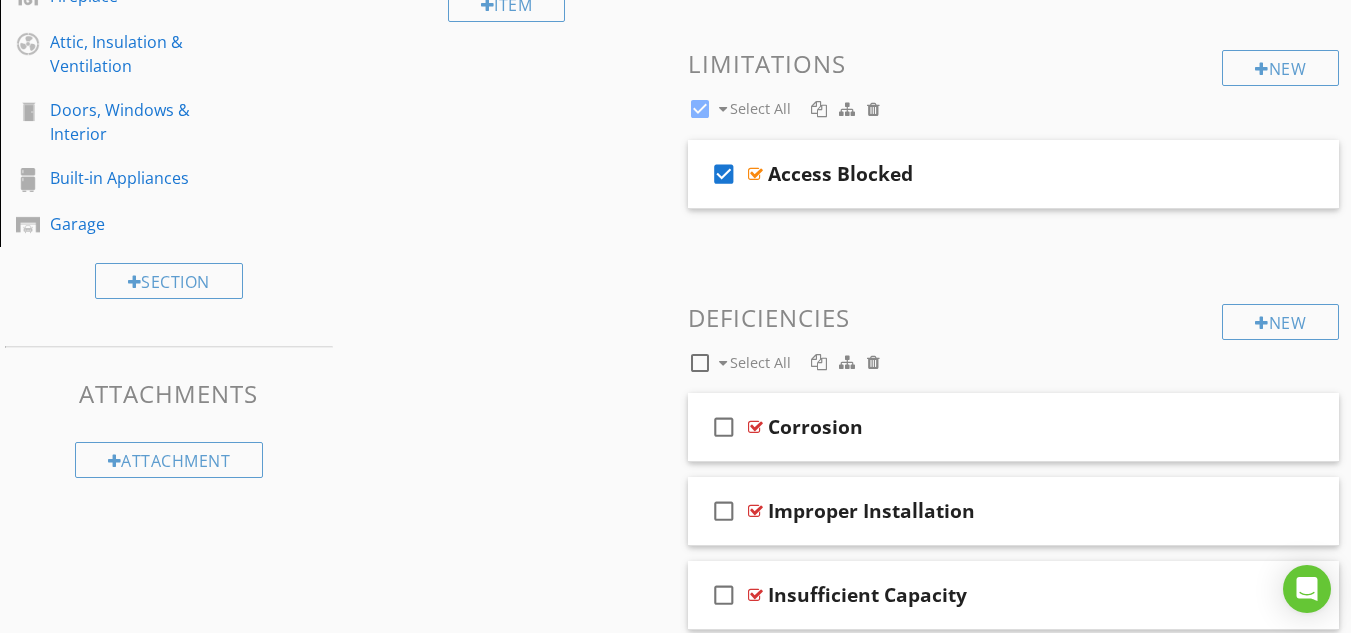 scroll, scrollTop: 795, scrollLeft: 0, axis: vertical 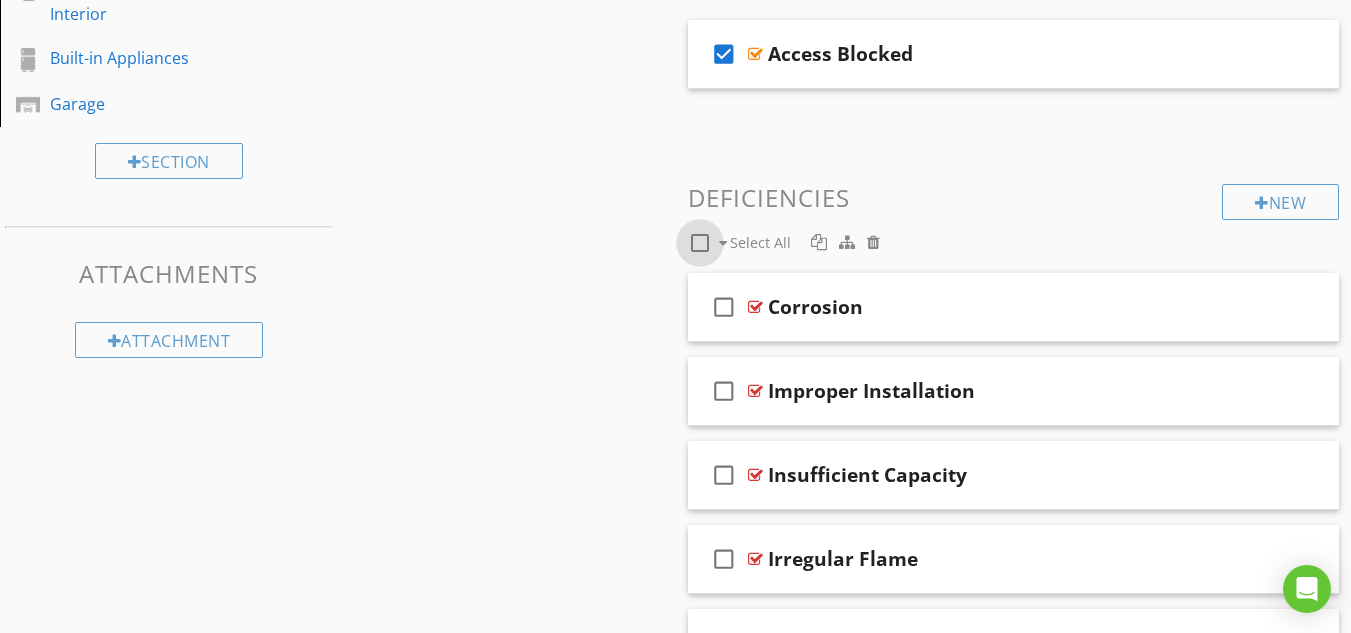 click at bounding box center (700, 243) 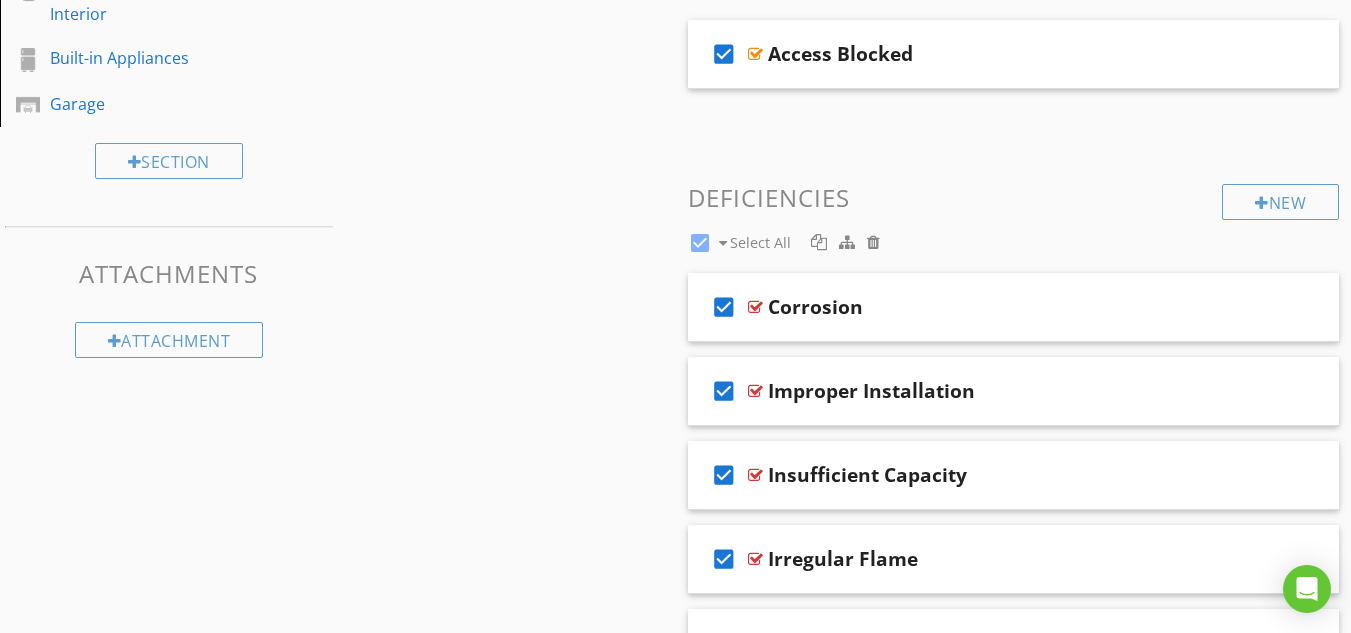click on "Sections
Inspection Details           Exterior           Roof           Basement, Foundation, Crawlspace & Structure           Heating           Cooling           Plumbing           Electrical           Fireplace           Attic, Insulation & Ventilation           Doors, Windows & Interior           Built-in Appliances           Garage
Section
Attachments
Attachment
Items
General           Main Water Shut-off Device           Drain, Waste, & Vent Systems           Water Supply, Distribution Systems & Fixtures           Hot Water Systems, Controls, Flues & Vents           Fuel Storage & Distribution Systems           Sump Pump
Item
Comments
New
Informational   check_box     Select All             check_box
Capacity
check_box                   check_box" at bounding box center (675, 241) 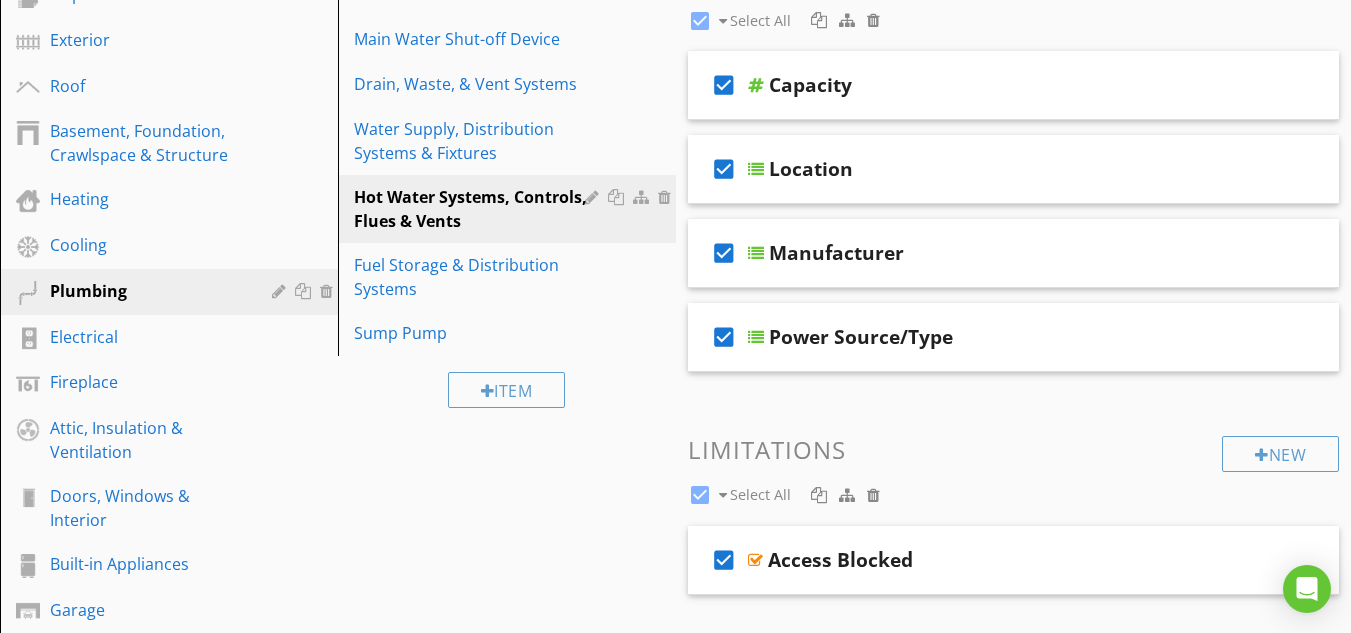 scroll, scrollTop: 155, scrollLeft: 0, axis: vertical 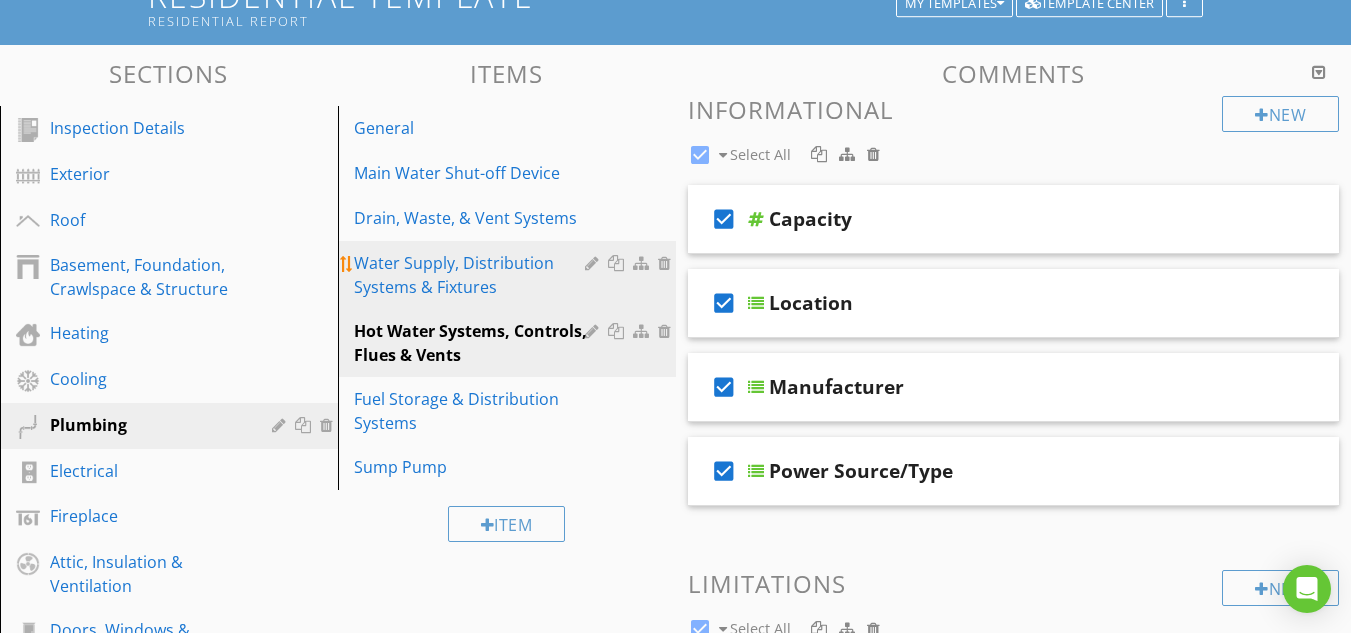 click on "Water Supply, Distribution Systems & Fixtures" at bounding box center (472, 275) 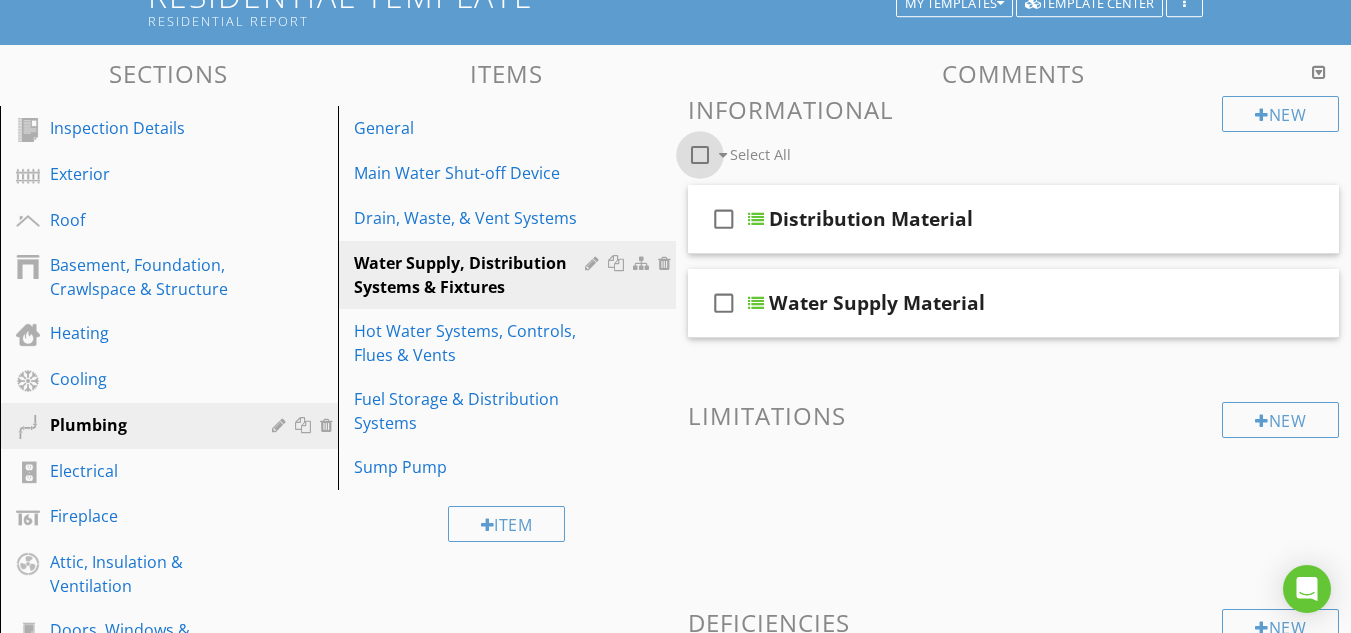 click at bounding box center (700, 155) 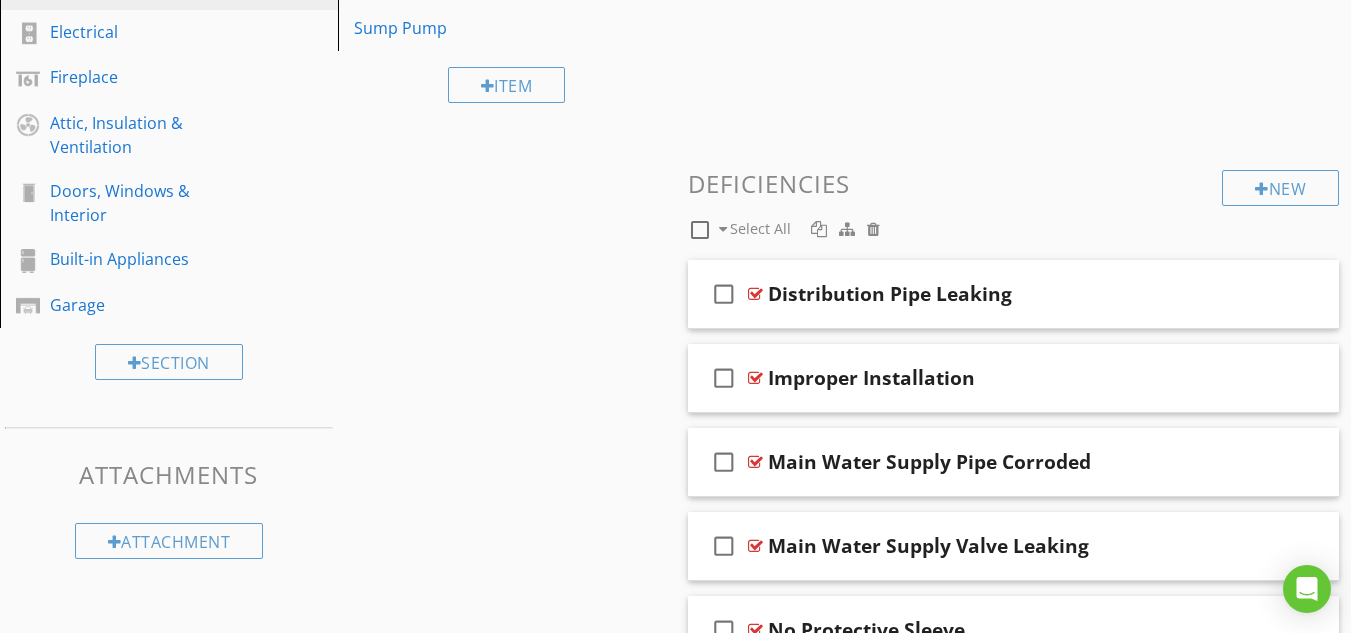 scroll, scrollTop: 635, scrollLeft: 0, axis: vertical 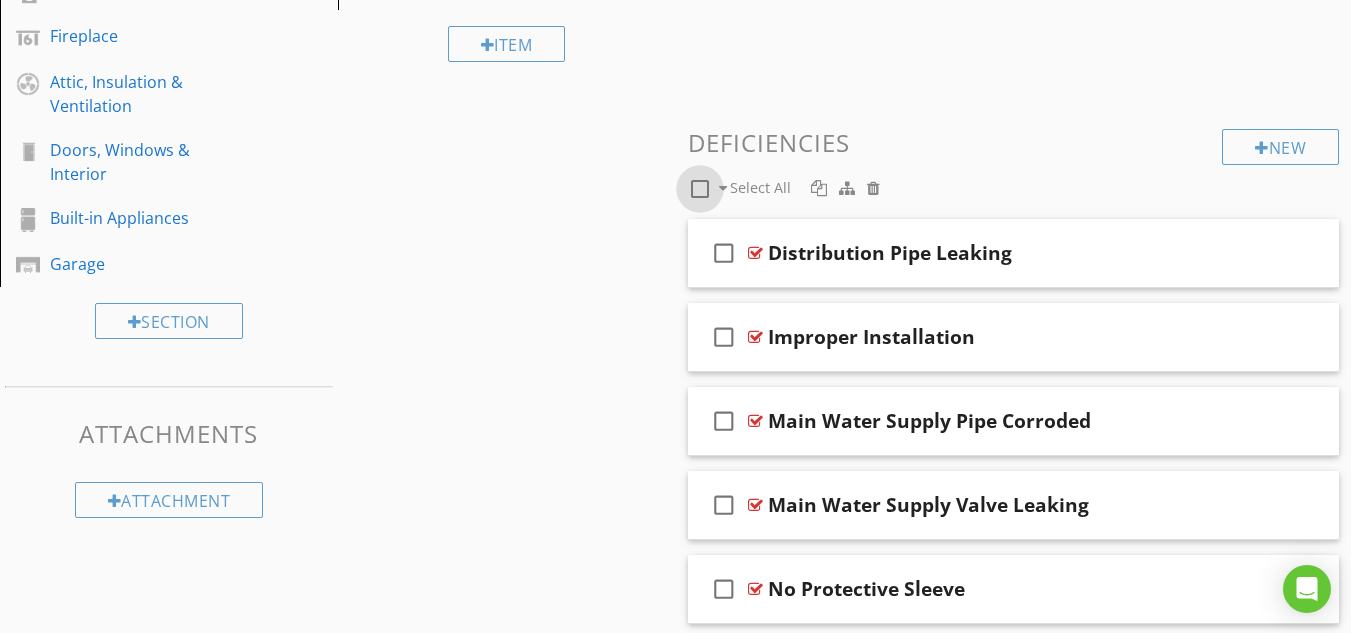 click at bounding box center [700, 189] 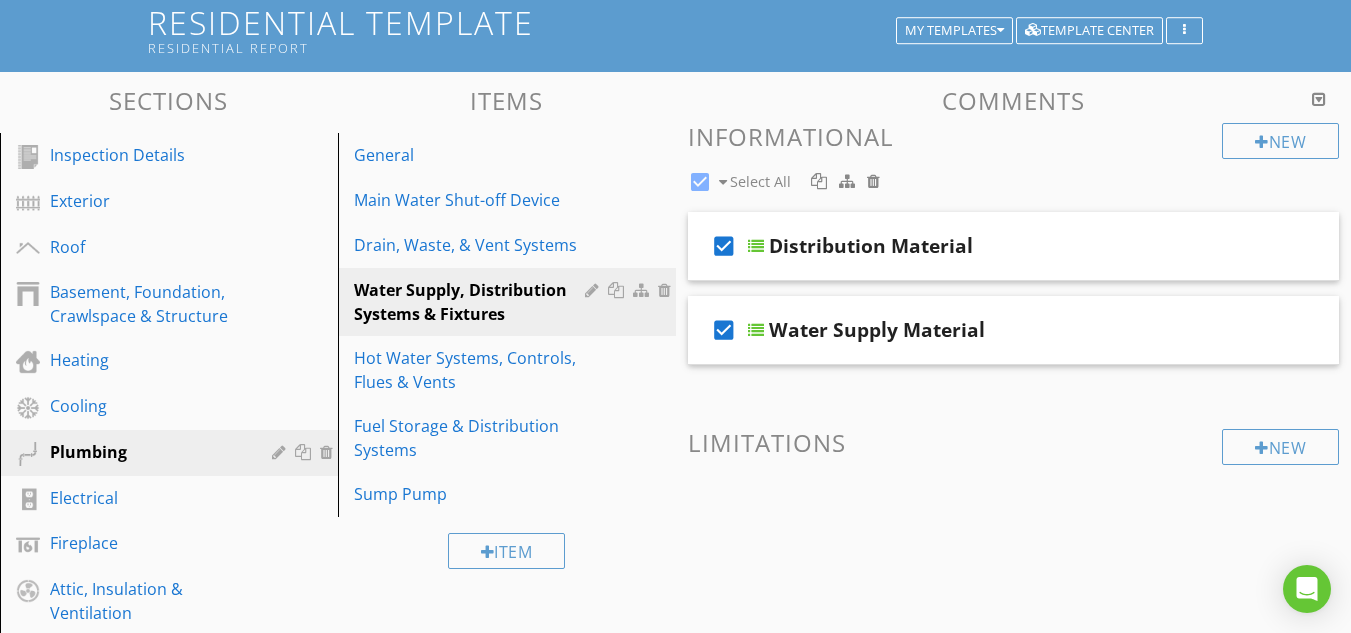 scroll, scrollTop: 115, scrollLeft: 0, axis: vertical 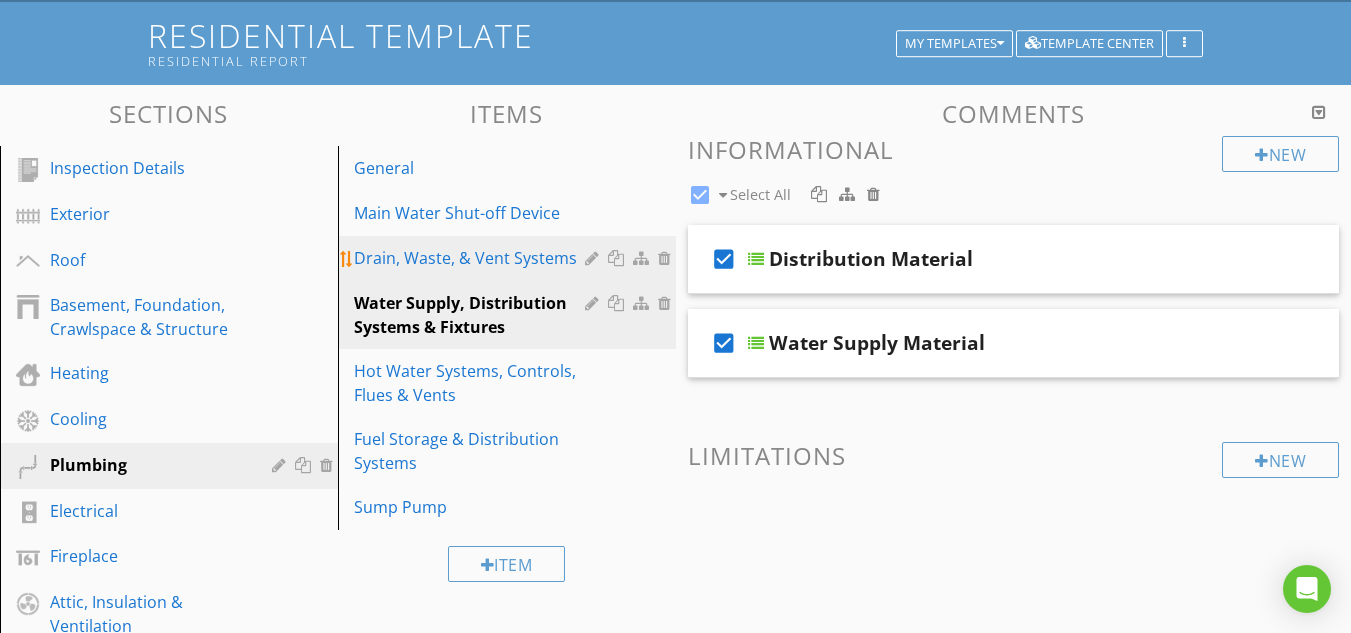 click on "Drain, Waste, & Vent Systems" at bounding box center (472, 258) 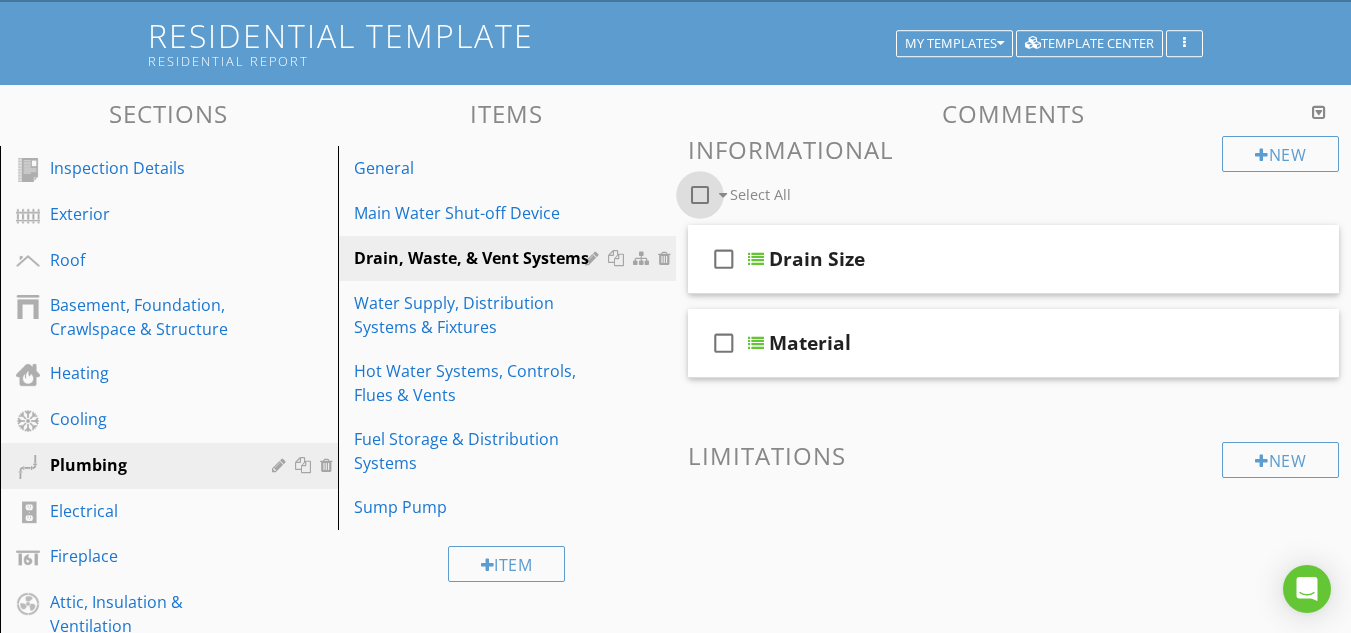 click at bounding box center [700, 195] 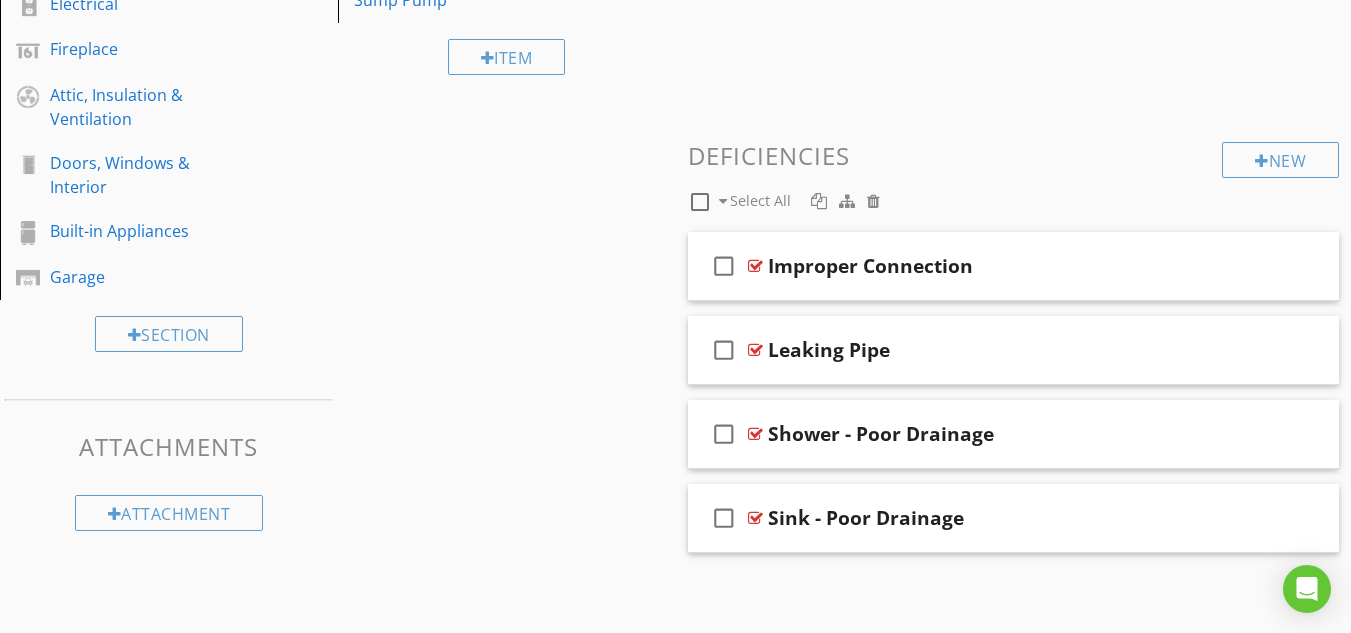 scroll, scrollTop: 626, scrollLeft: 0, axis: vertical 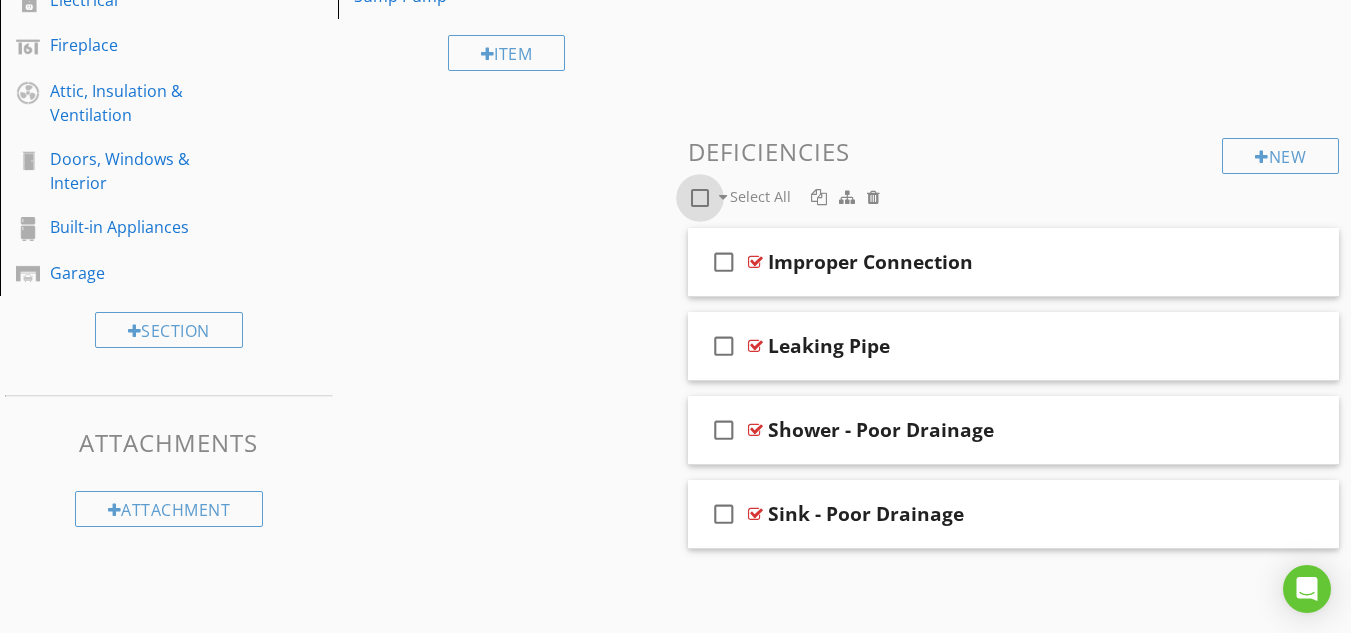 click at bounding box center [700, 198] 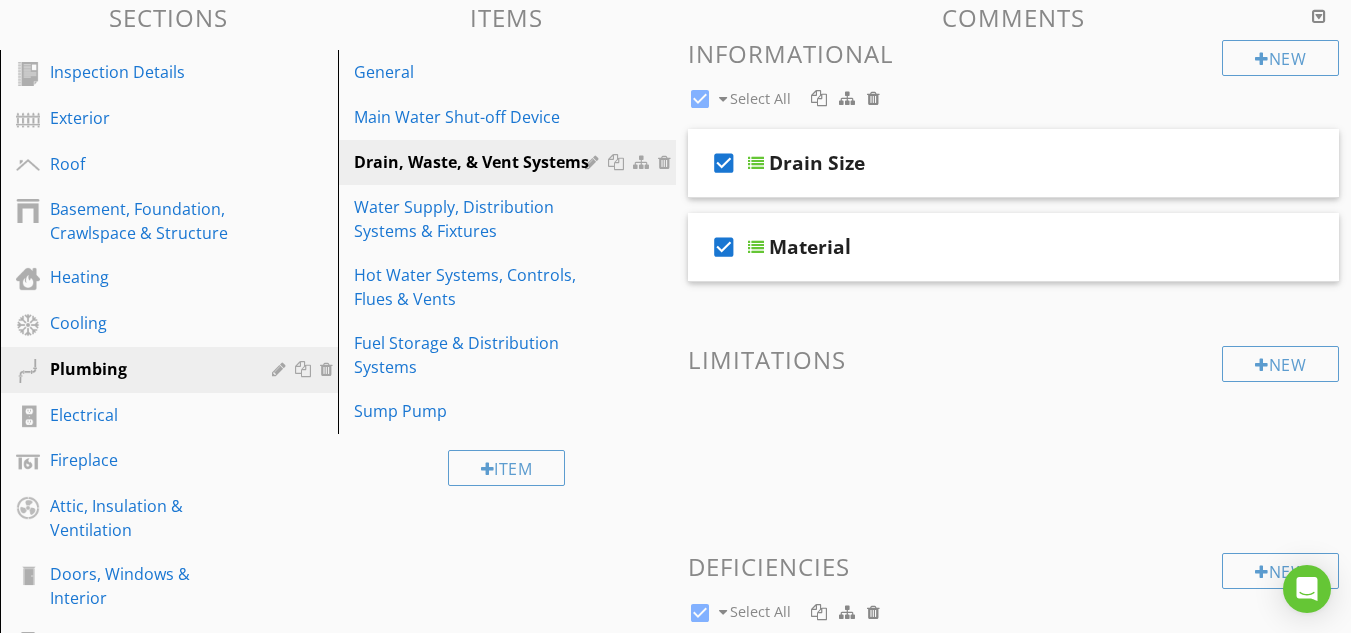 scroll, scrollTop: 186, scrollLeft: 0, axis: vertical 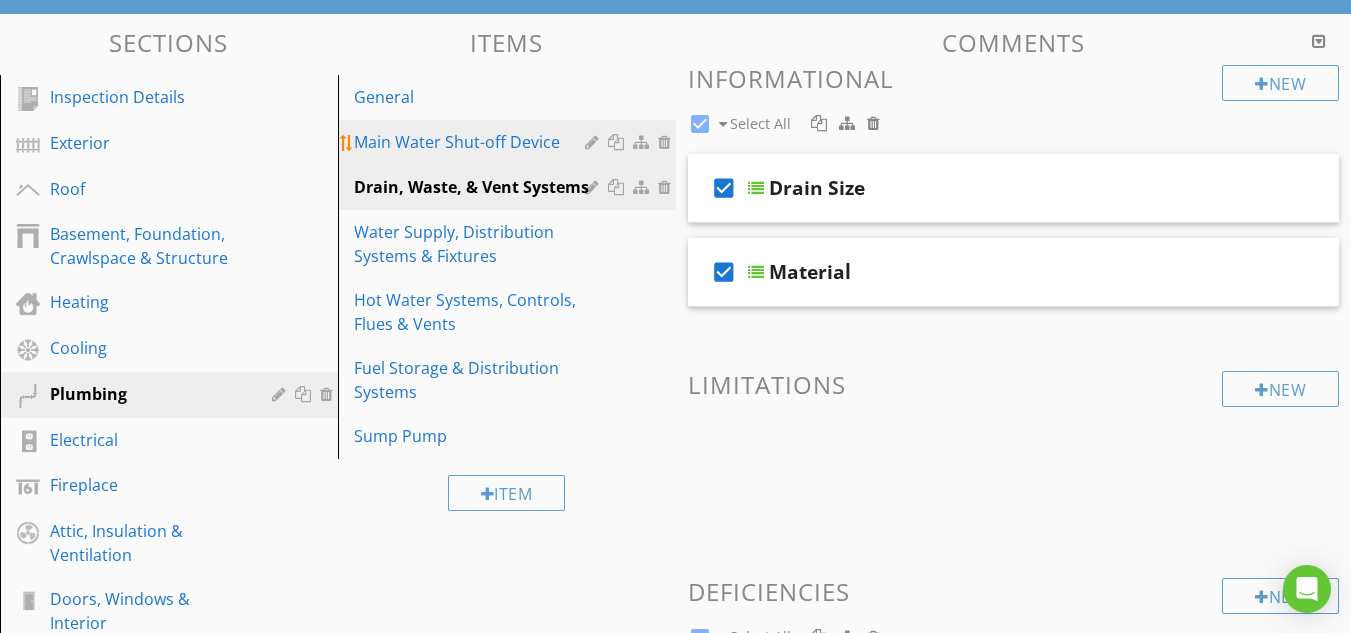 click on "Main Water Shut-off Device" at bounding box center (472, 142) 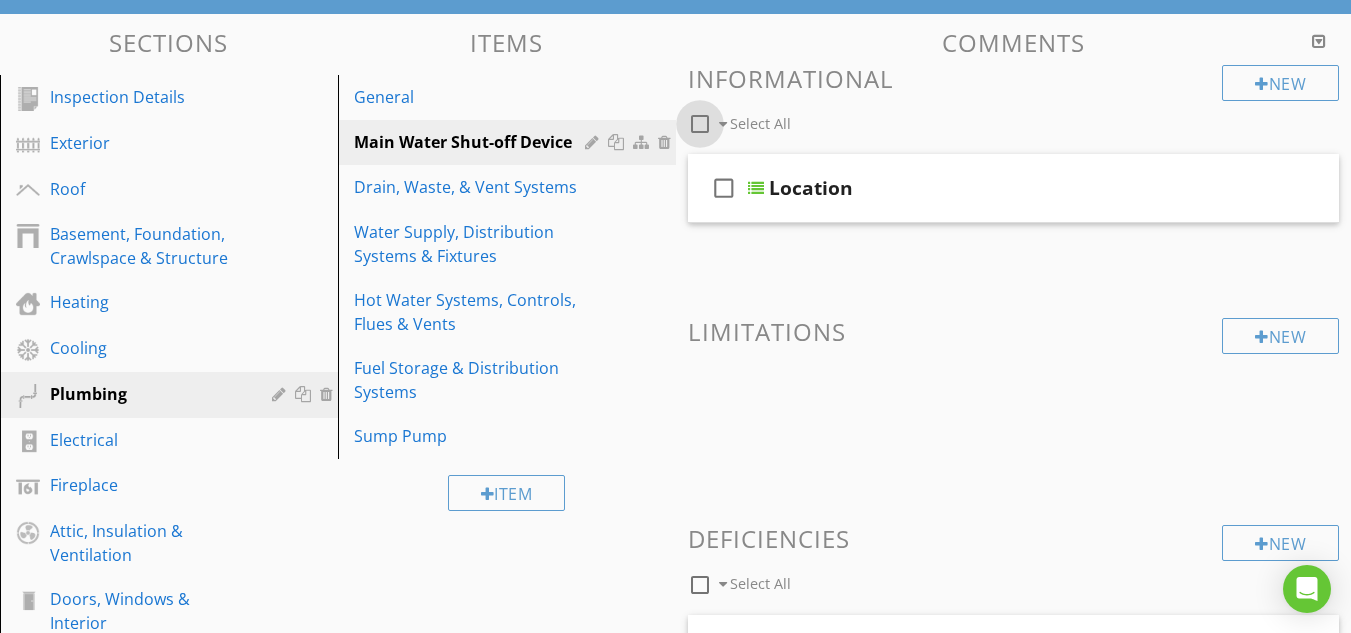 click at bounding box center [700, 124] 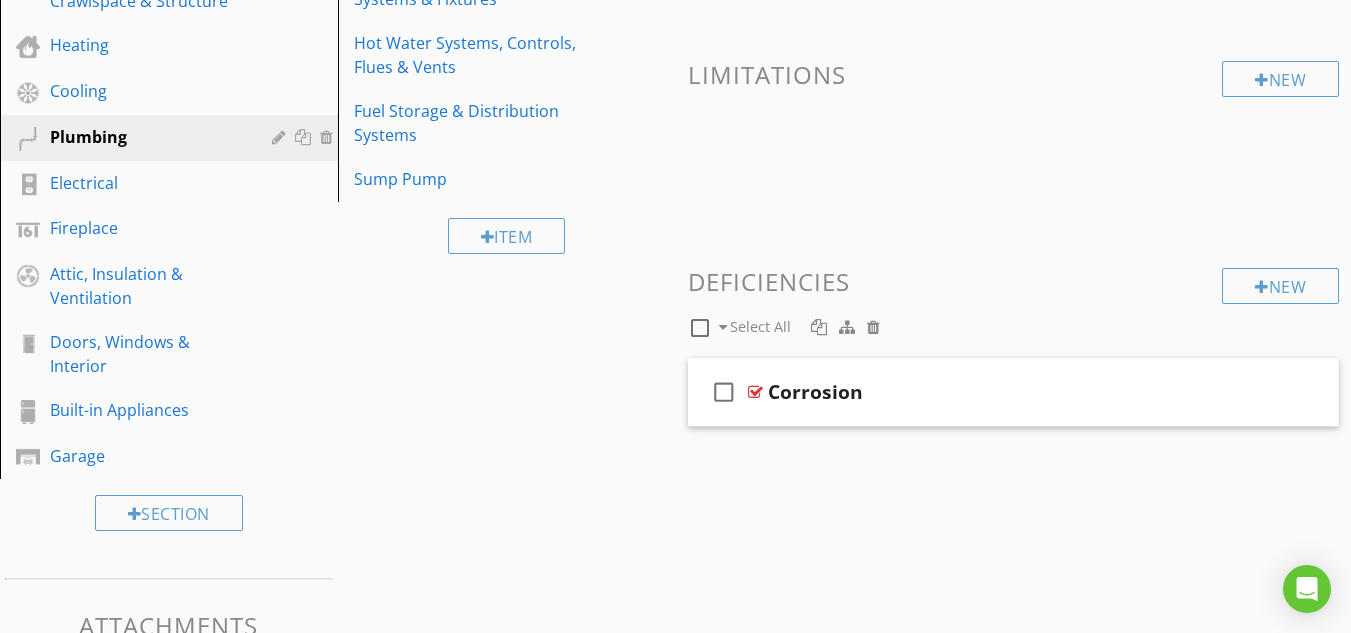 scroll, scrollTop: 506, scrollLeft: 0, axis: vertical 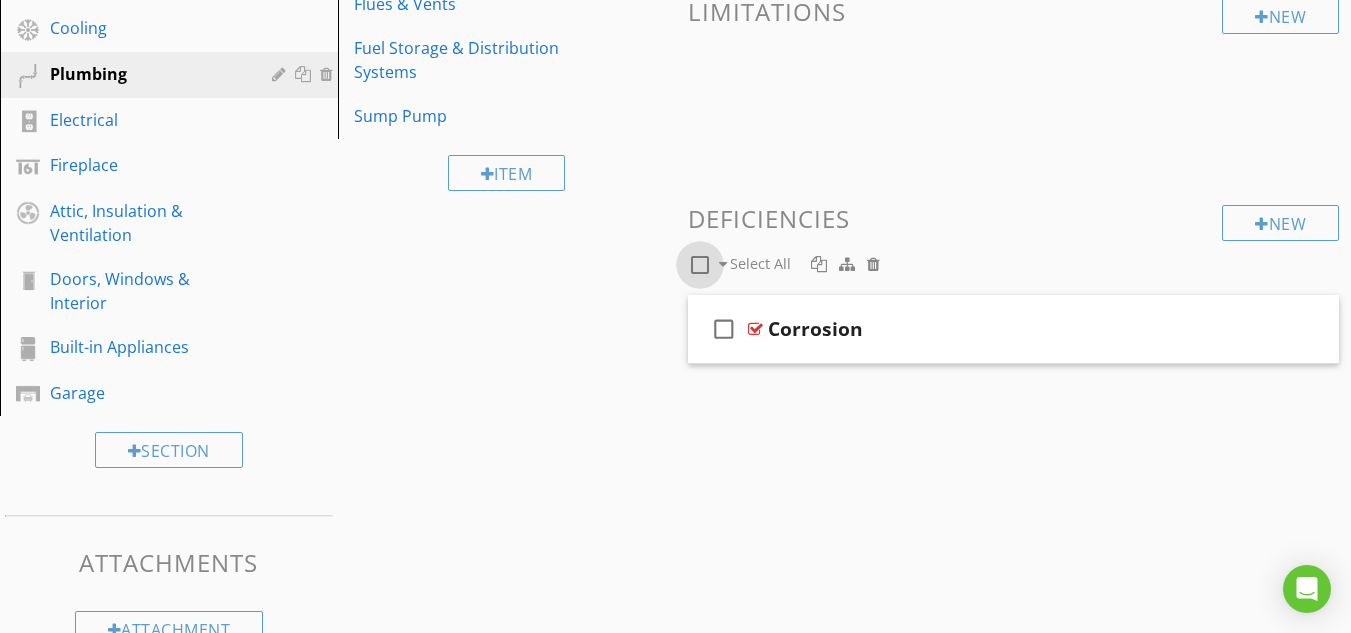 click at bounding box center [700, 265] 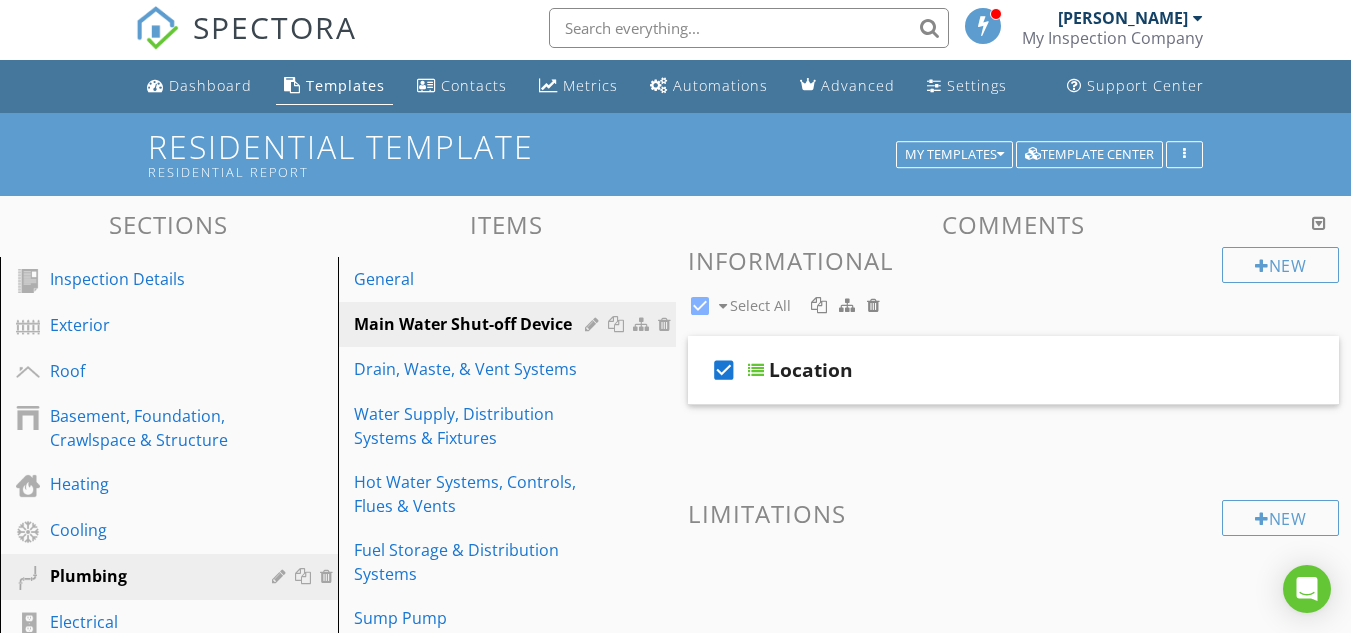 scroll, scrollTop: 0, scrollLeft: 0, axis: both 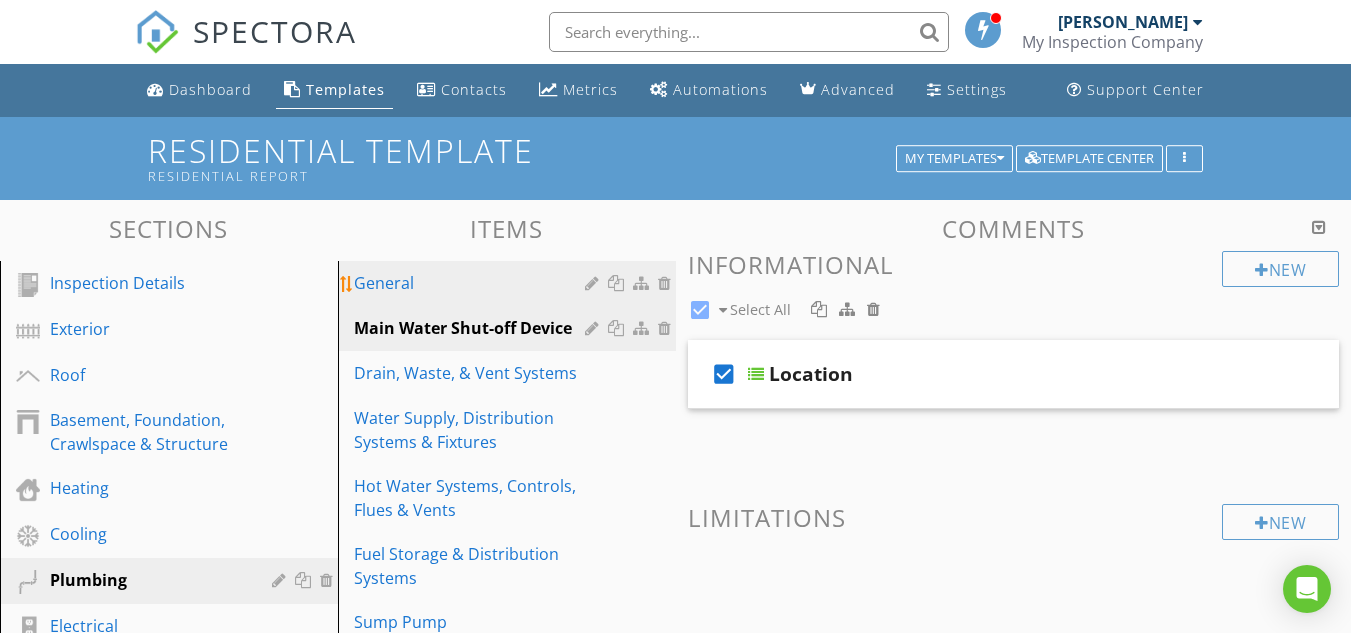 click on "General" at bounding box center (472, 283) 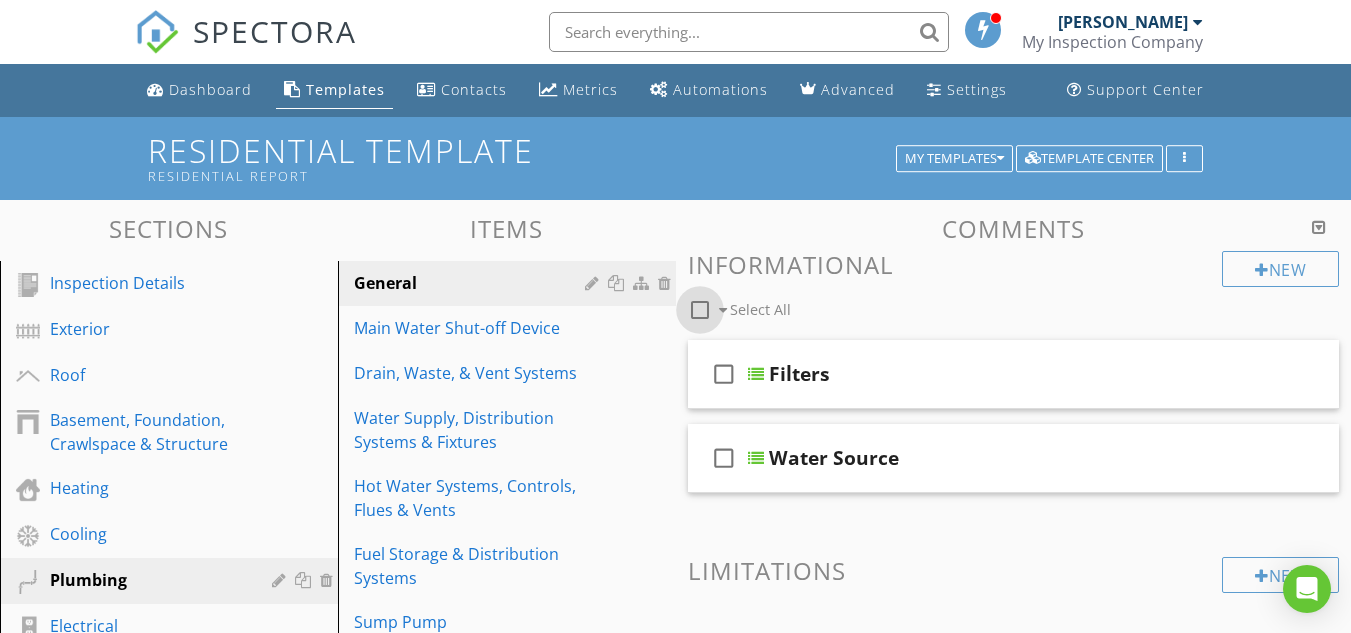 click at bounding box center (700, 310) 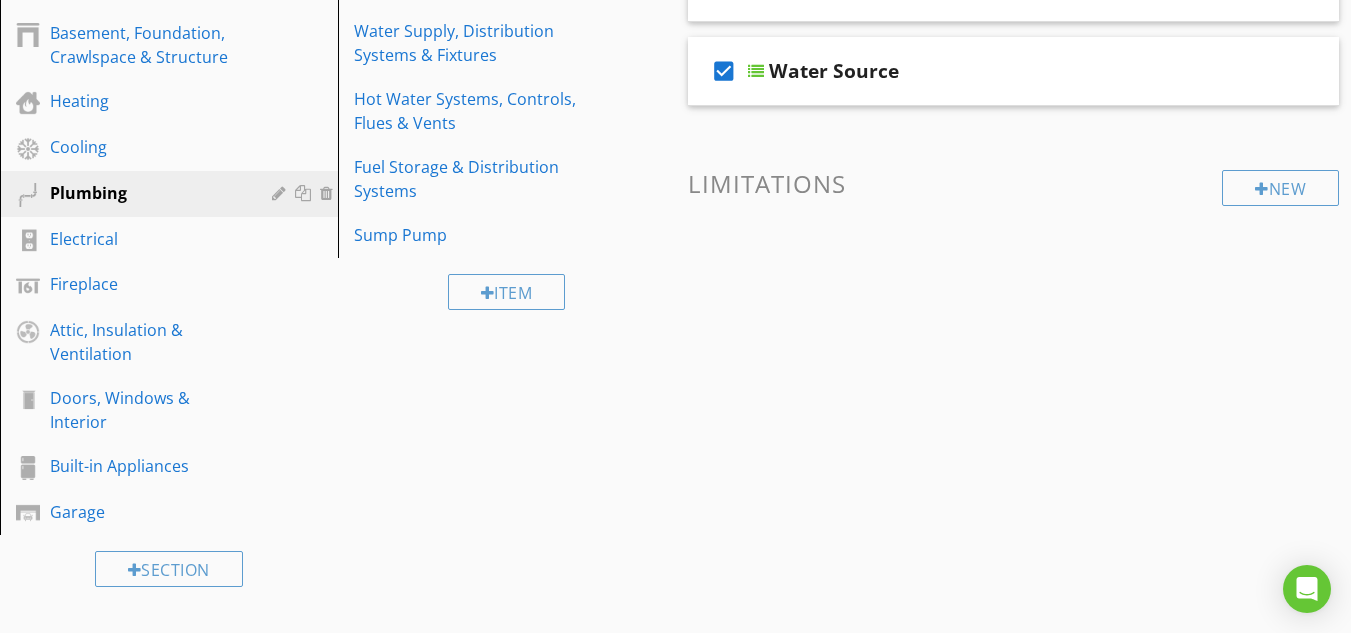 scroll, scrollTop: 400, scrollLeft: 0, axis: vertical 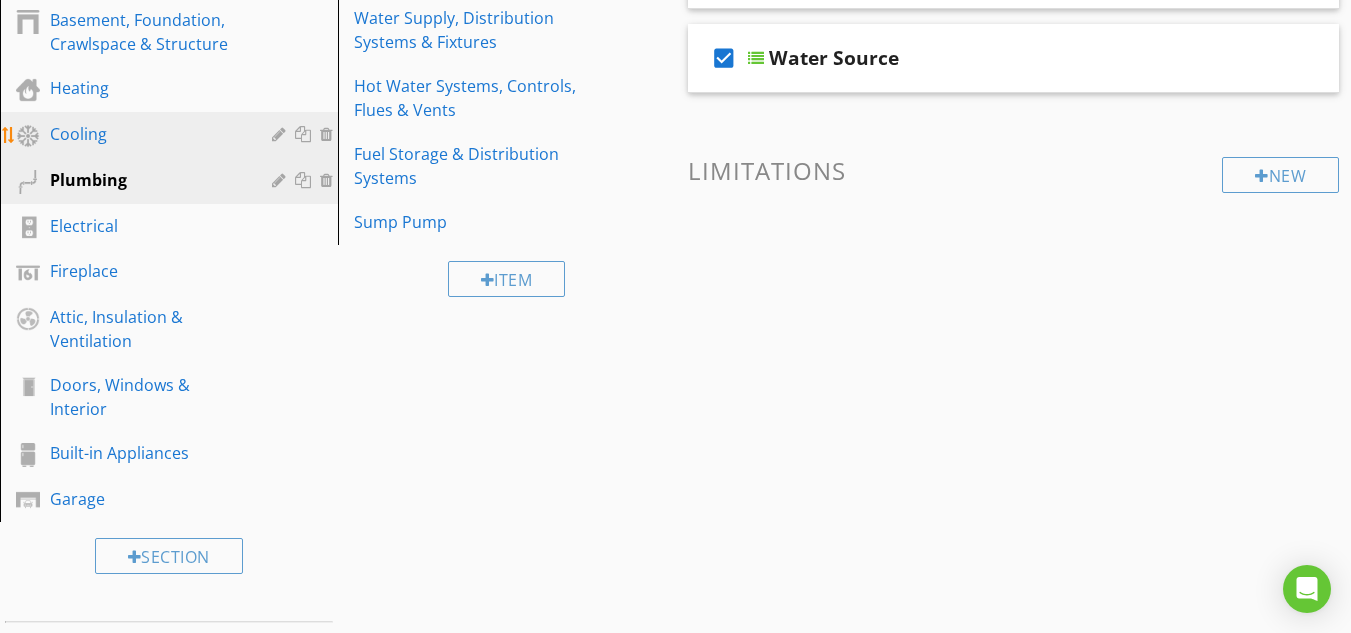 click on "Cooling" at bounding box center (146, 134) 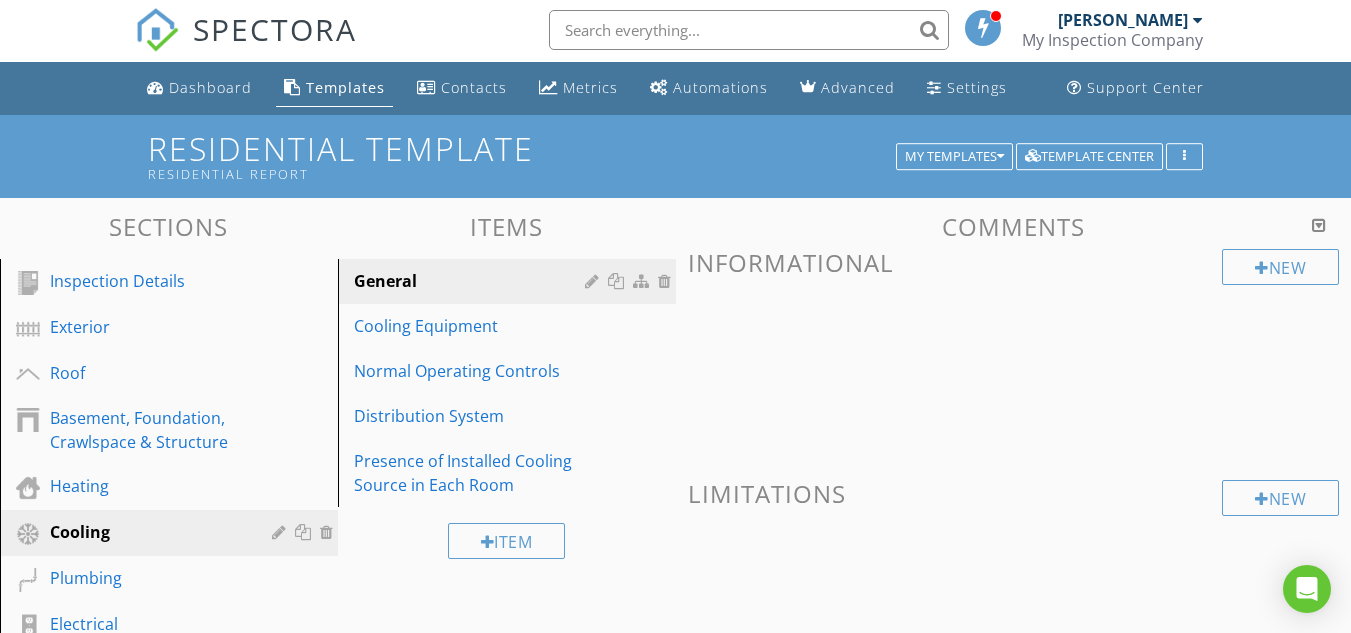scroll, scrollTop: 0, scrollLeft: 0, axis: both 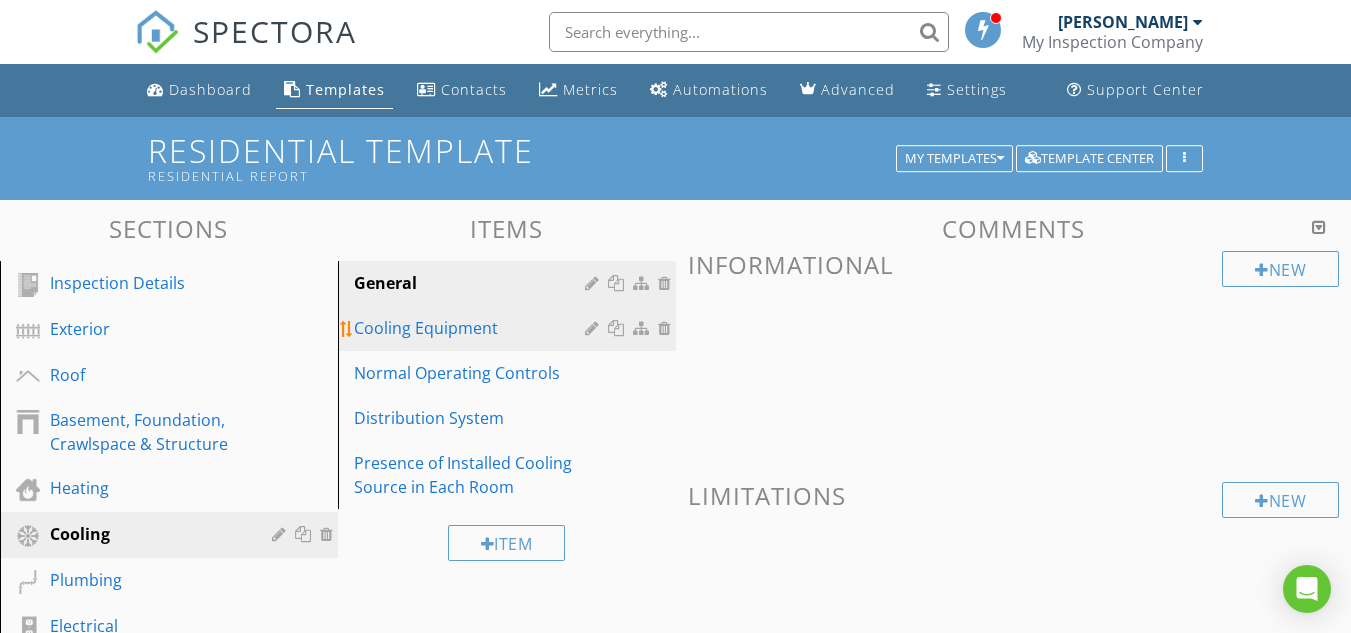 click on "Cooling Equipment" at bounding box center (472, 328) 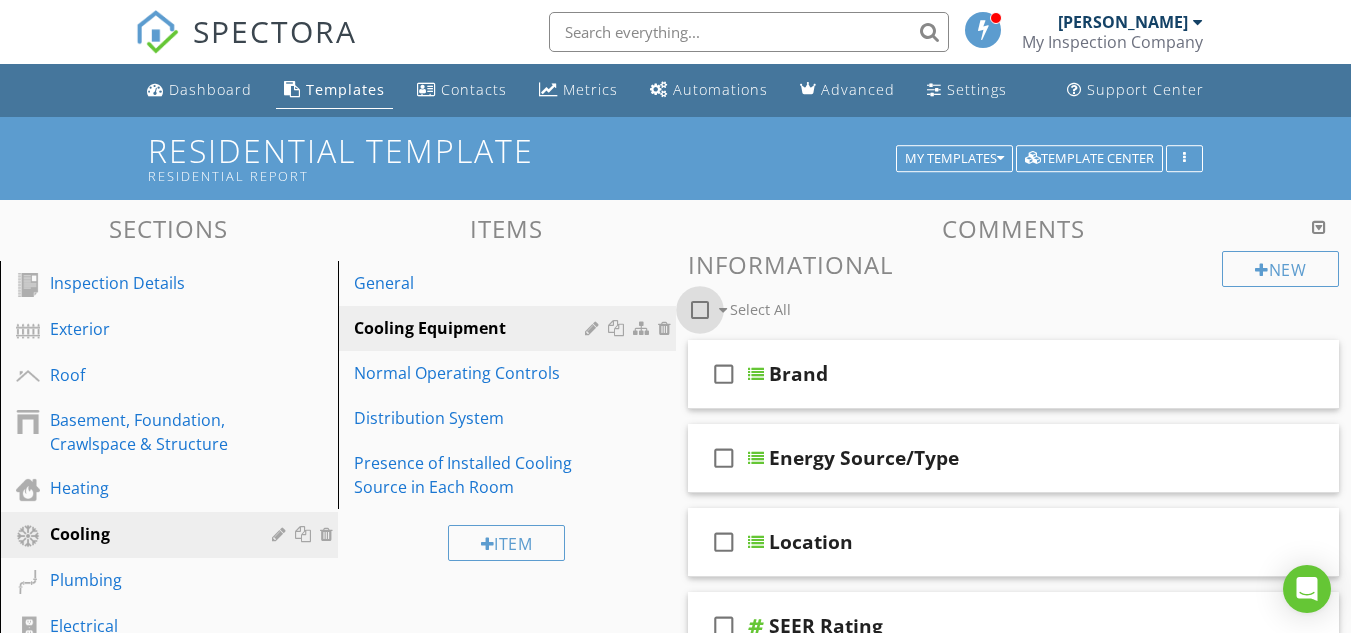 click at bounding box center (700, 310) 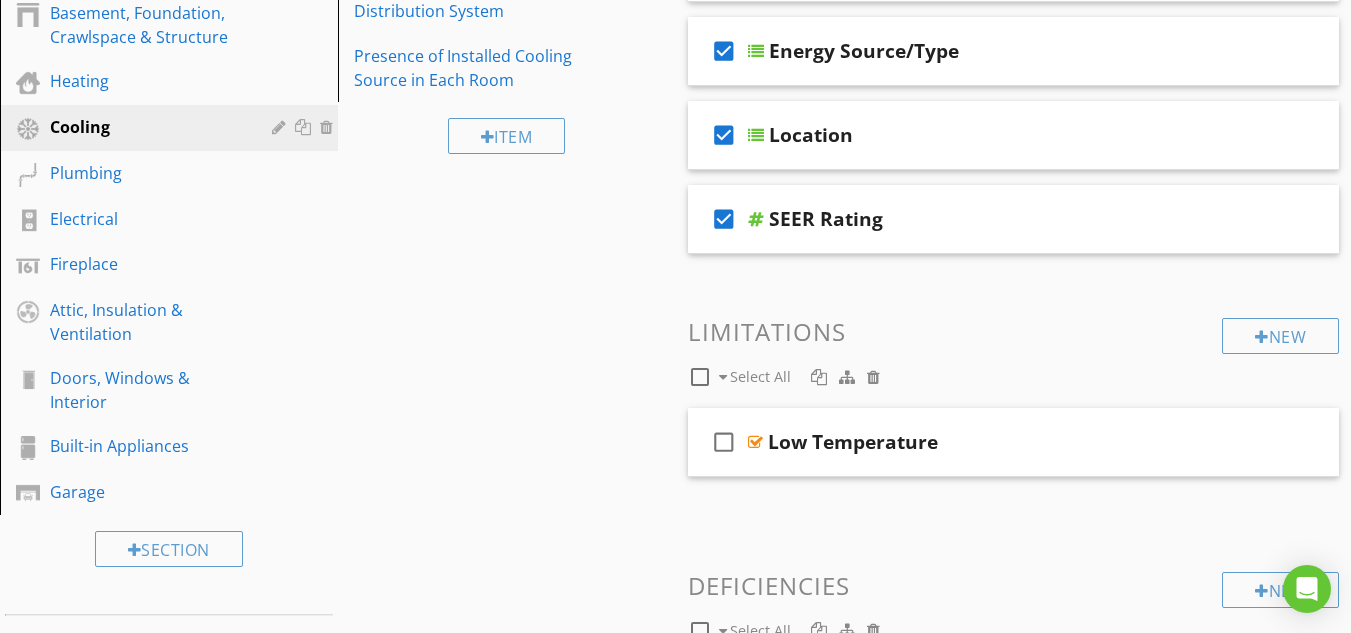 scroll, scrollTop: 480, scrollLeft: 0, axis: vertical 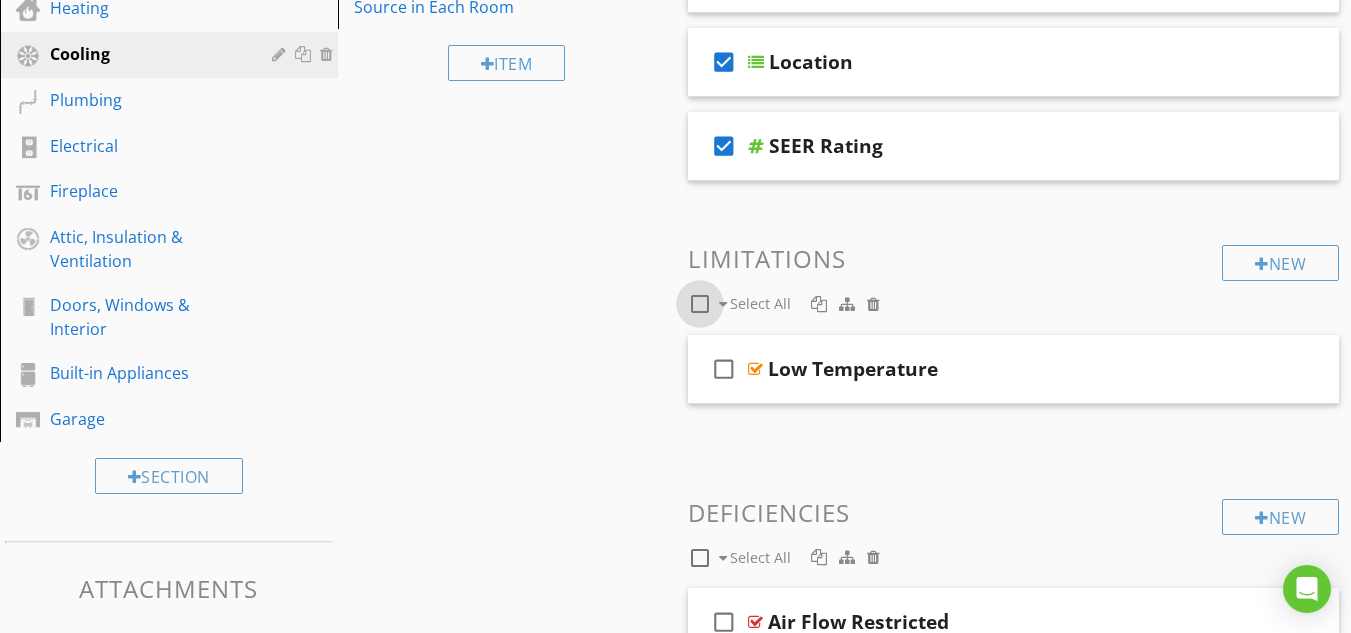 click at bounding box center [700, 304] 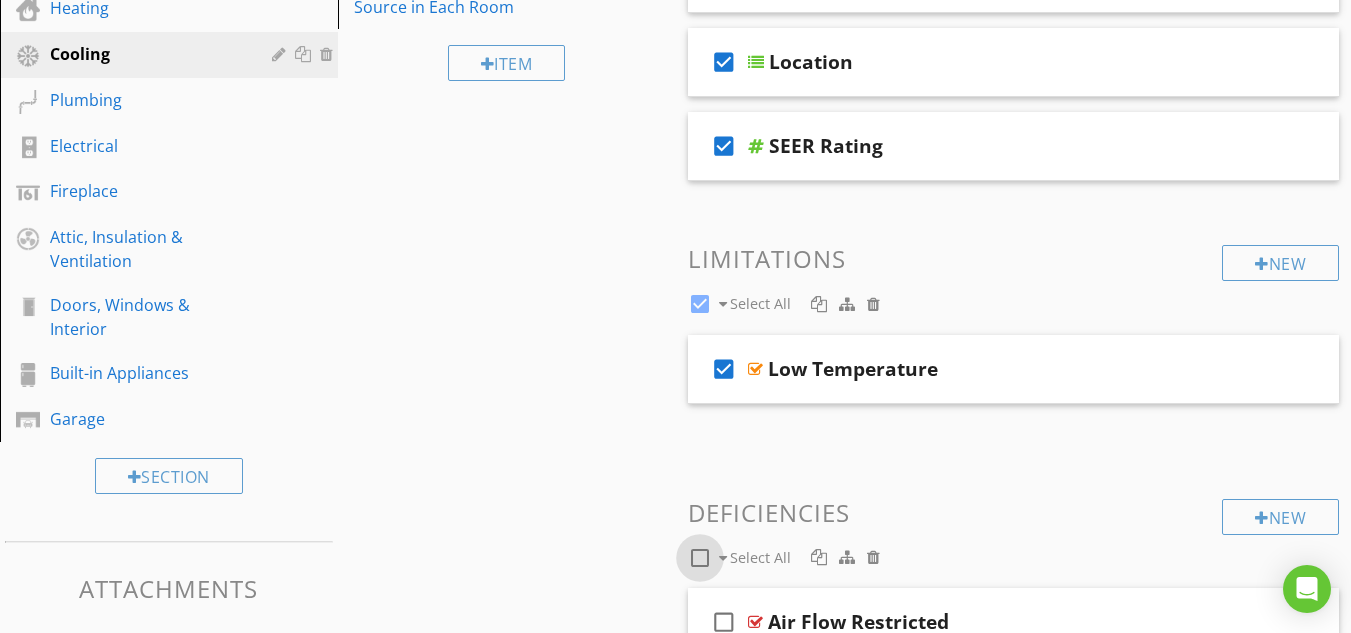 click at bounding box center [700, 558] 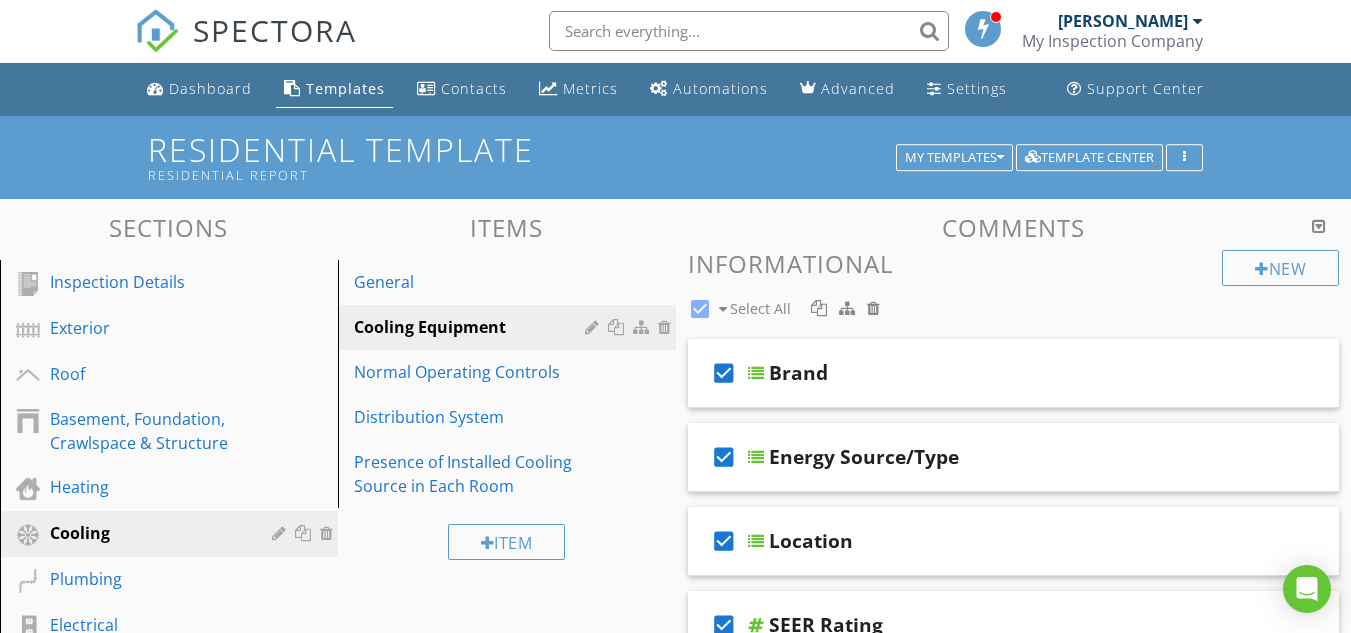 scroll, scrollTop: 0, scrollLeft: 0, axis: both 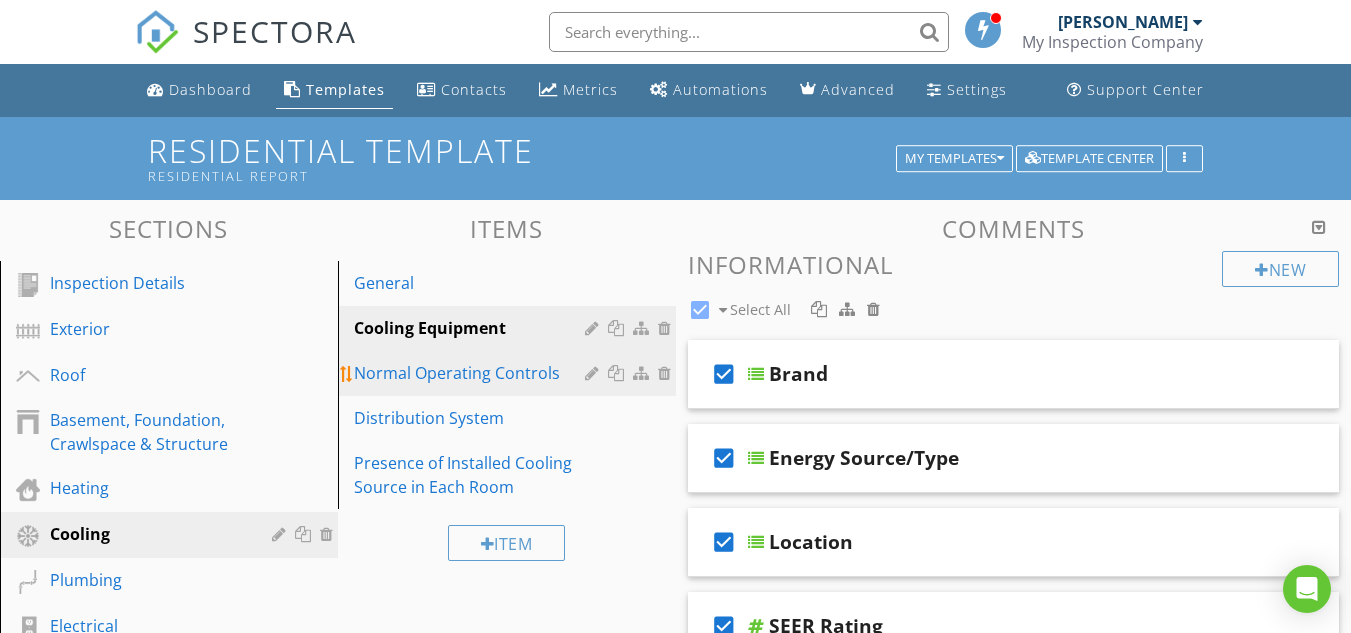 click on "Normal Operating Controls" at bounding box center (472, 373) 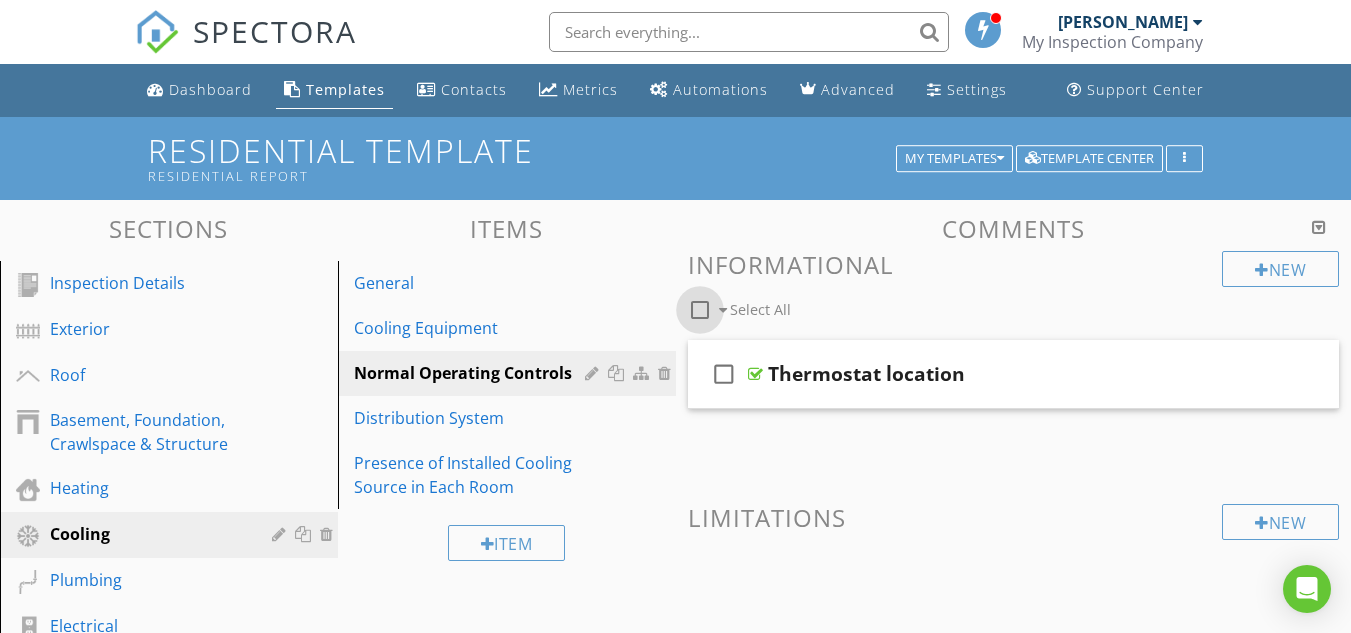 click at bounding box center [700, 310] 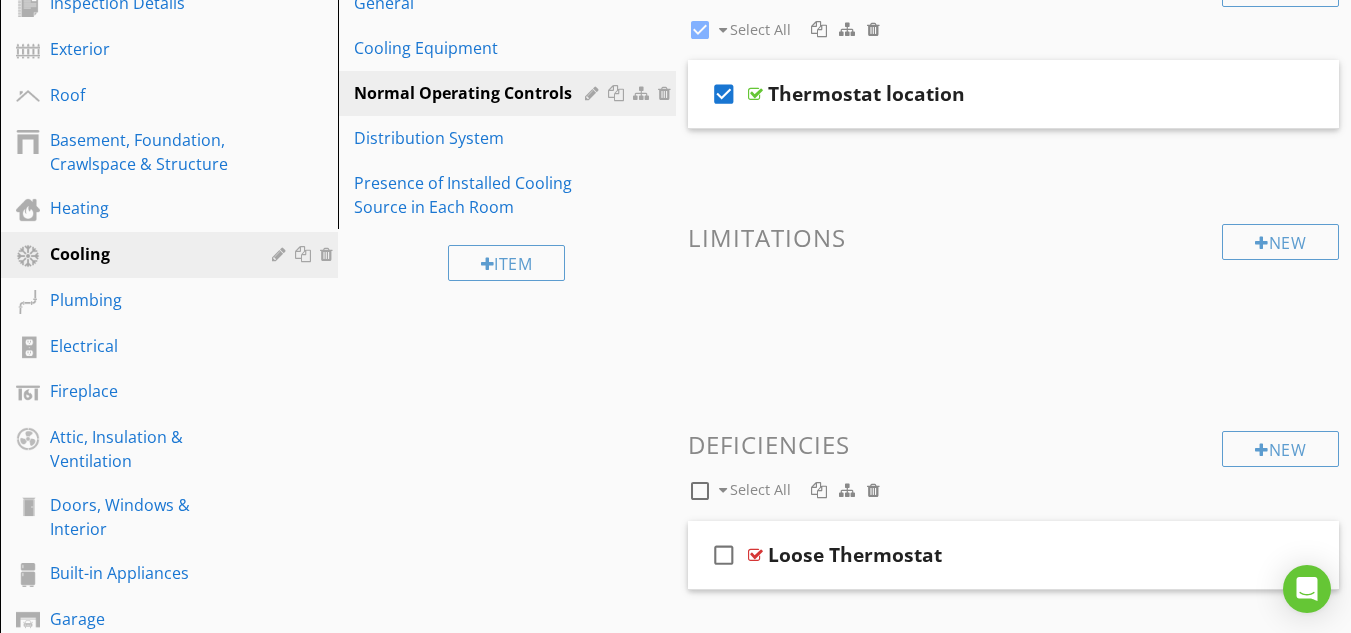 scroll, scrollTop: 320, scrollLeft: 0, axis: vertical 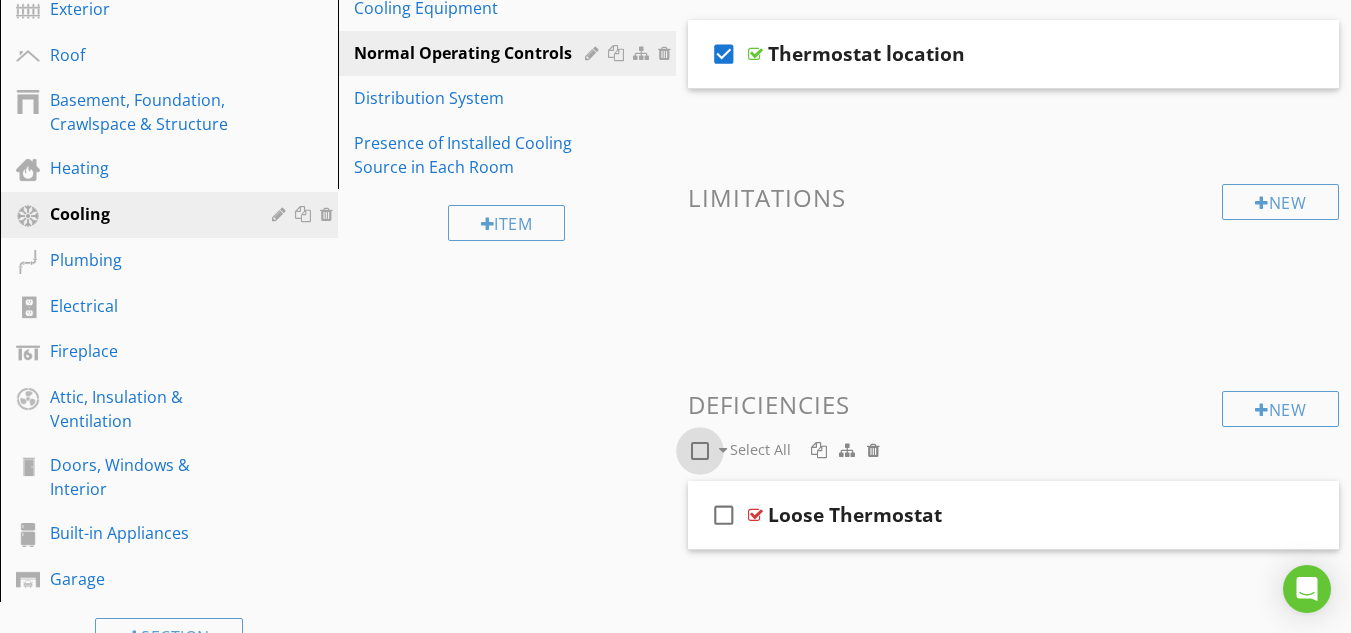 click at bounding box center (700, 451) 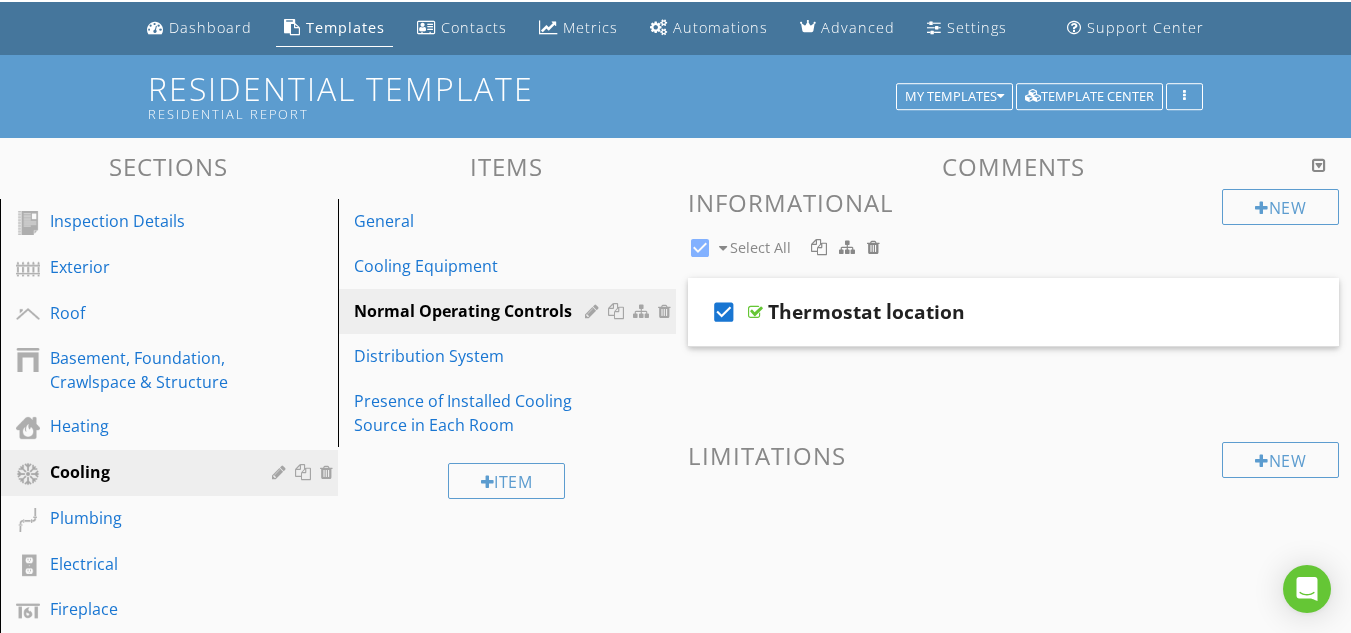 scroll, scrollTop: 0, scrollLeft: 0, axis: both 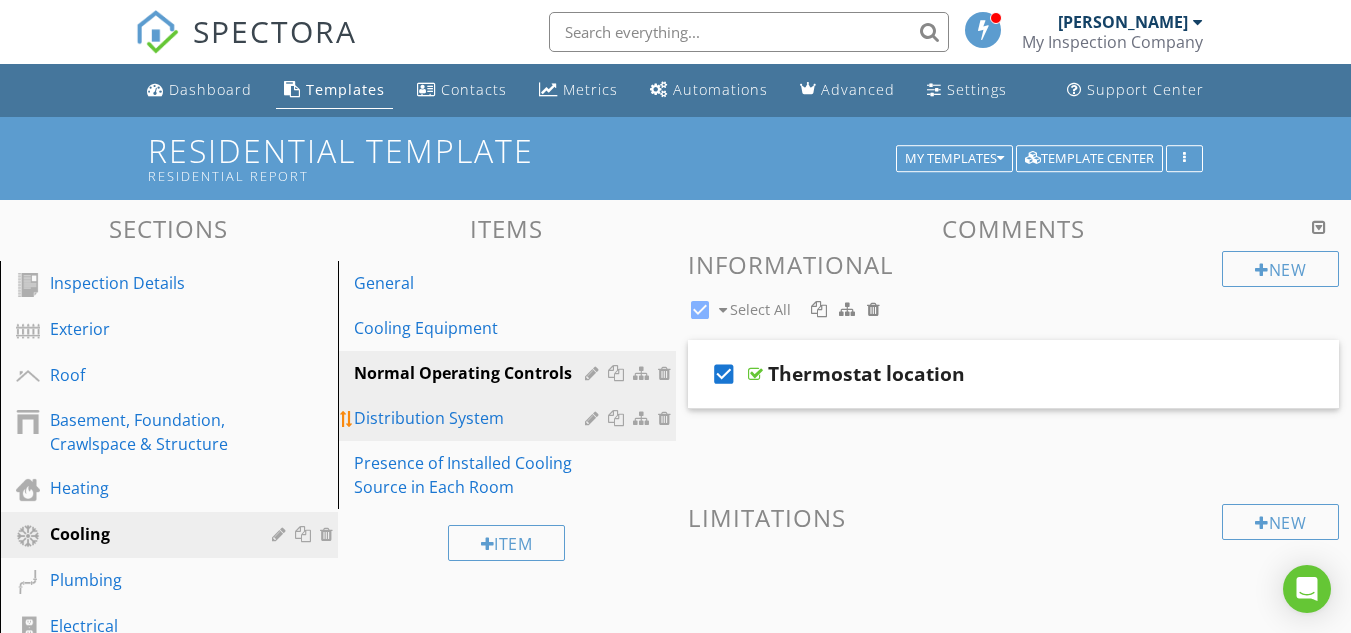 click on "Distribution System" at bounding box center [472, 418] 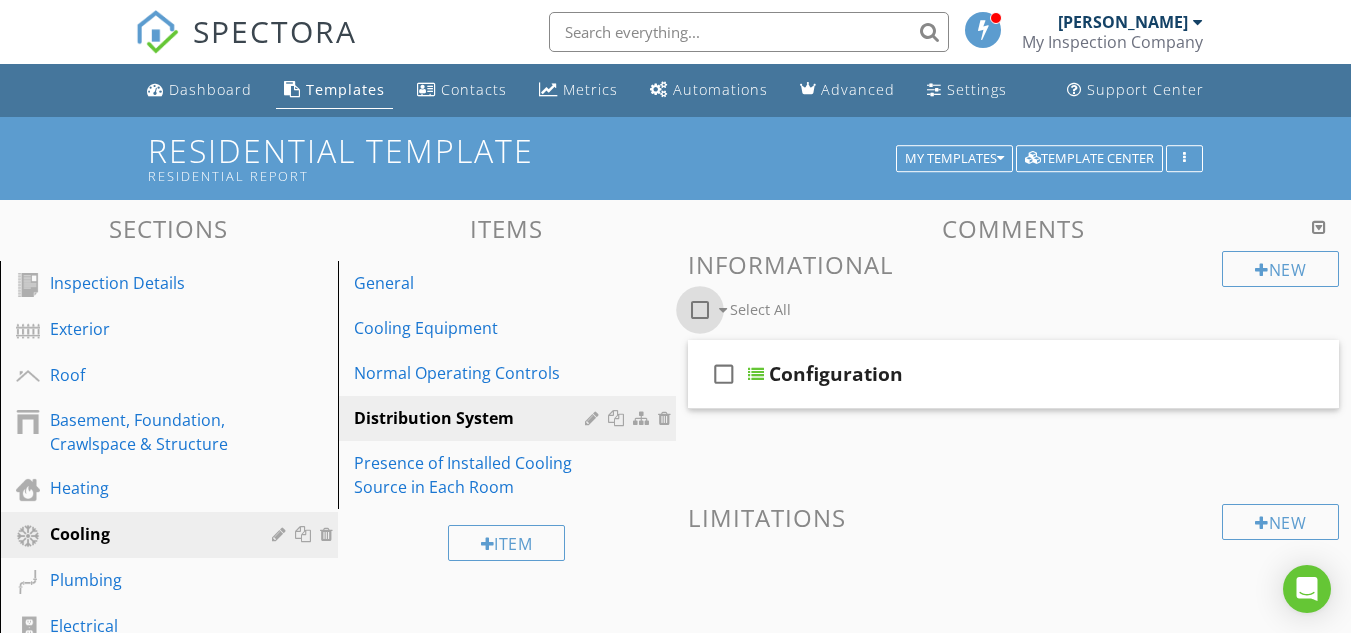 click at bounding box center [700, 310] 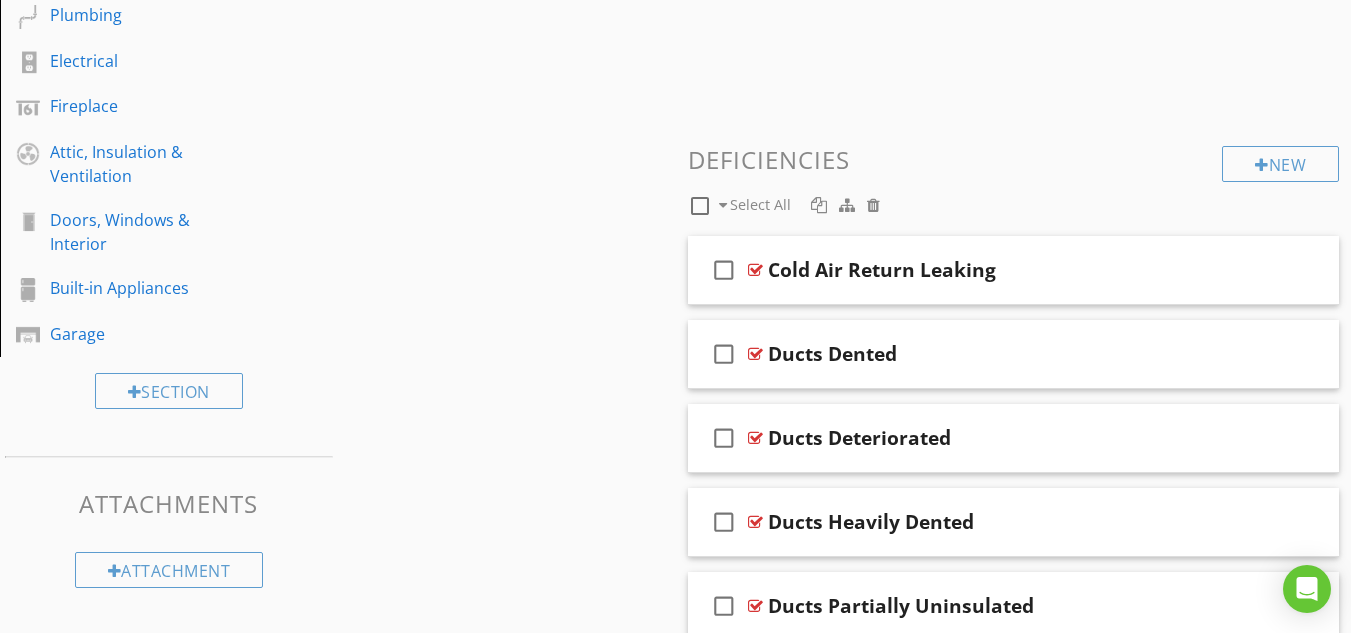 scroll, scrollTop: 640, scrollLeft: 0, axis: vertical 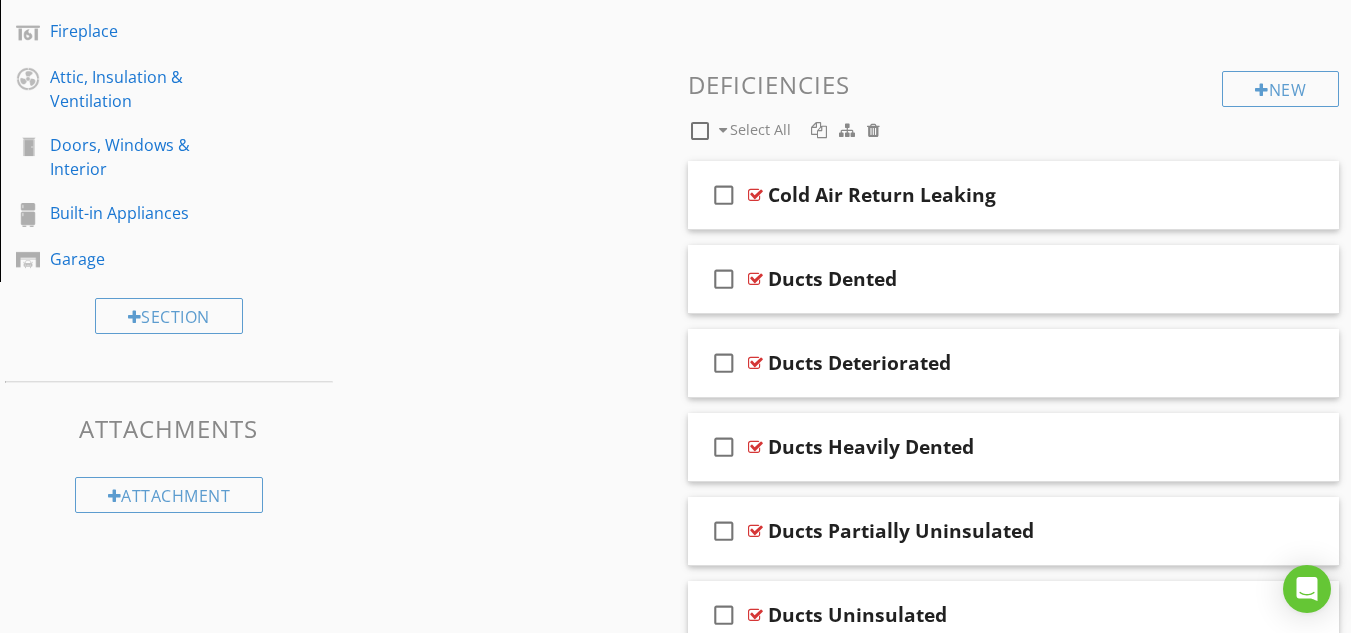 click at bounding box center [700, 131] 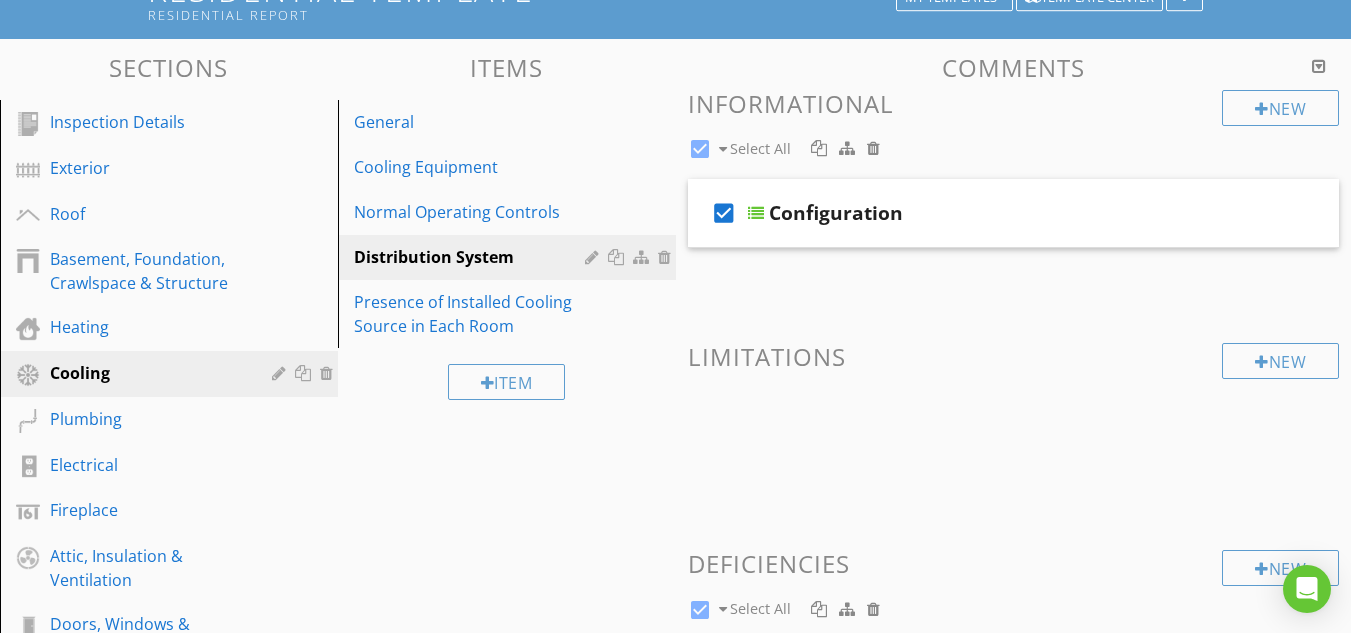 scroll, scrollTop: 160, scrollLeft: 0, axis: vertical 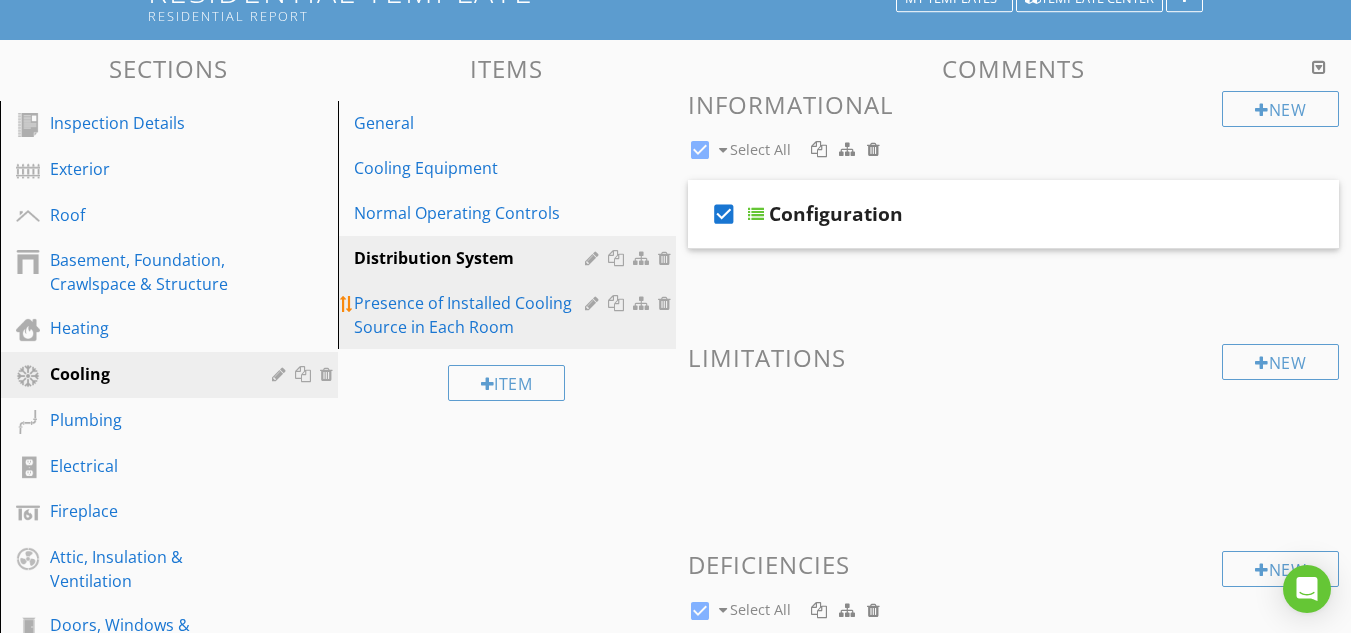 click on "Presence of Installed Cooling Source in Each Room" at bounding box center [472, 315] 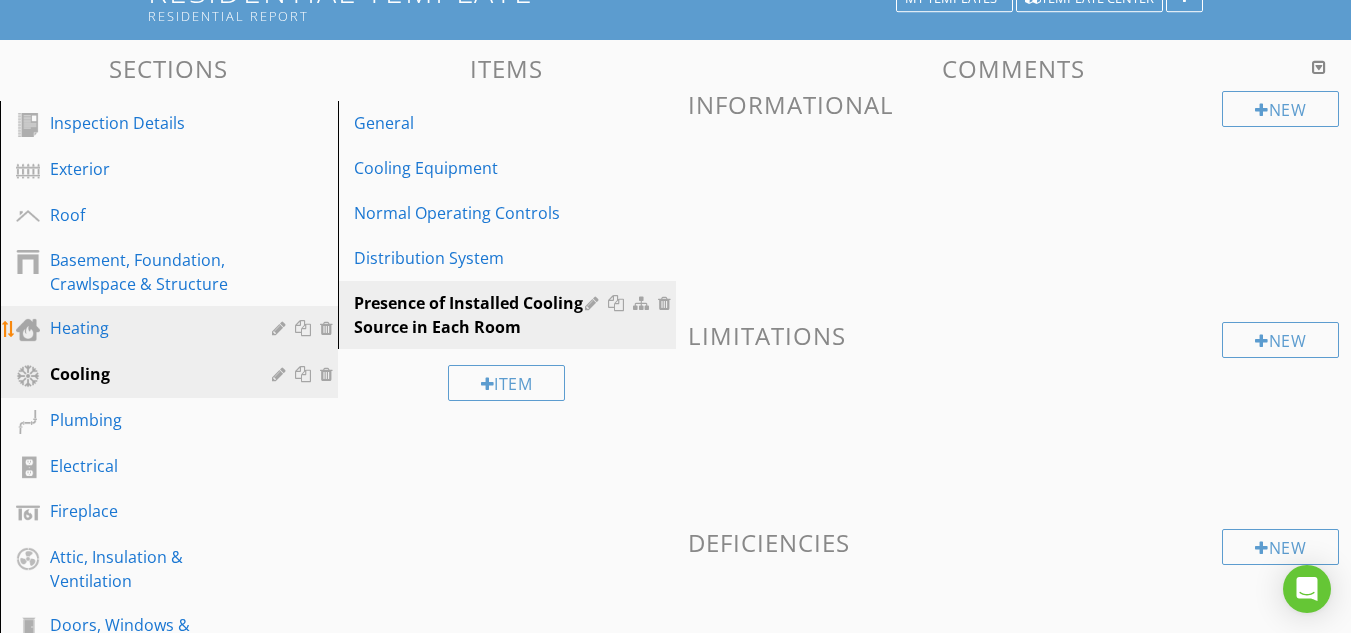 click on "Heating" at bounding box center [146, 328] 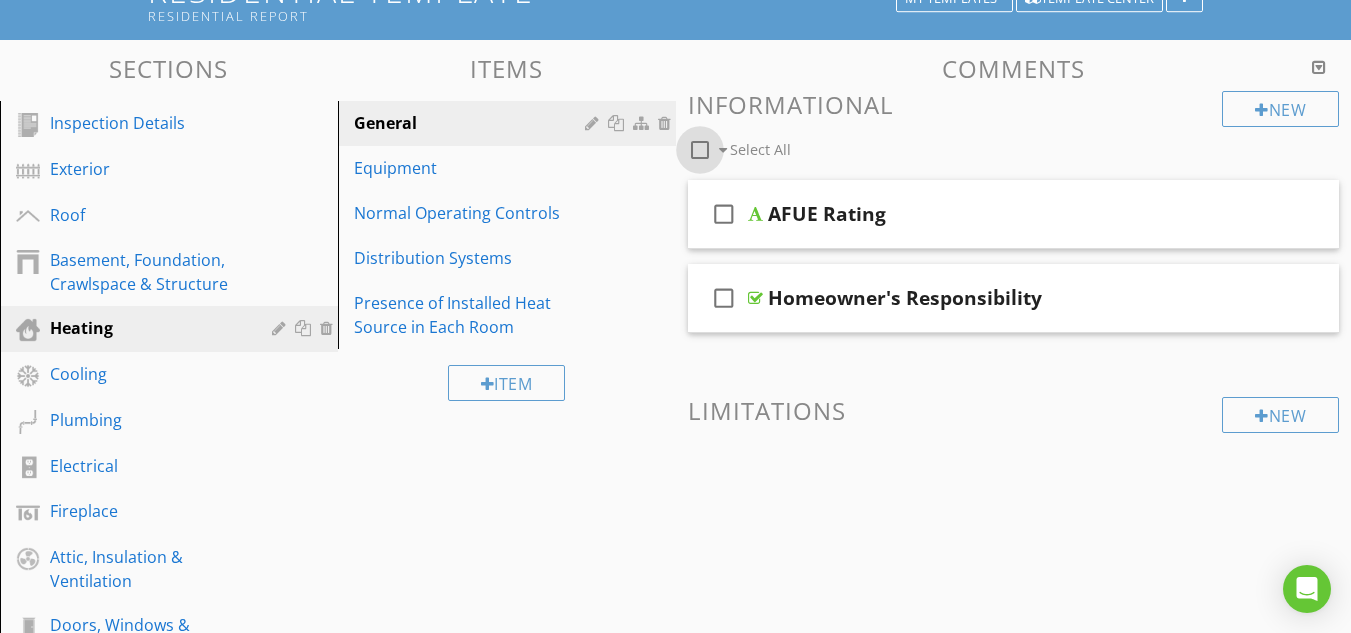 click at bounding box center [700, 150] 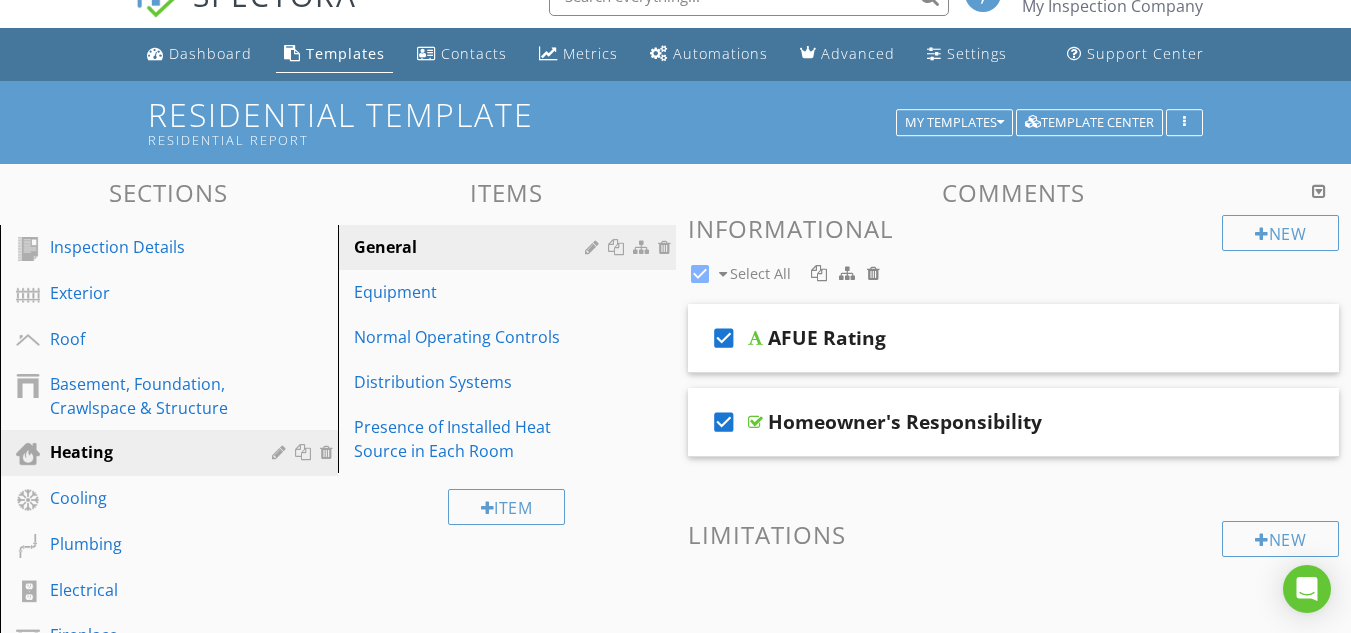 scroll, scrollTop: 35, scrollLeft: 0, axis: vertical 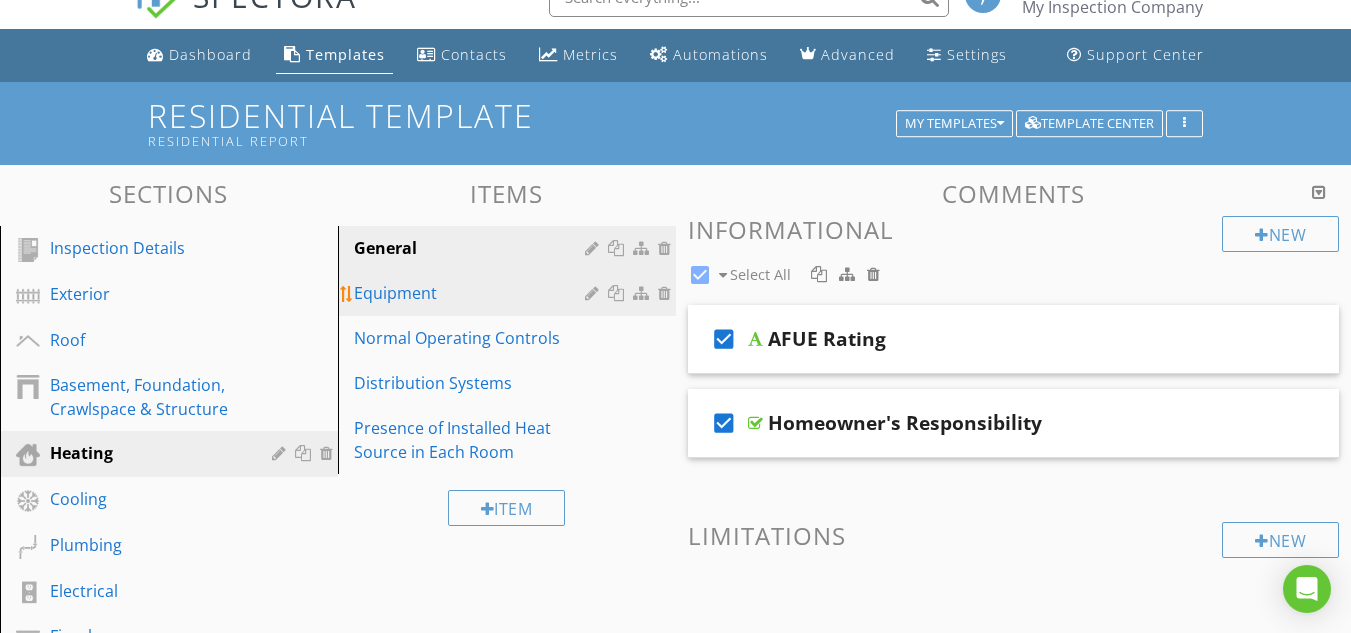 click on "Equipment" at bounding box center (472, 293) 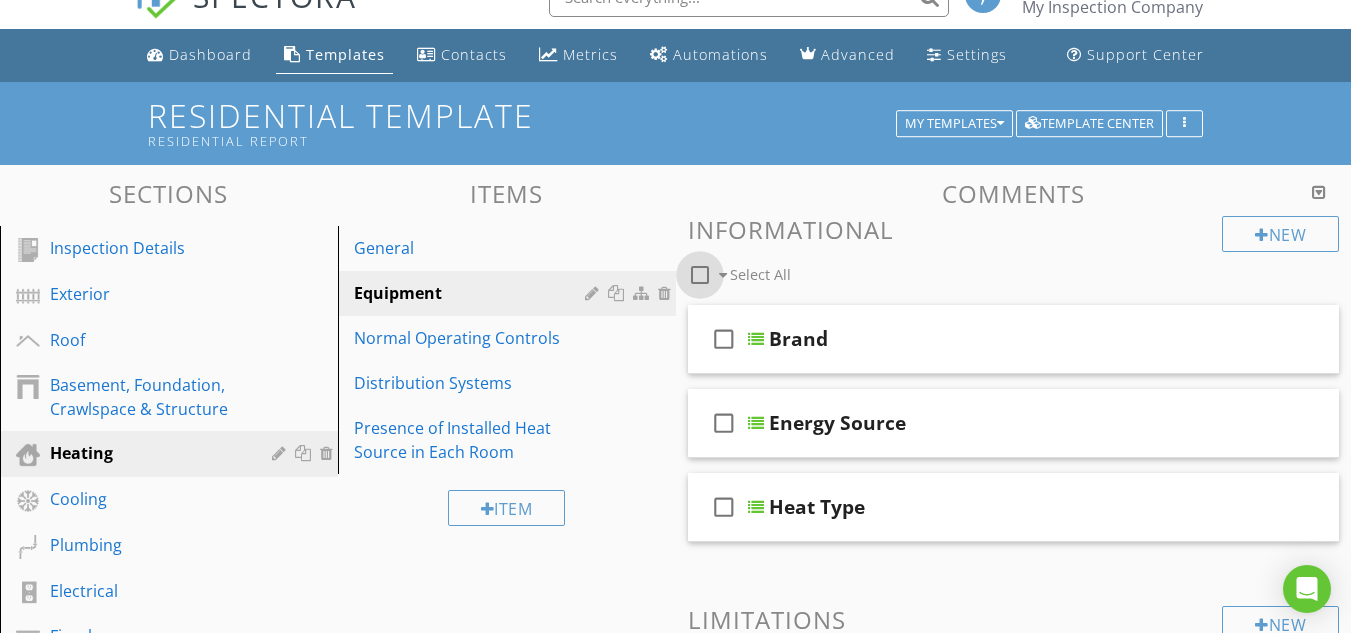 click at bounding box center (700, 275) 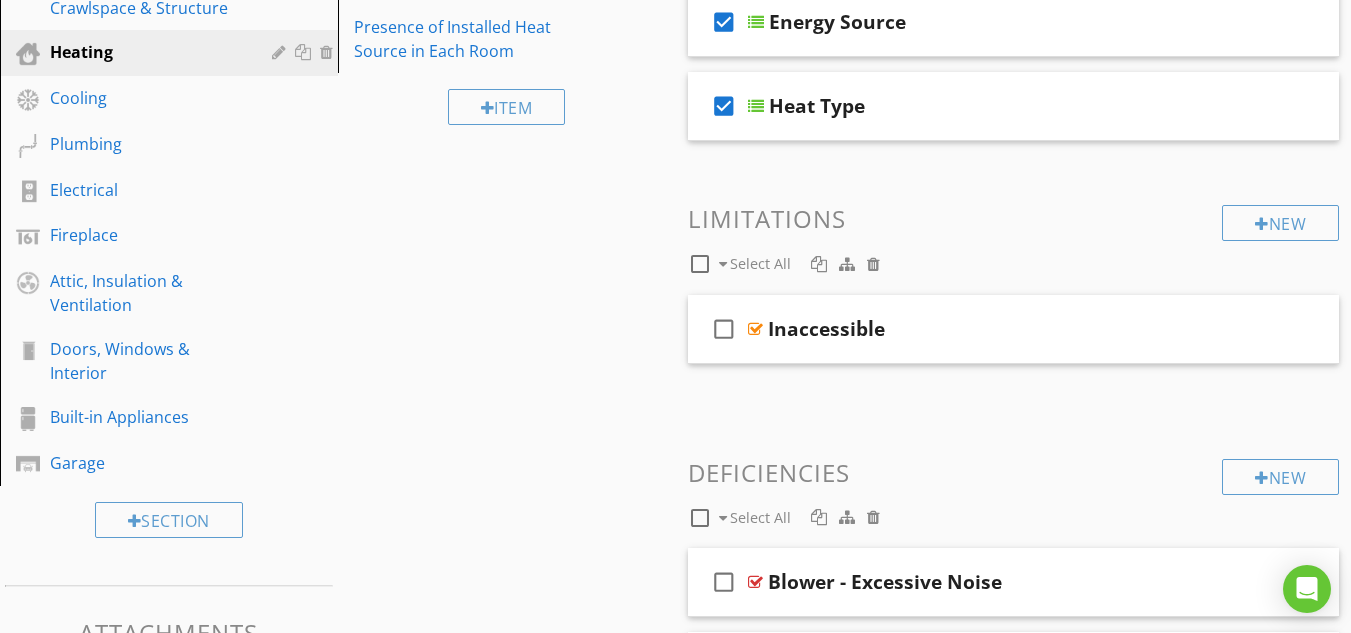scroll, scrollTop: 475, scrollLeft: 0, axis: vertical 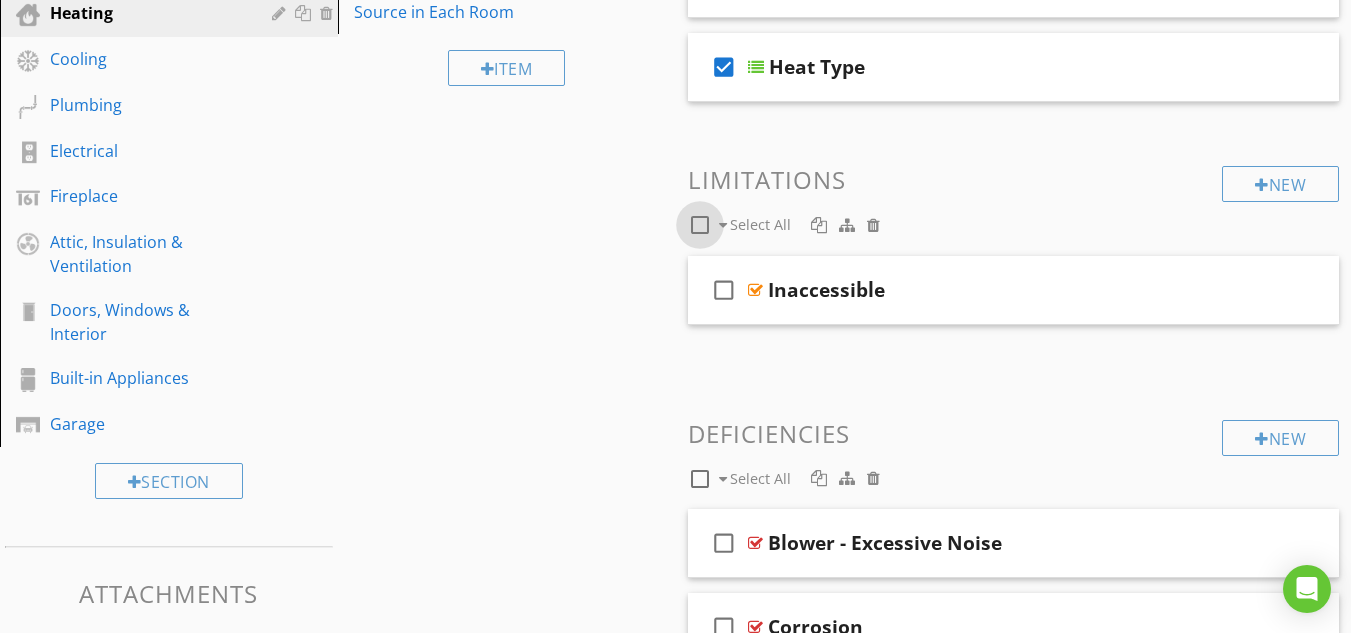 click at bounding box center (700, 225) 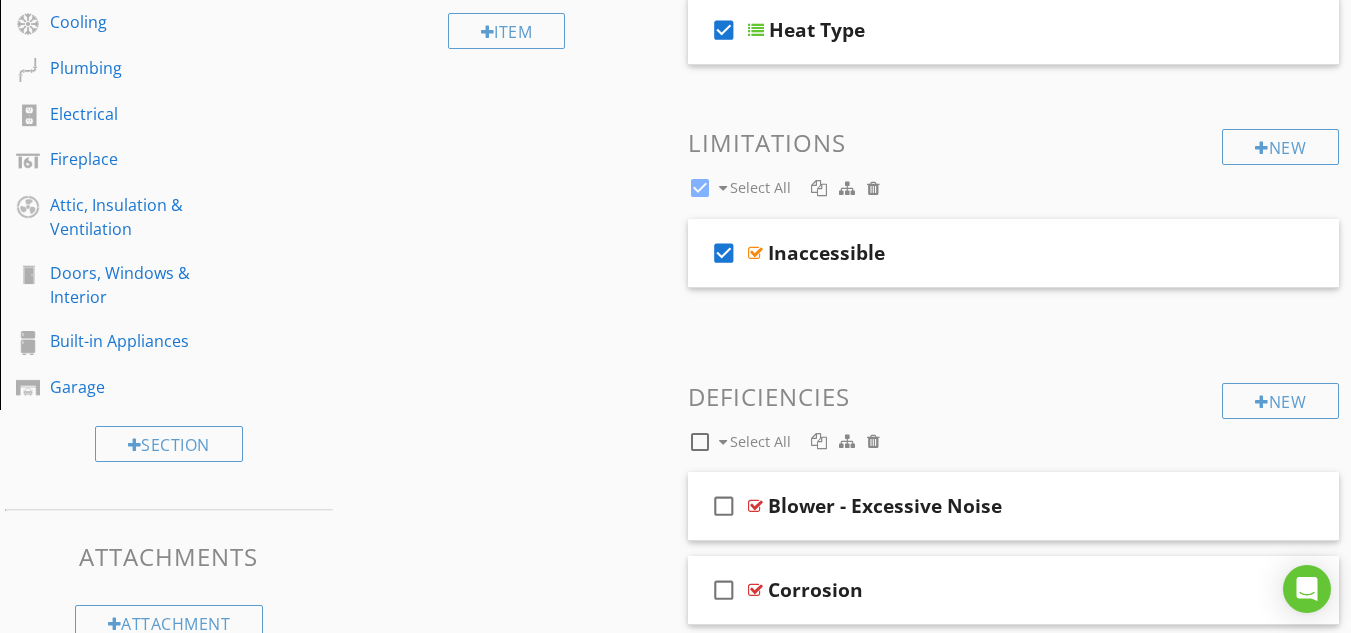 scroll, scrollTop: 515, scrollLeft: 0, axis: vertical 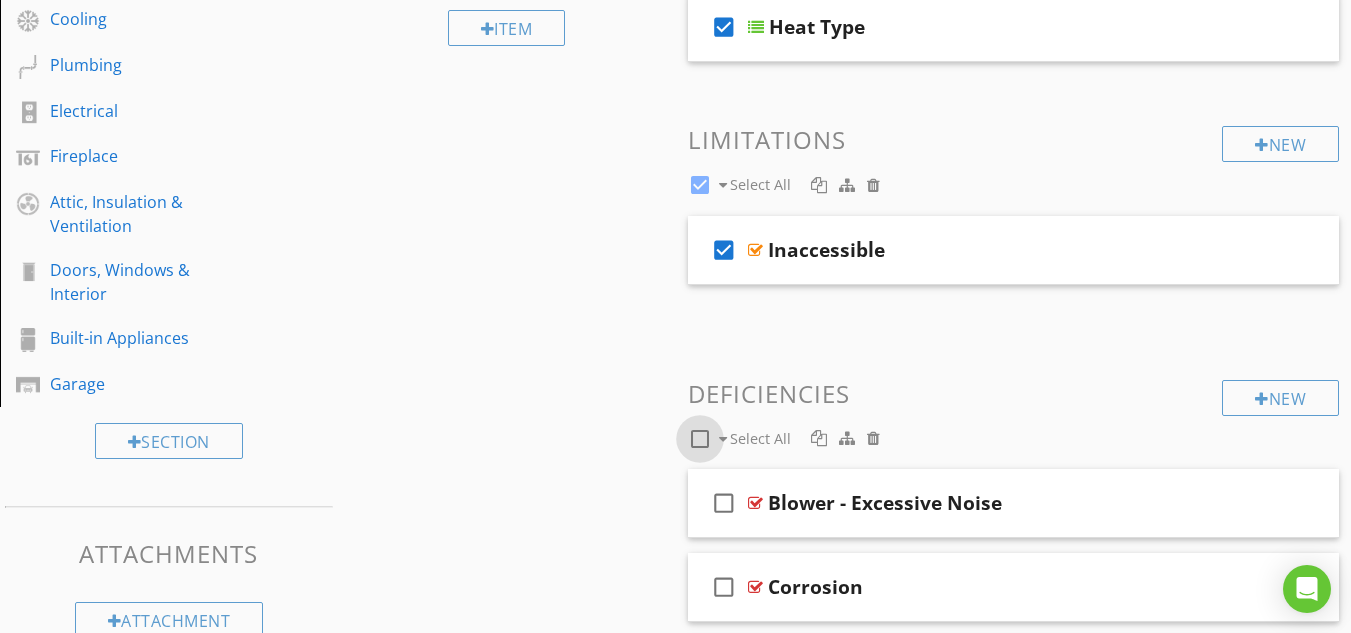 click at bounding box center [700, 439] 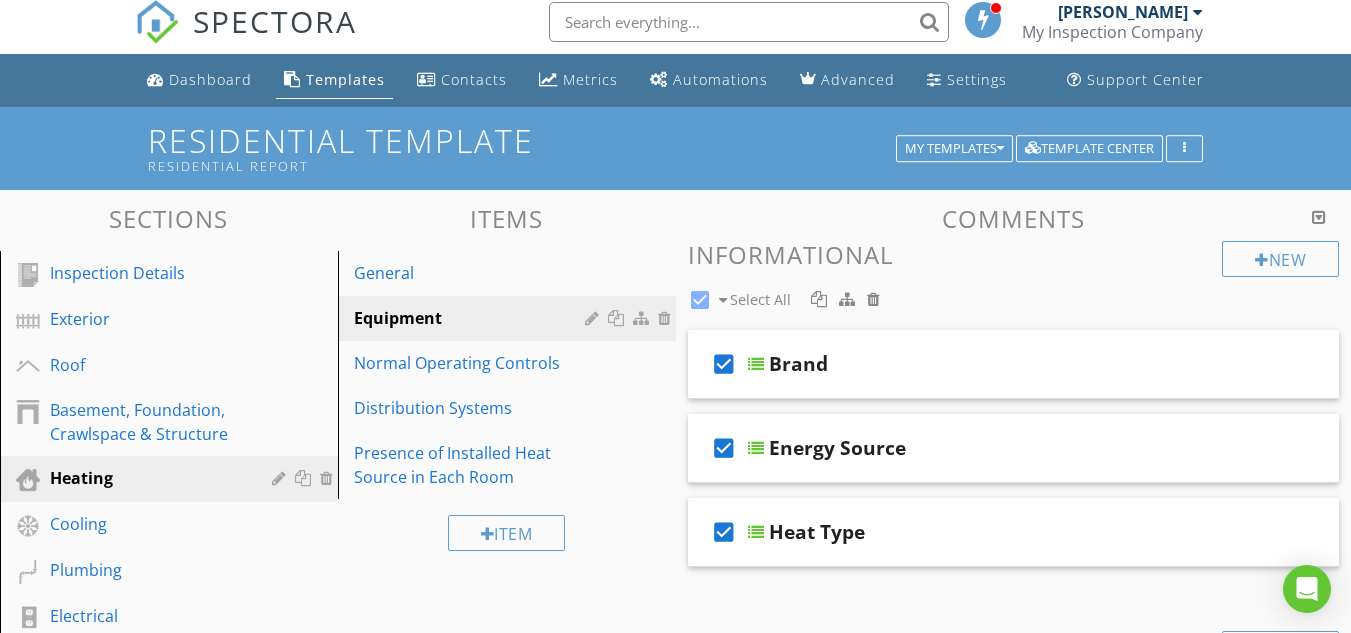 scroll, scrollTop: 0, scrollLeft: 0, axis: both 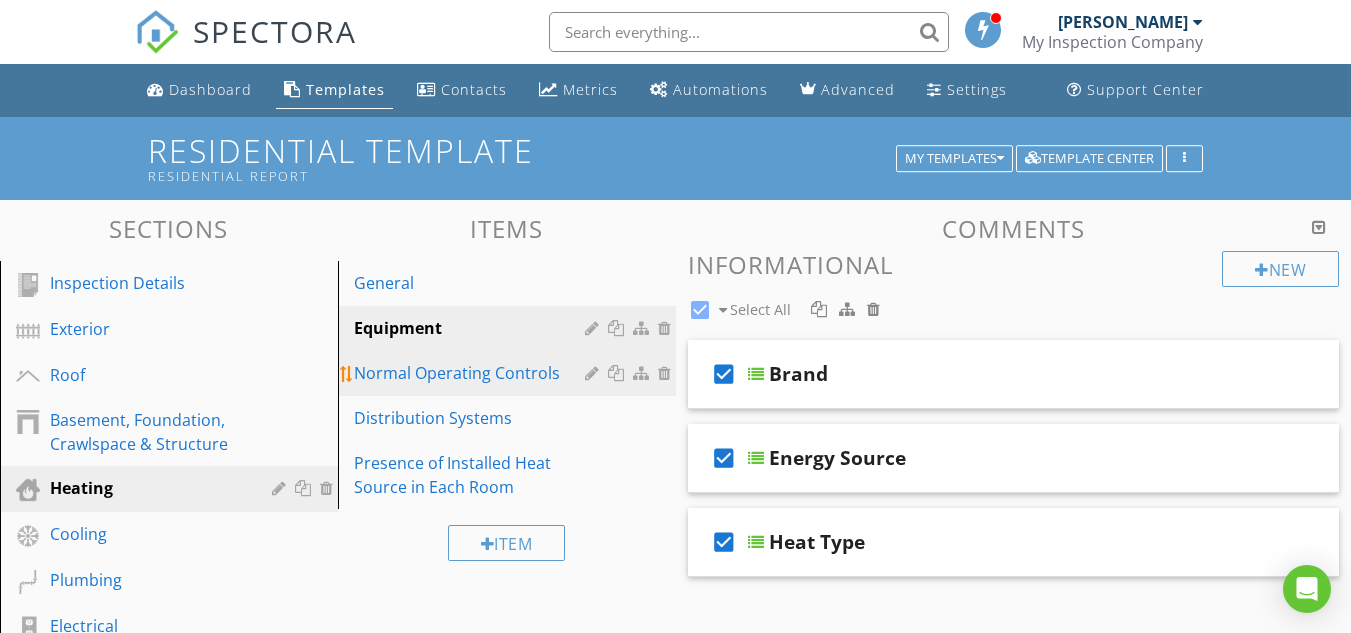 click on "Normal Operating Controls" at bounding box center [472, 373] 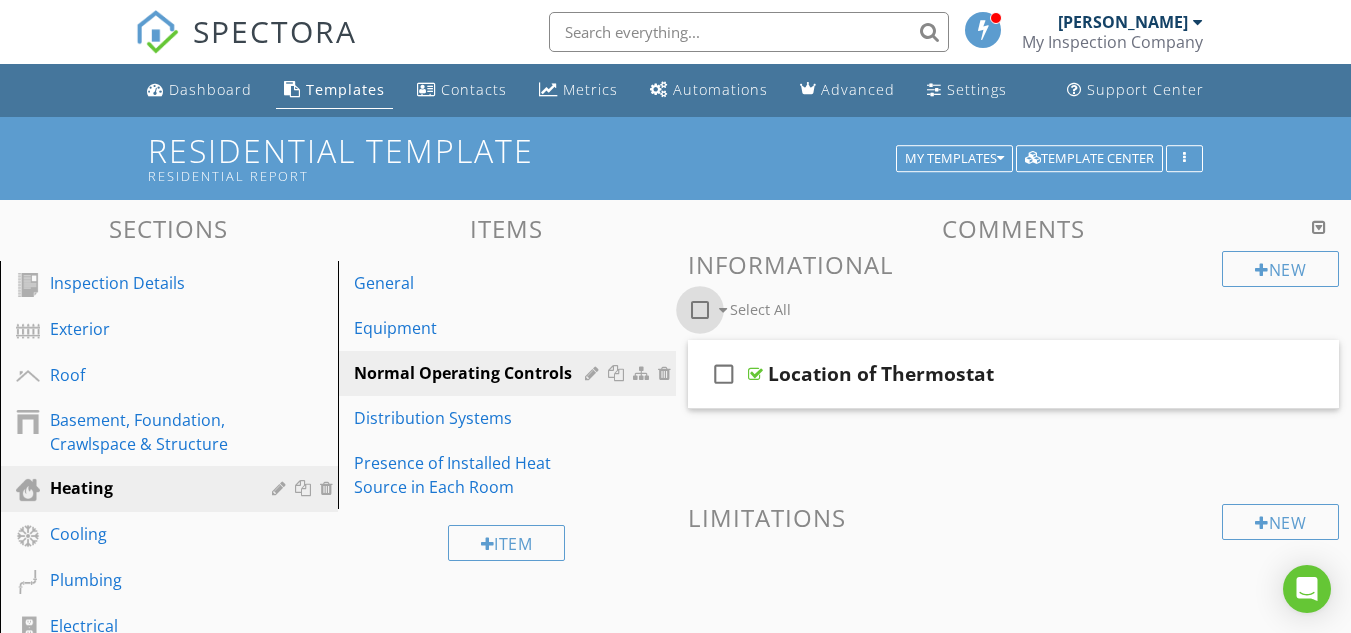 click at bounding box center (700, 310) 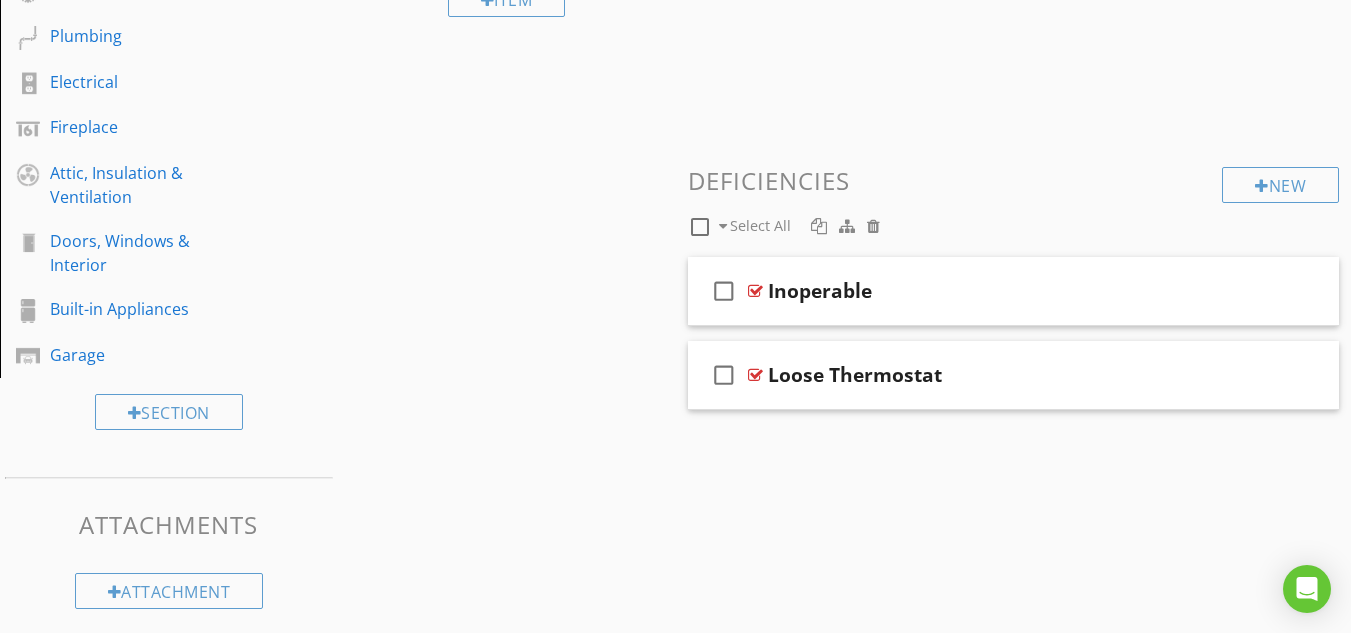 scroll, scrollTop: 555, scrollLeft: 0, axis: vertical 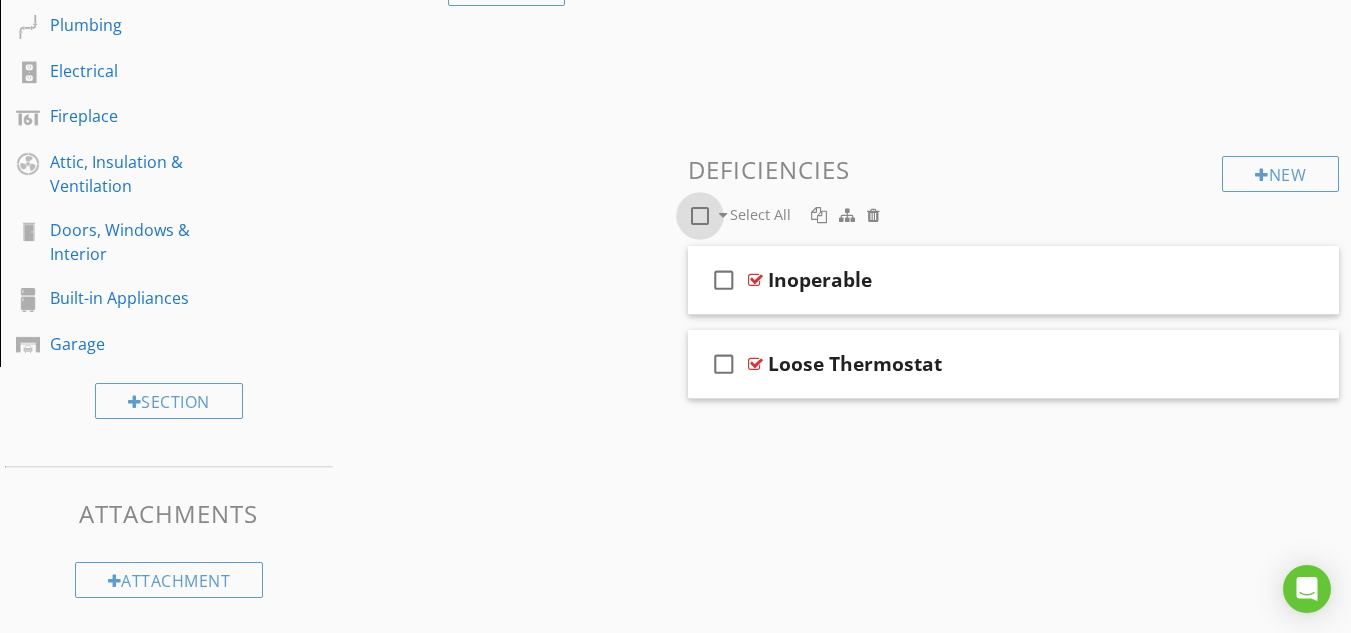 click at bounding box center [700, 216] 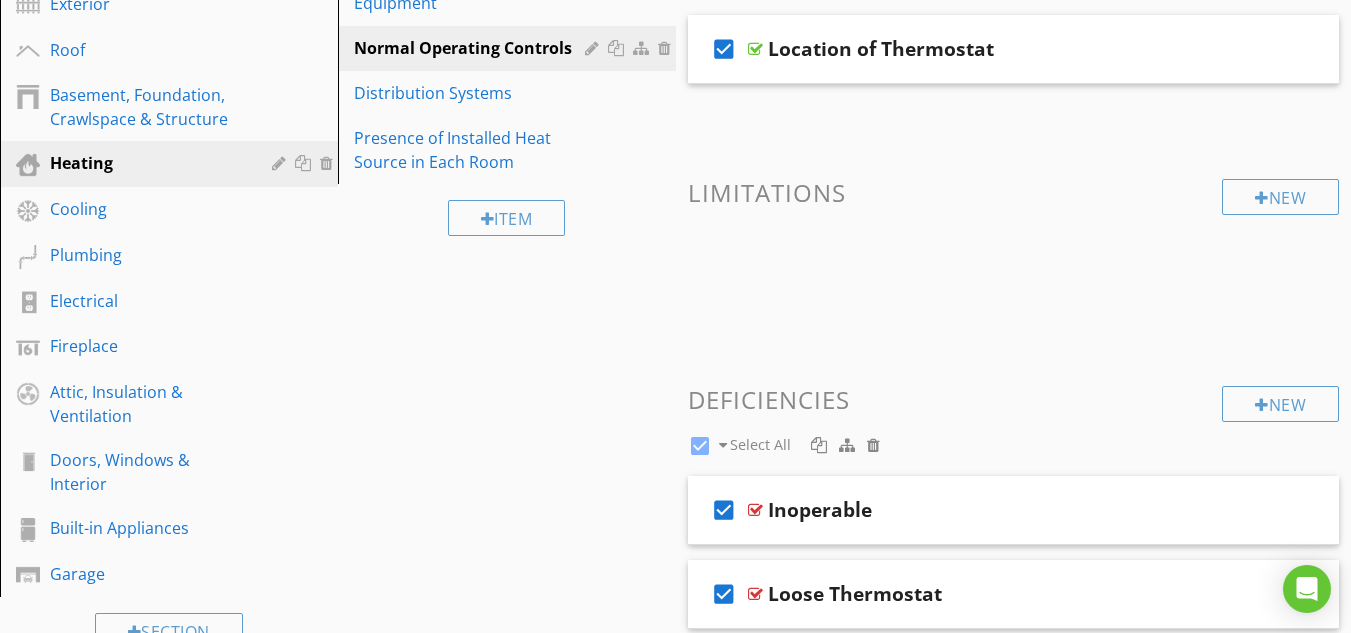 scroll, scrollTop: 195, scrollLeft: 0, axis: vertical 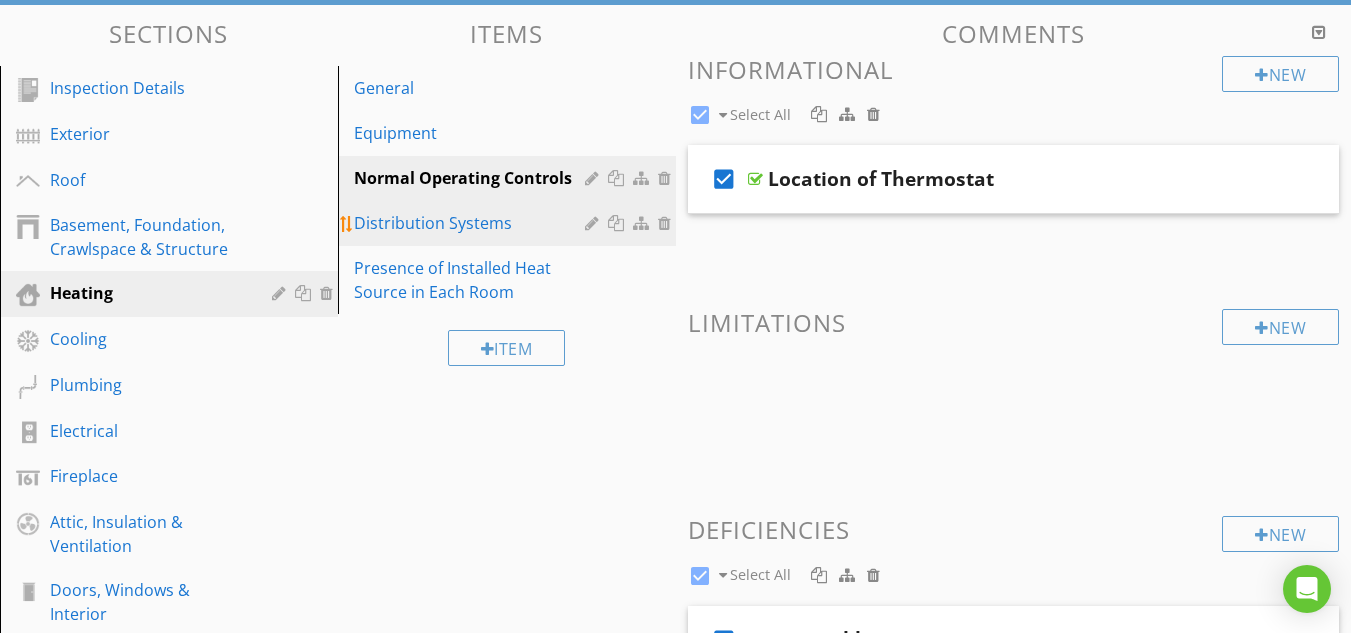 click on "Distribution Systems" at bounding box center (510, 223) 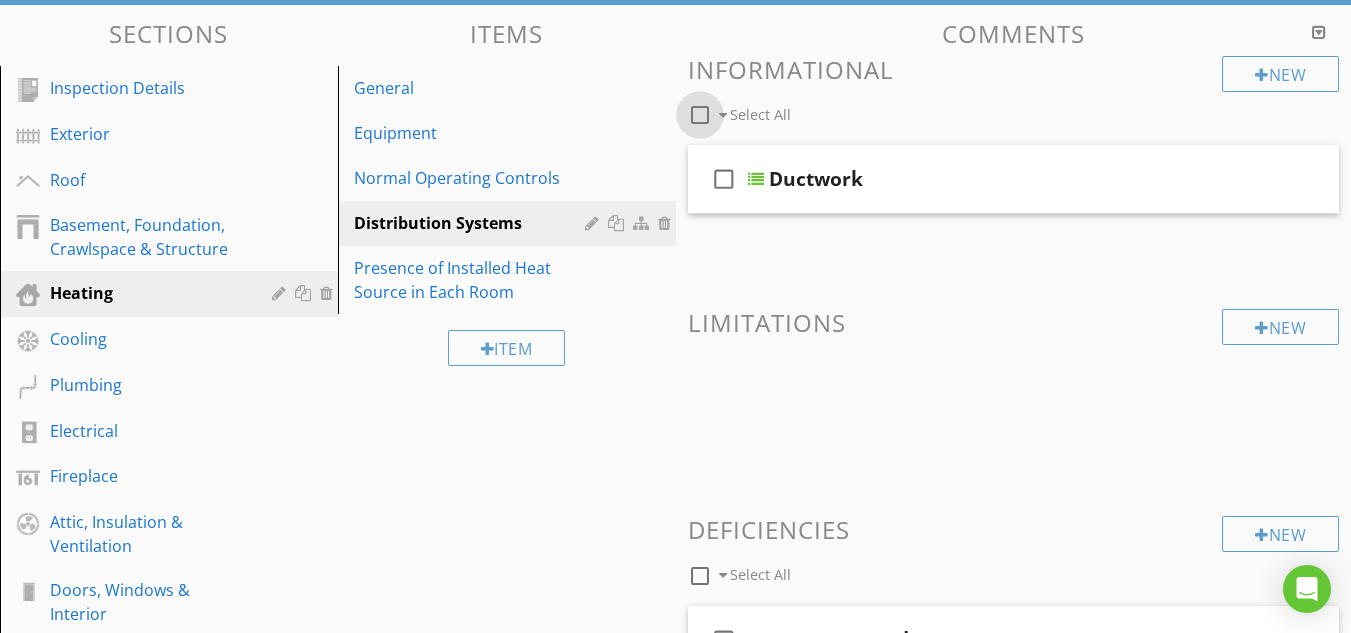 click at bounding box center (700, 115) 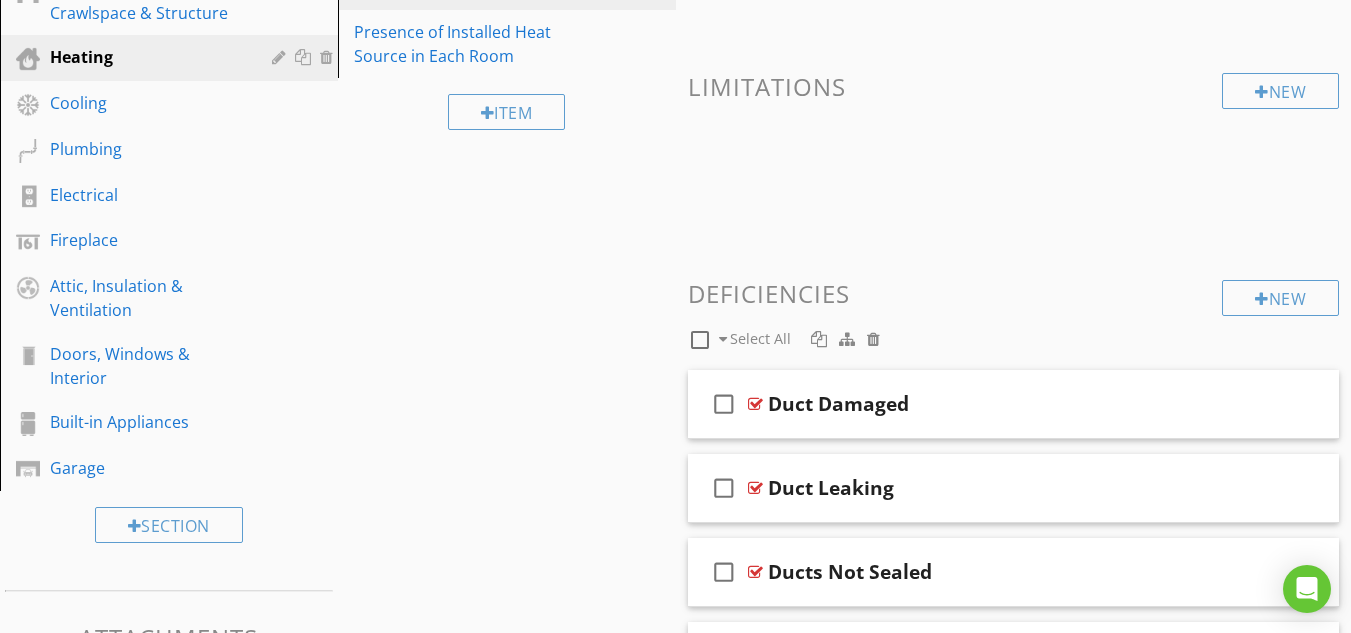 scroll, scrollTop: 435, scrollLeft: 0, axis: vertical 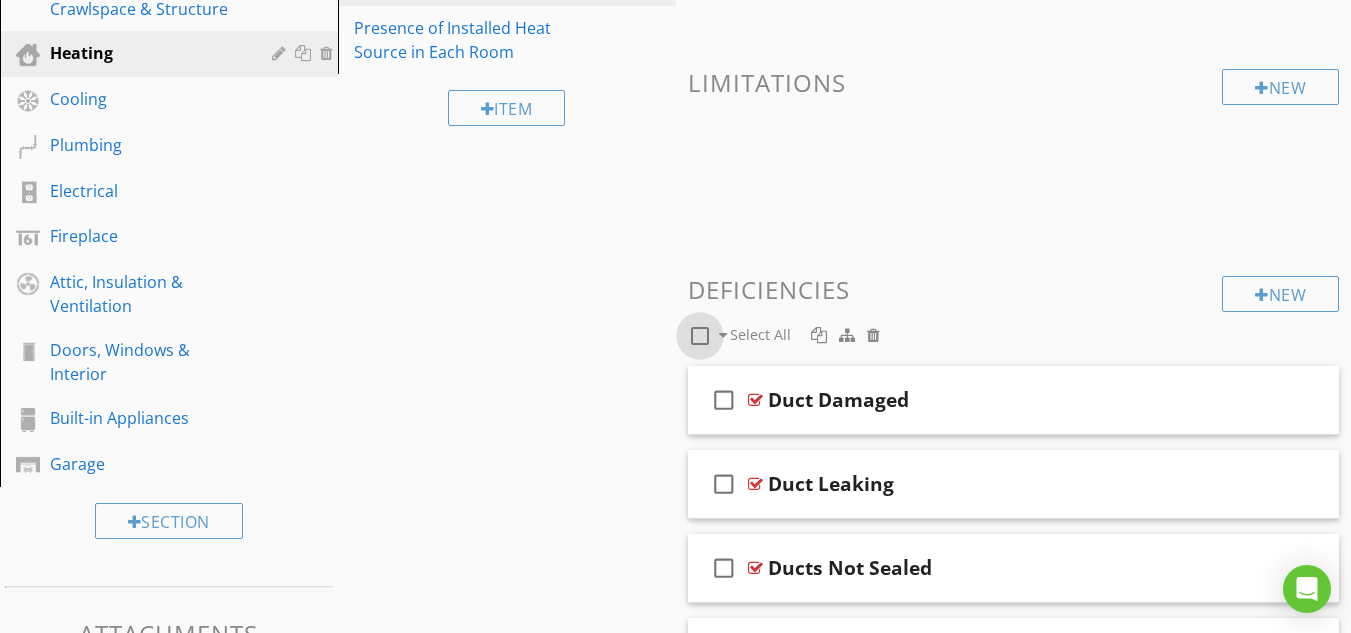 click at bounding box center [700, 336] 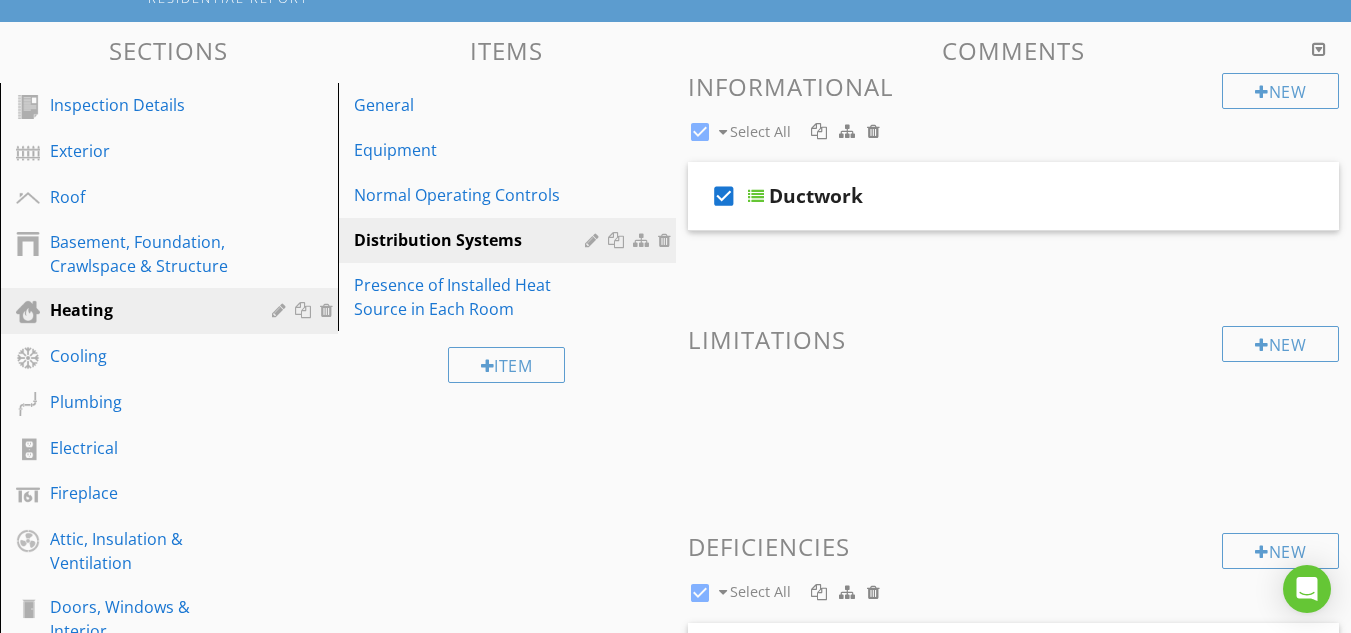 scroll, scrollTop: 177, scrollLeft: 0, axis: vertical 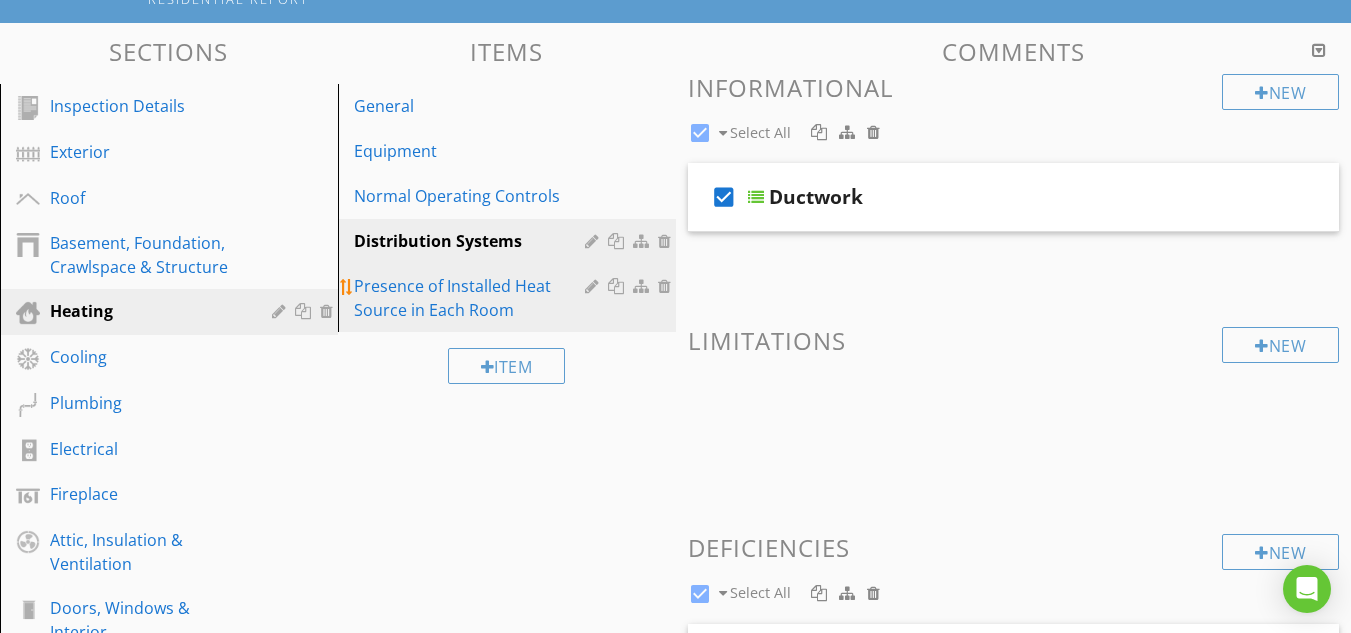 click on "Presence of Installed Heat Source in Each Room" at bounding box center (472, 298) 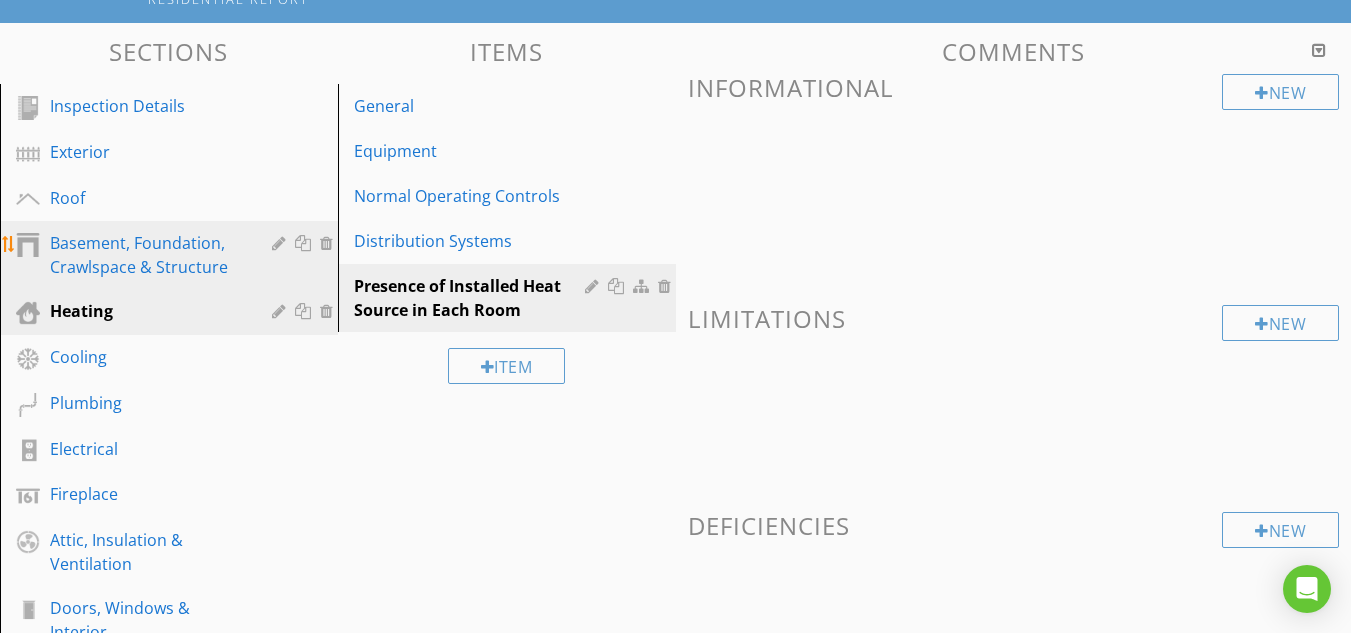 click on "Basement, Foundation, Crawlspace & Structure" at bounding box center (146, 255) 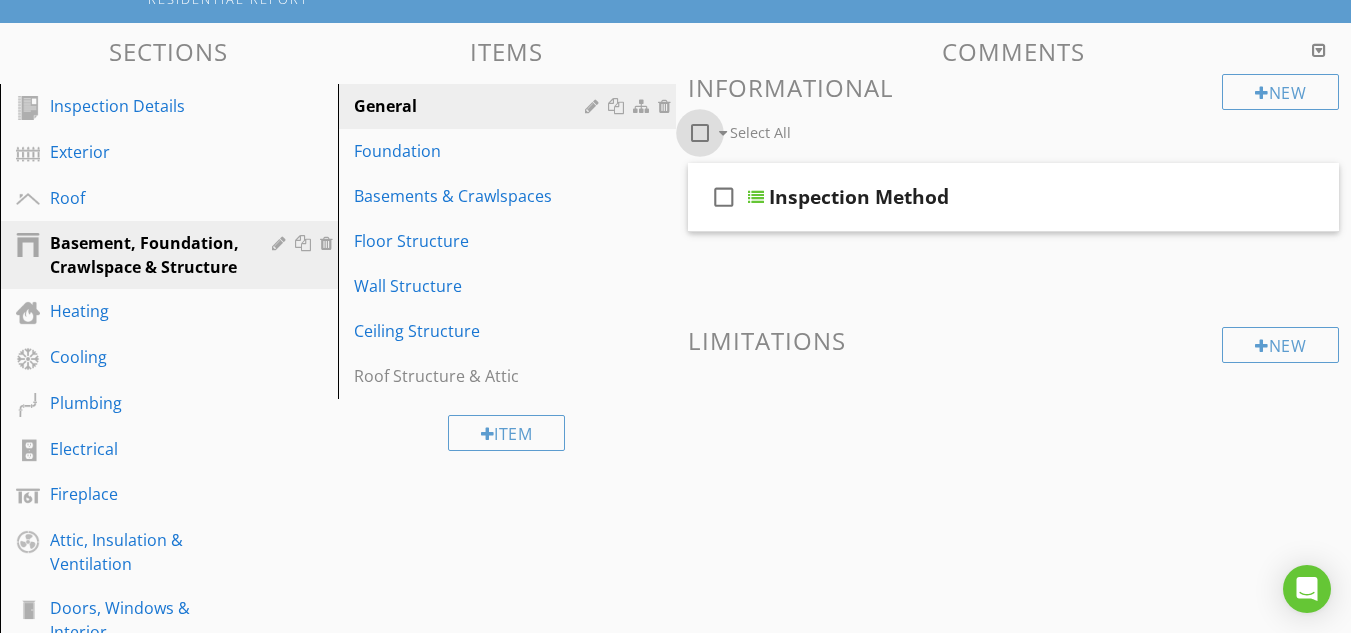 click at bounding box center [700, 133] 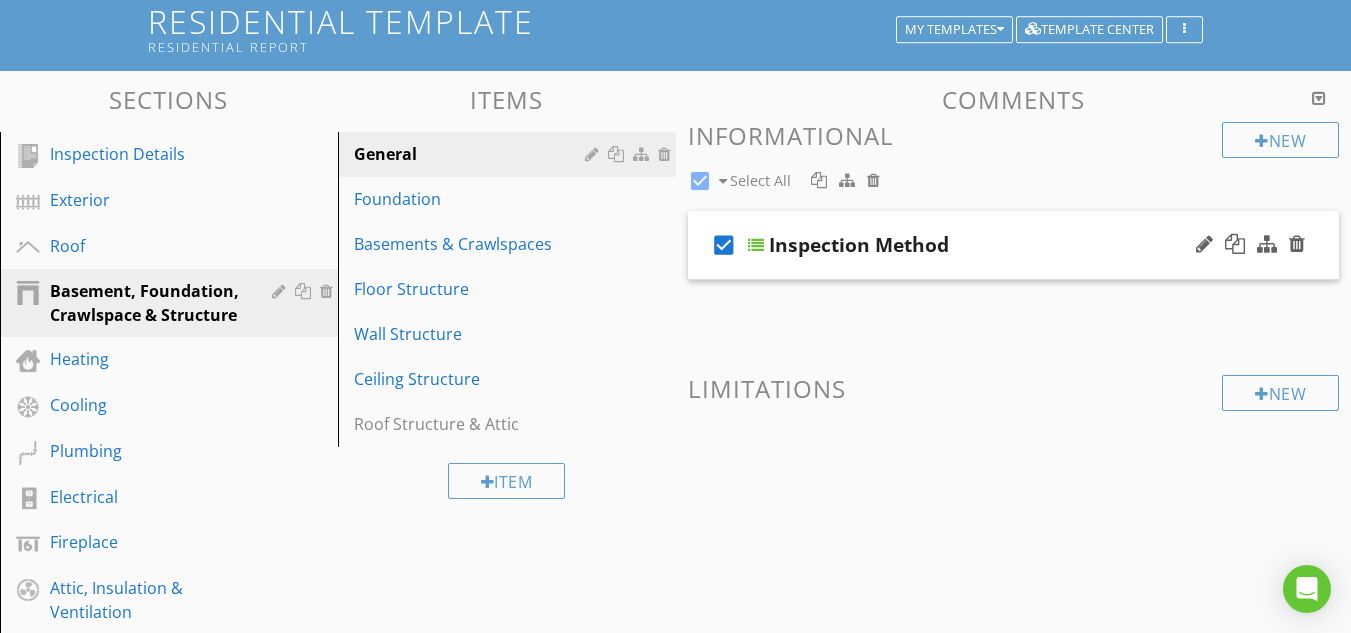 scroll, scrollTop: 75, scrollLeft: 0, axis: vertical 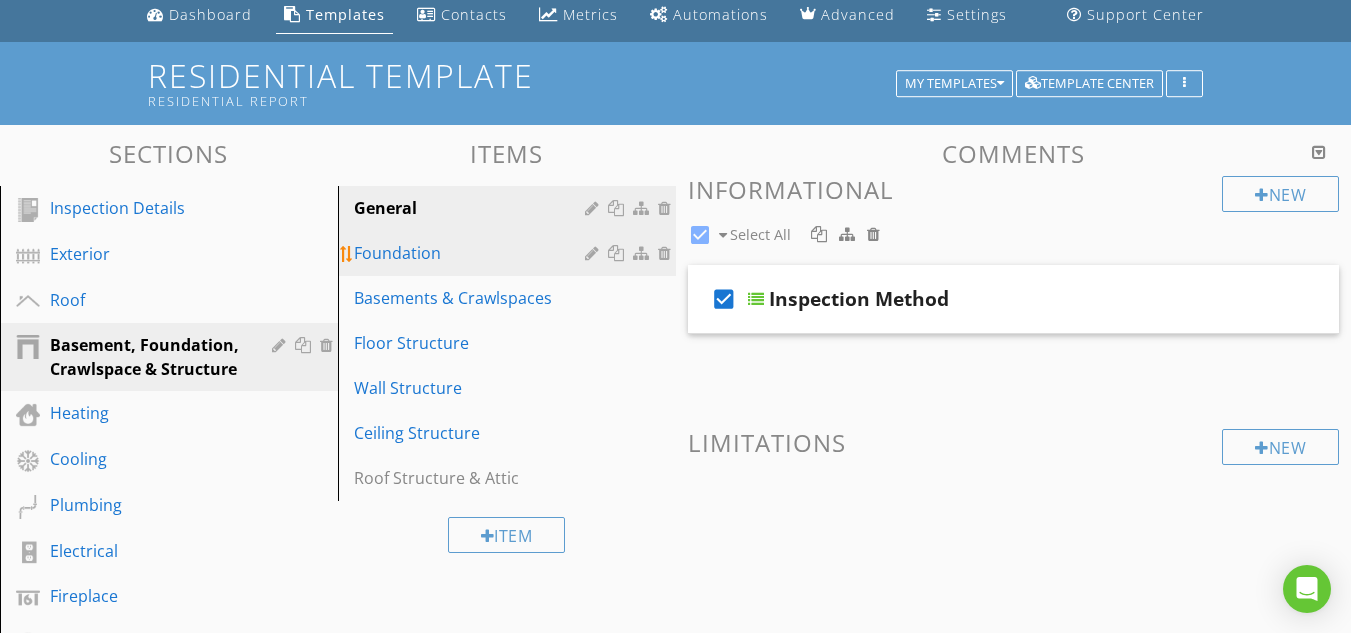 click on "Foundation" at bounding box center (472, 253) 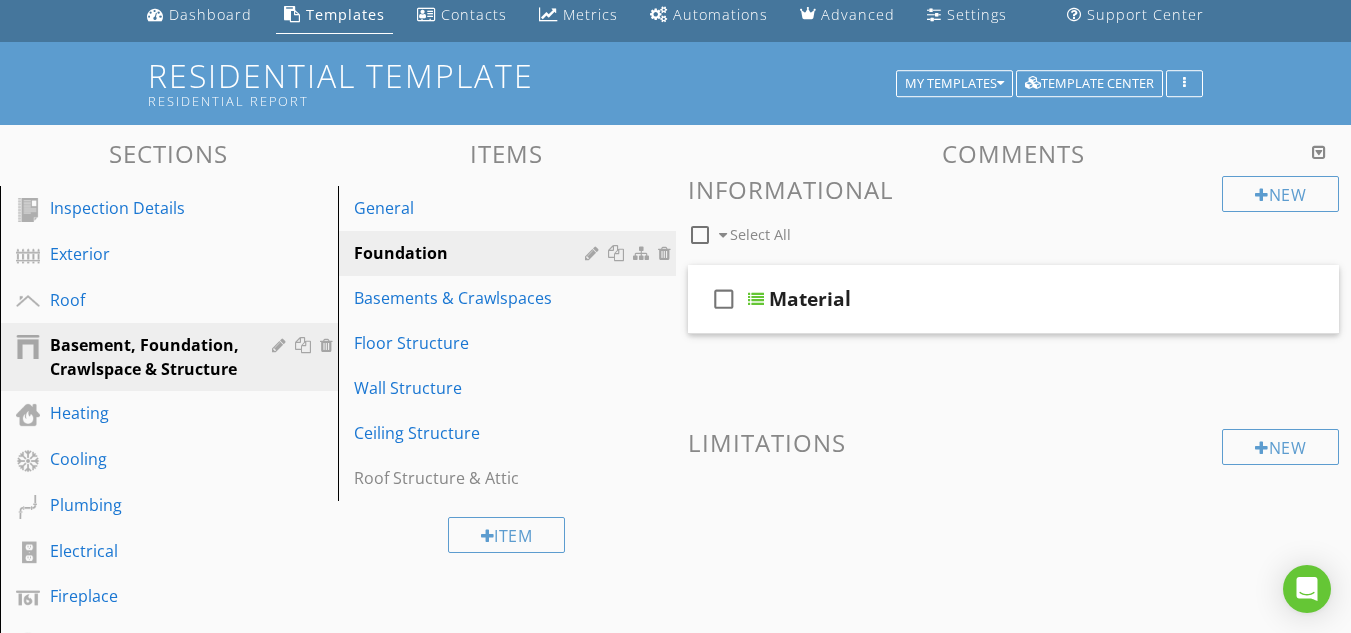 click at bounding box center [700, 235] 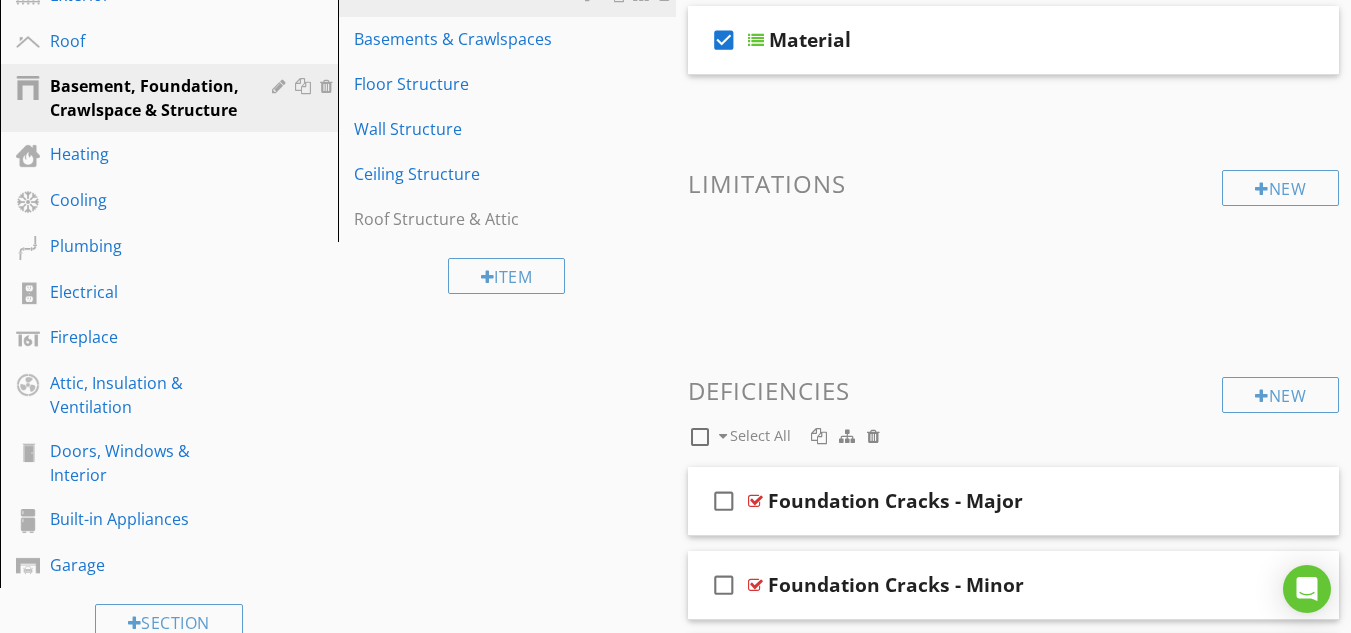 scroll, scrollTop: 595, scrollLeft: 0, axis: vertical 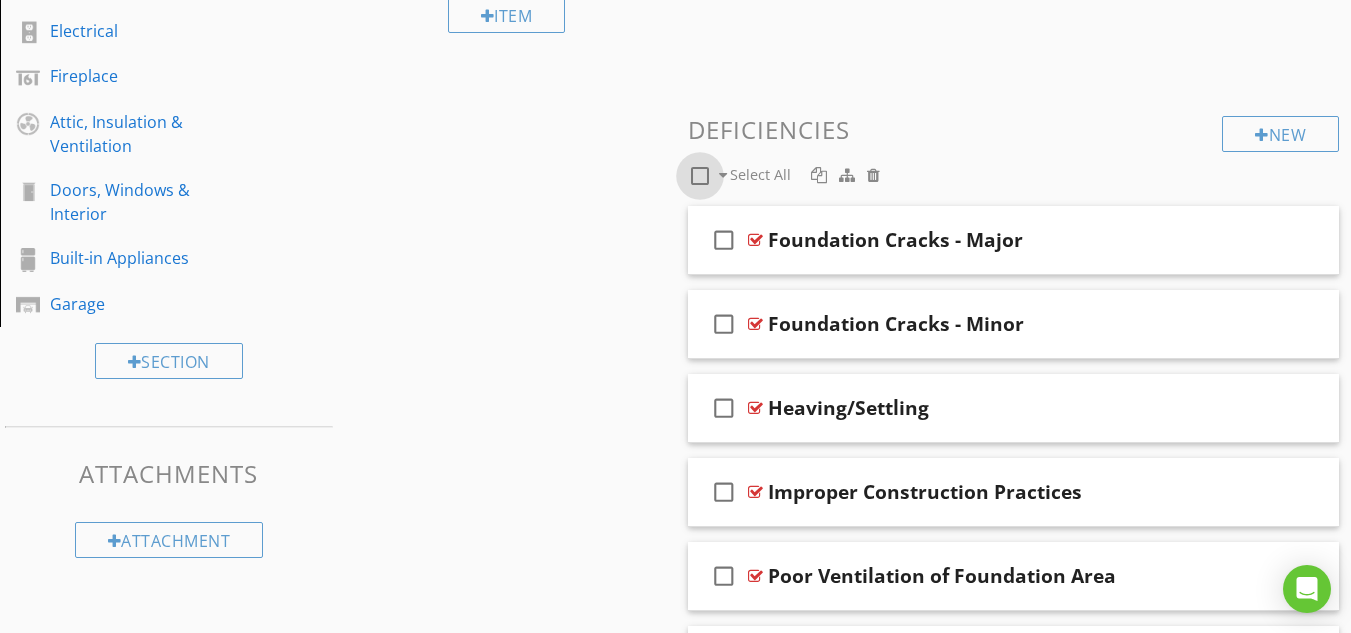 click at bounding box center [700, 176] 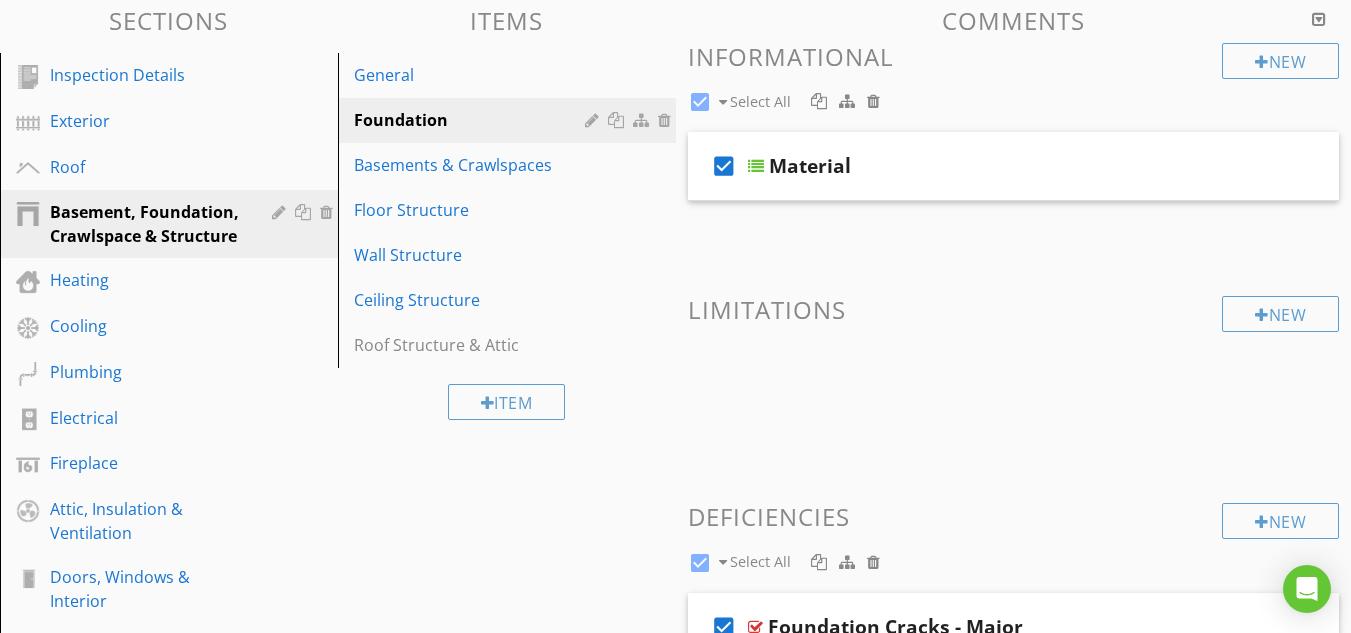 scroll, scrollTop: 195, scrollLeft: 0, axis: vertical 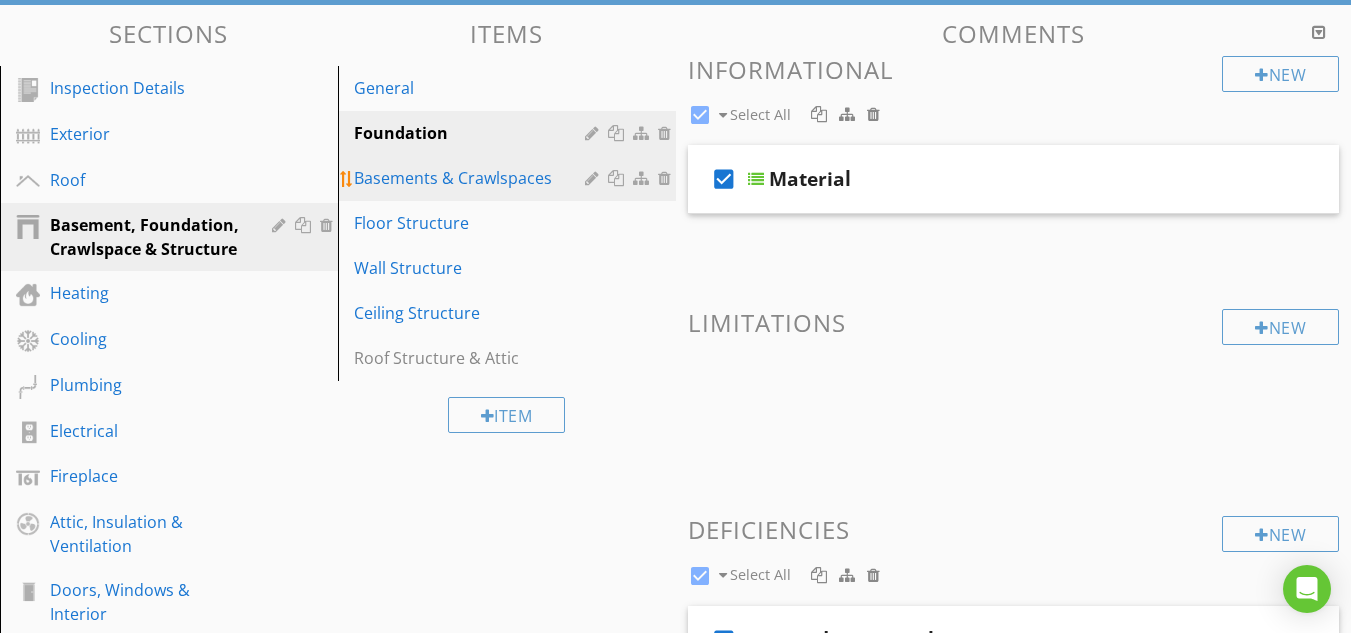 click on "Basements & Crawlspaces" at bounding box center [510, 178] 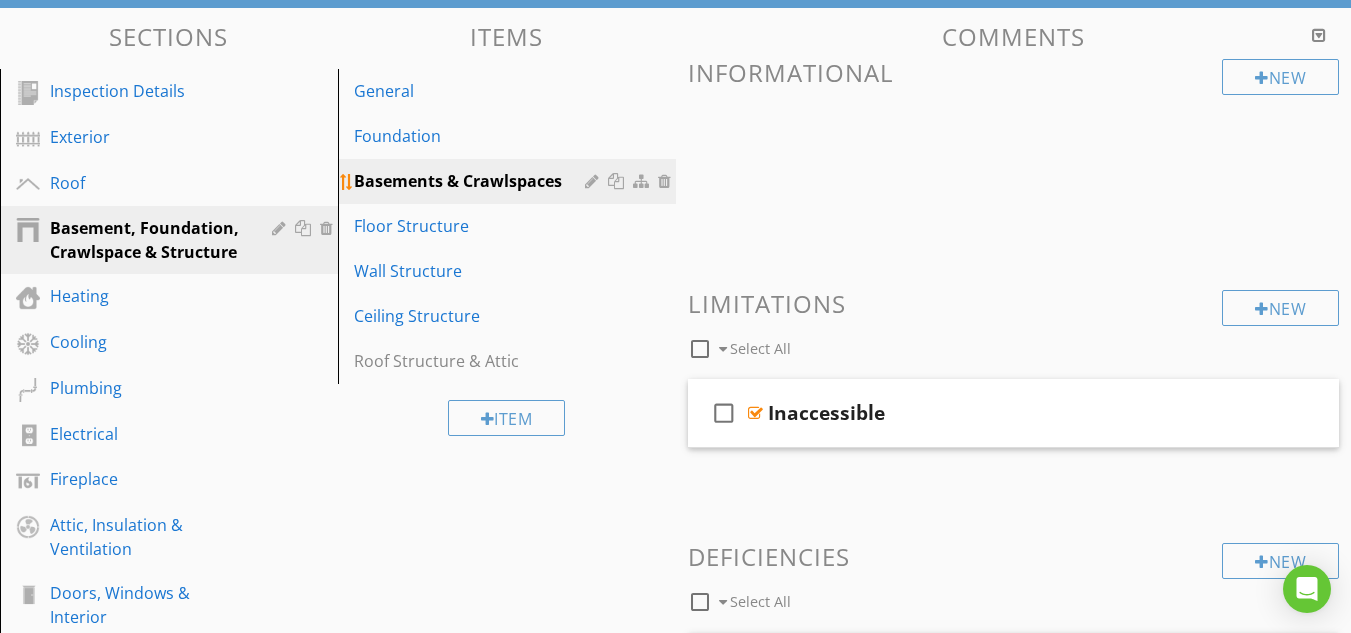 scroll, scrollTop: 195, scrollLeft: 0, axis: vertical 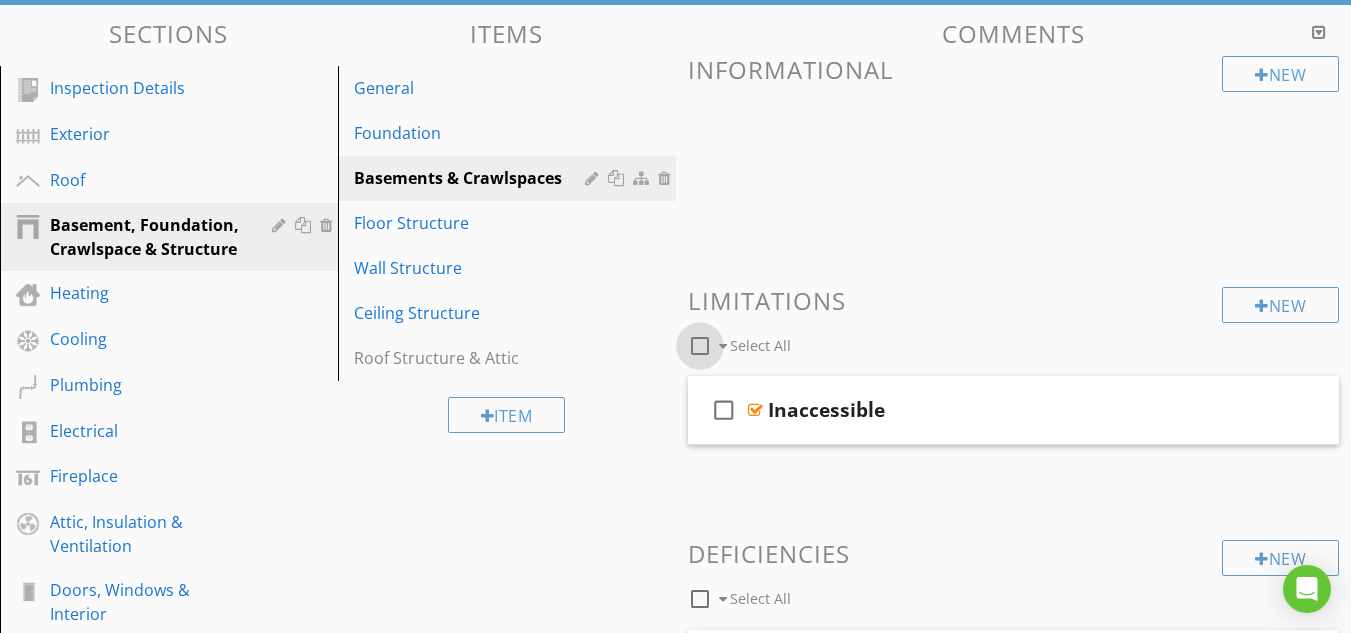 click at bounding box center (700, 346) 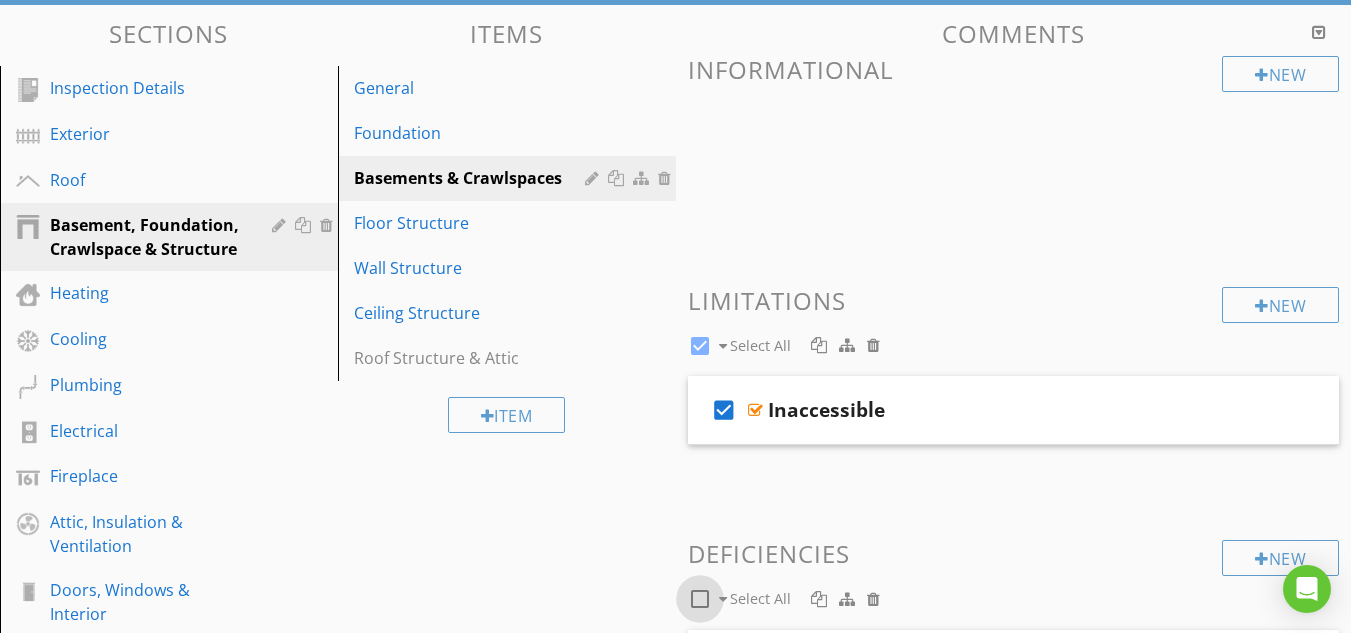 click at bounding box center [700, 599] 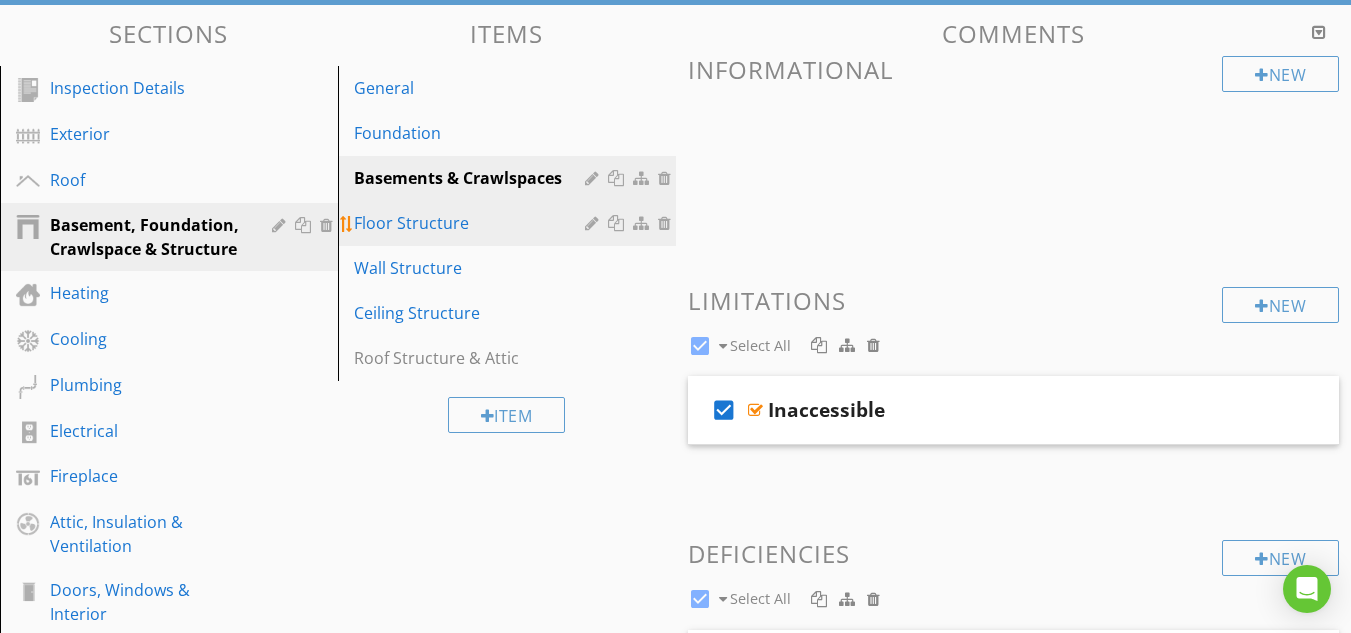 click on "Floor Structure" at bounding box center (510, 223) 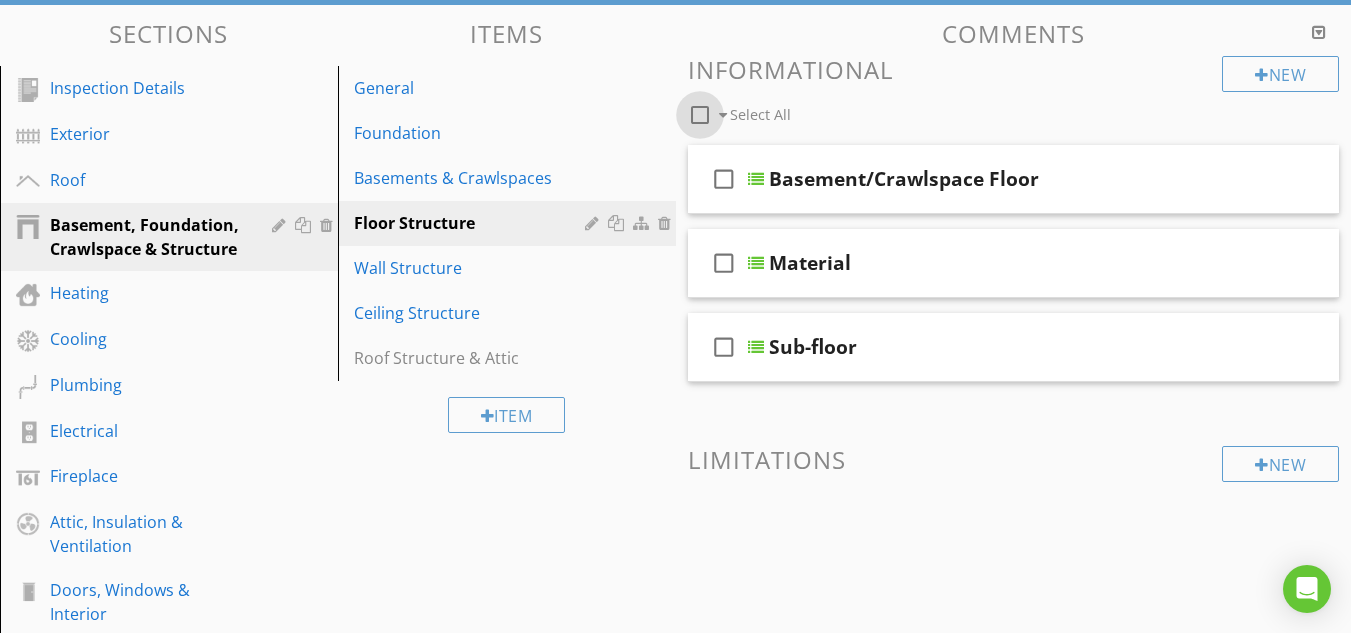 click at bounding box center [700, 115] 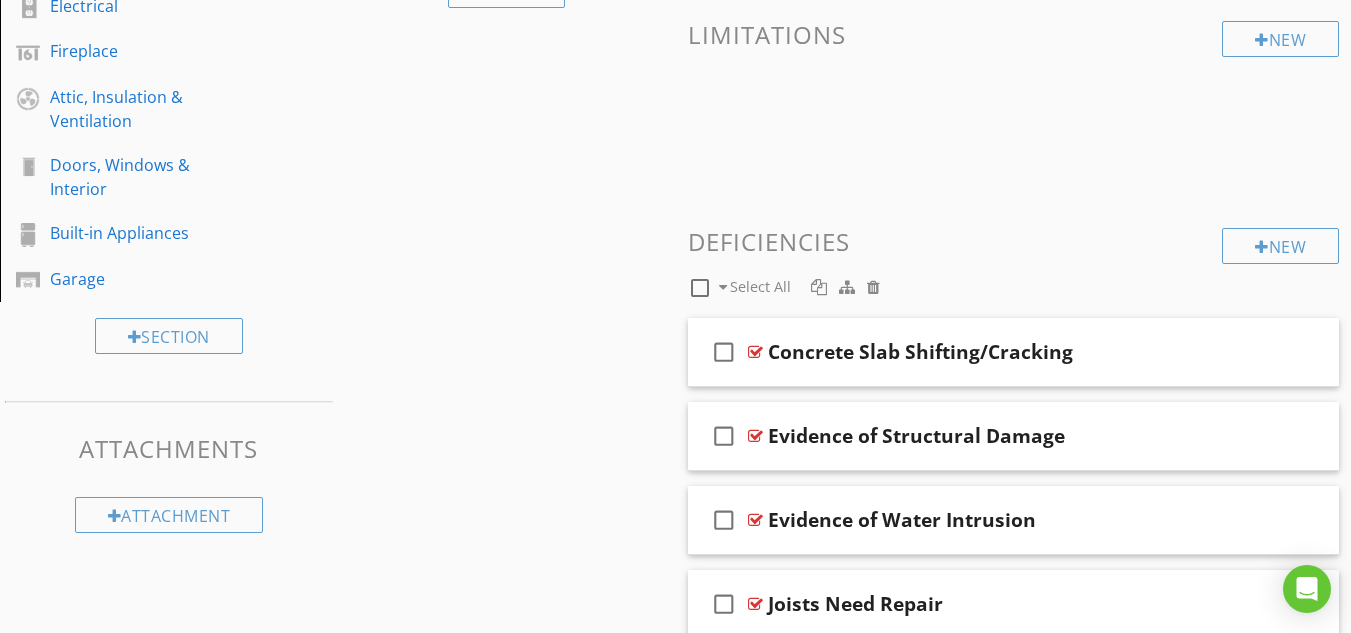 scroll, scrollTop: 675, scrollLeft: 0, axis: vertical 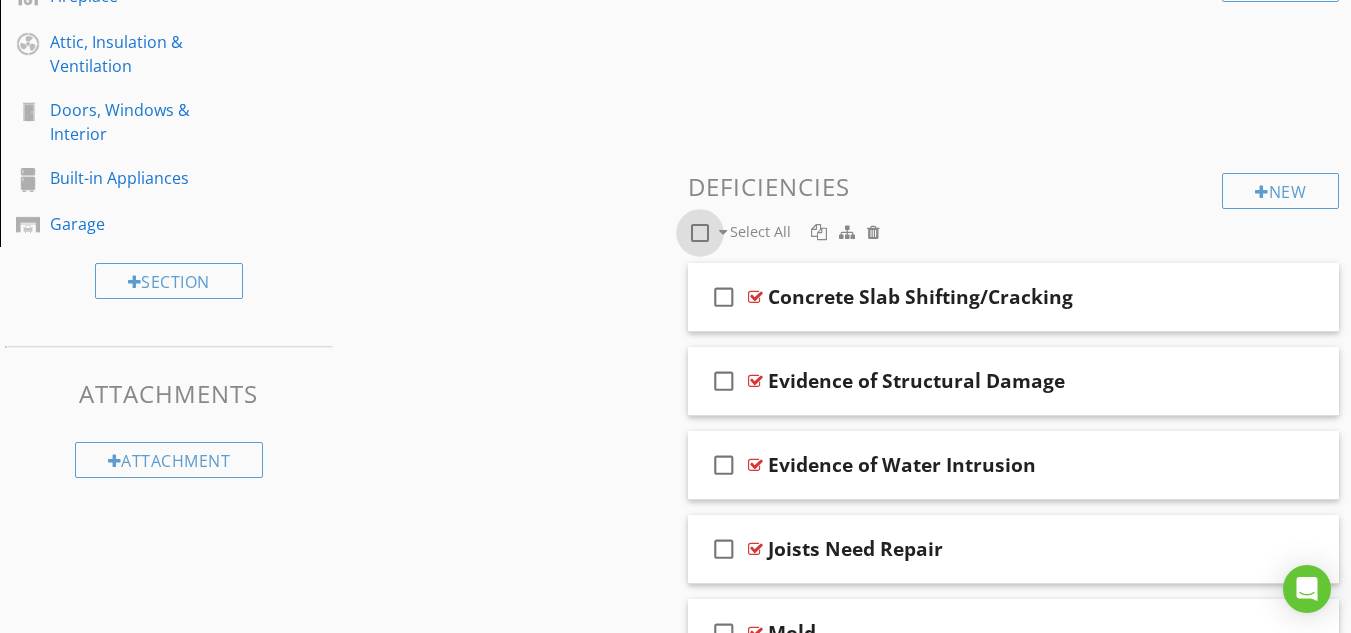 click at bounding box center (700, 233) 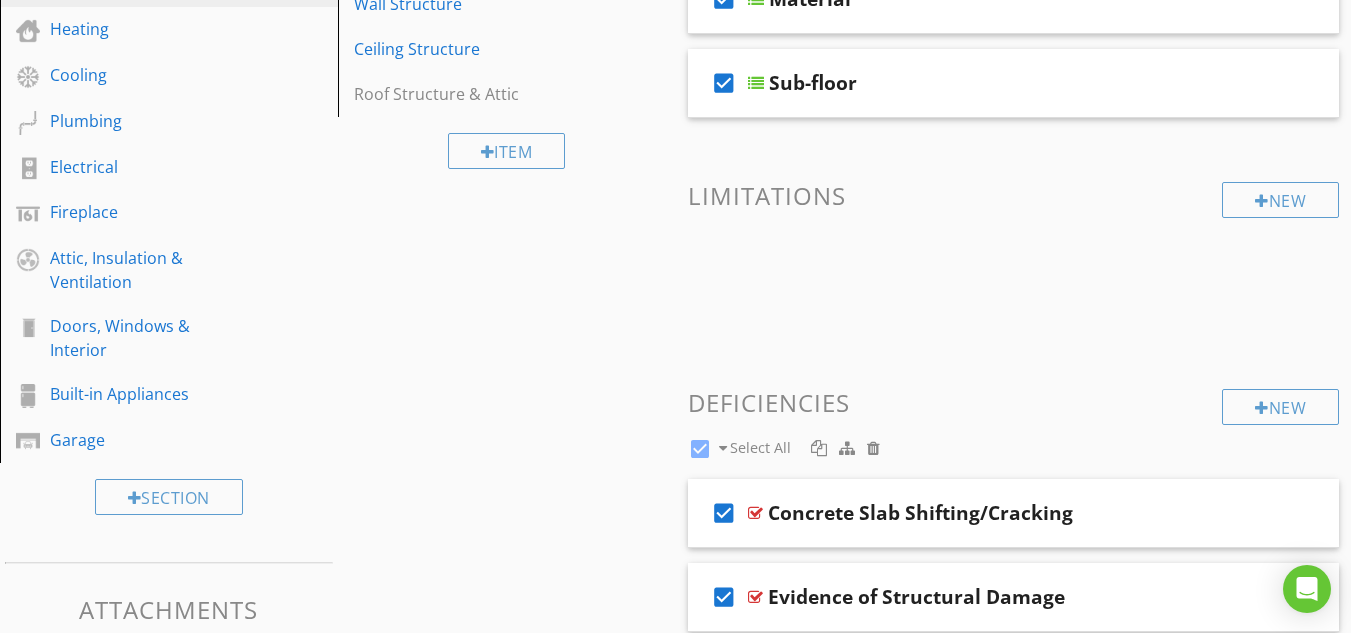 scroll, scrollTop: 395, scrollLeft: 0, axis: vertical 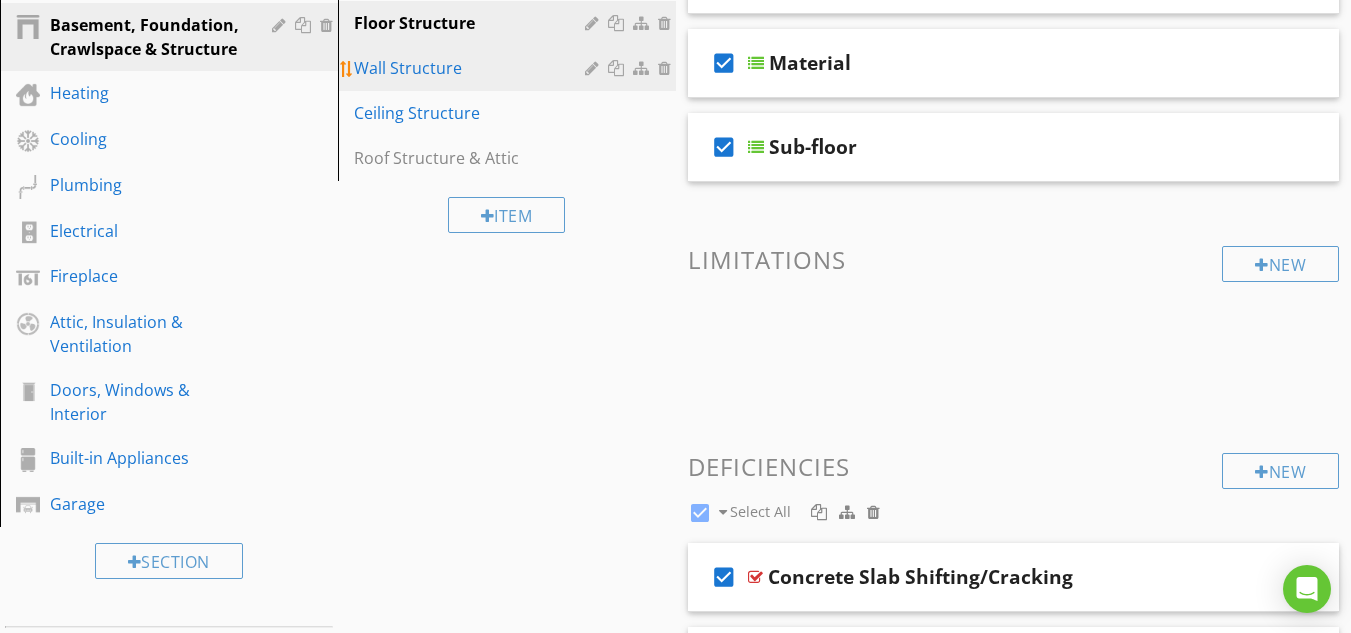 click on "Wall Structure" at bounding box center [472, 68] 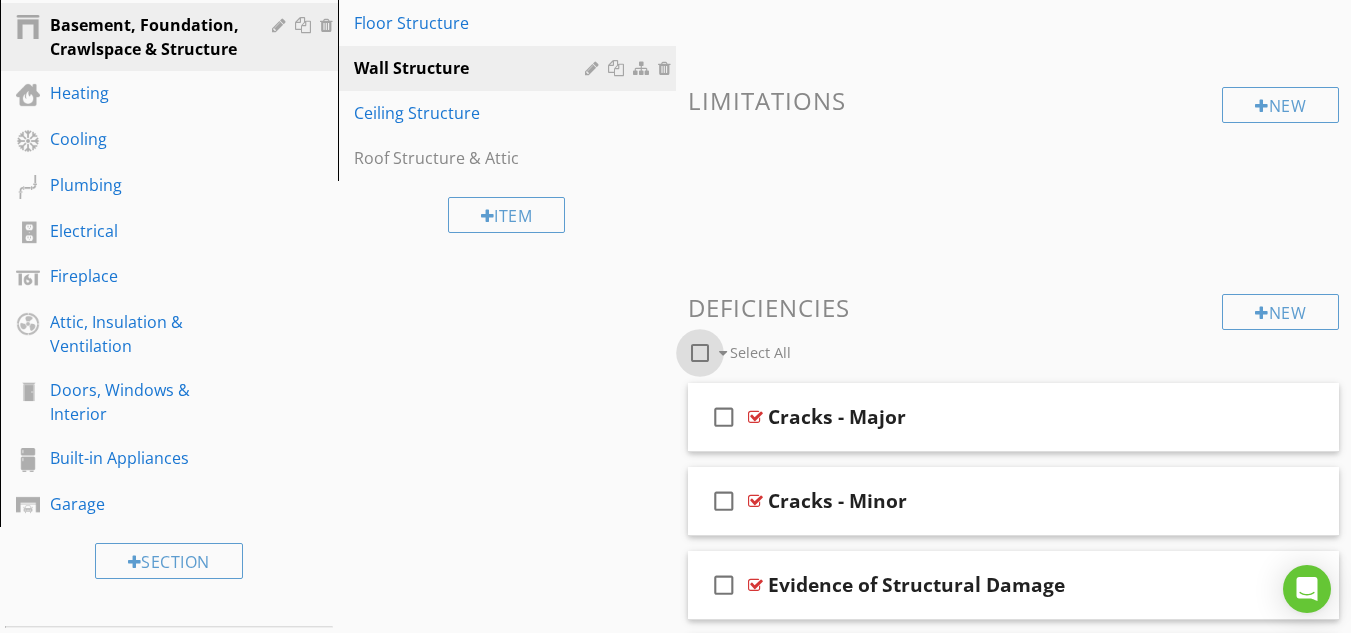 click at bounding box center (700, 353) 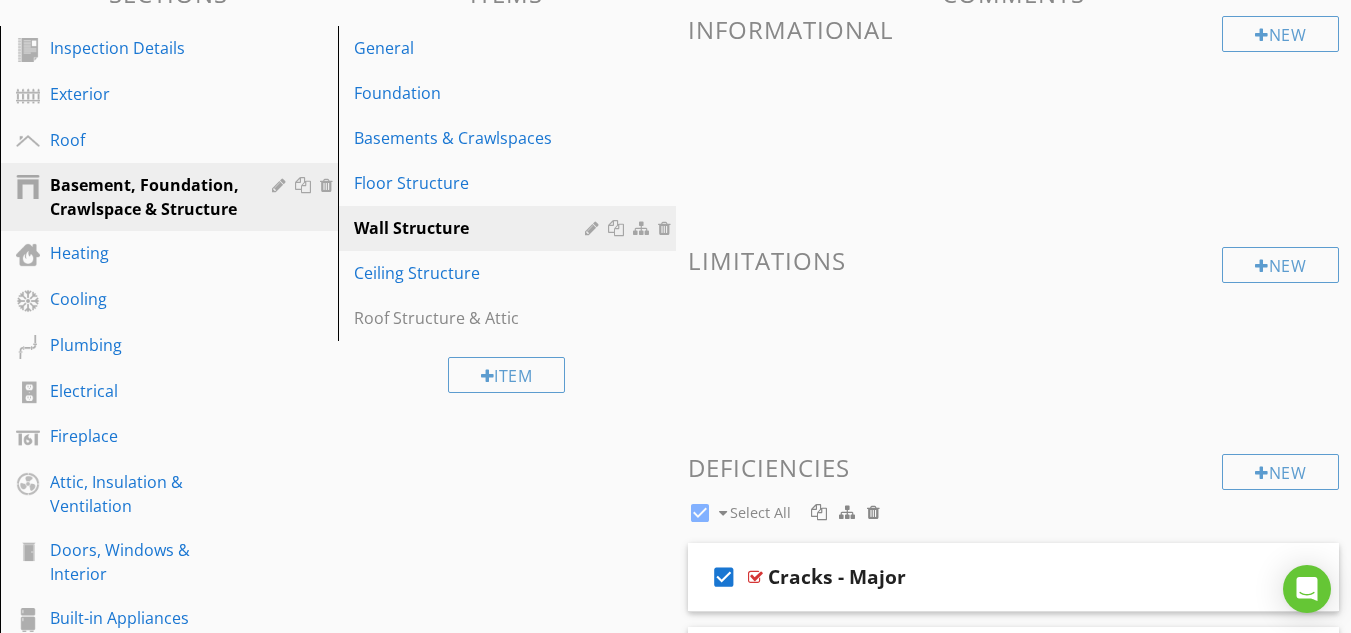 scroll, scrollTop: 195, scrollLeft: 0, axis: vertical 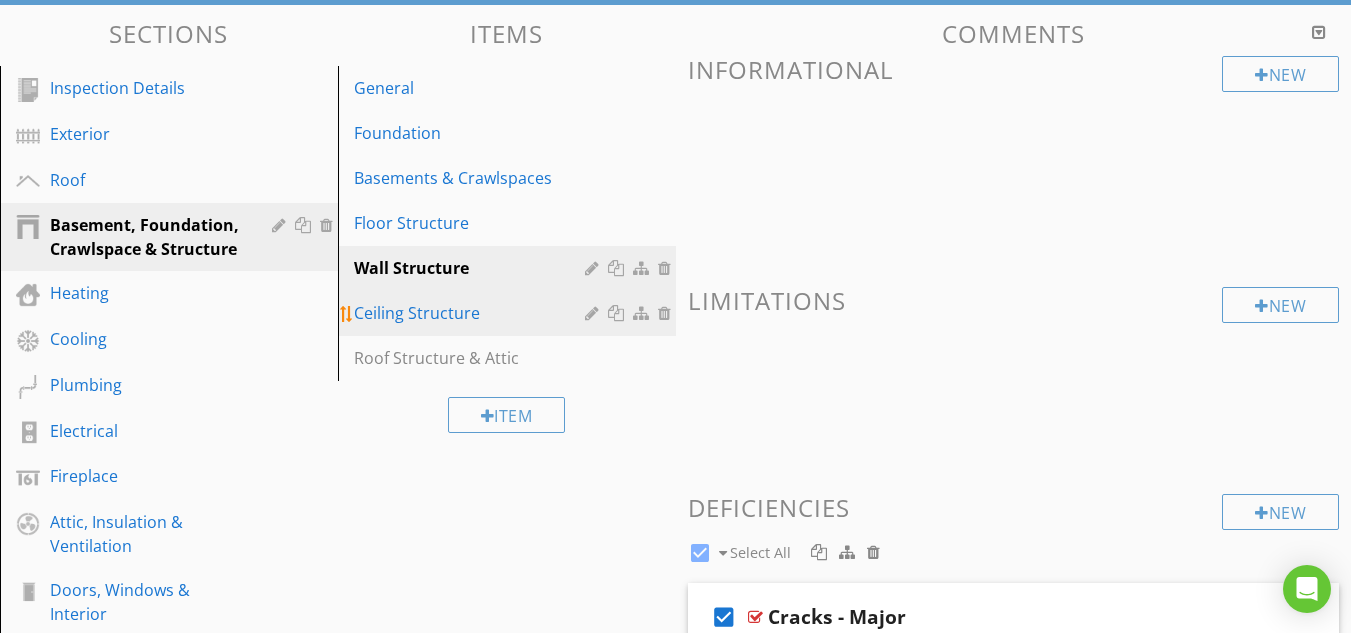 click on "Ceiling Structure" at bounding box center [472, 313] 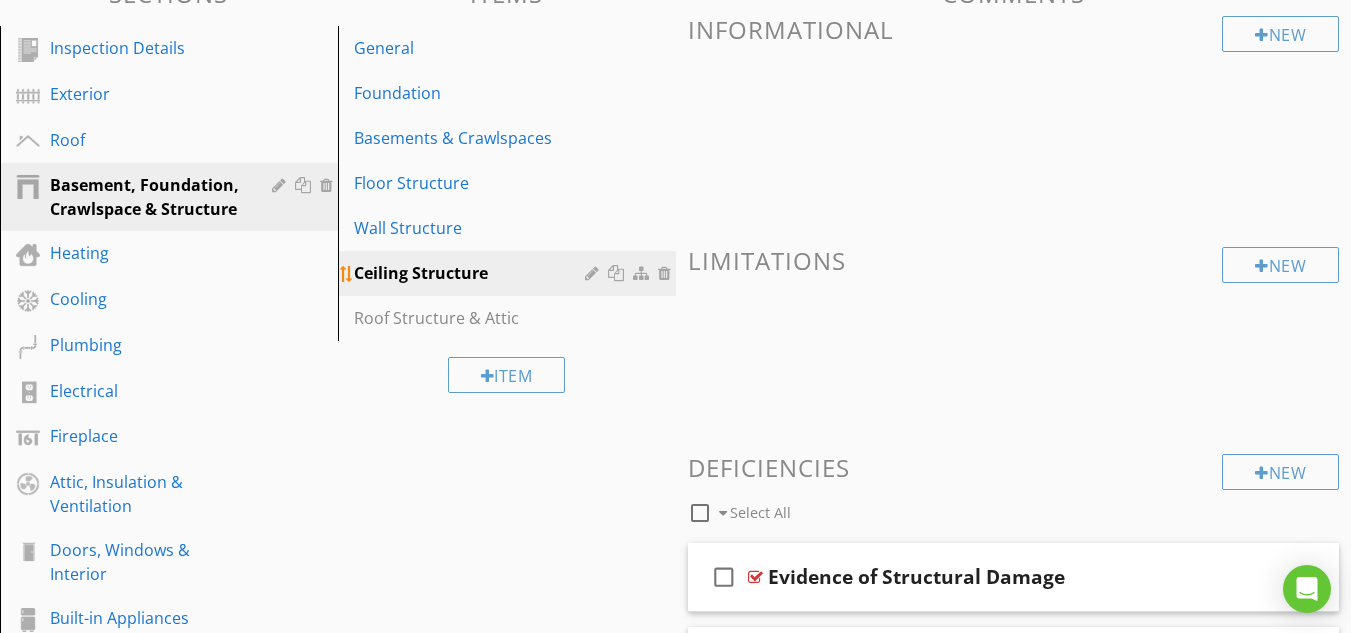 scroll, scrollTop: 275, scrollLeft: 0, axis: vertical 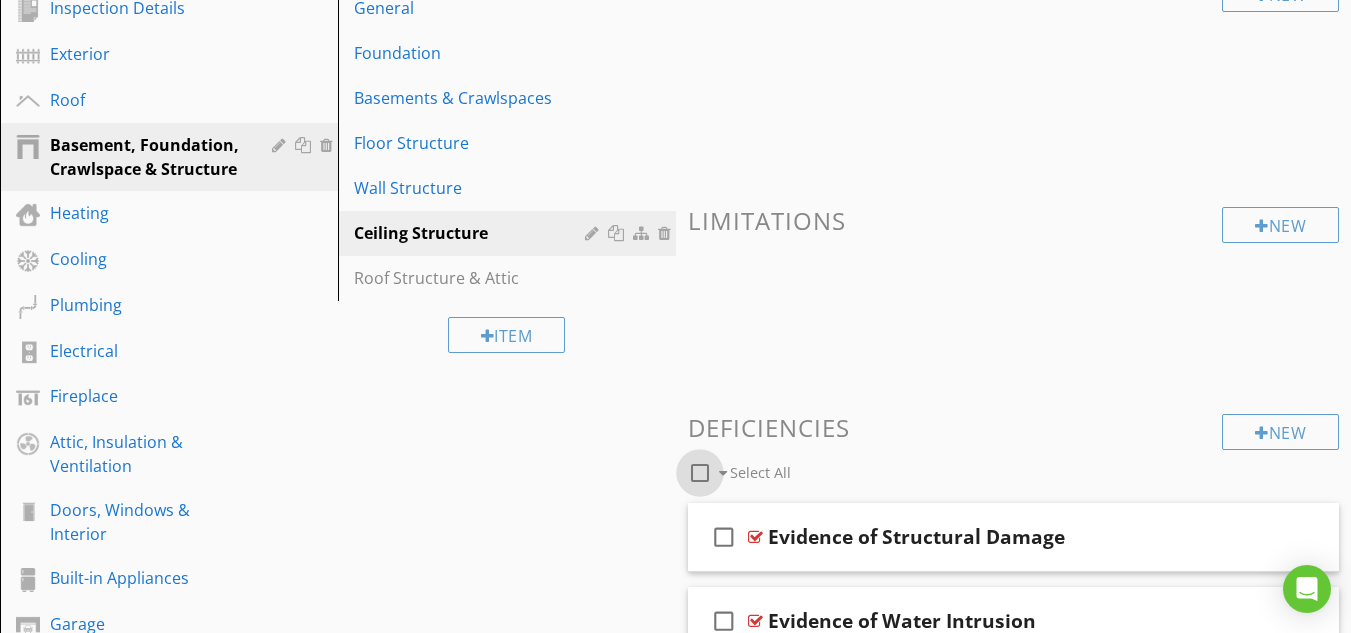 click at bounding box center (700, 473) 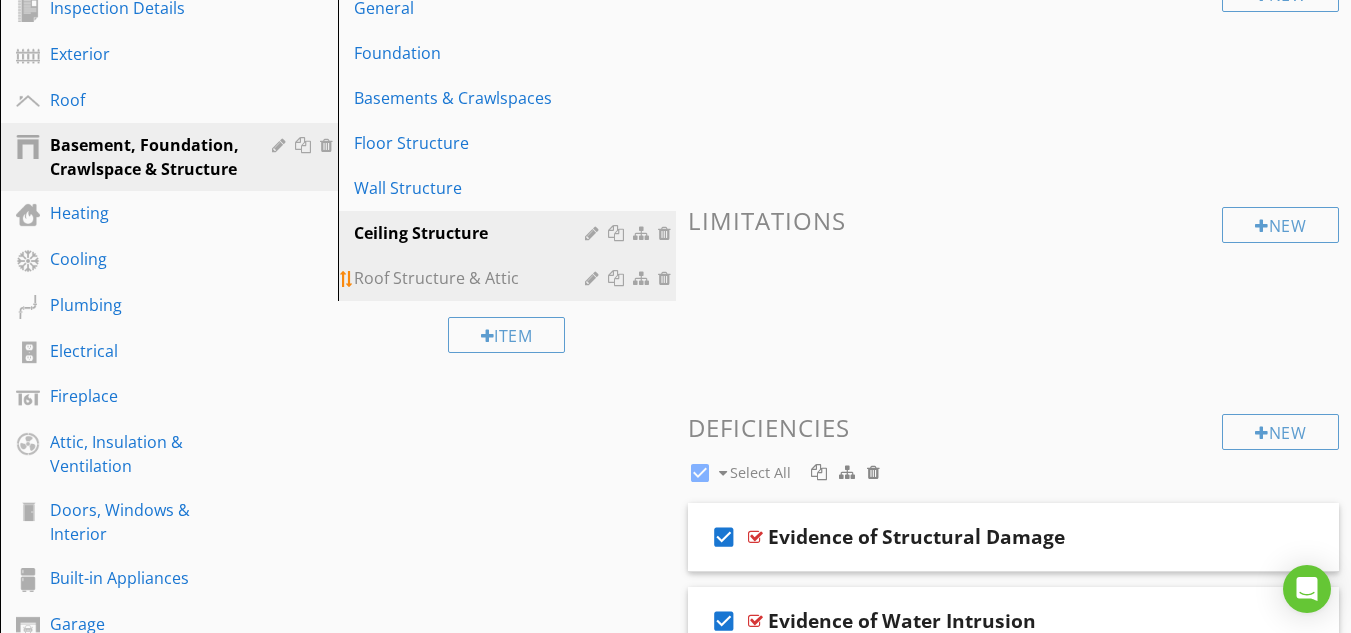 click on "Roof Structure & Attic" at bounding box center [472, 278] 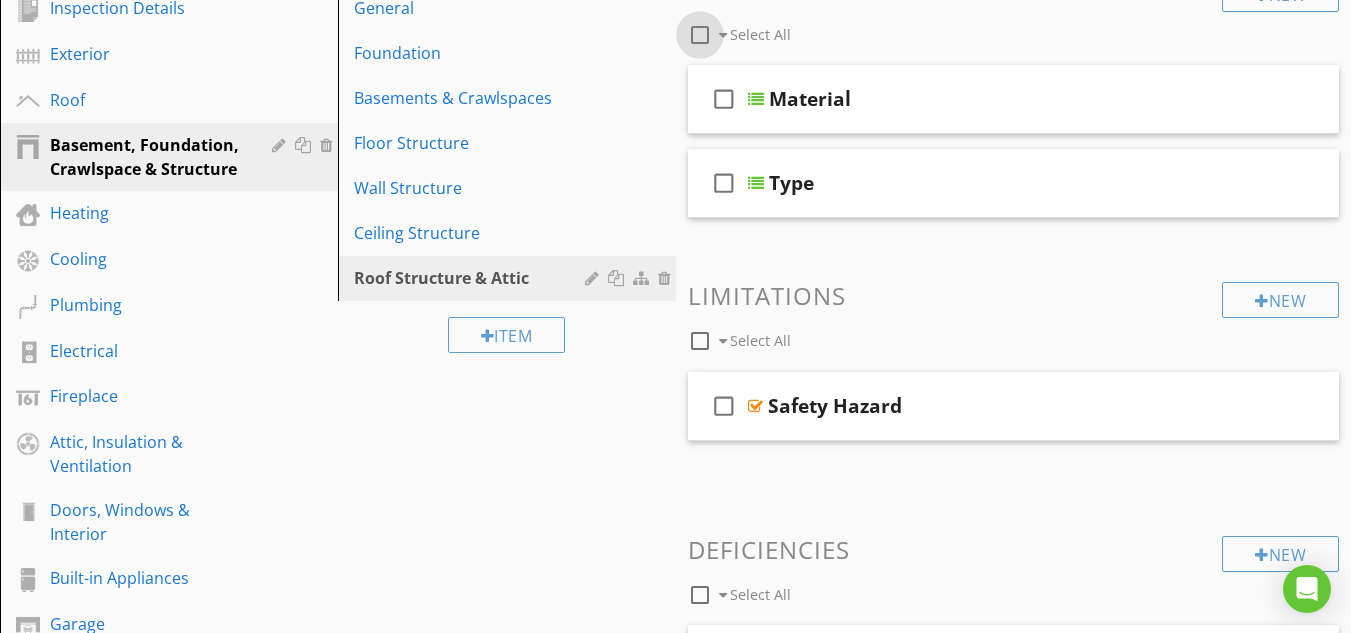 click at bounding box center (700, 35) 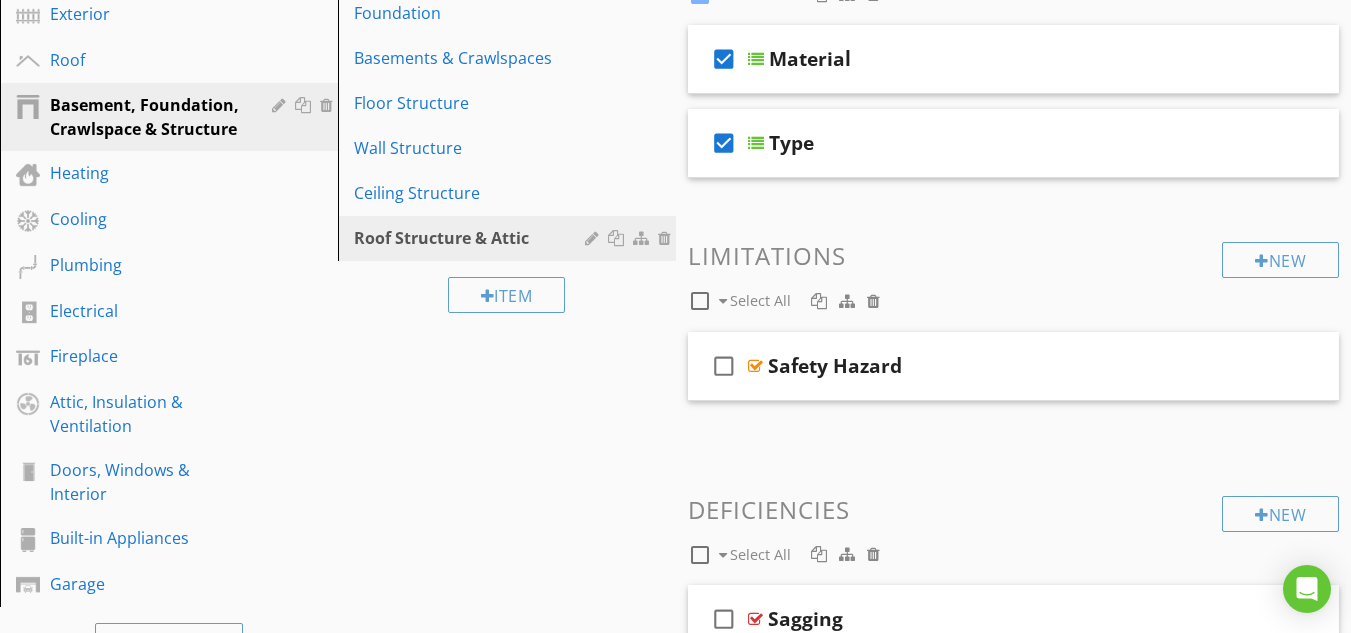 scroll, scrollTop: 395, scrollLeft: 0, axis: vertical 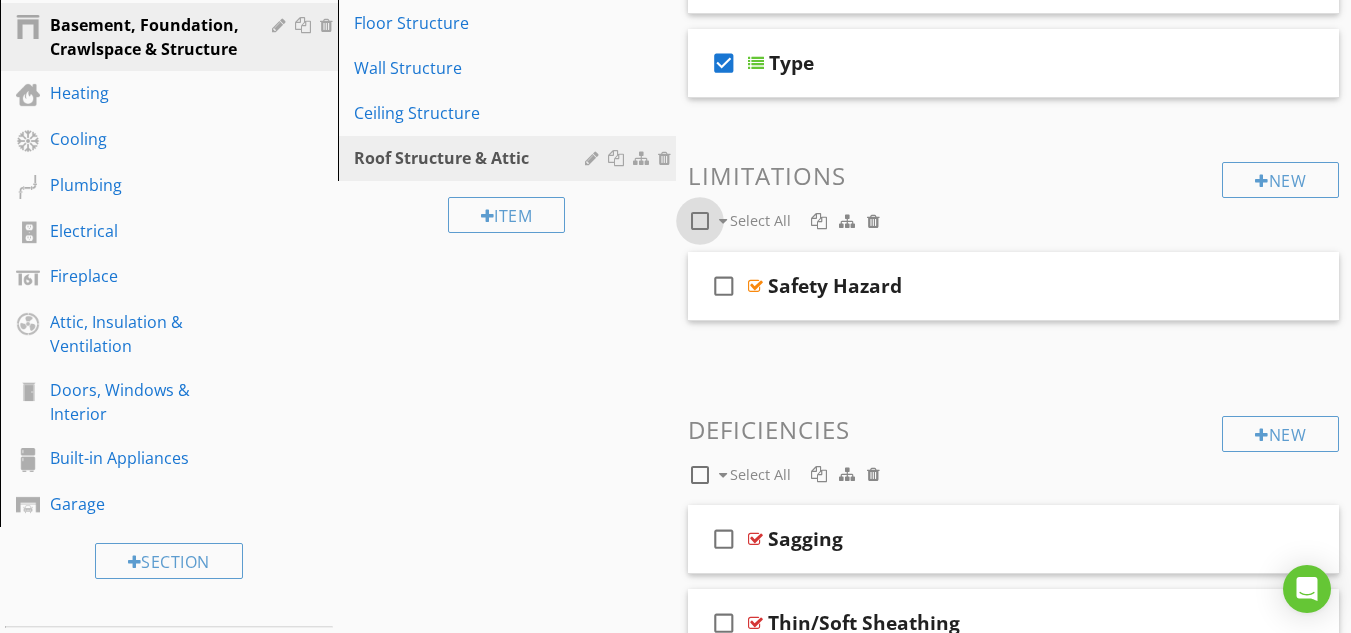 click at bounding box center [700, 221] 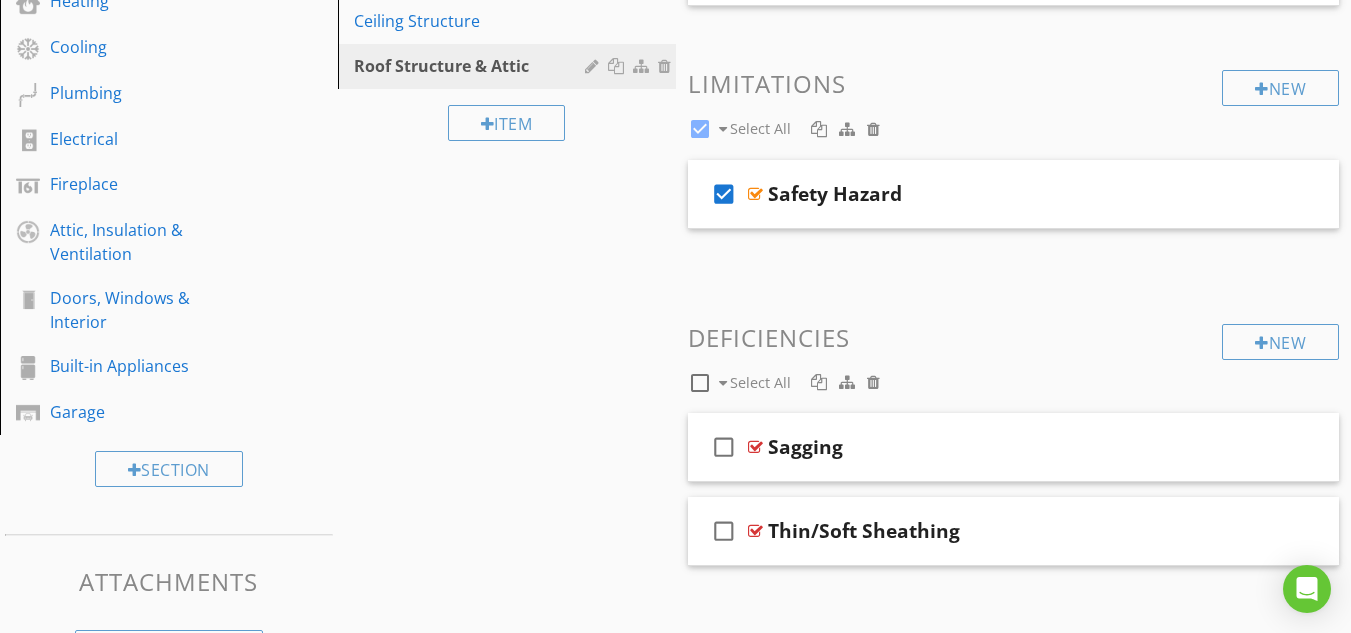 scroll, scrollTop: 555, scrollLeft: 0, axis: vertical 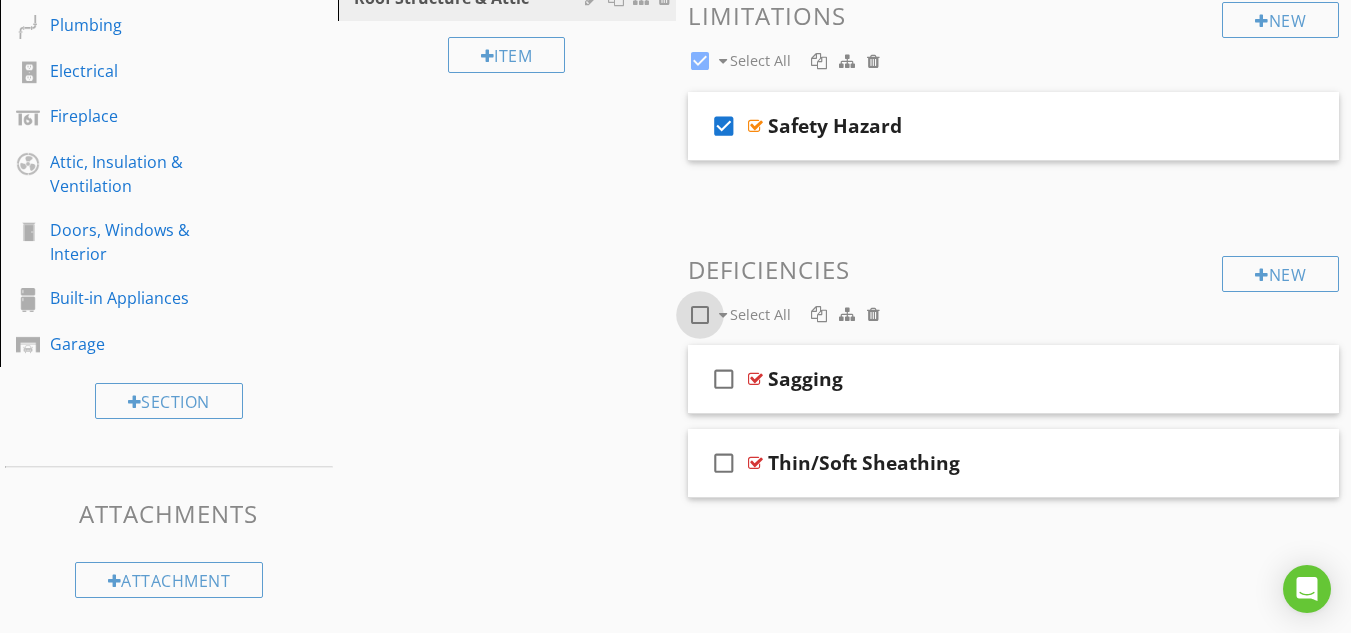 click at bounding box center (700, 315) 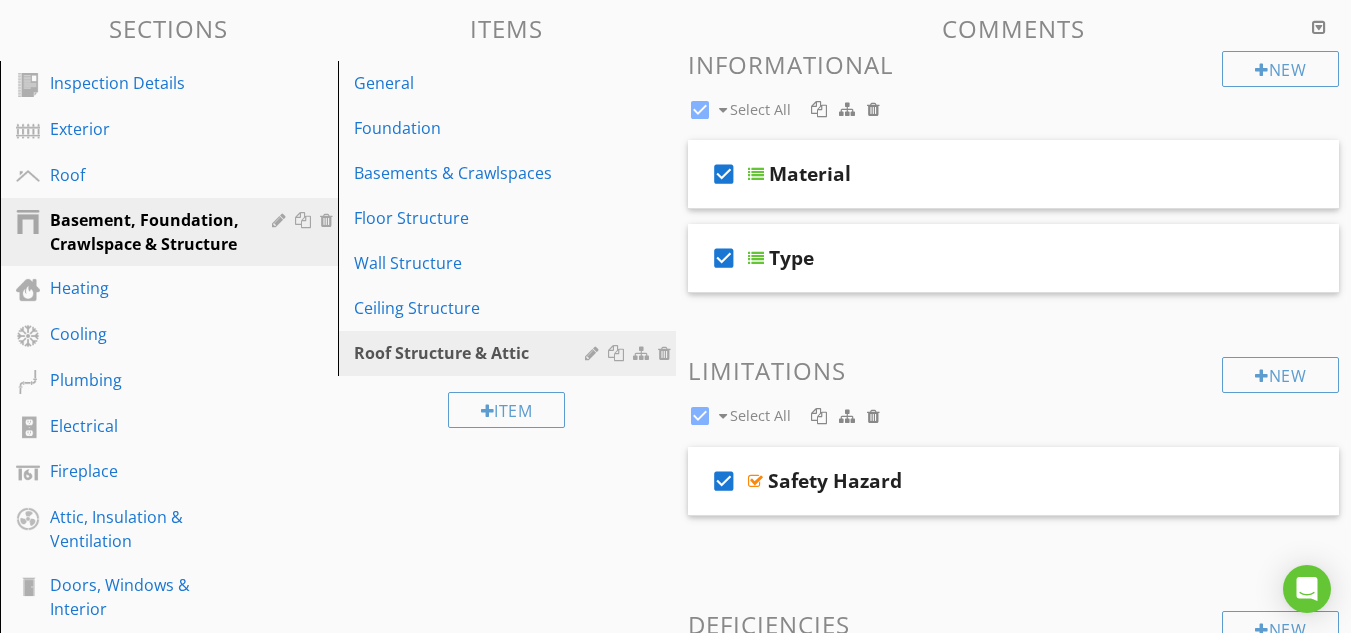 scroll, scrollTop: 195, scrollLeft: 0, axis: vertical 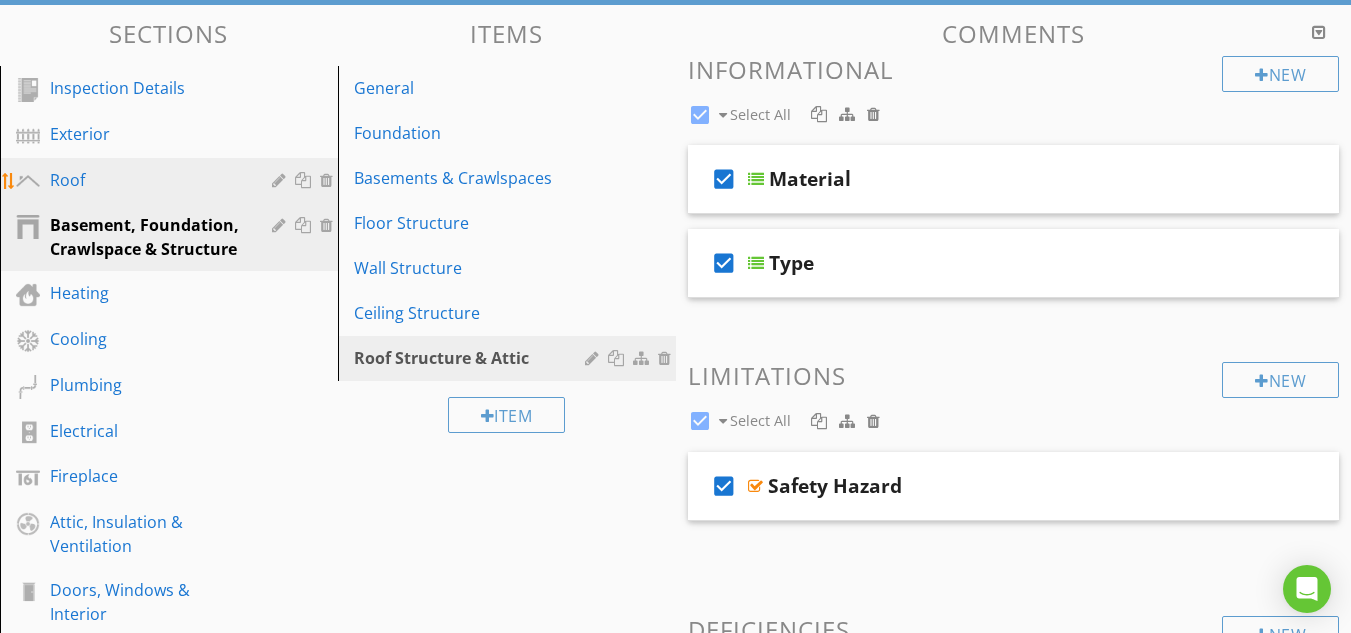 click on "Roof" at bounding box center [146, 180] 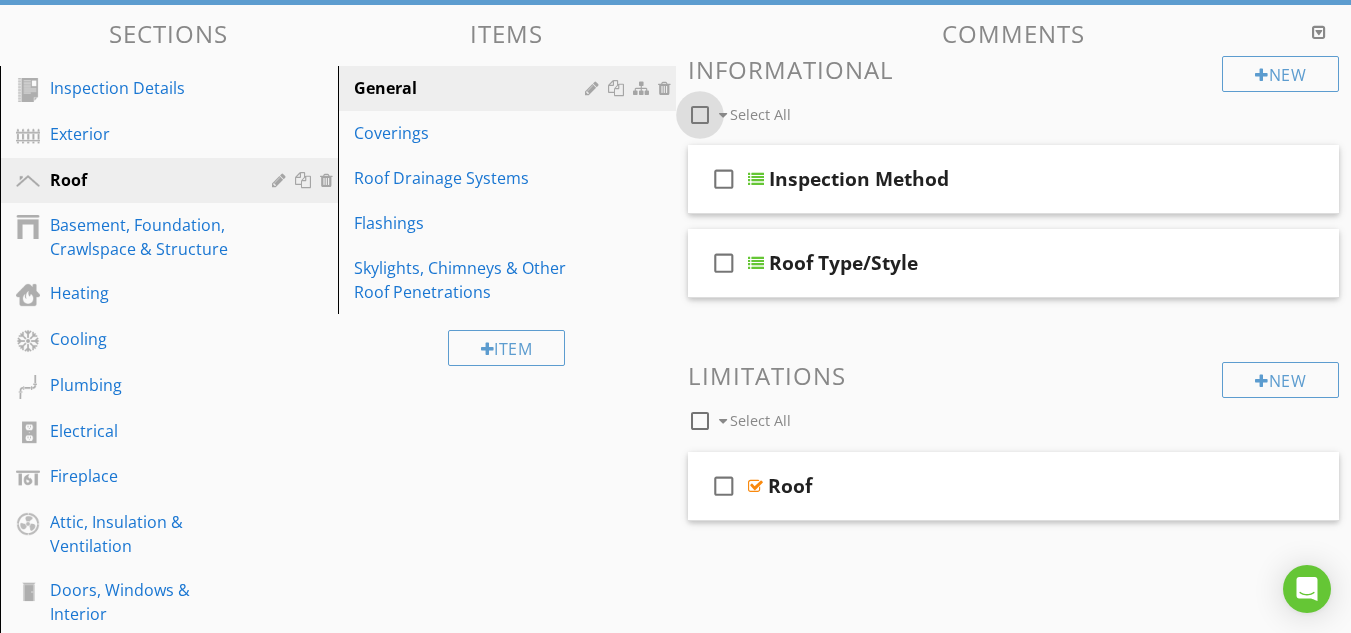 click at bounding box center [700, 115] 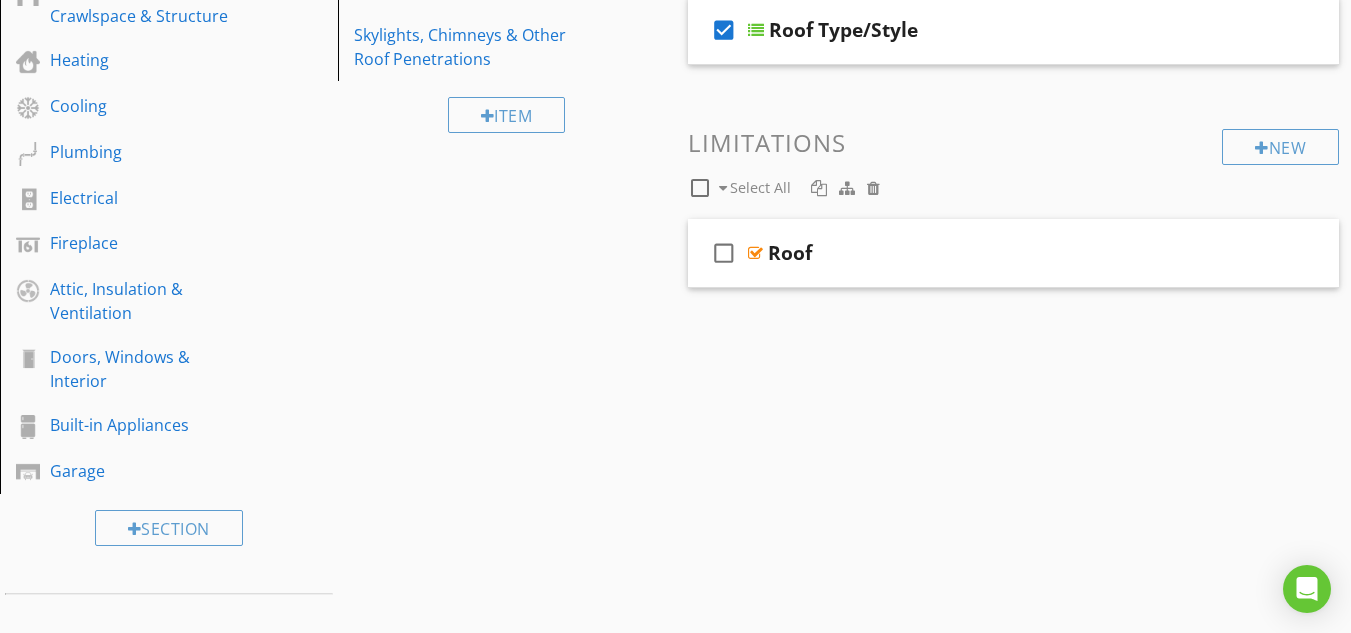 scroll, scrollTop: 435, scrollLeft: 0, axis: vertical 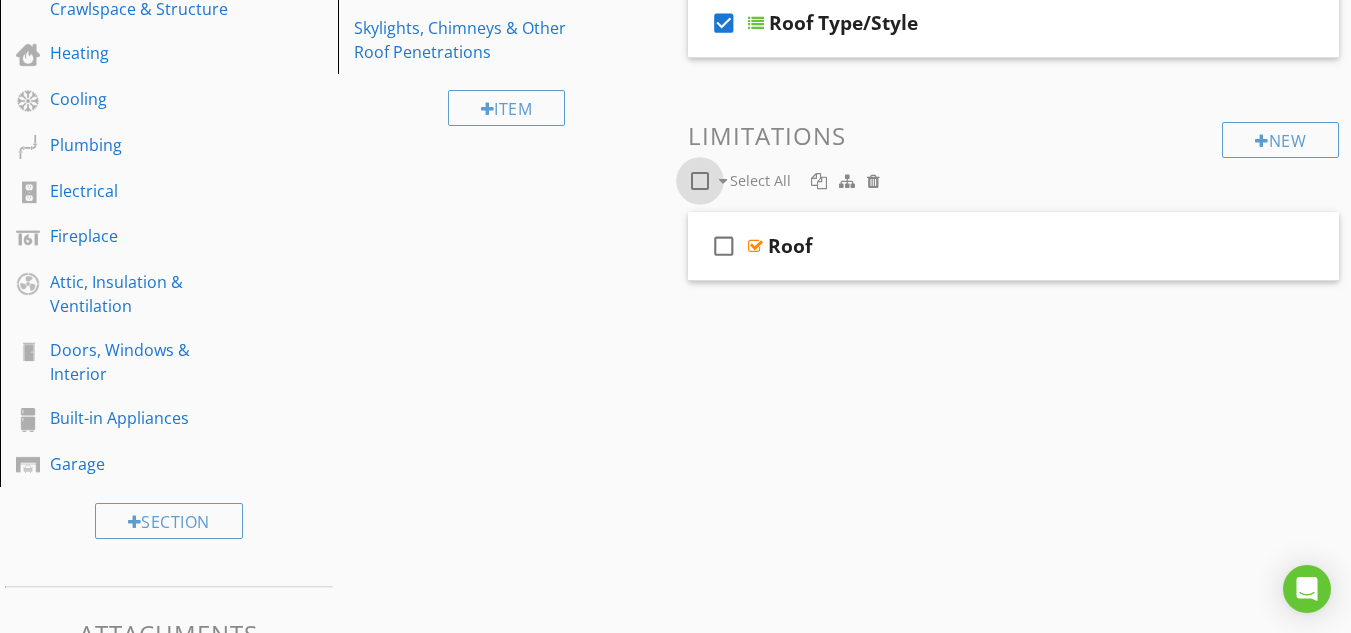 click at bounding box center [700, 181] 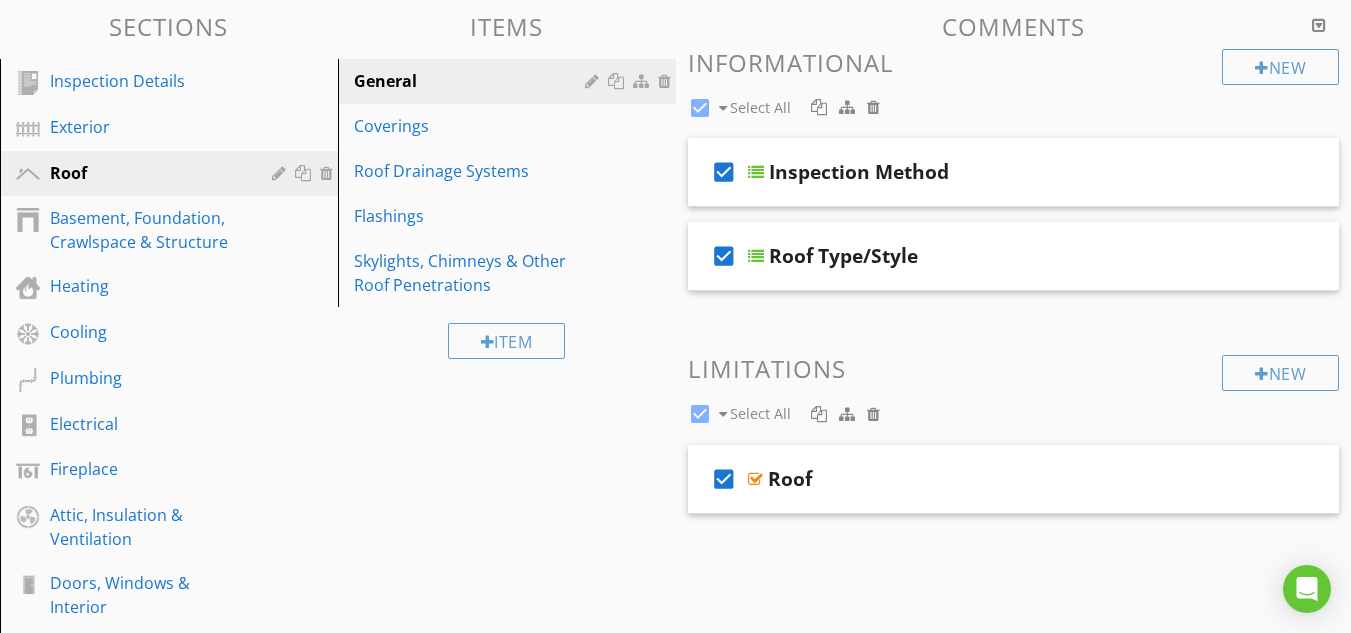scroll, scrollTop: 195, scrollLeft: 0, axis: vertical 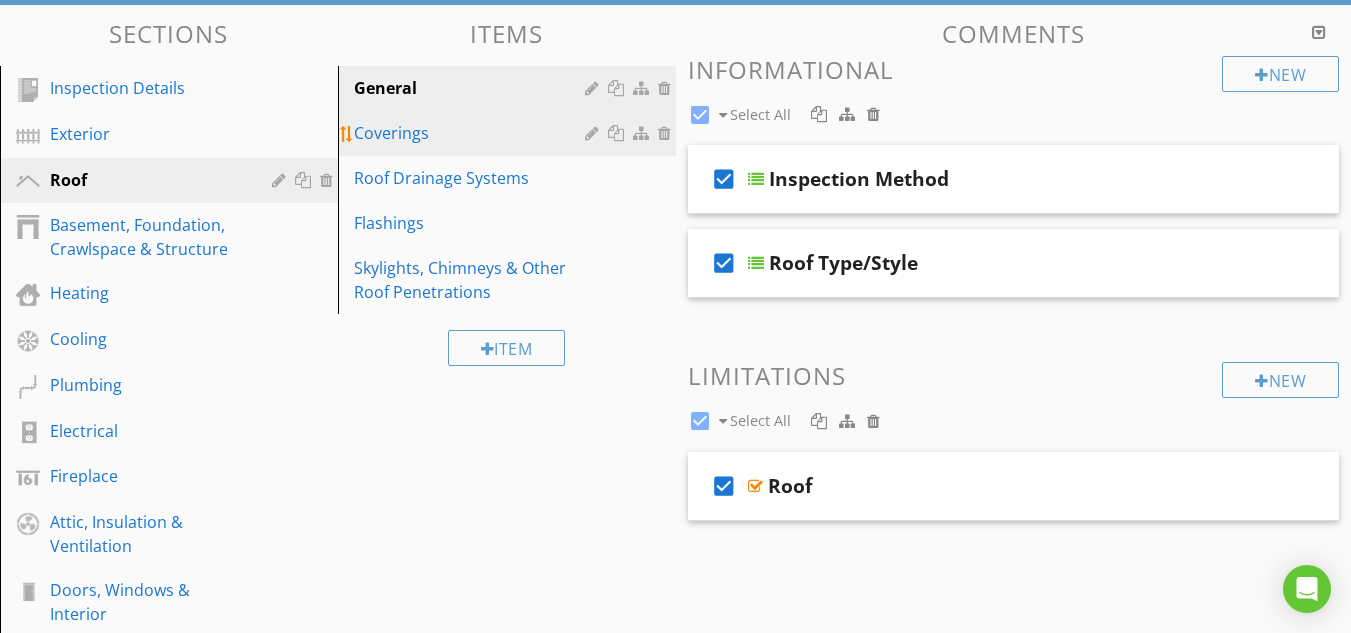 click on "Coverings" at bounding box center (472, 133) 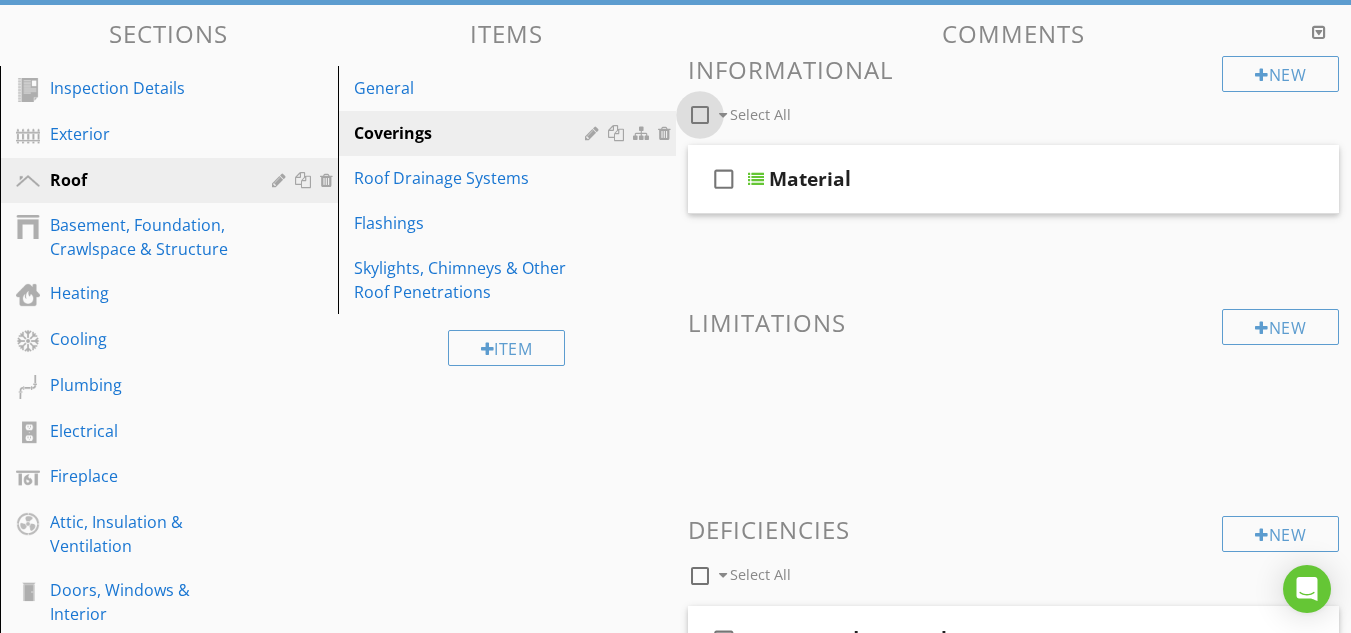 click at bounding box center [700, 115] 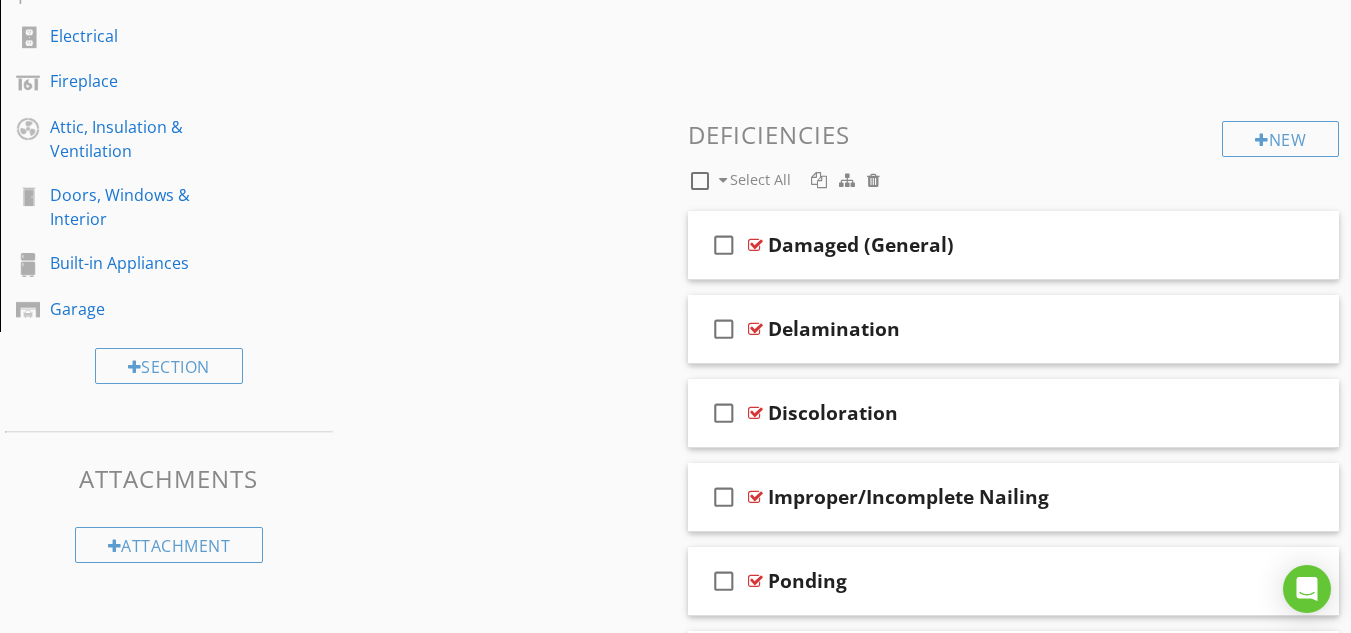 scroll, scrollTop: 595, scrollLeft: 0, axis: vertical 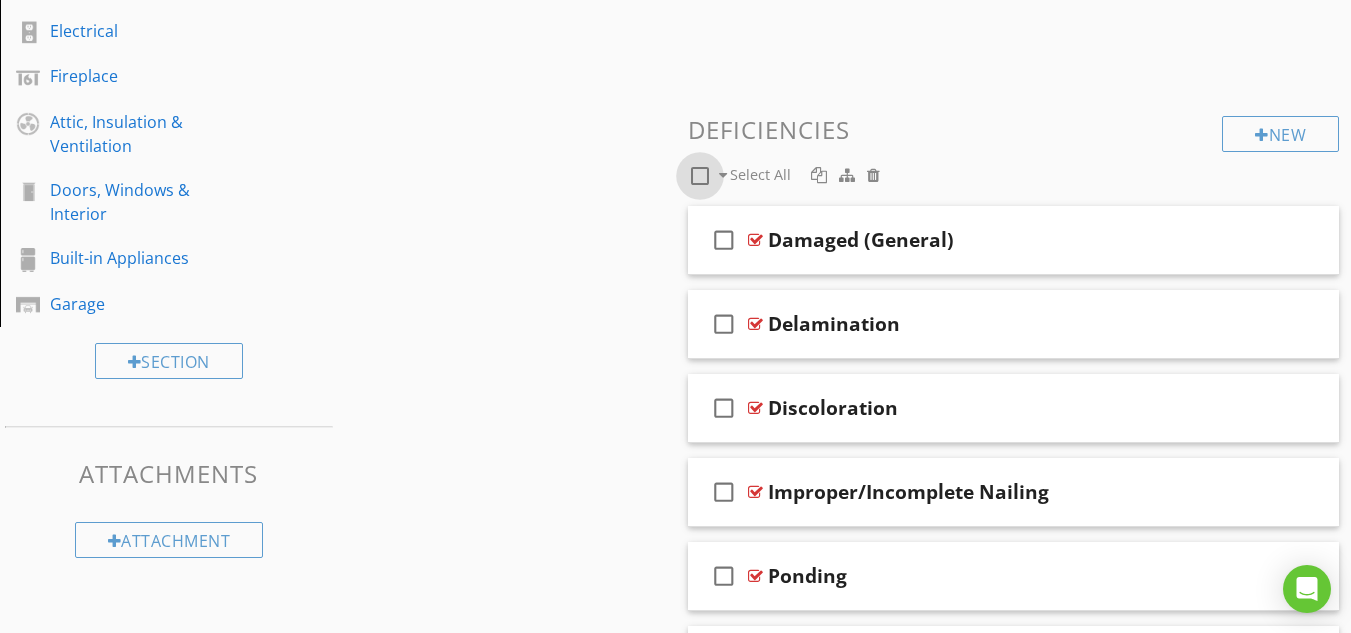 click at bounding box center [700, 176] 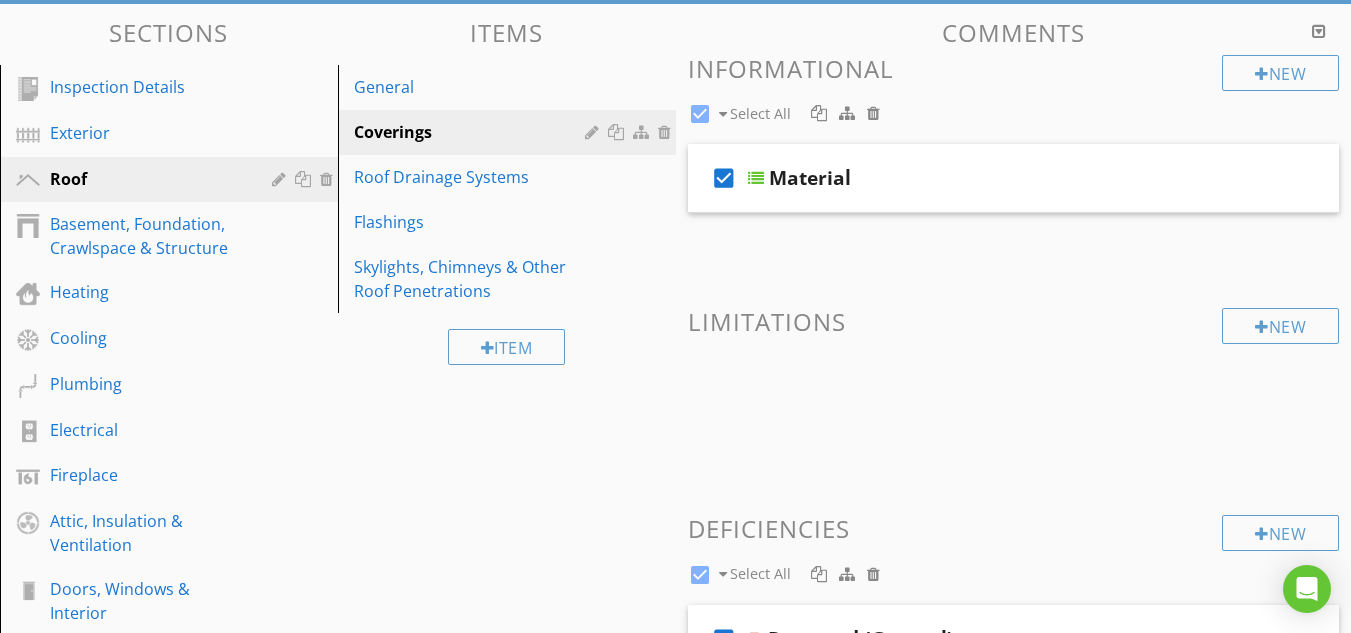 scroll, scrollTop: 195, scrollLeft: 0, axis: vertical 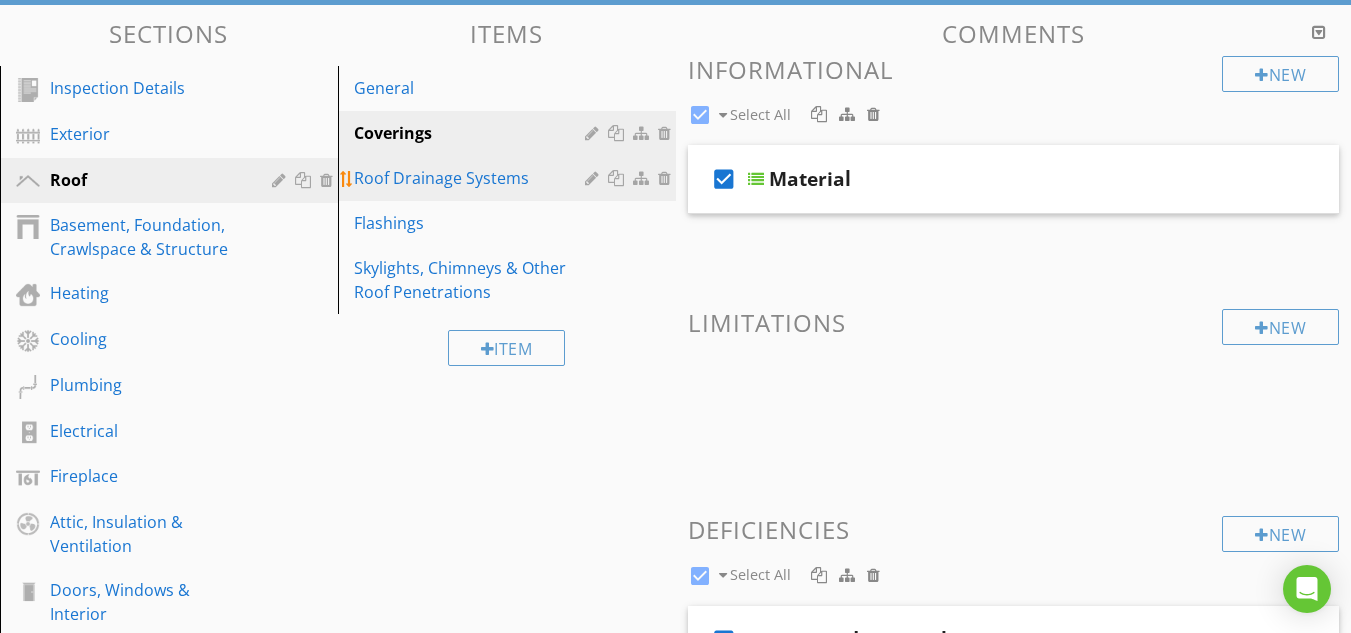 click on "Roof Drainage Systems" at bounding box center [472, 178] 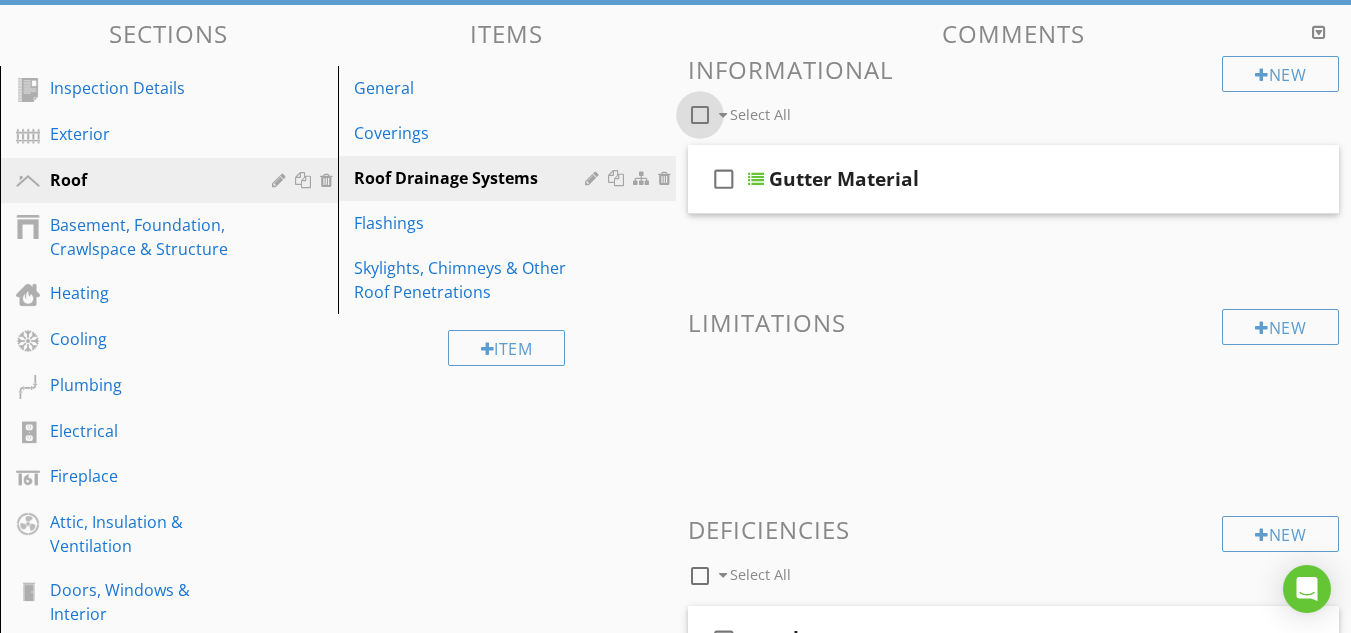 click at bounding box center [700, 115] 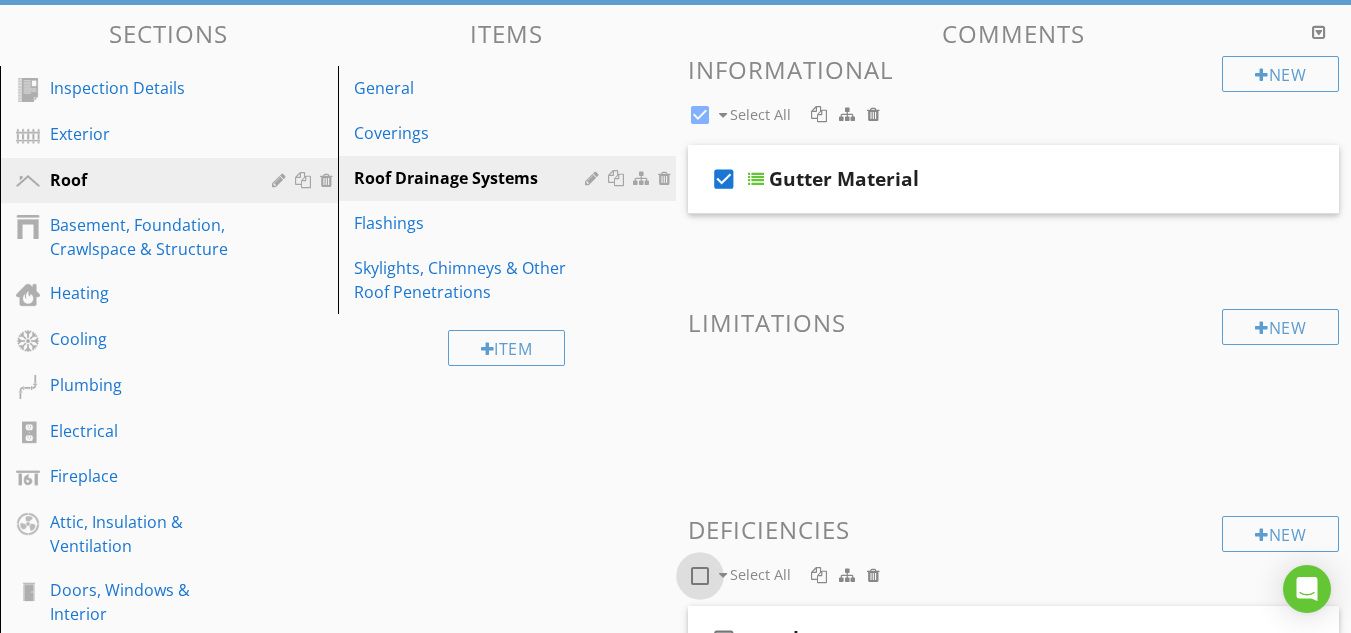 click at bounding box center [700, 576] 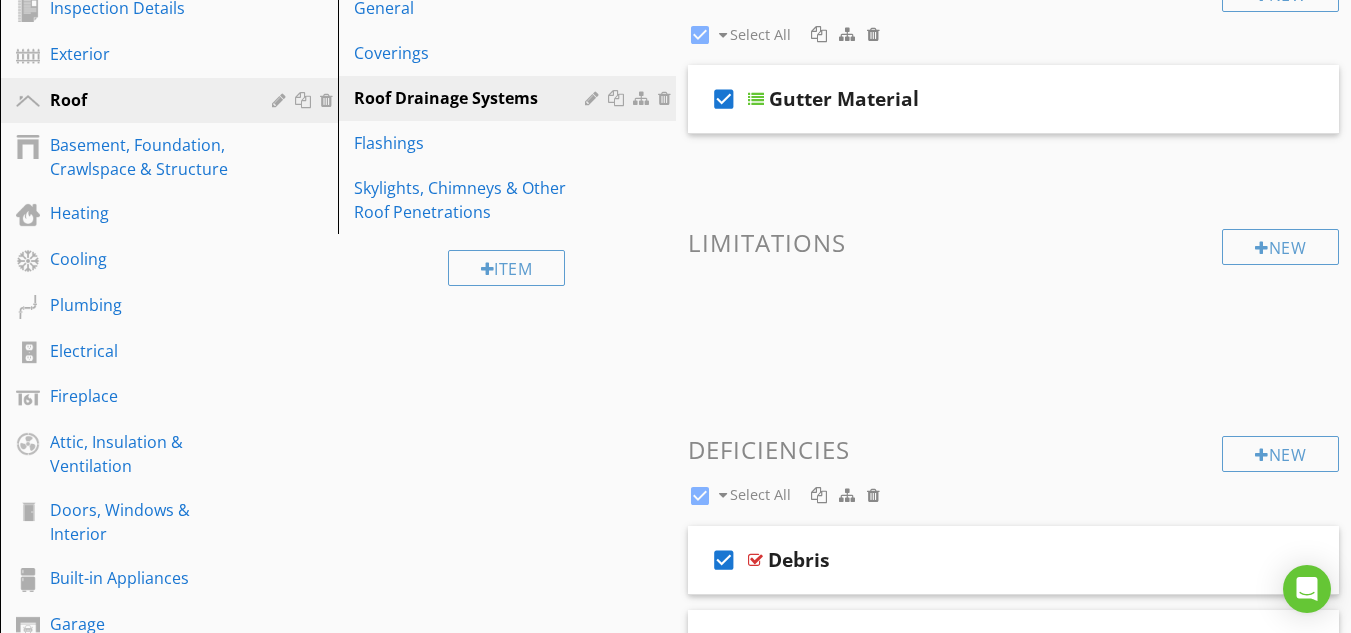scroll, scrollTop: 235, scrollLeft: 0, axis: vertical 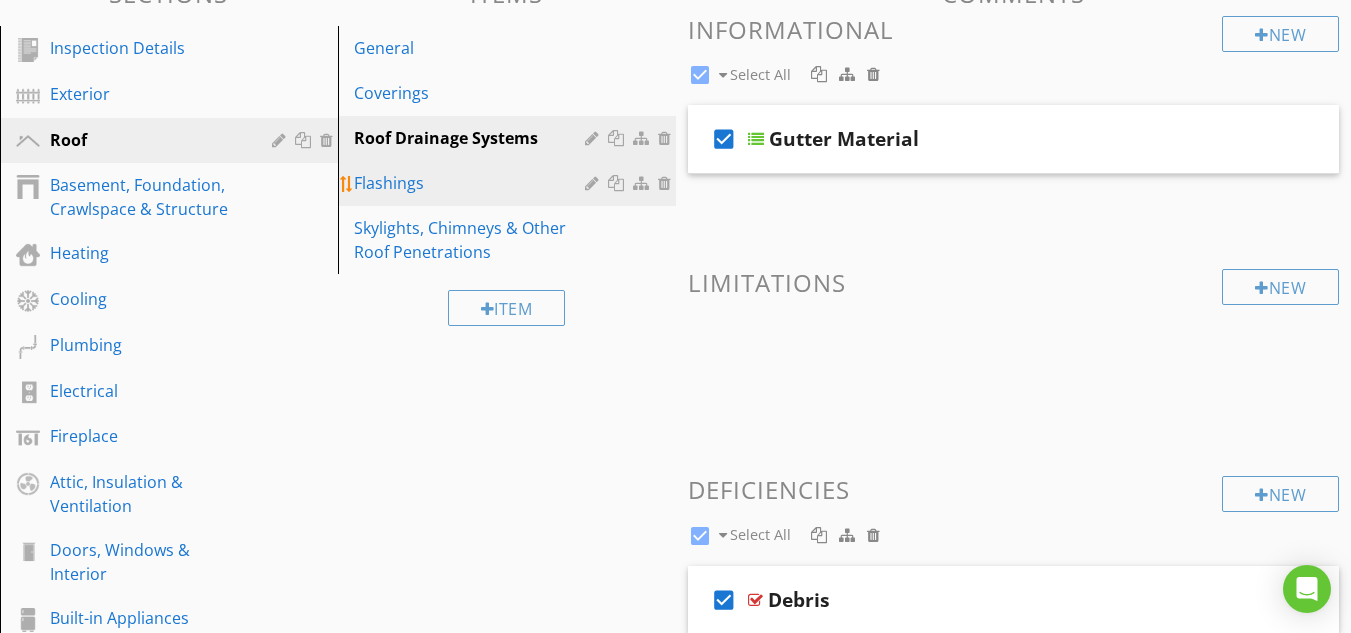 click on "Flashings" at bounding box center (472, 183) 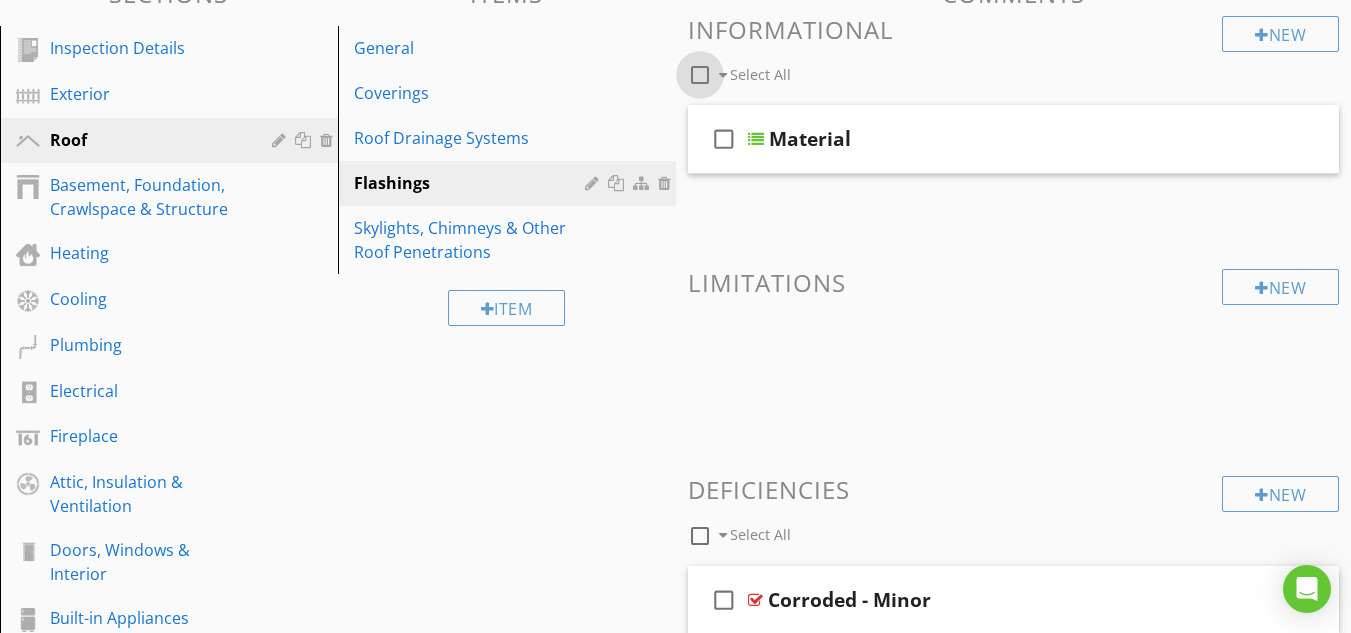 click at bounding box center (700, 75) 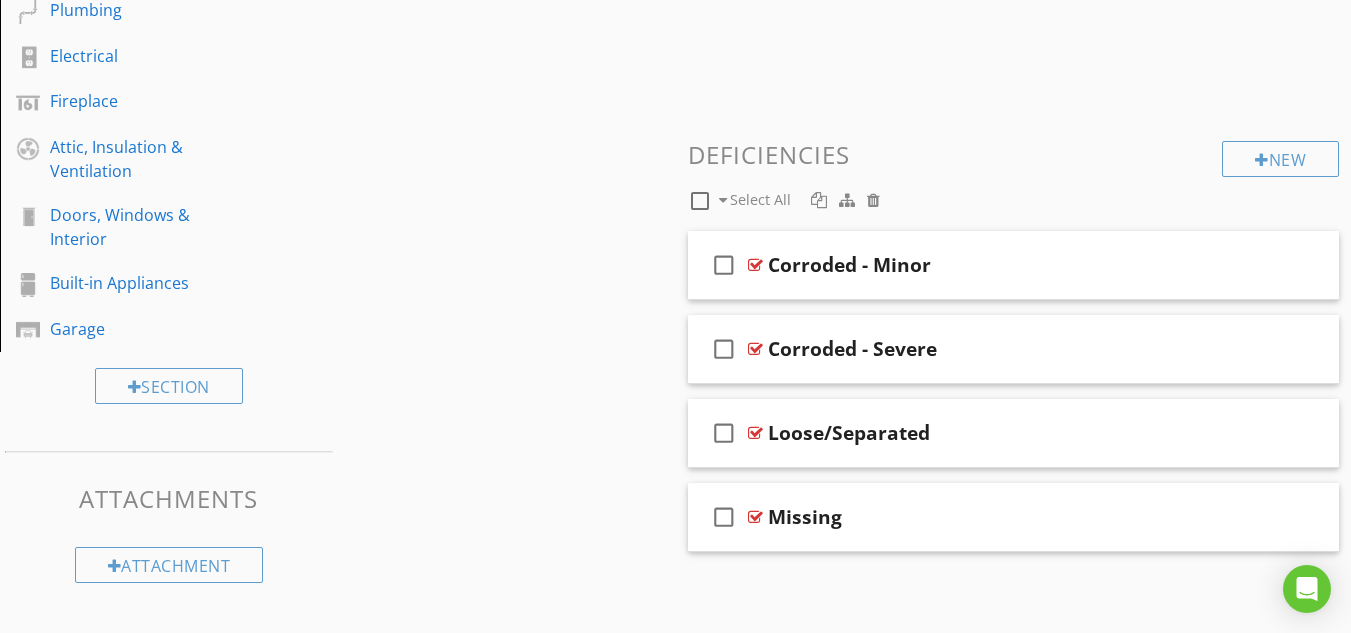 scroll, scrollTop: 573, scrollLeft: 0, axis: vertical 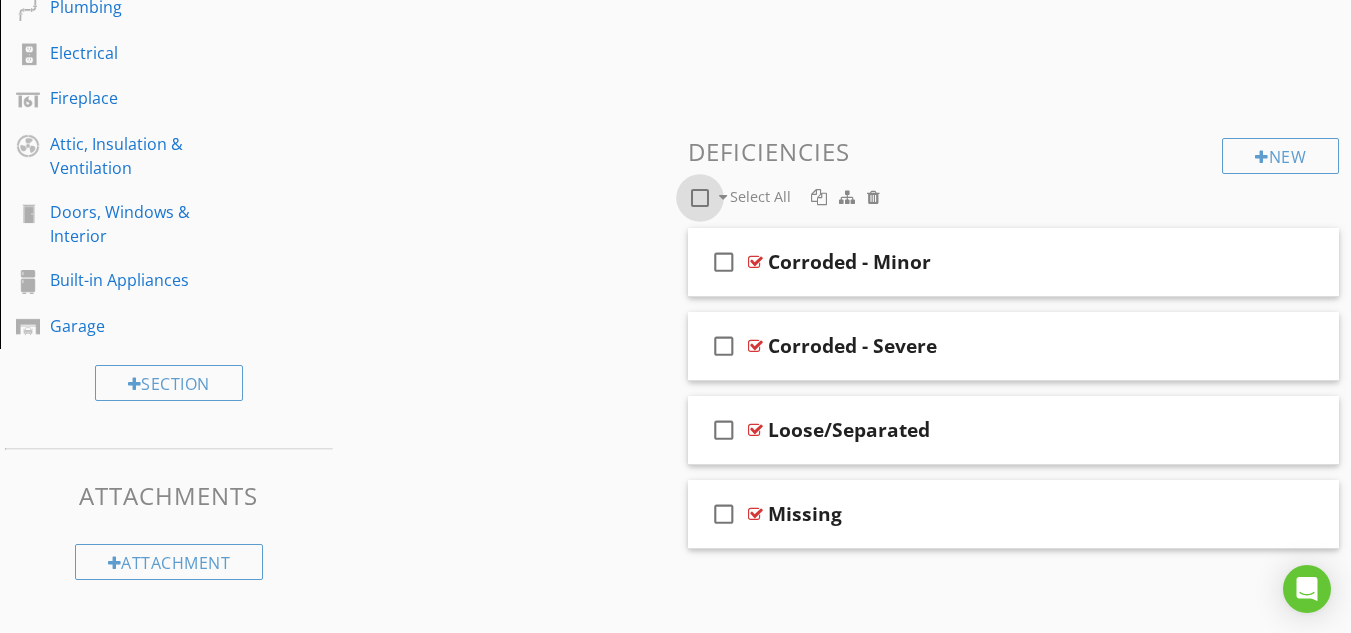 click at bounding box center (700, 198) 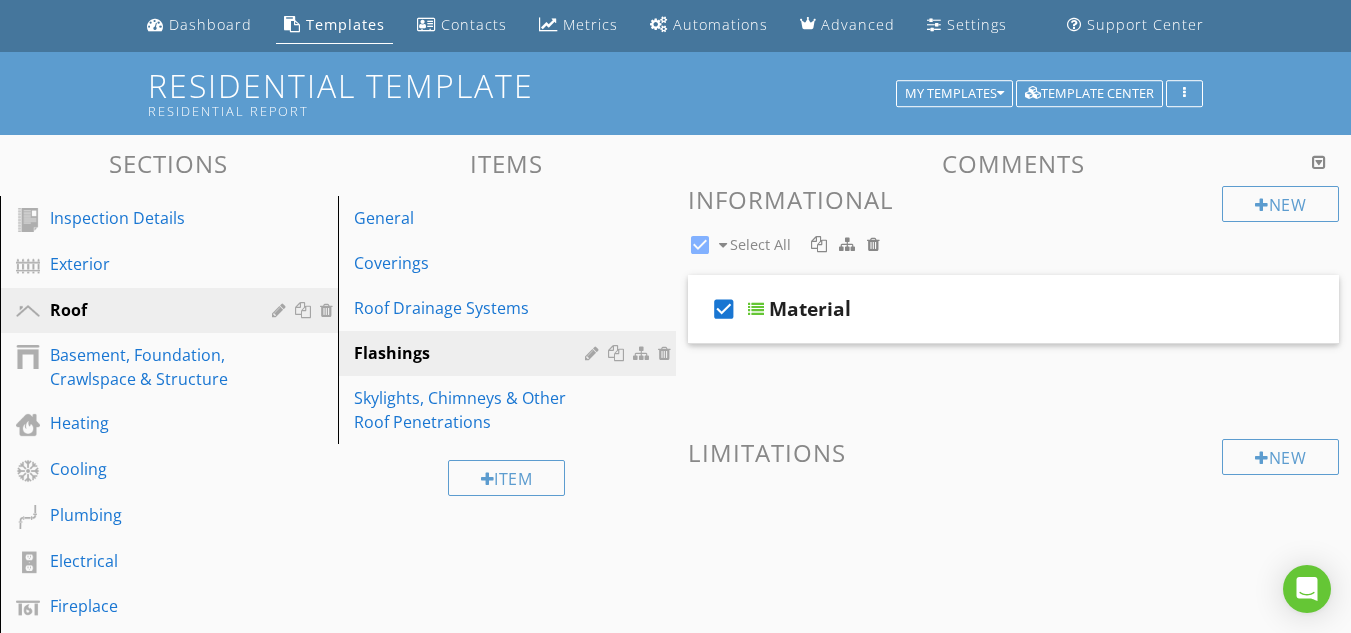 scroll, scrollTop: 53, scrollLeft: 0, axis: vertical 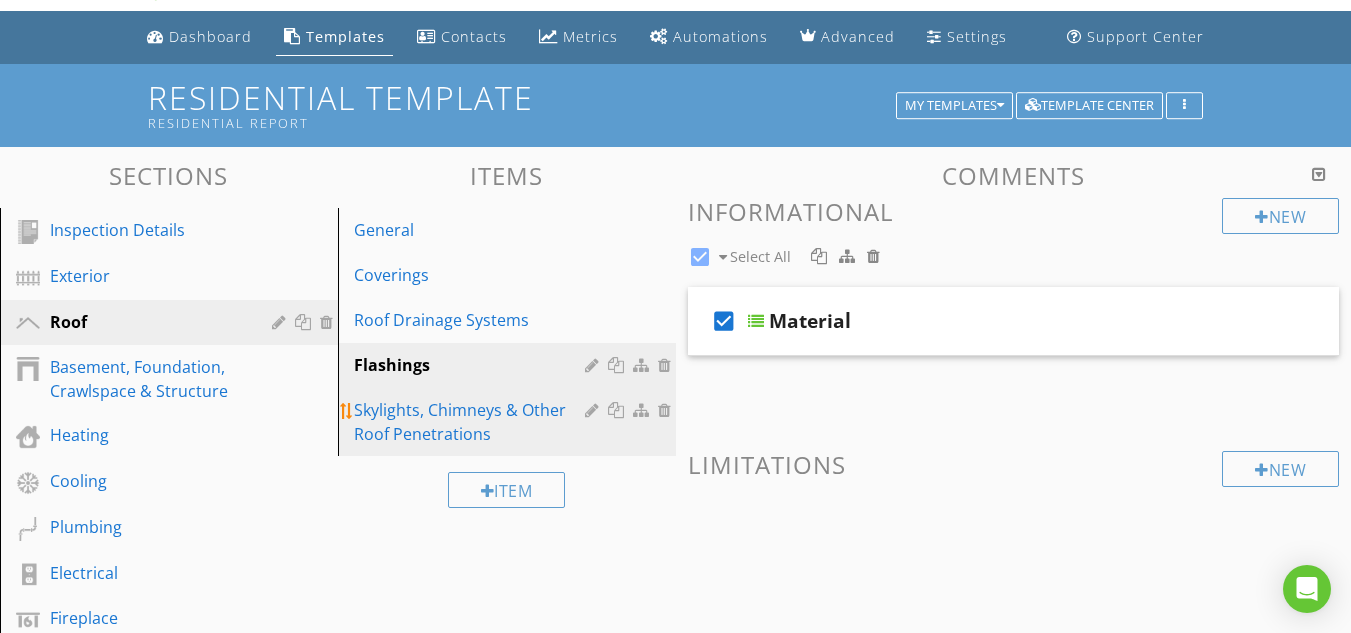 click on "Skylights, Chimneys & Other Roof Penetrations" at bounding box center (472, 422) 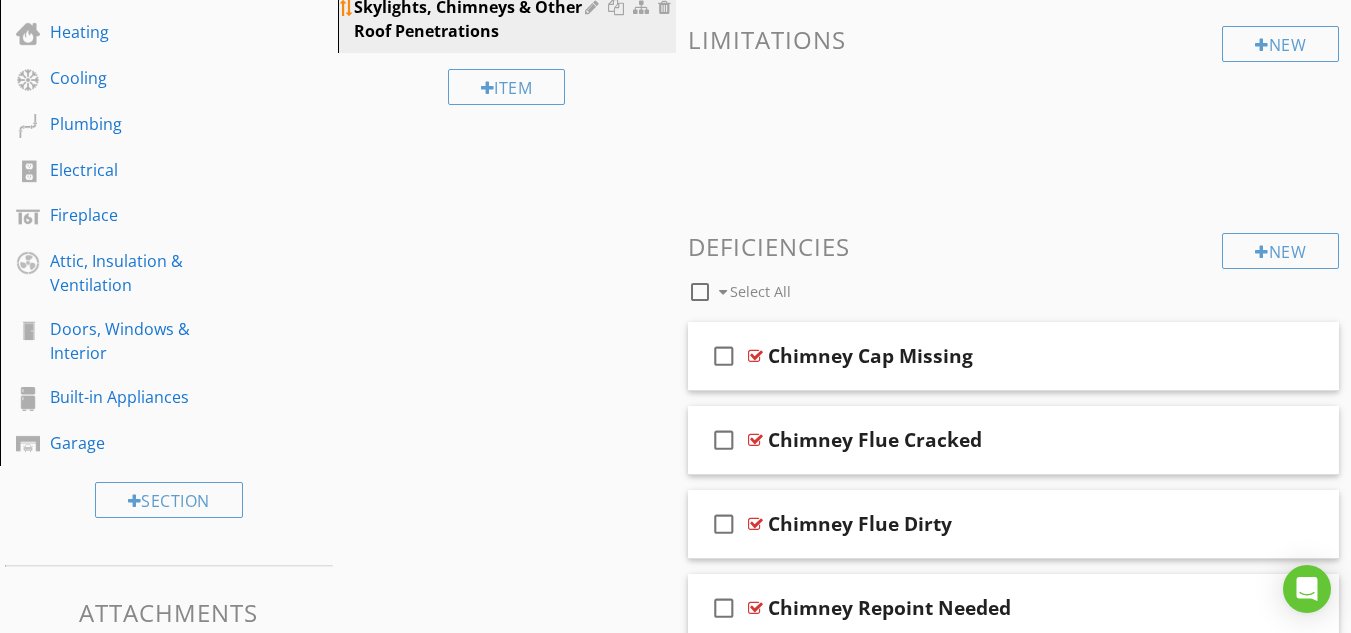 scroll, scrollTop: 493, scrollLeft: 0, axis: vertical 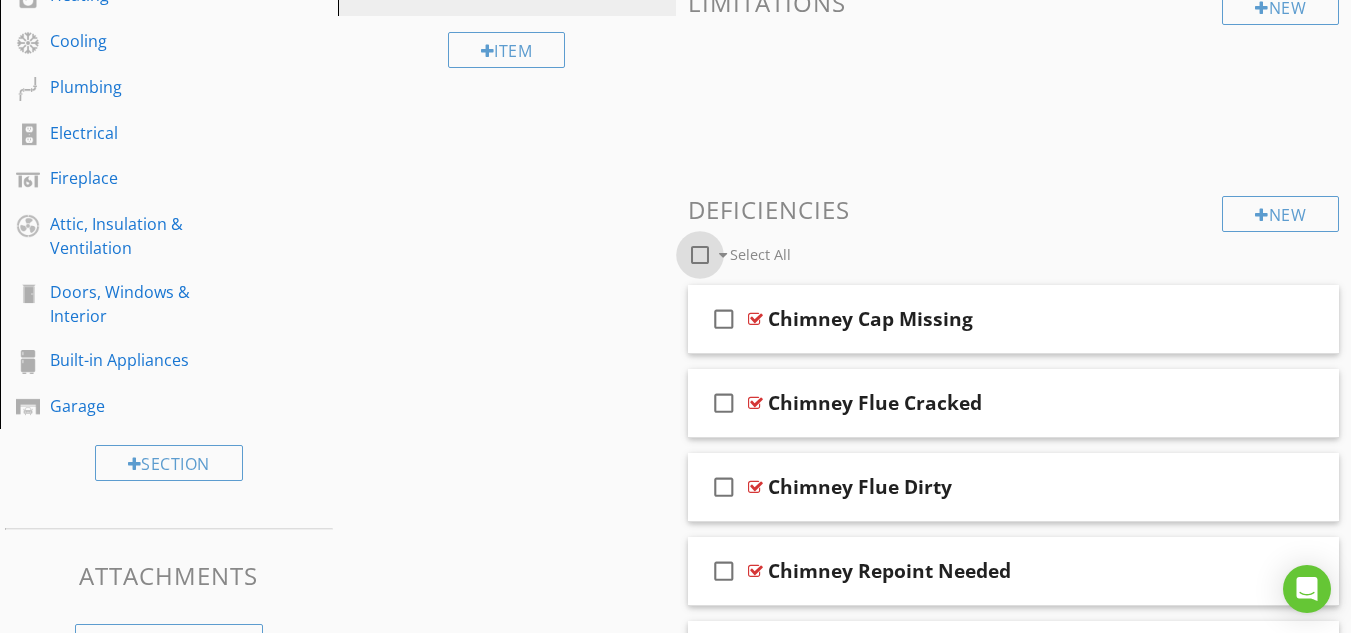 click at bounding box center [700, 255] 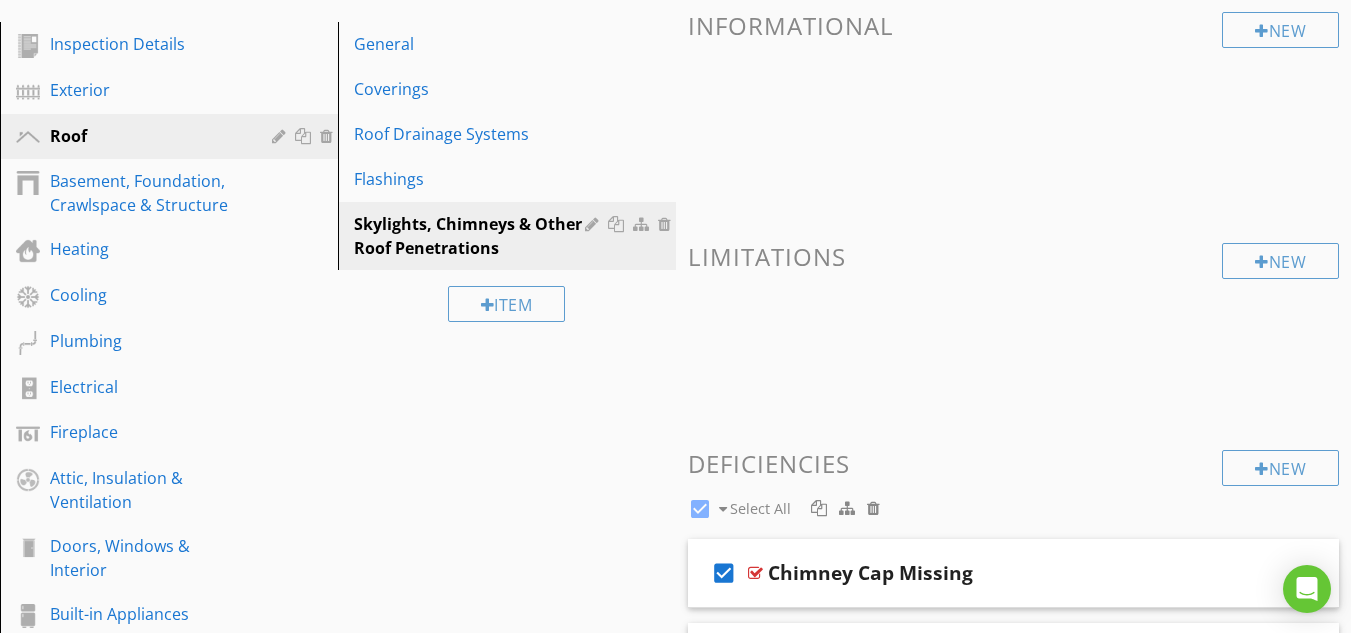 scroll, scrollTop: 210, scrollLeft: 0, axis: vertical 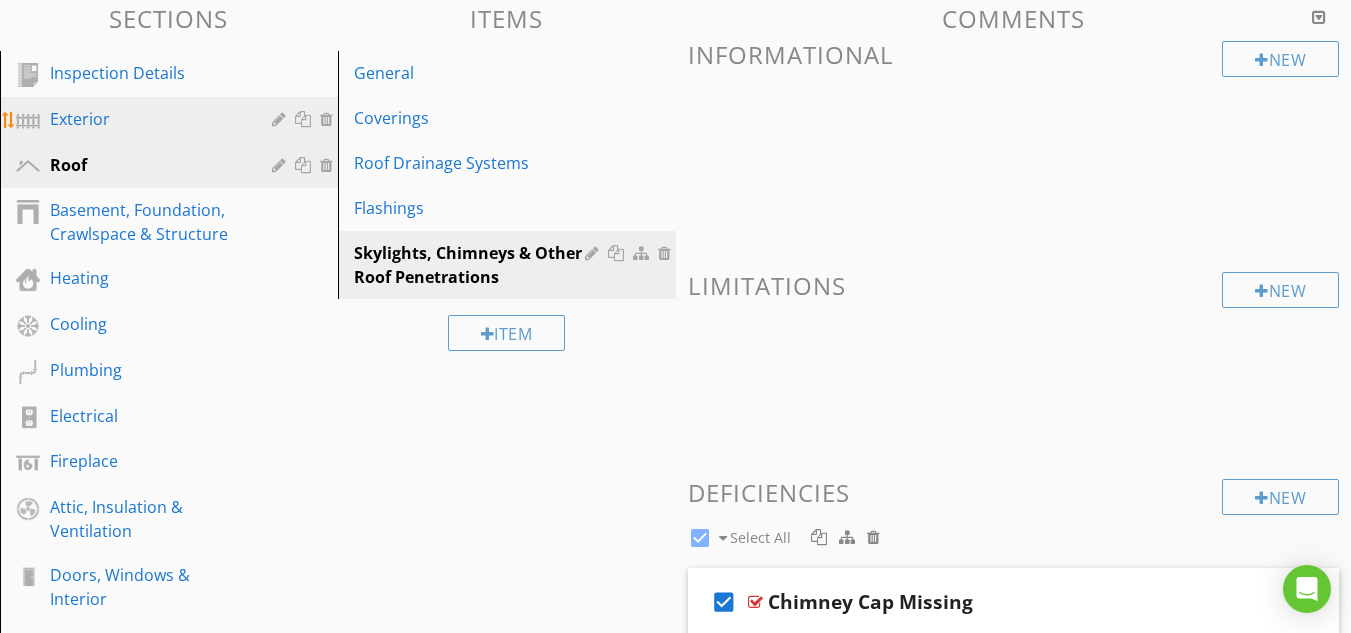 click on "Exterior" at bounding box center (146, 119) 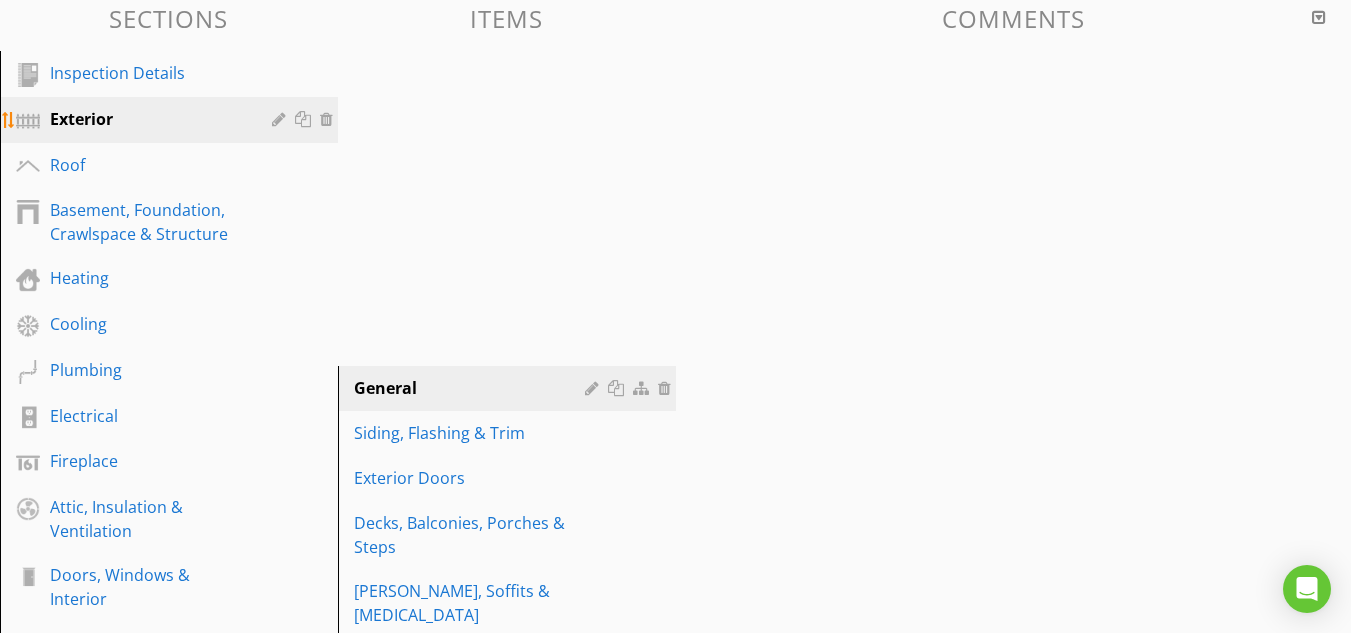 click on "Exterior" at bounding box center [146, 119] 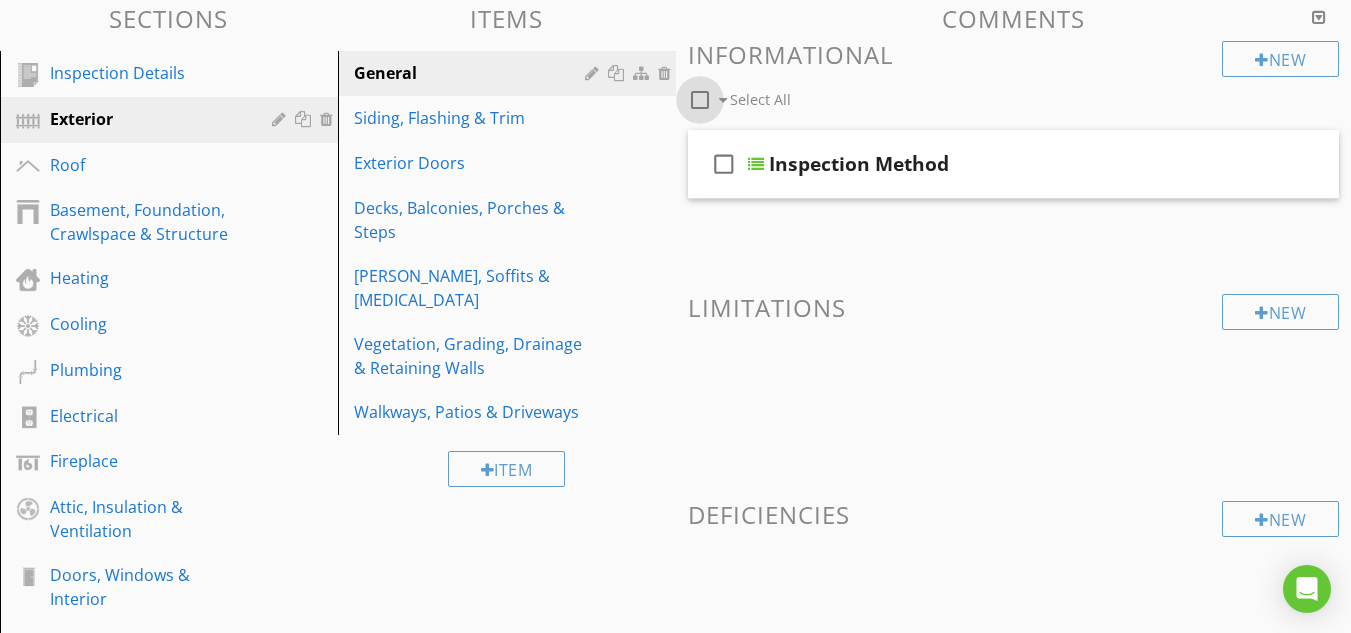 click at bounding box center [700, 100] 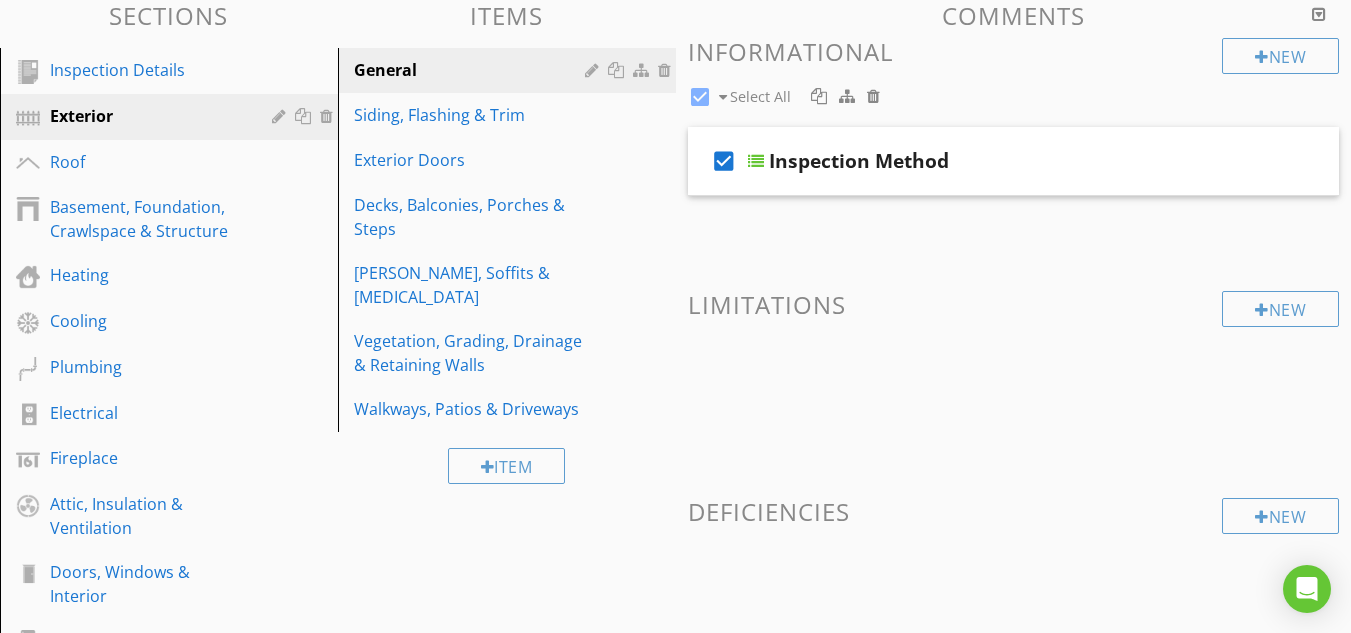 scroll, scrollTop: 210, scrollLeft: 0, axis: vertical 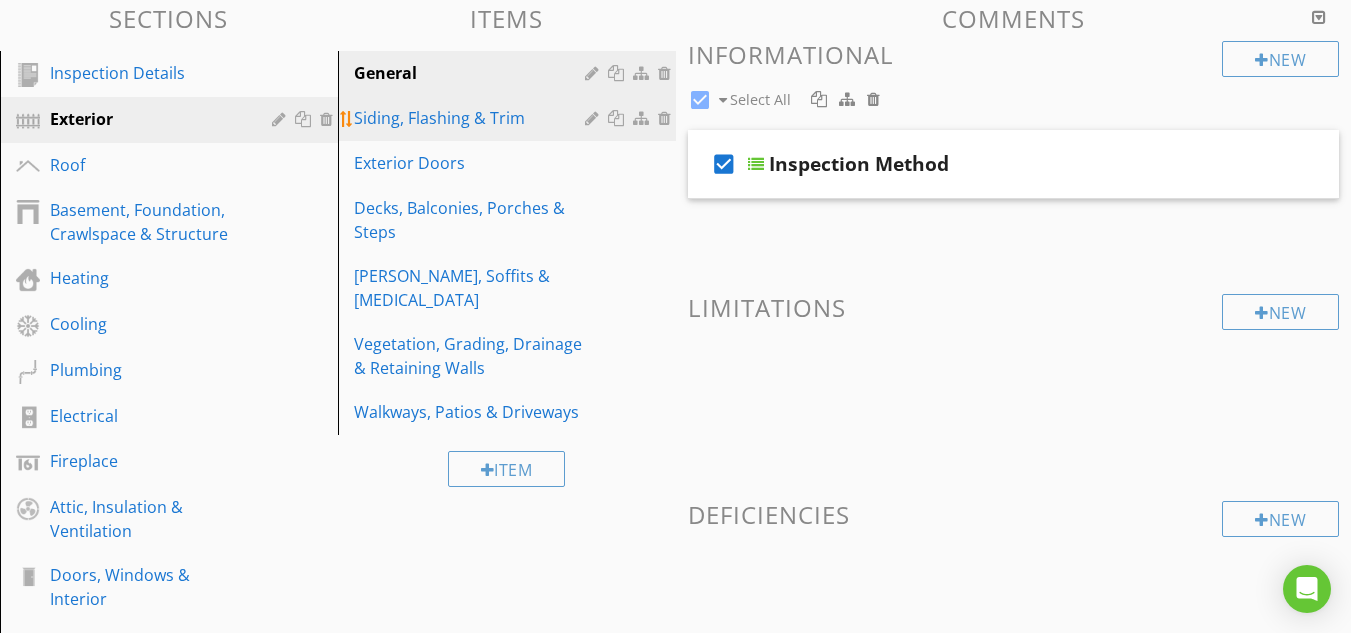 click on "Siding, Flashing & Trim" at bounding box center [472, 118] 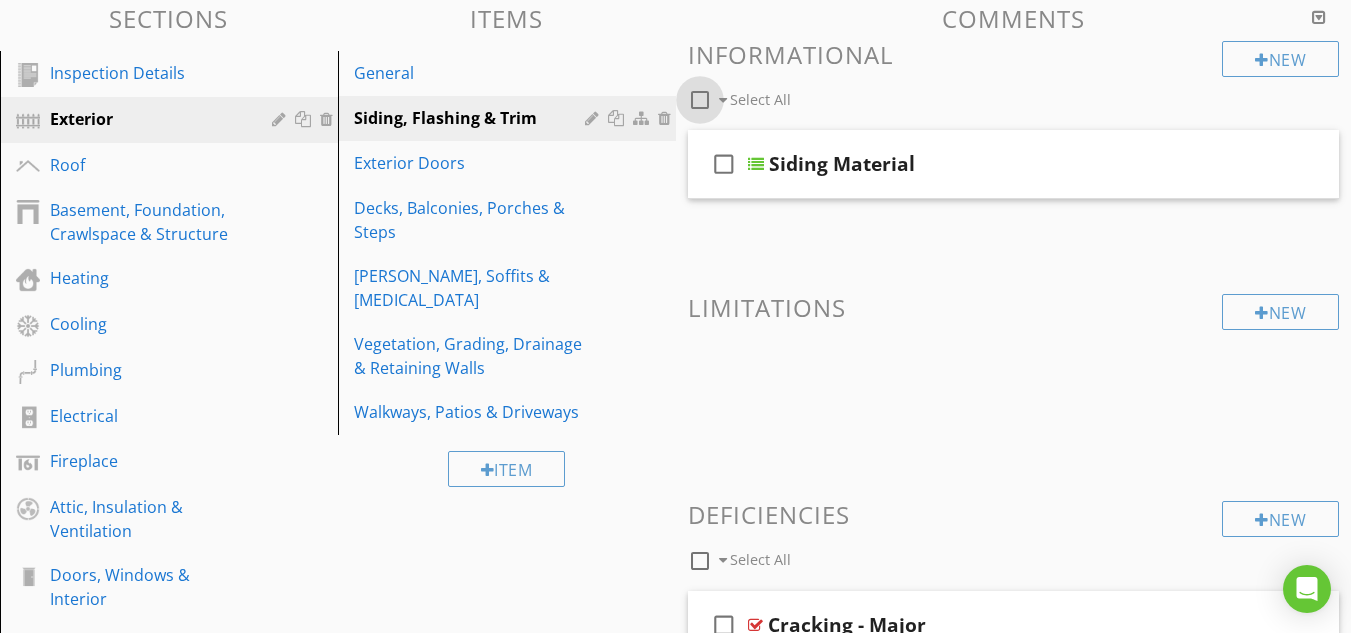 click at bounding box center (700, 100) 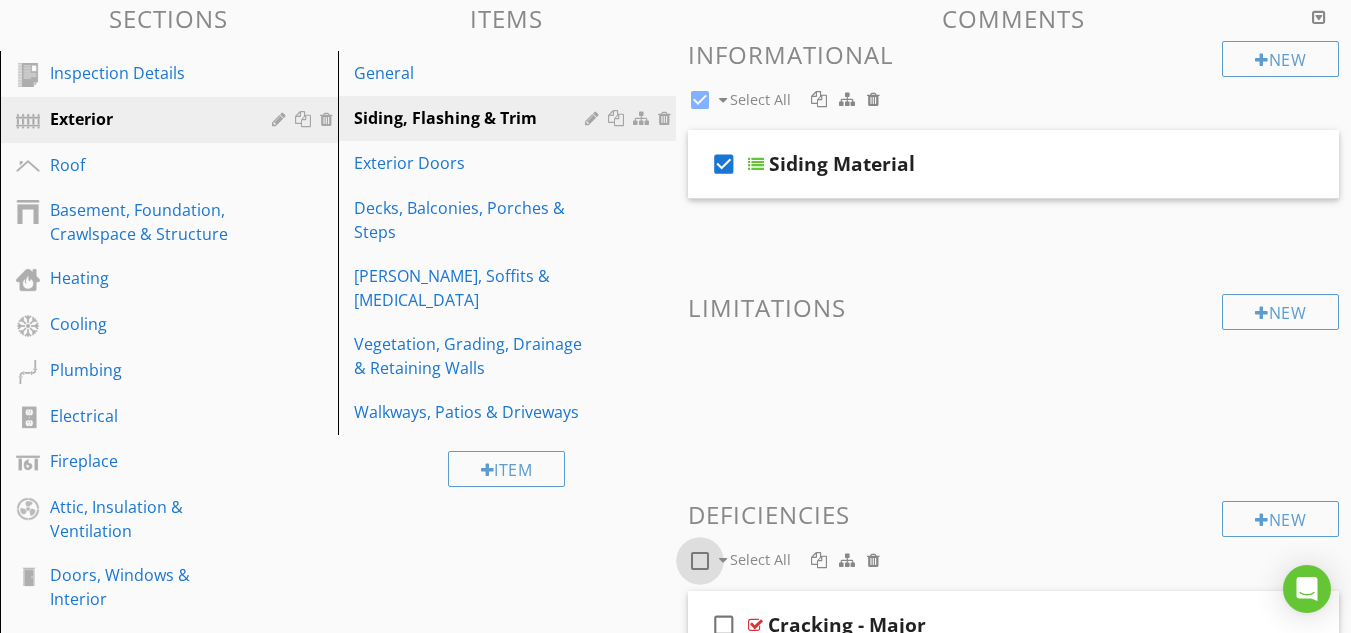 click at bounding box center (700, 561) 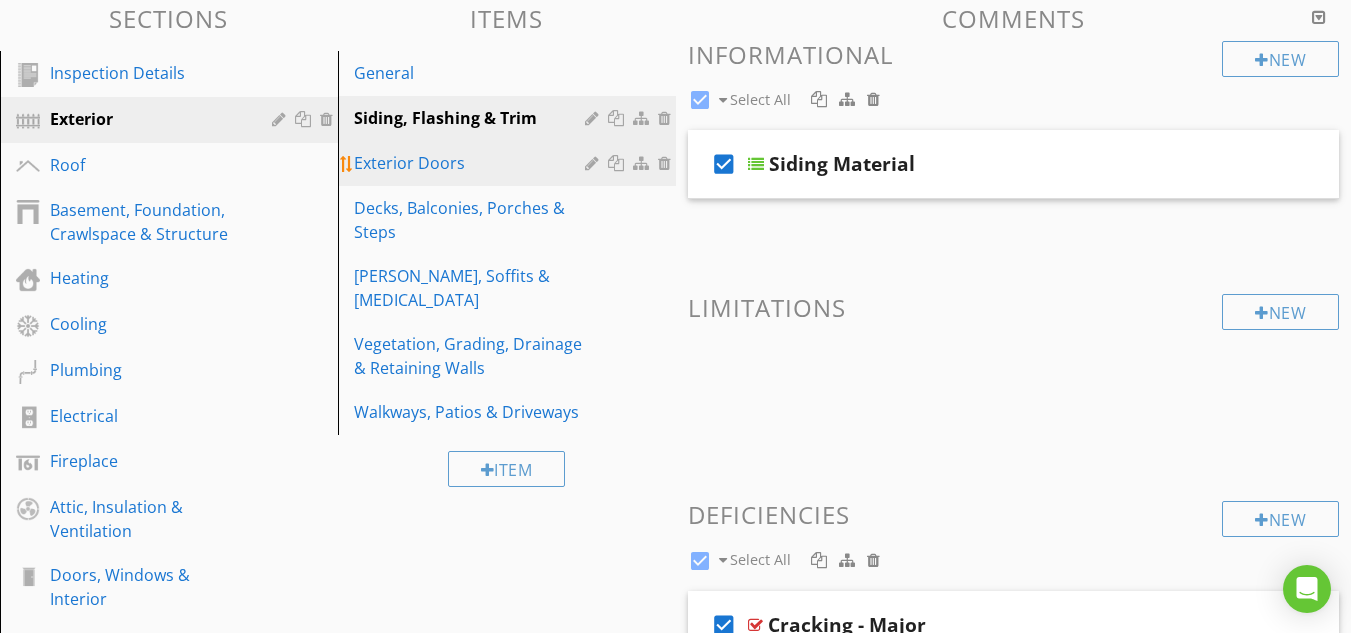 click on "Exterior Doors" at bounding box center (472, 163) 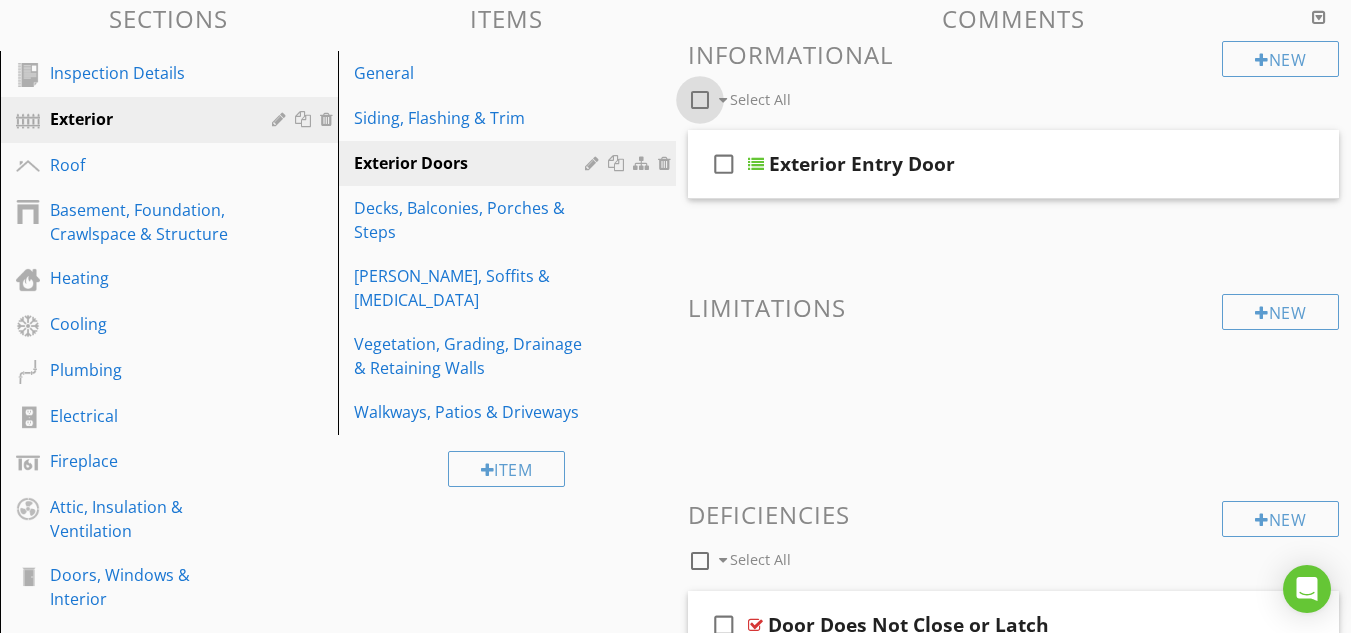 click at bounding box center [700, 100] 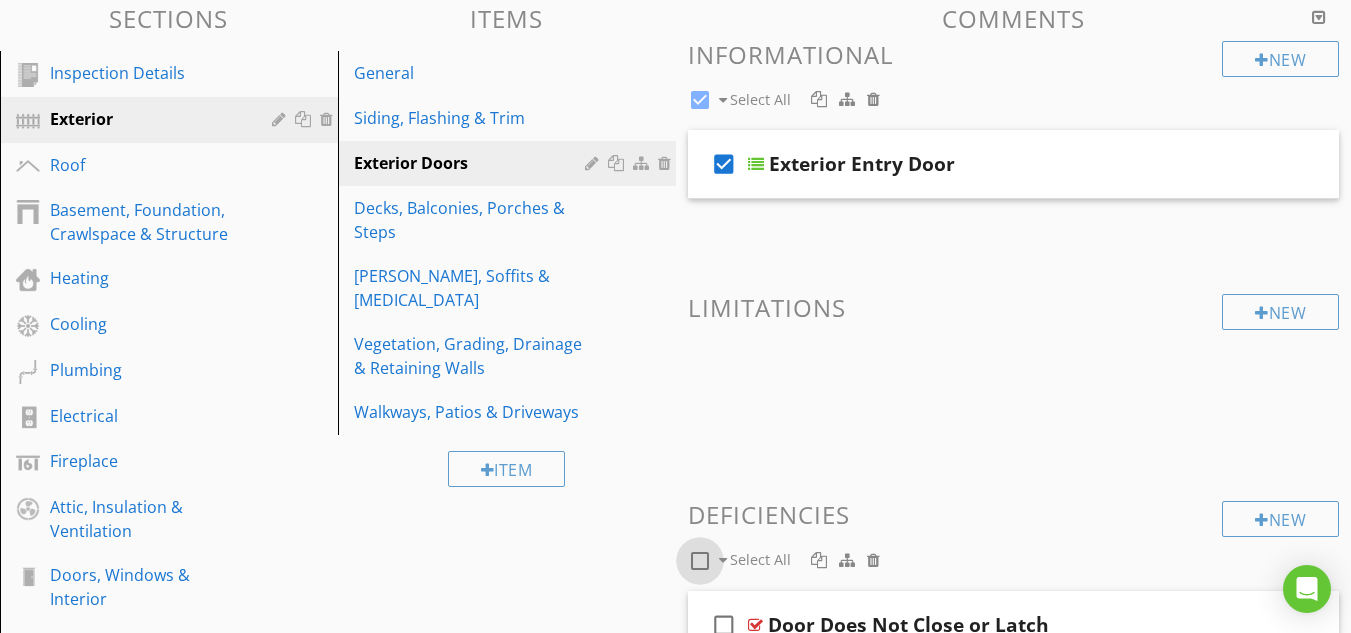 click at bounding box center (700, 561) 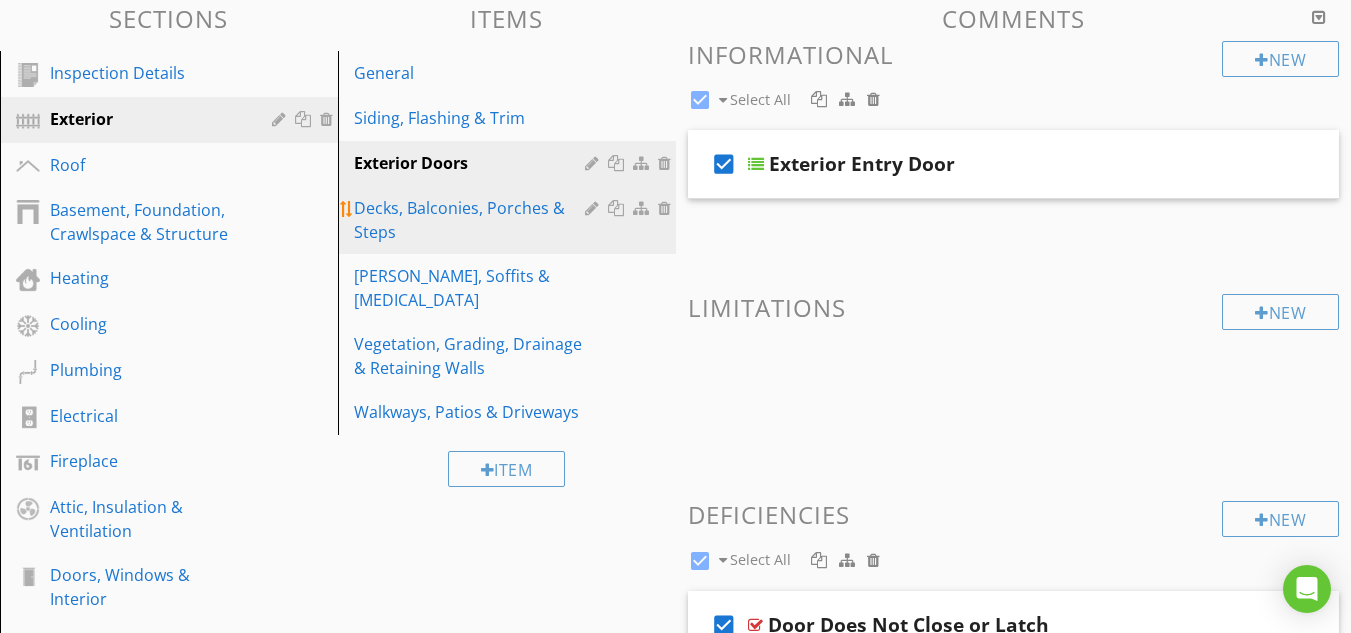 click on "Decks, Balconies, Porches & Steps" at bounding box center [472, 220] 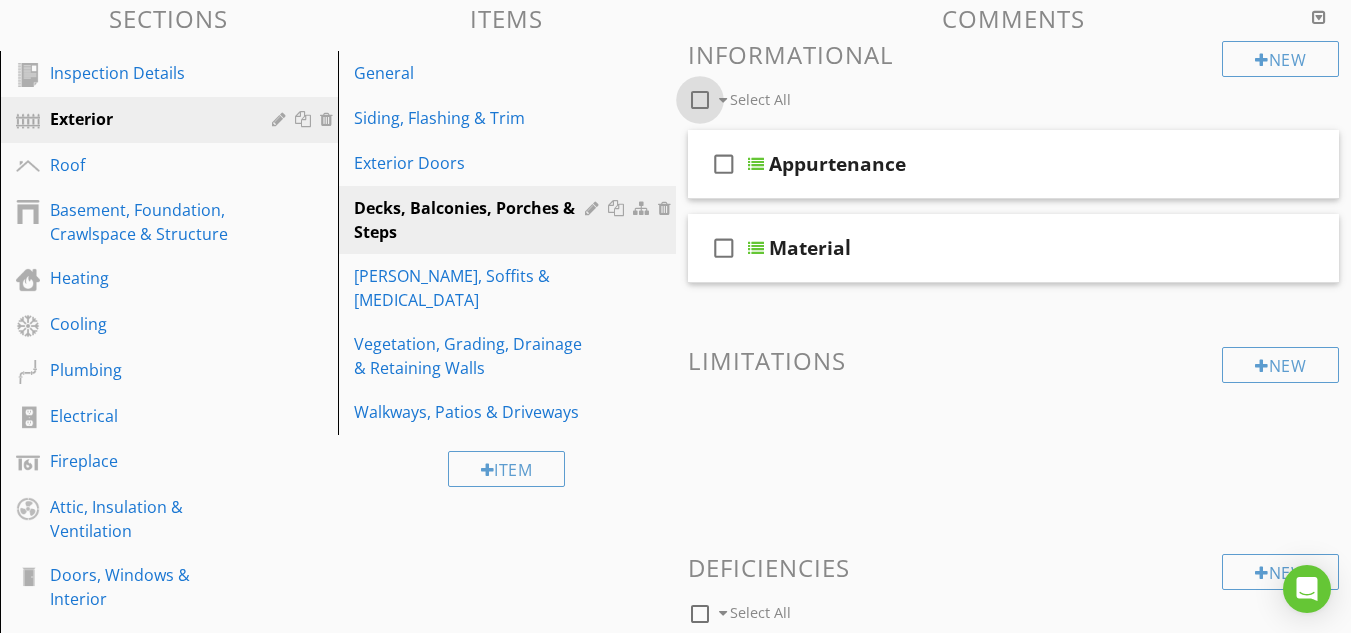 click at bounding box center [700, 100] 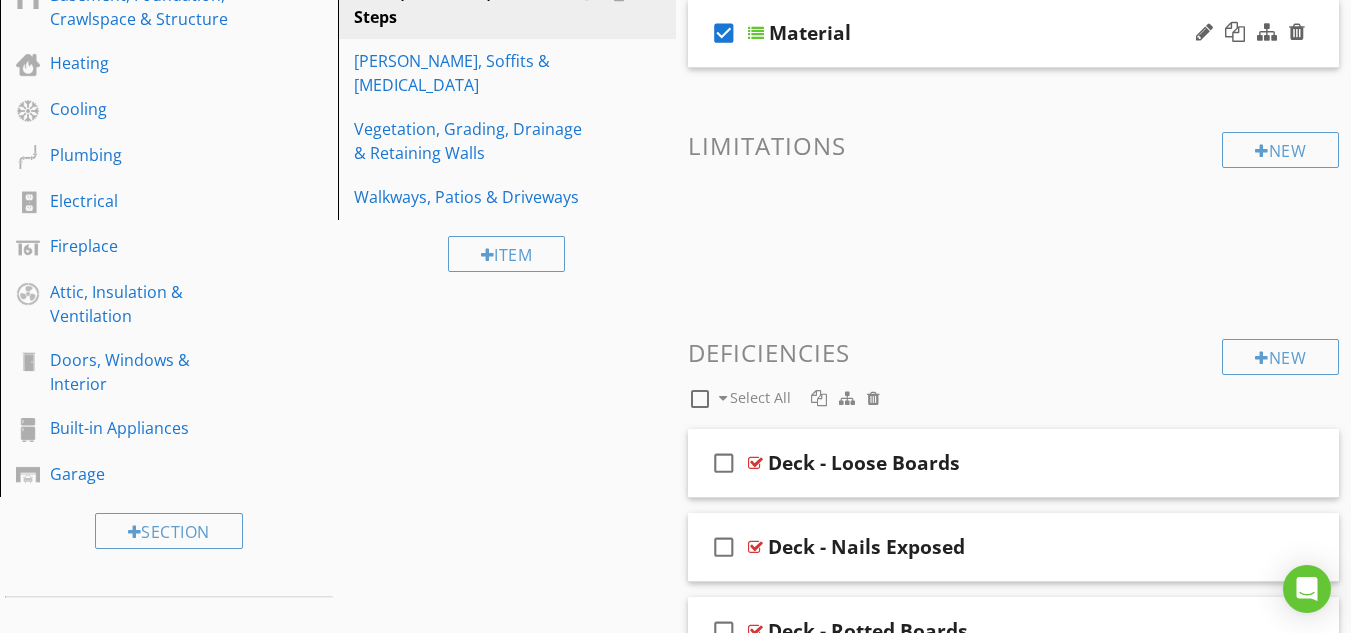 scroll, scrollTop: 530, scrollLeft: 0, axis: vertical 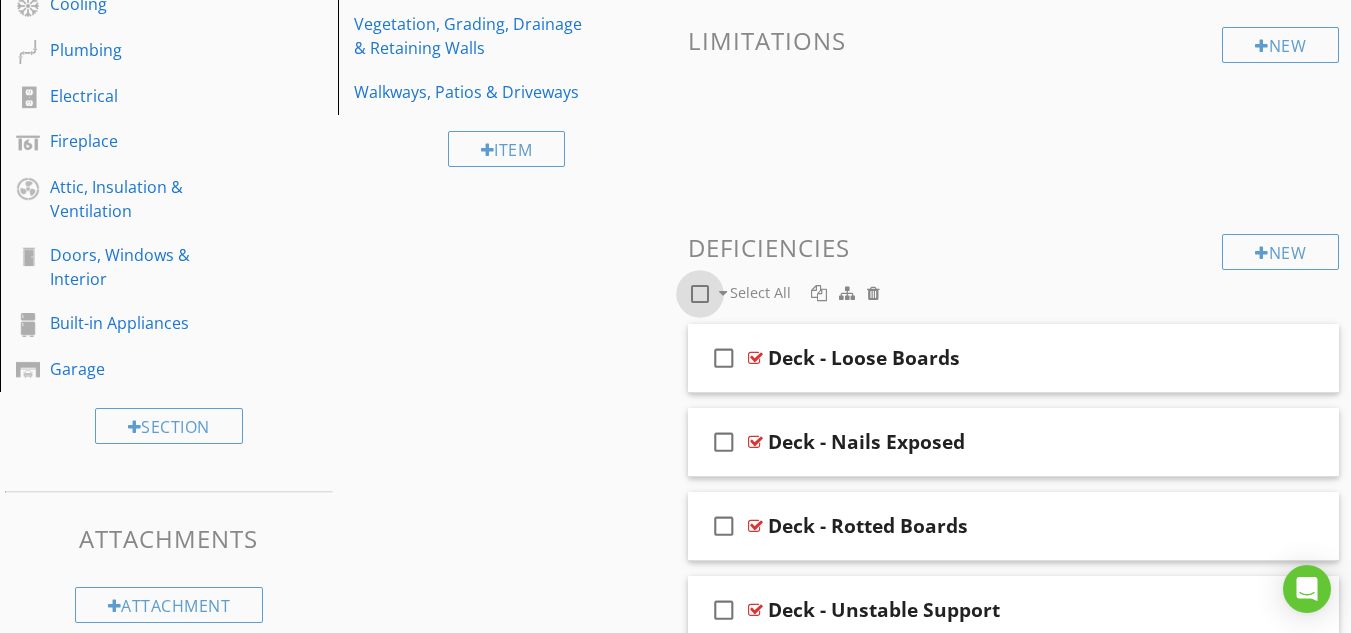 click at bounding box center (700, 294) 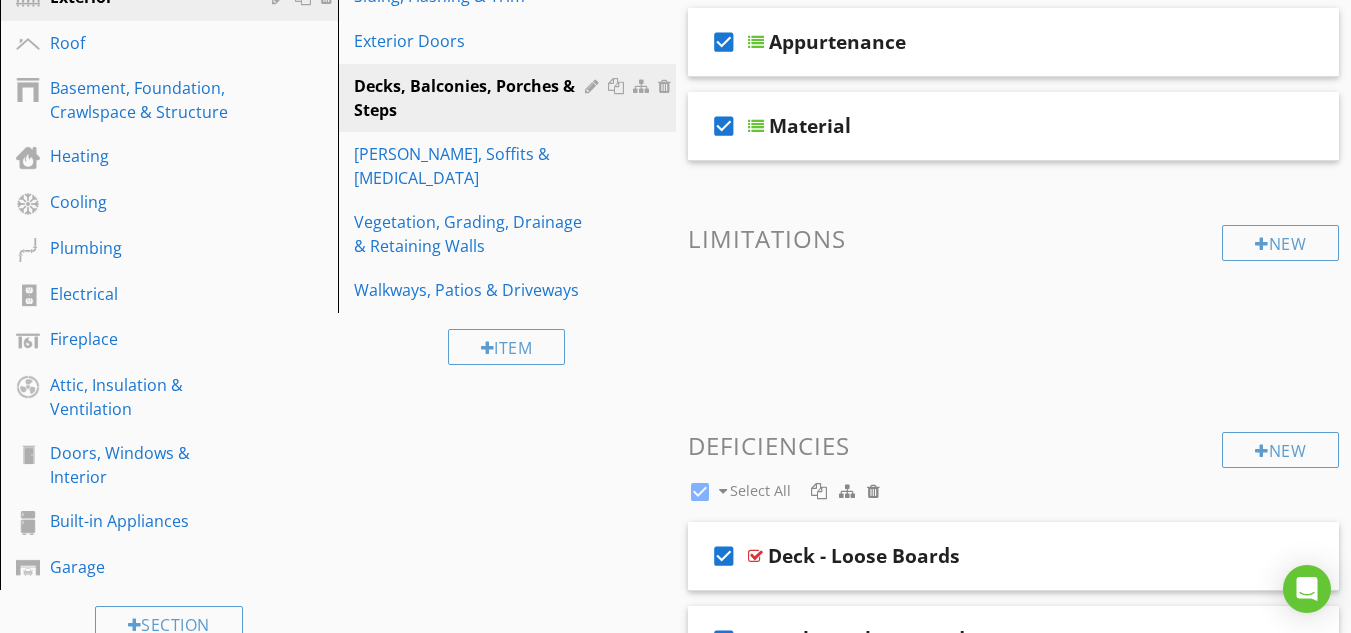 scroll, scrollTop: 330, scrollLeft: 0, axis: vertical 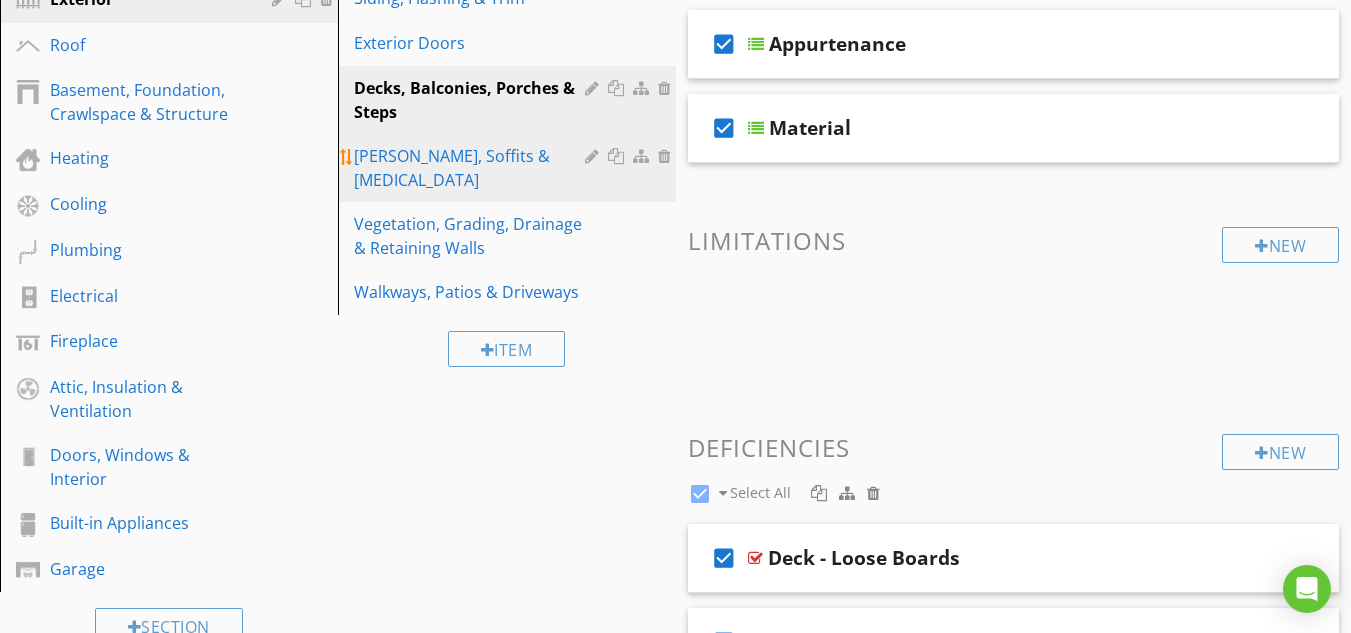 click on "[PERSON_NAME], Soffits & [MEDICAL_DATA]" at bounding box center [472, 168] 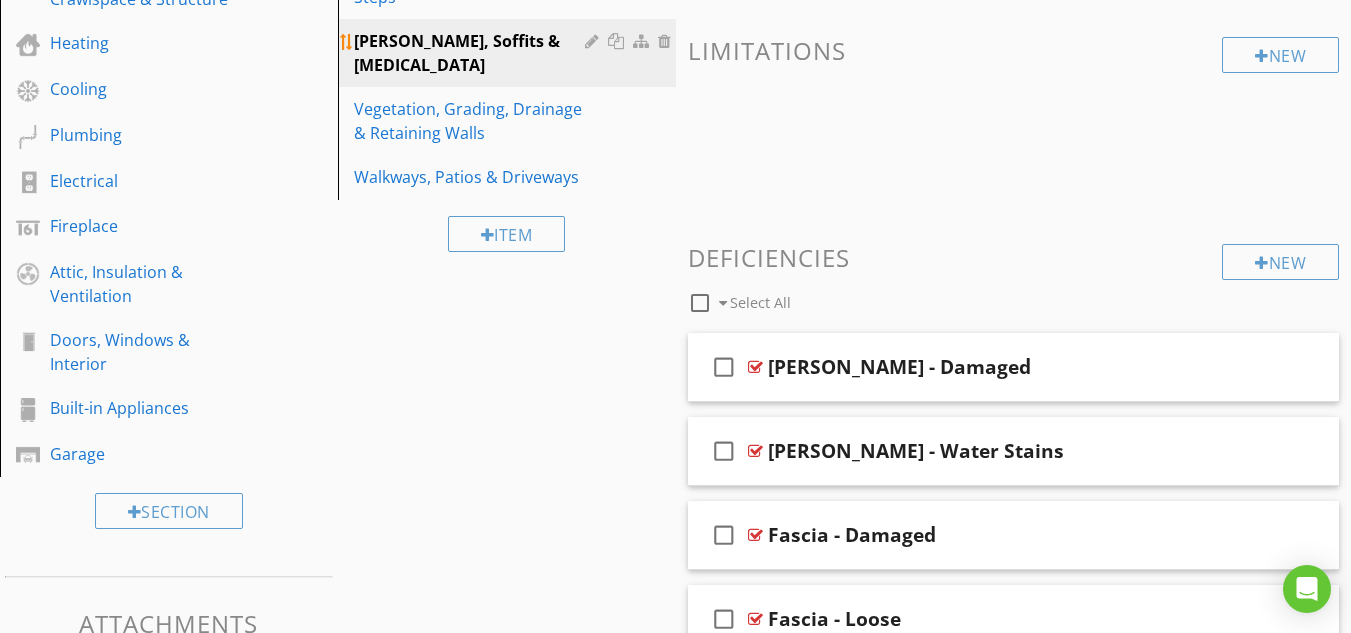 scroll, scrollTop: 530, scrollLeft: 0, axis: vertical 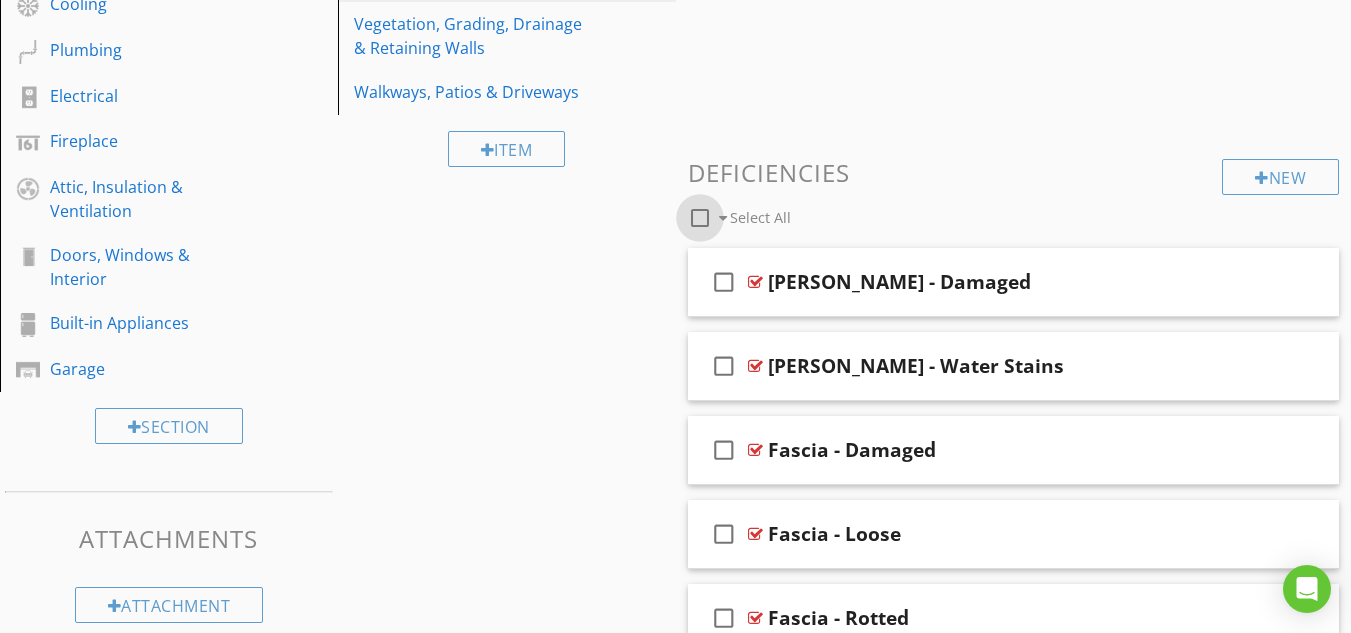 click at bounding box center [700, 218] 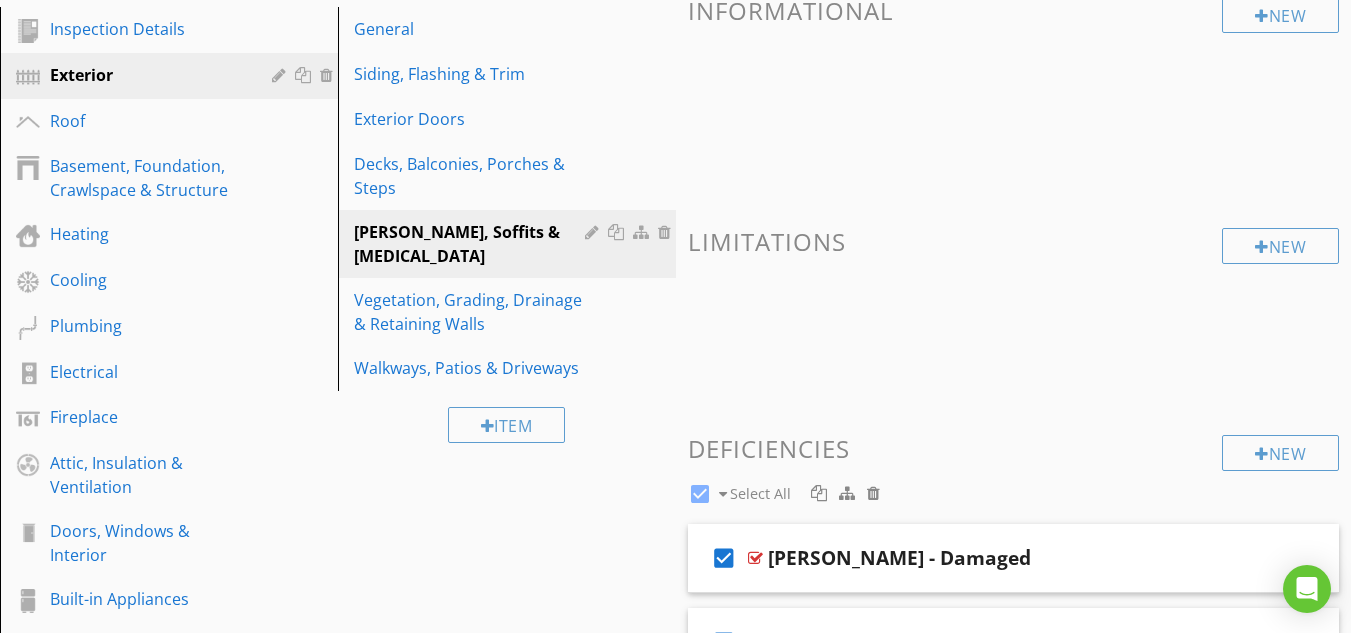 scroll, scrollTop: 170, scrollLeft: 0, axis: vertical 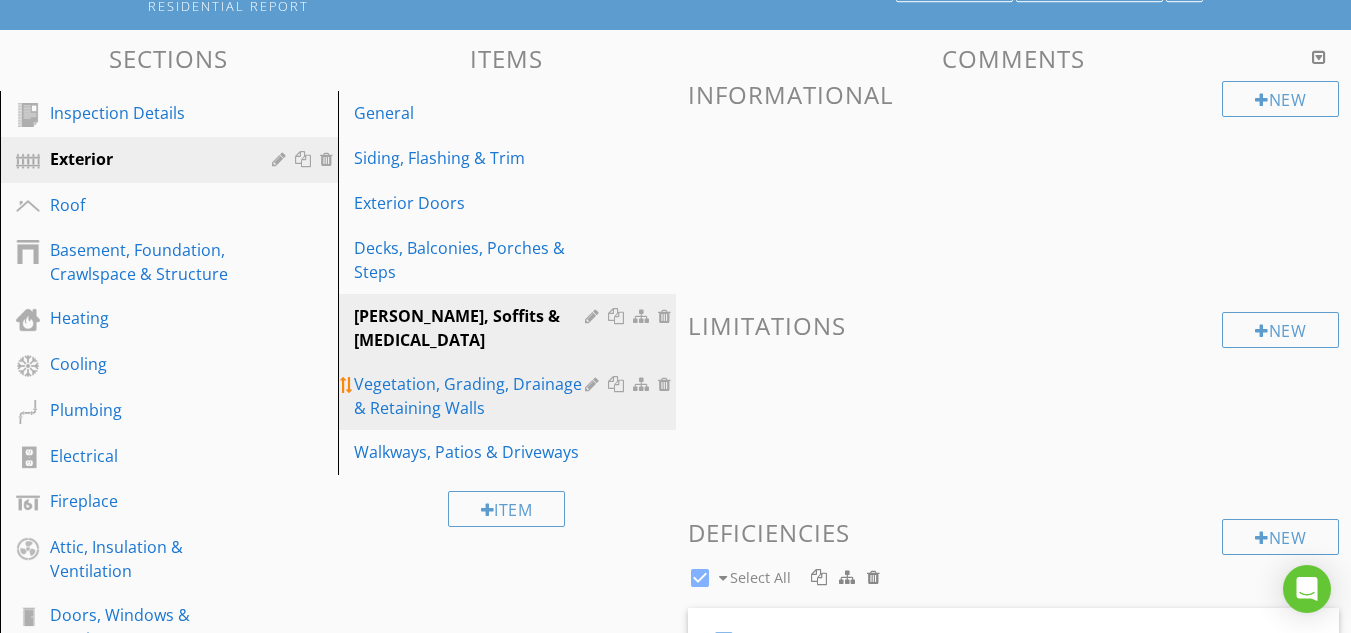 click on "Vegetation, Grading, Drainage & Retaining Walls" at bounding box center [472, 396] 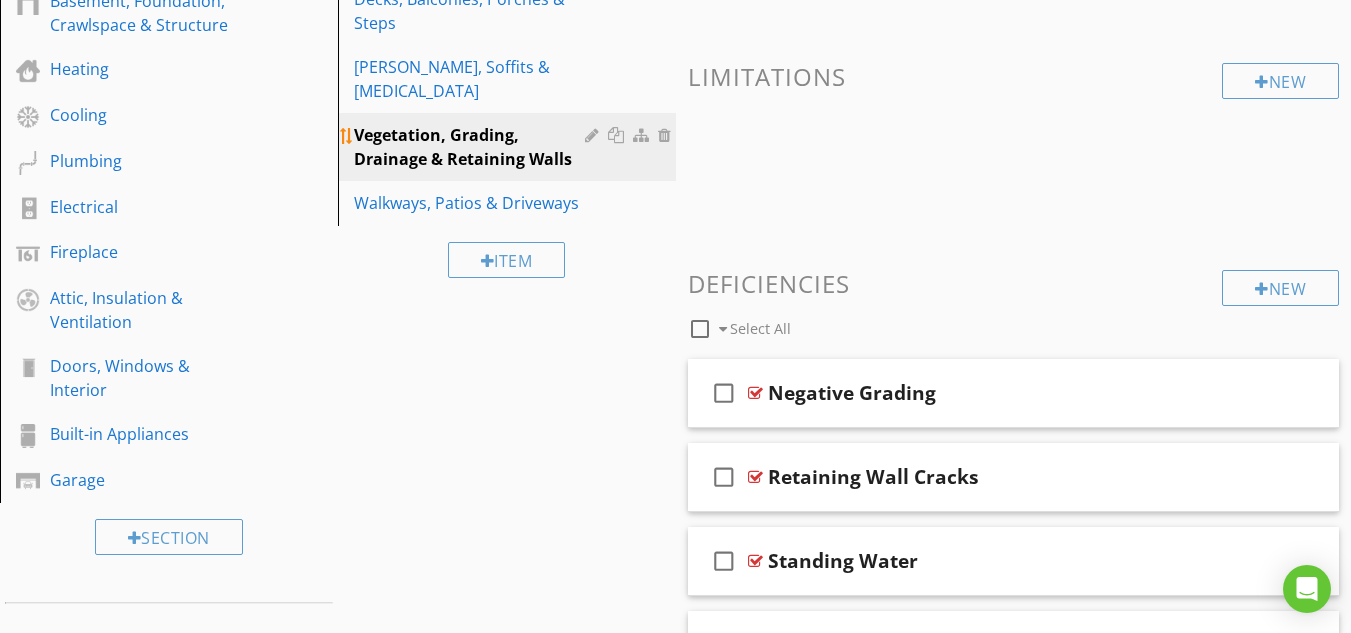 scroll, scrollTop: 610, scrollLeft: 0, axis: vertical 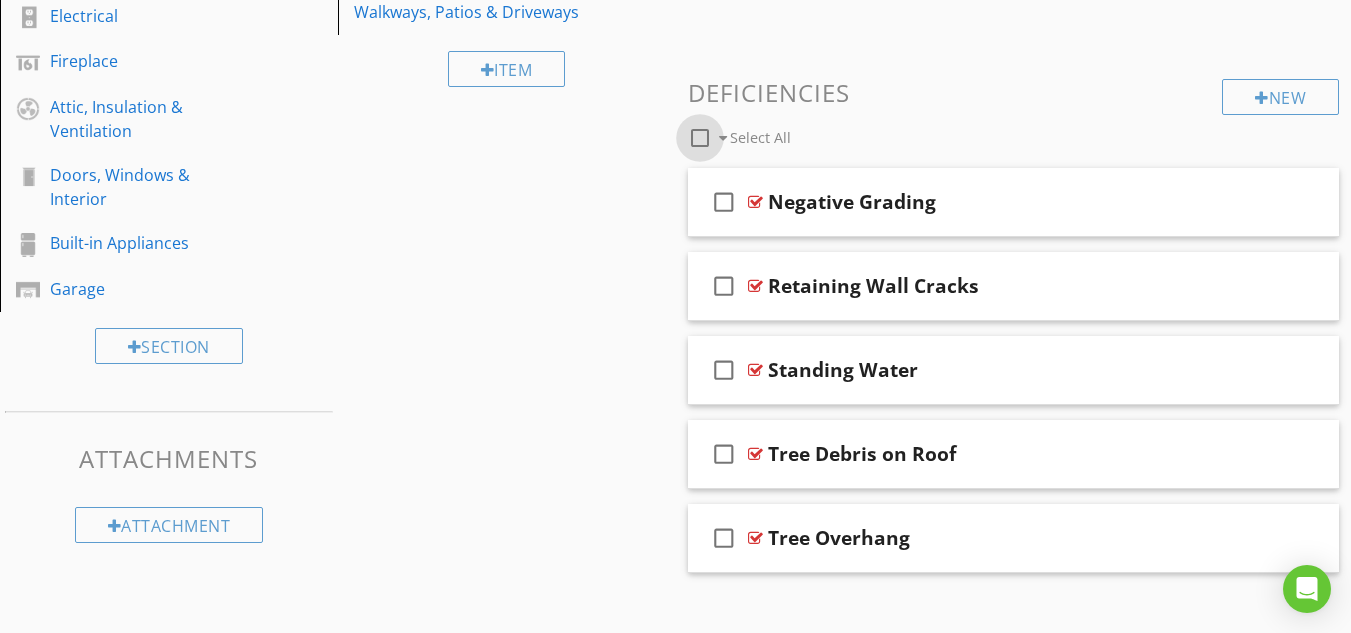 click at bounding box center [700, 138] 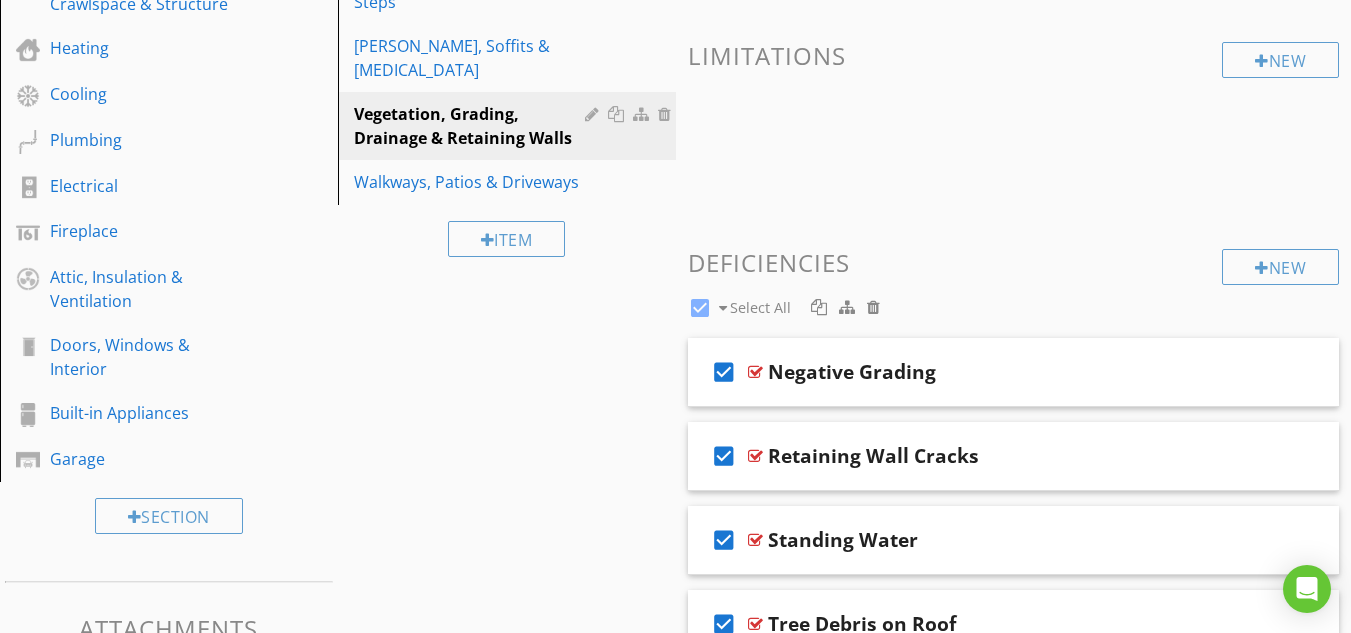 scroll, scrollTop: 274, scrollLeft: 0, axis: vertical 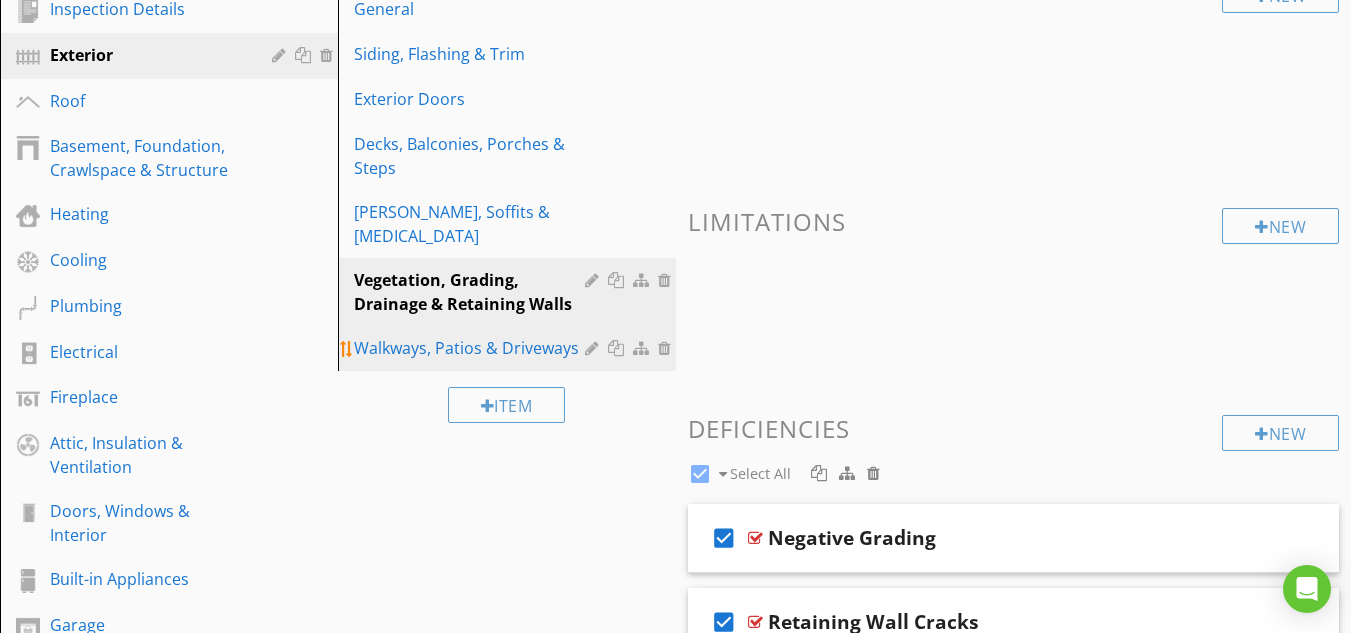 click on "Walkways, Patios & Driveways" at bounding box center (472, 348) 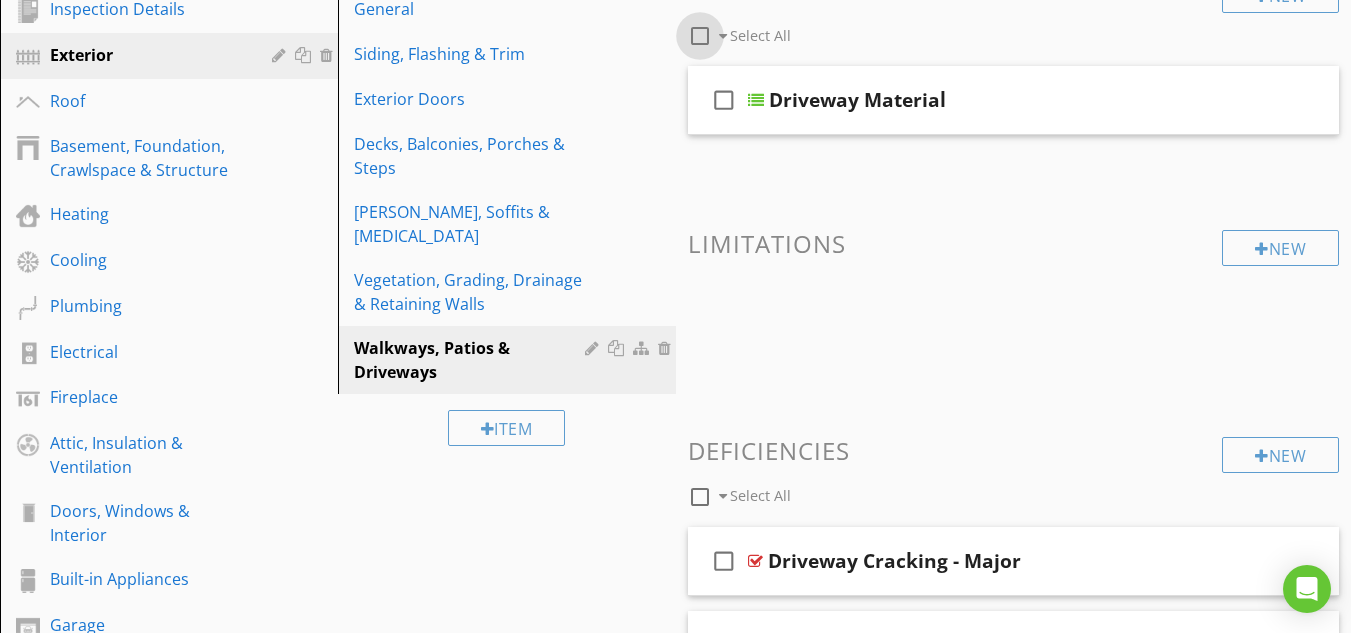 click at bounding box center (700, 36) 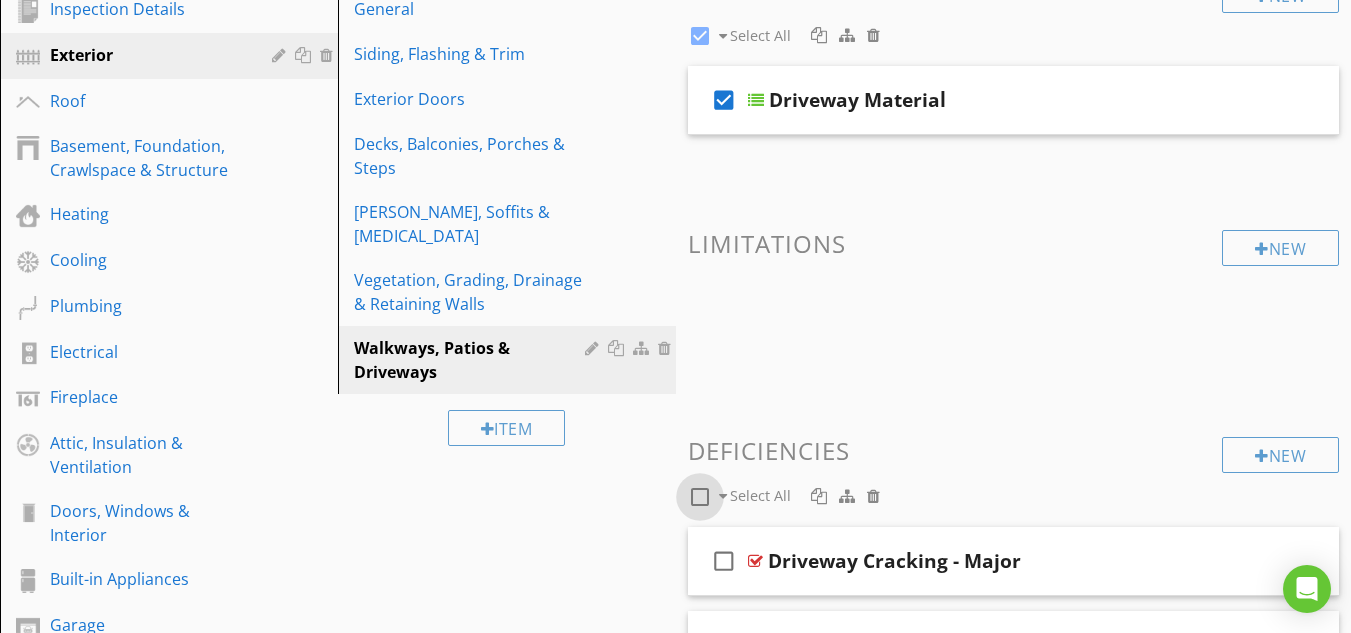 click at bounding box center (700, 497) 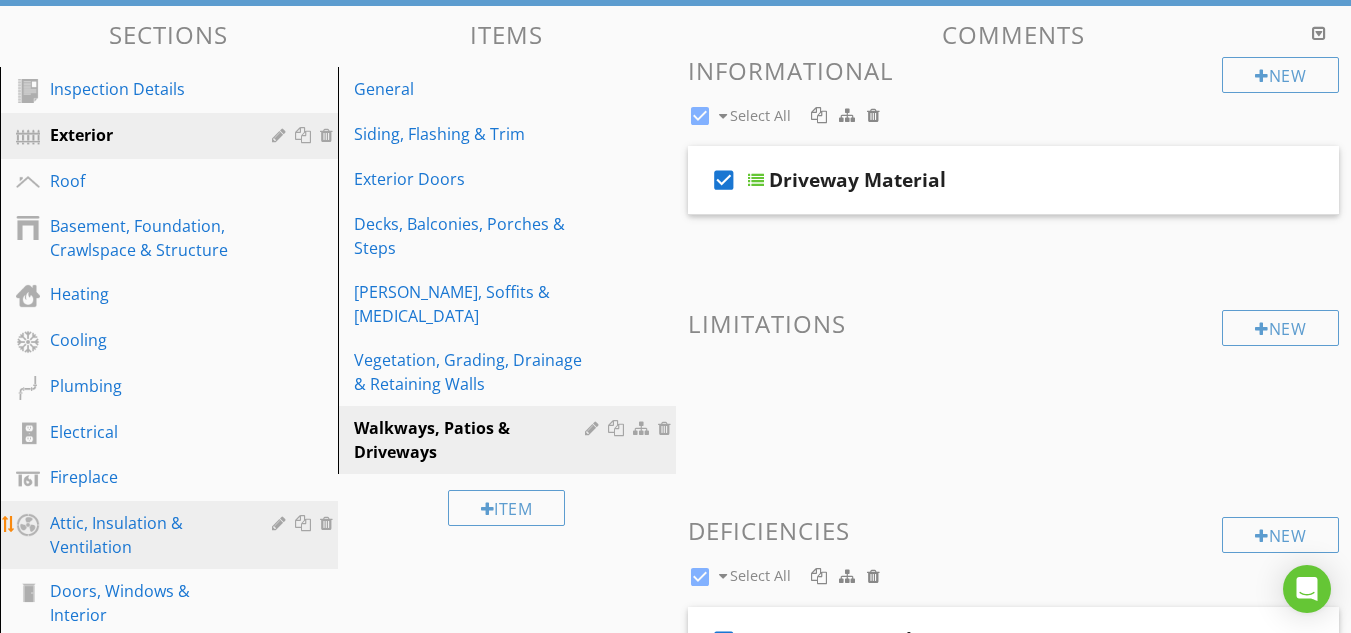 scroll, scrollTop: 154, scrollLeft: 0, axis: vertical 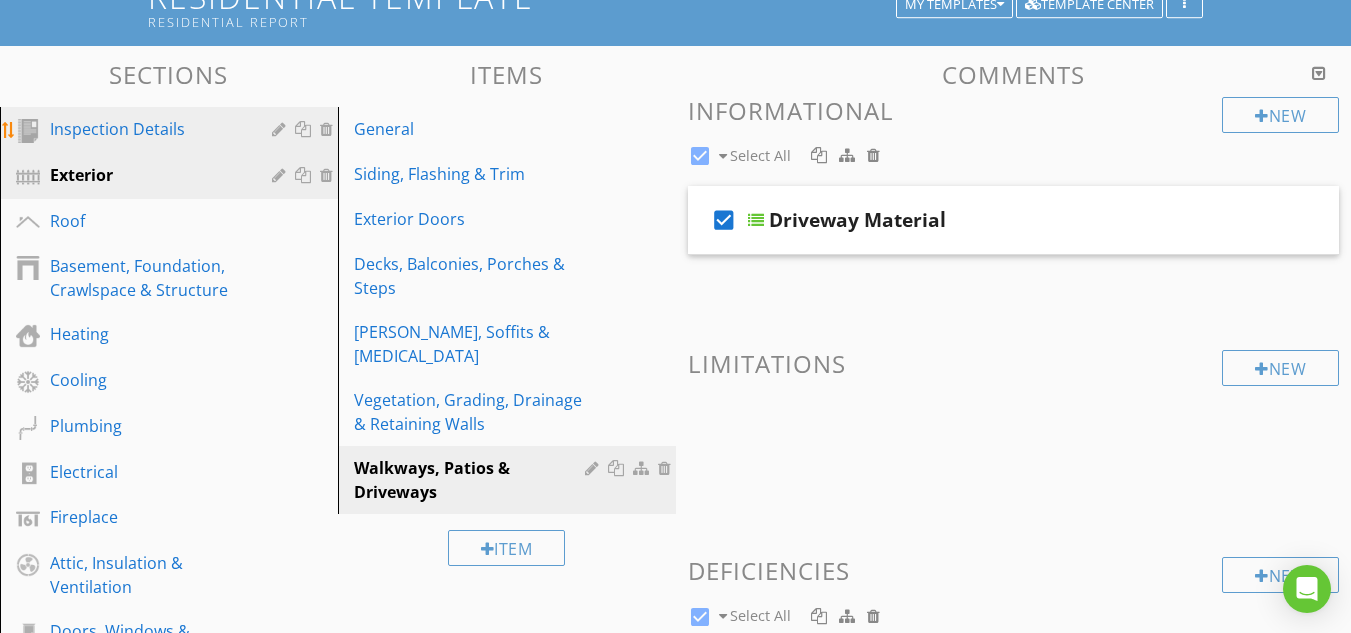 click on "Inspection Details" at bounding box center [146, 129] 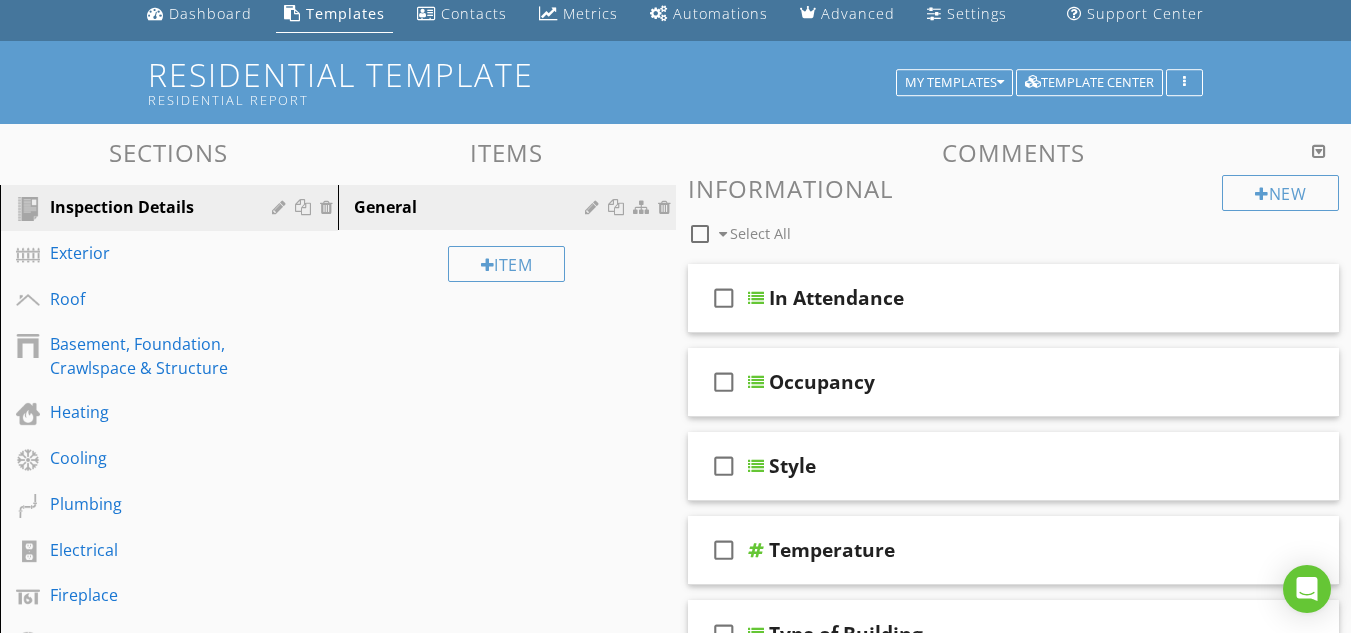 scroll, scrollTop: 75, scrollLeft: 0, axis: vertical 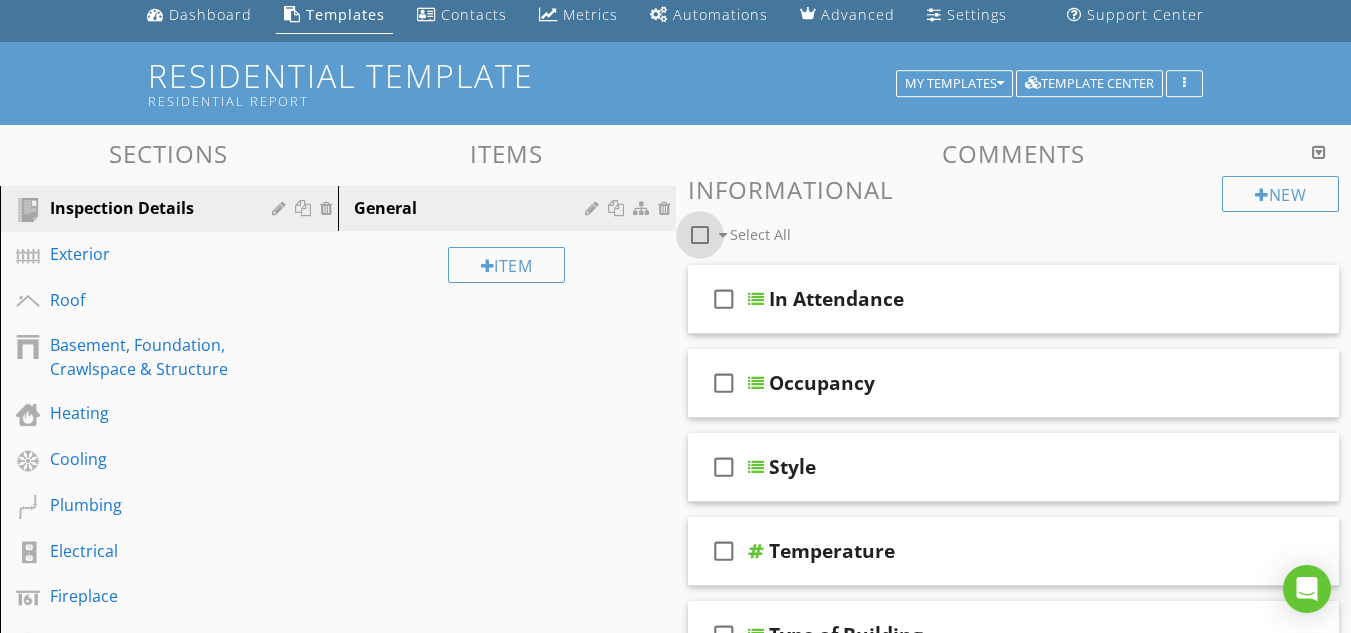 click at bounding box center [700, 235] 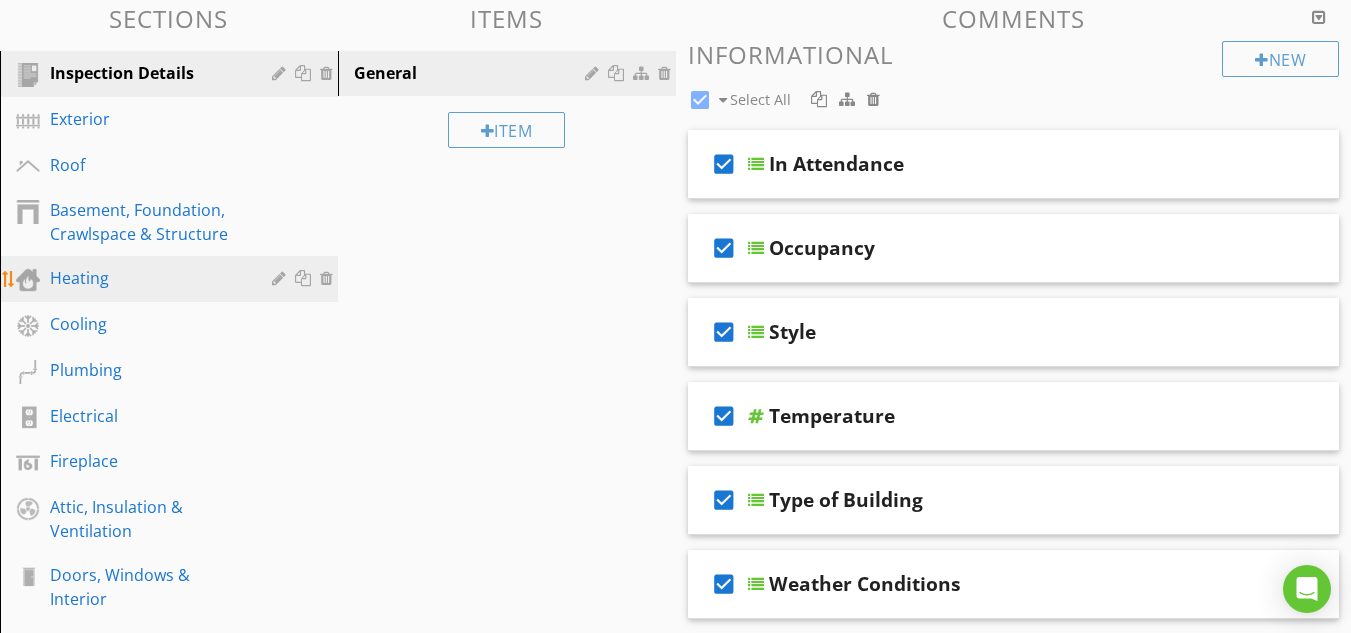 scroll, scrollTop: 235, scrollLeft: 0, axis: vertical 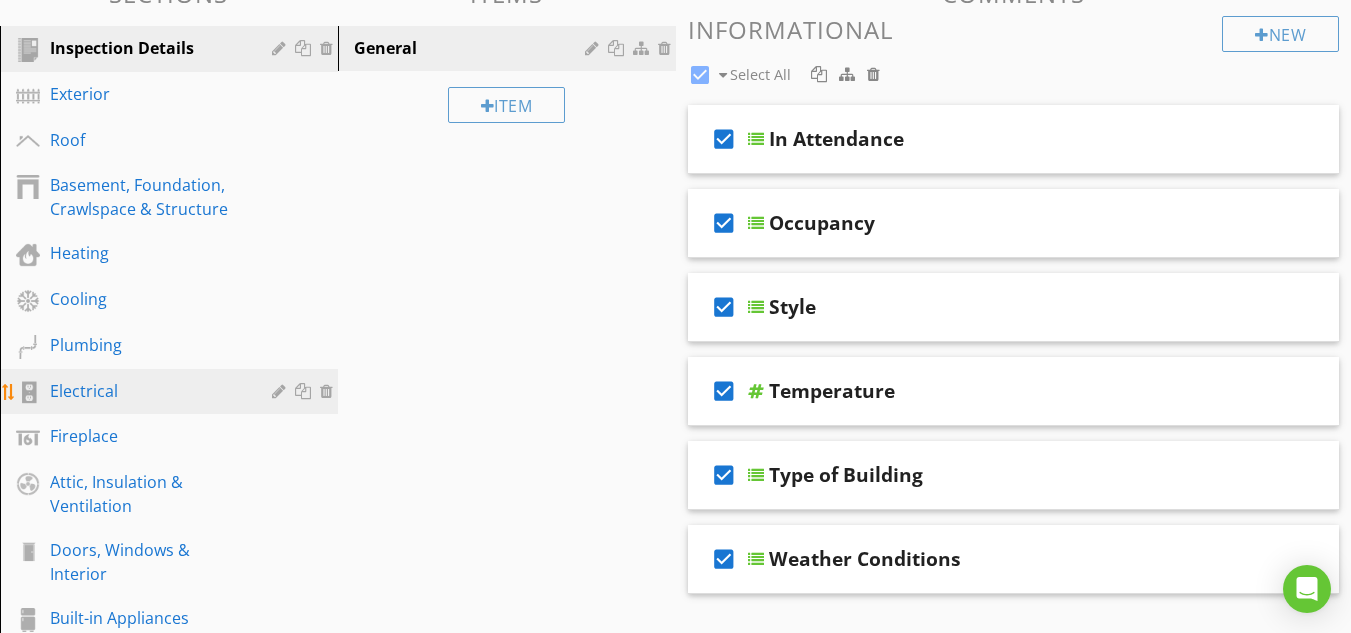 click on "Electrical" at bounding box center [146, 391] 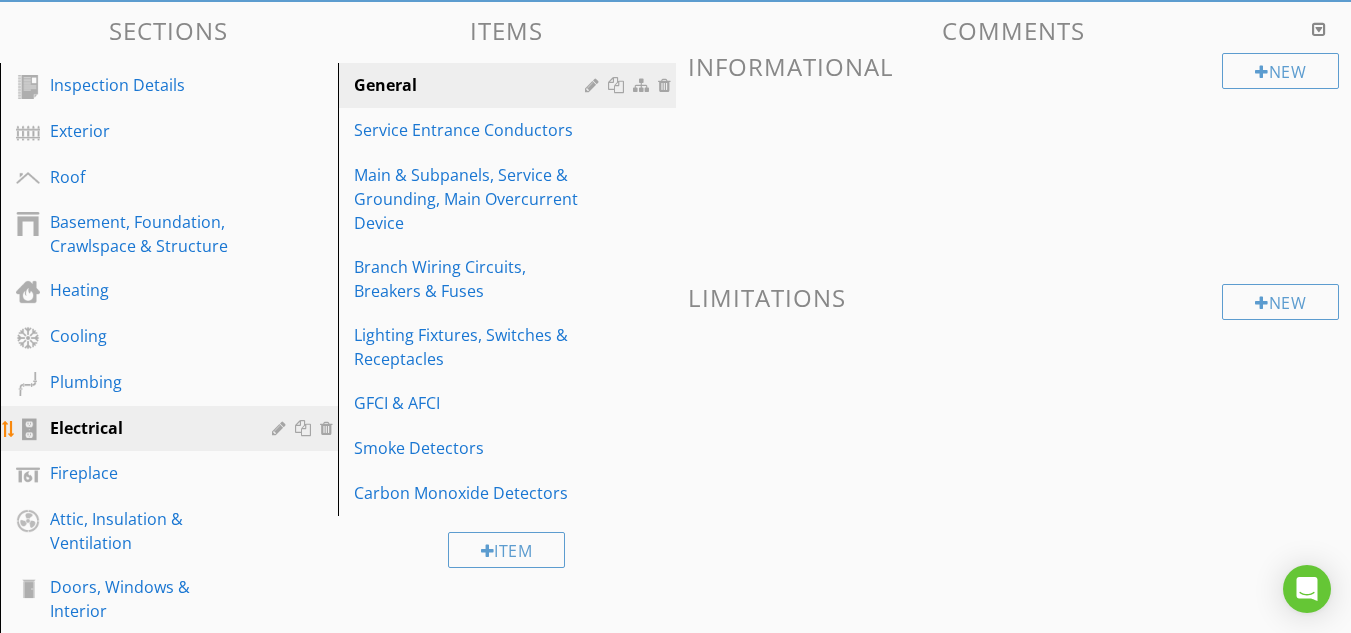 scroll, scrollTop: 195, scrollLeft: 0, axis: vertical 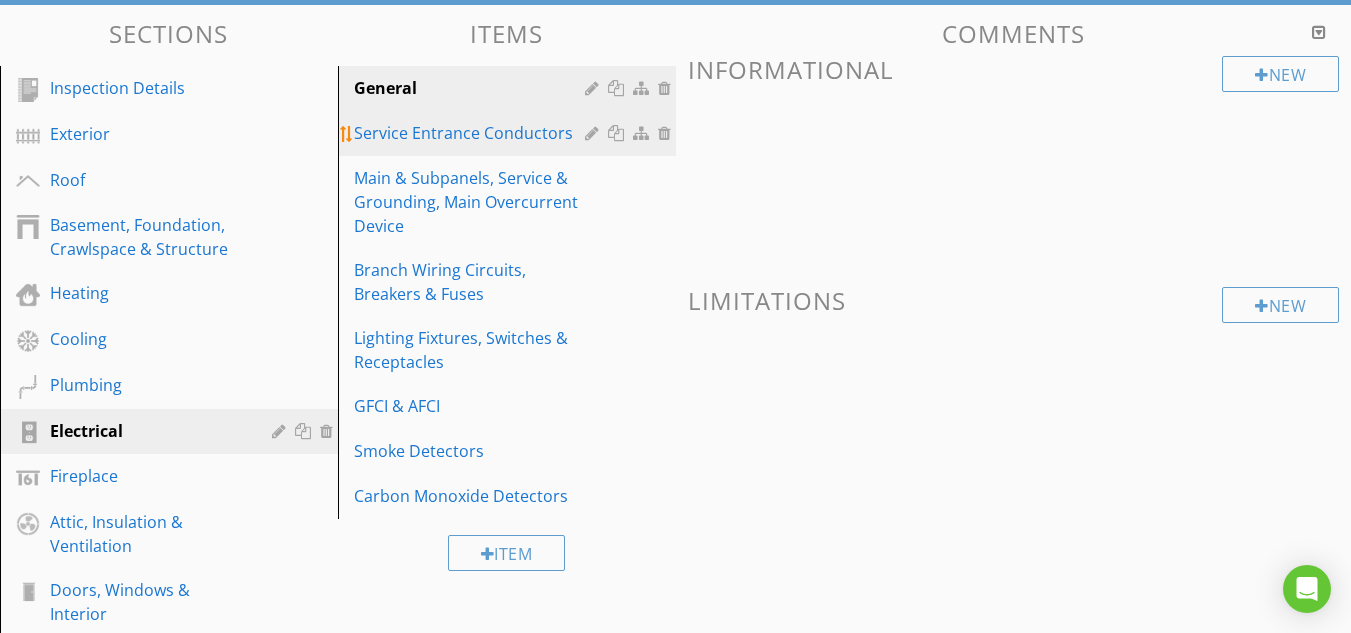 click on "Service Entrance Conductors" at bounding box center [472, 133] 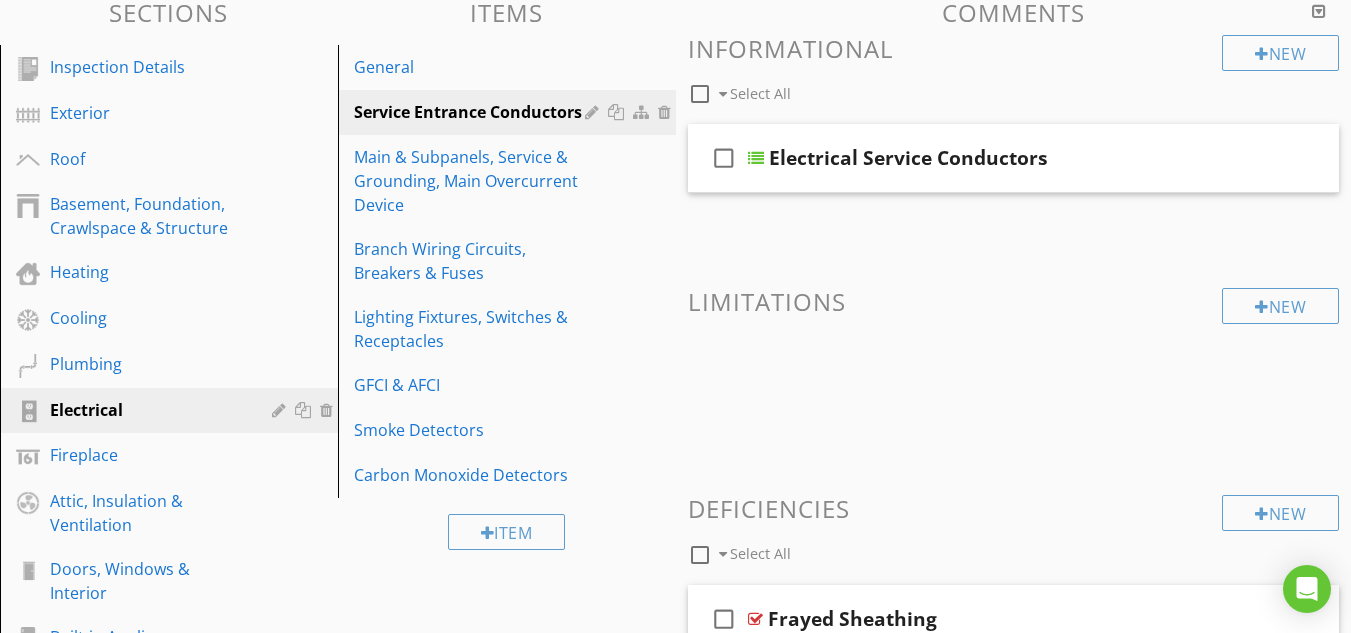 scroll, scrollTop: 213, scrollLeft: 0, axis: vertical 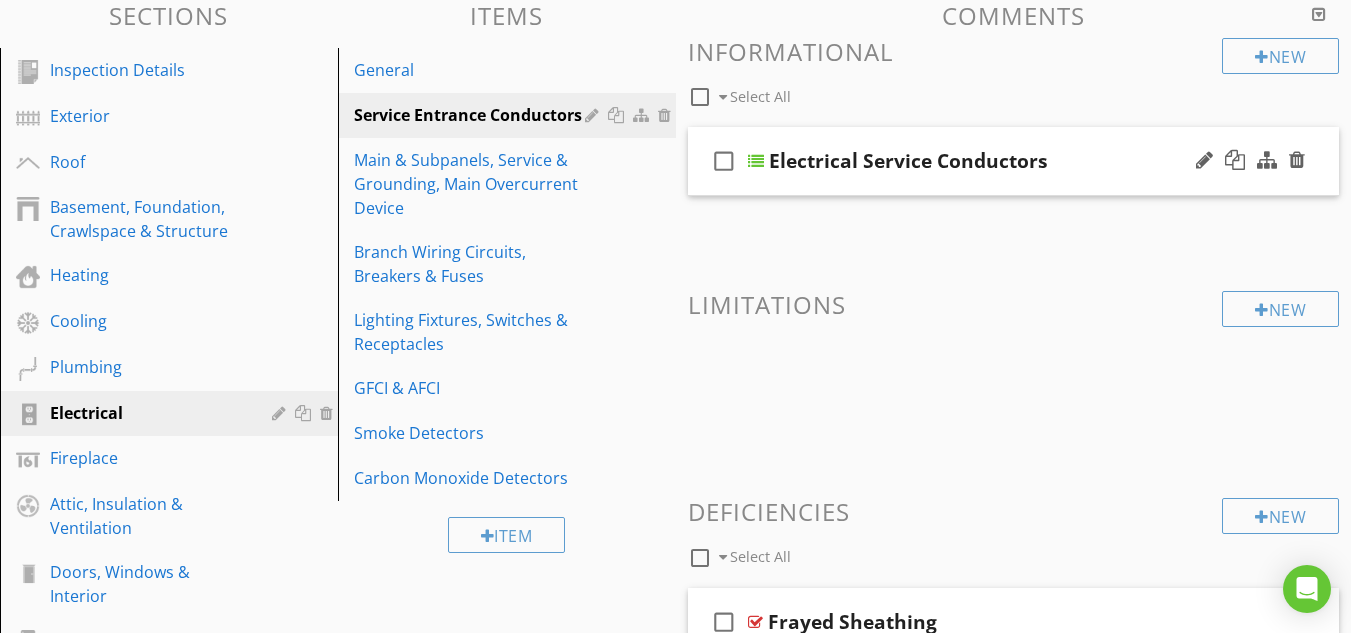 click at bounding box center (756, 161) 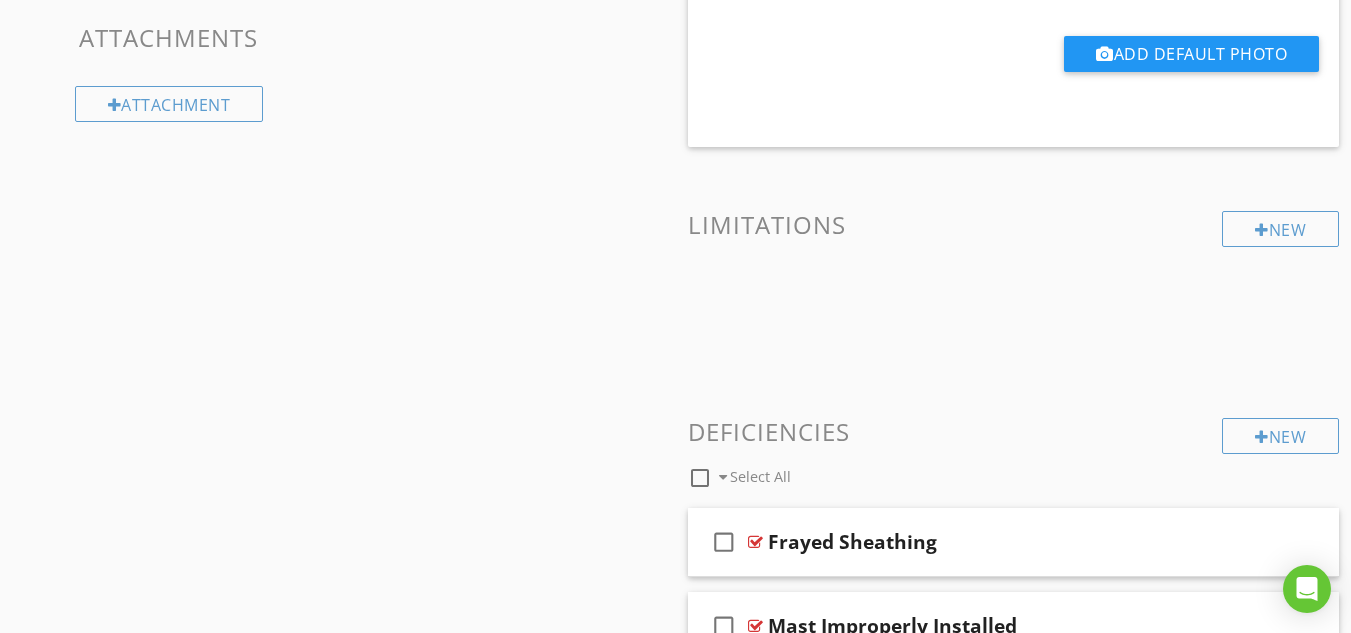 scroll, scrollTop: 1071, scrollLeft: 0, axis: vertical 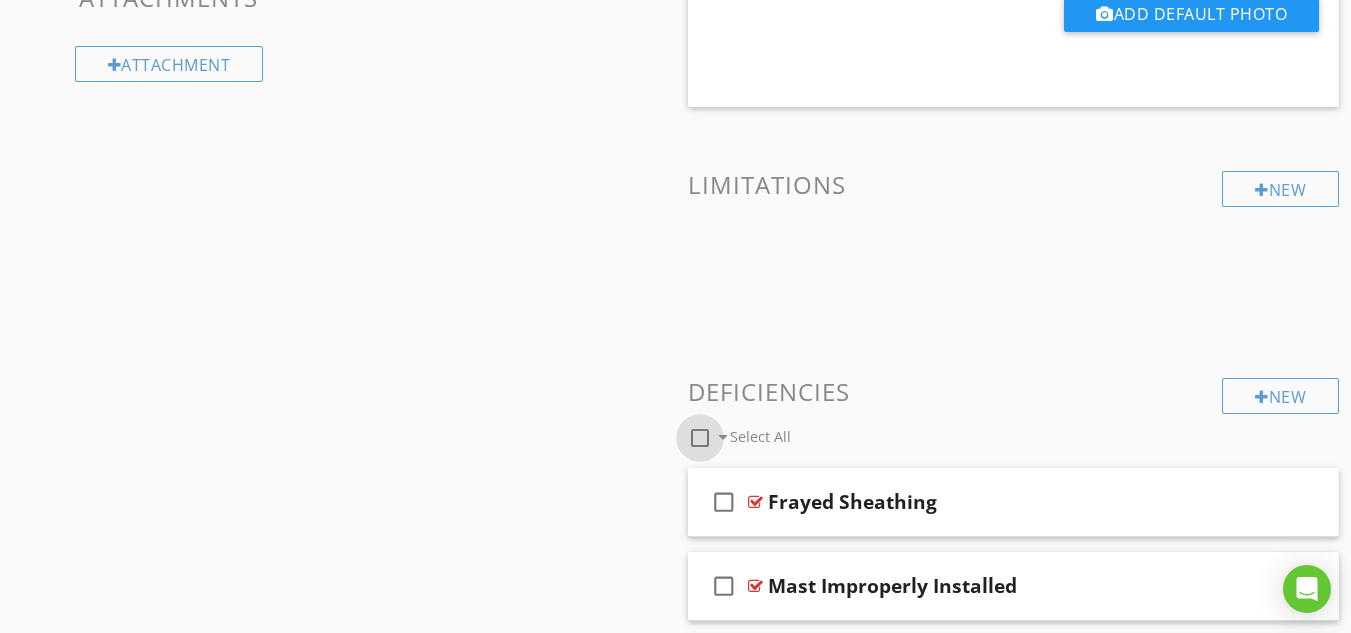 click at bounding box center (700, 438) 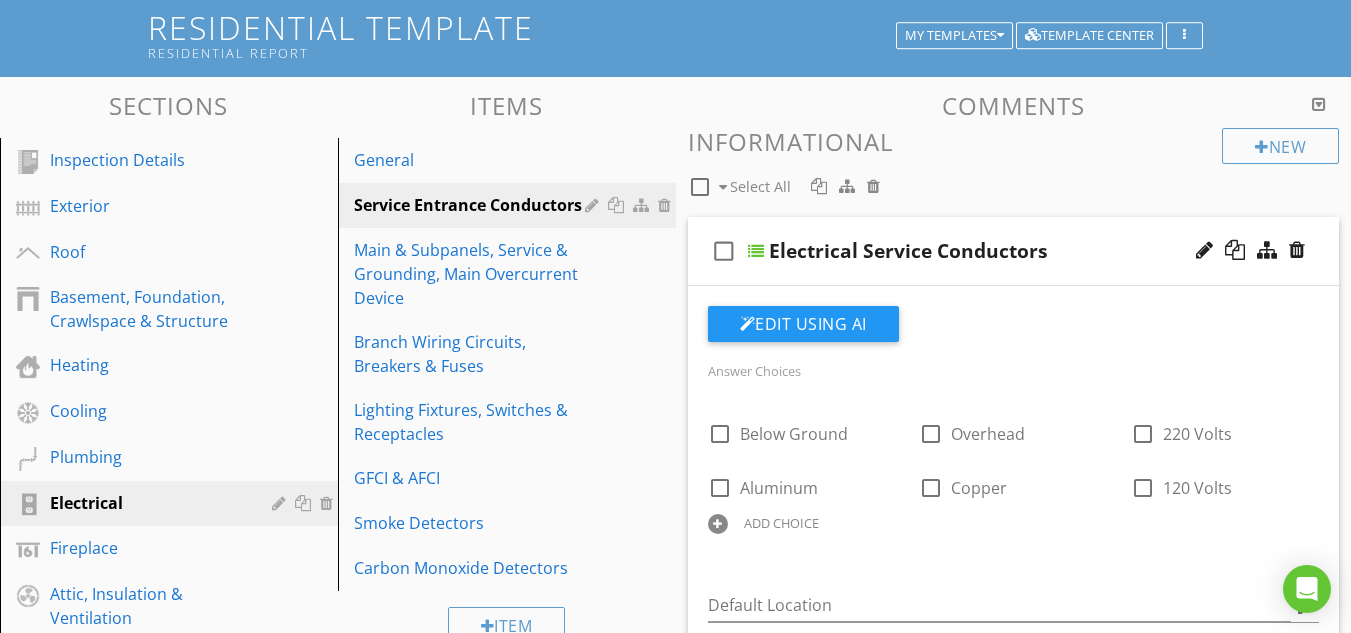 scroll, scrollTop: 111, scrollLeft: 0, axis: vertical 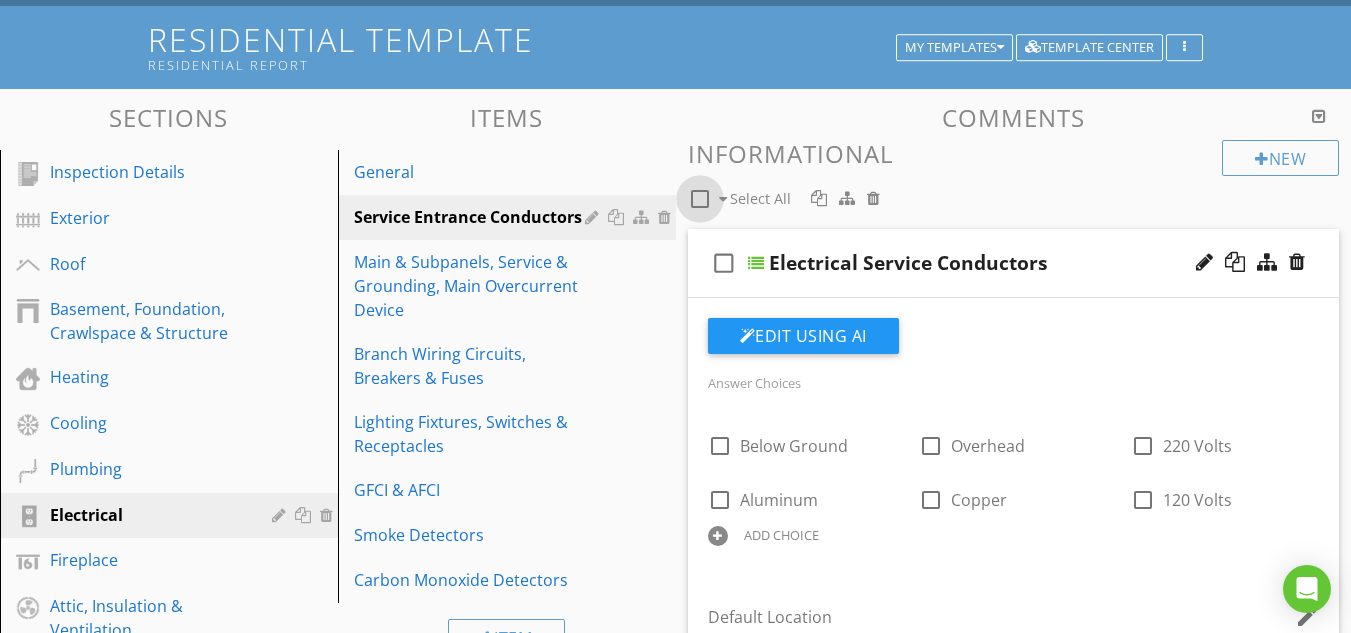 click at bounding box center (700, 199) 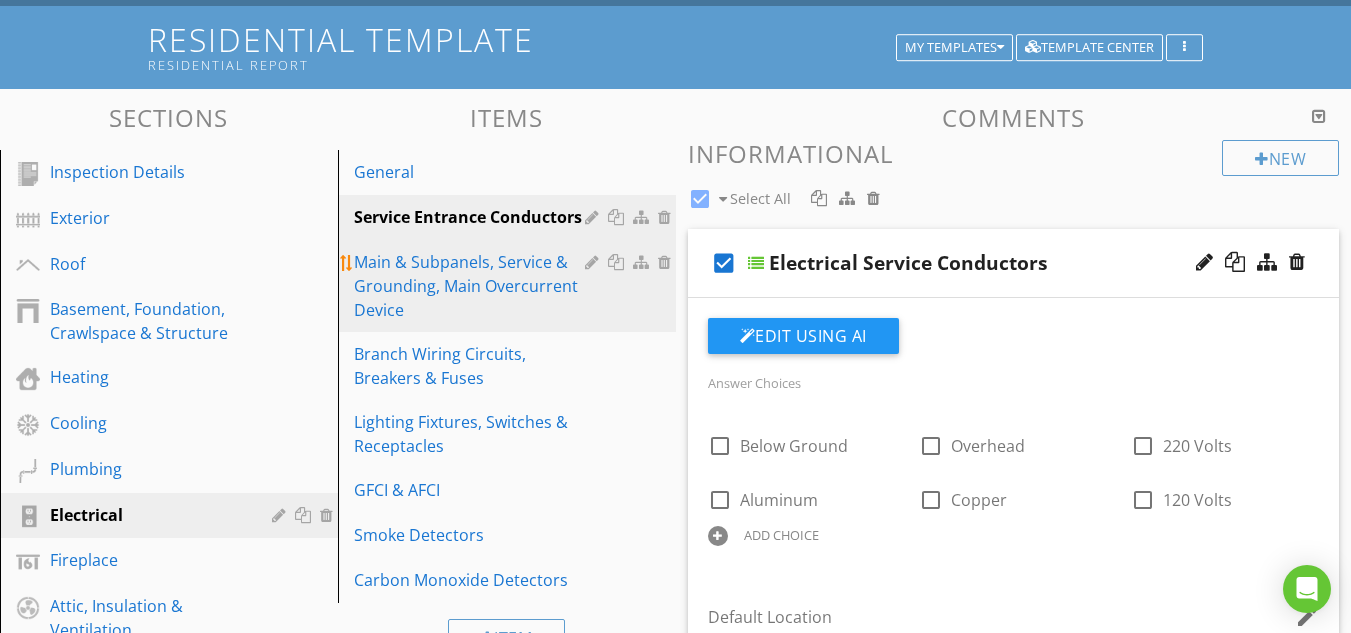 click on "Main & Subpanels, Service & Grounding, Main Overcurrent Device" at bounding box center [472, 286] 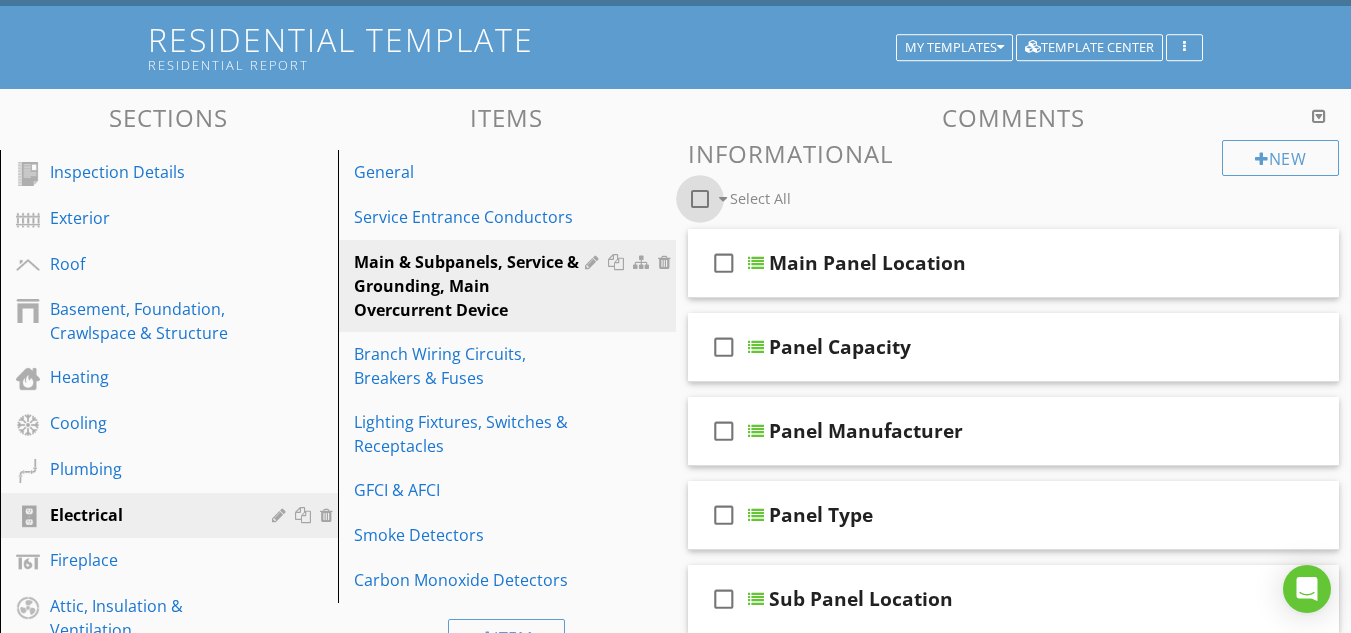 click at bounding box center [700, 199] 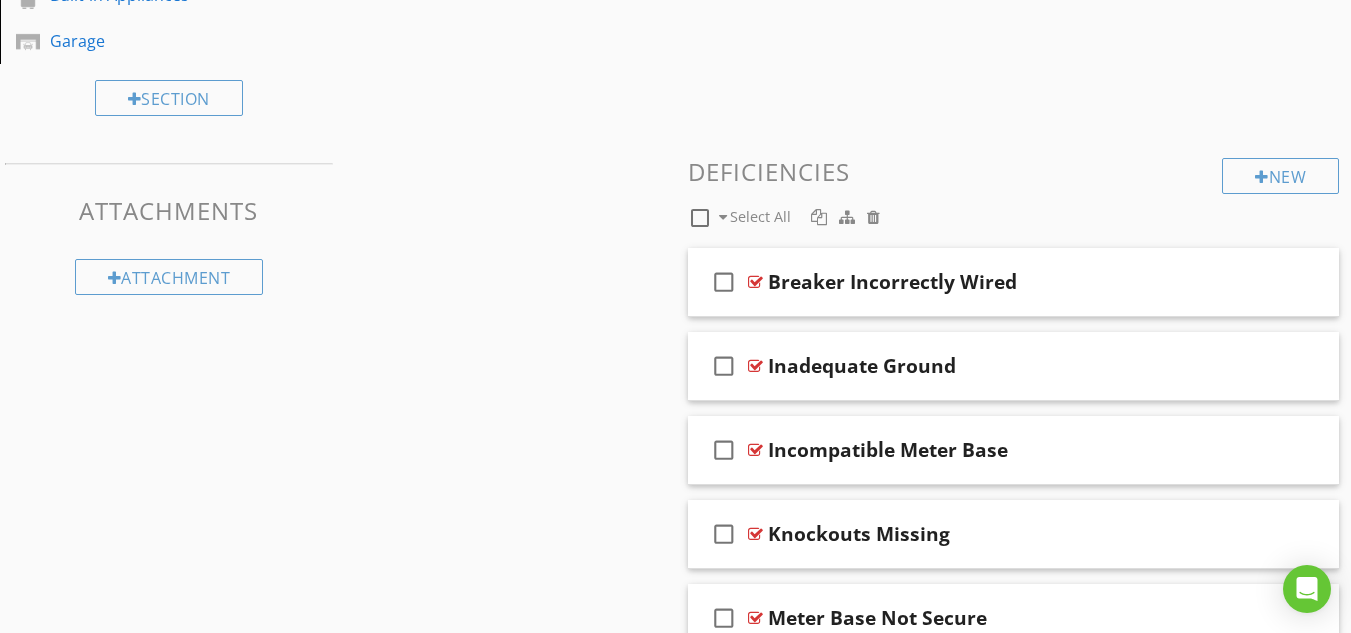 scroll, scrollTop: 818, scrollLeft: 0, axis: vertical 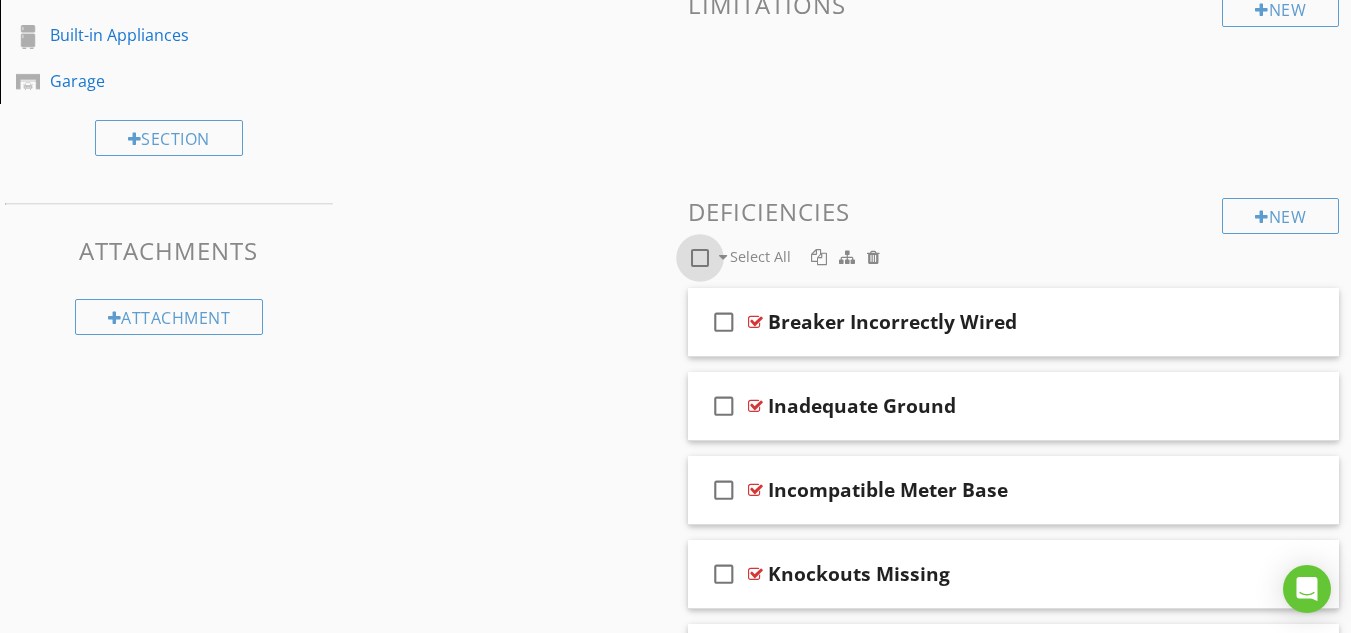 click at bounding box center (700, 258) 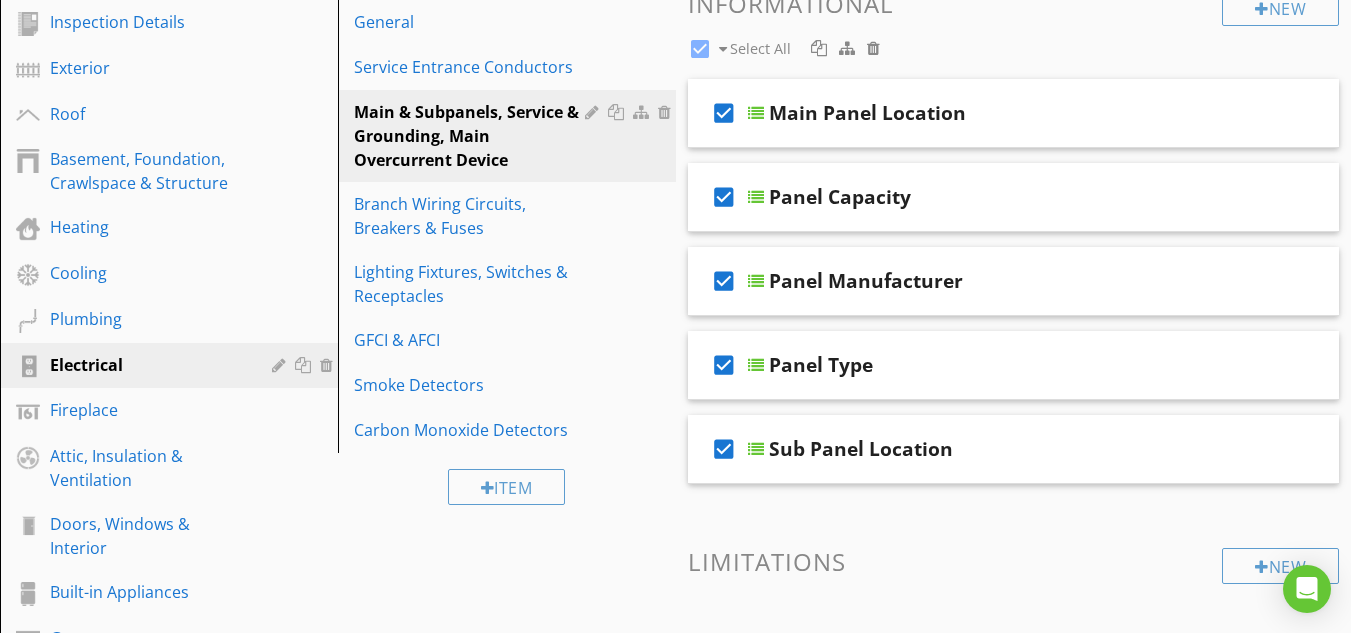 scroll, scrollTop: 258, scrollLeft: 0, axis: vertical 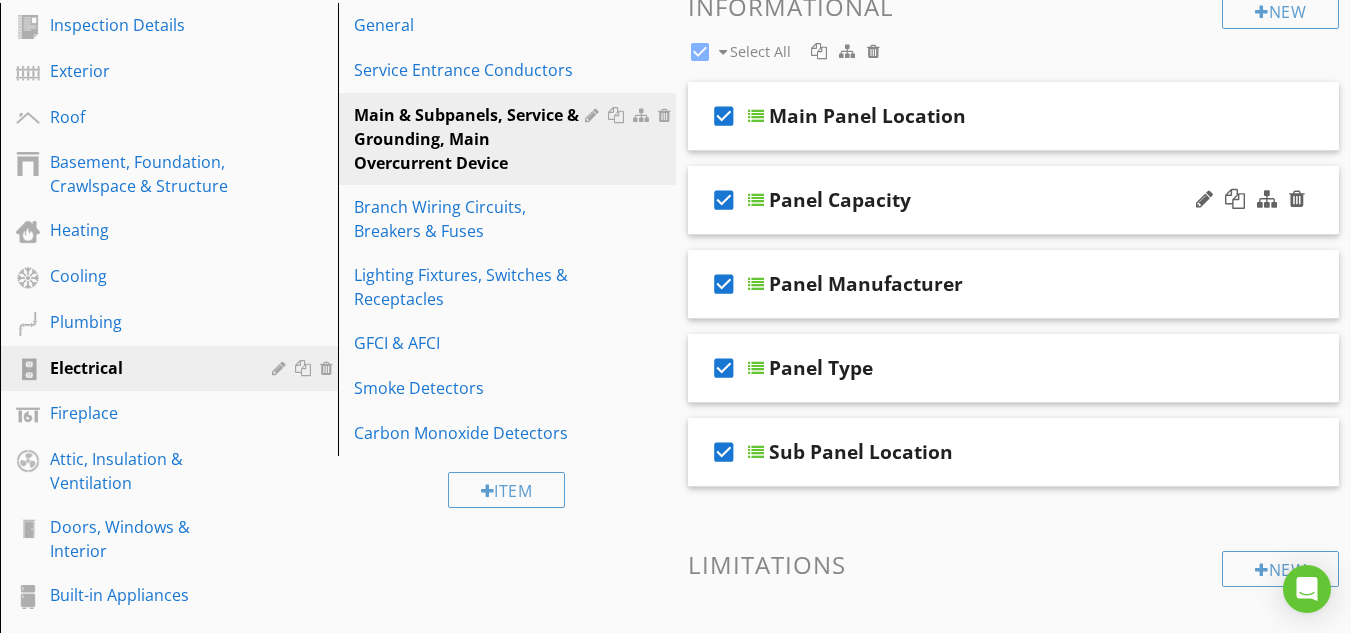click at bounding box center [756, 200] 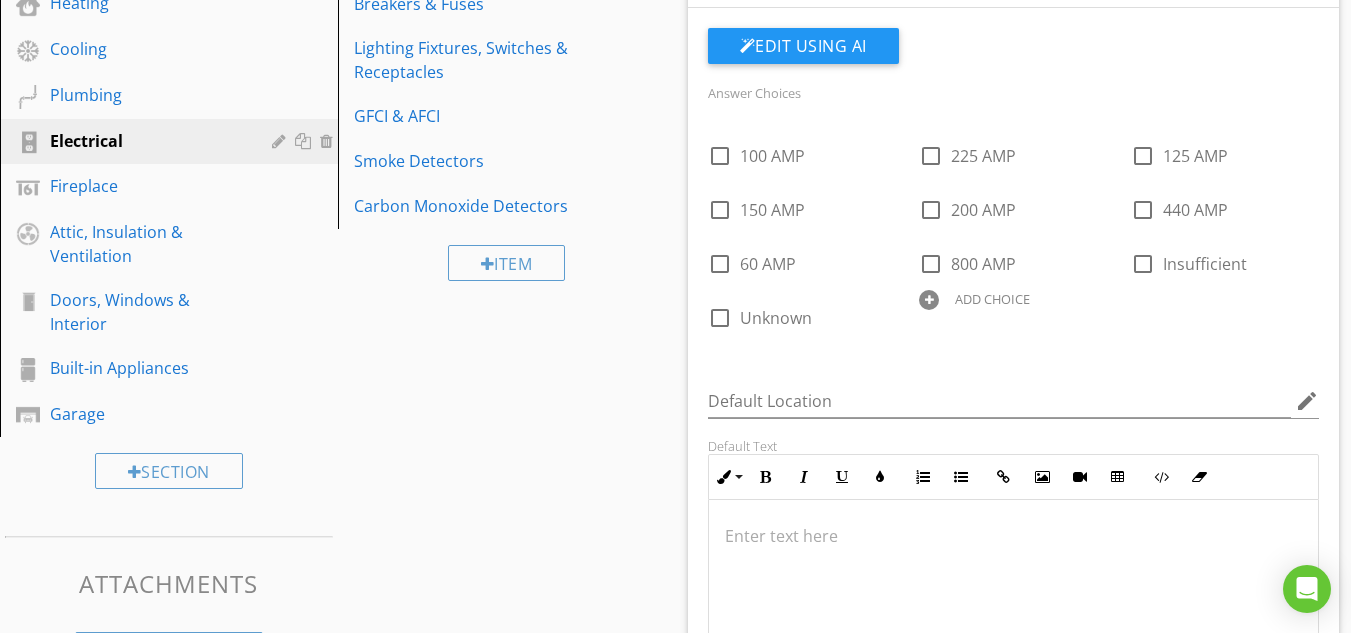 scroll, scrollTop: 258, scrollLeft: 0, axis: vertical 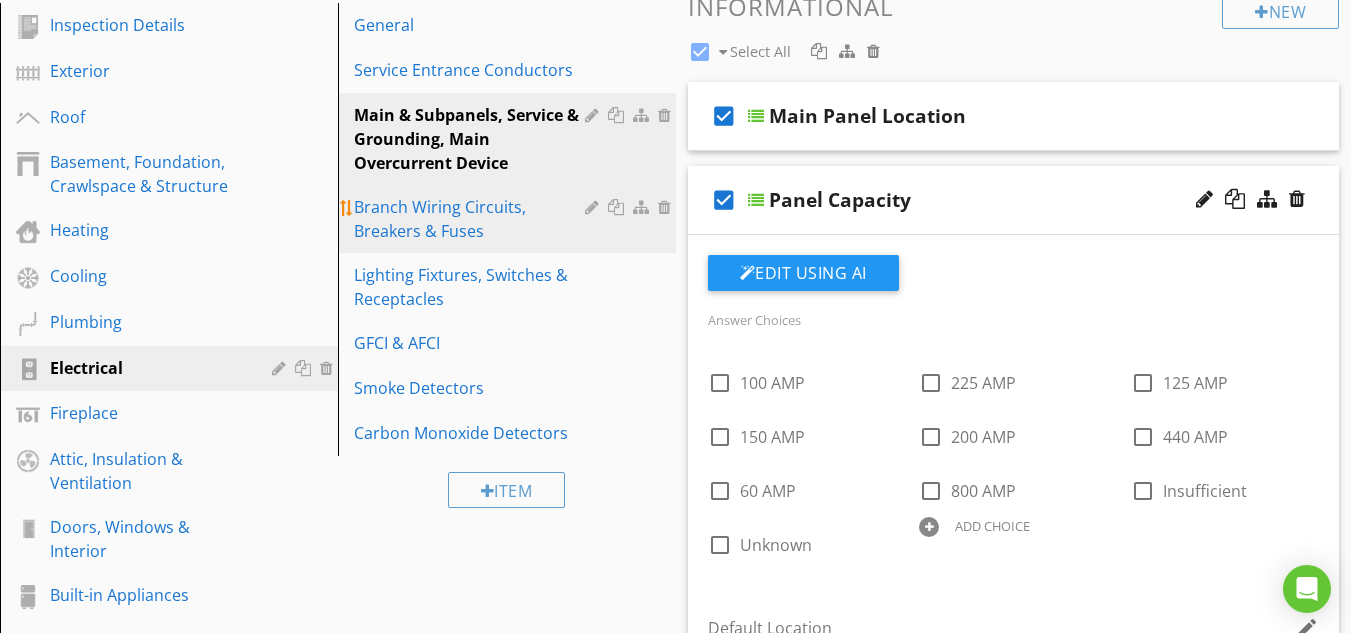 click on "Branch Wiring Circuits, Breakers & Fuses" at bounding box center [472, 219] 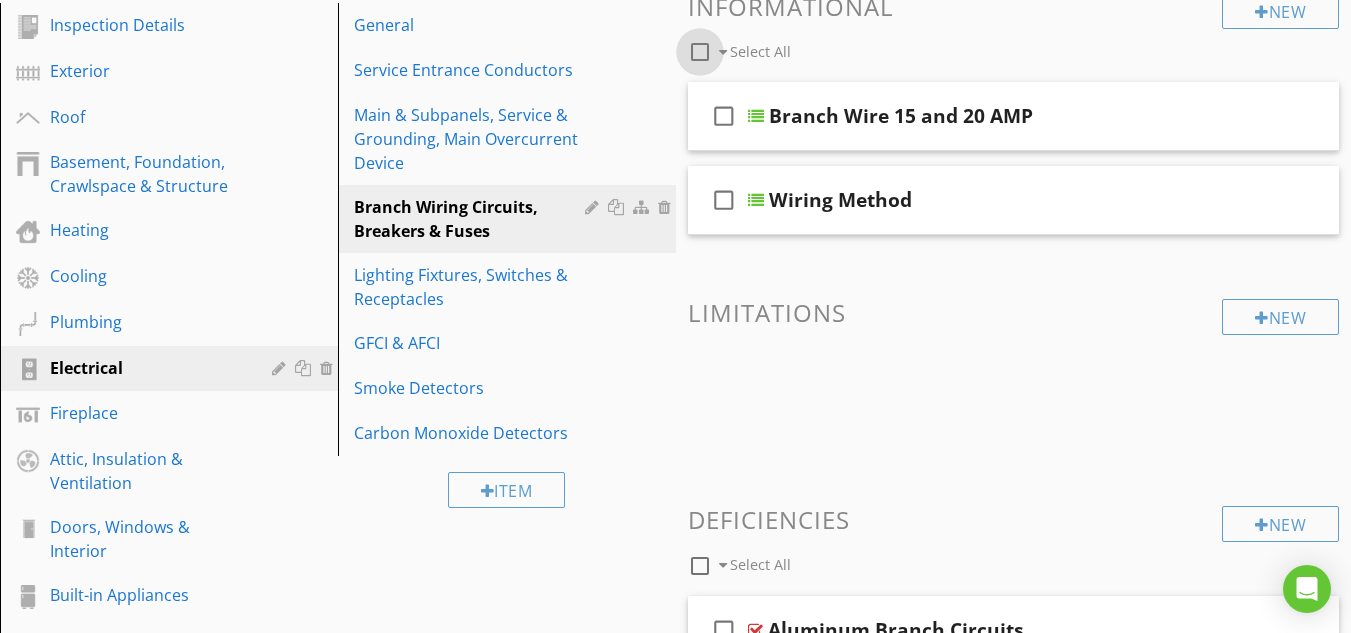 click at bounding box center [700, 52] 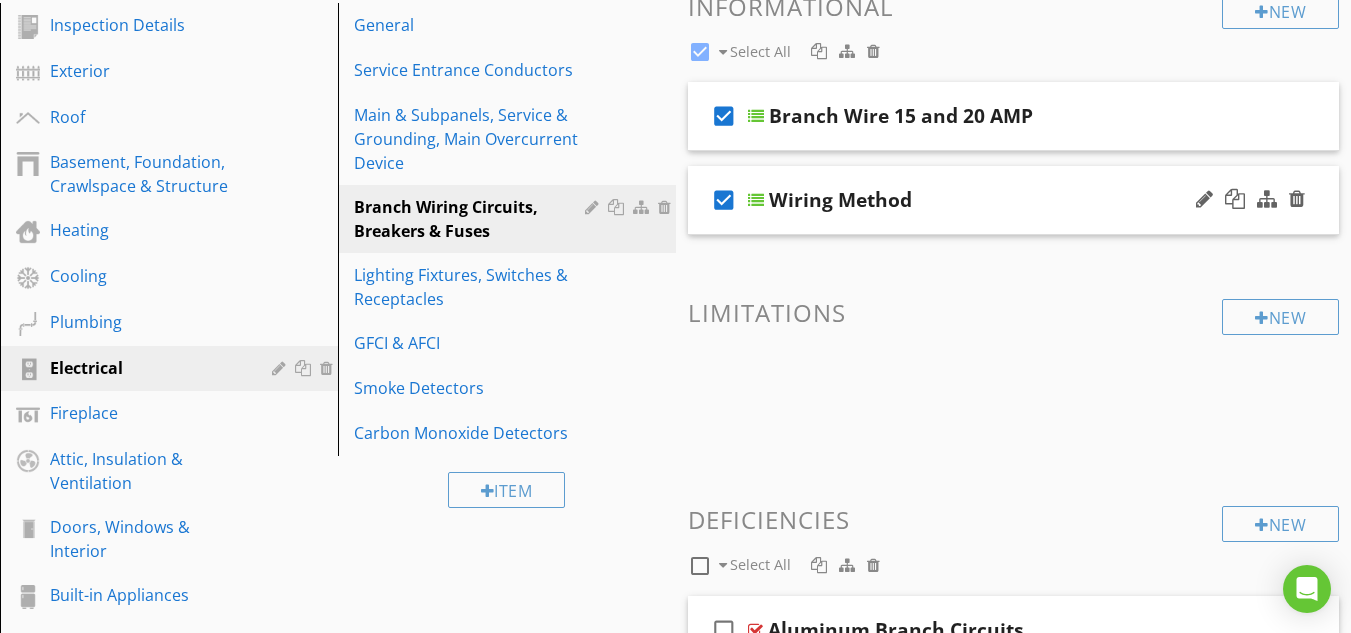 click at bounding box center [756, 200] 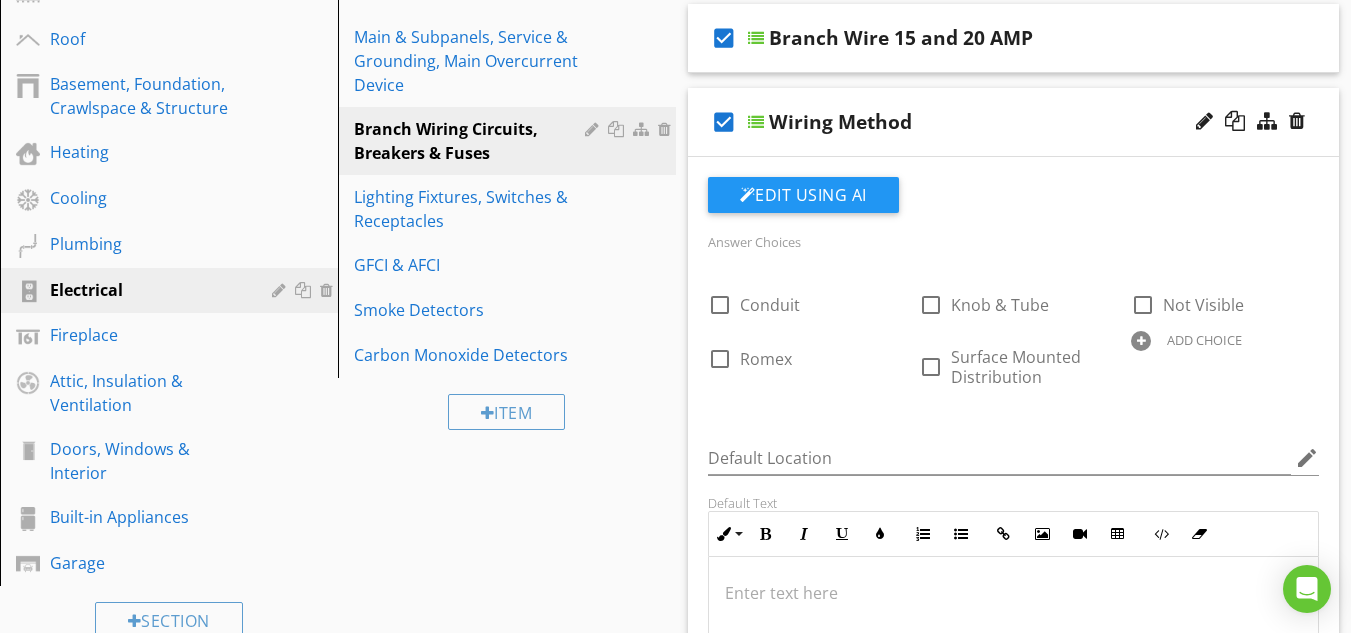 scroll, scrollTop: 333, scrollLeft: 0, axis: vertical 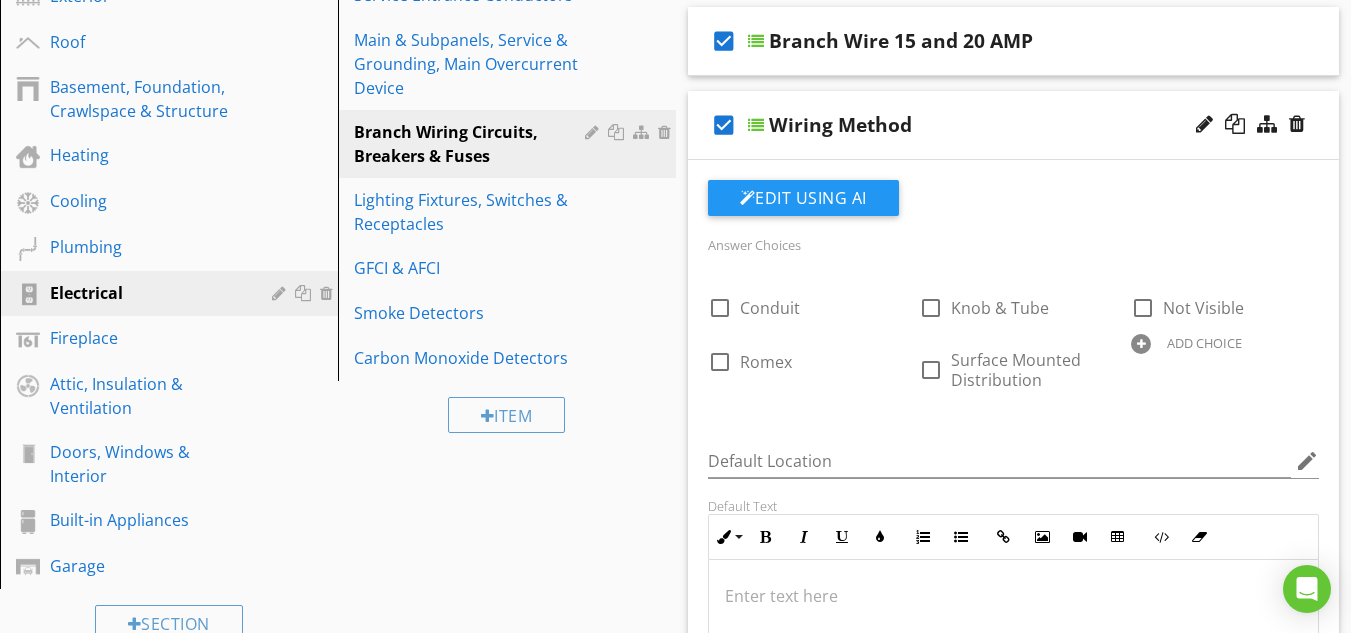 click at bounding box center [756, 125] 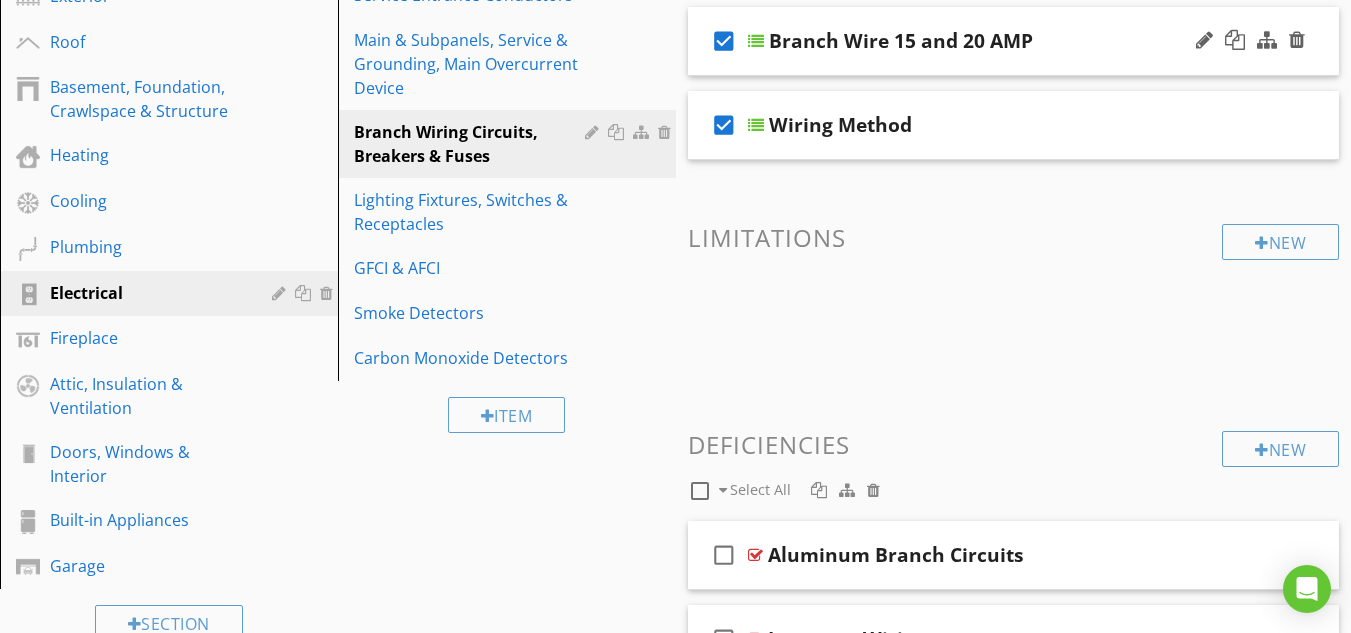 click at bounding box center (756, 41) 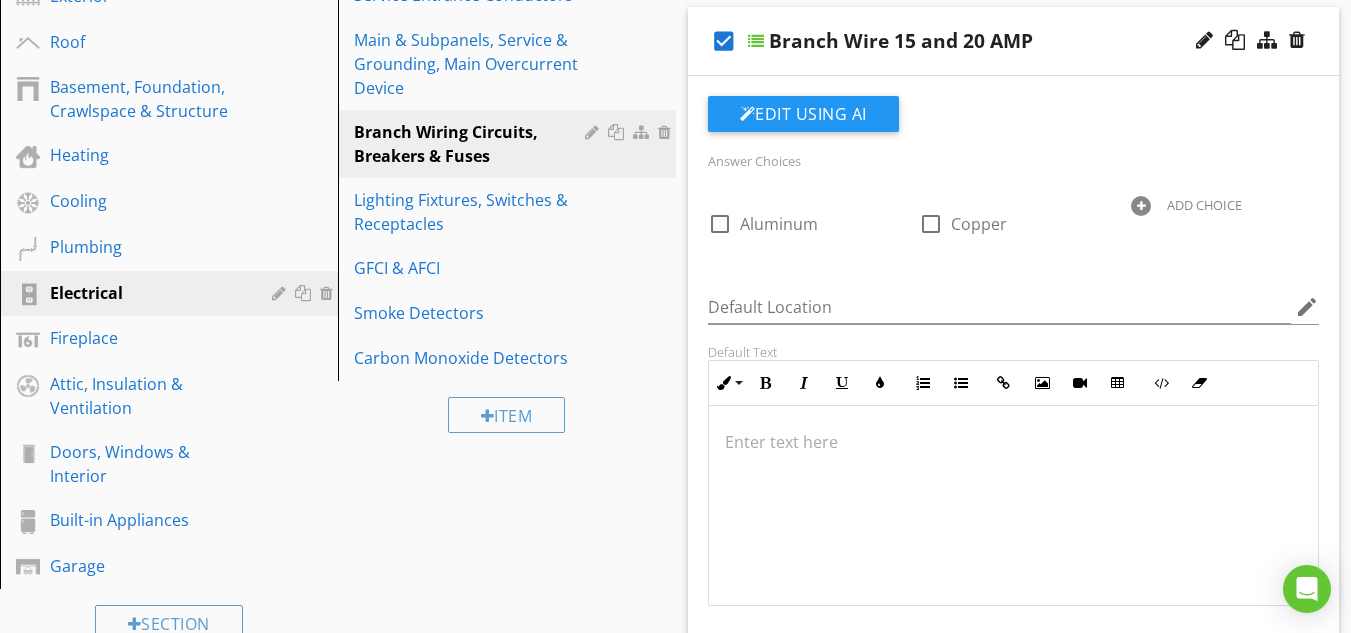 click at bounding box center [756, 41] 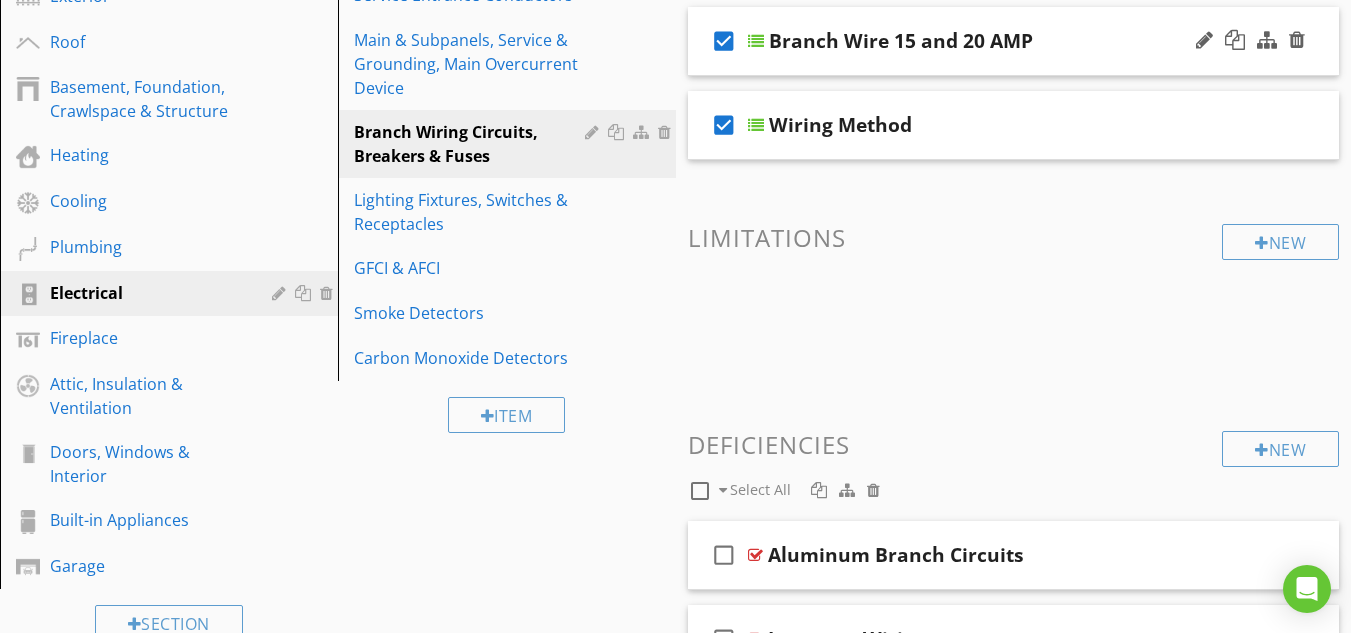click at bounding box center [756, 41] 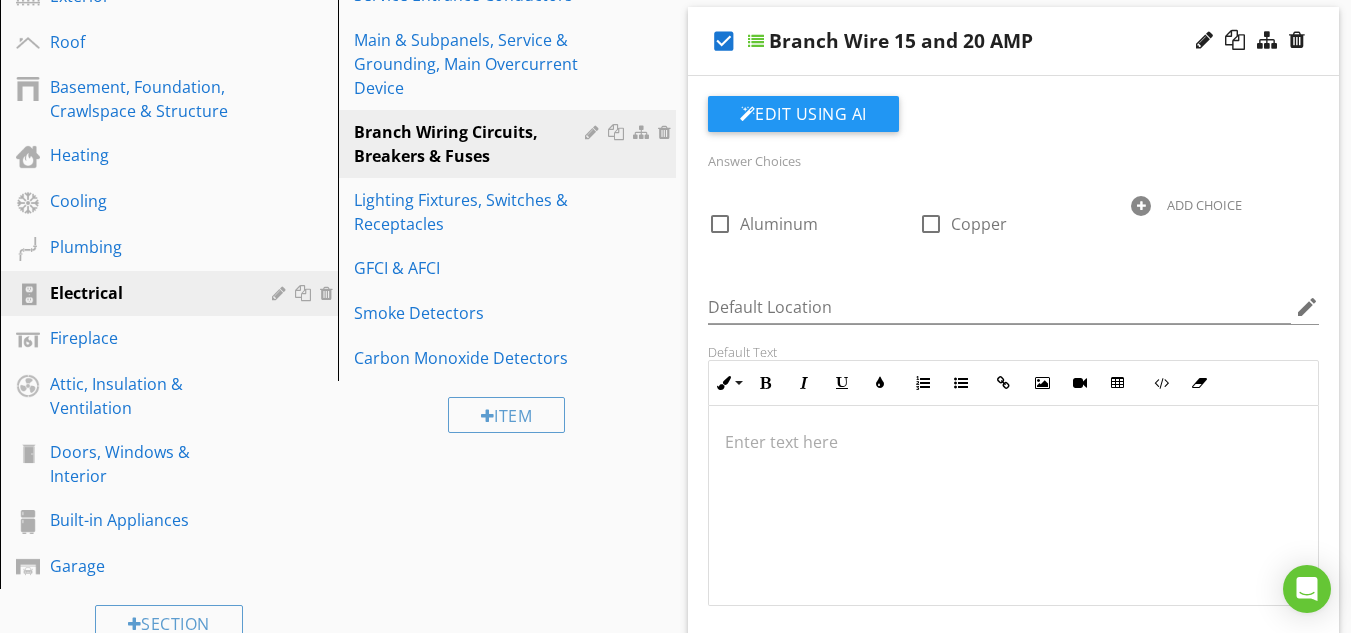 click at bounding box center (756, 41) 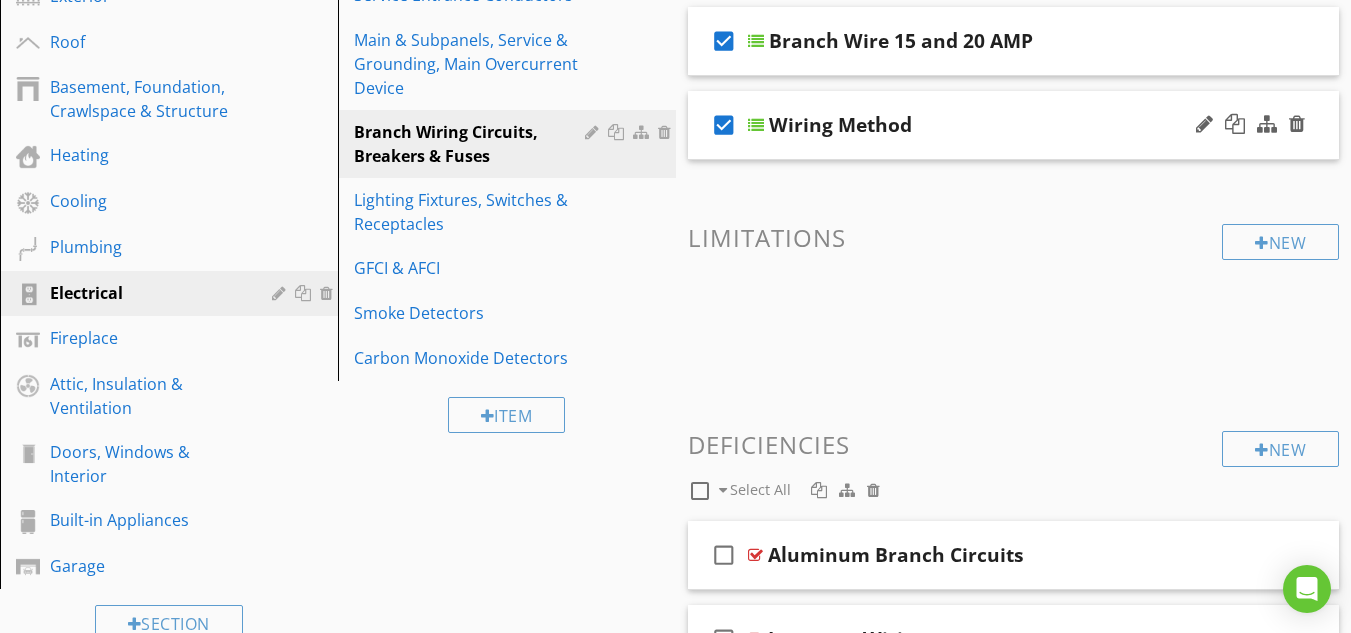 click at bounding box center [756, 125] 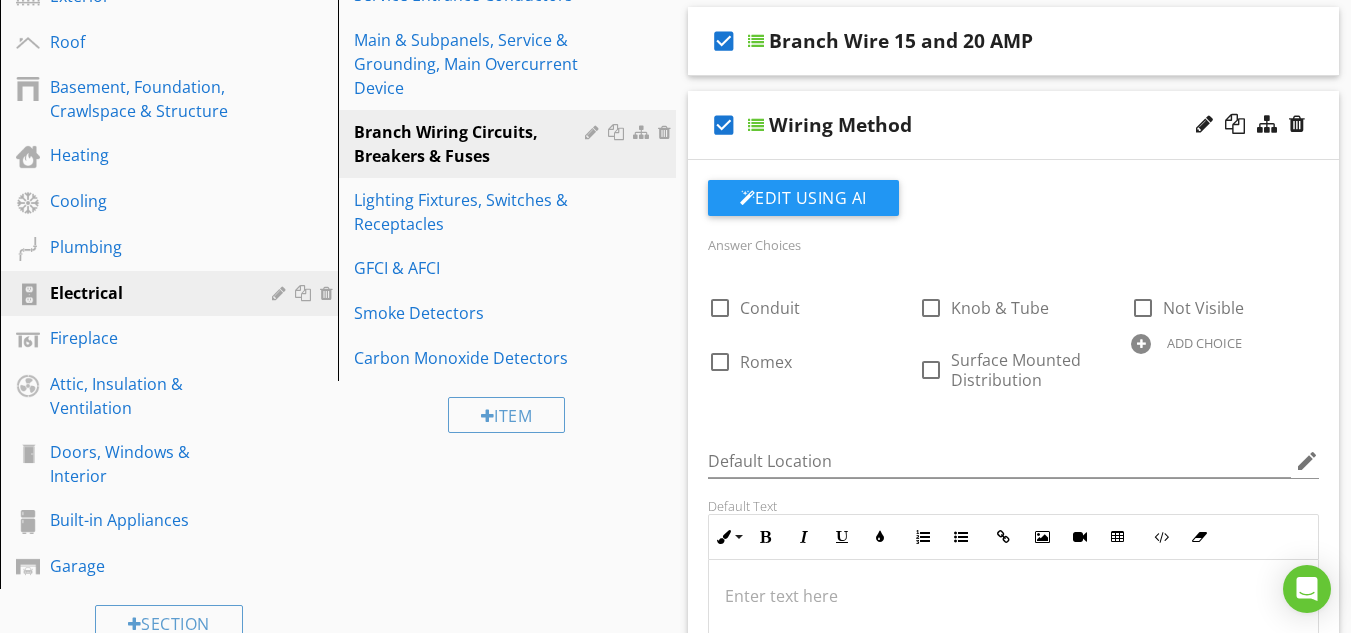 click at bounding box center (756, 125) 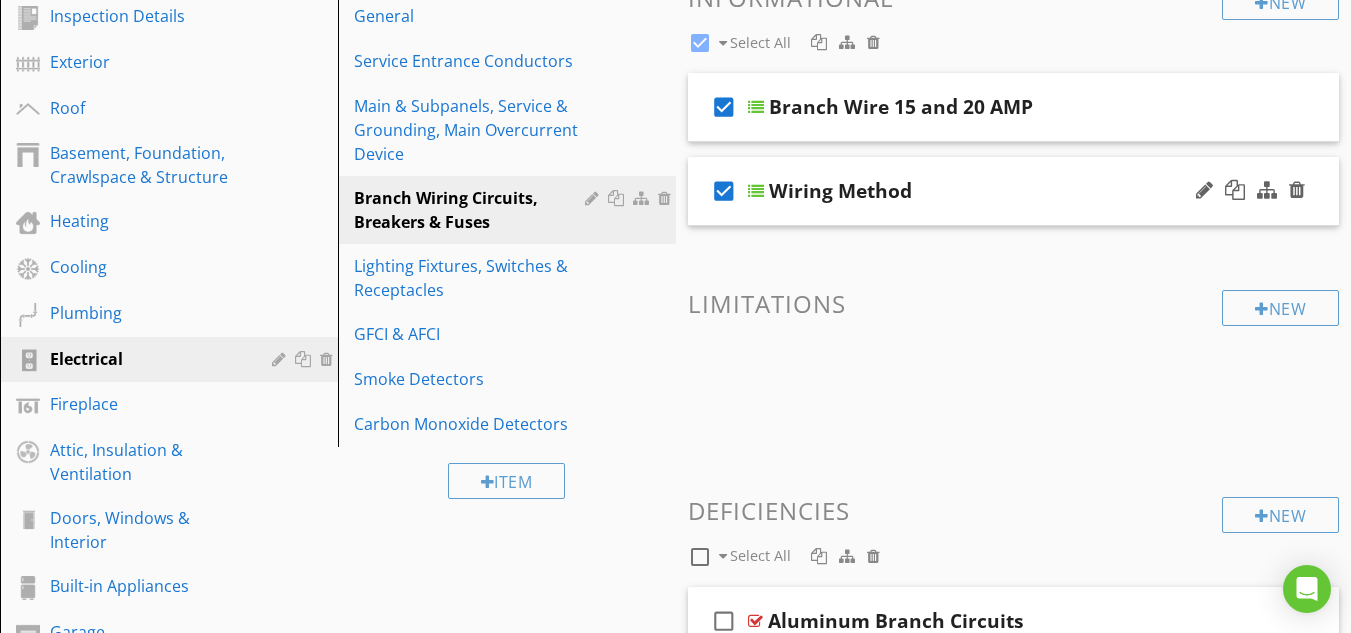 scroll, scrollTop: 75, scrollLeft: 0, axis: vertical 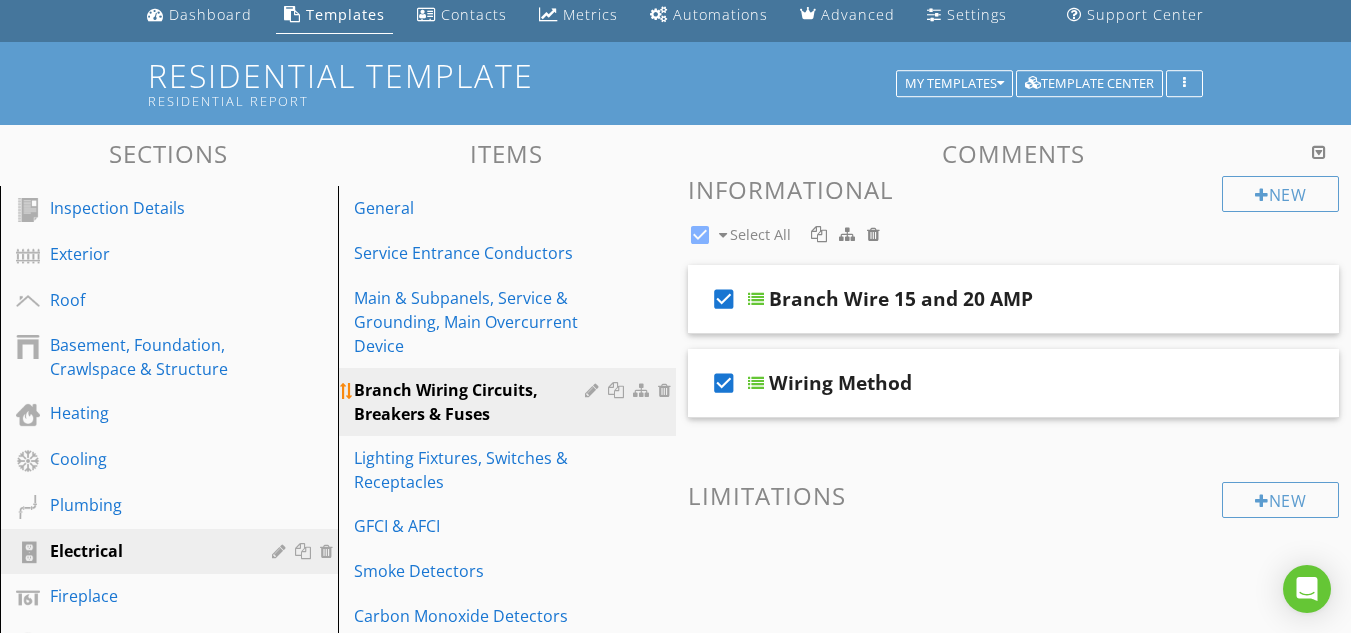 click on "Branch Wiring Circuits, Breakers & Fuses" at bounding box center (472, 402) 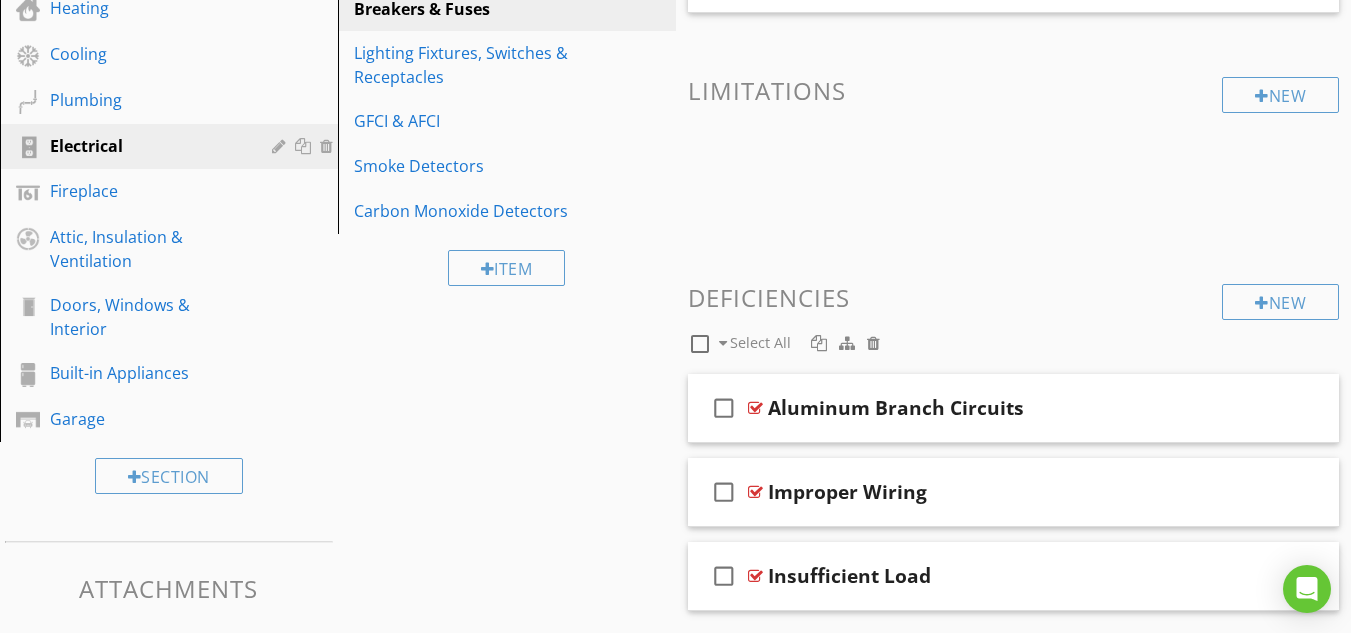 scroll, scrollTop: 555, scrollLeft: 0, axis: vertical 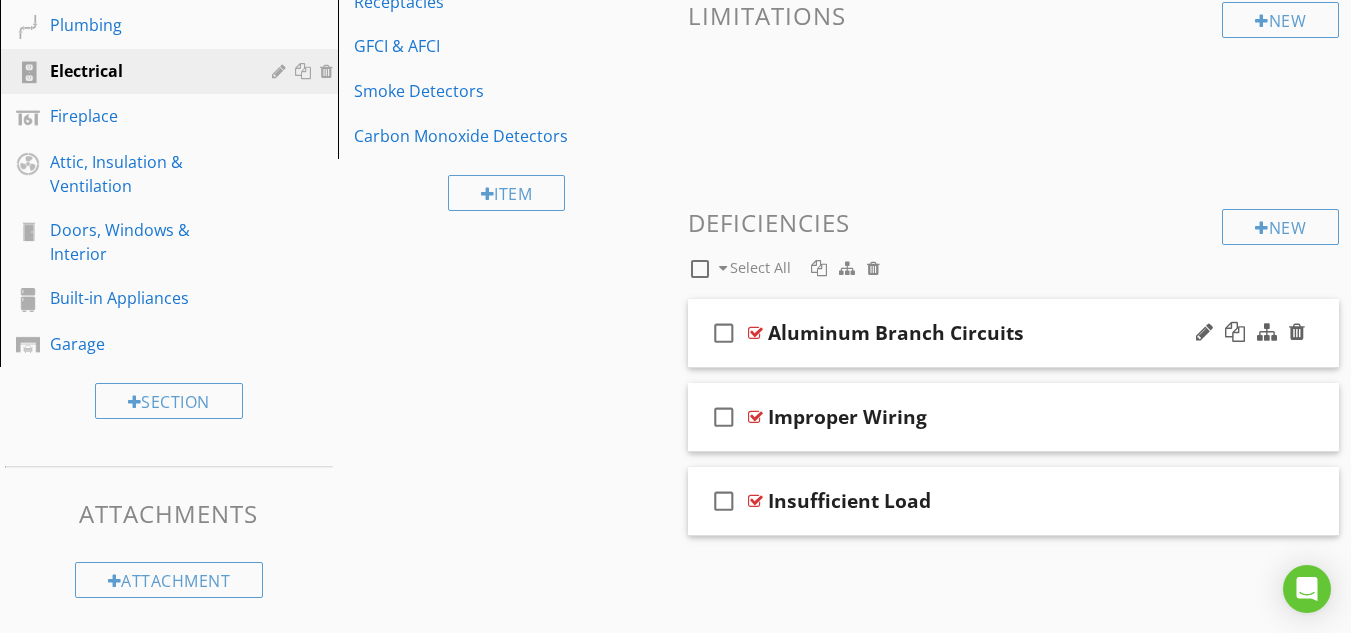 click on "check_box_outline_blank" at bounding box center (724, 333) 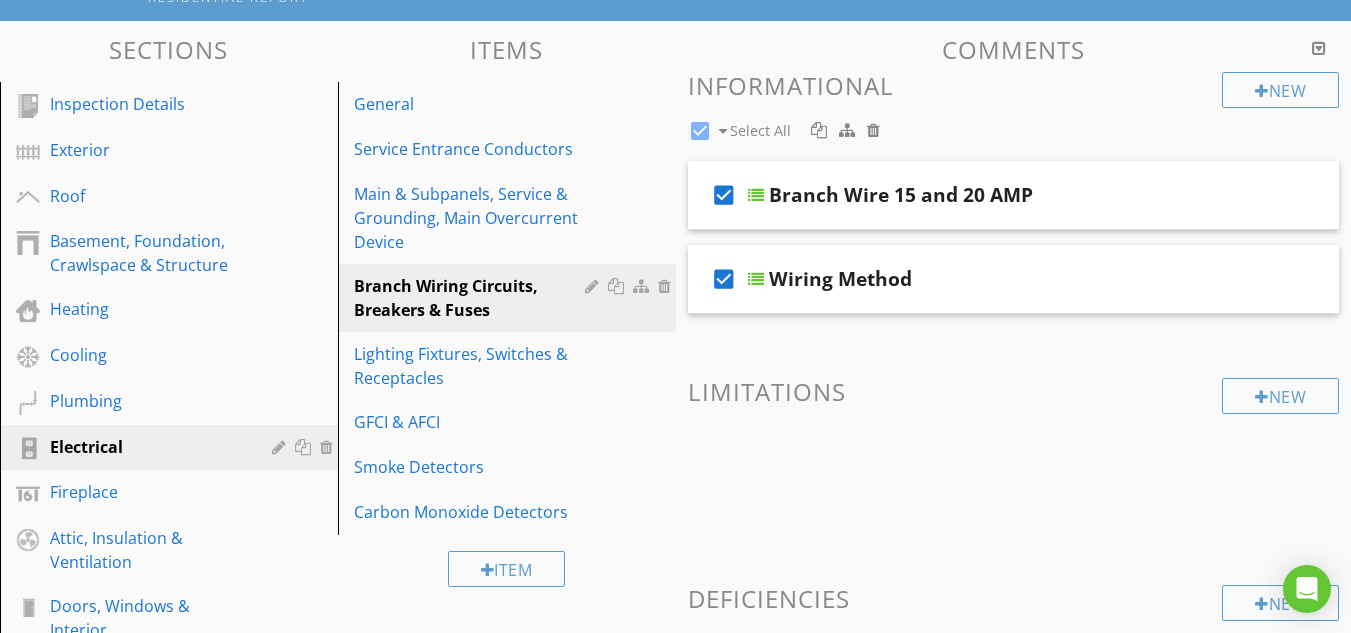 scroll, scrollTop: 155, scrollLeft: 0, axis: vertical 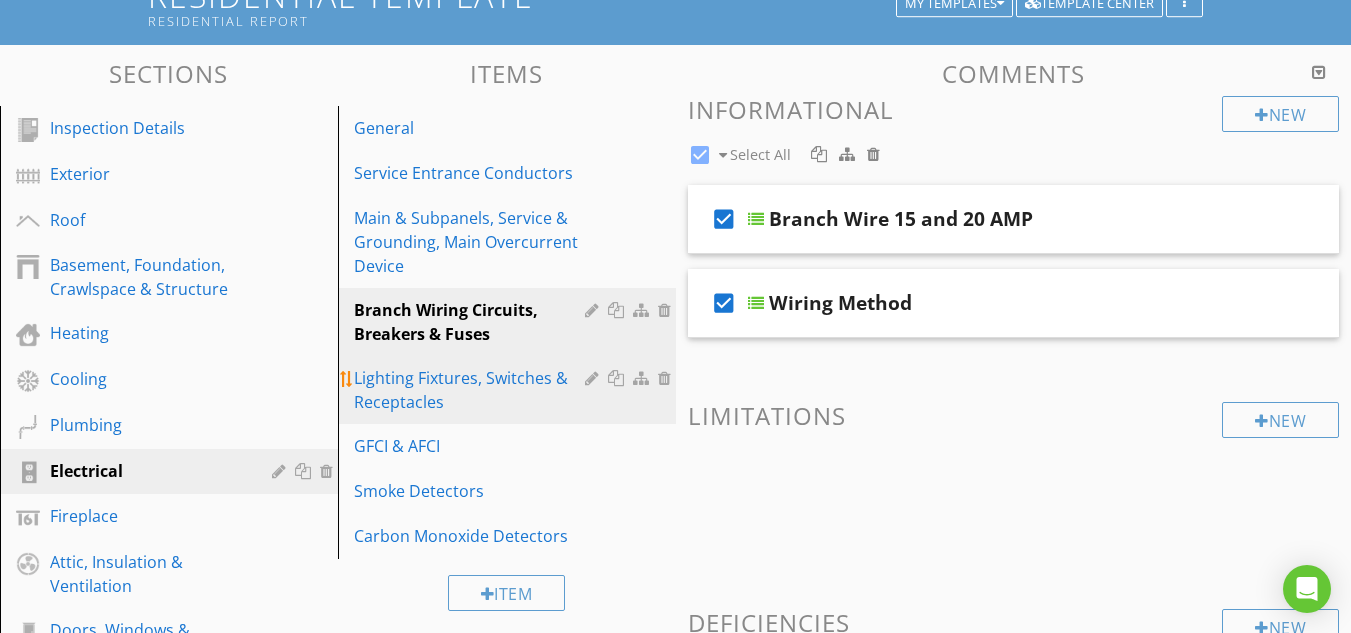 click on "Lighting Fixtures, Switches & Receptacles" at bounding box center [472, 390] 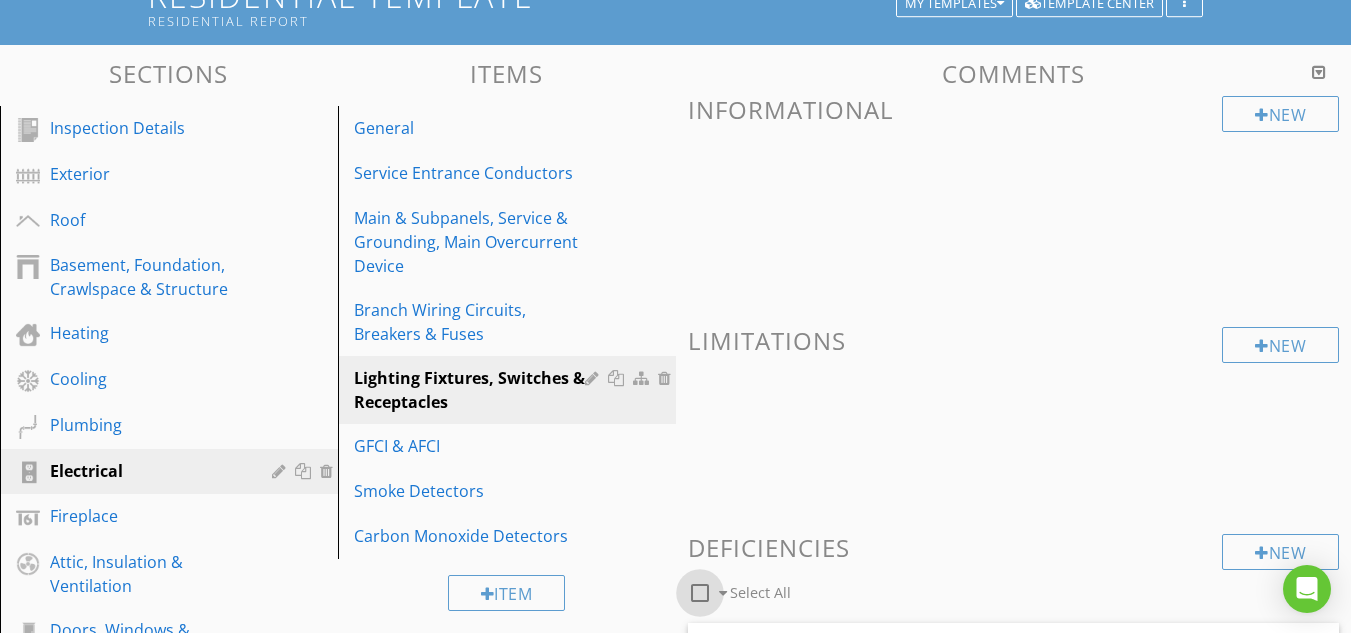 click at bounding box center (700, 593) 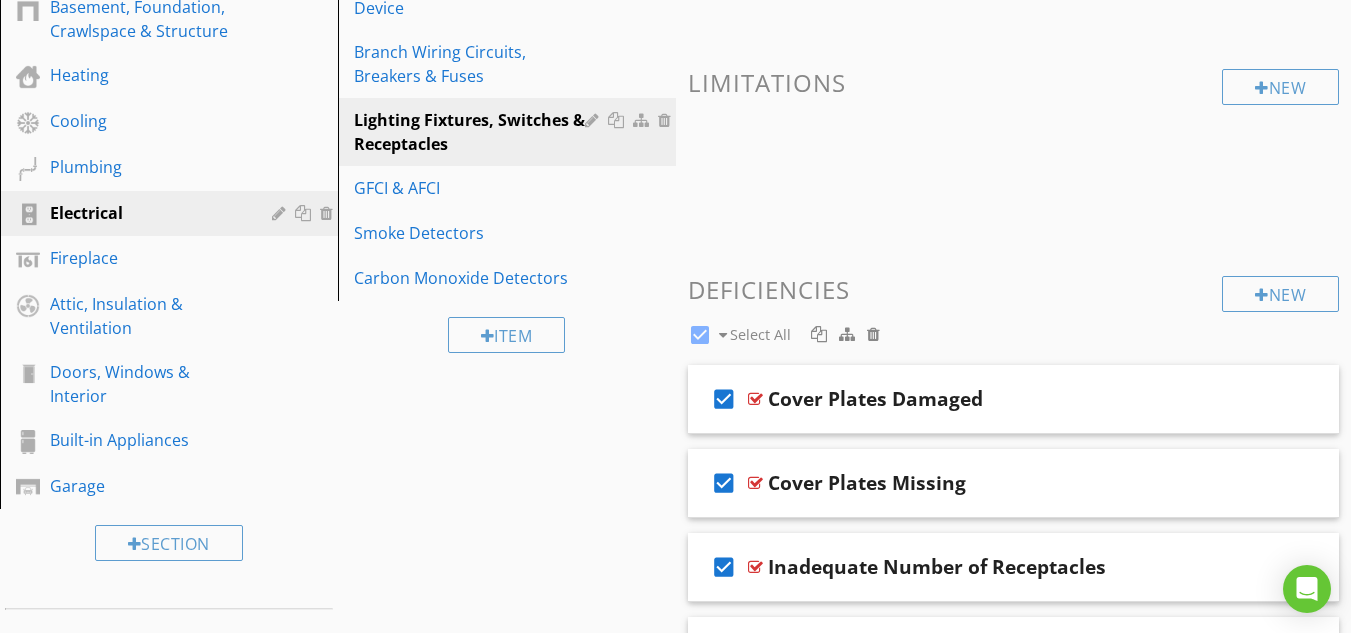 scroll, scrollTop: 402, scrollLeft: 0, axis: vertical 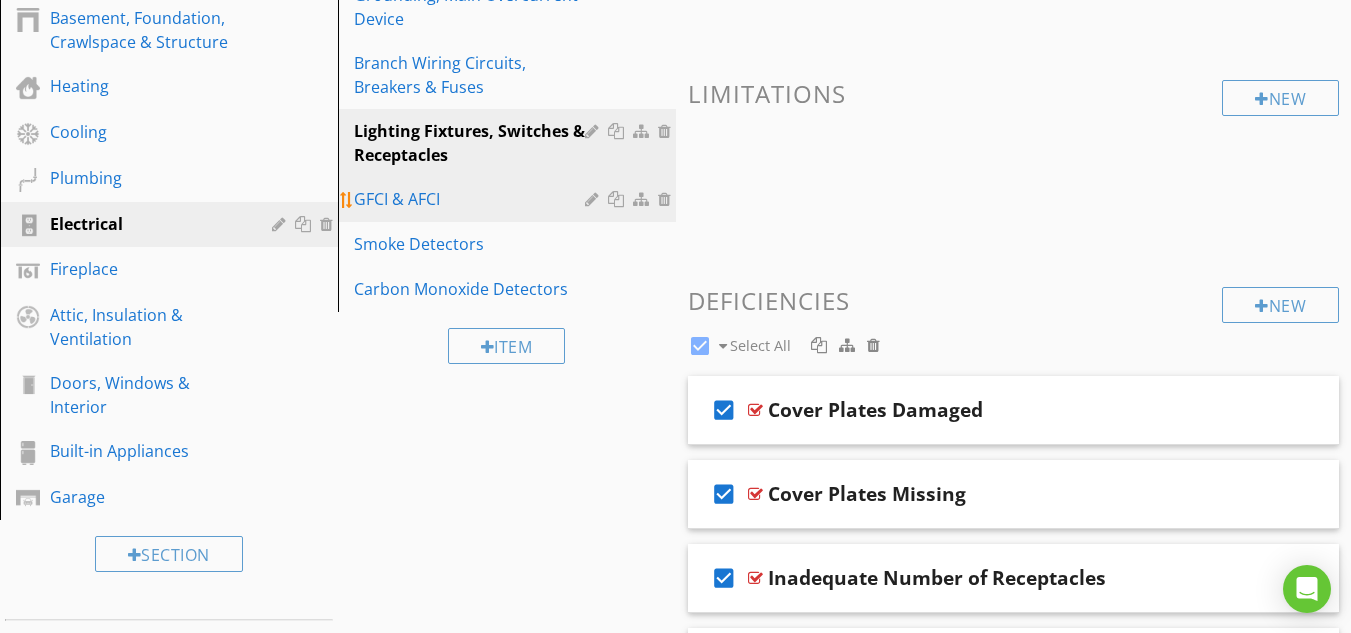 click on "GFCI & AFCI" at bounding box center [472, 199] 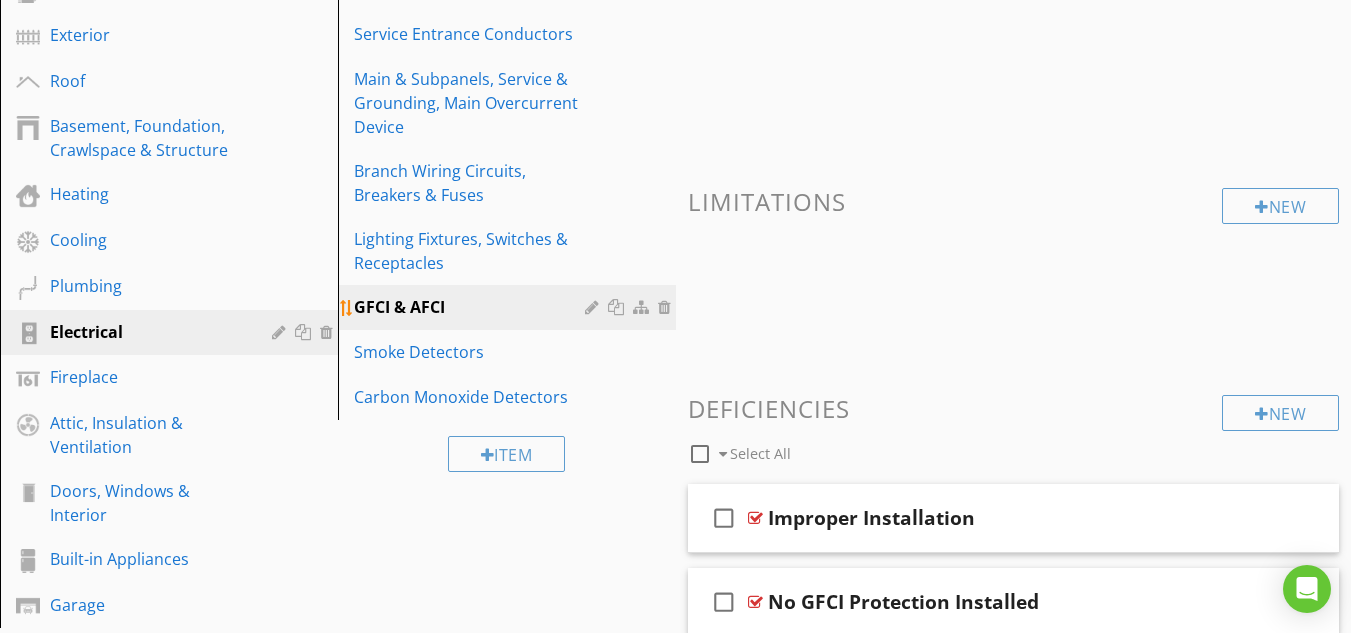 scroll, scrollTop: 480, scrollLeft: 0, axis: vertical 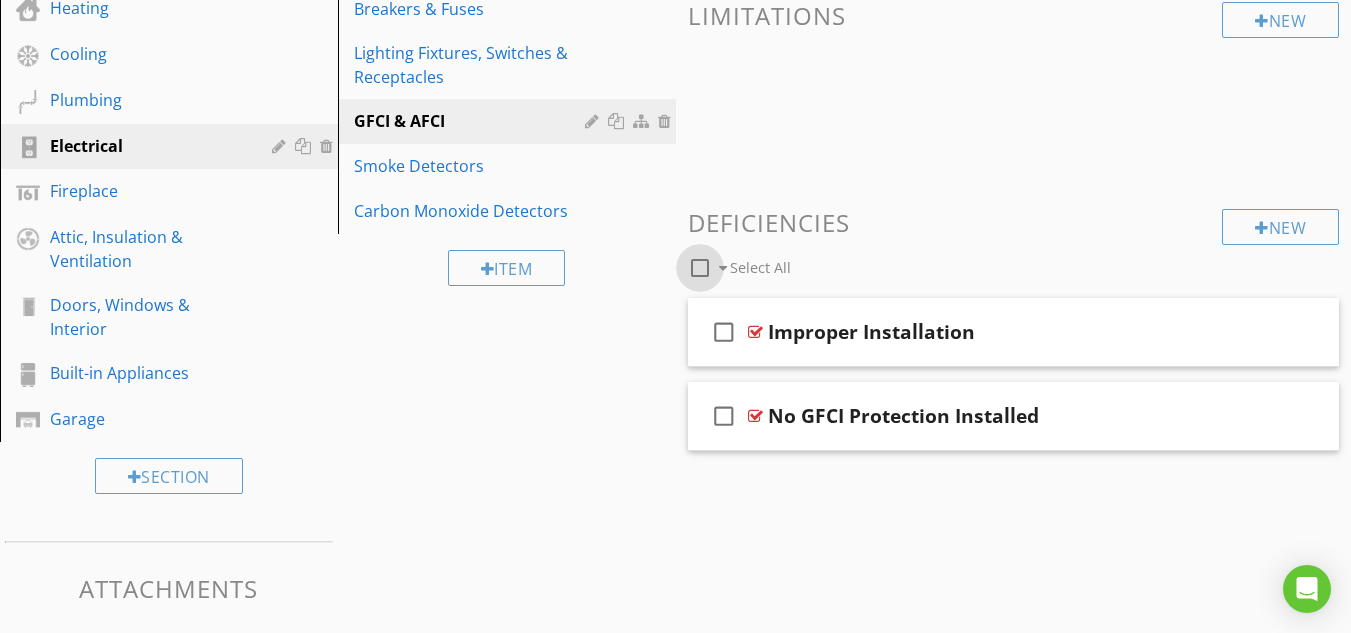 click at bounding box center [700, 268] 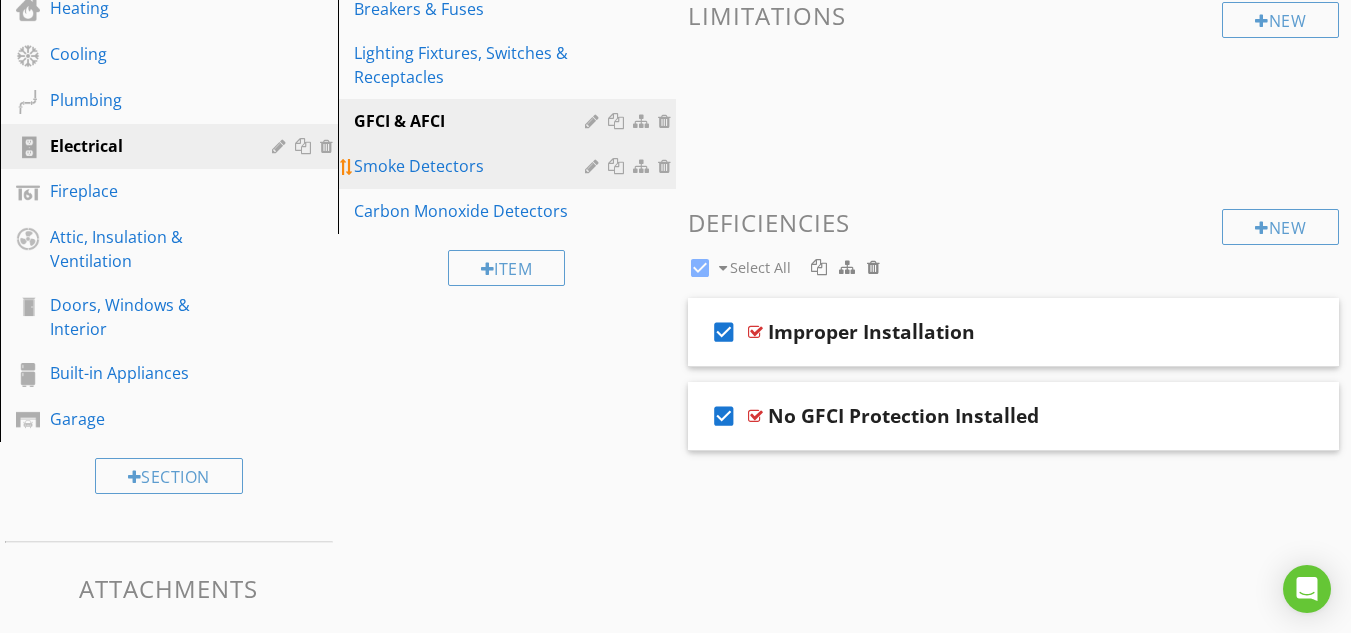 click on "Smoke Detectors" at bounding box center [472, 166] 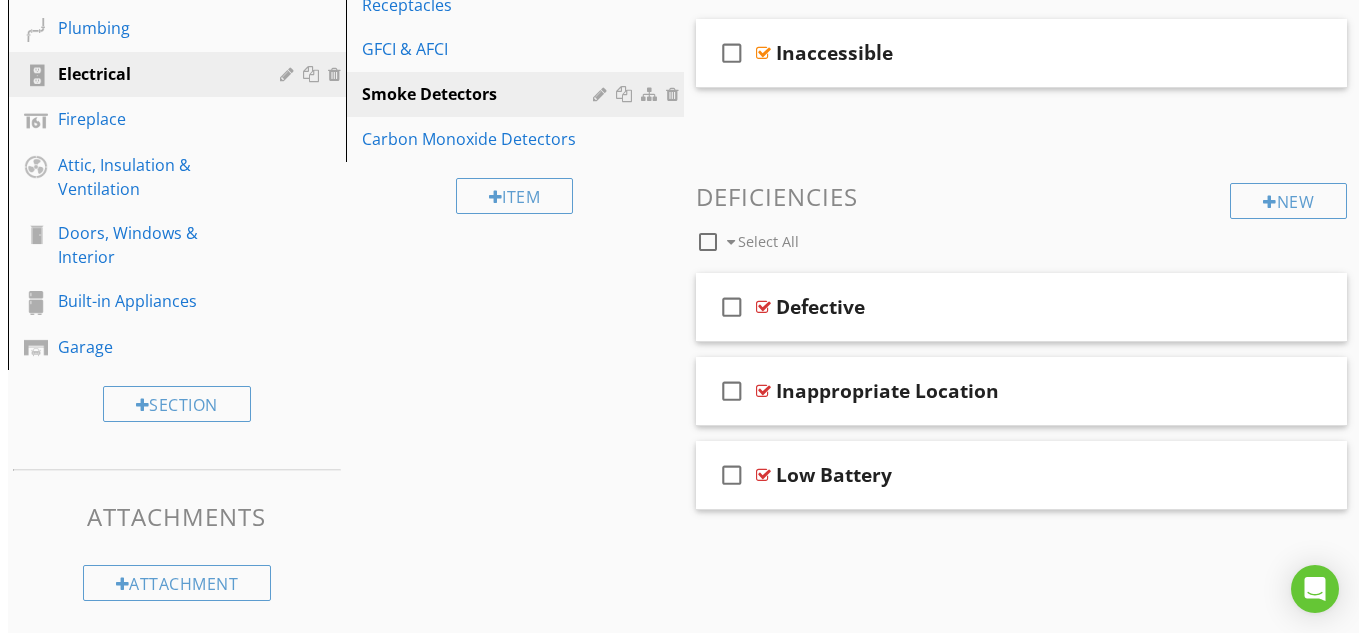 scroll, scrollTop: 555, scrollLeft: 0, axis: vertical 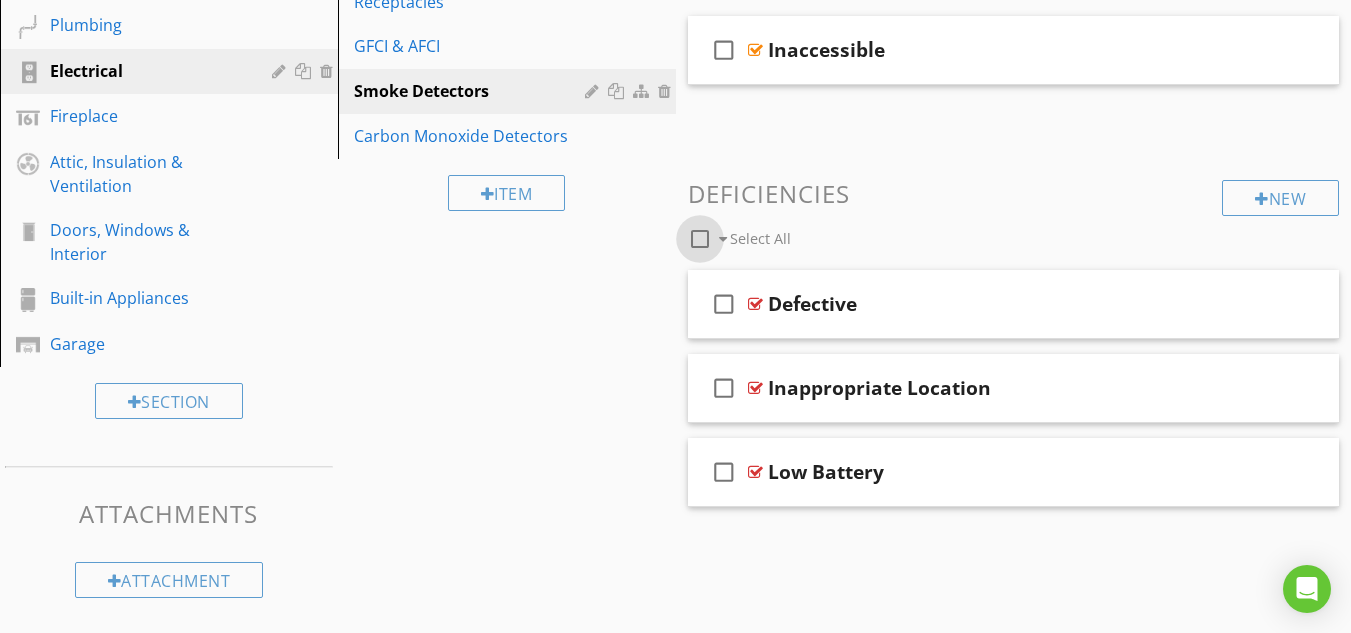 click at bounding box center (700, 239) 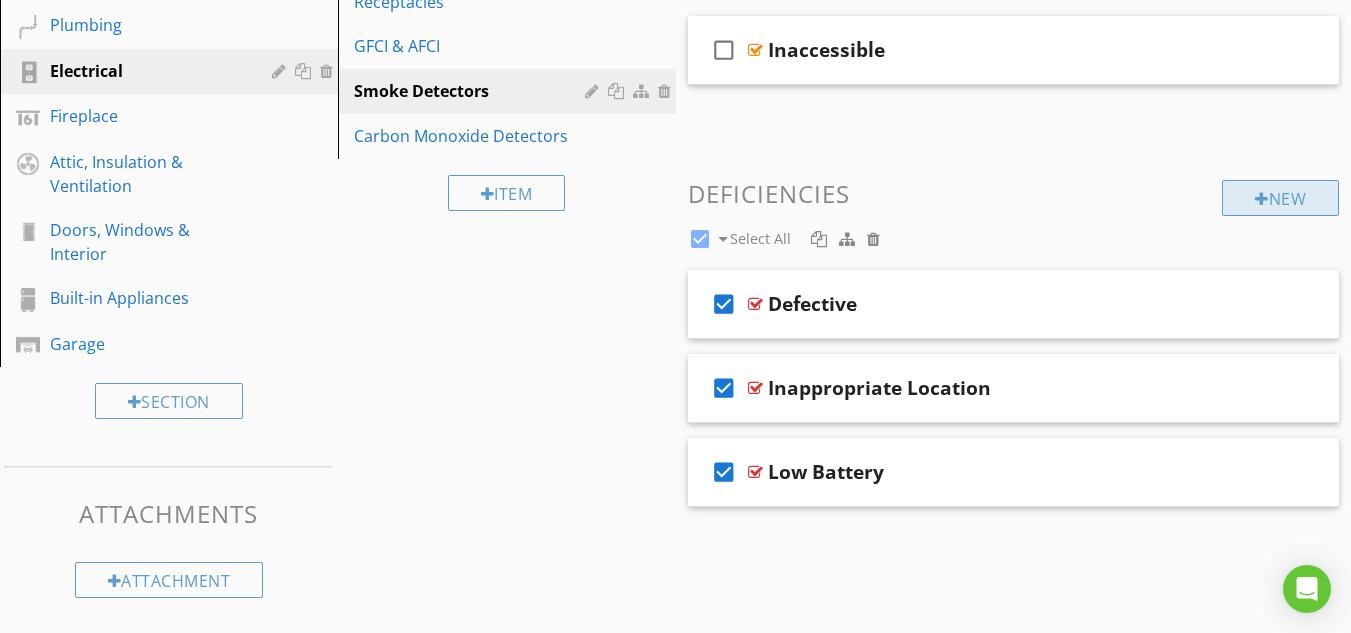 click on "New" at bounding box center [1280, 198] 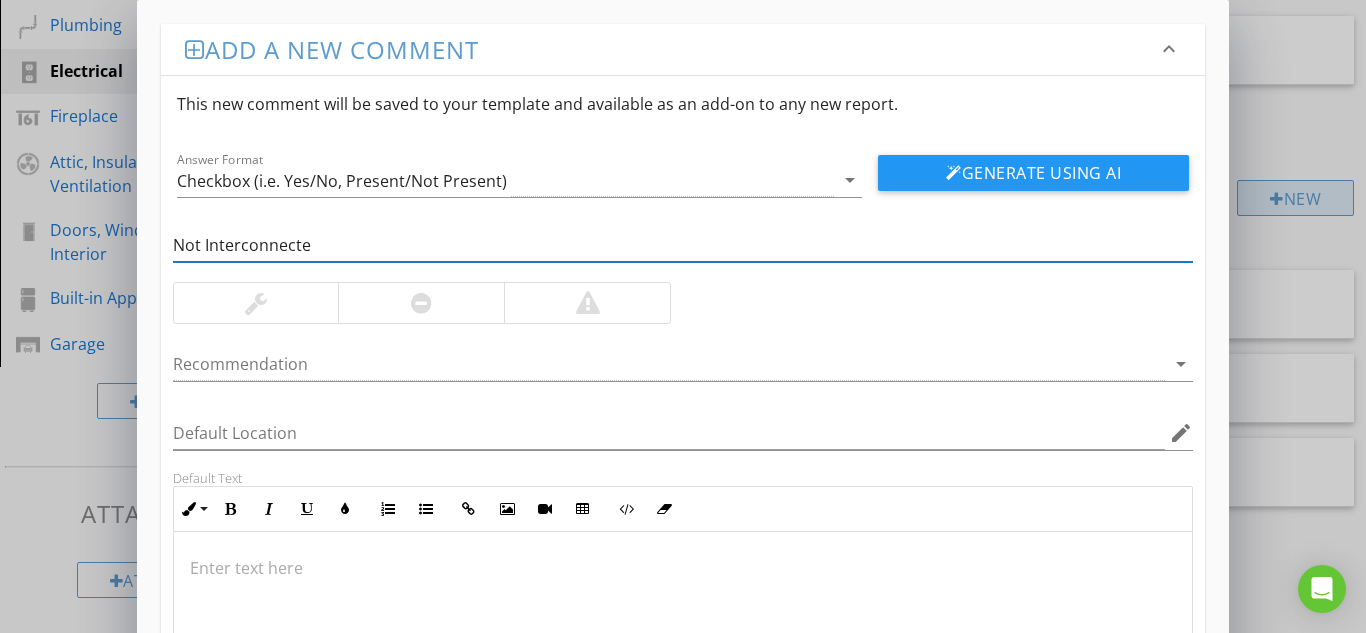 type on "Not Interconnected" 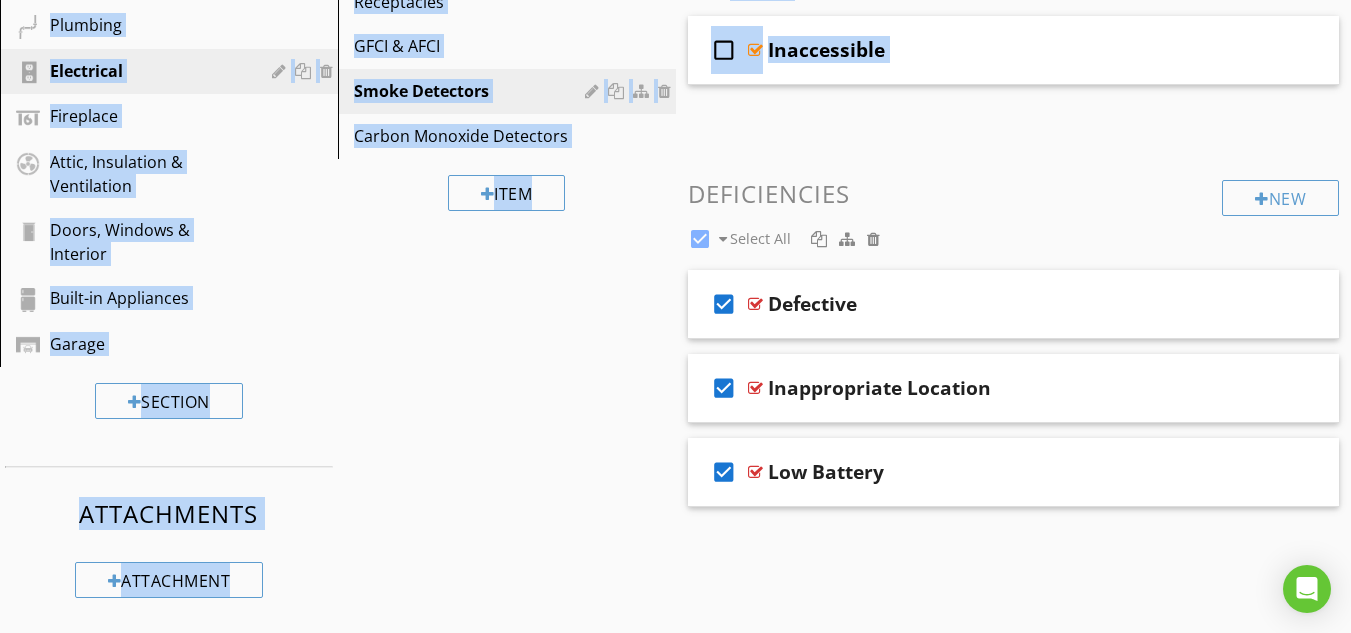 click on "check_box     Select All" at bounding box center [955, 234] 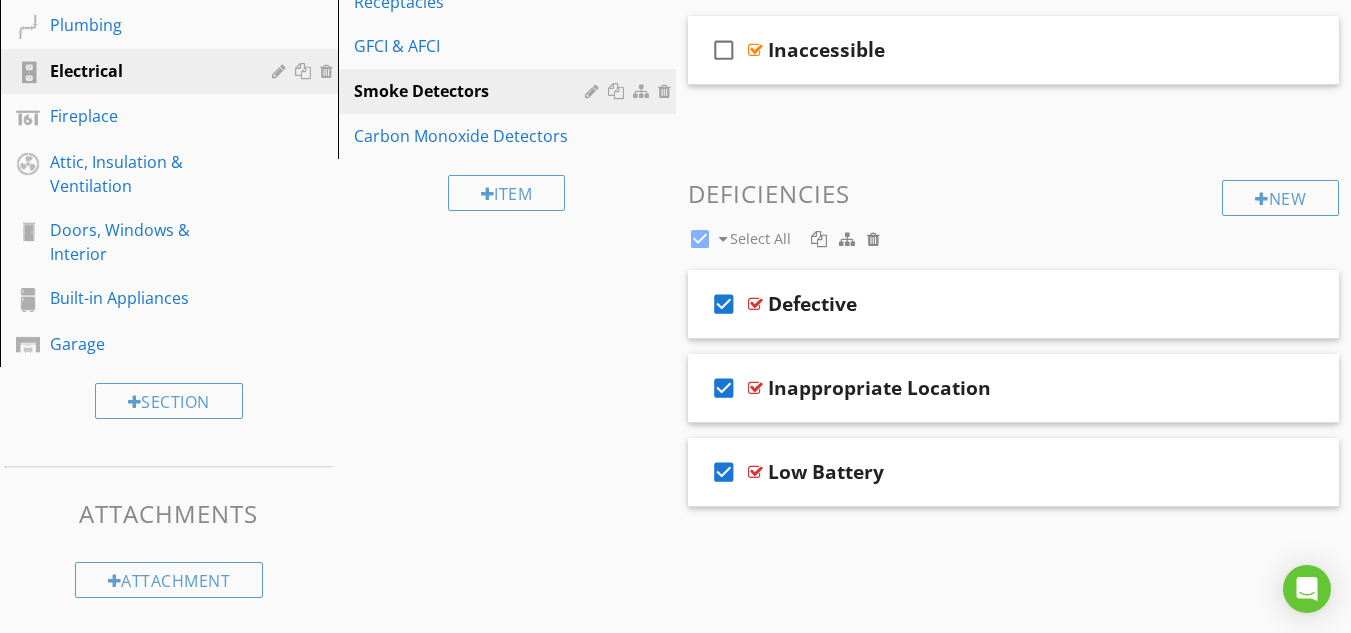 click on "check_box     Select All" at bounding box center (955, 234) 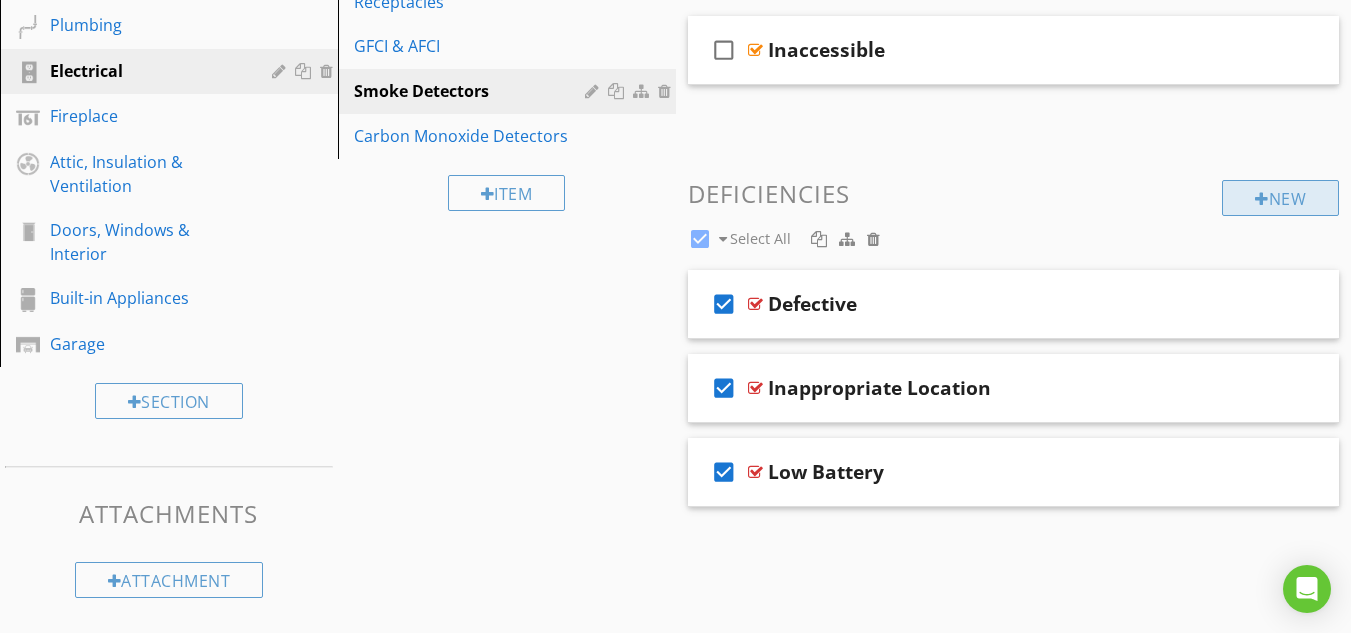 click at bounding box center [1262, 199] 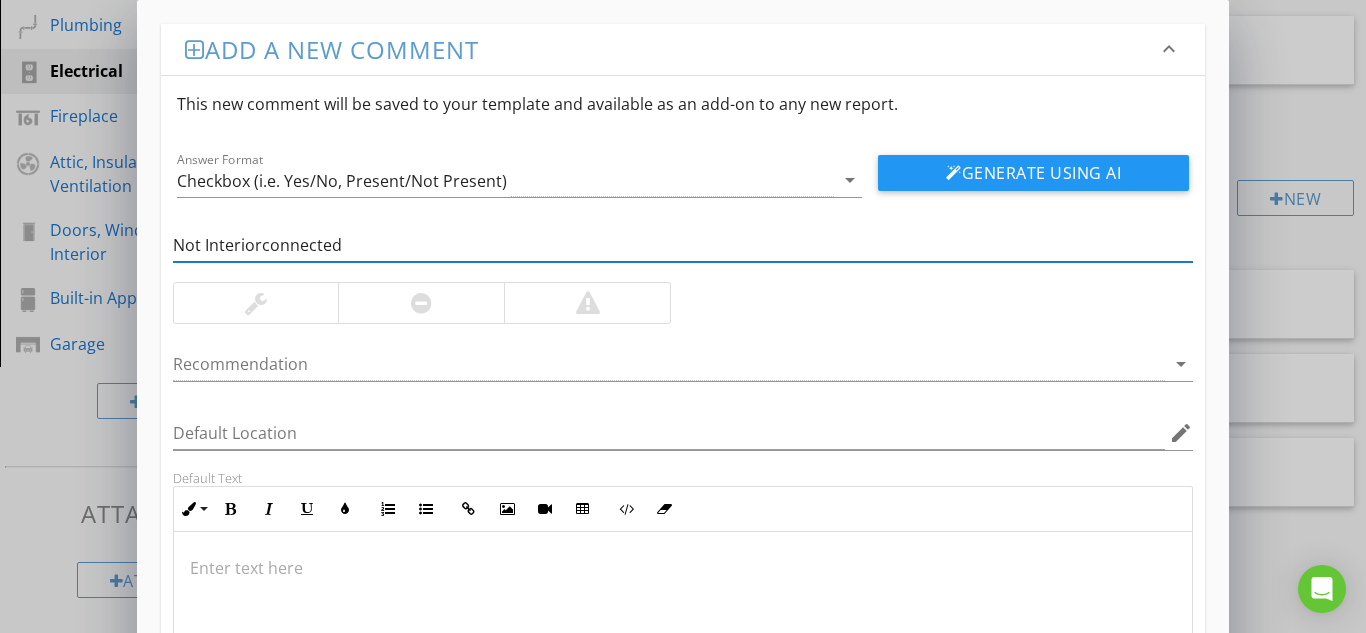 click on "Not Interiorconnected" at bounding box center (683, 245) 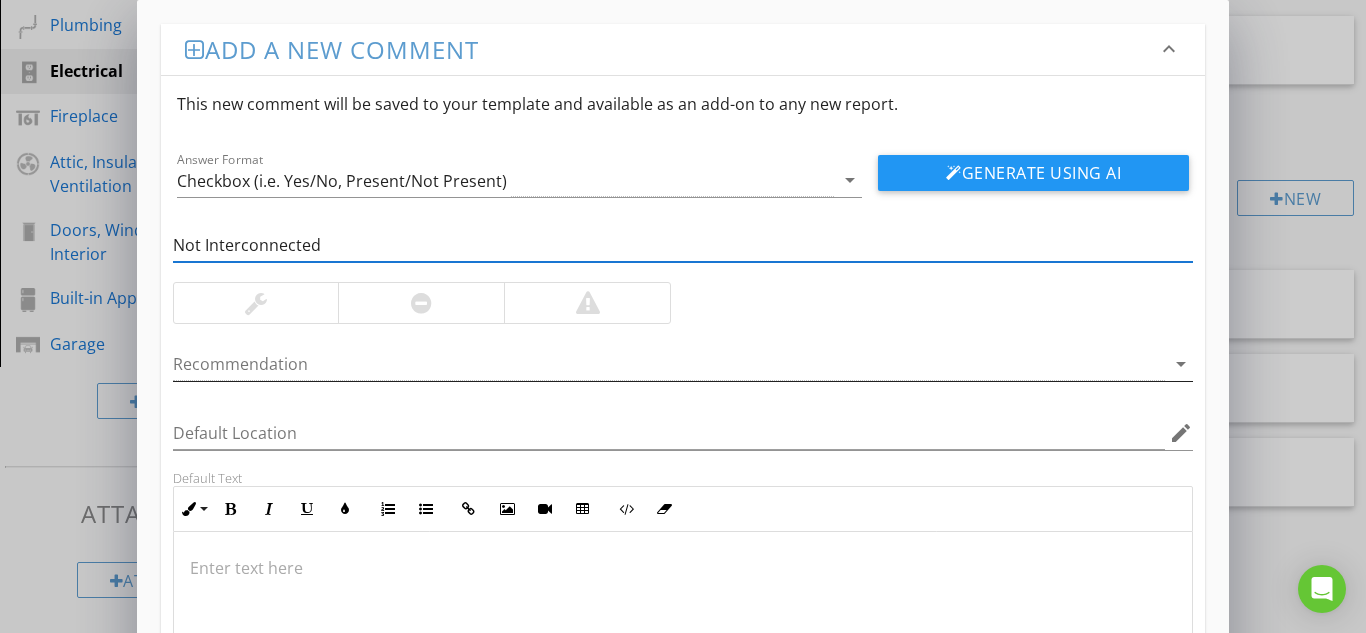 type on "Not Interconnected" 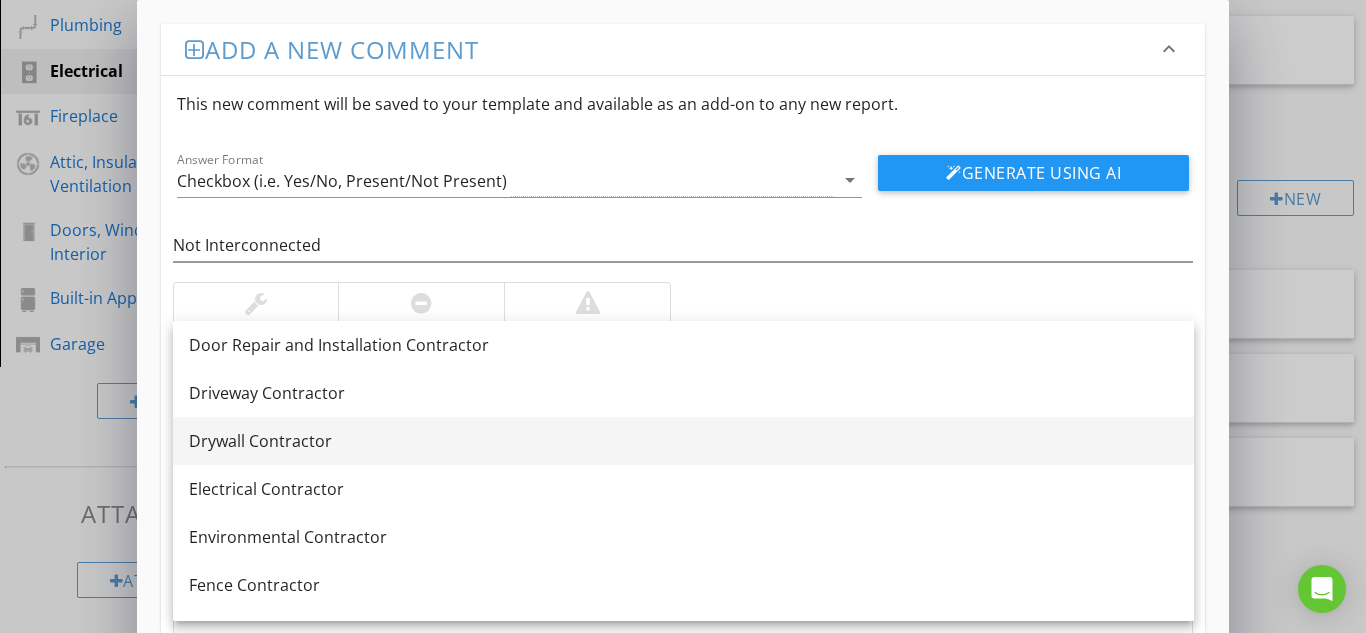 scroll, scrollTop: 672, scrollLeft: 0, axis: vertical 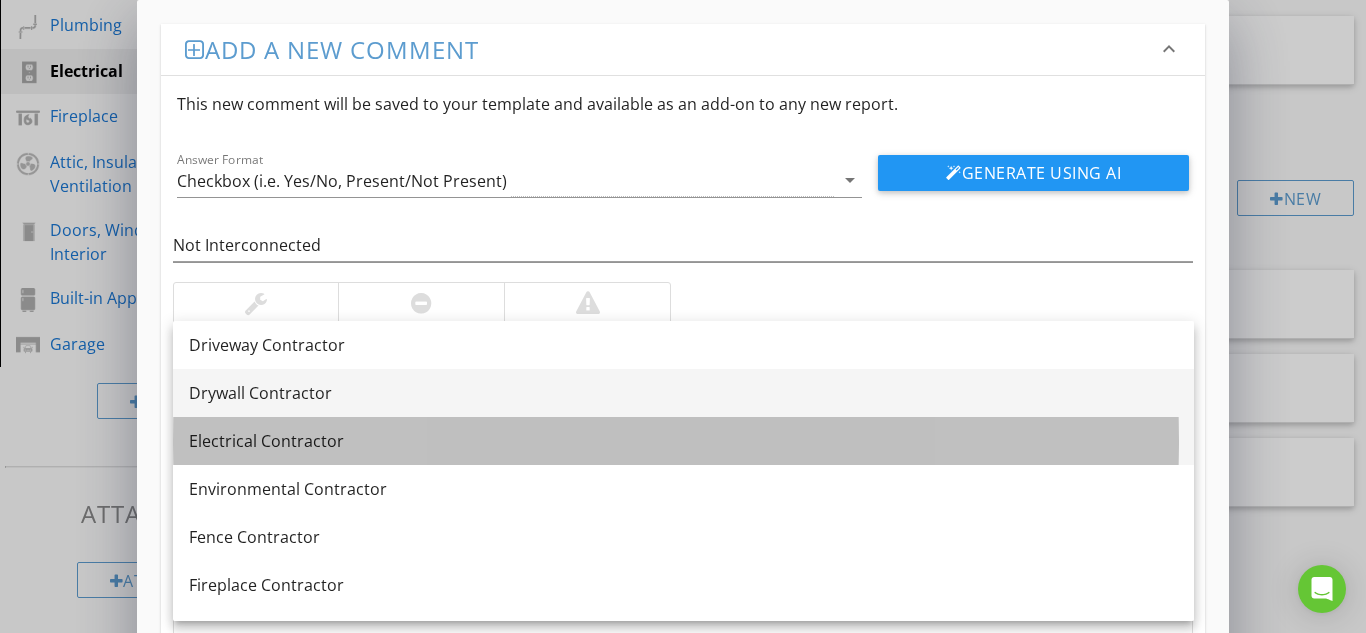 click on "Electrical Contractor" at bounding box center (683, 441) 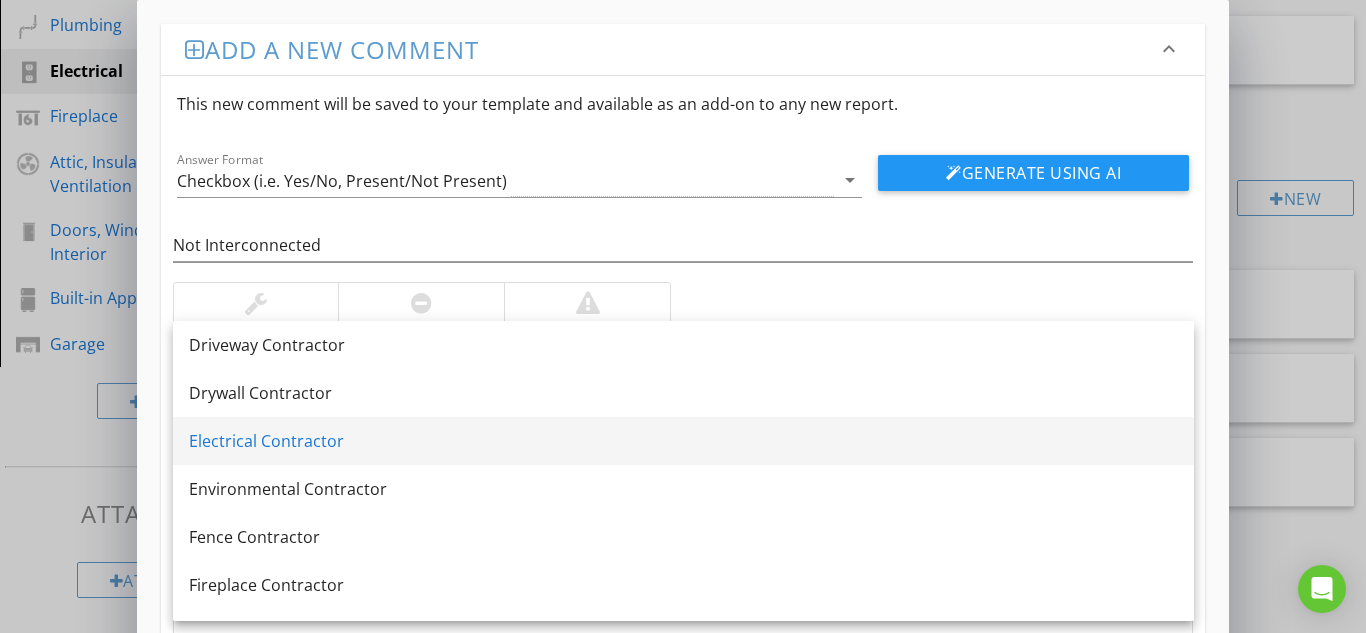 scroll, scrollTop: 0, scrollLeft: 0, axis: both 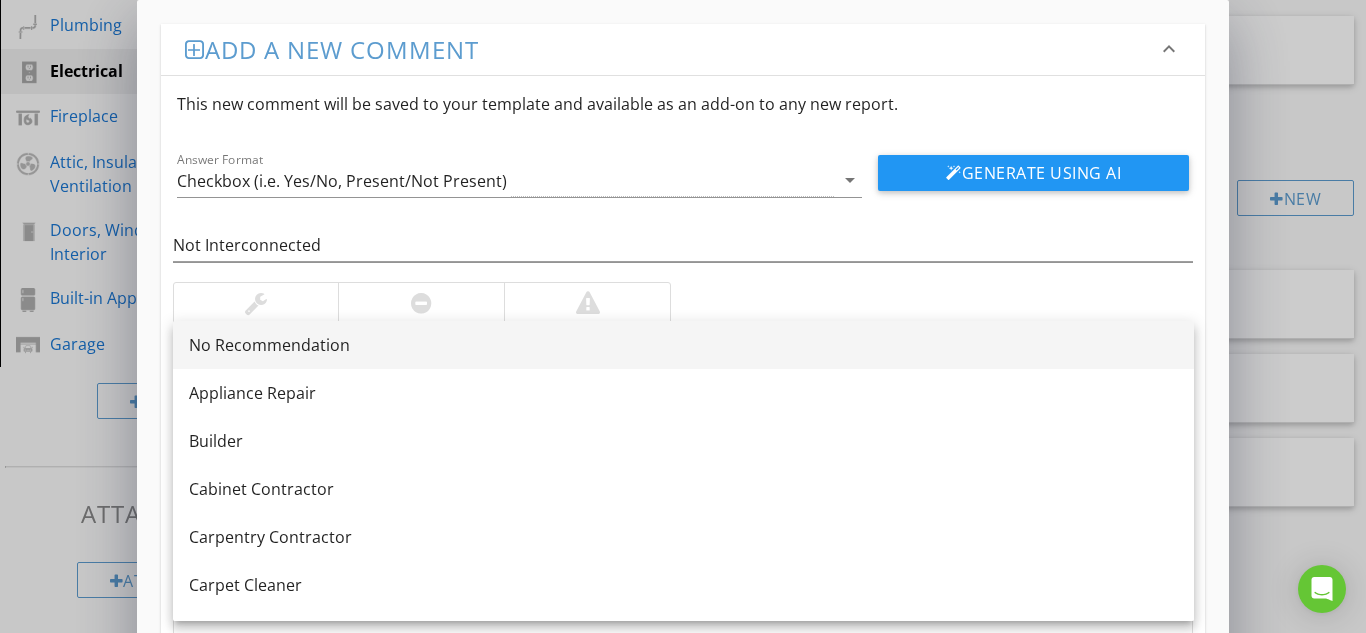 click on "Not Interconnected" at bounding box center (683, 249) 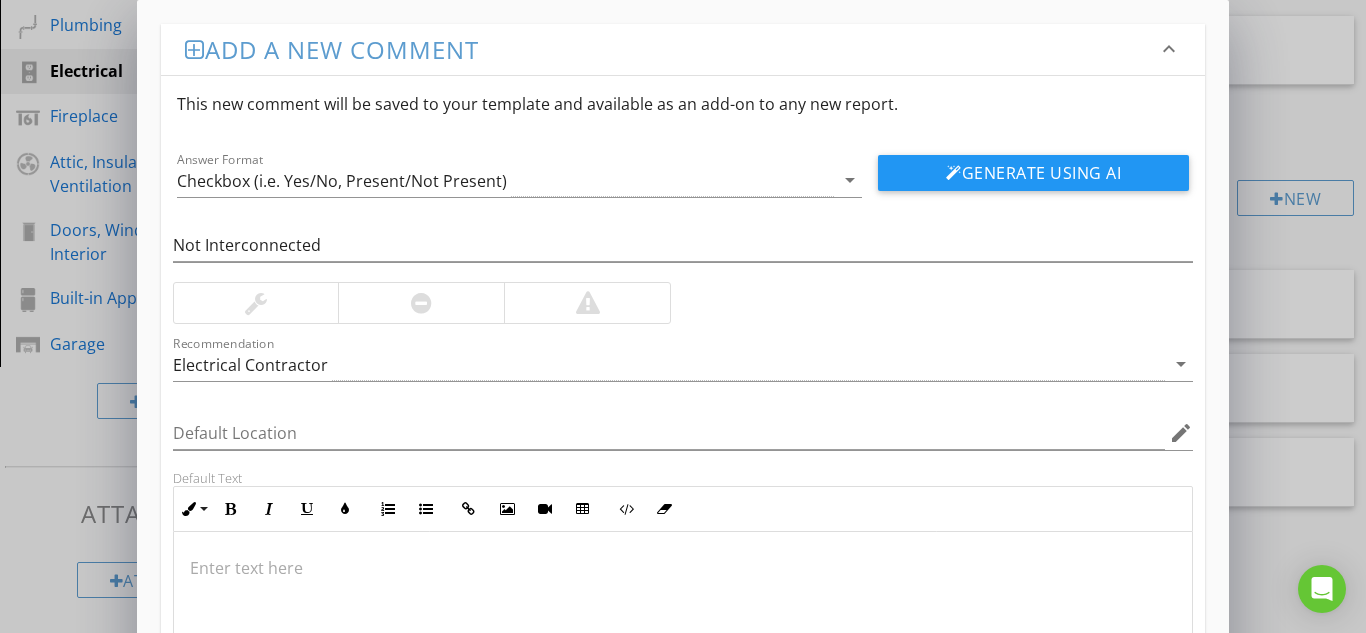 type 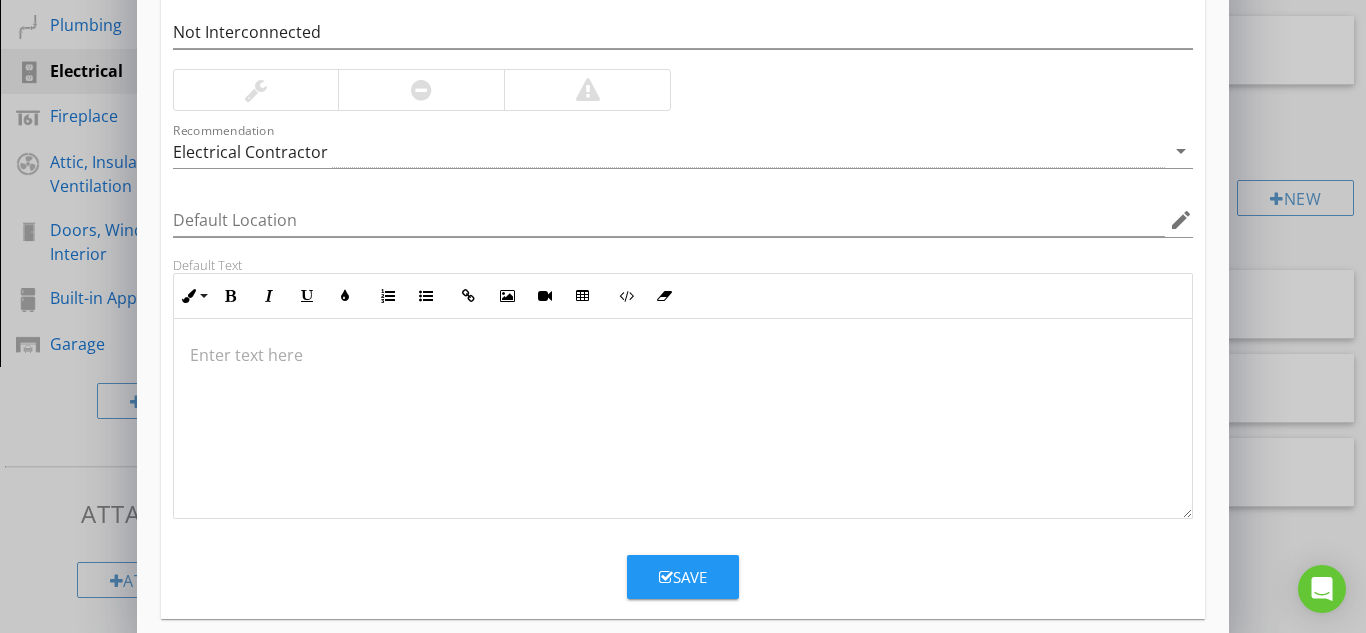 scroll, scrollTop: 235, scrollLeft: 0, axis: vertical 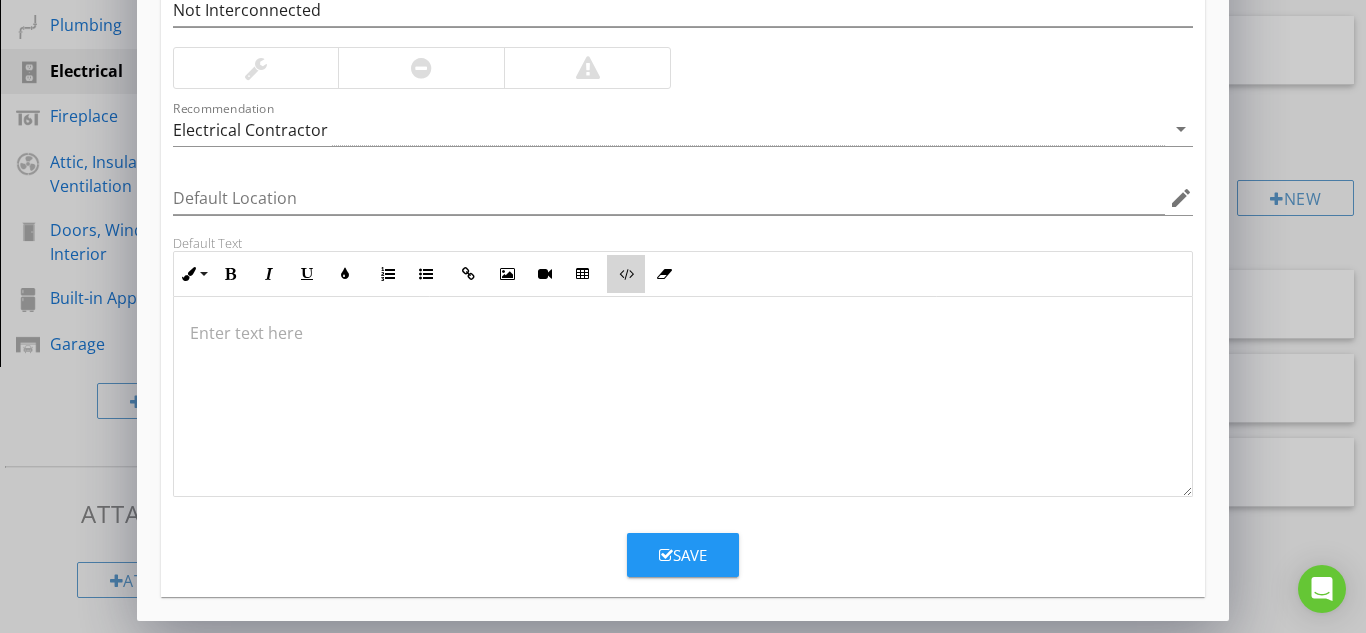 click at bounding box center (626, 274) 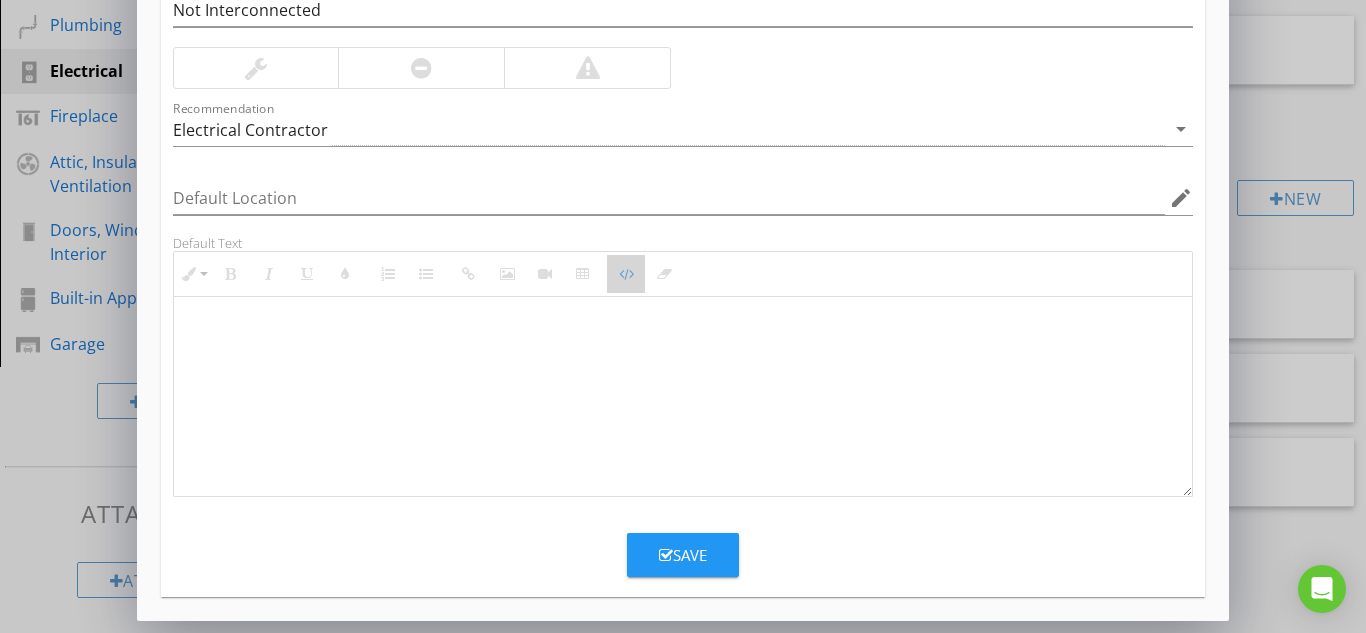 click at bounding box center [626, 274] 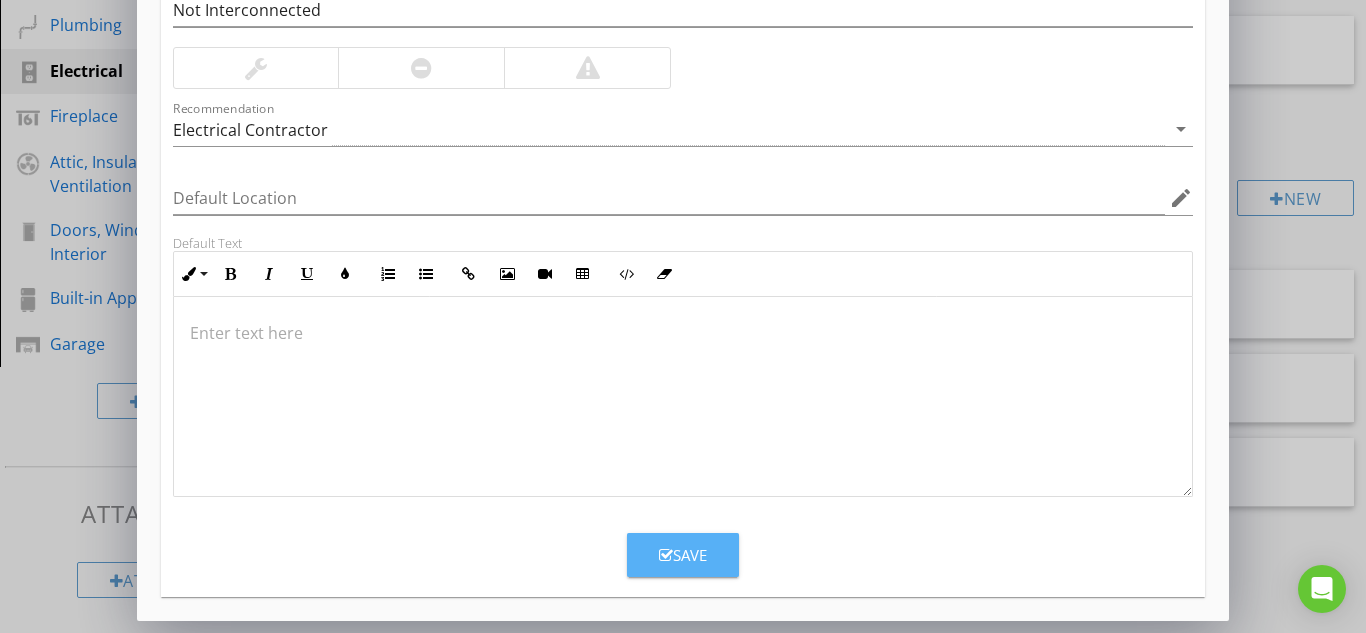 click on "Save" at bounding box center (683, 555) 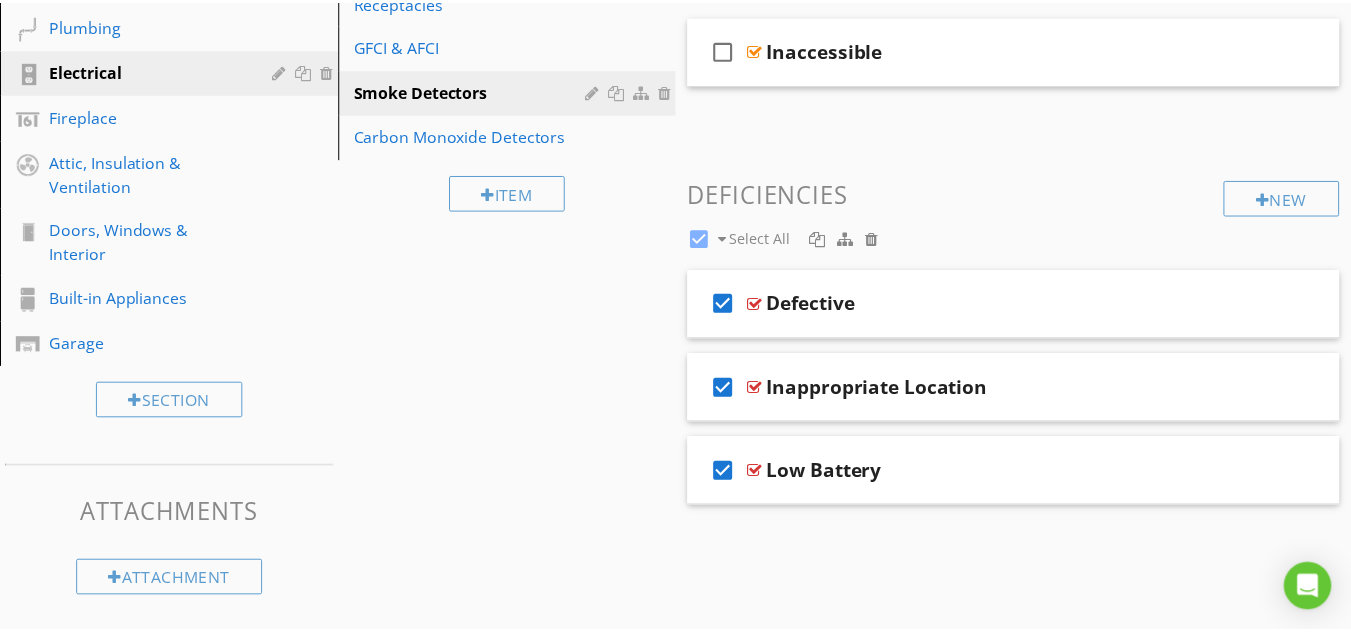 scroll, scrollTop: 138, scrollLeft: 0, axis: vertical 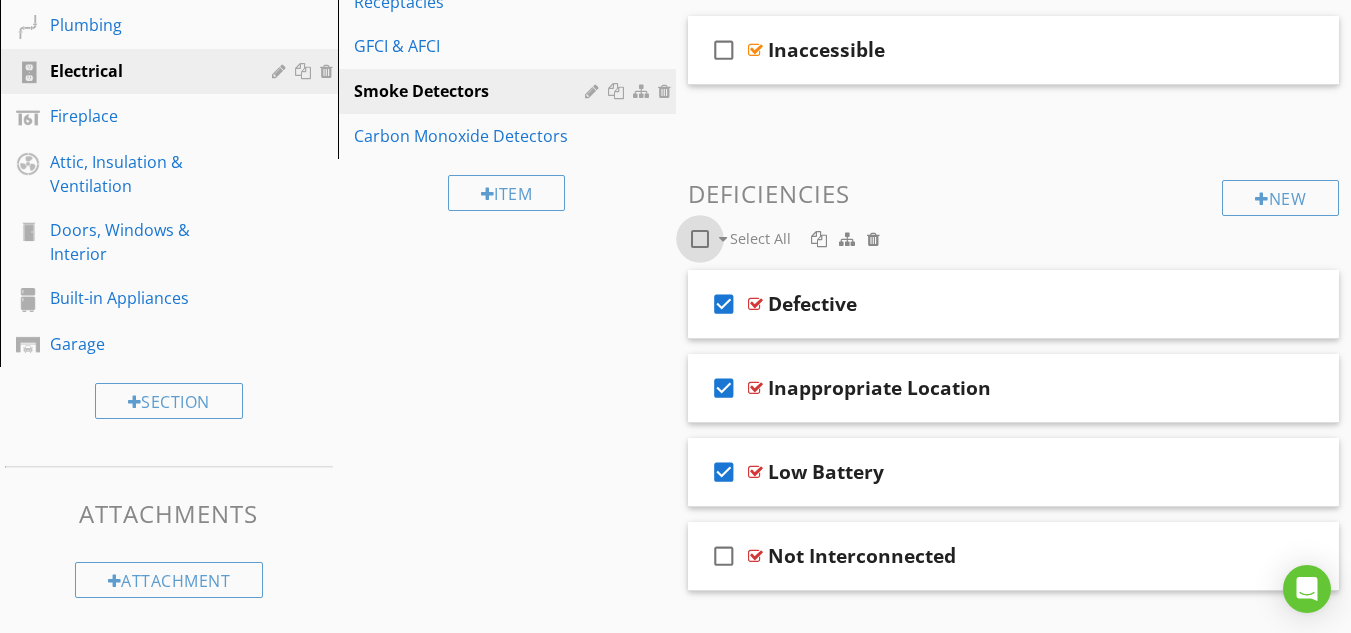 click at bounding box center [700, 239] 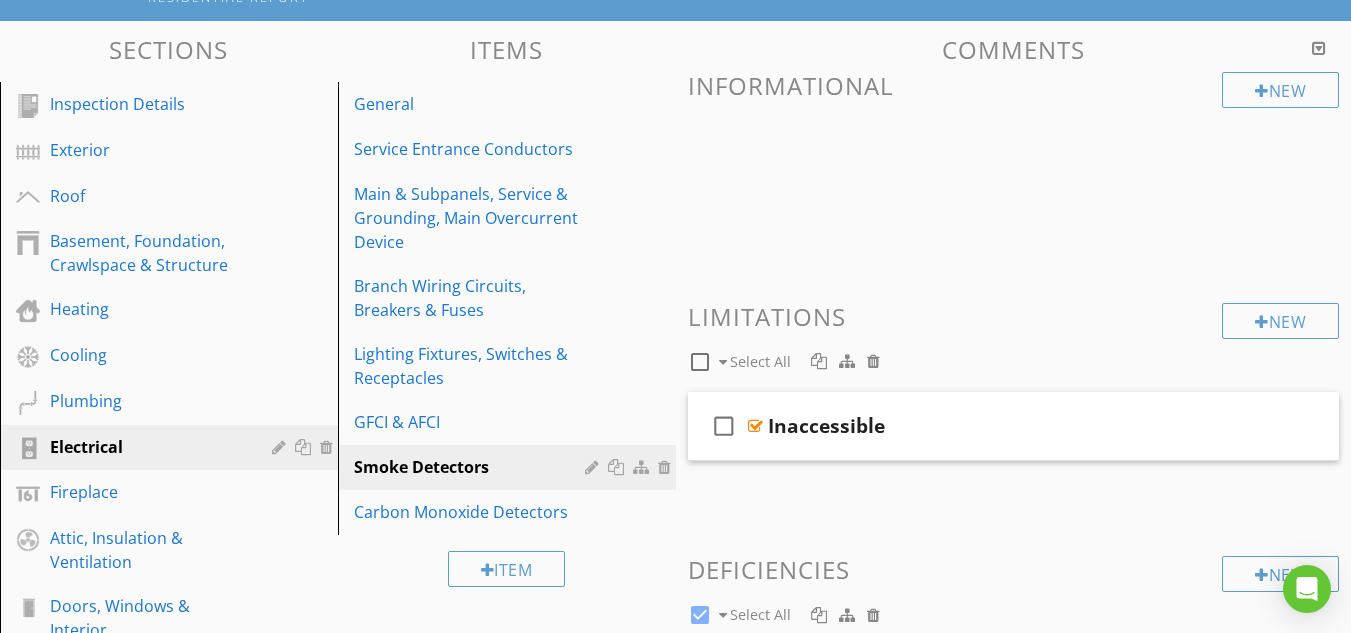 scroll, scrollTop: 155, scrollLeft: 0, axis: vertical 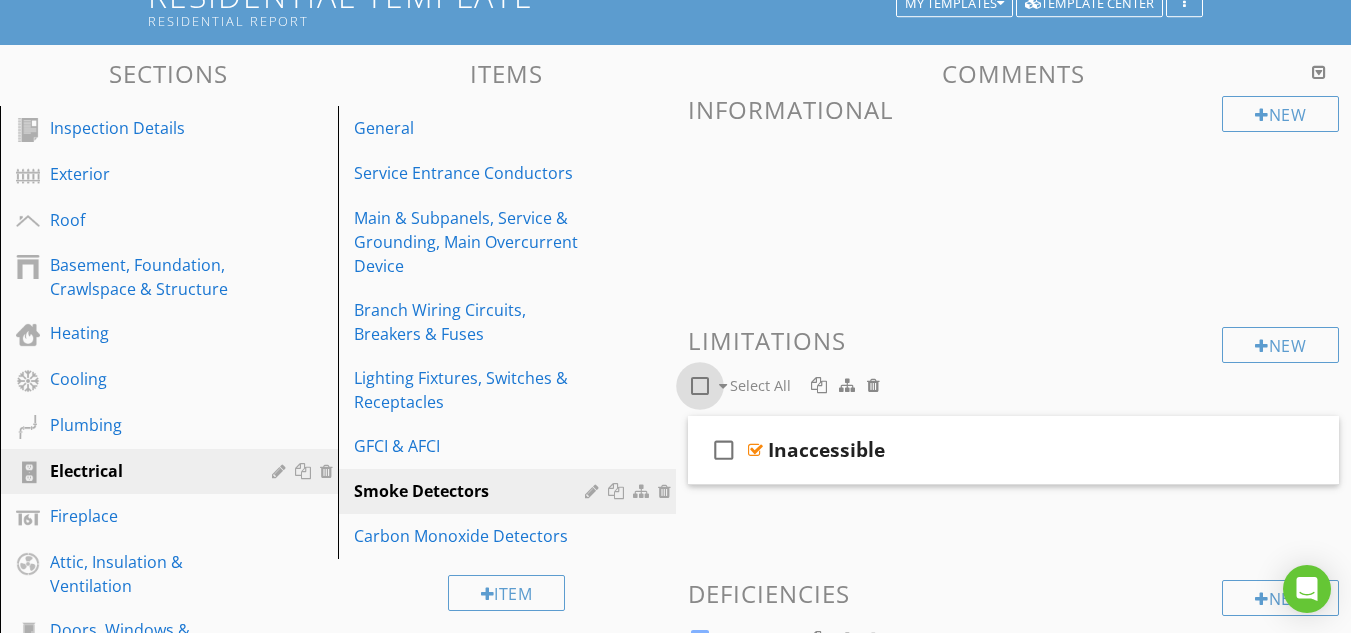 click at bounding box center [700, 386] 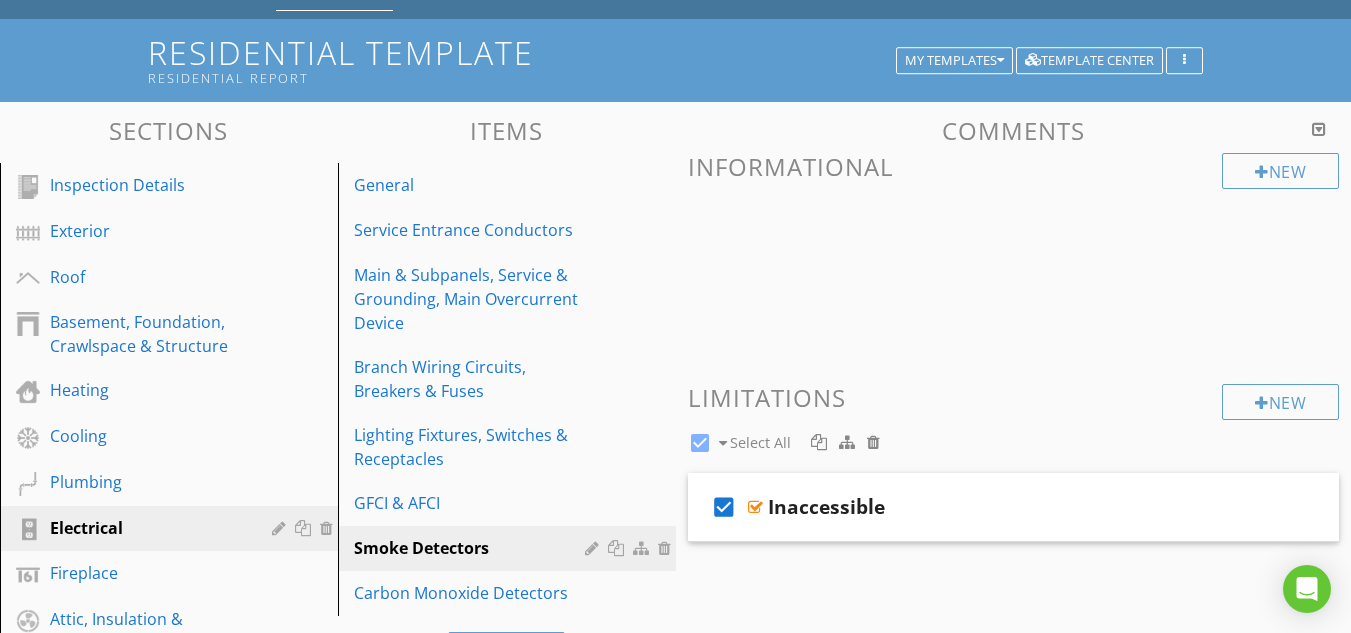 scroll, scrollTop: 115, scrollLeft: 0, axis: vertical 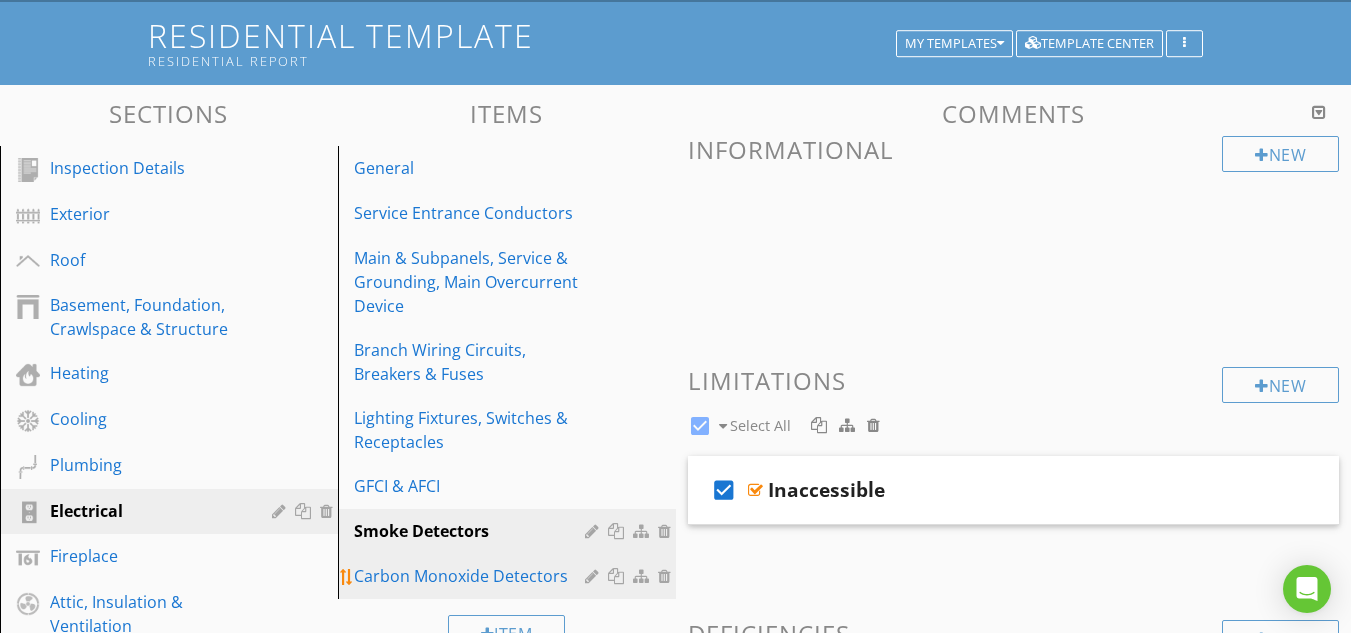 click on "Carbon Monoxide Detectors" at bounding box center [472, 576] 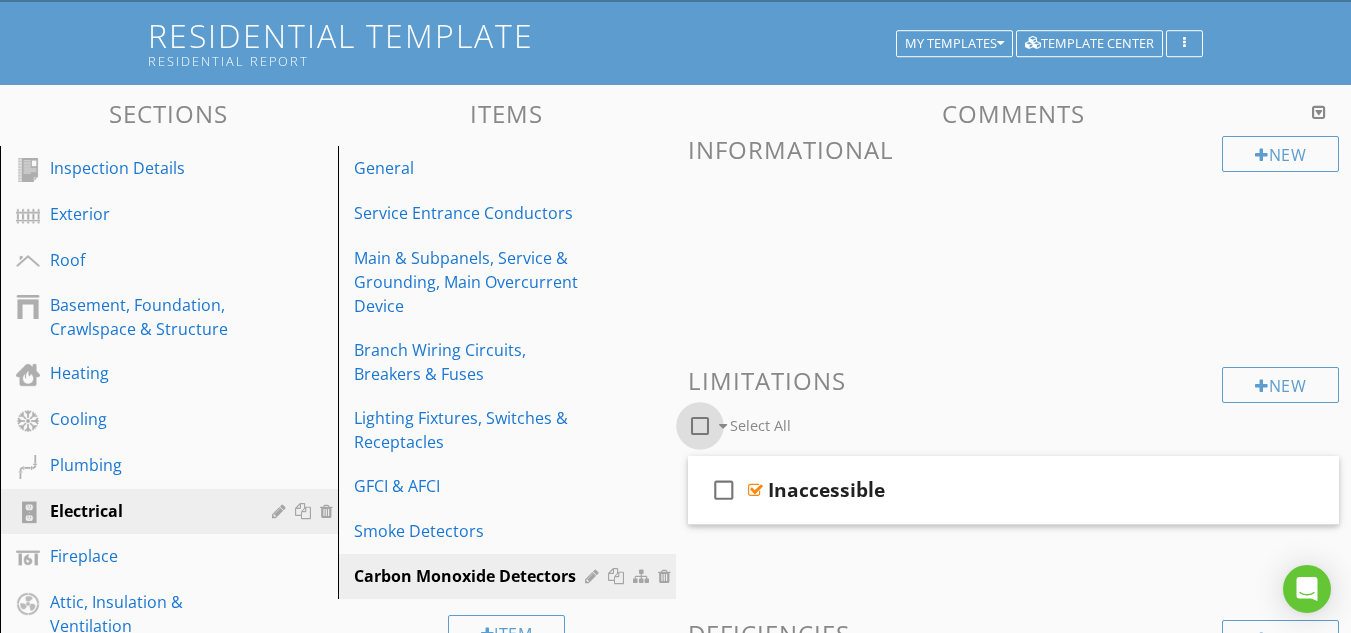 click at bounding box center (700, 426) 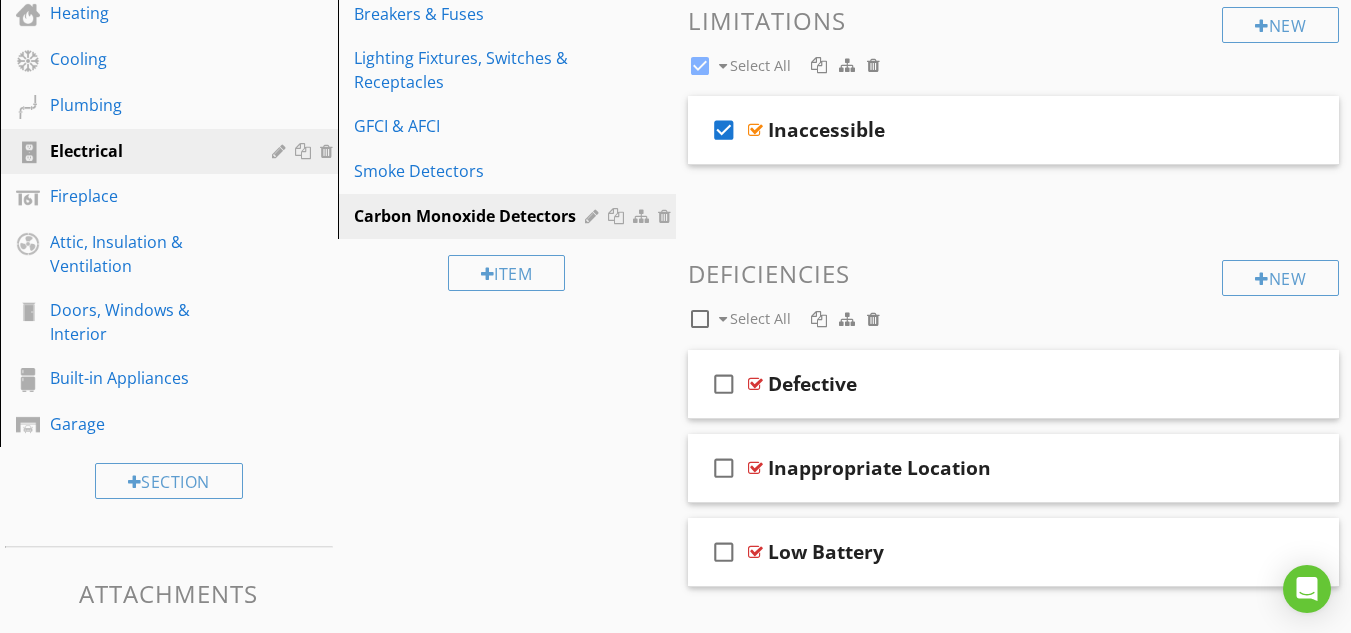scroll, scrollTop: 515, scrollLeft: 0, axis: vertical 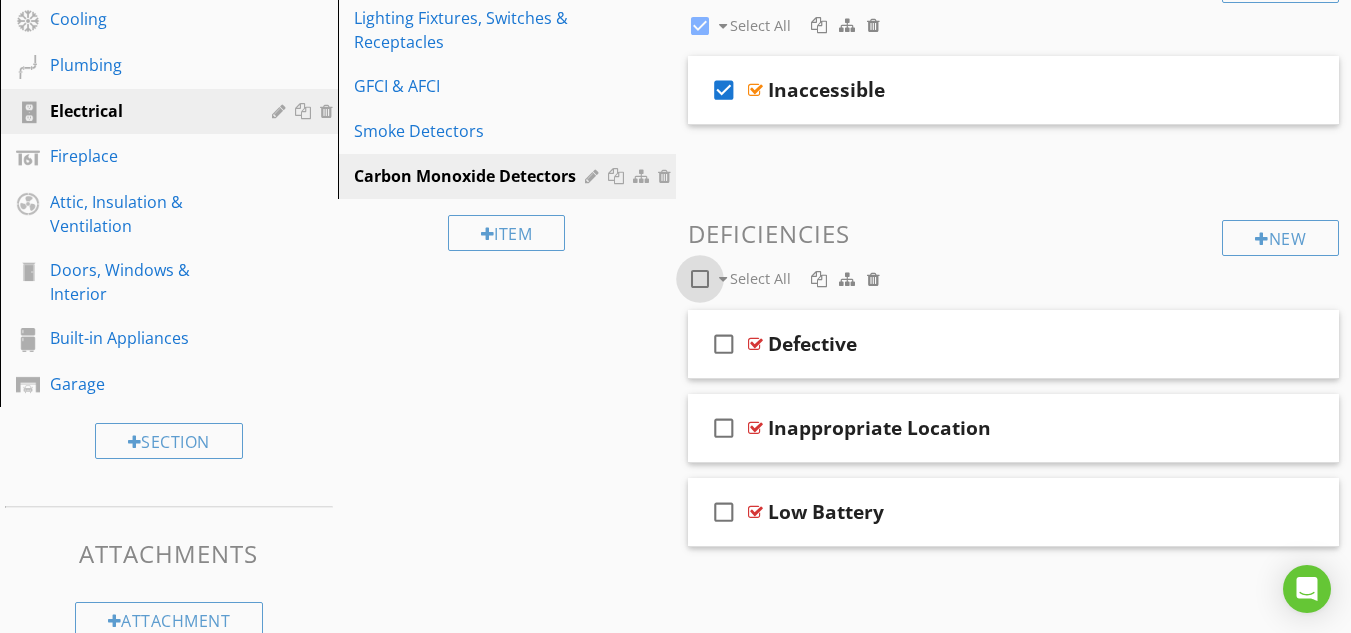 click at bounding box center (700, 279) 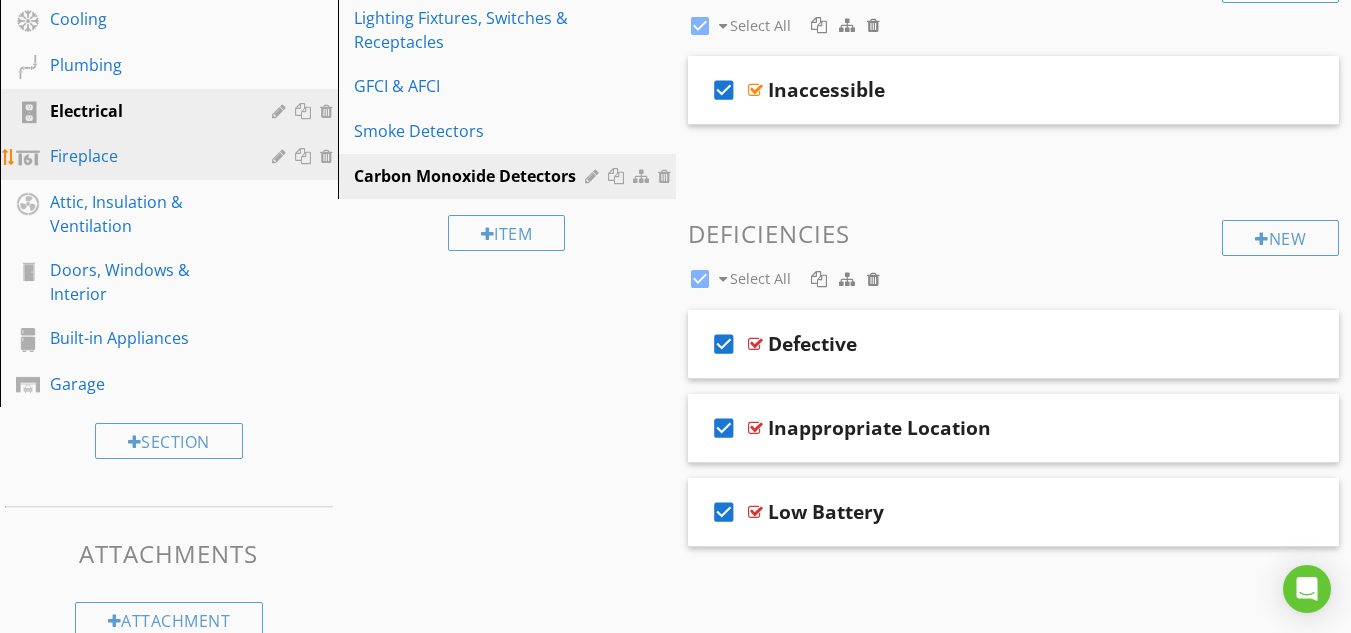 click on "Fireplace" at bounding box center (146, 156) 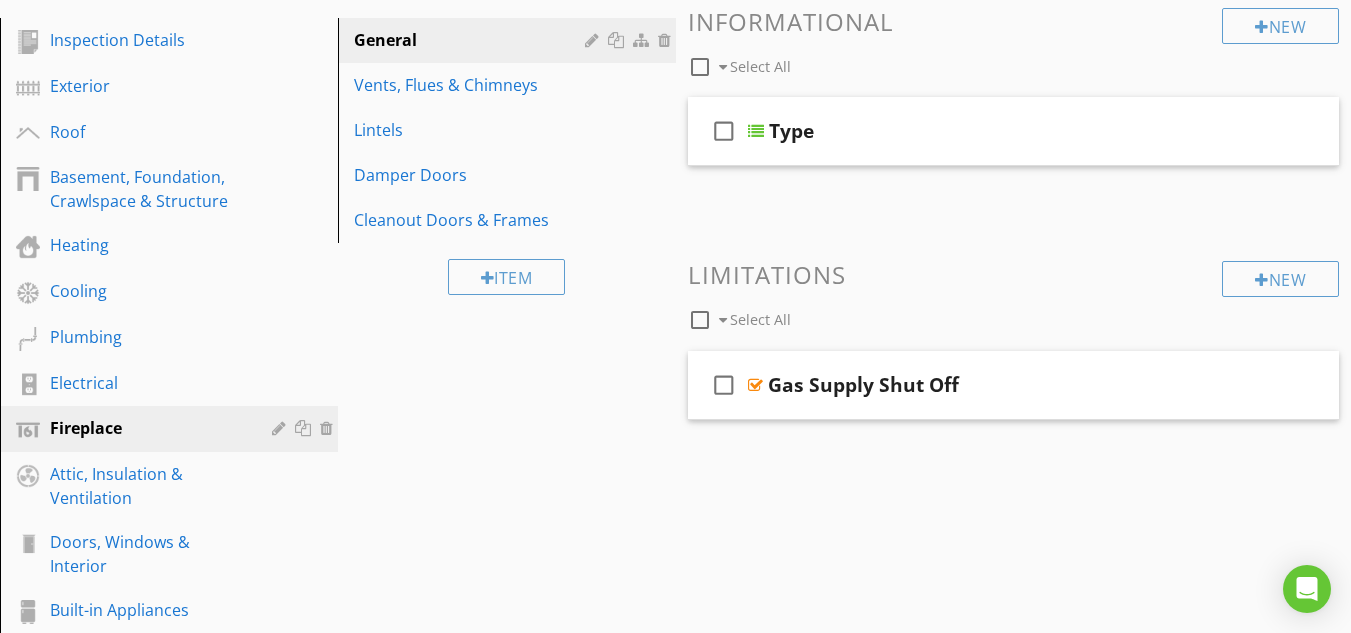 scroll, scrollTop: 195, scrollLeft: 0, axis: vertical 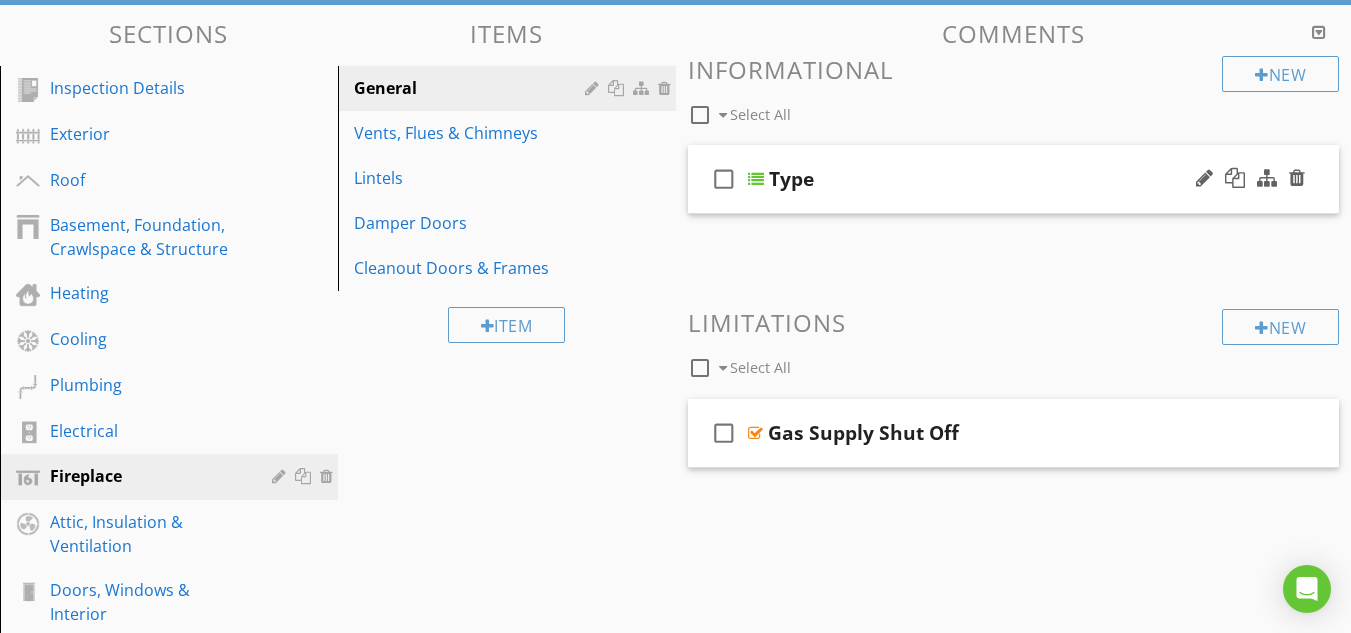 click at bounding box center (756, 179) 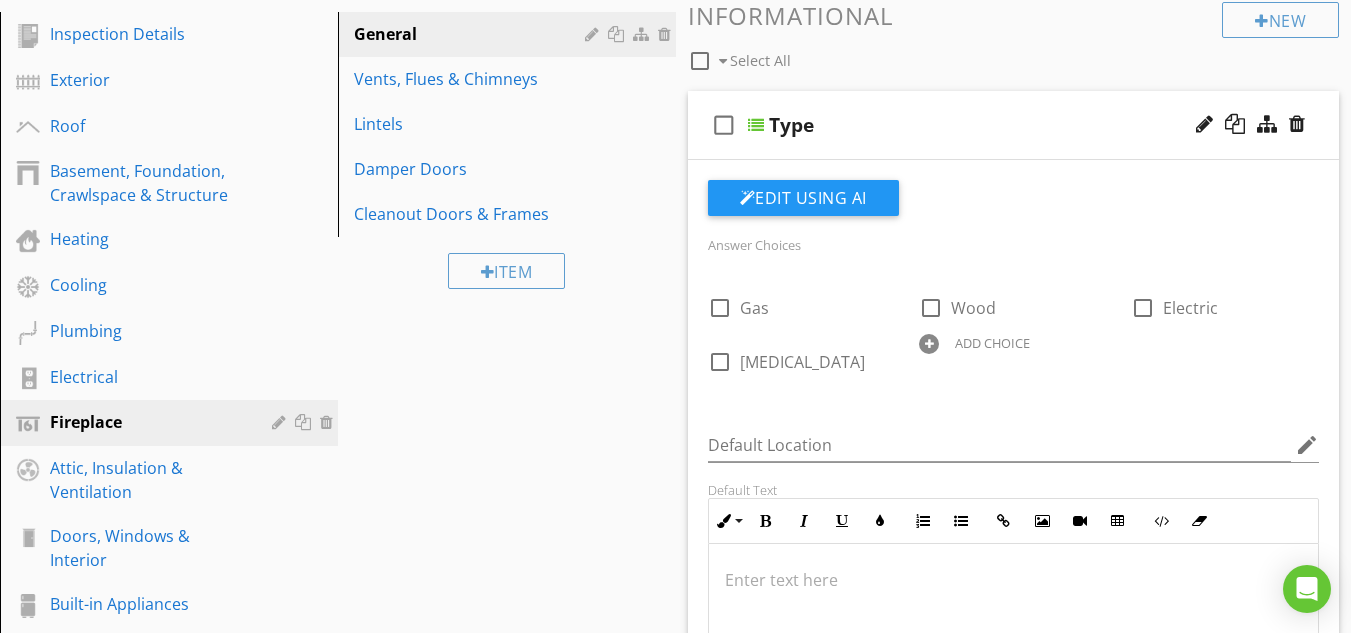 scroll, scrollTop: 209, scrollLeft: 0, axis: vertical 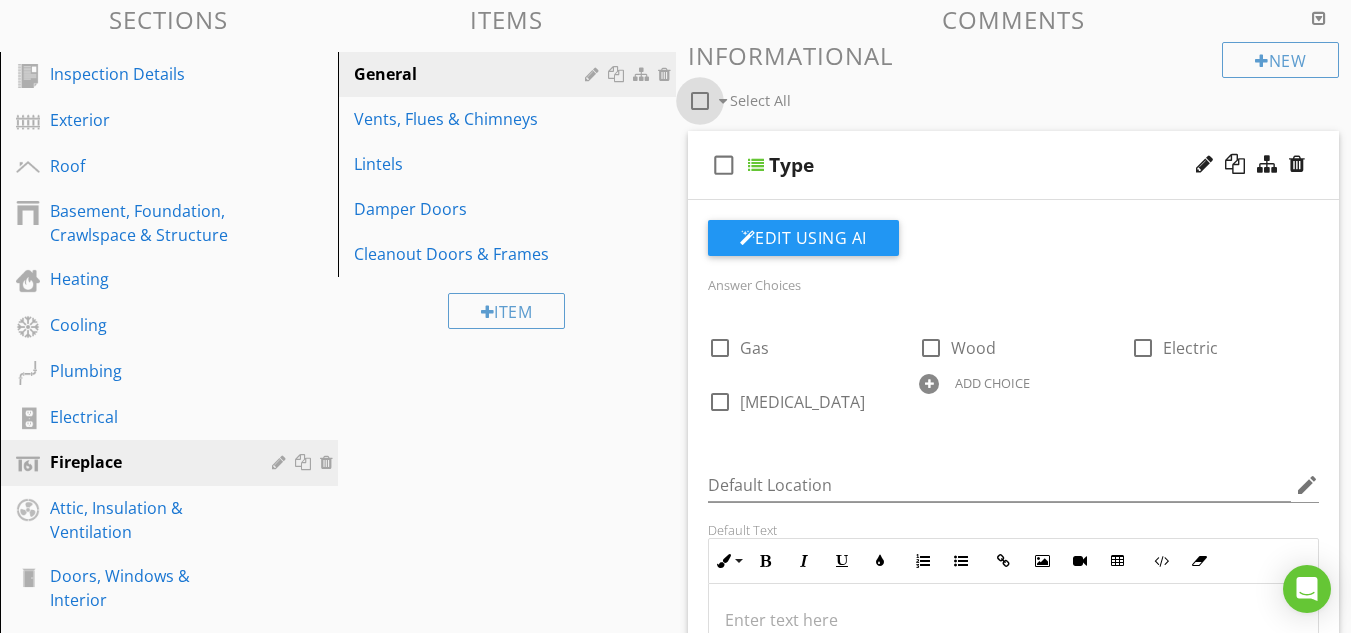 click at bounding box center [700, 101] 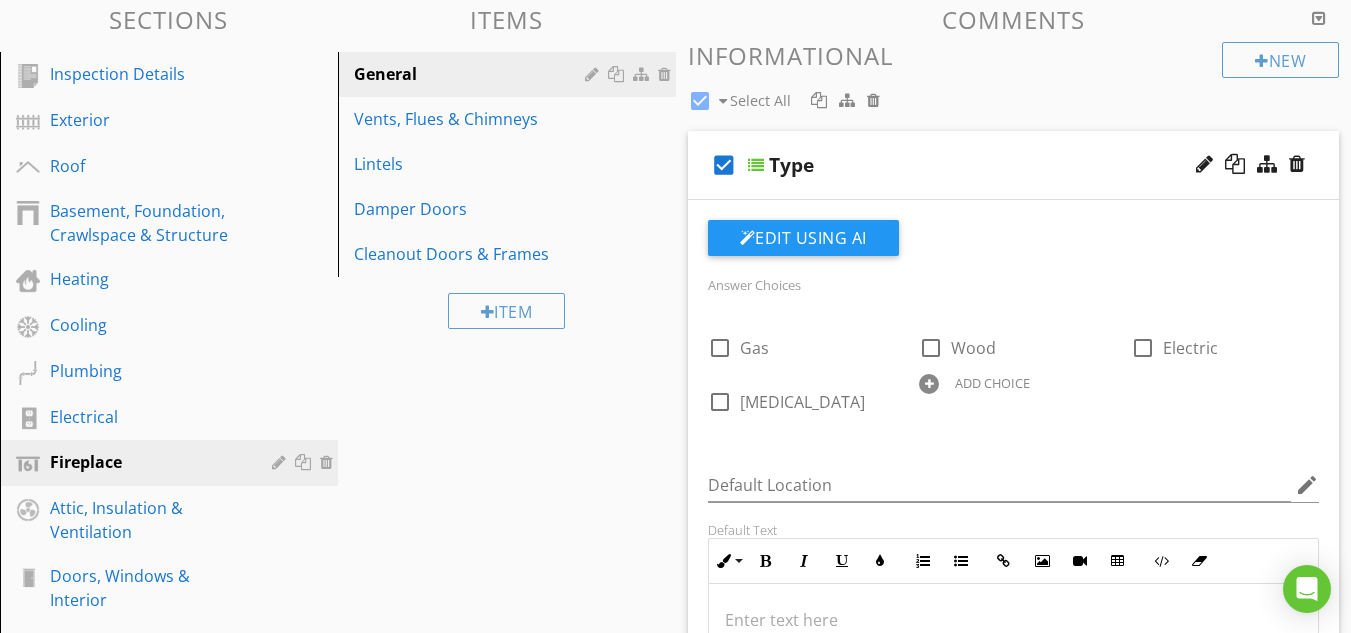 click at bounding box center [756, 165] 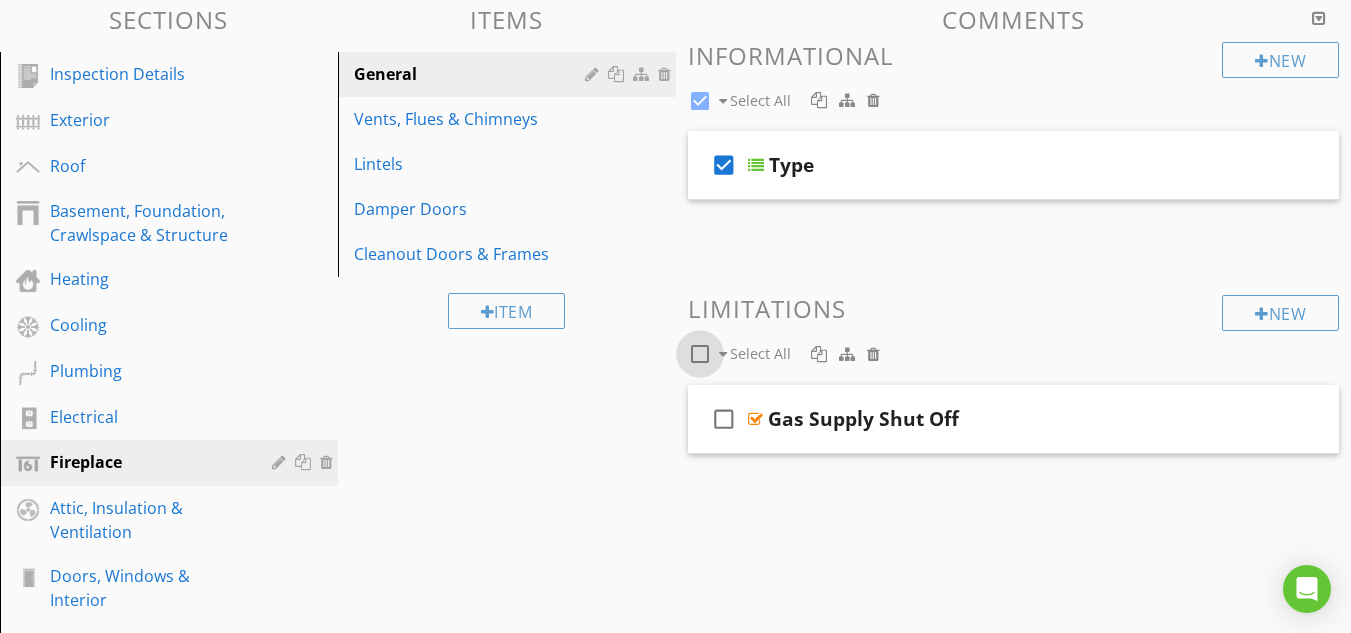 click at bounding box center [700, 354] 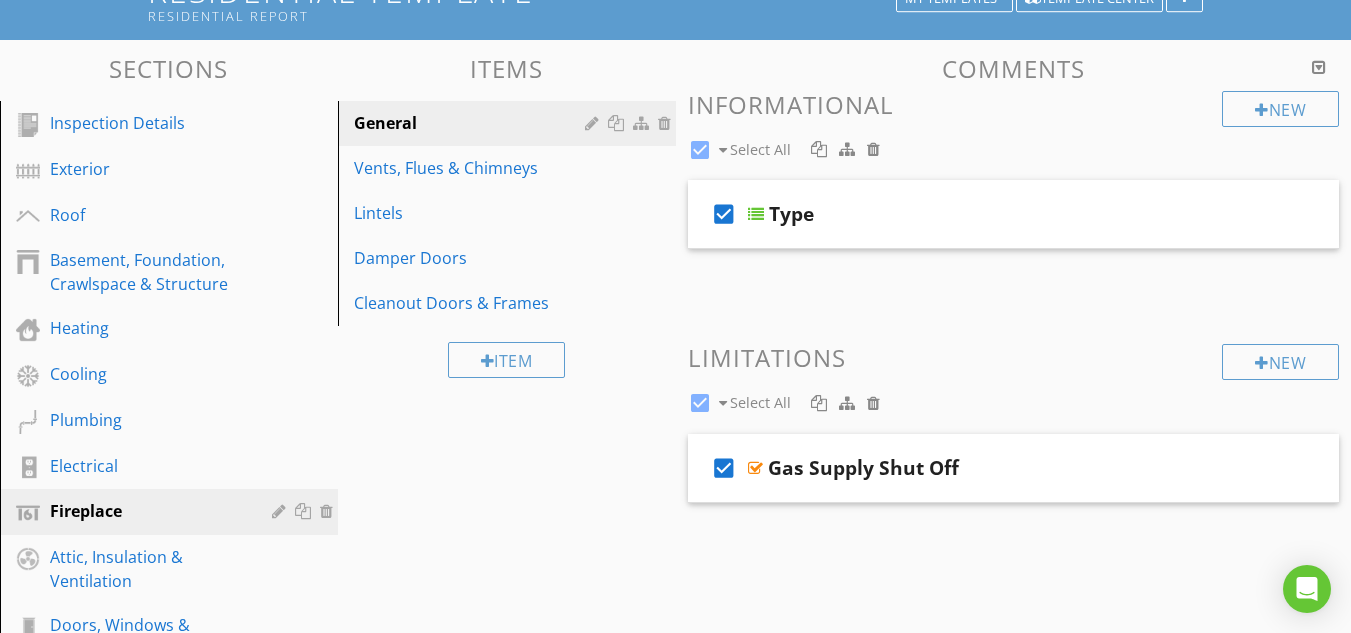 scroll, scrollTop: 155, scrollLeft: 0, axis: vertical 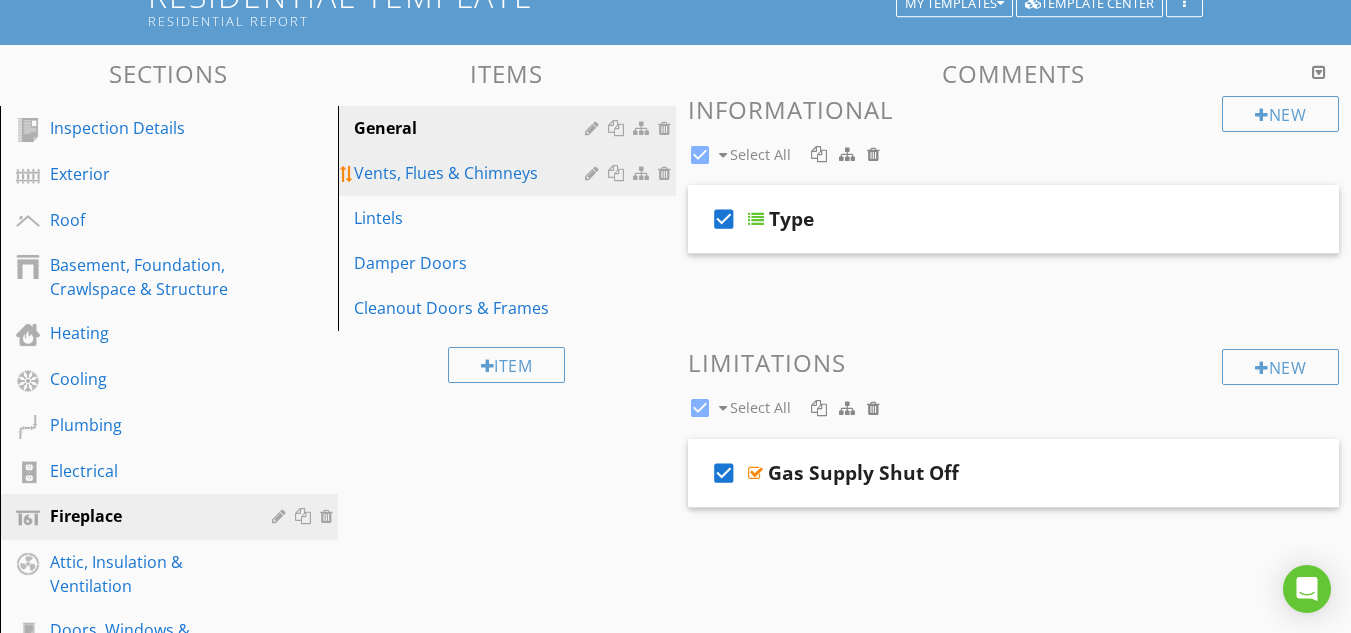 click on "Vents, Flues & Chimneys" at bounding box center [472, 173] 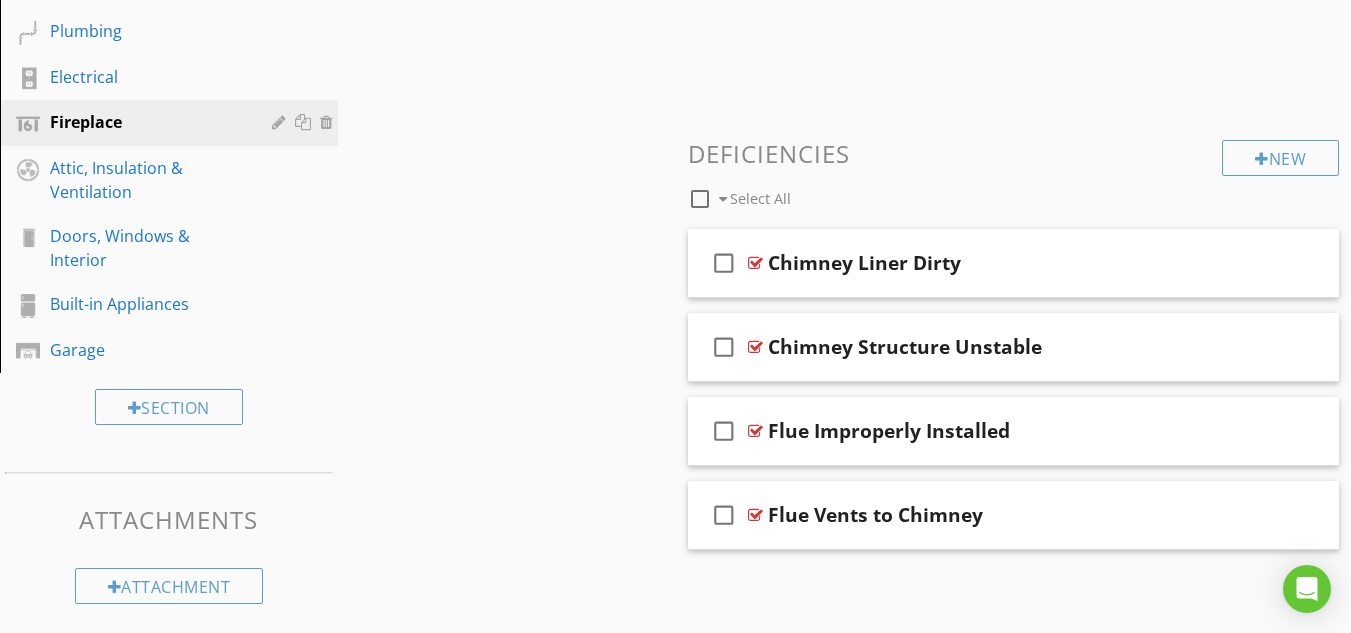 scroll, scrollTop: 555, scrollLeft: 0, axis: vertical 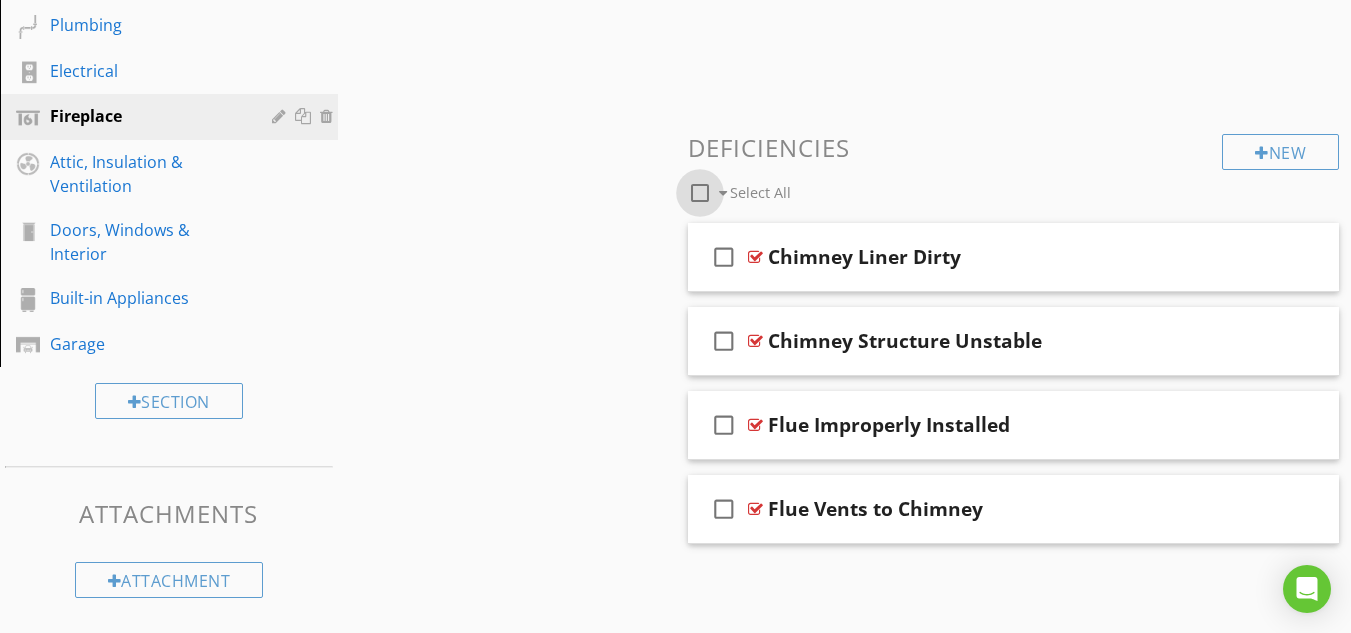 click at bounding box center (700, 193) 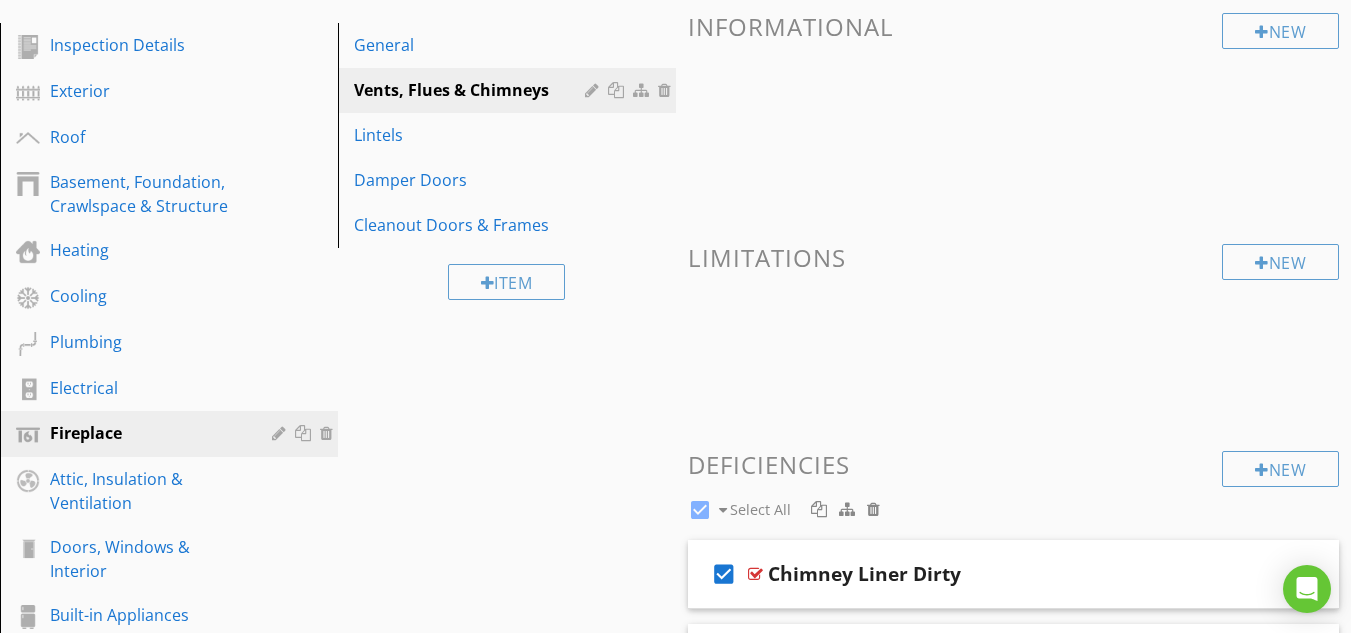 scroll, scrollTop: 0, scrollLeft: 0, axis: both 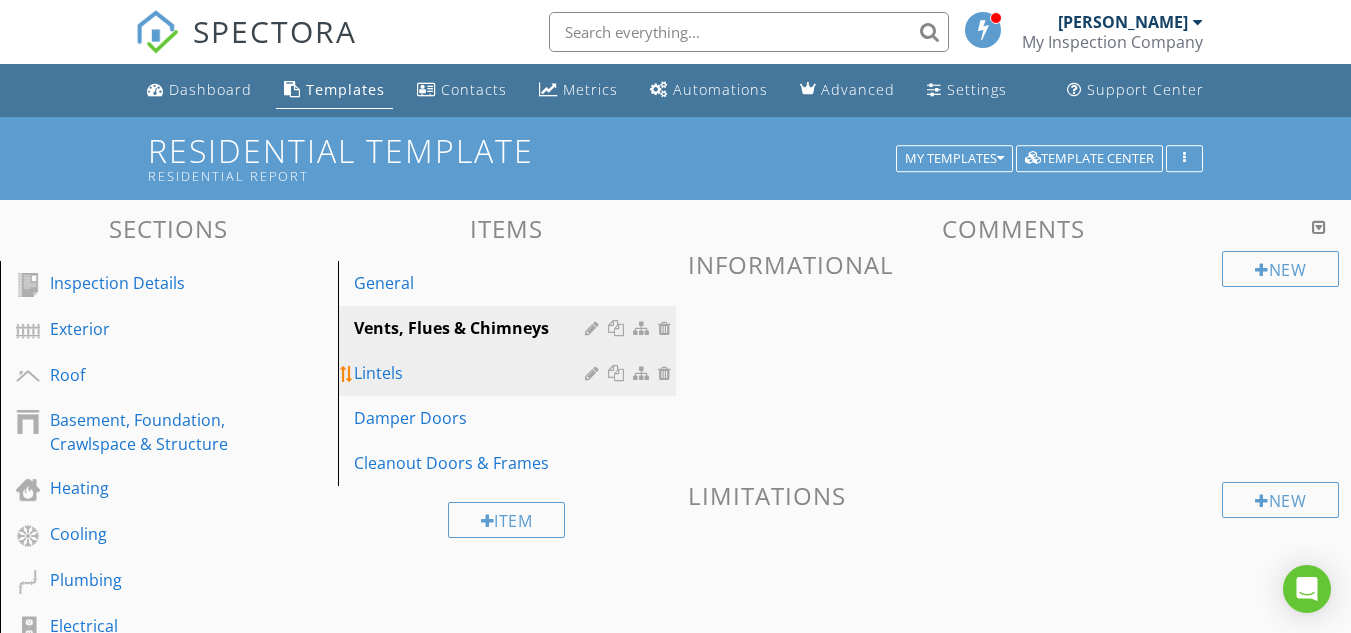 click on "Lintels" at bounding box center (472, 373) 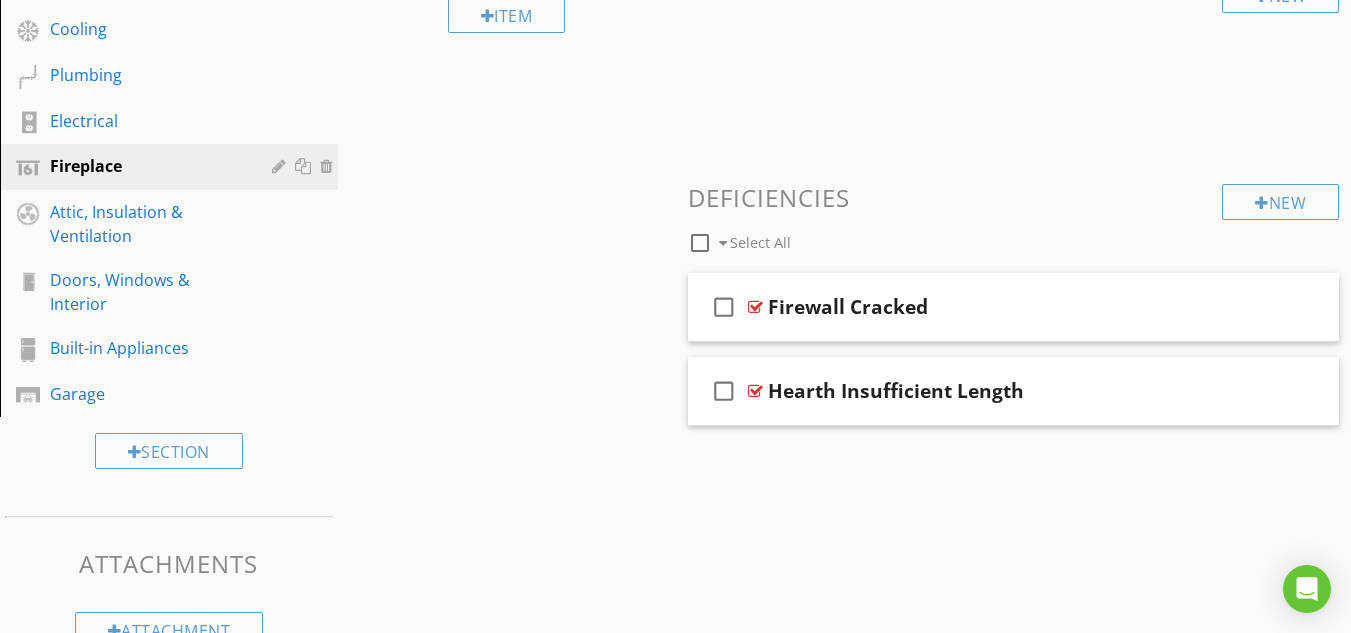 scroll, scrollTop: 555, scrollLeft: 0, axis: vertical 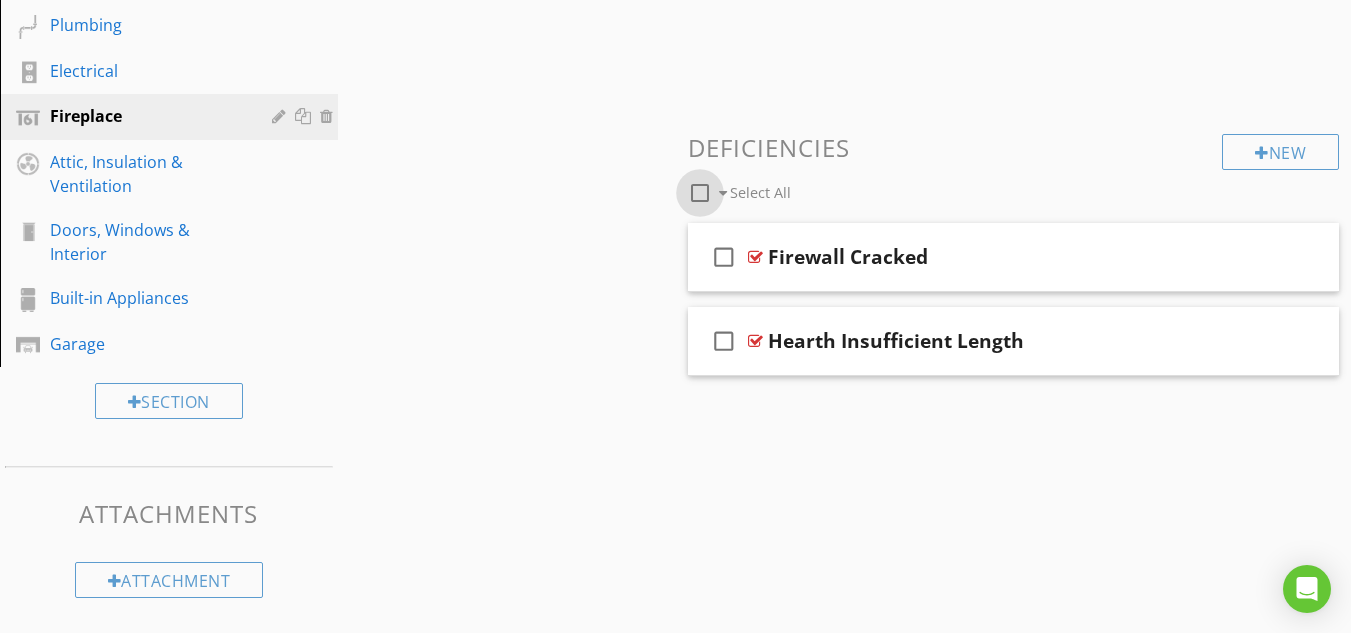 click at bounding box center [700, 193] 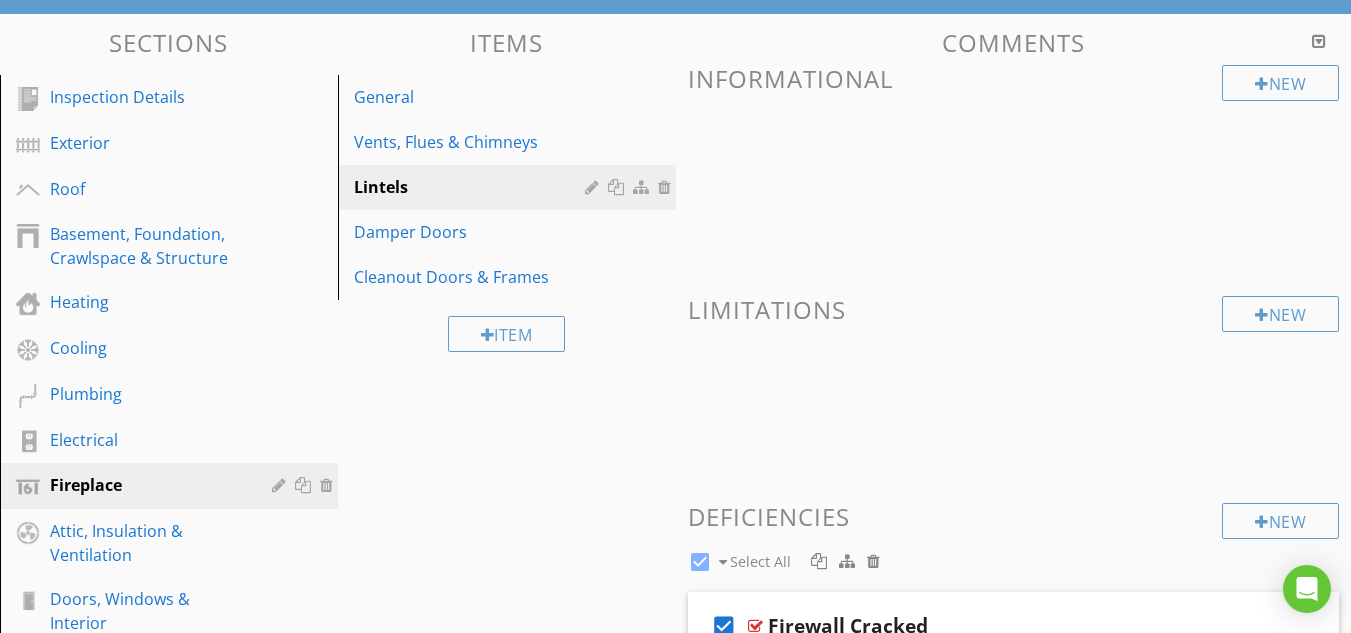 scroll, scrollTop: 115, scrollLeft: 0, axis: vertical 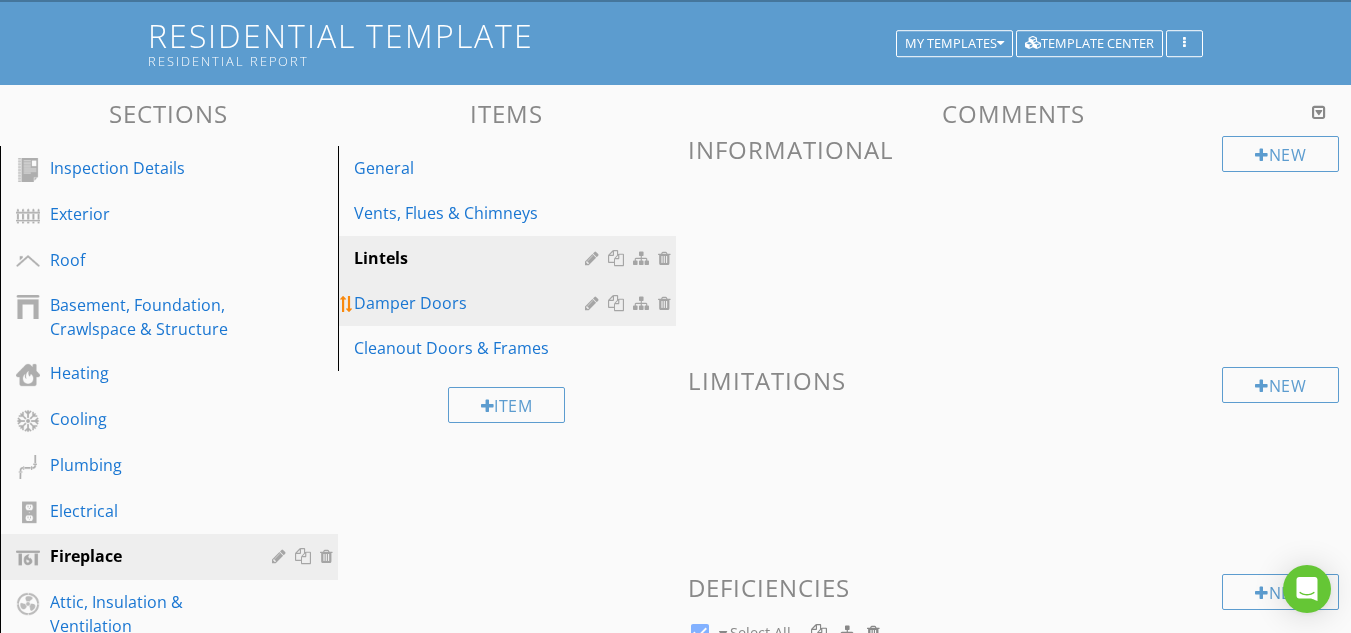click on "Damper Doors" at bounding box center (472, 303) 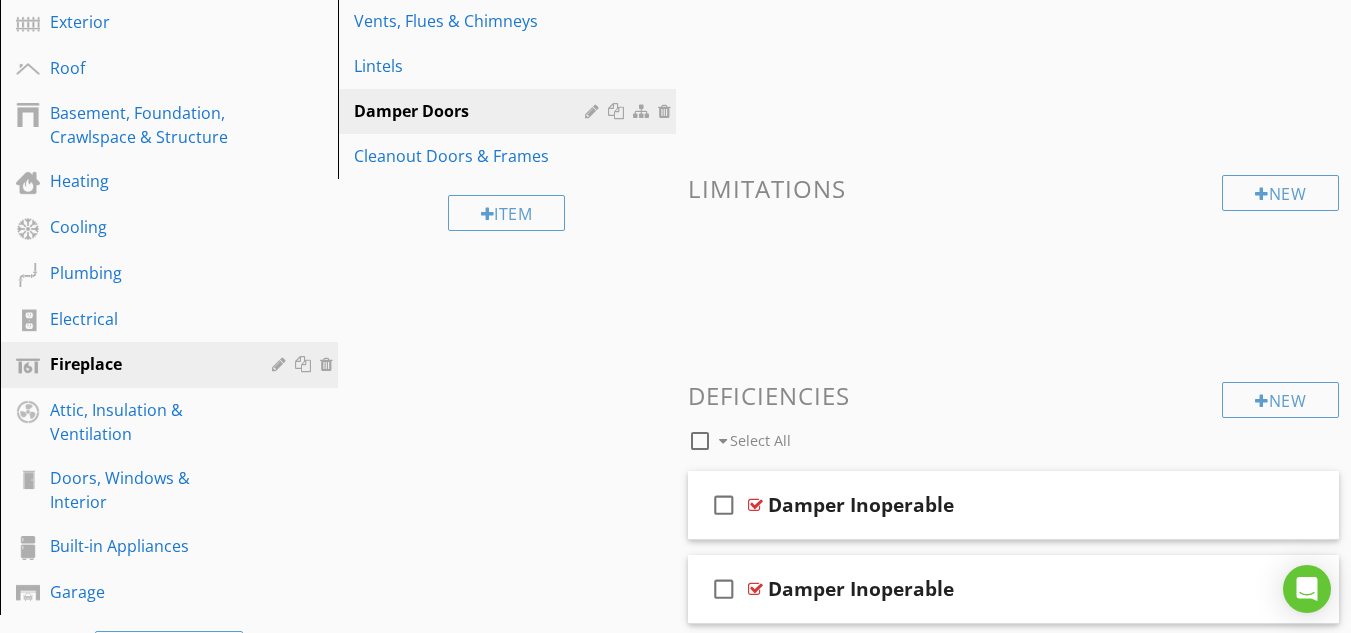 scroll, scrollTop: 475, scrollLeft: 0, axis: vertical 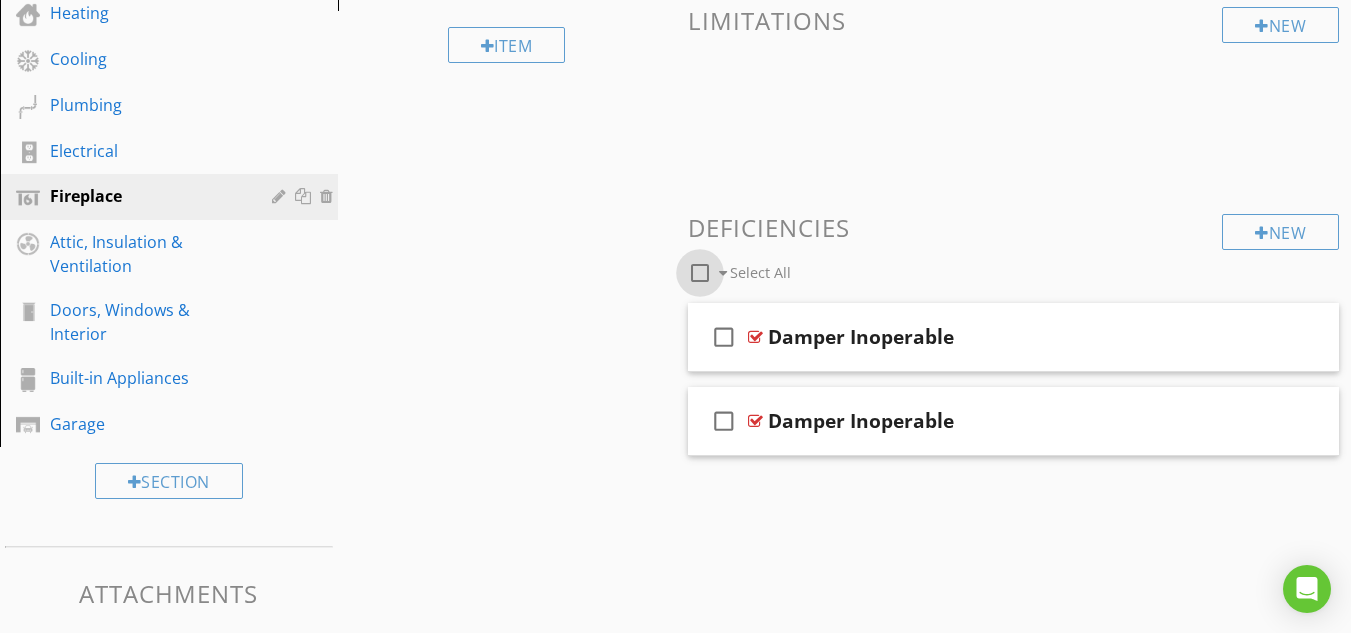 click at bounding box center [700, 273] 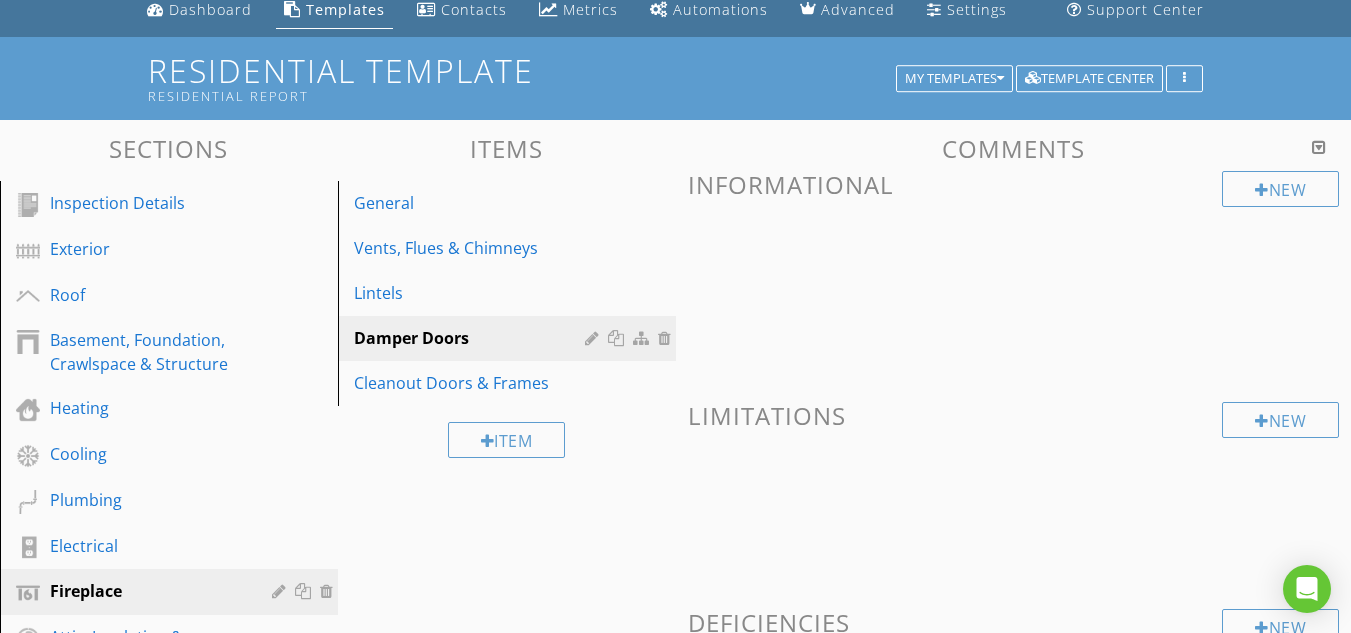 scroll, scrollTop: 75, scrollLeft: 0, axis: vertical 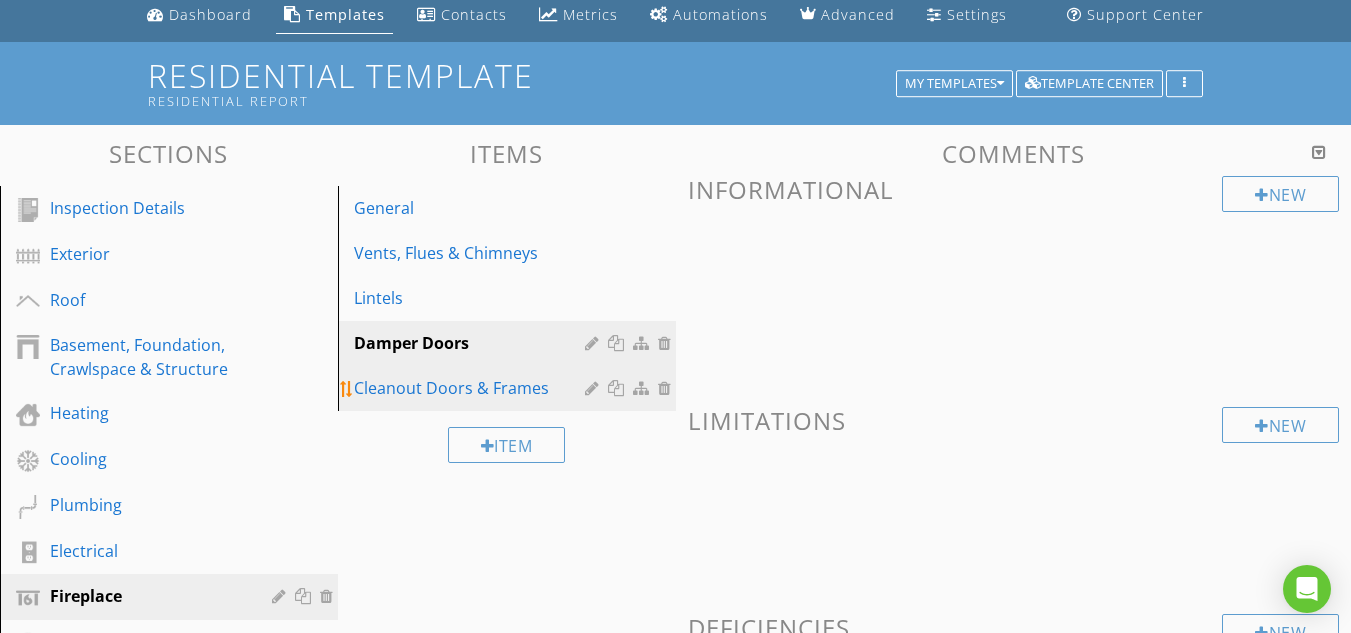 click on "Cleanout Doors & Frames" at bounding box center [472, 388] 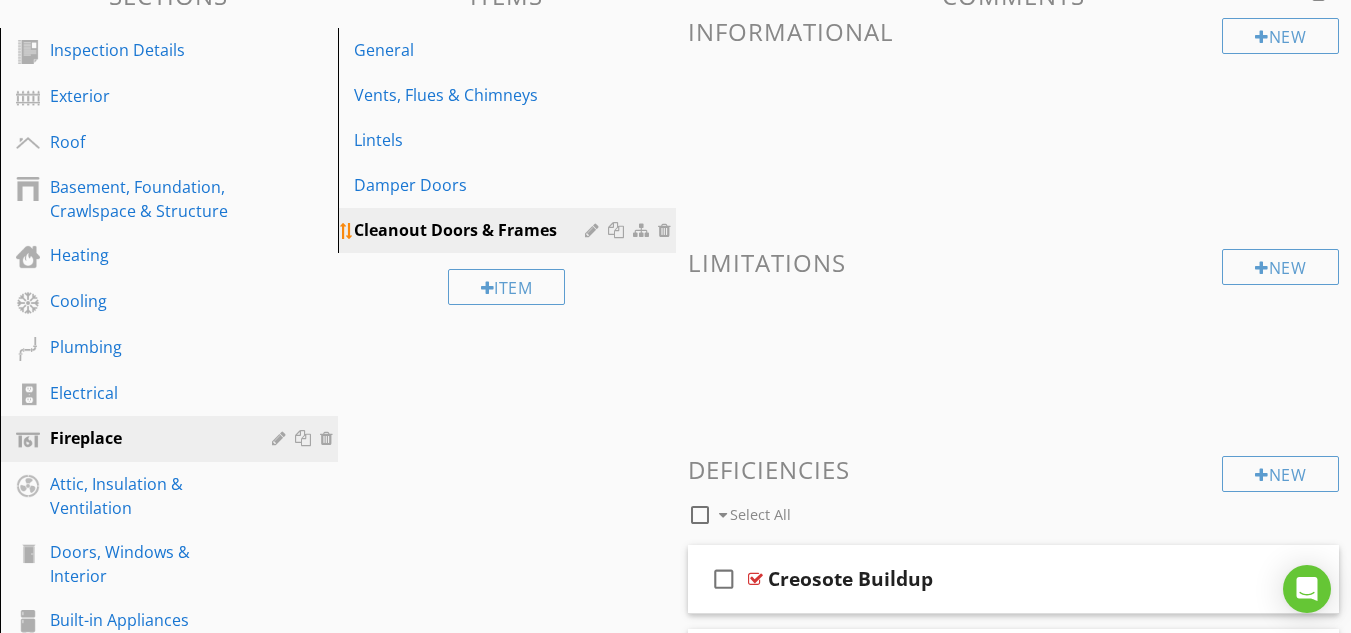 scroll, scrollTop: 235, scrollLeft: 0, axis: vertical 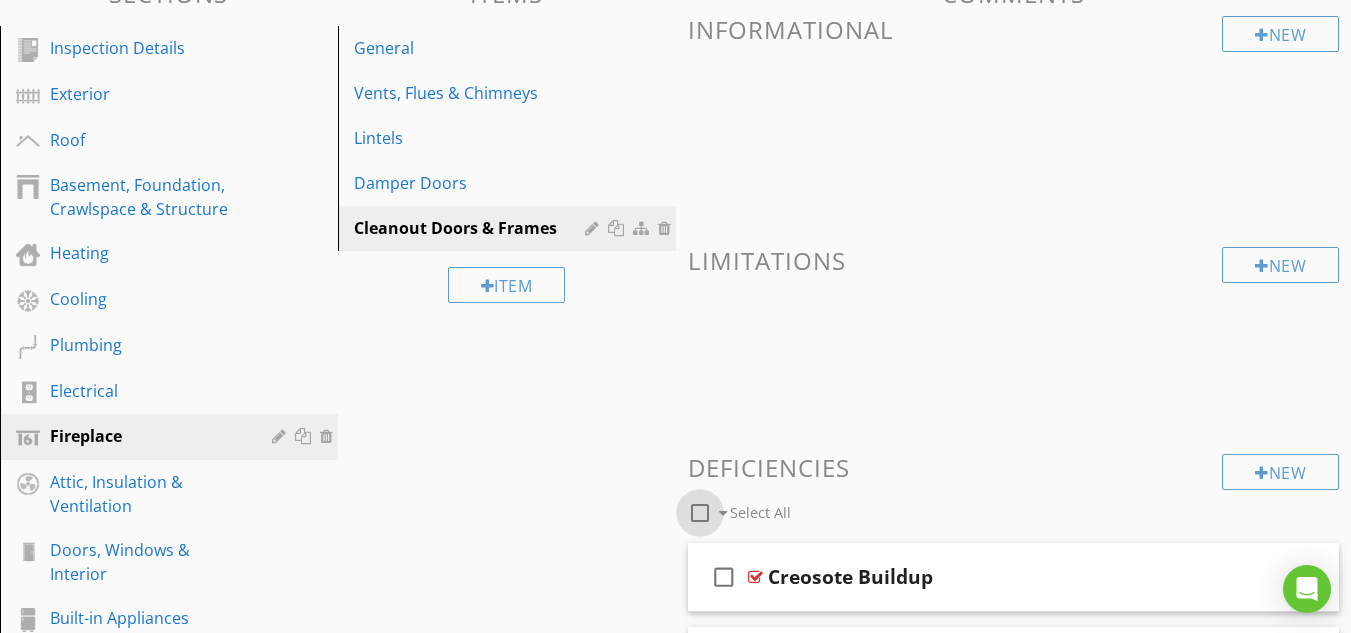 click at bounding box center [700, 513] 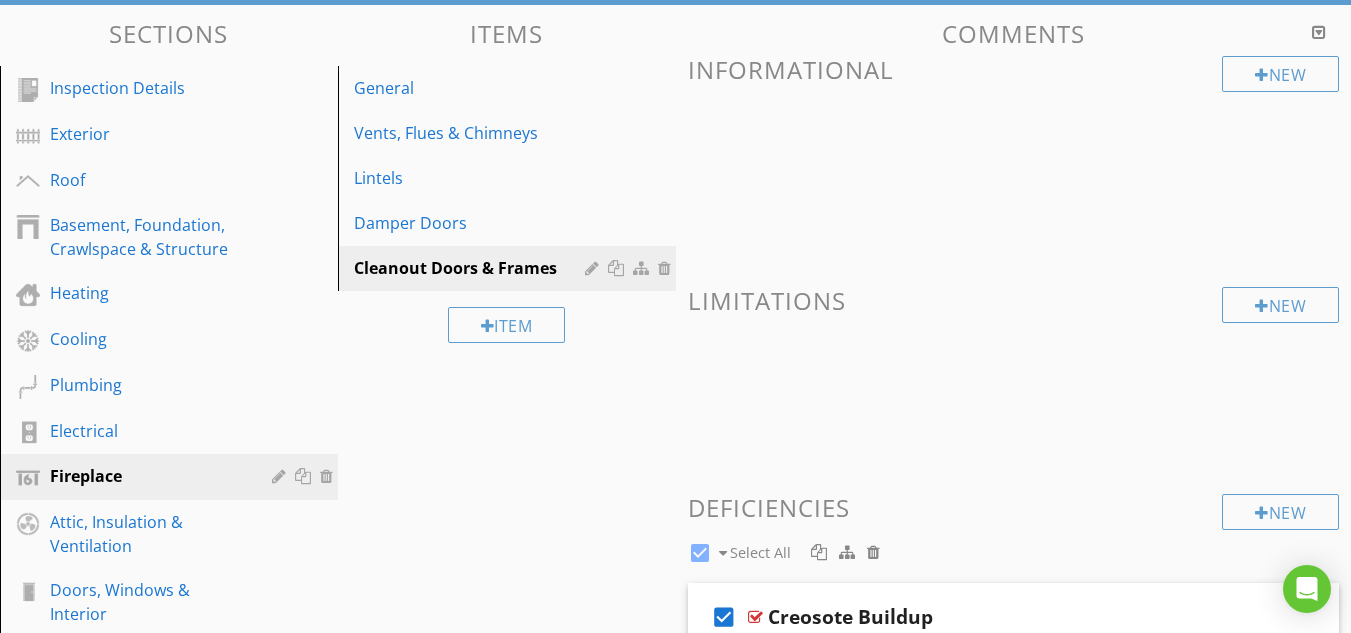scroll, scrollTop: 155, scrollLeft: 0, axis: vertical 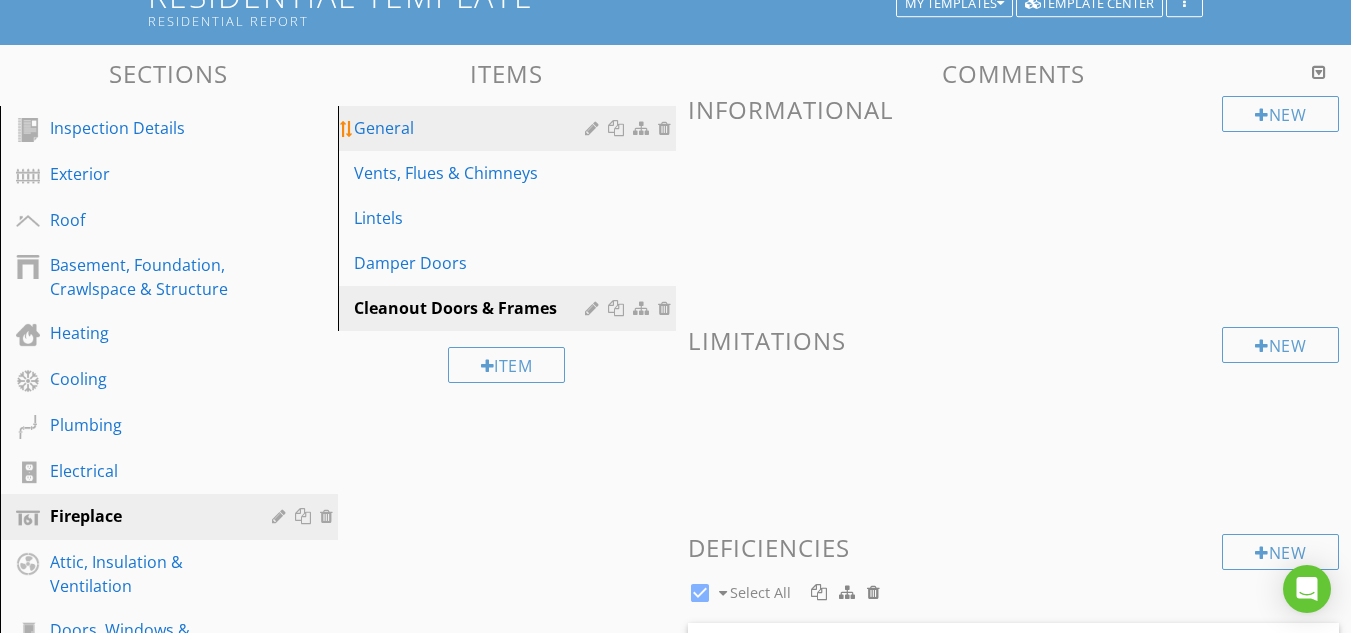 click on "General" at bounding box center [472, 128] 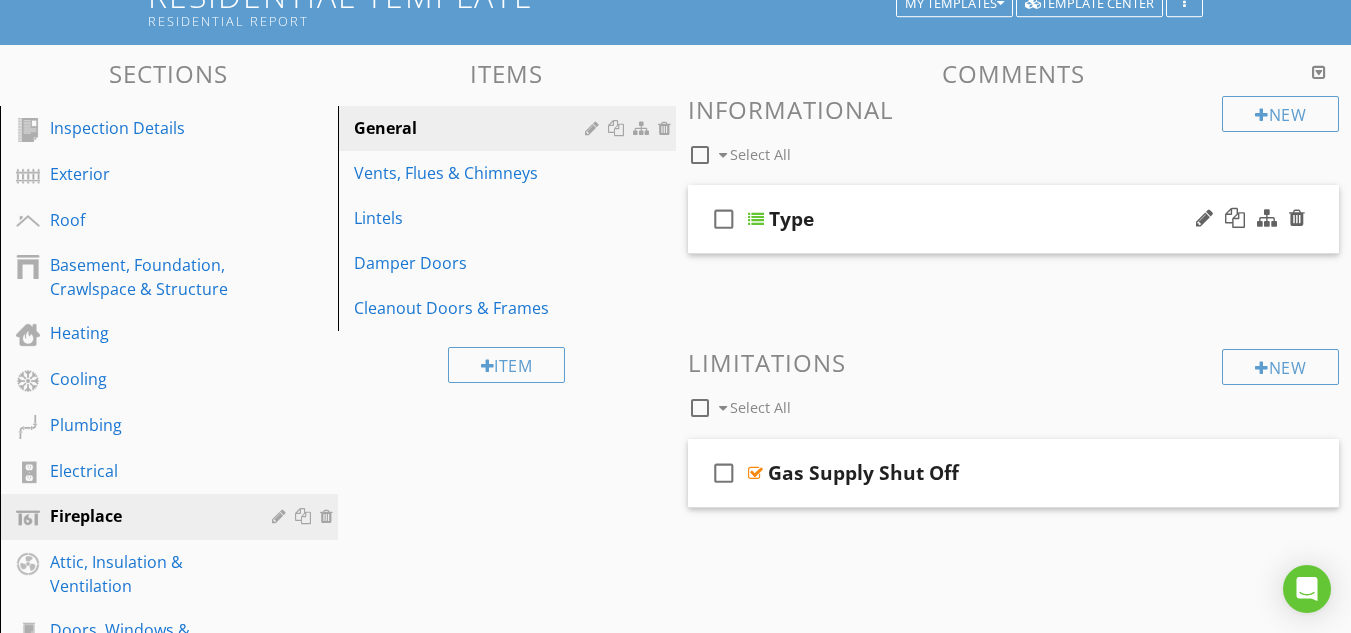 click on "check_box_outline_blank" at bounding box center (724, 219) 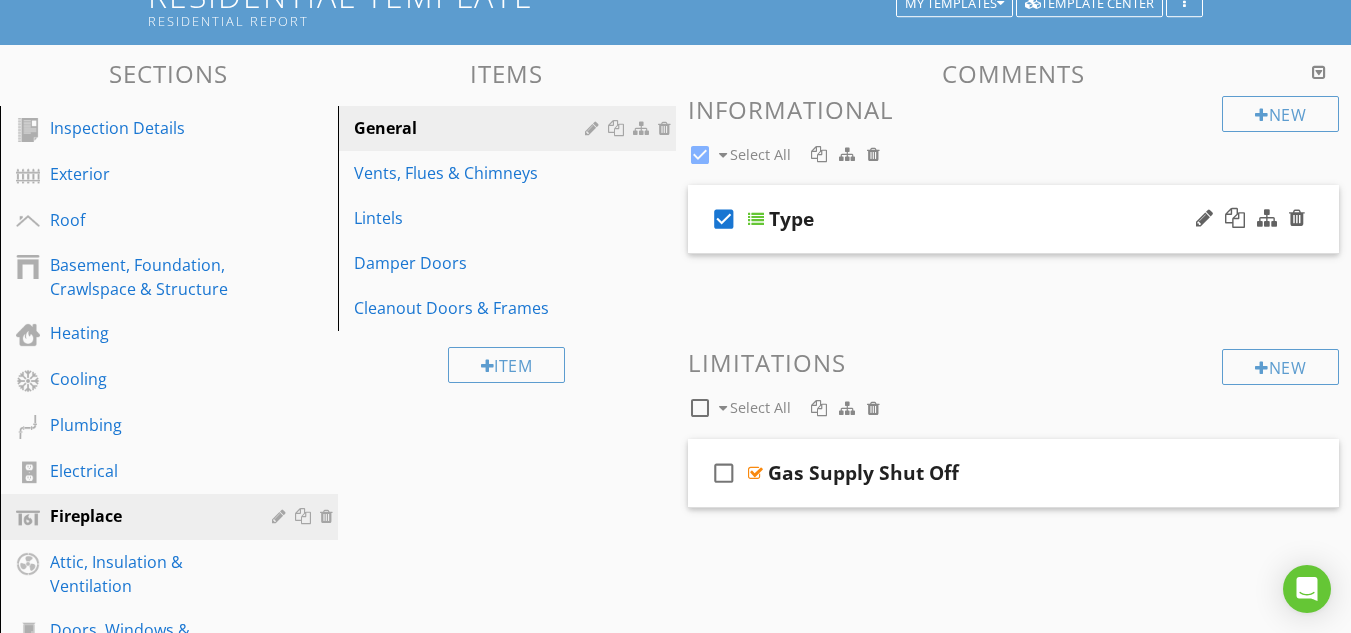 click on "check_box" at bounding box center (724, 219) 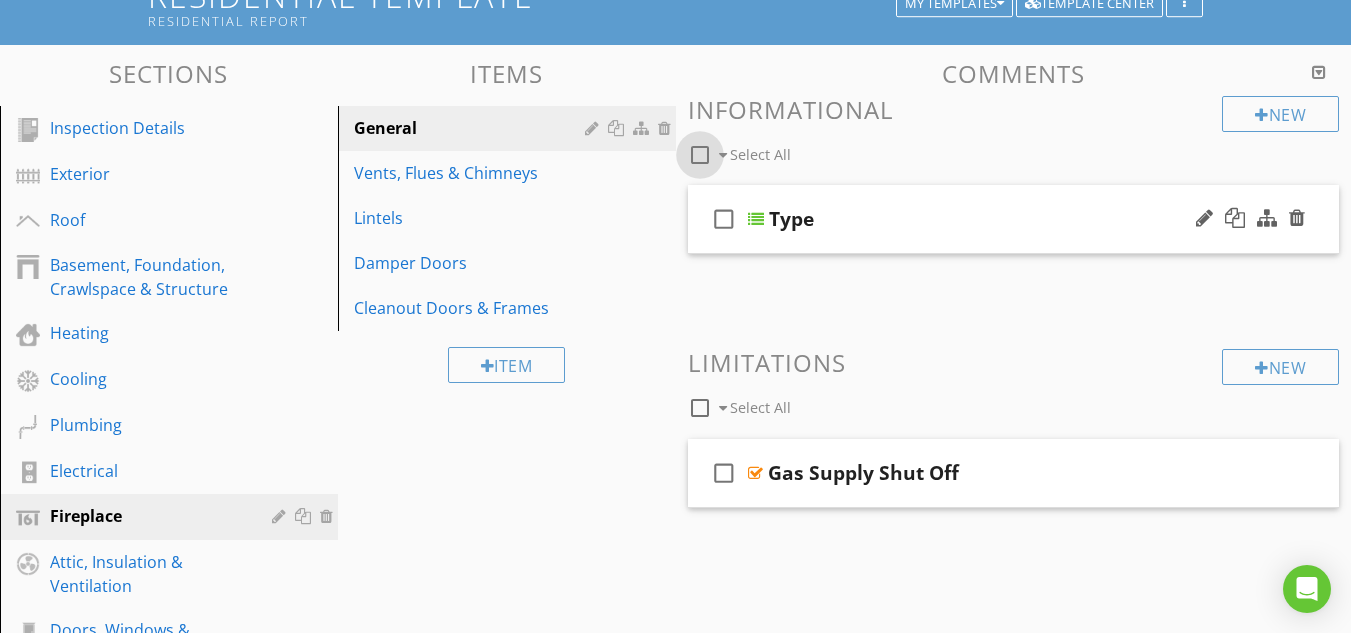 click at bounding box center (700, 155) 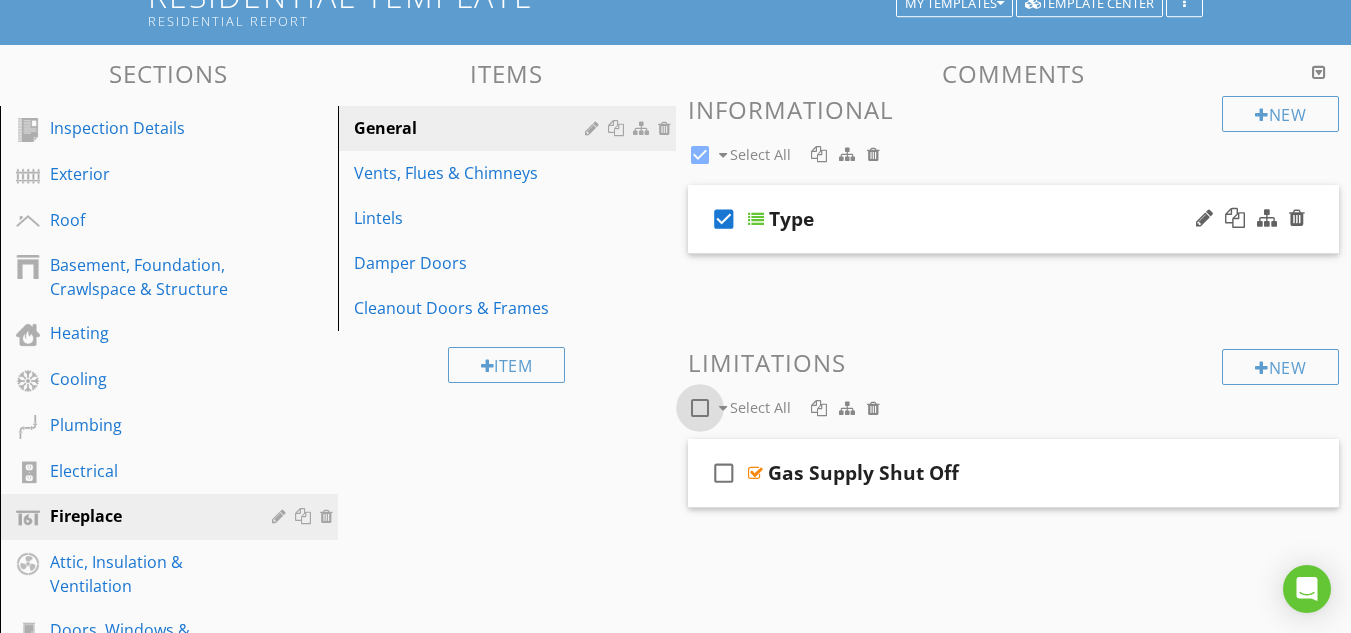 click at bounding box center [700, 408] 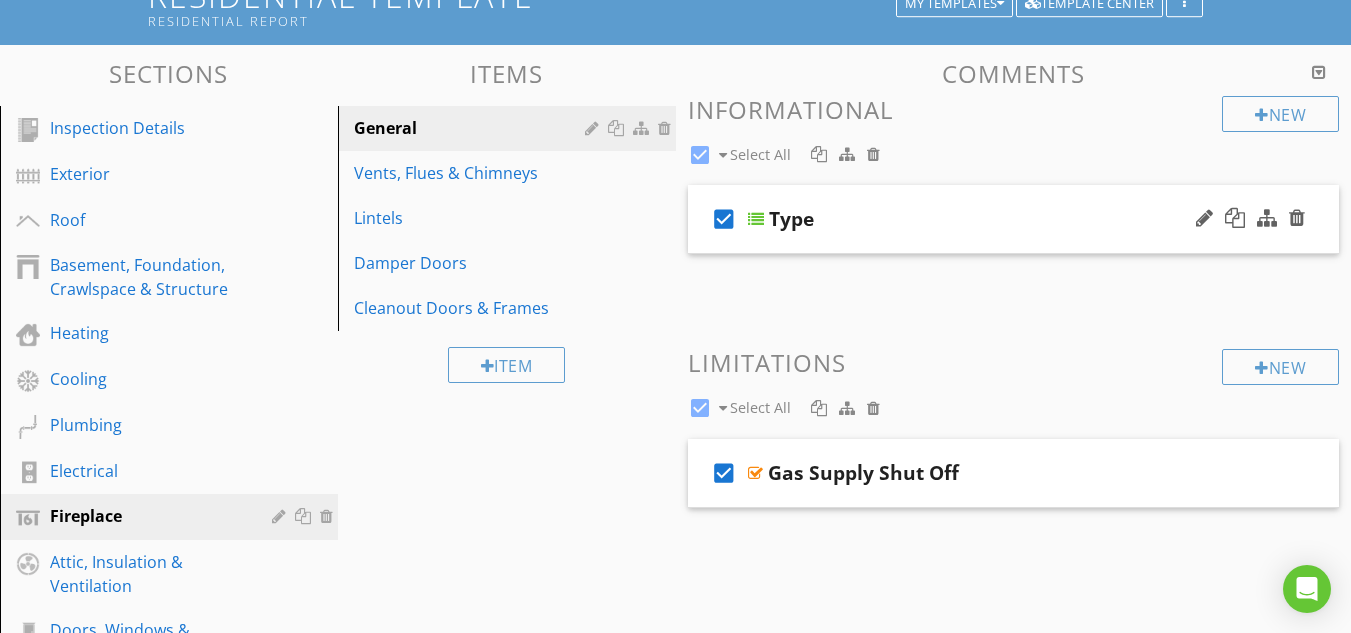 click at bounding box center (756, 219) 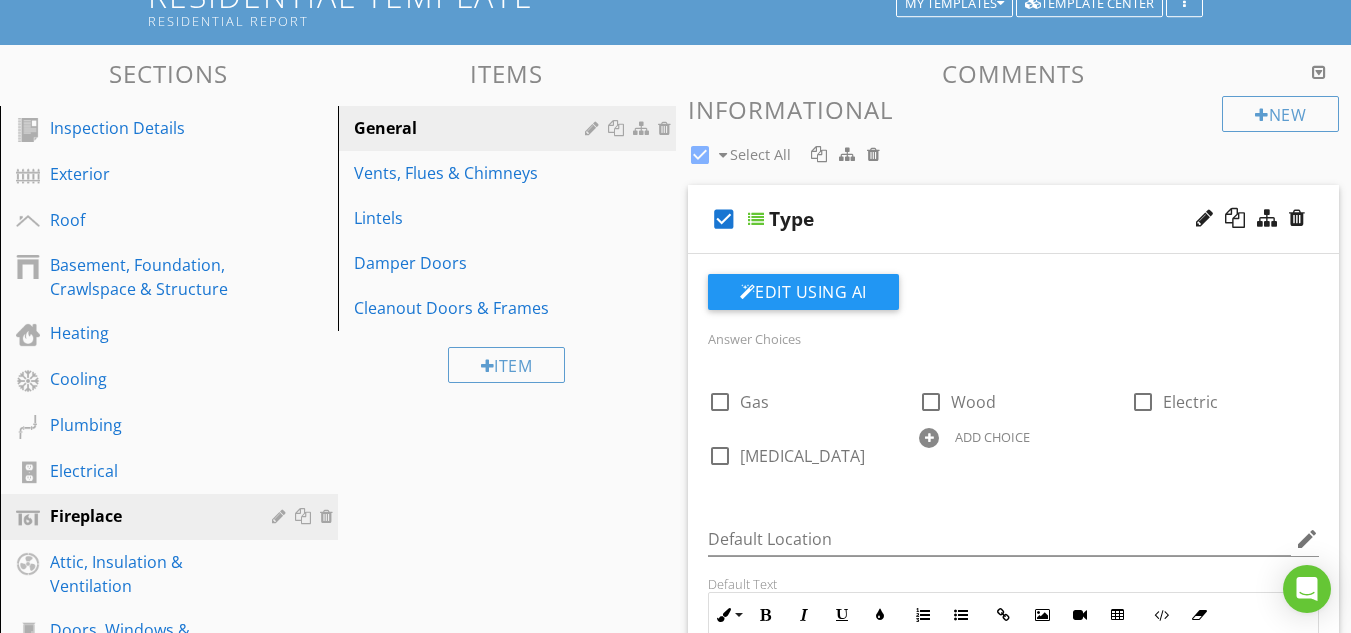 click at bounding box center (756, 219) 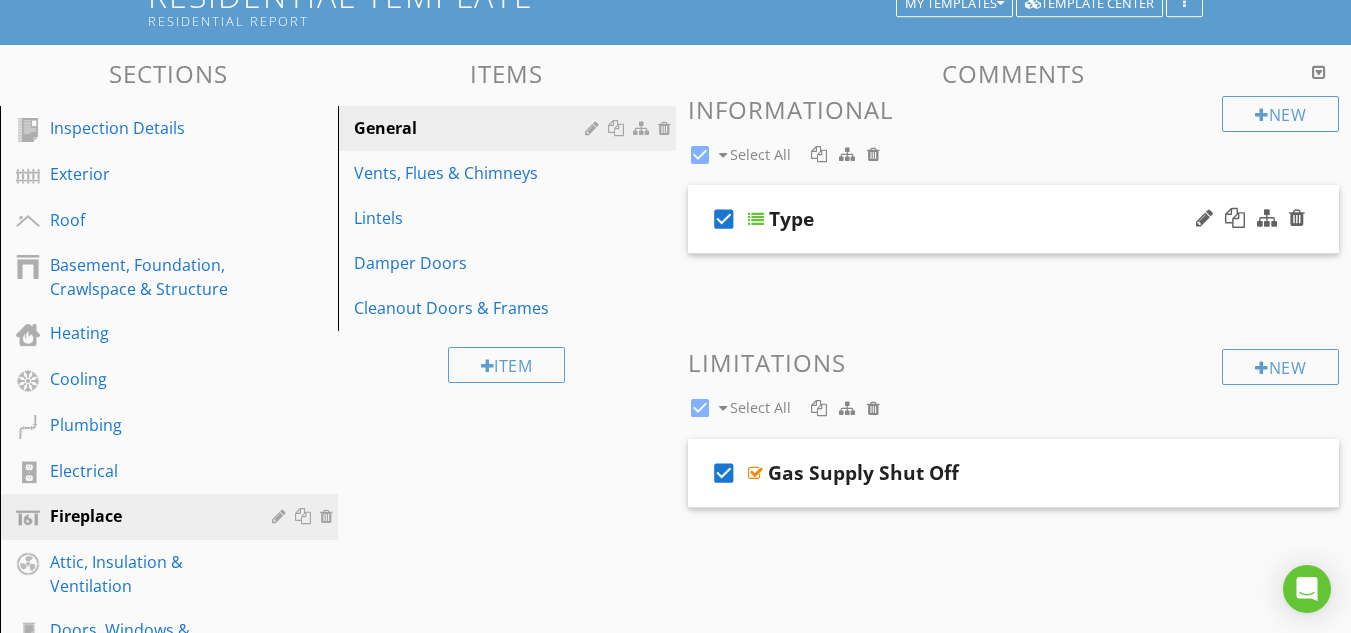 click at bounding box center [756, 219] 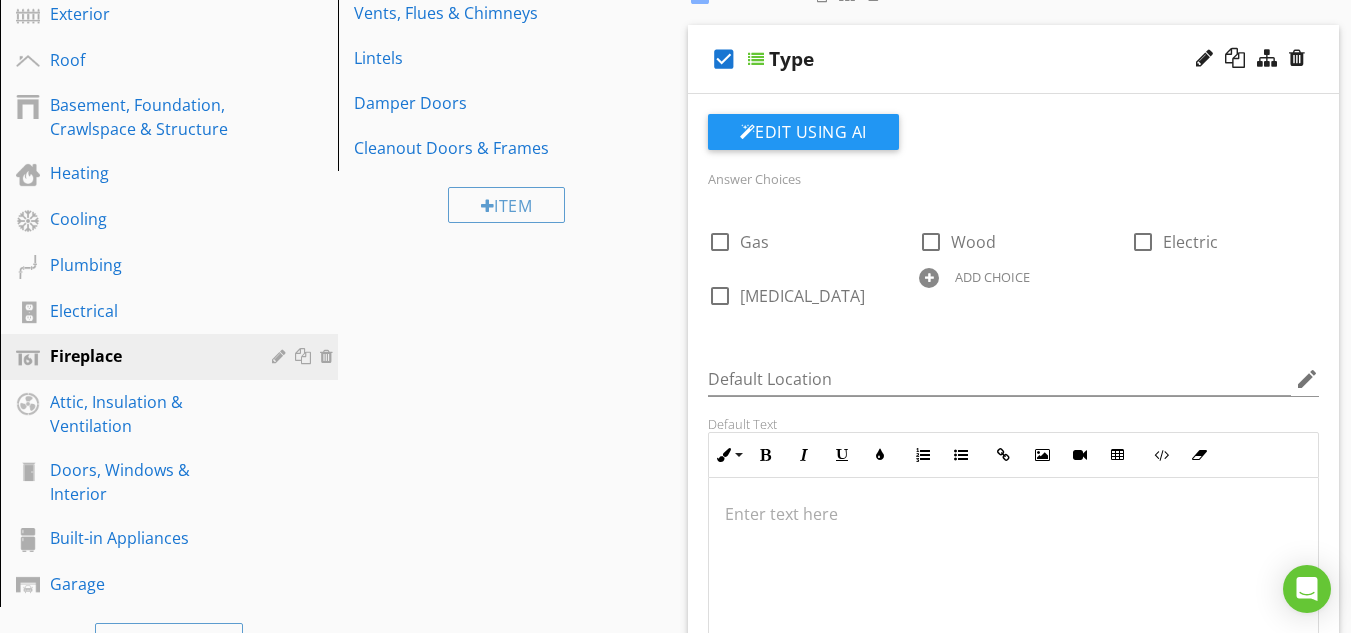 scroll, scrollTop: 355, scrollLeft: 0, axis: vertical 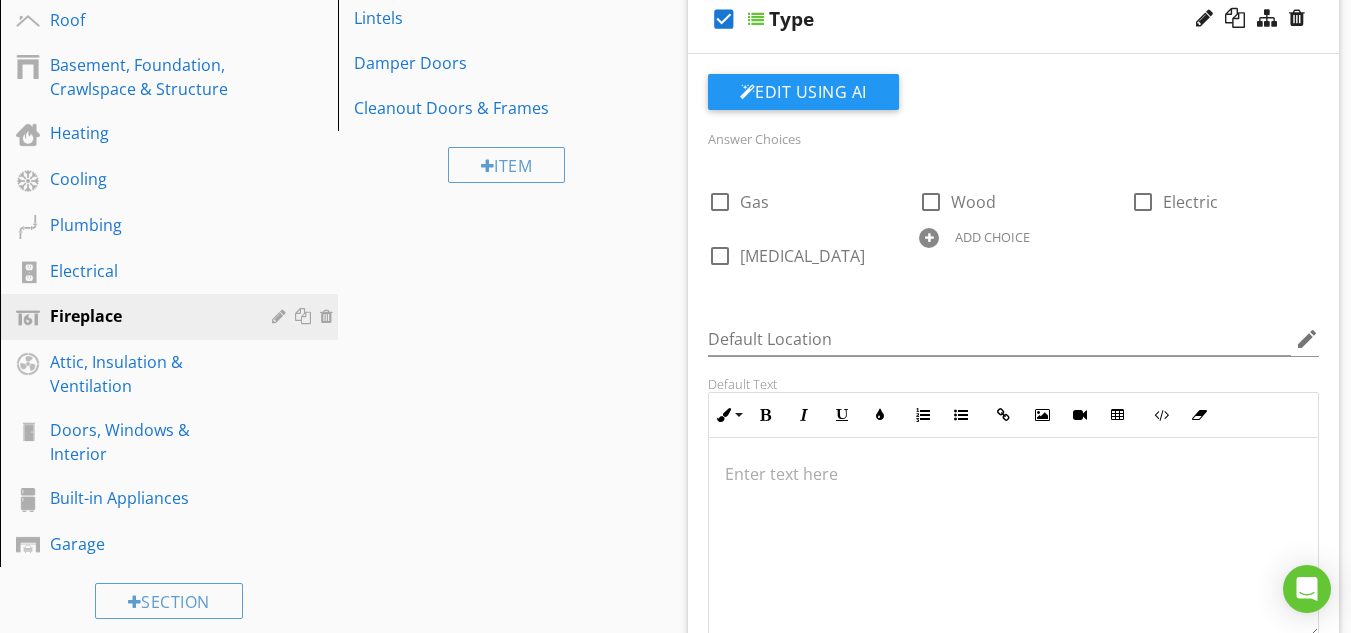 click at bounding box center (756, 19) 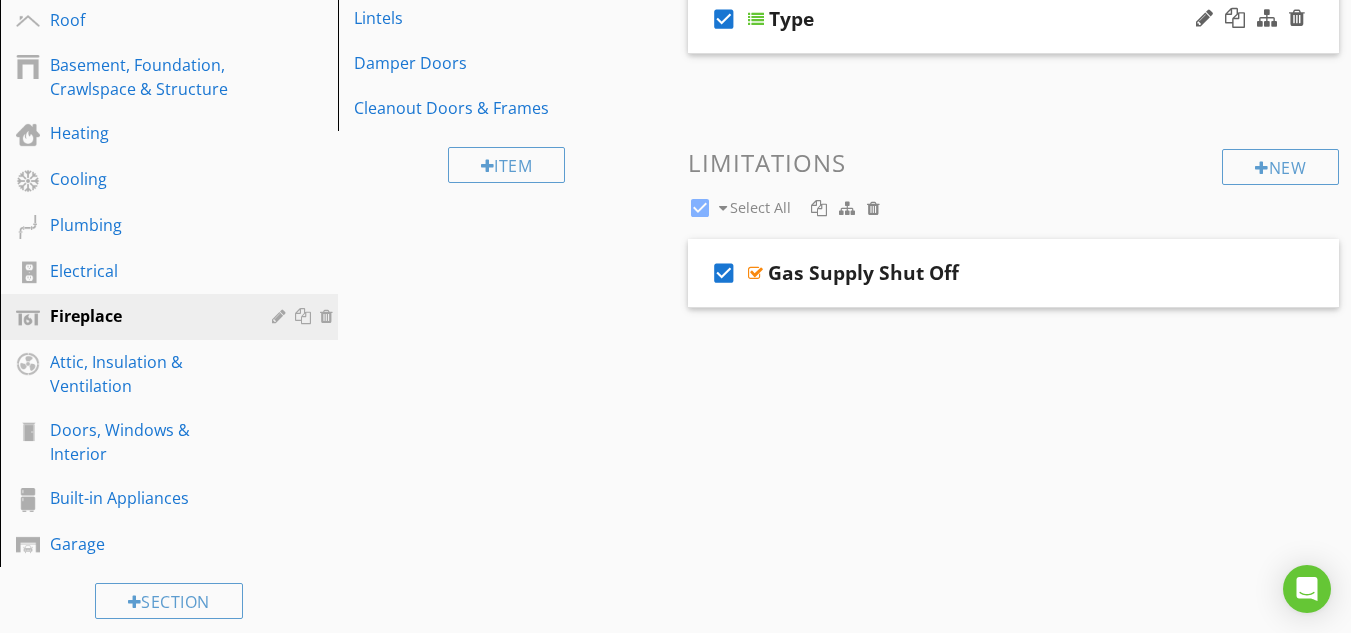 click at bounding box center (756, 19) 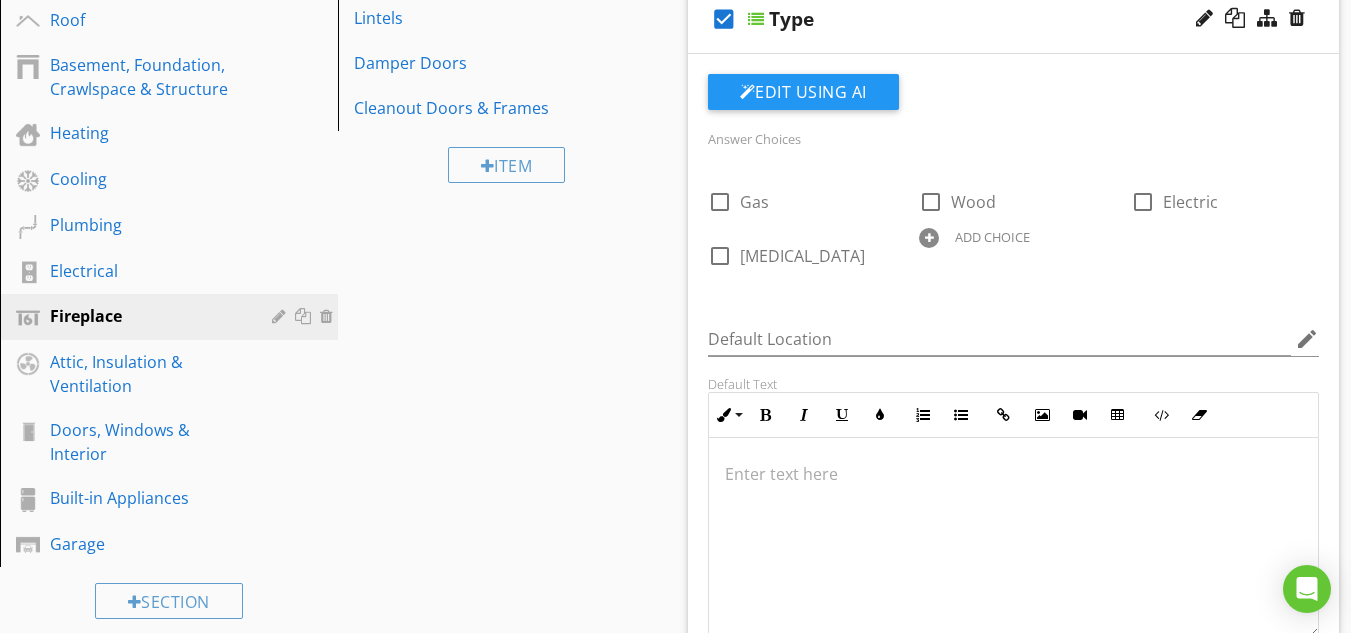 click on "ADD CHOICE" at bounding box center [992, 237] 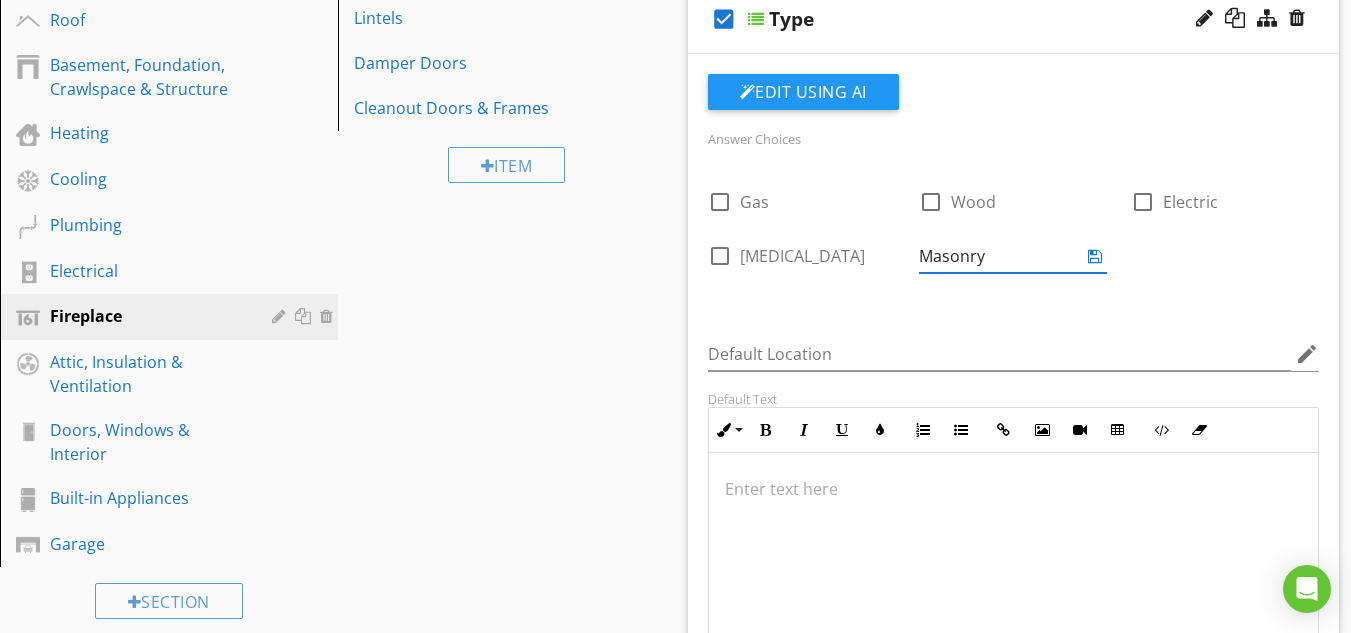 type on "Masonry" 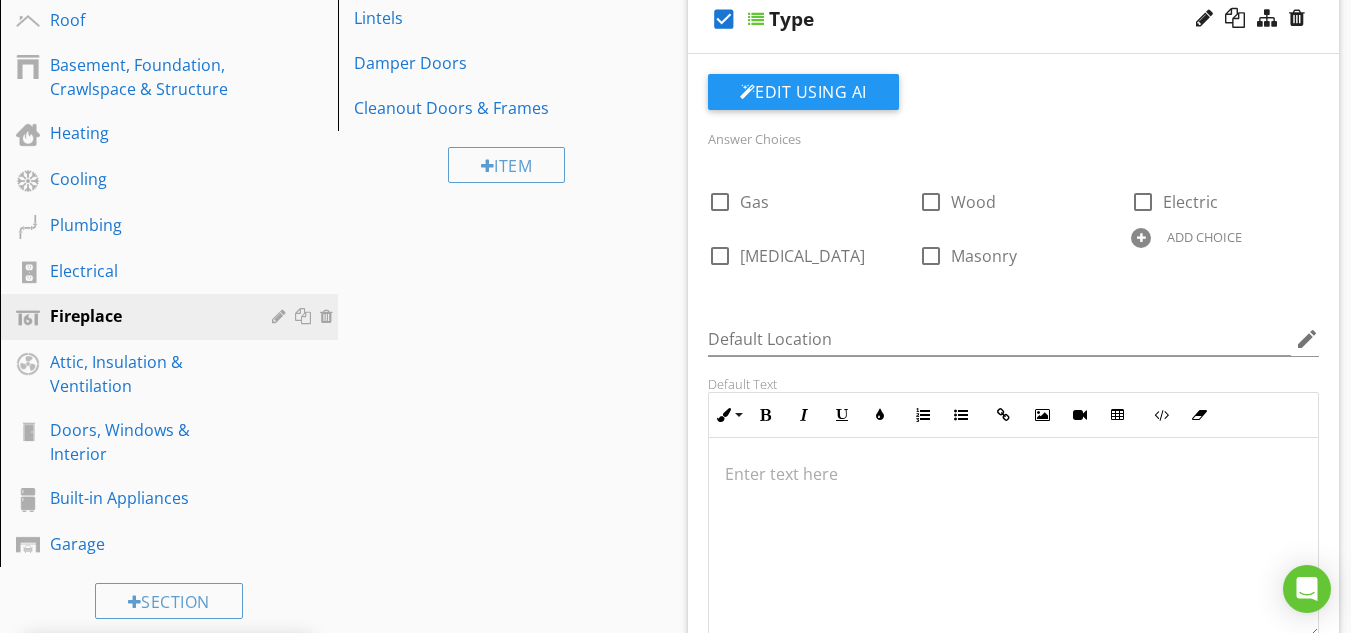 click at bounding box center (1141, 238) 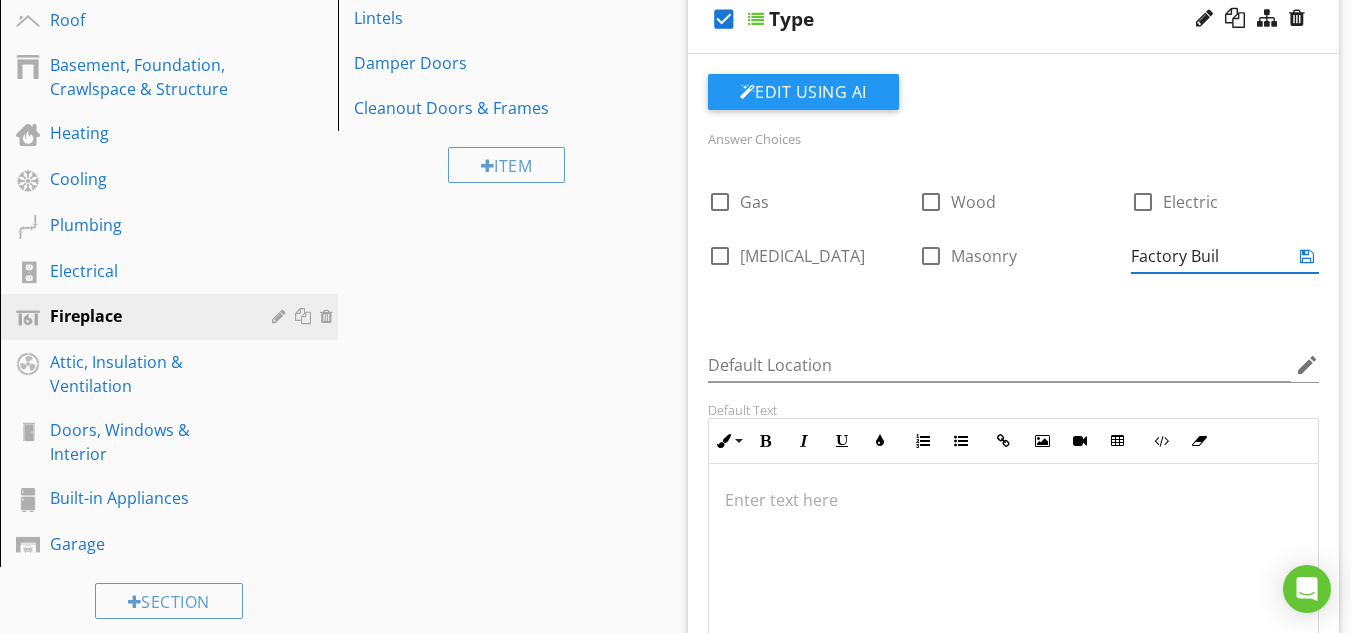 type on "Factory Built" 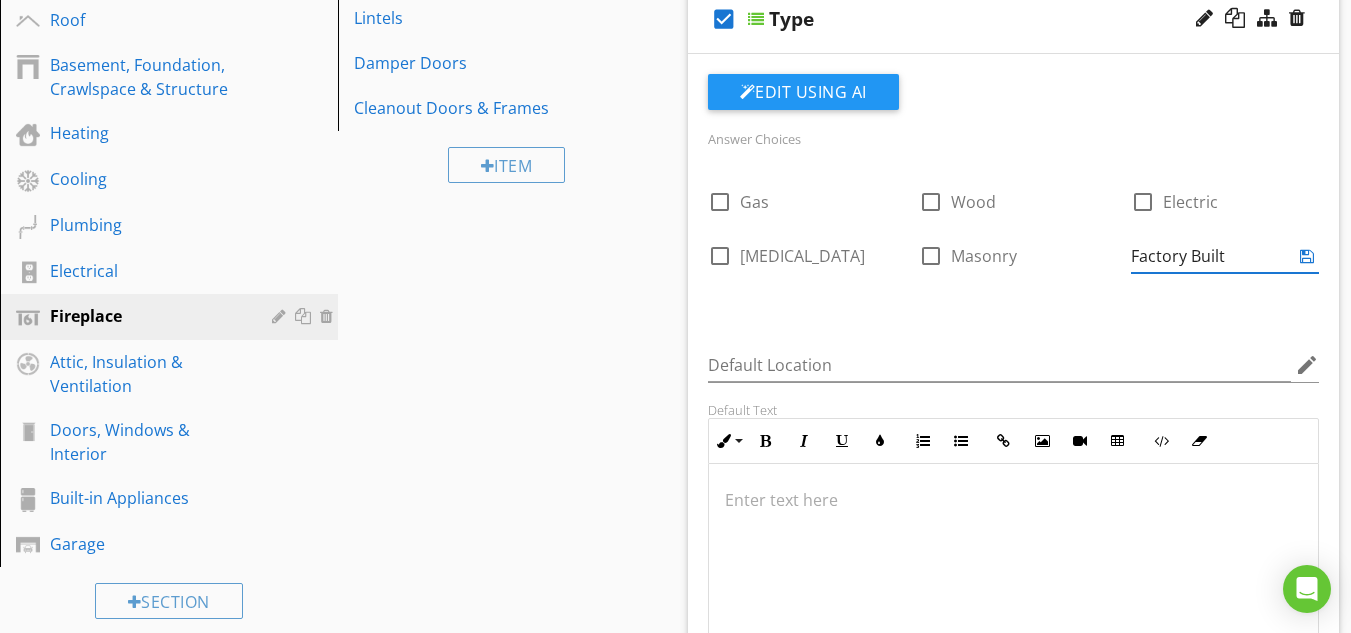 click at bounding box center [1307, 256] 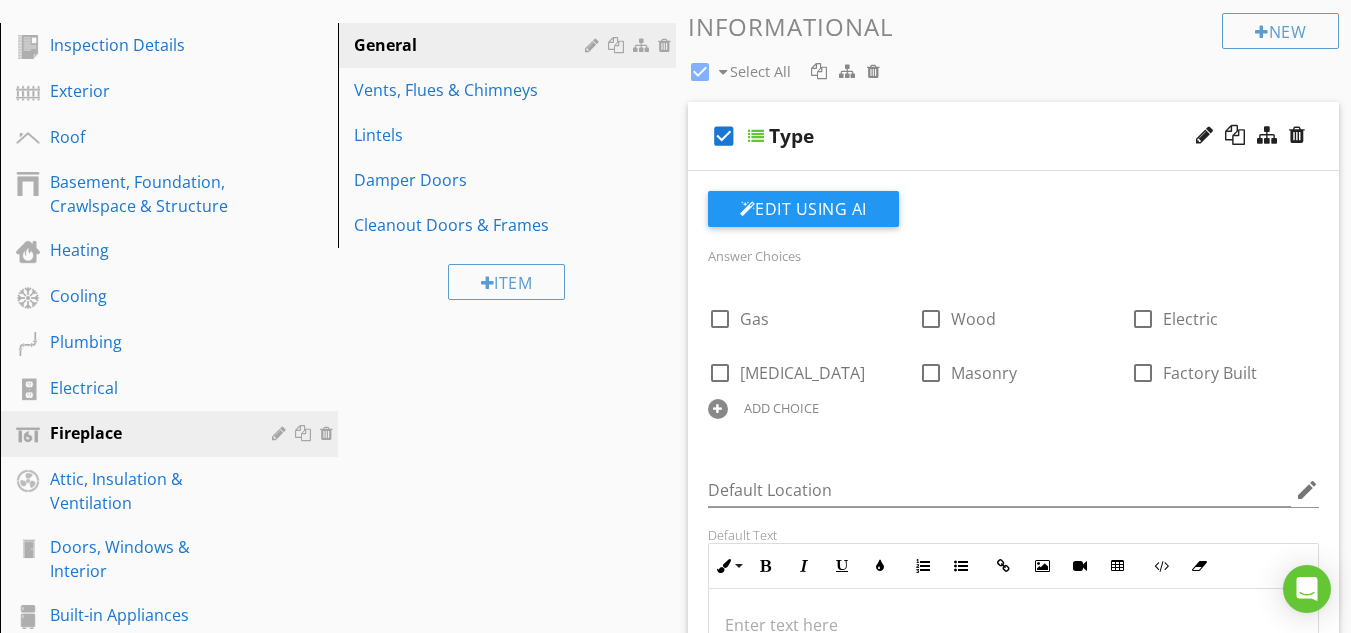 scroll, scrollTop: 235, scrollLeft: 0, axis: vertical 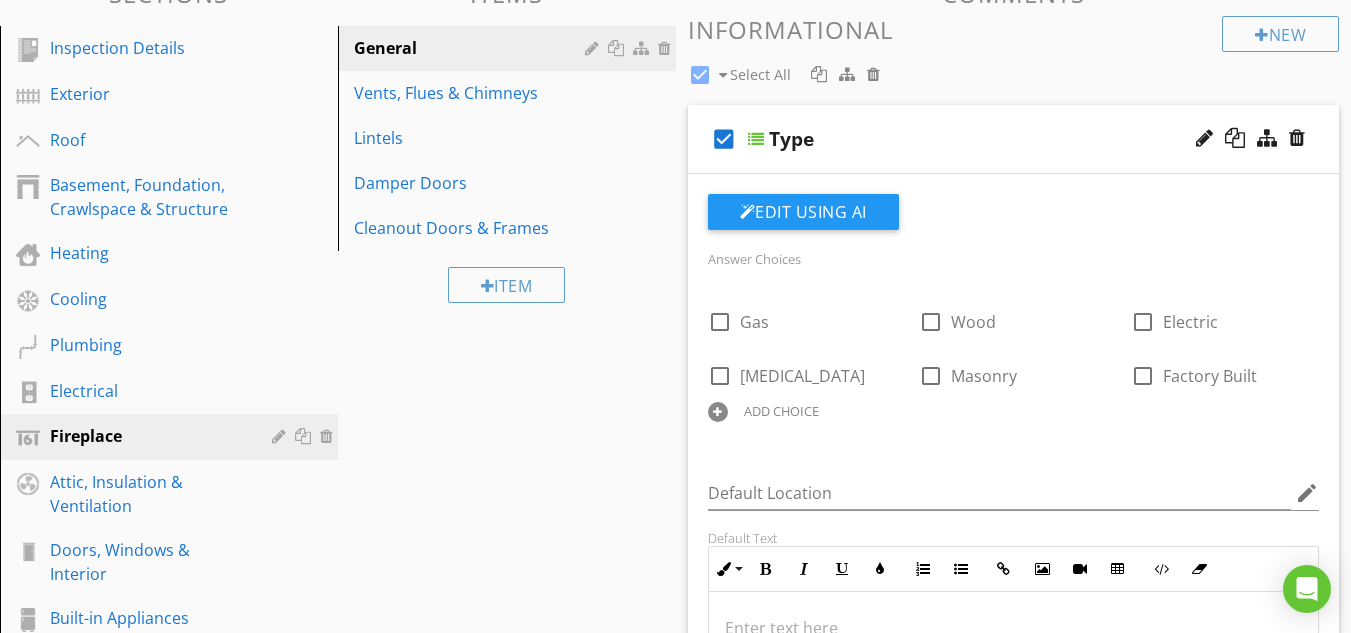 click at bounding box center [756, 139] 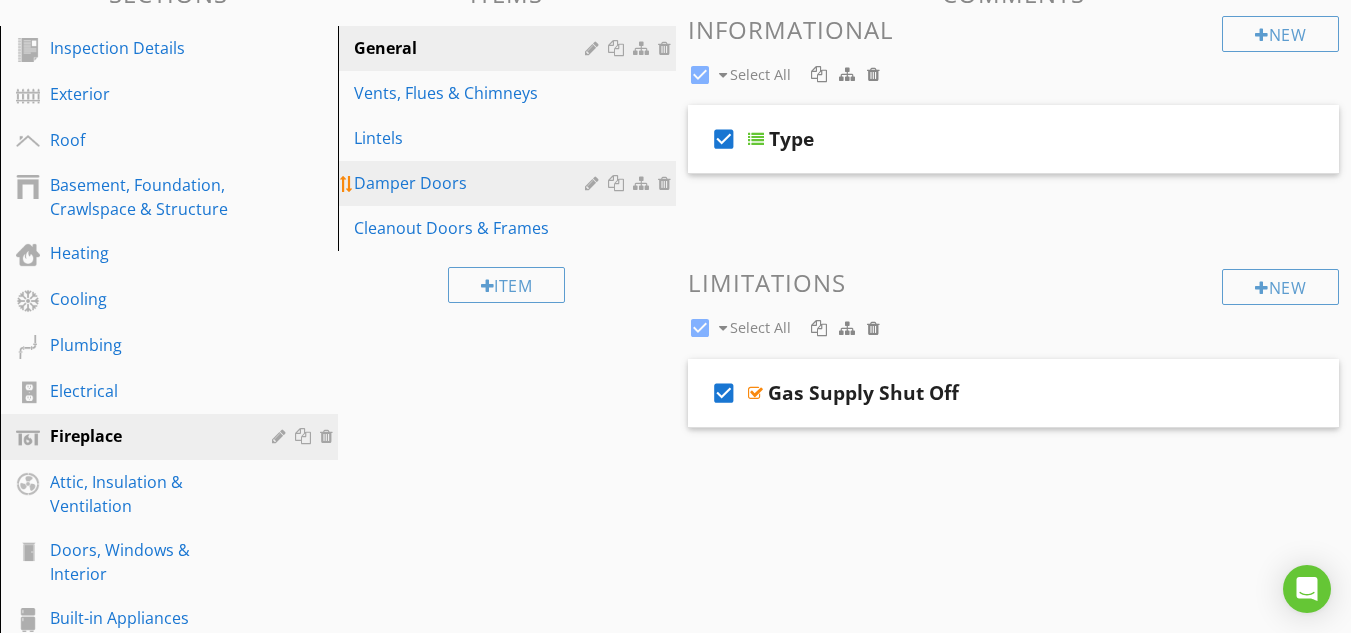 click on "Damper Doors" at bounding box center [472, 183] 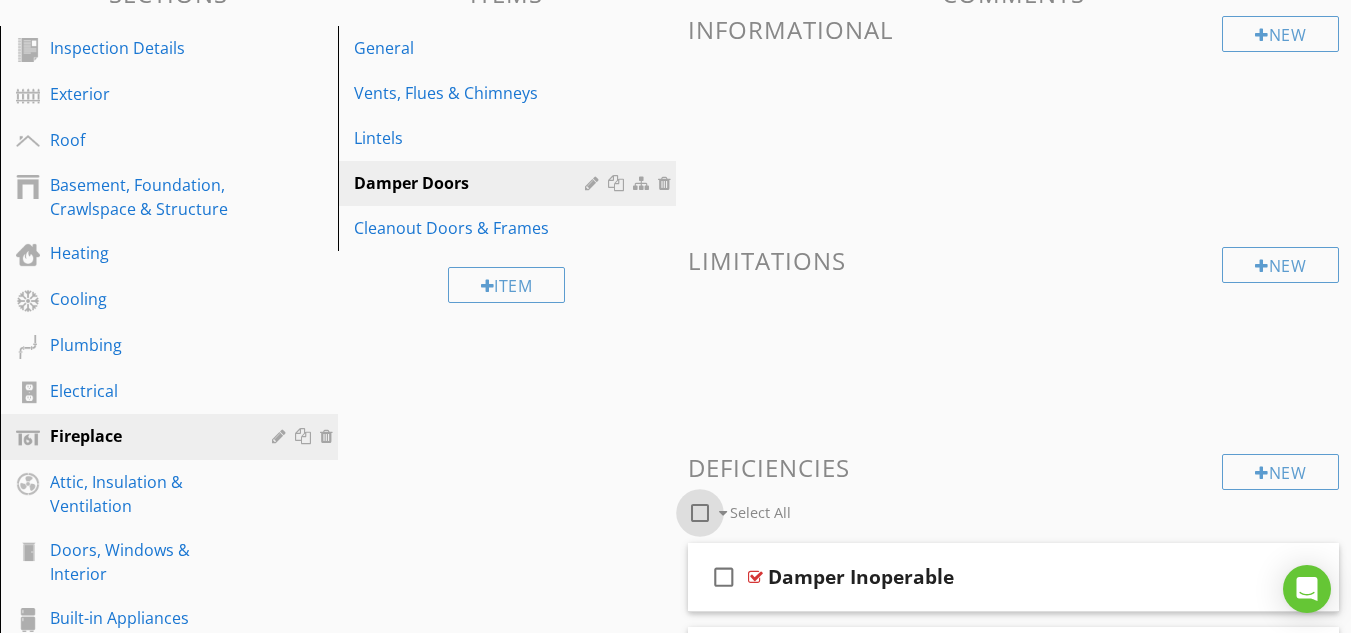 click at bounding box center [700, 513] 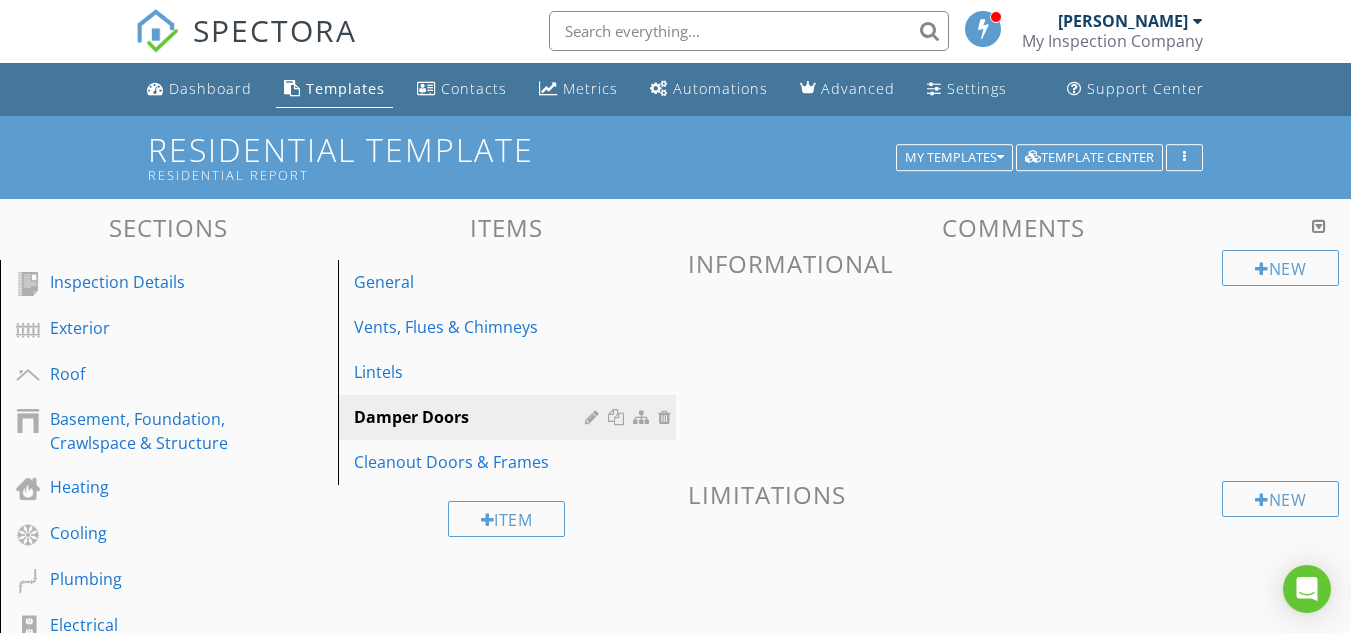 scroll, scrollTop: 0, scrollLeft: 0, axis: both 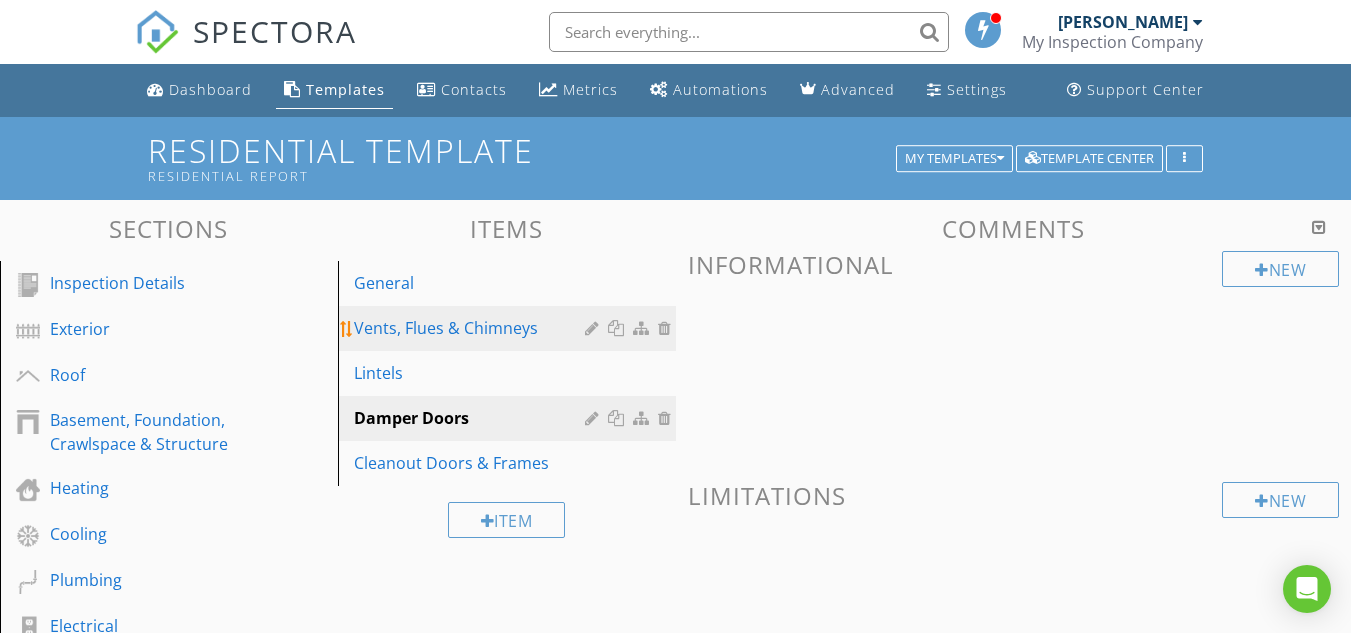 click on "Vents, Flues & Chimneys" at bounding box center (472, 328) 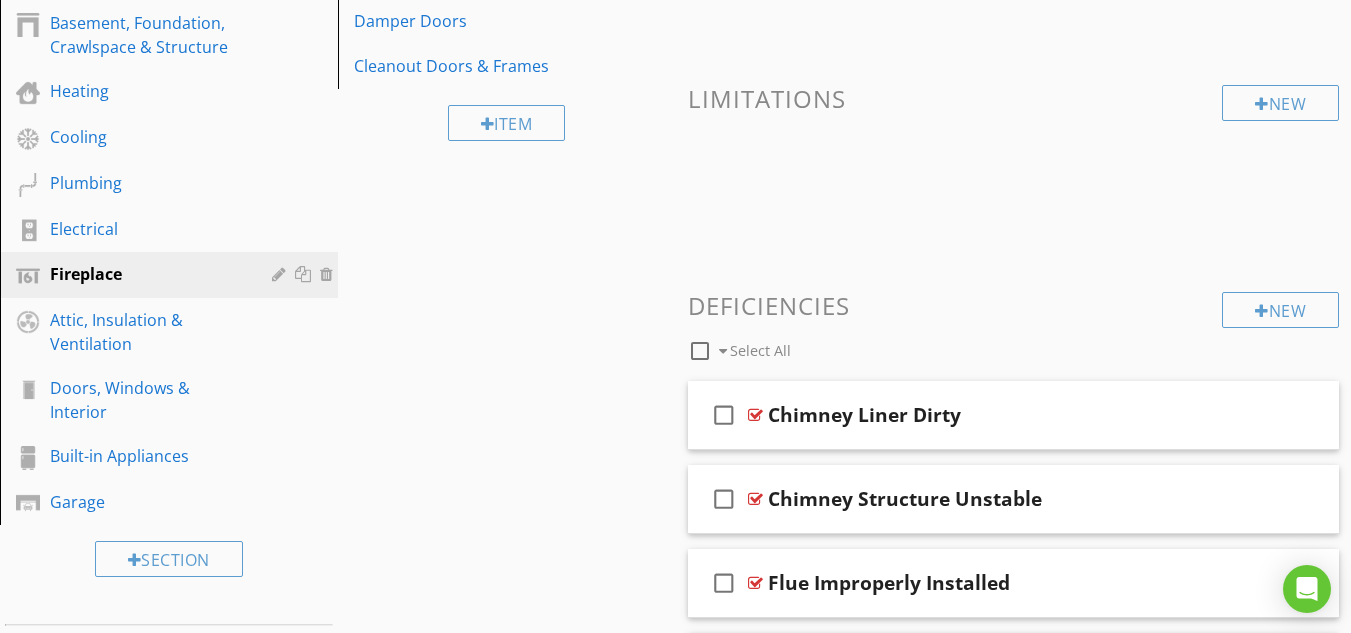 scroll, scrollTop: 395, scrollLeft: 0, axis: vertical 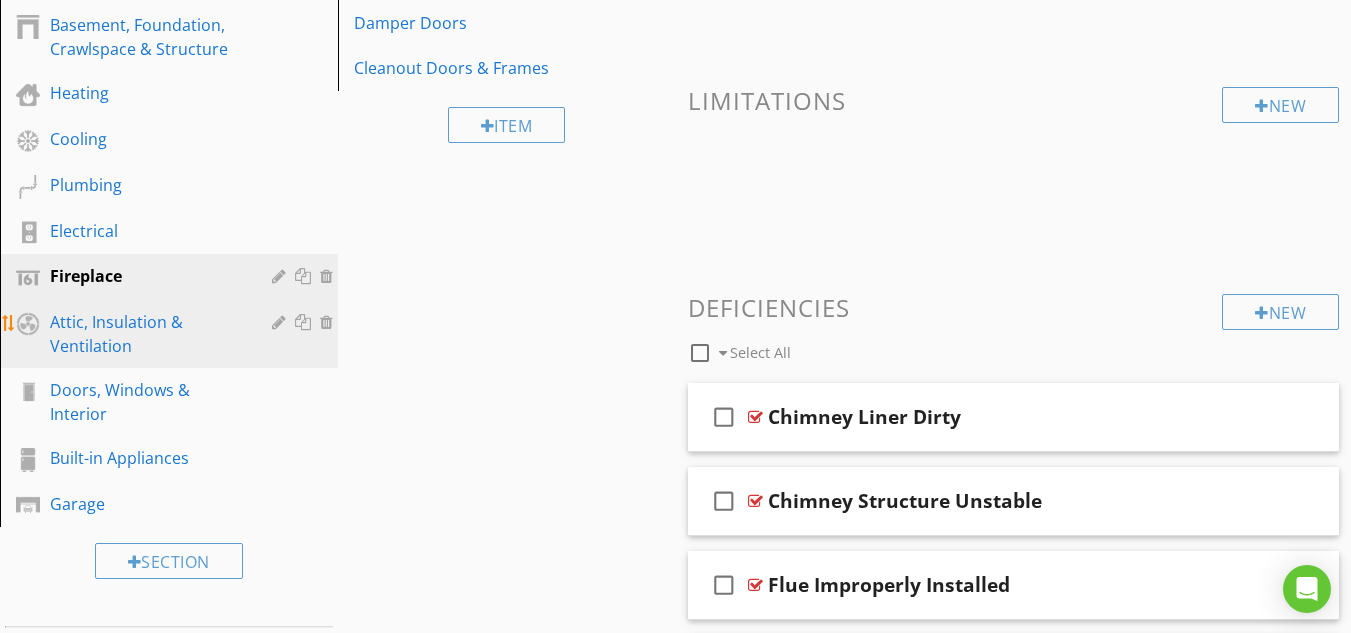 click on "Attic, Insulation & Ventilation" at bounding box center (146, 334) 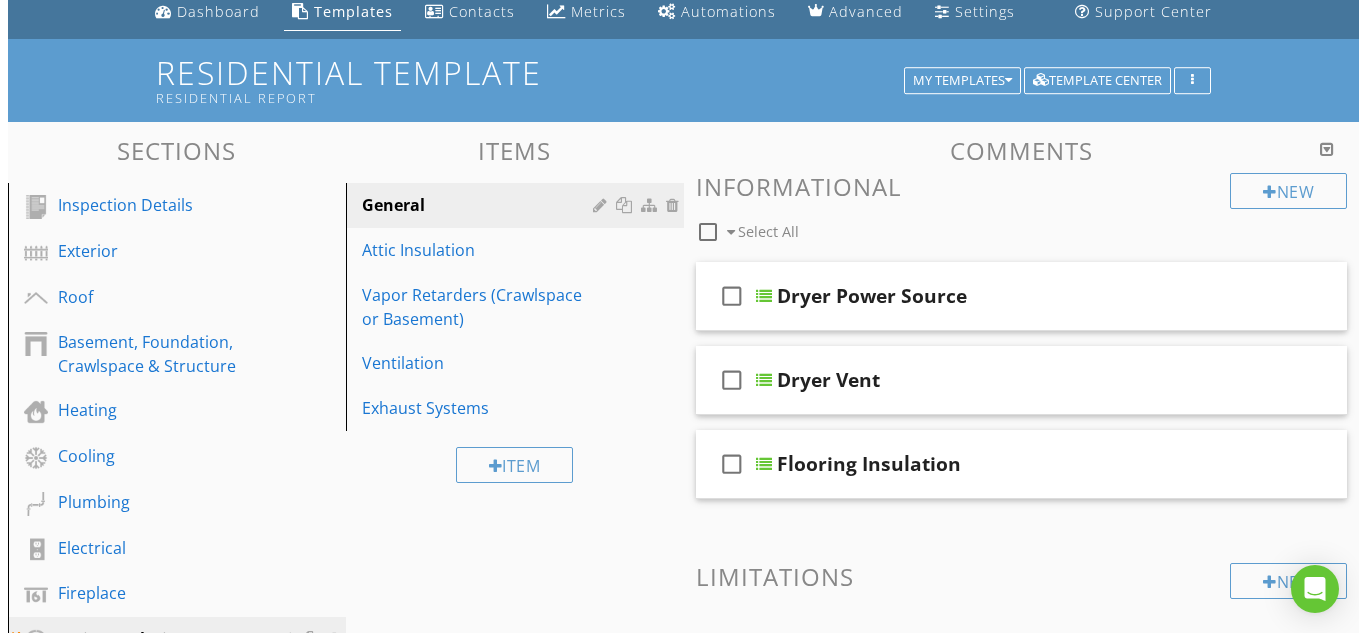 scroll, scrollTop: 75, scrollLeft: 0, axis: vertical 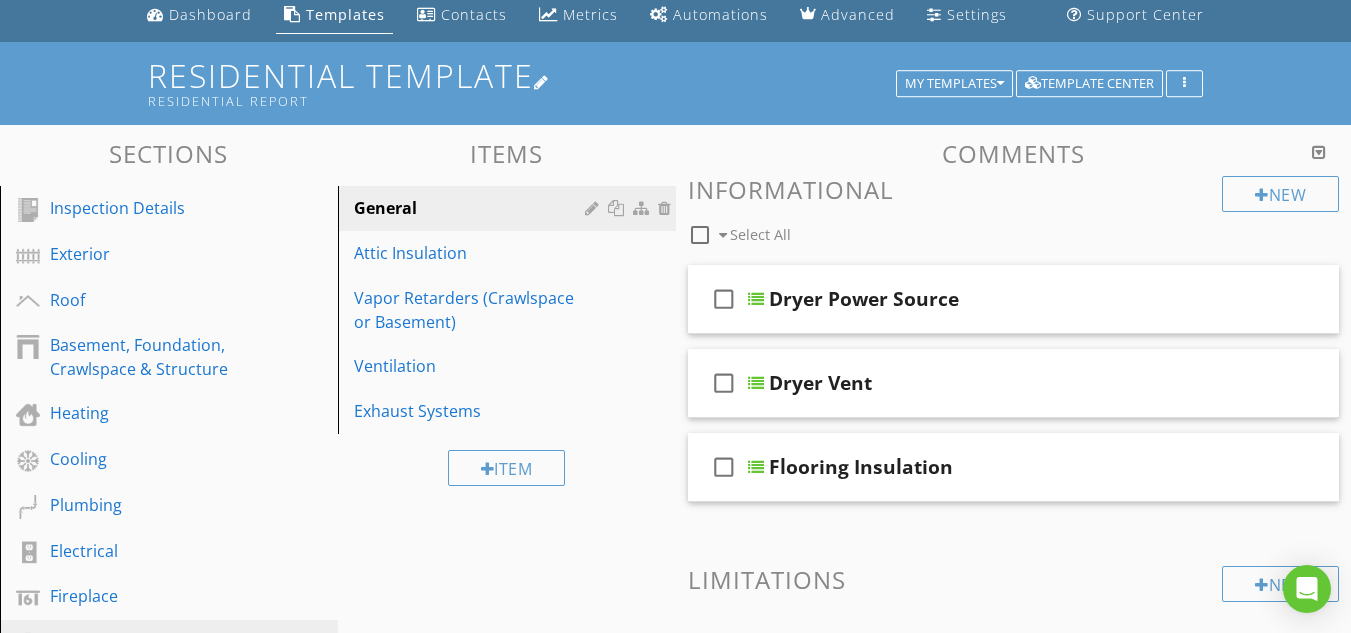 click at bounding box center (542, 82) 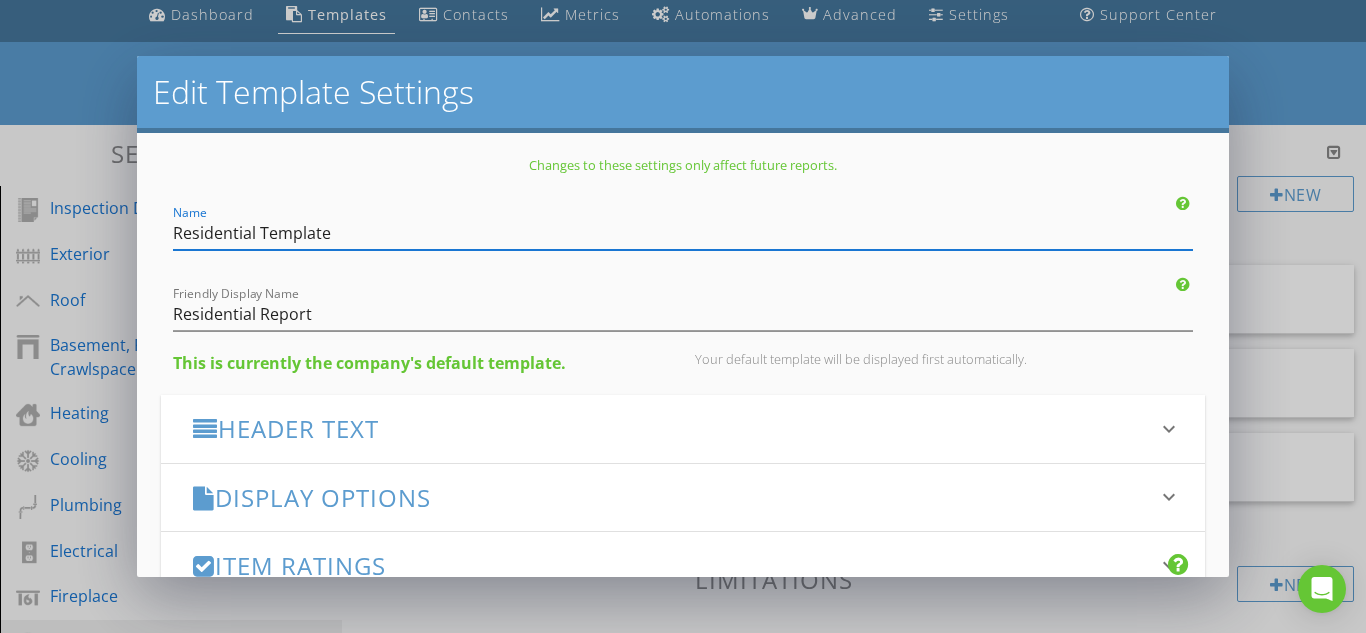 click on "Residential Template" at bounding box center [683, 233] 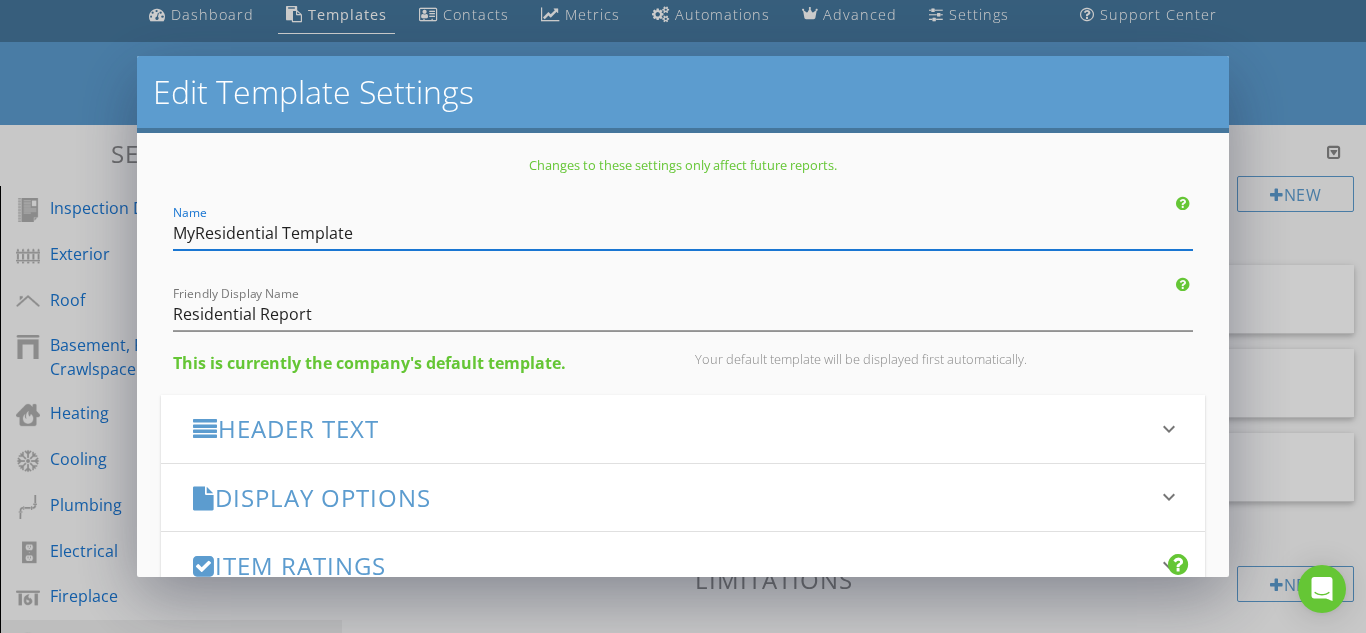 click on "MyResidential Template" at bounding box center (683, 233) 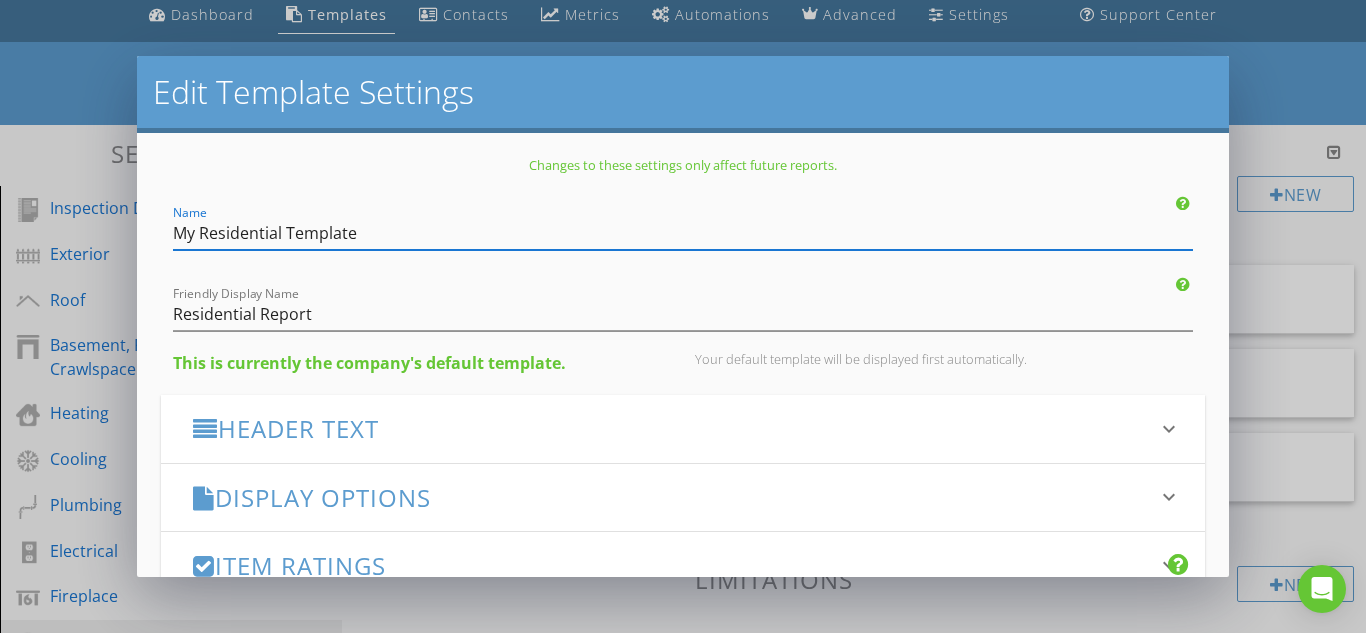 type on "My Residential Template" 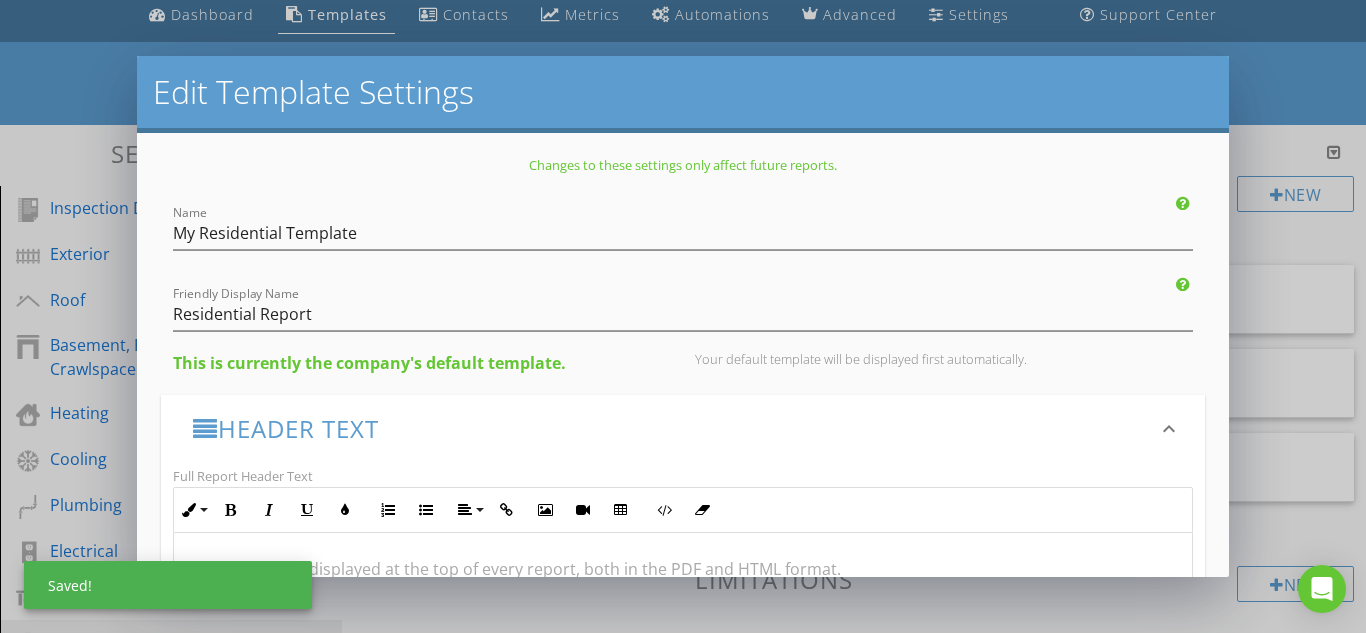 type 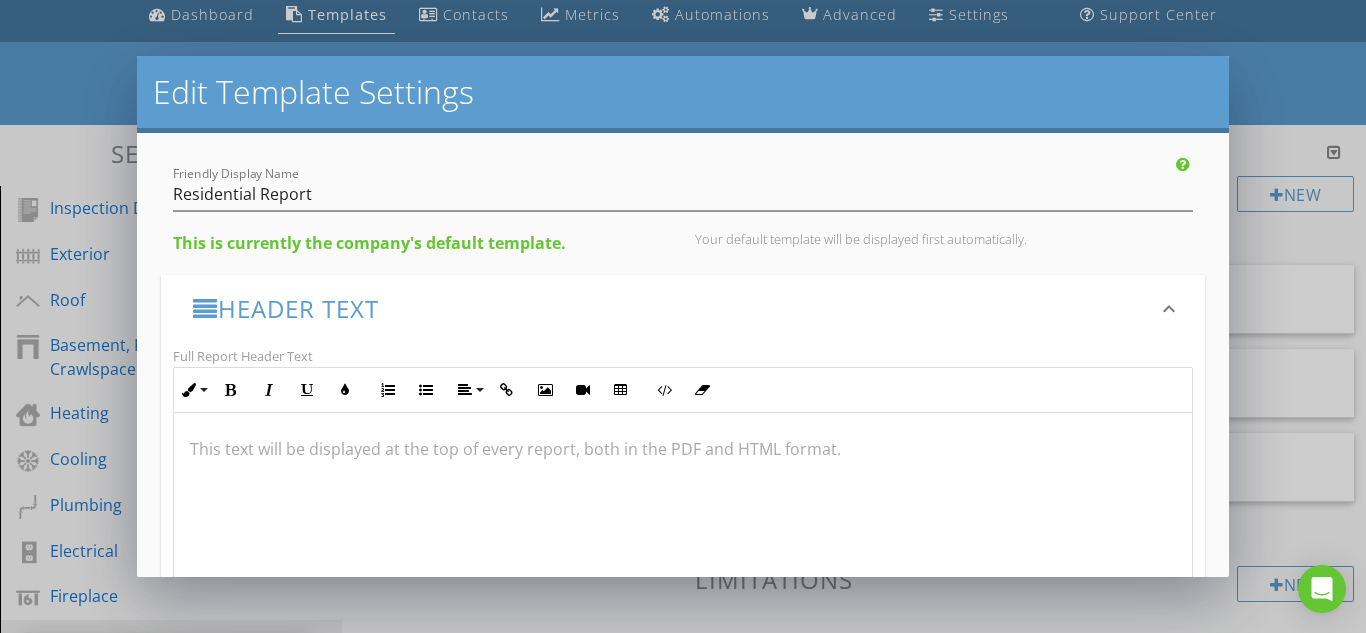 scroll, scrollTop: 160, scrollLeft: 0, axis: vertical 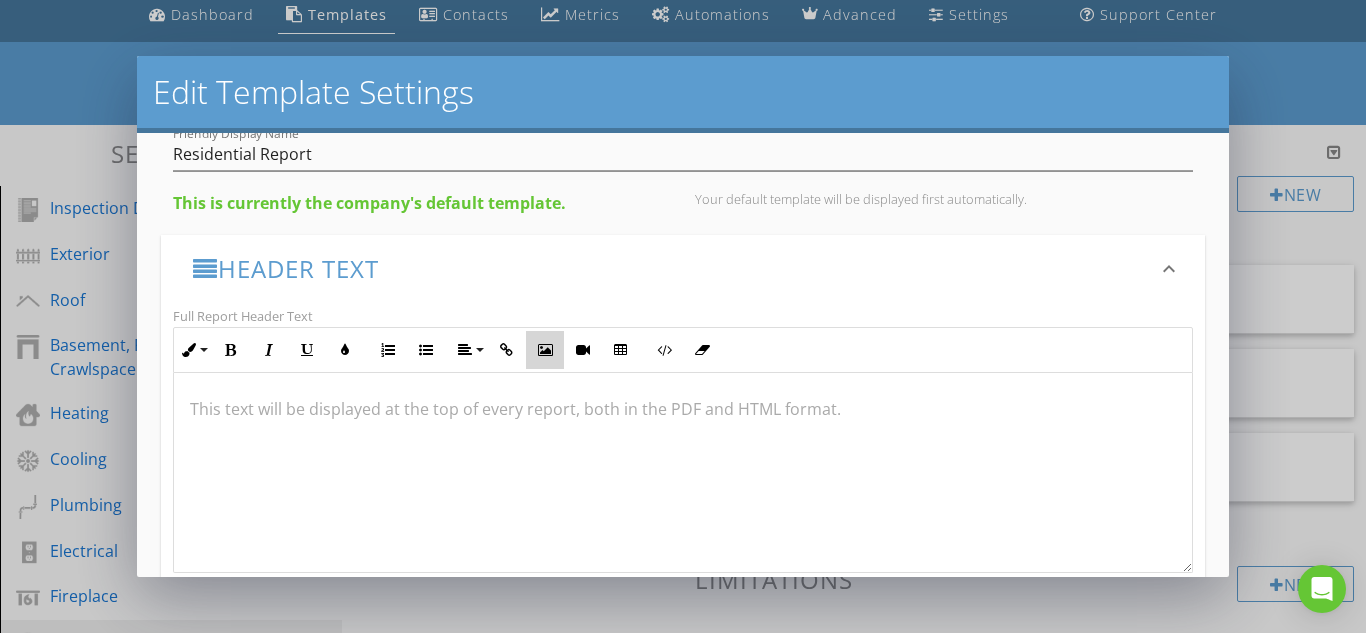 click at bounding box center (545, 350) 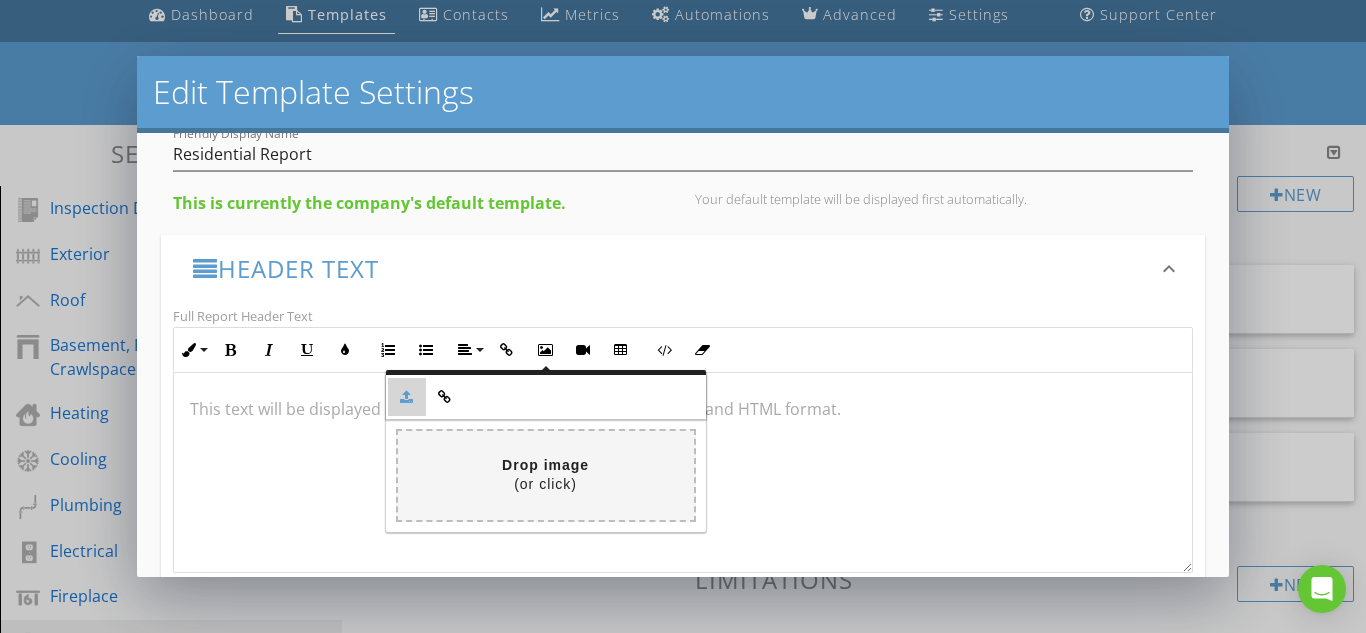 click at bounding box center [407, 397] 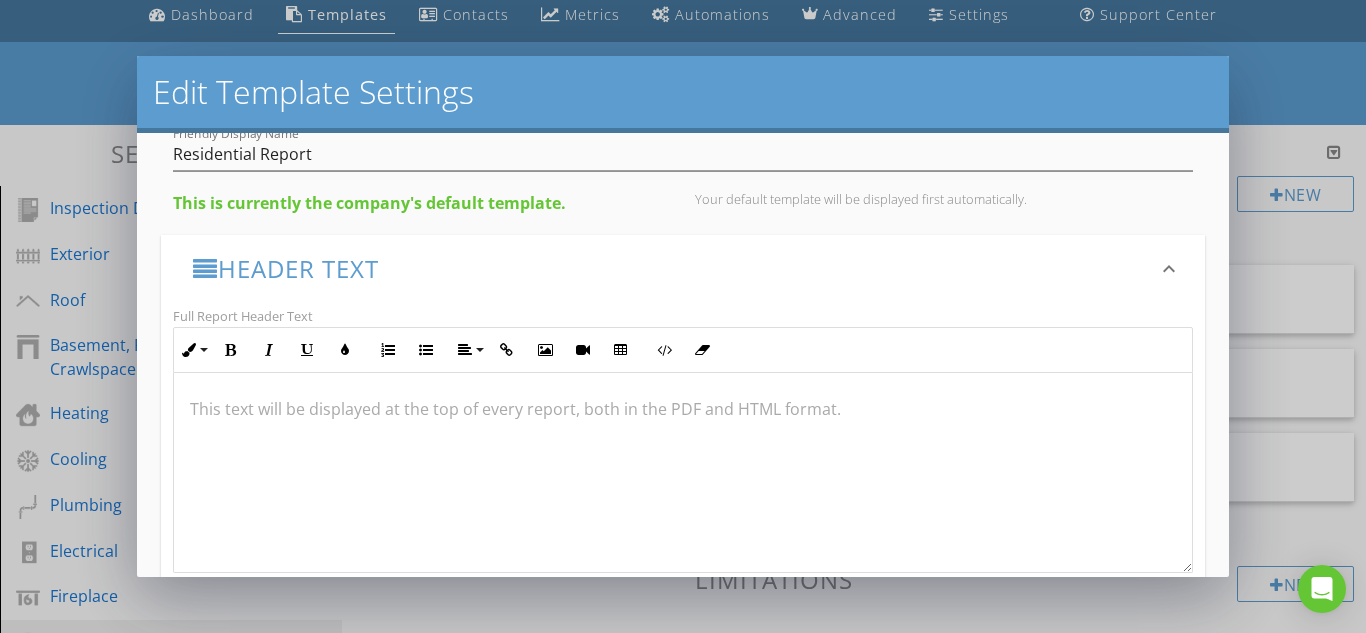 click on "Full Report Header Text" at bounding box center (243, 316) 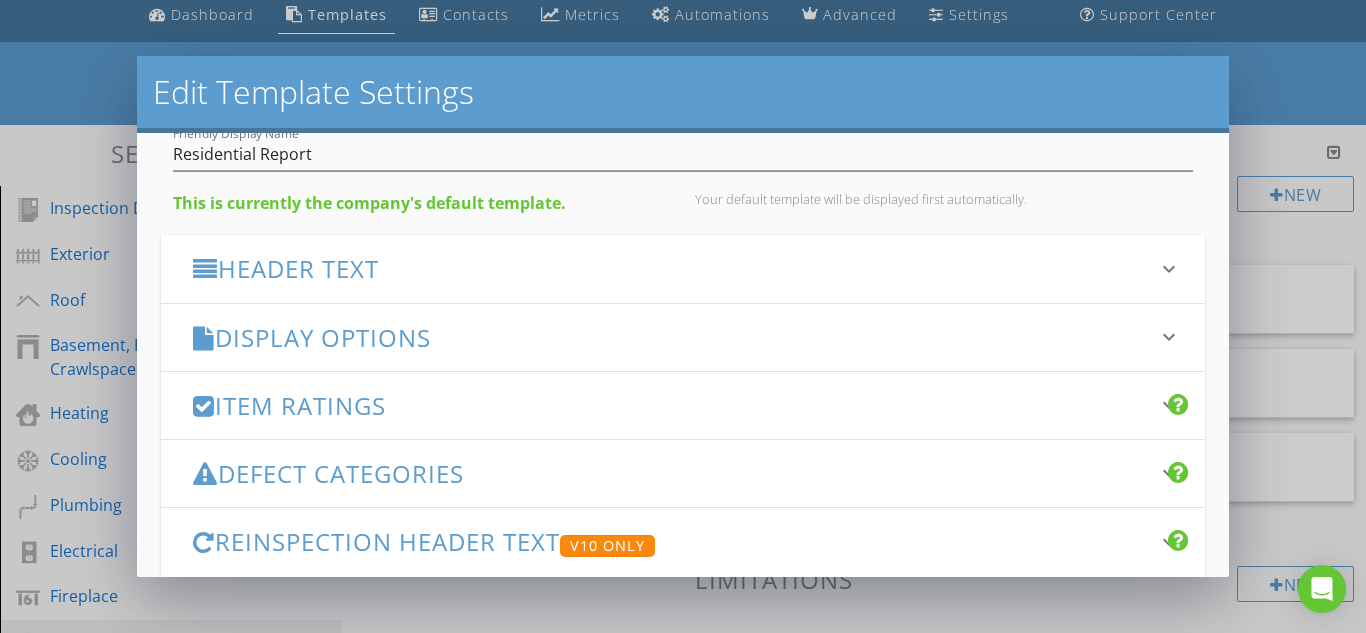 click on "keyboard_arrow_down" at bounding box center [1169, 337] 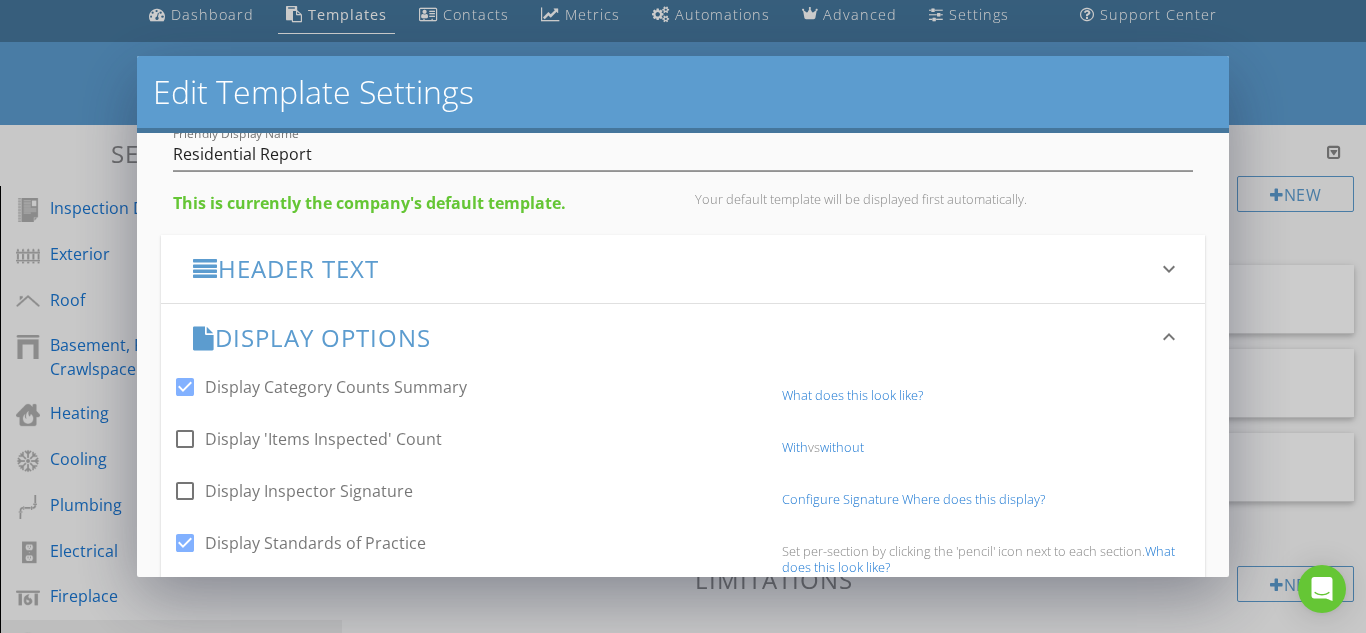 type 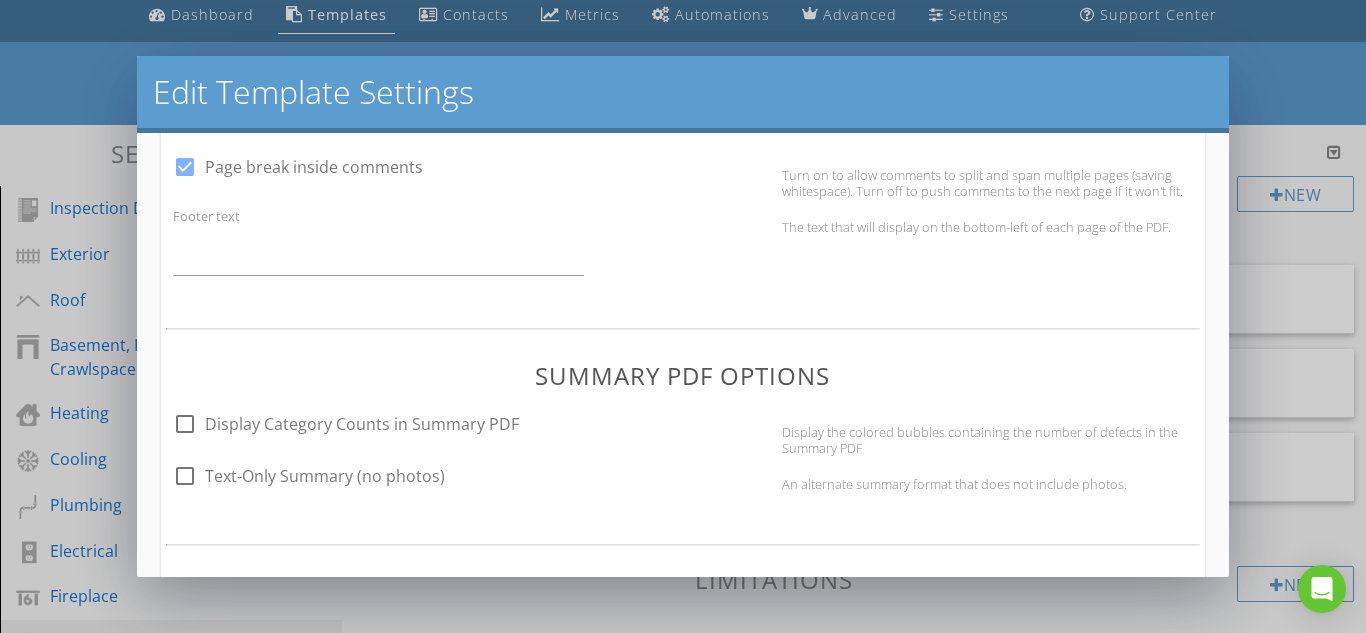 scroll, scrollTop: 1000, scrollLeft: 0, axis: vertical 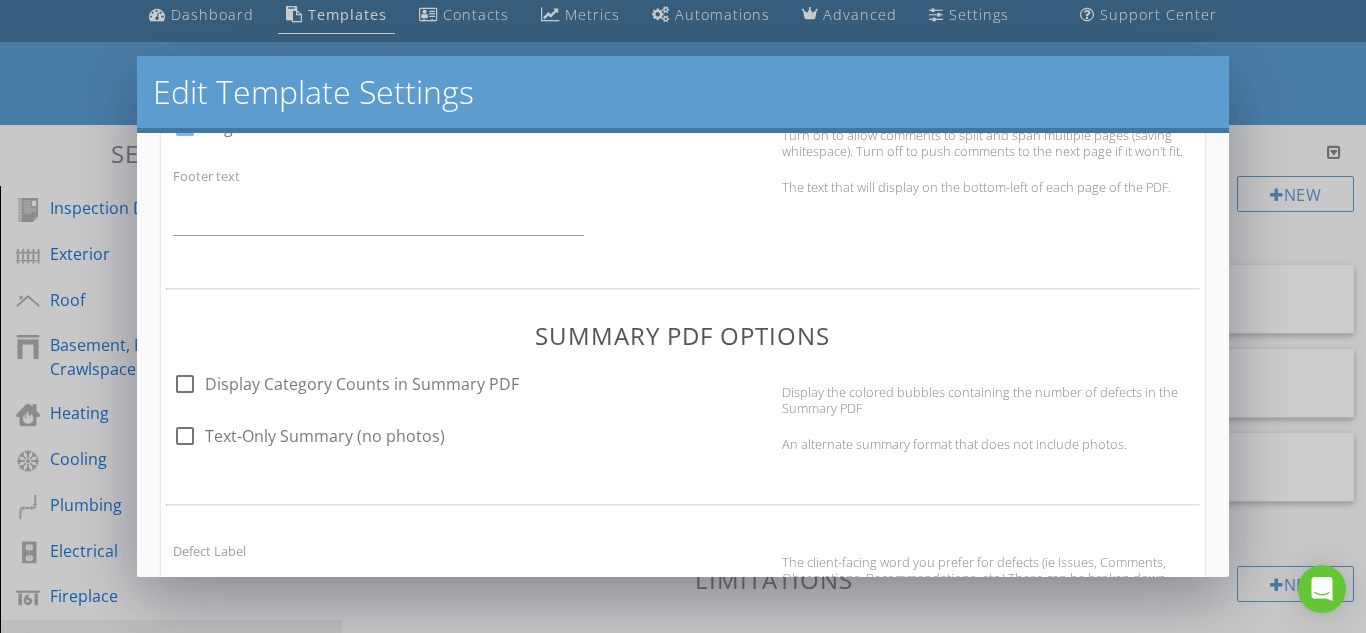 click at bounding box center (185, 384) 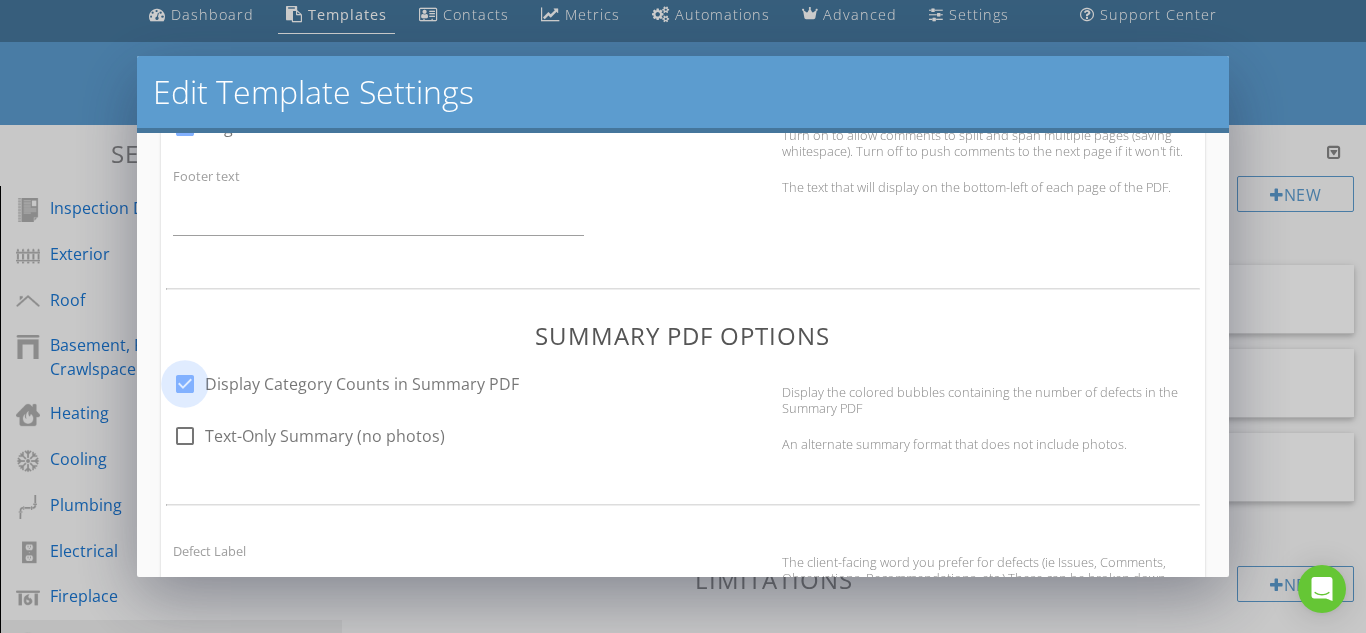 checkbox on "true" 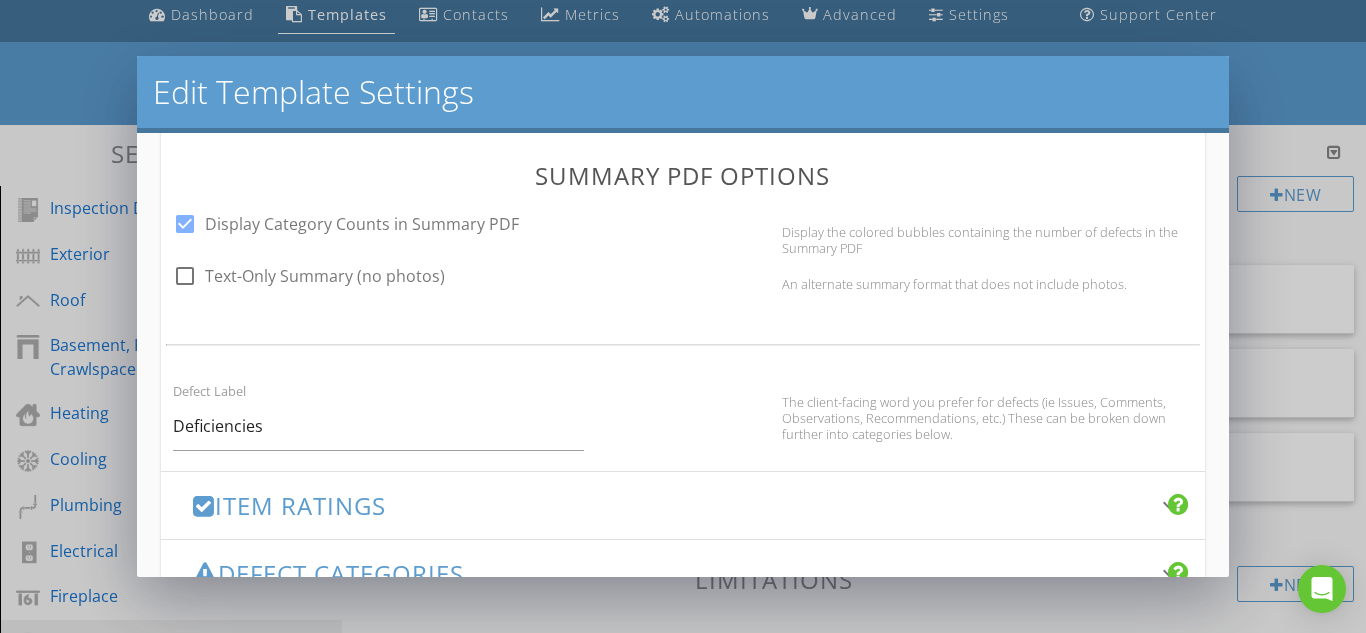 scroll, scrollTop: 1200, scrollLeft: 0, axis: vertical 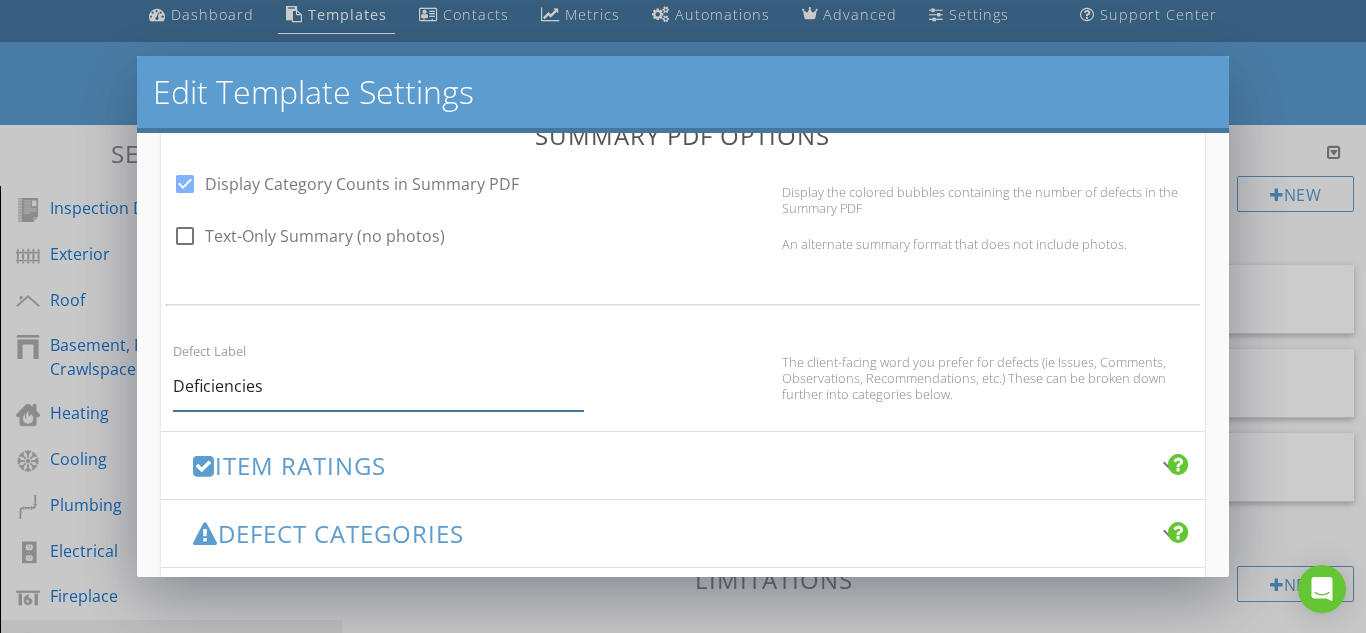 click on "Deficiencies" at bounding box center (378, 386) 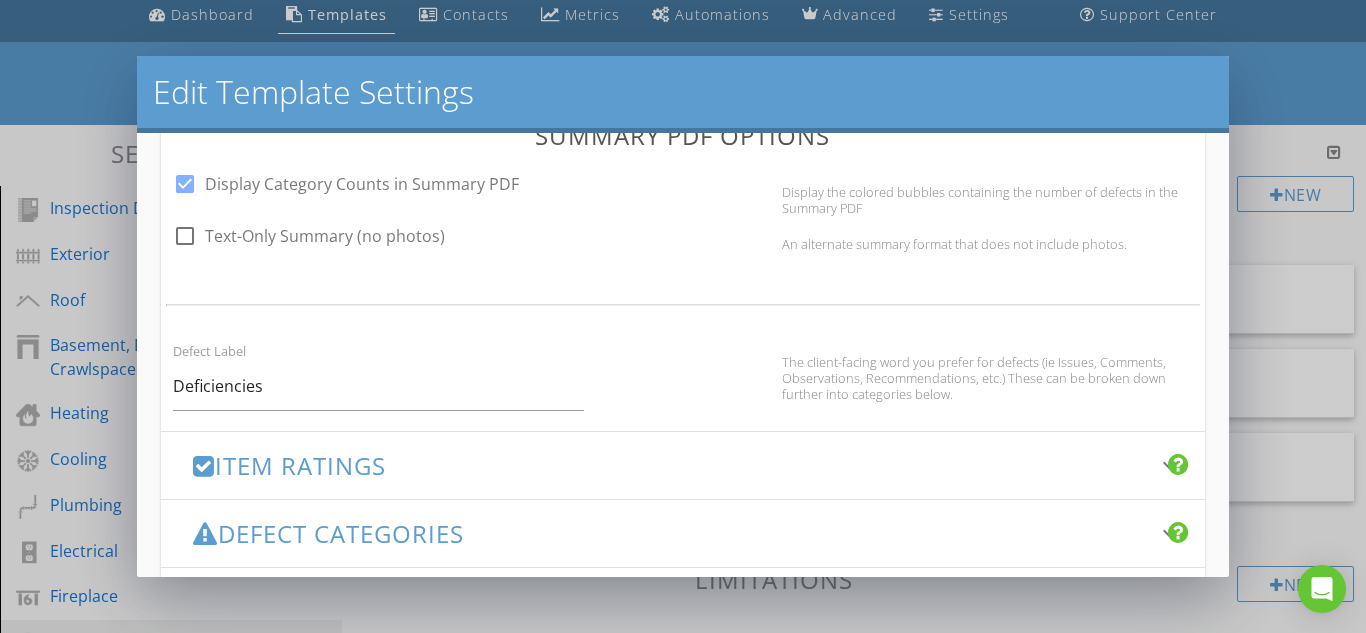 click on "Defect Label" at bounding box center (209, 351) 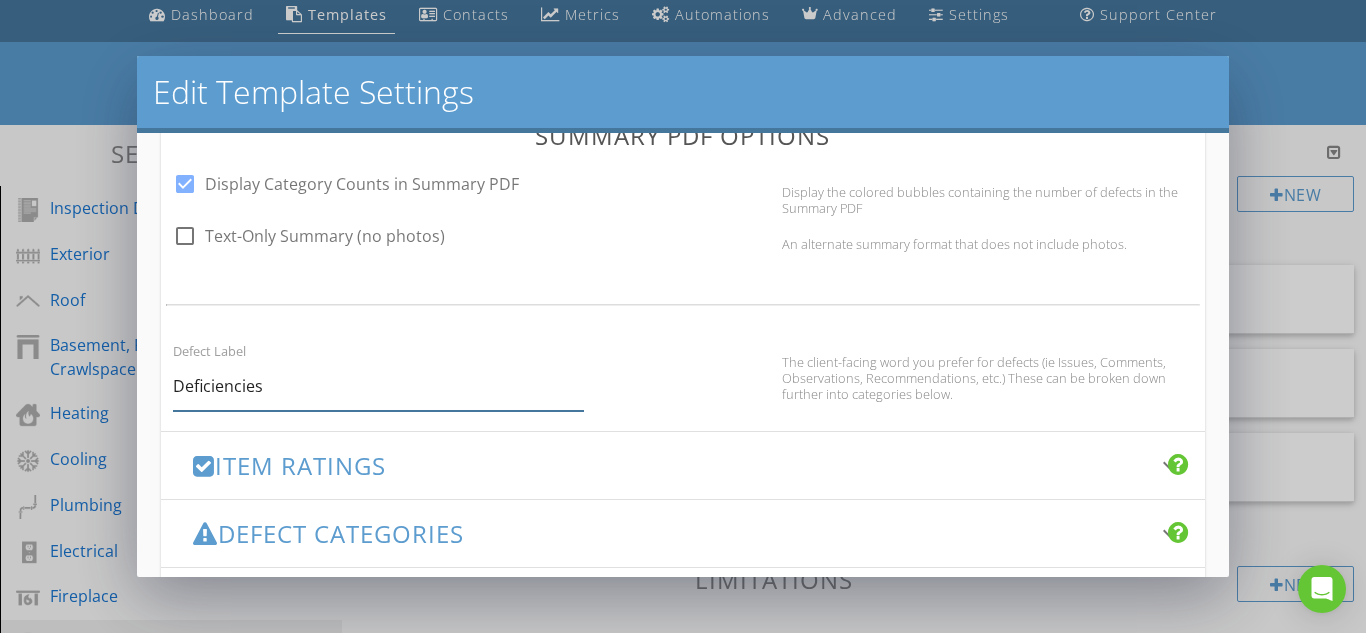 click on "Deficiencies" at bounding box center [378, 386] 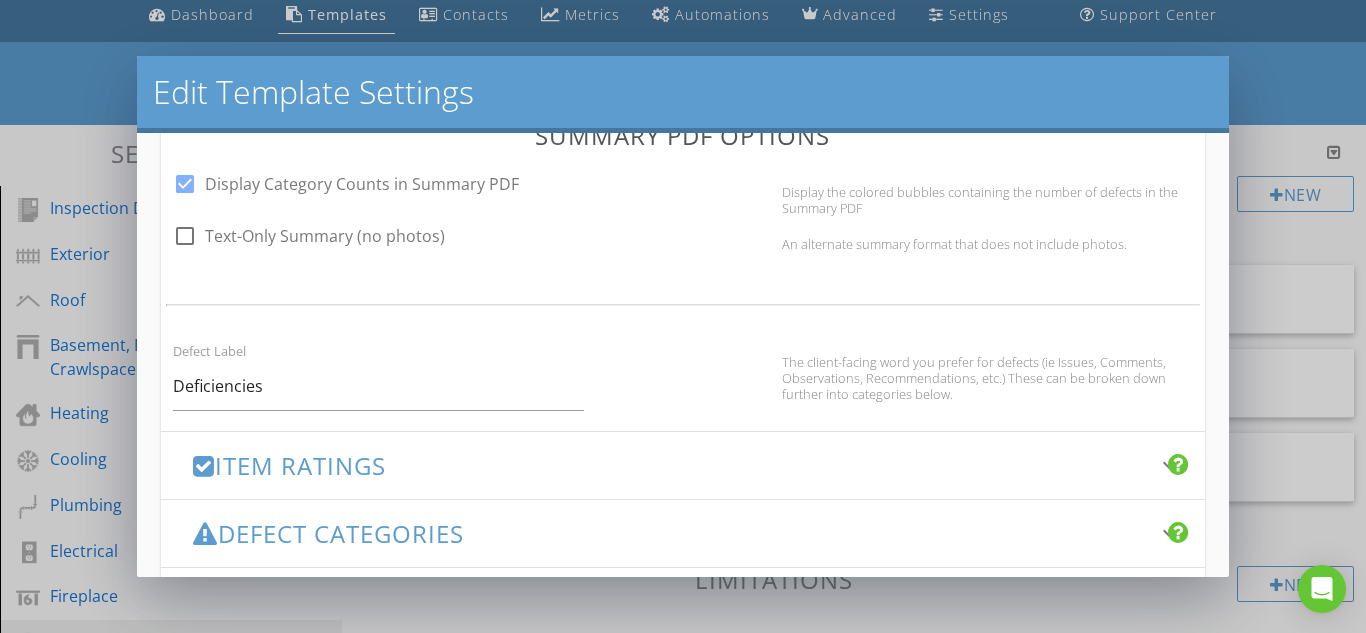 click on "Defect Label    Deficiencies" at bounding box center [378, 374] 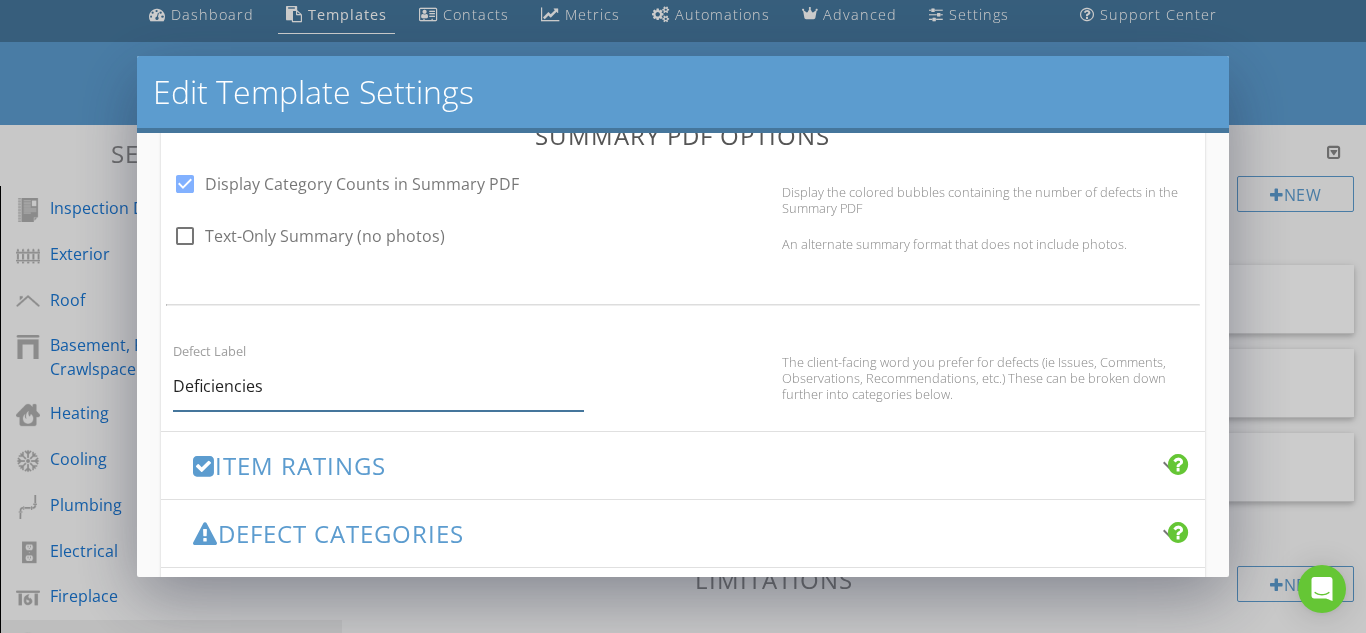 click on "Deficiencies" at bounding box center (378, 386) 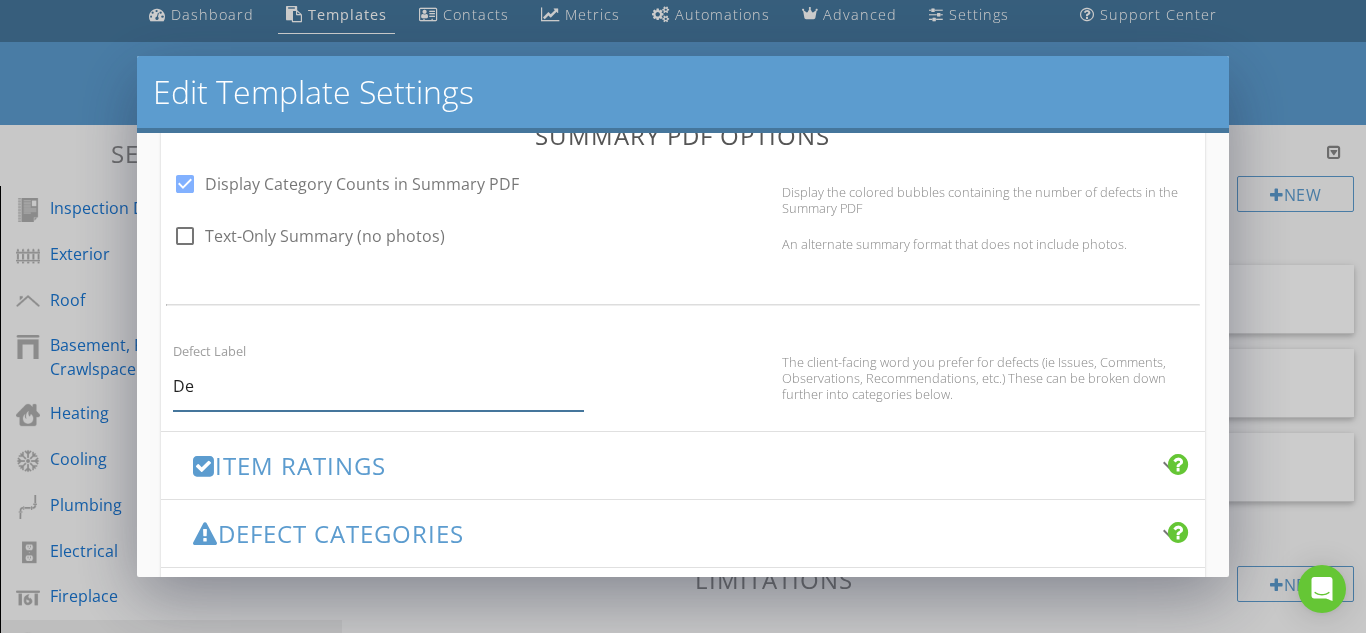 type on "D" 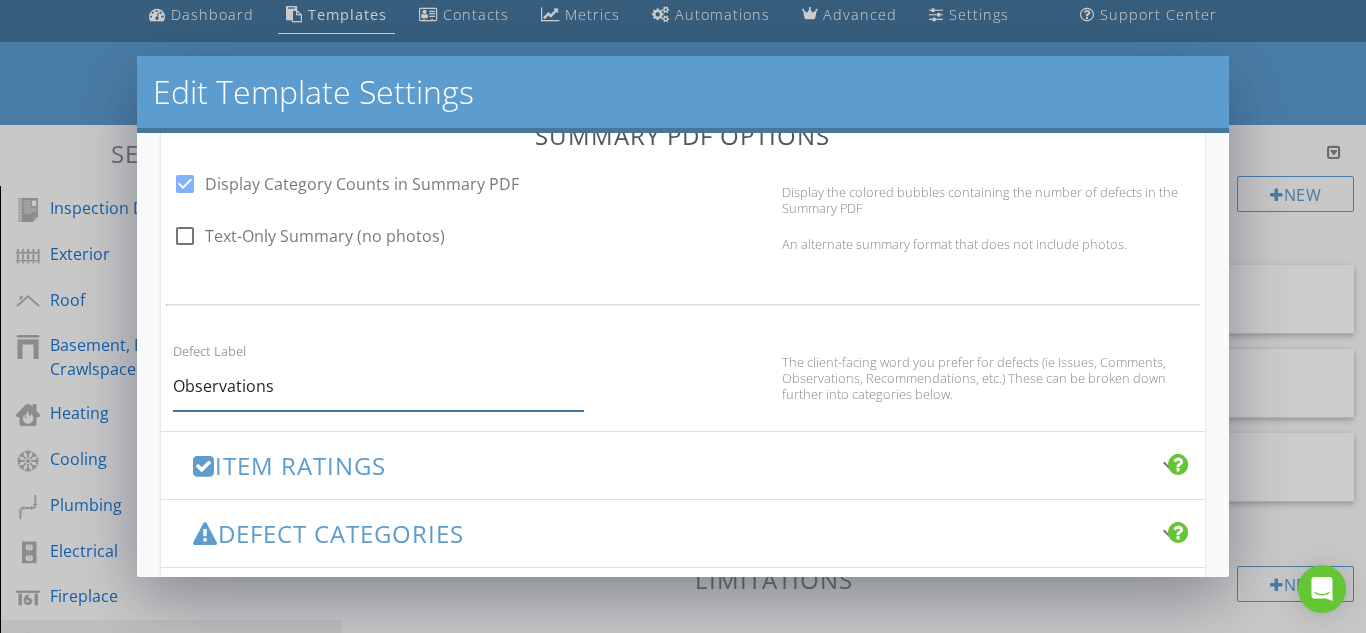 type on "Observations" 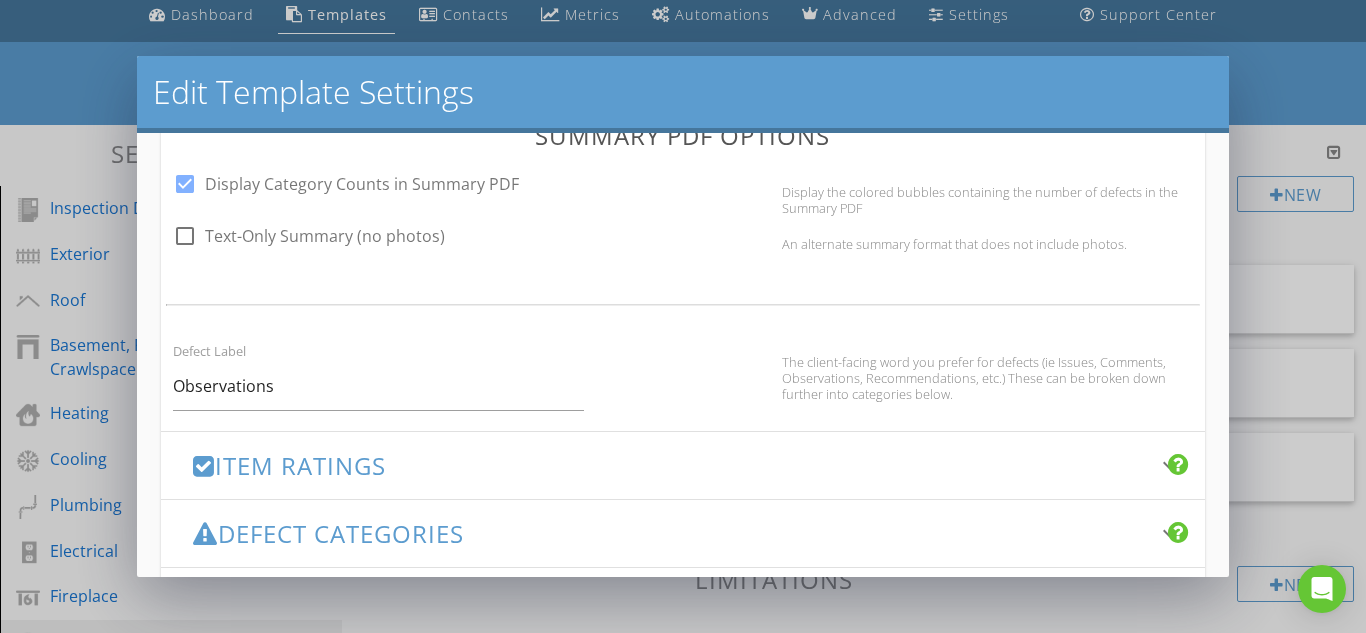 click on "Item Ratings" at bounding box center (671, 465) 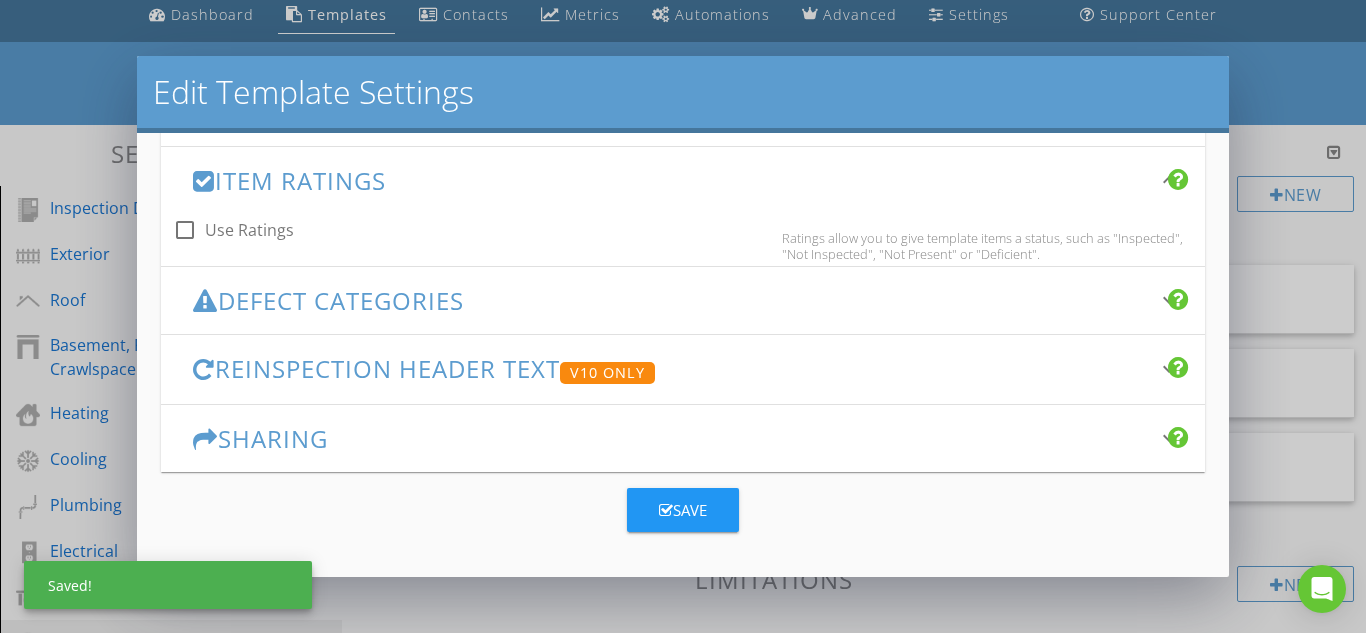 scroll, scrollTop: 394, scrollLeft: 0, axis: vertical 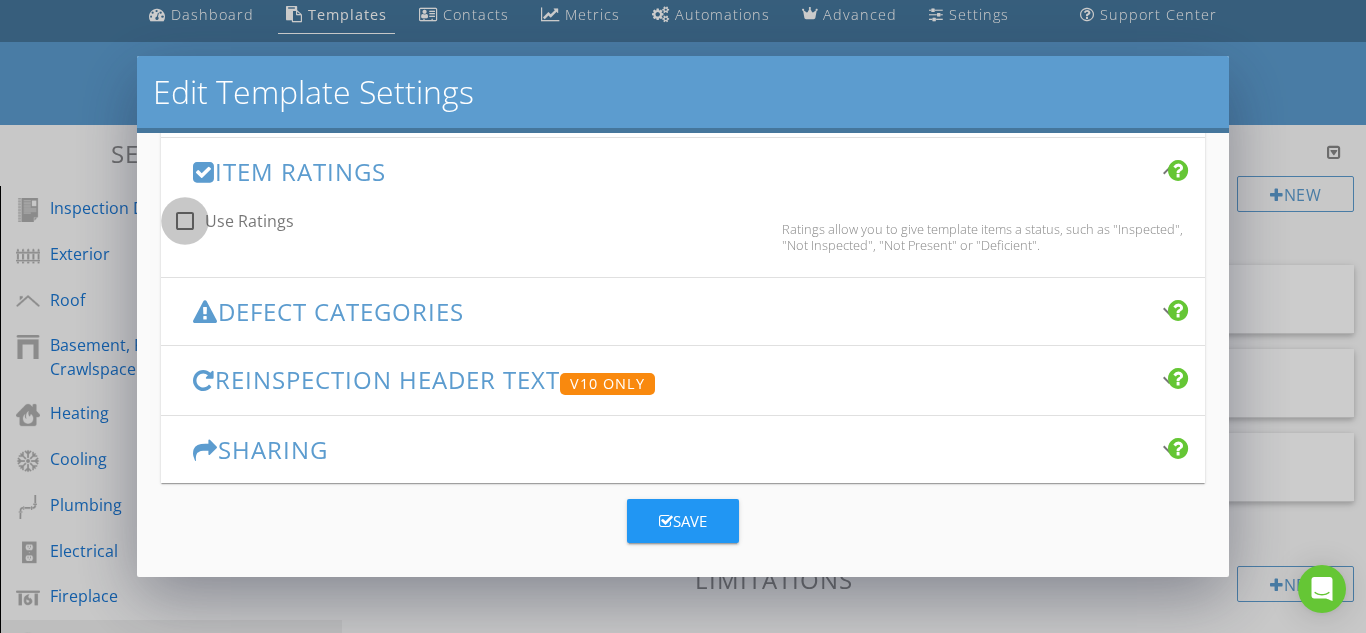 click at bounding box center [185, 221] 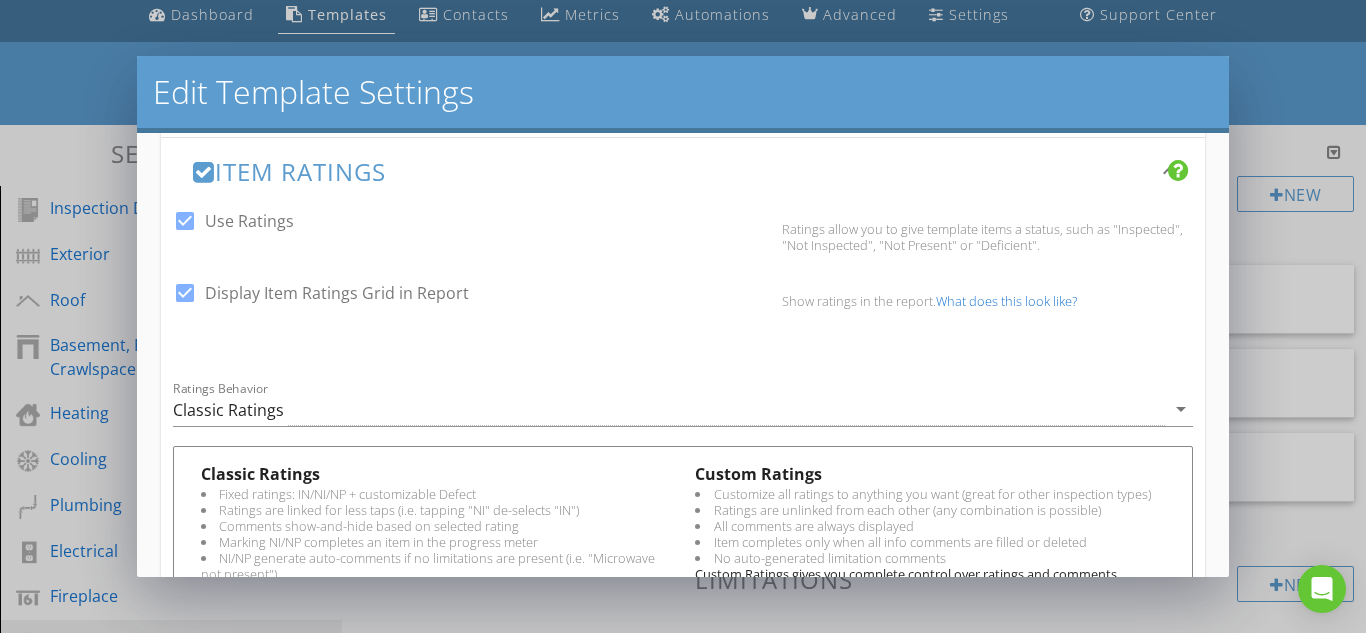 type 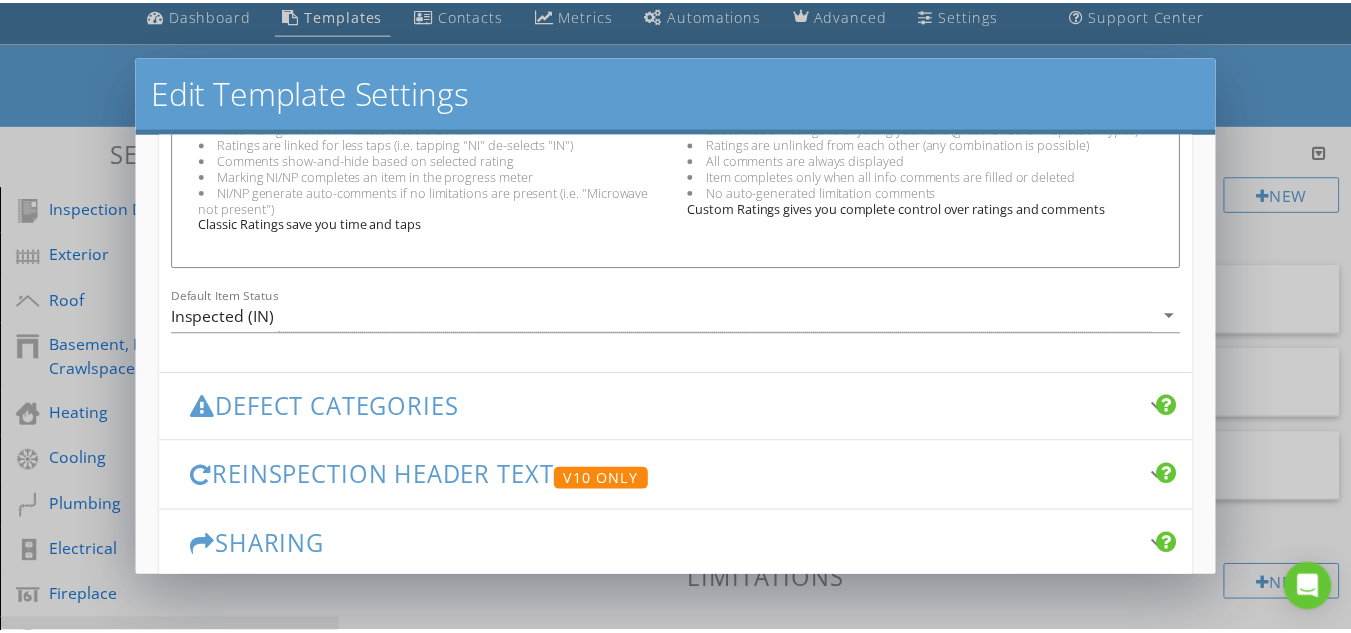 scroll, scrollTop: 867, scrollLeft: 0, axis: vertical 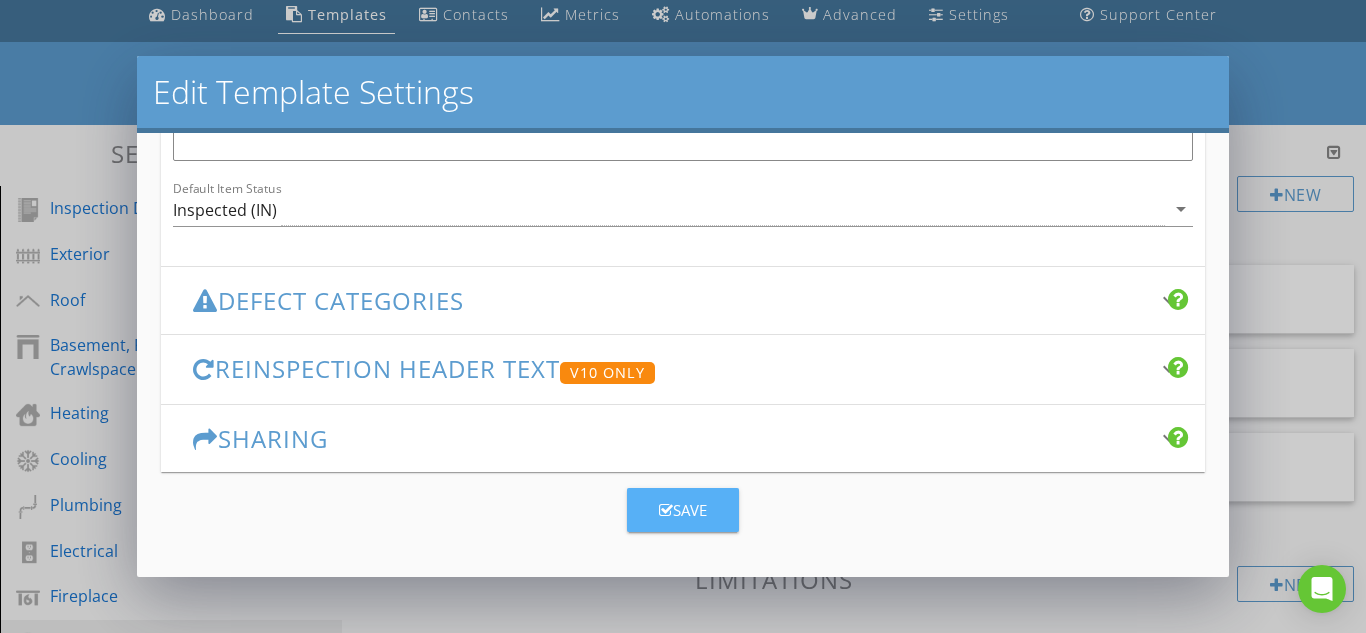 click on "Save" at bounding box center (683, 510) 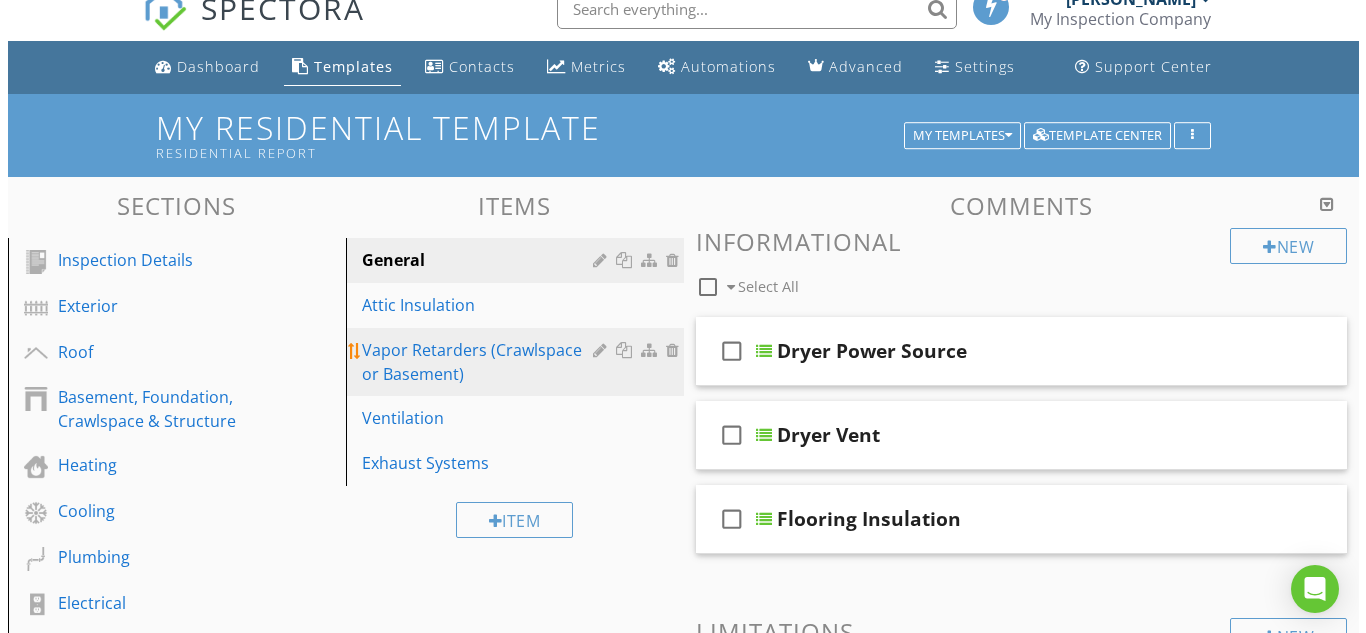 scroll, scrollTop: 0, scrollLeft: 0, axis: both 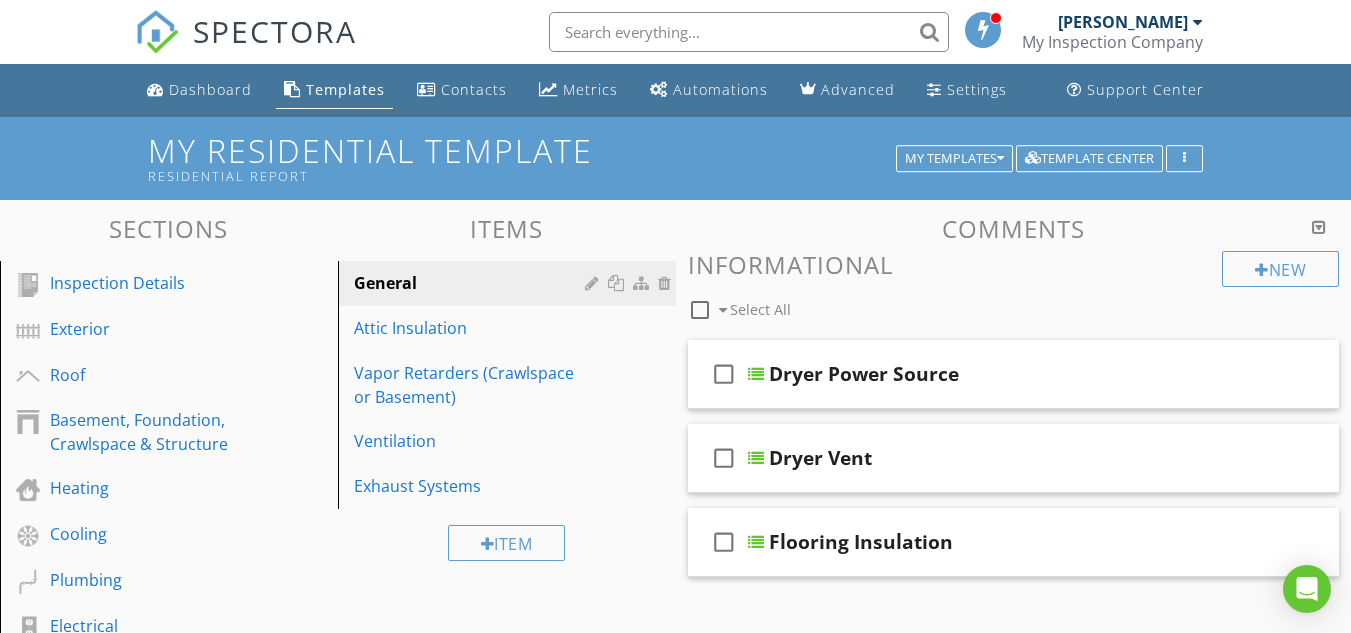 click on "My Inspection Company" at bounding box center (1112, 42) 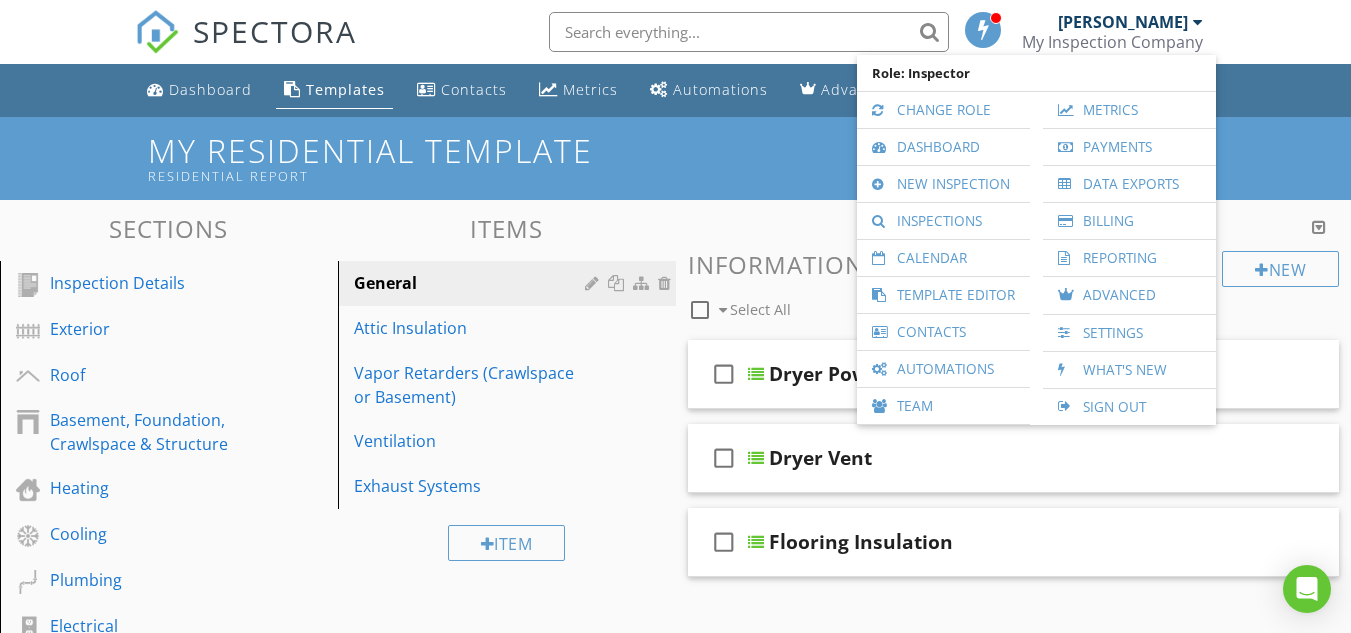 click on "My Inspection Company" at bounding box center (1112, 42) 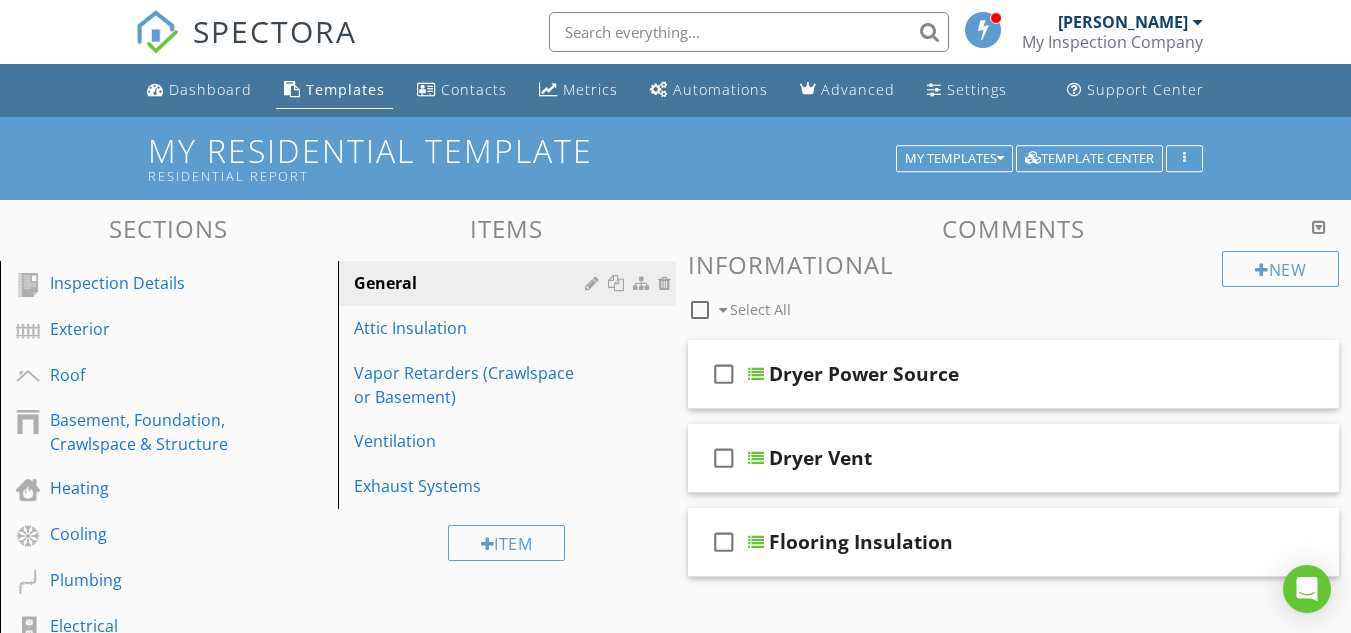 click on "My Inspection Company" at bounding box center [1112, 42] 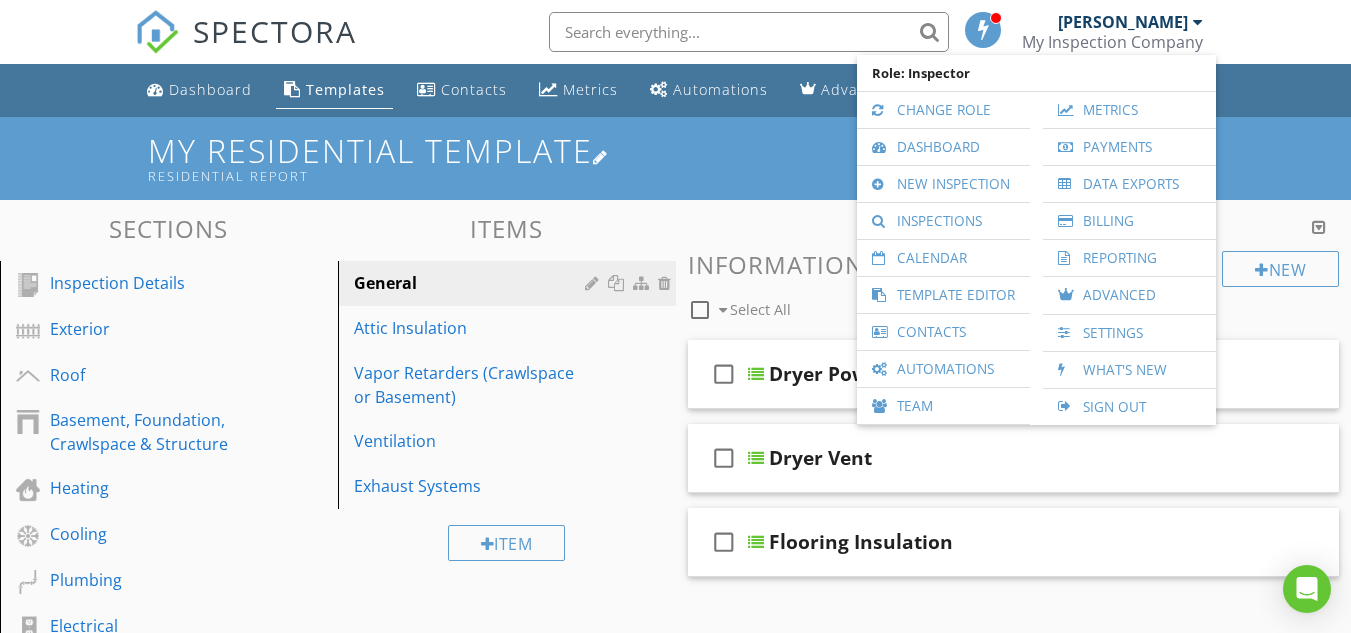 click on "My Residential Template
Residential Report" at bounding box center (675, 158) 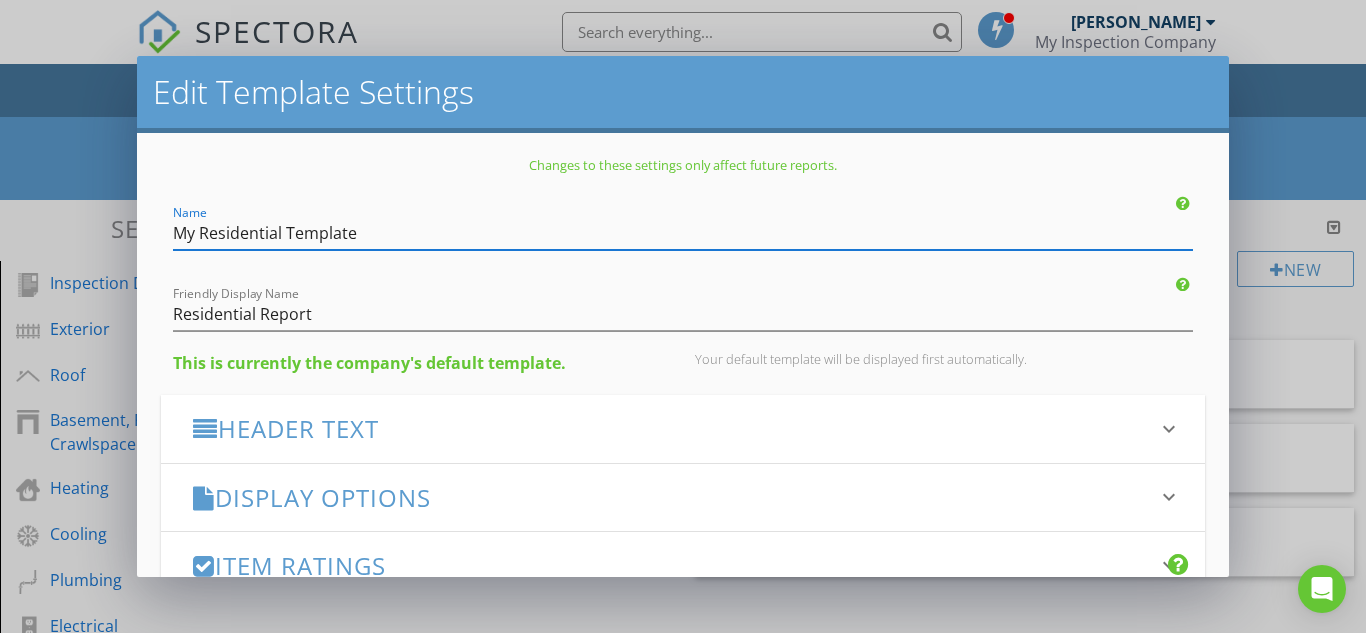 click on "Edit Template Settings" at bounding box center (683, 94) 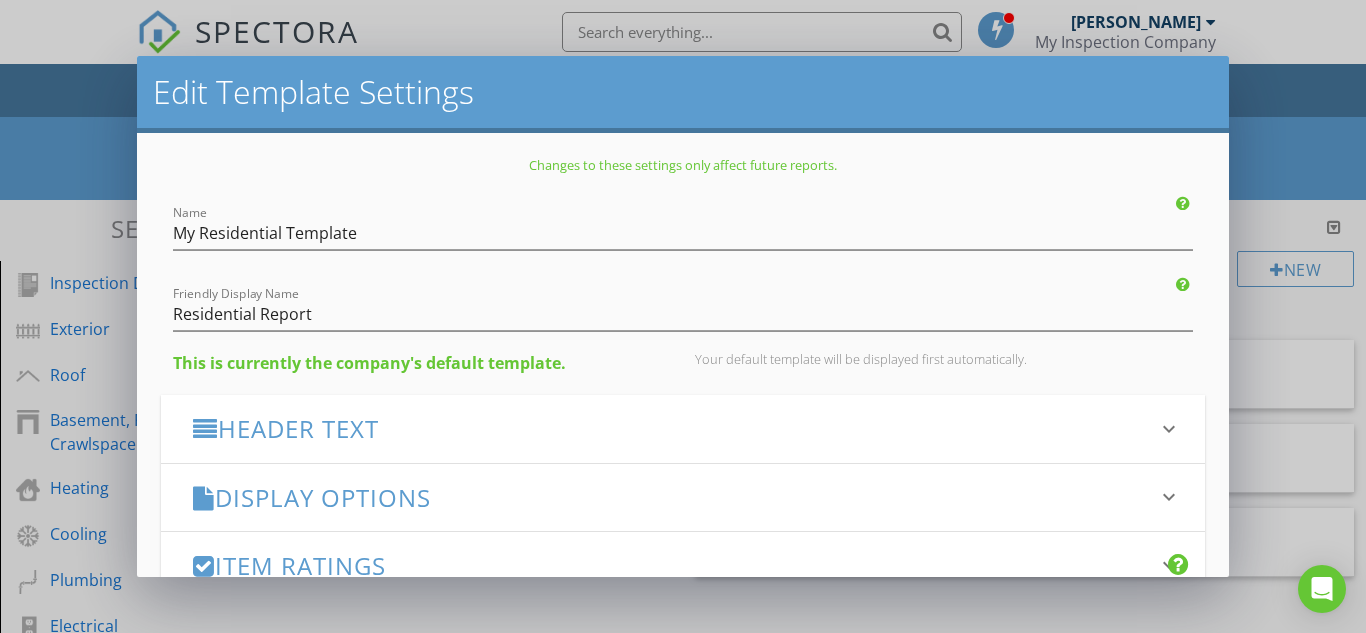 click on "Changes to these settings only affect future reports.     Name My Residential Template     Friendly Display Name Residential Report
This is currently the company's default template.
Your default template will be displayed first
automatically.
Header Text
keyboard_arrow_down   Full Report Header Text     Summary Header Text
Display Options
keyboard_arrow_down     check_box Display Category Counts Summary
What does this look like?
check_box_outline_blank Display 'Items Inspected' Count
With
vs
without
check_box_outline_blank Display Inspector Signature   Configure Signature
Where does this display?
check_box Display Standards of Practice
Set per-section by clicking the 'pencil' icon next to each
section.
What does this look like?
check_box           PDF Options" at bounding box center (683, 354) 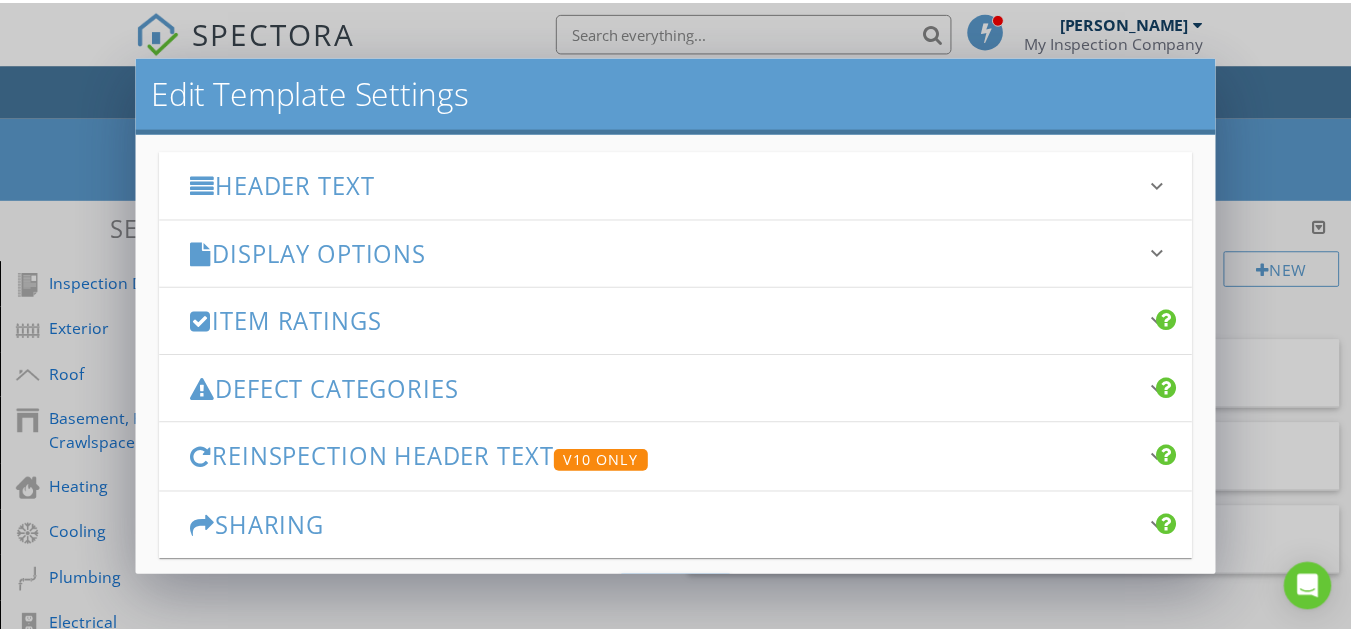 scroll, scrollTop: 333, scrollLeft: 0, axis: vertical 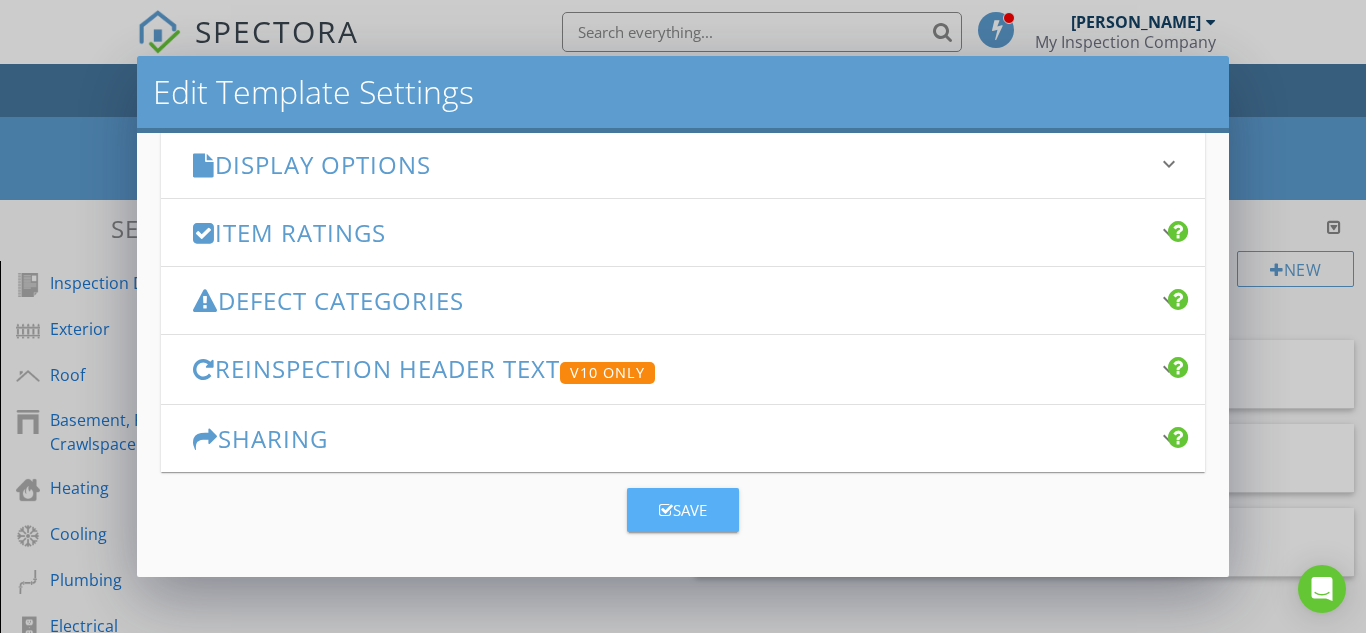click on "Save" at bounding box center [683, 510] 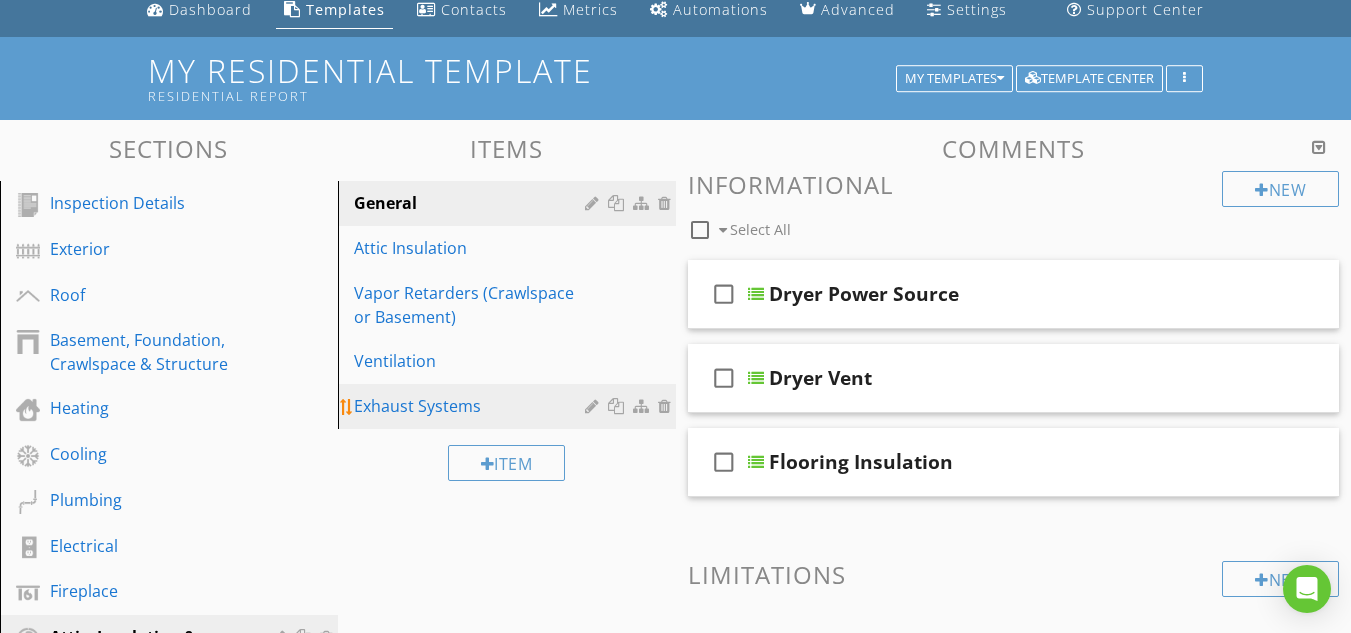 scroll, scrollTop: 120, scrollLeft: 0, axis: vertical 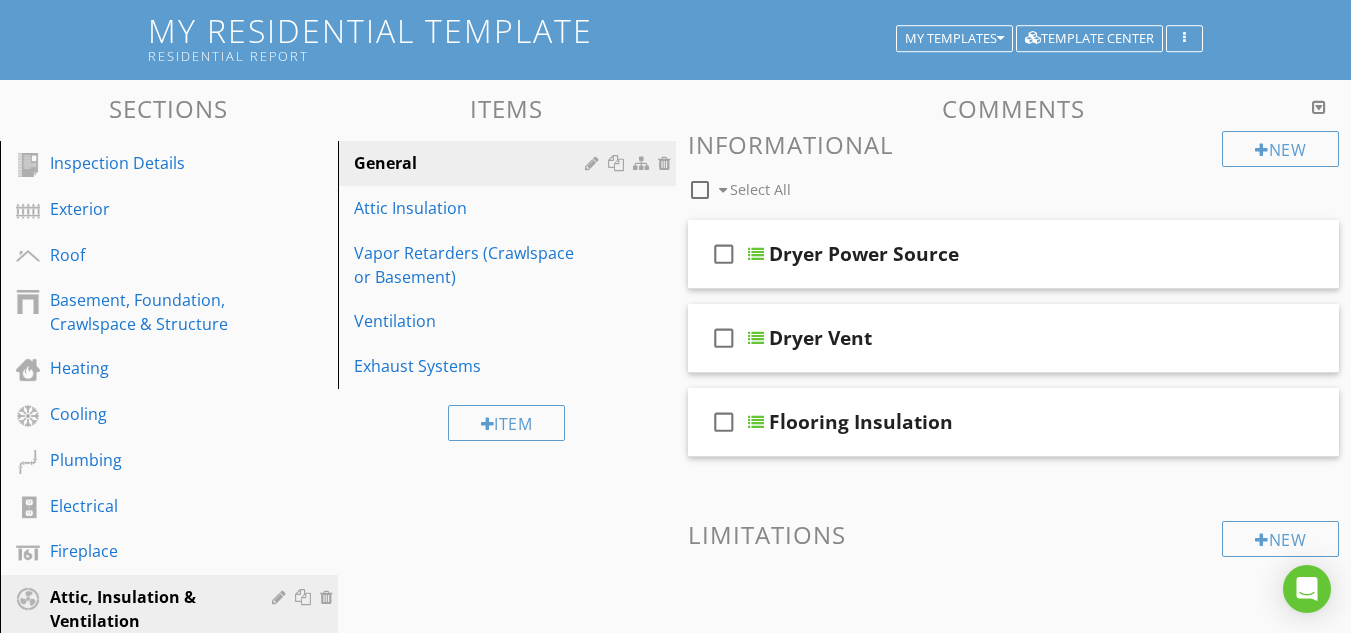 click at bounding box center (700, 190) 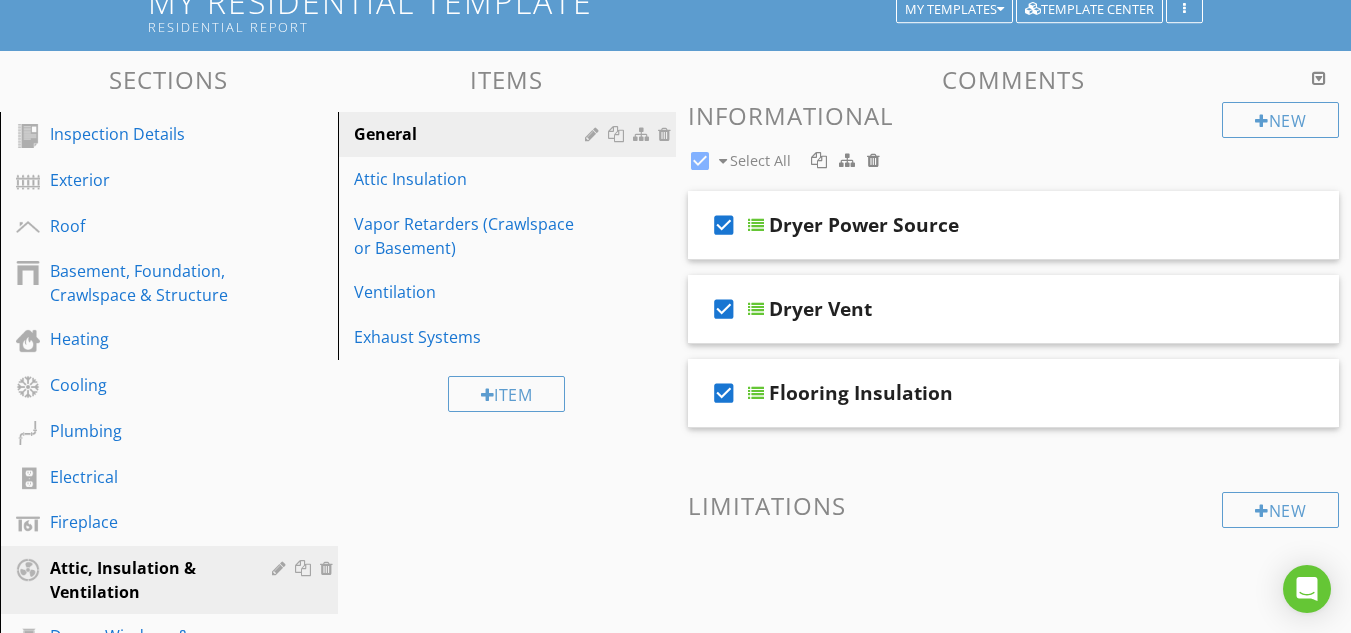 scroll, scrollTop: 115, scrollLeft: 0, axis: vertical 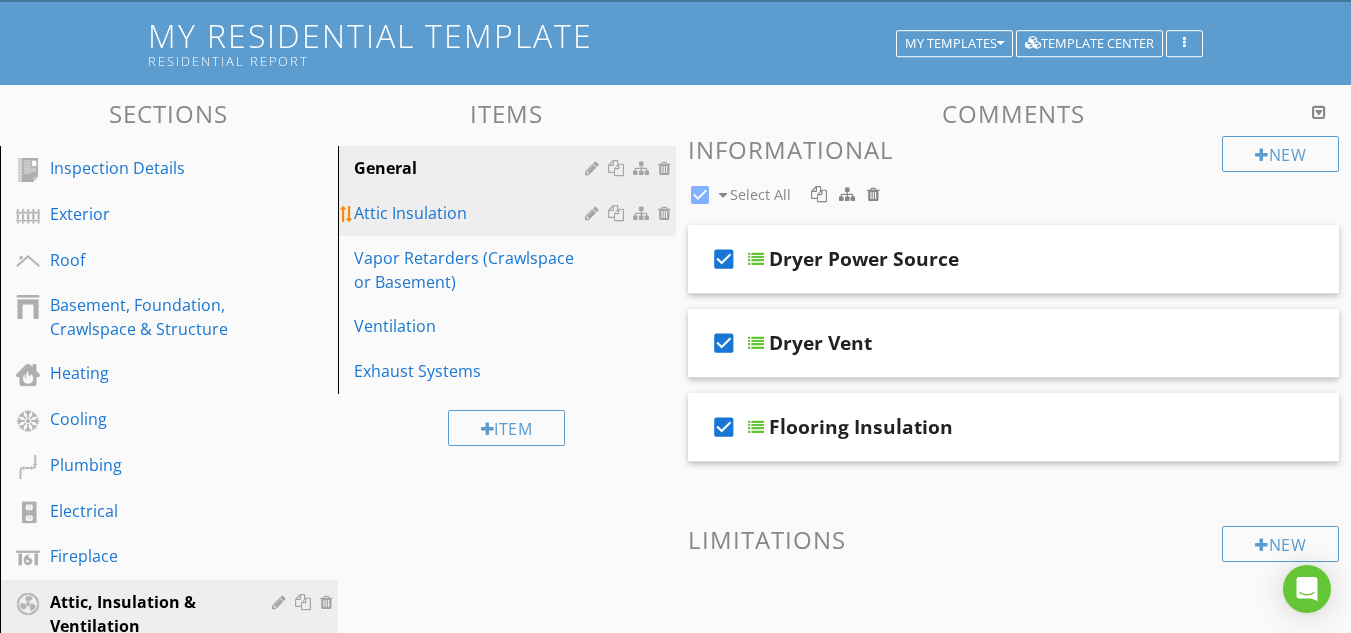 click on "Attic Insulation" at bounding box center [472, 213] 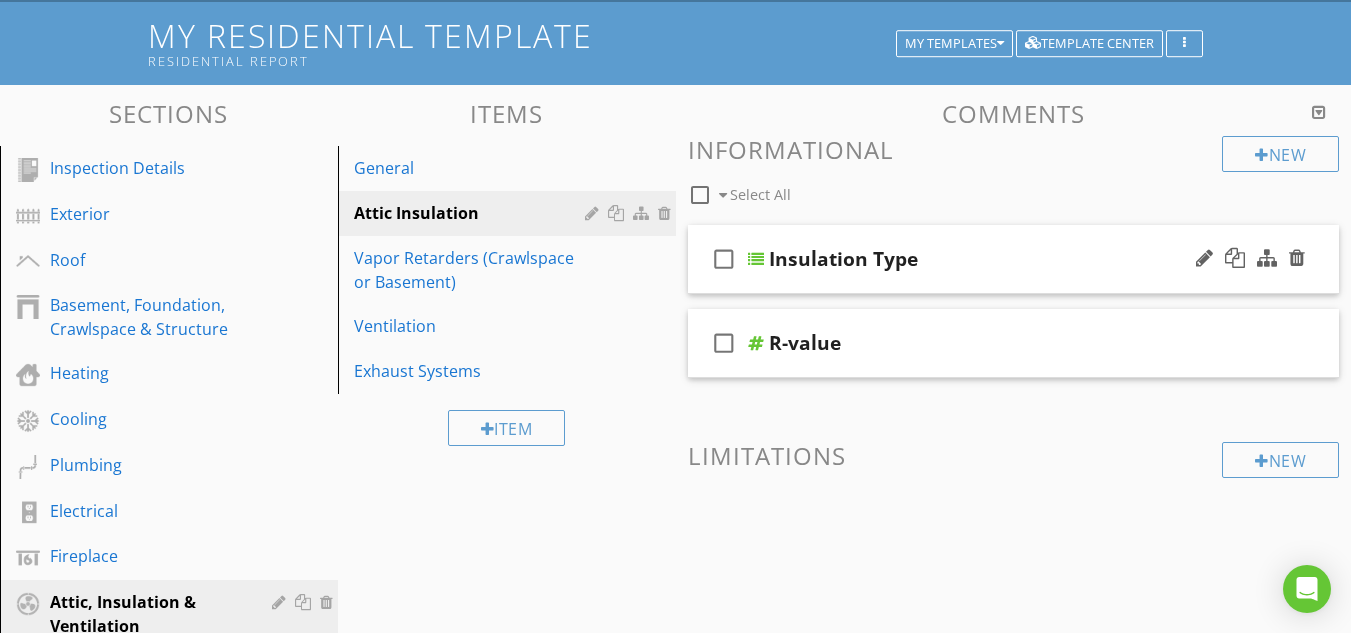 click at bounding box center [756, 259] 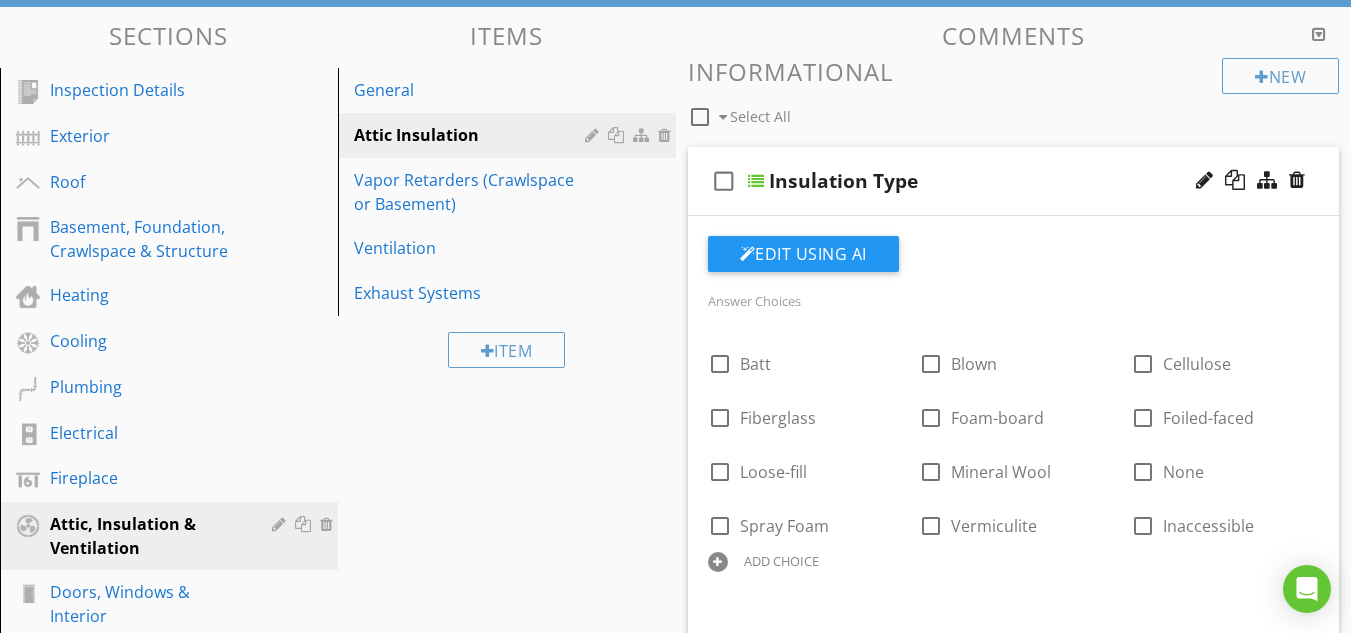 scroll, scrollTop: 195, scrollLeft: 0, axis: vertical 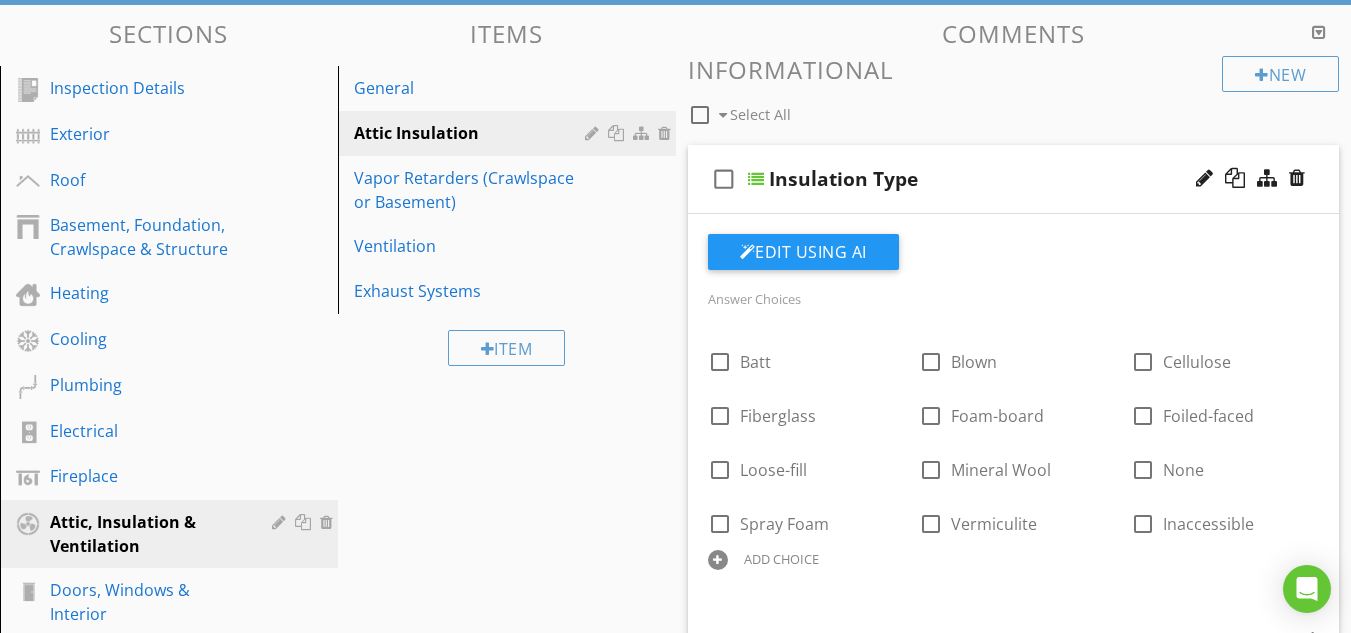 click at bounding box center (756, 179) 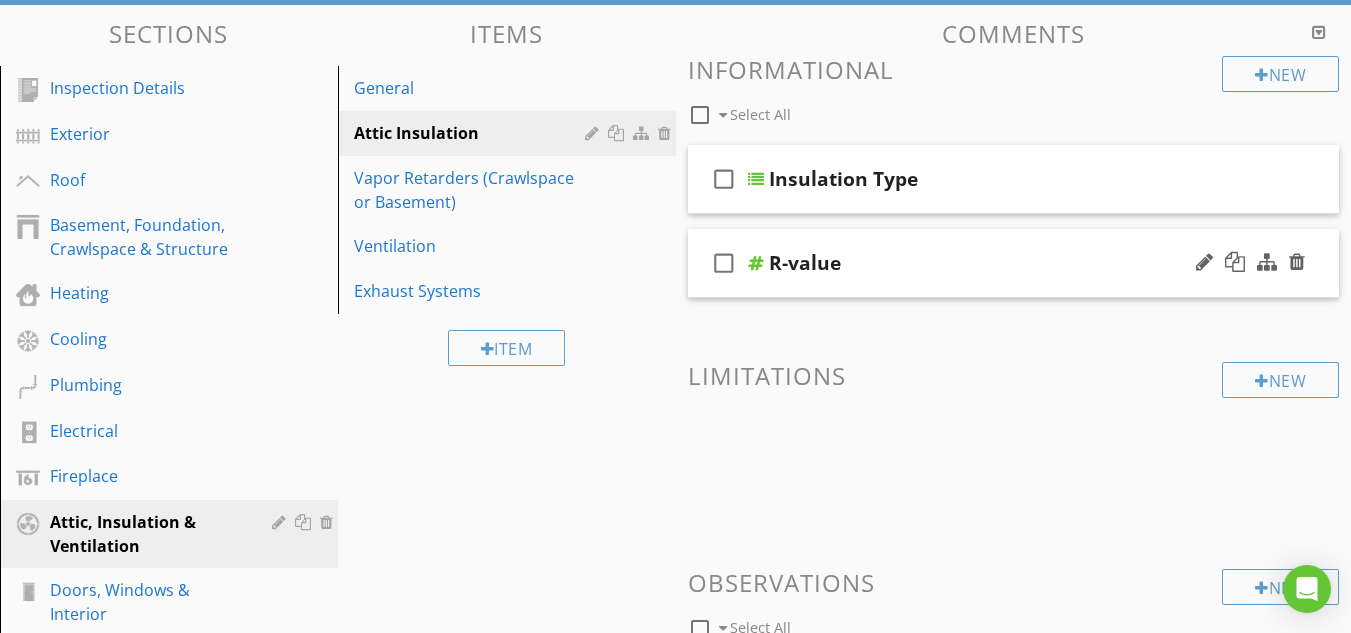 click at bounding box center (756, 263) 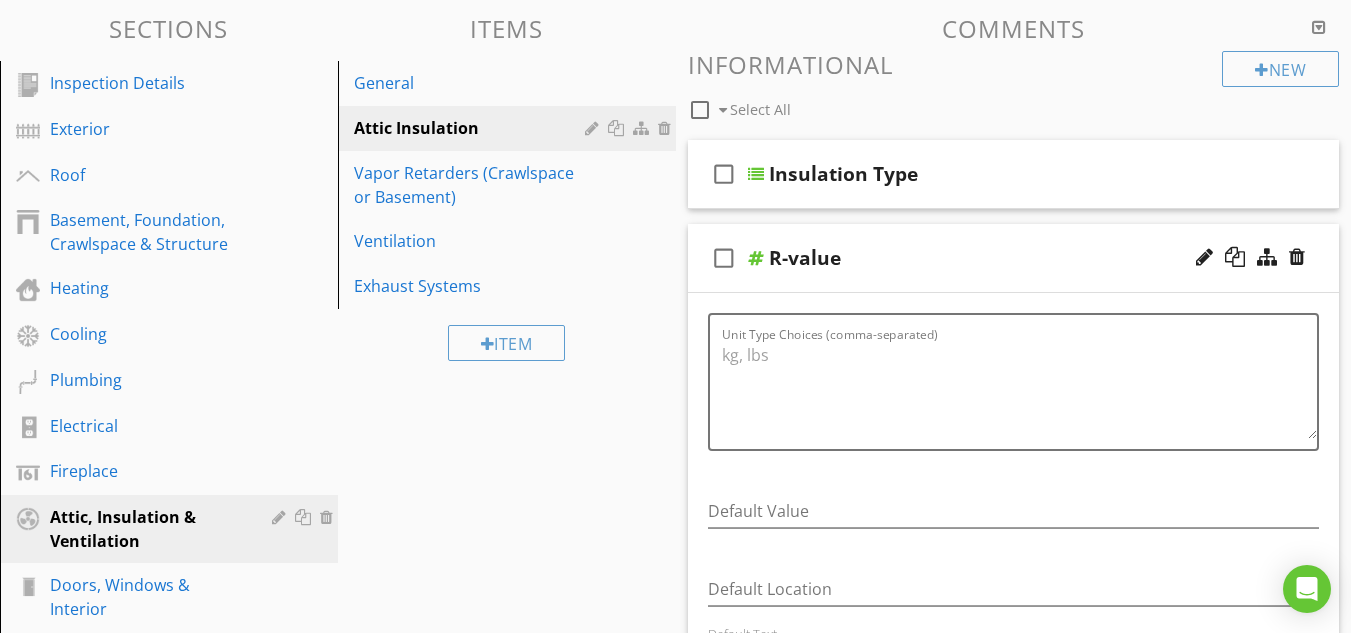 scroll, scrollTop: 195, scrollLeft: 0, axis: vertical 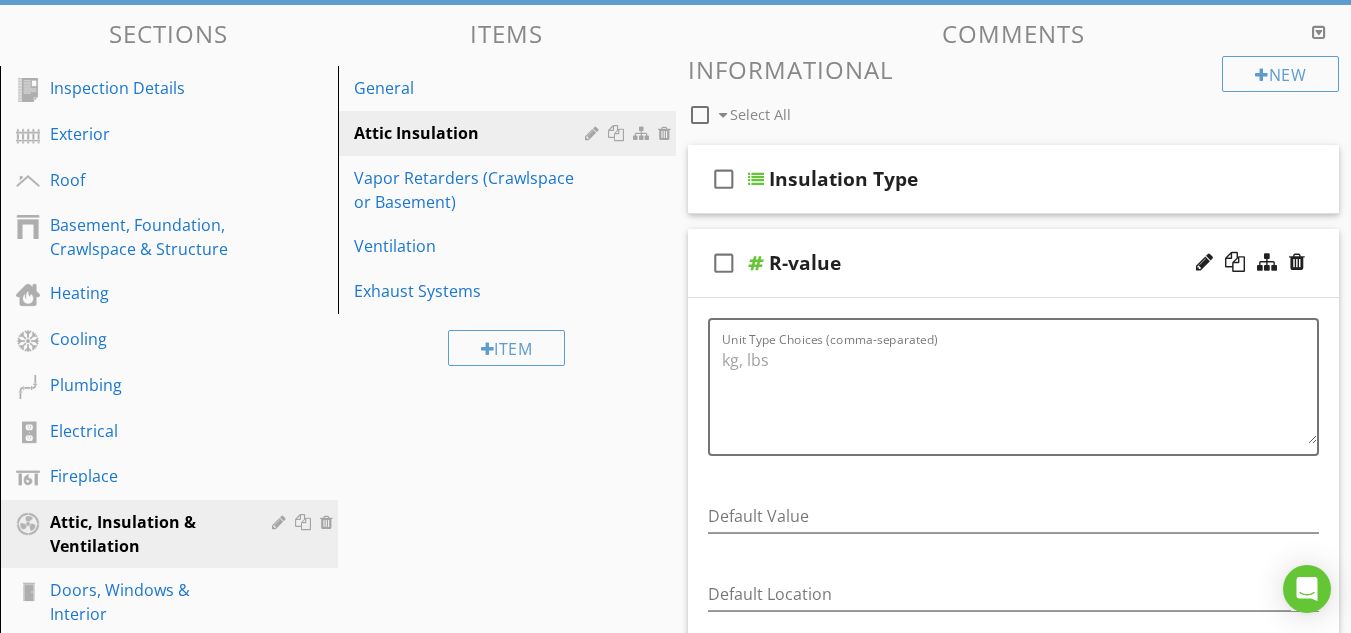 drag, startPoint x: 701, startPoint y: 115, endPoint x: 753, endPoint y: 258, distance: 152.1611 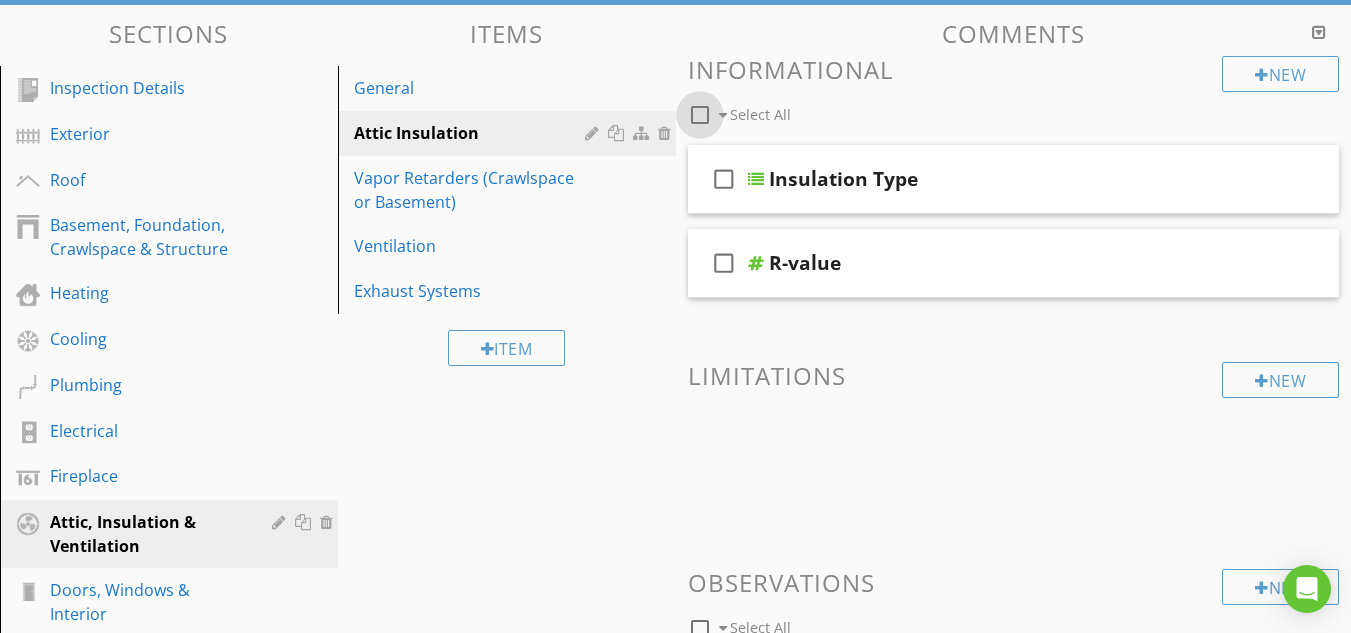 click at bounding box center (700, 115) 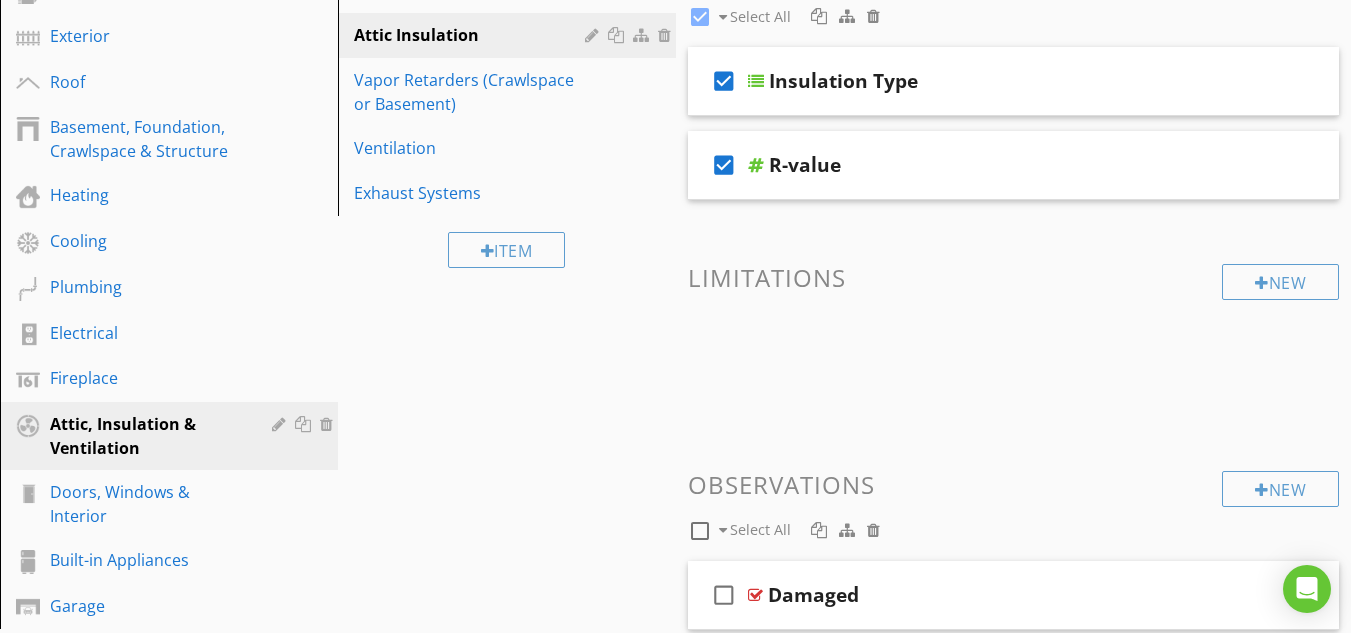 scroll, scrollTop: 555, scrollLeft: 0, axis: vertical 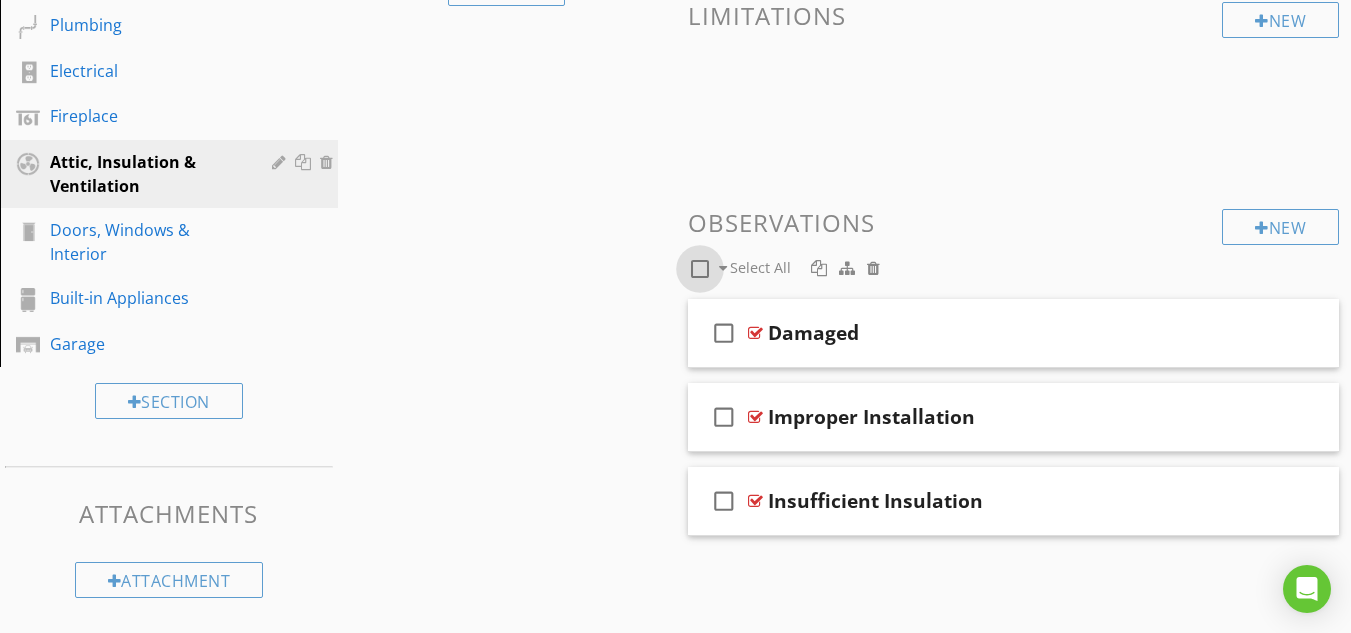 click at bounding box center (700, 269) 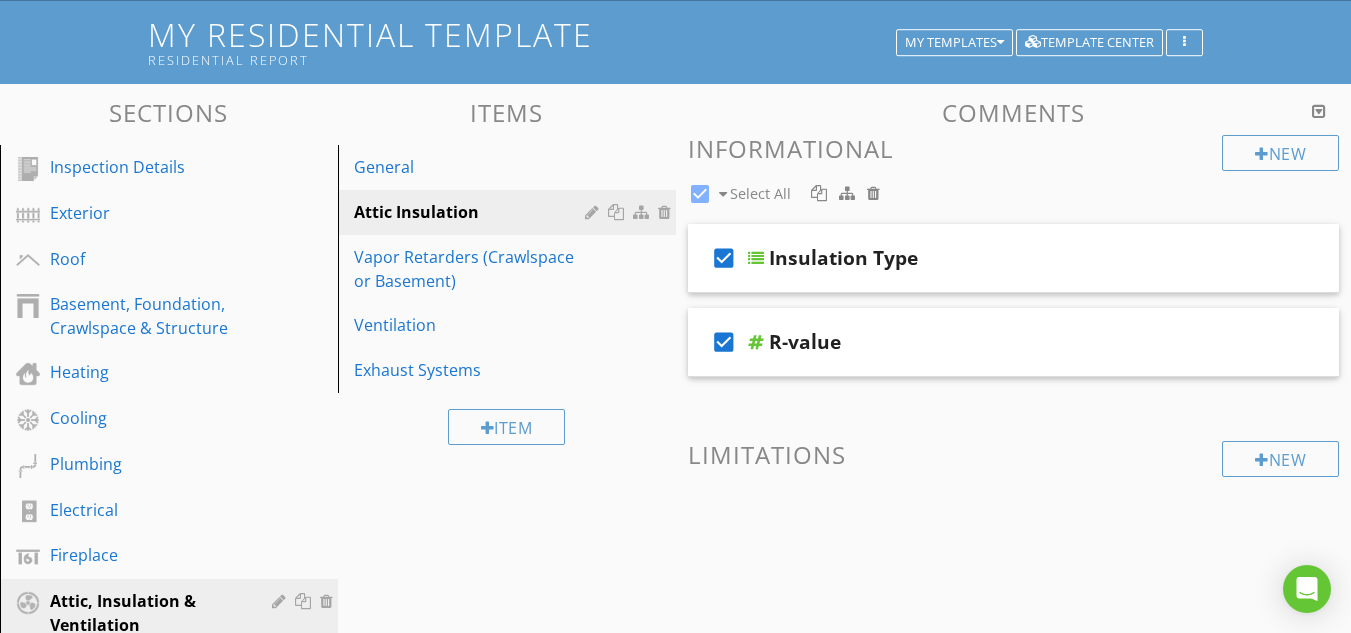 scroll, scrollTop: 115, scrollLeft: 0, axis: vertical 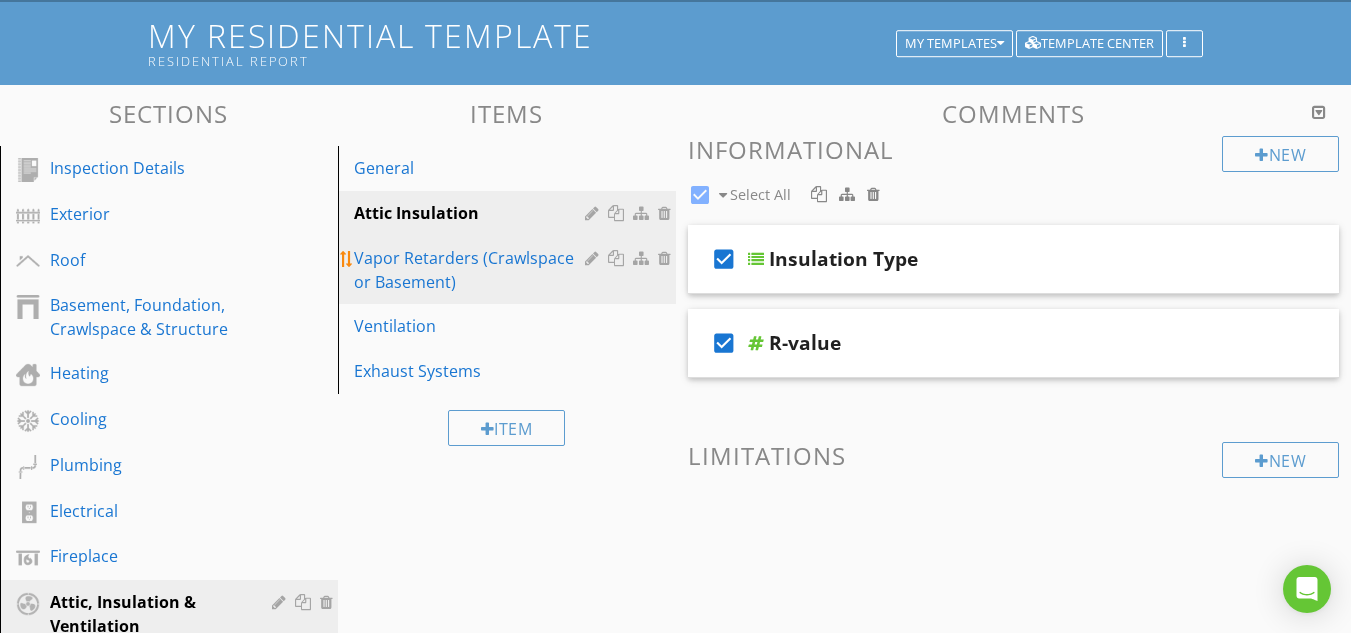 click on "Vapor Retarders (Crawlspace or Basement)" at bounding box center [472, 270] 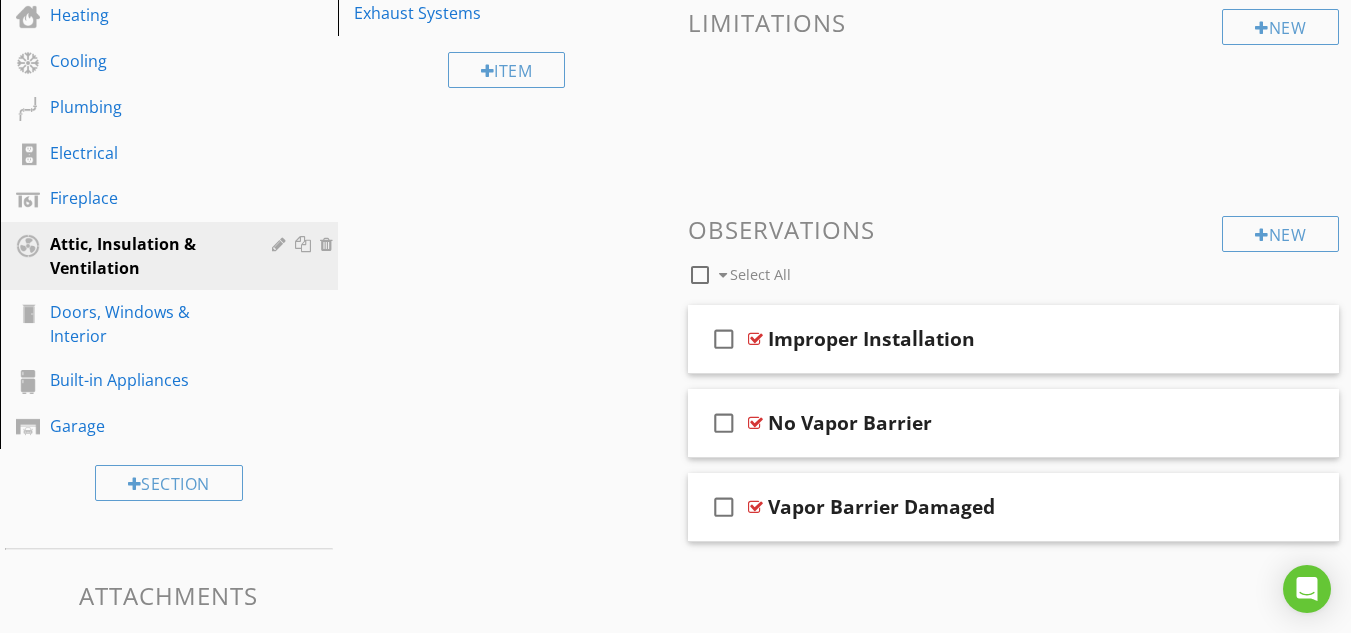 scroll, scrollTop: 475, scrollLeft: 0, axis: vertical 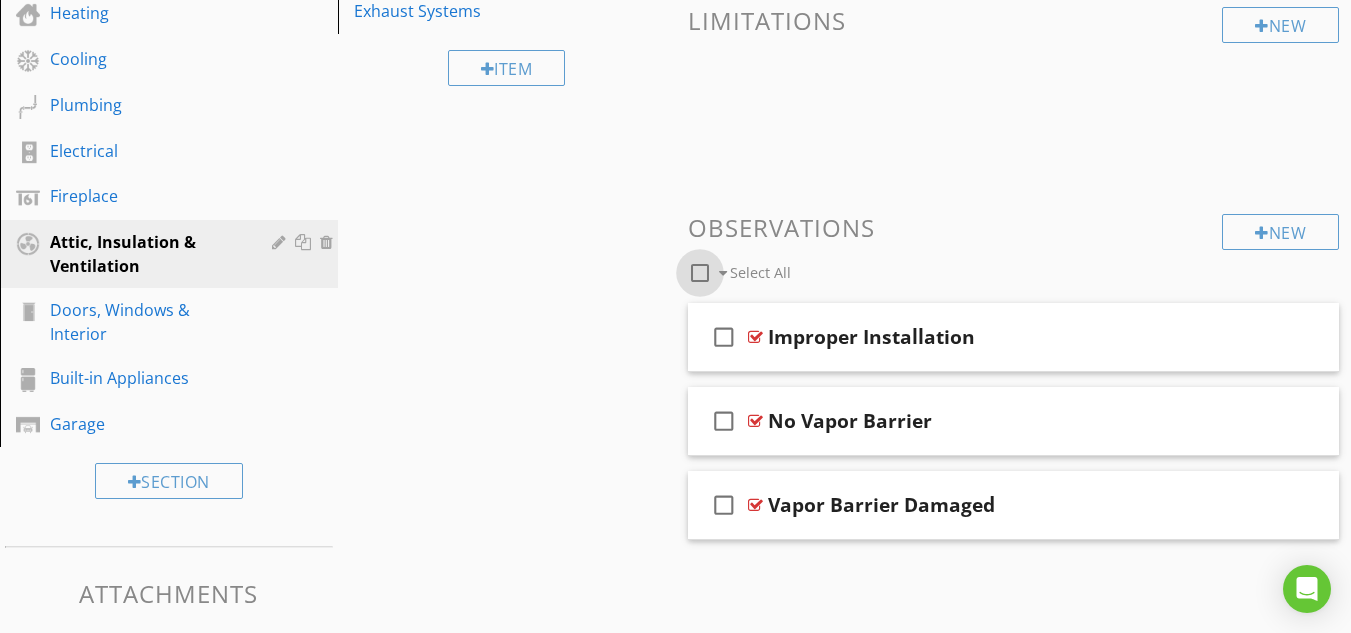 click at bounding box center [700, 273] 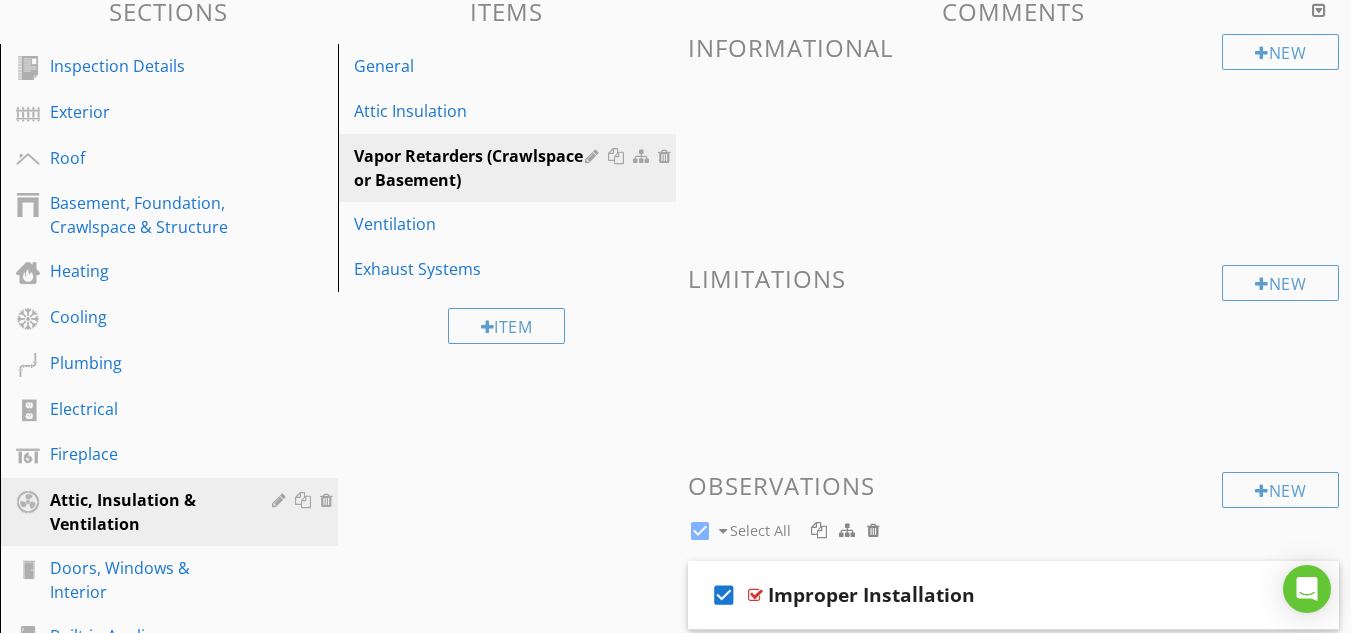 scroll, scrollTop: 35, scrollLeft: 0, axis: vertical 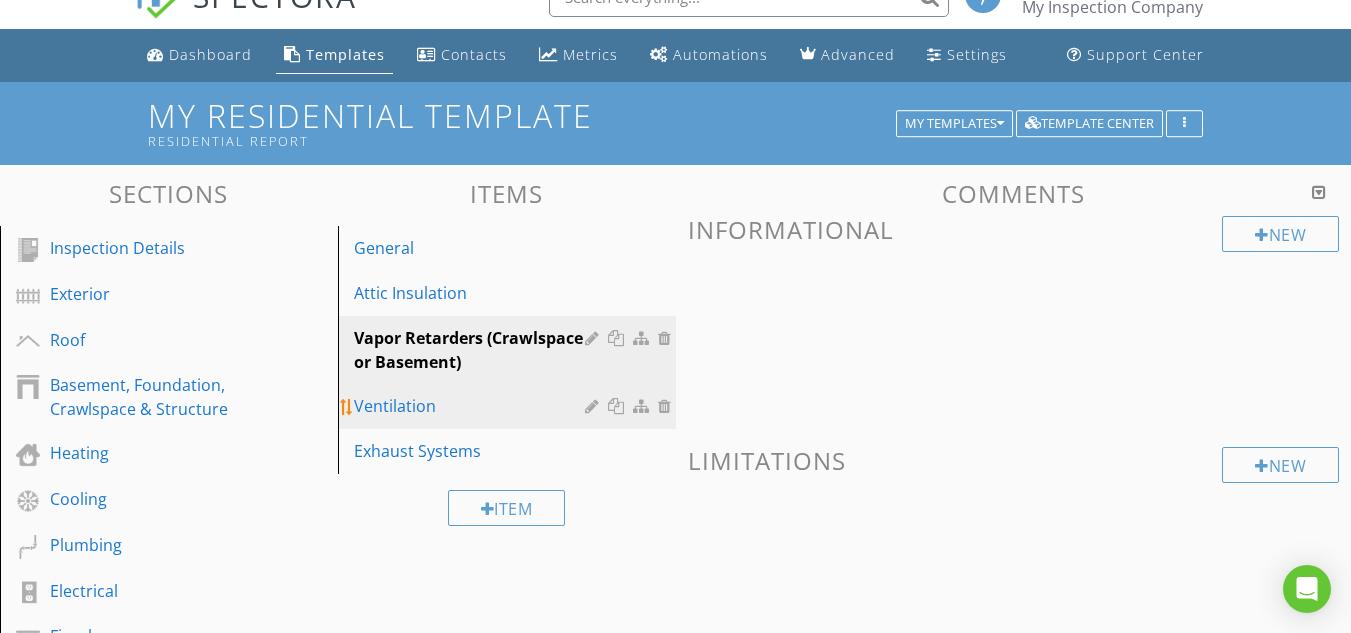 click on "Ventilation" at bounding box center (472, 406) 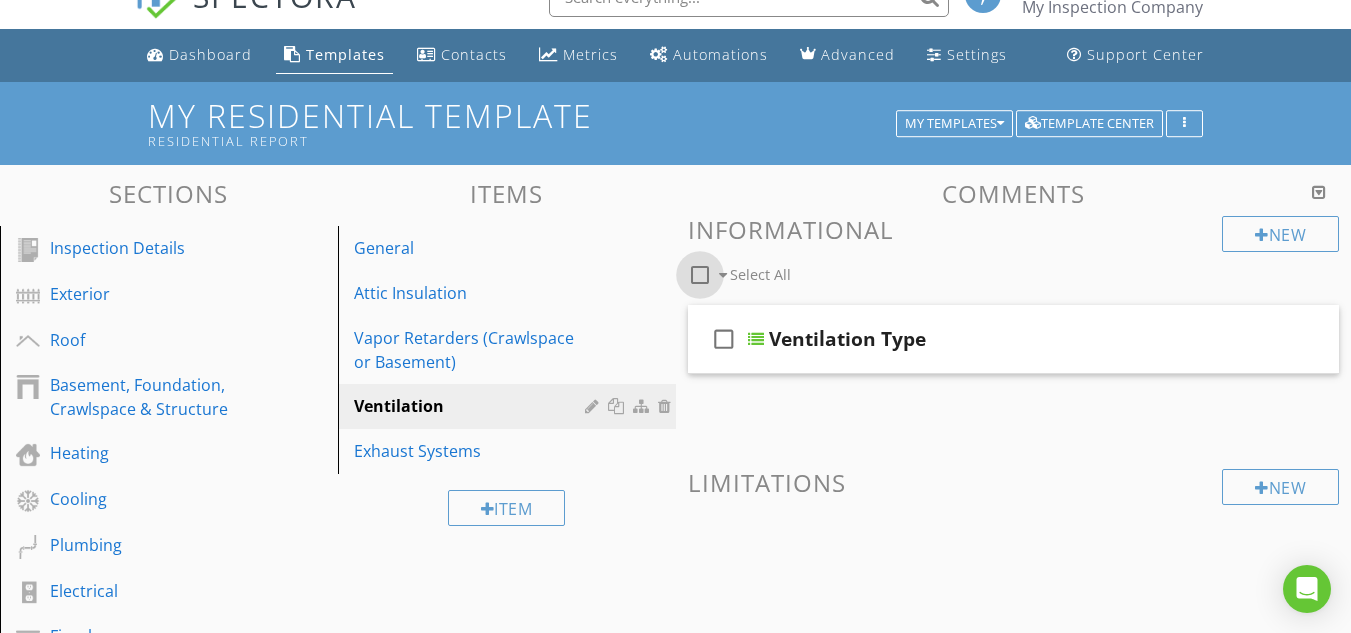 click at bounding box center [700, 275] 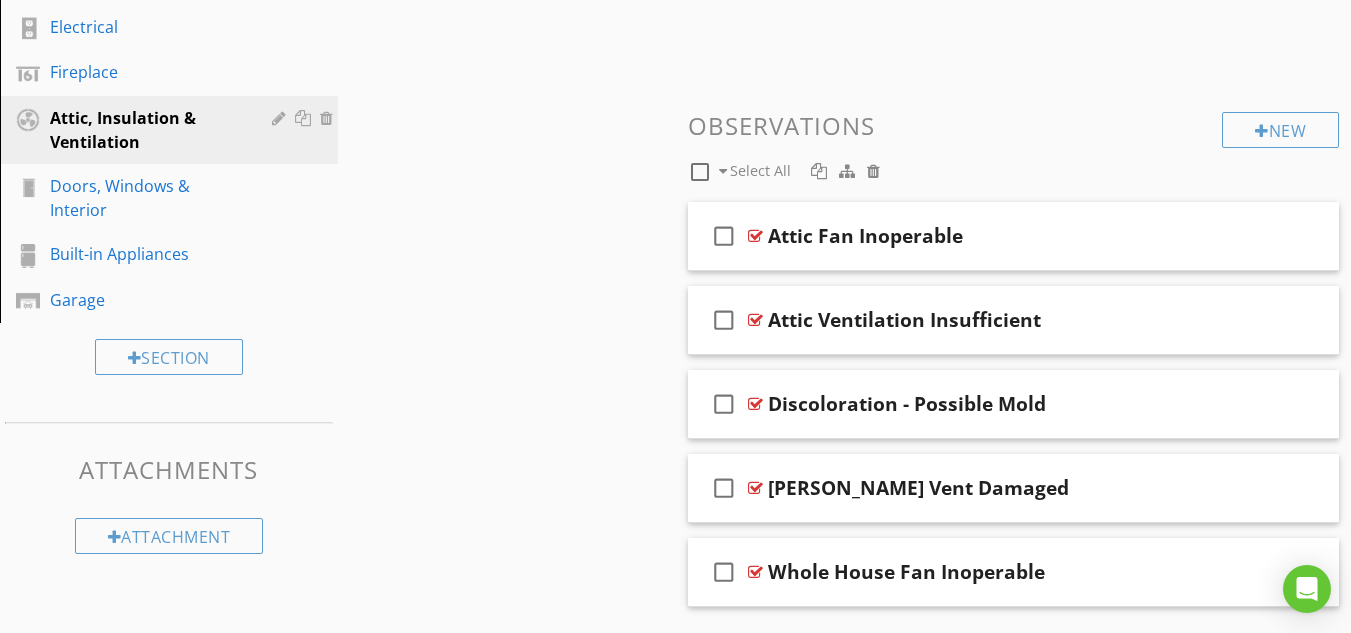 scroll, scrollTop: 657, scrollLeft: 0, axis: vertical 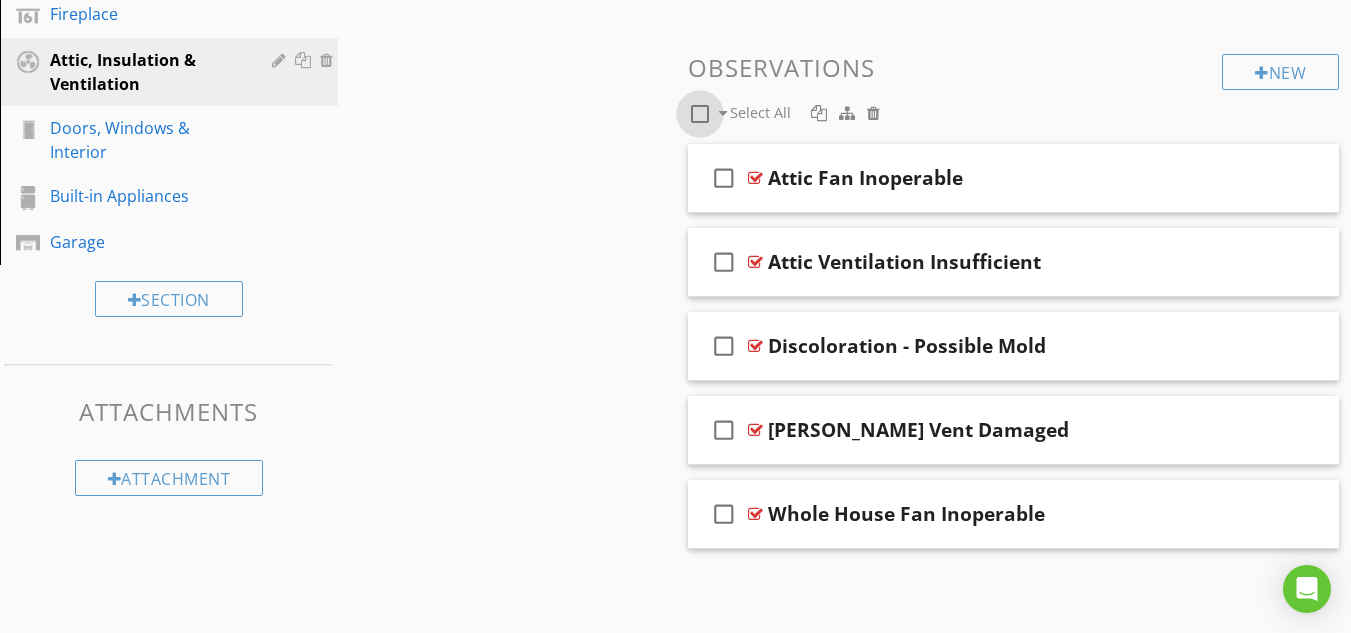 click at bounding box center [700, 114] 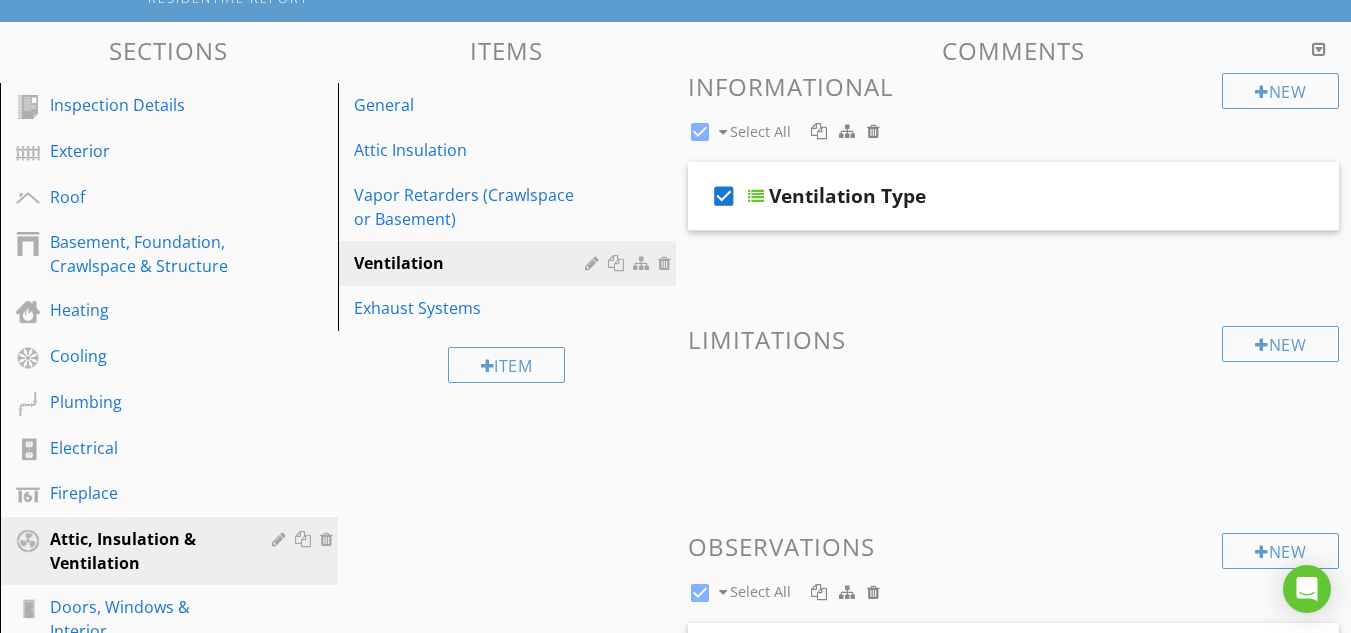 scroll, scrollTop: 177, scrollLeft: 0, axis: vertical 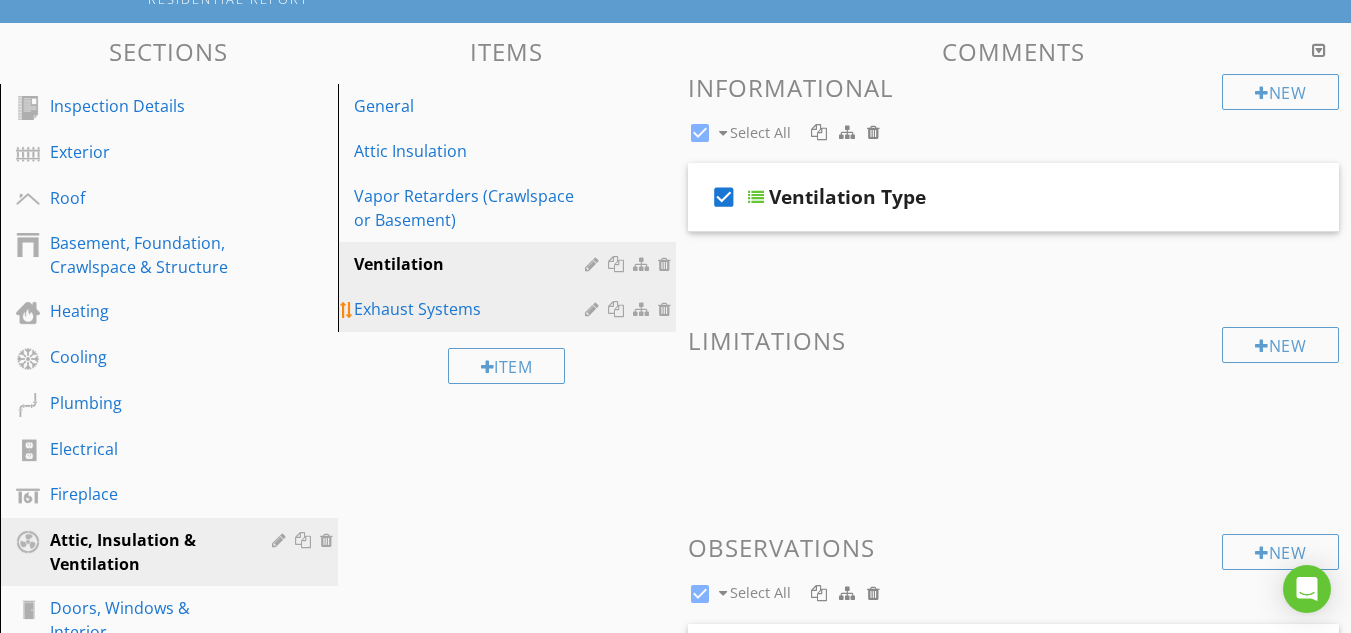 click on "Exhaust Systems" at bounding box center (472, 309) 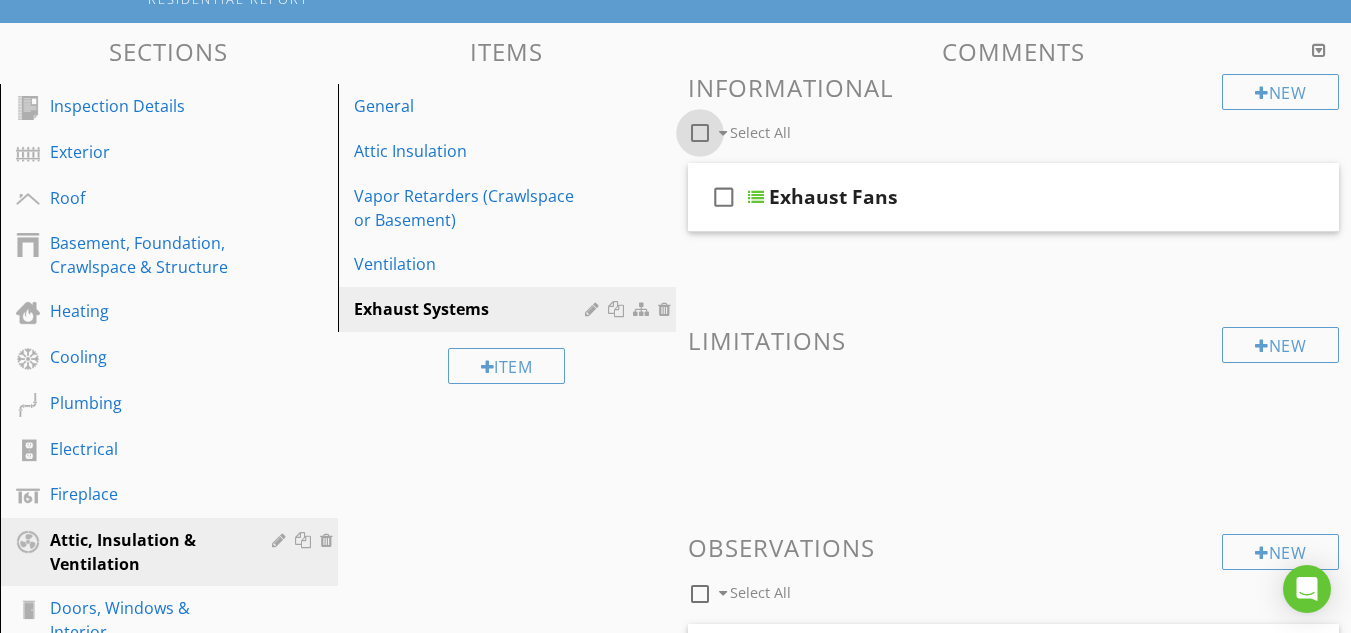 click at bounding box center (700, 133) 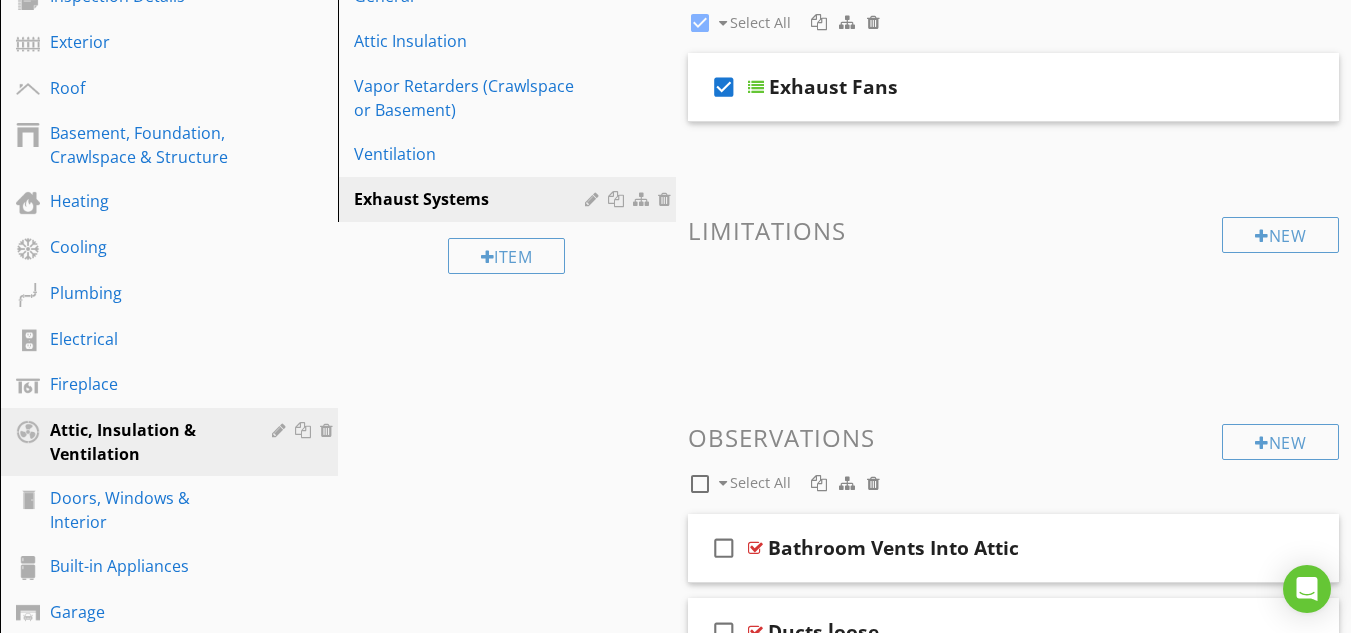 scroll, scrollTop: 337, scrollLeft: 0, axis: vertical 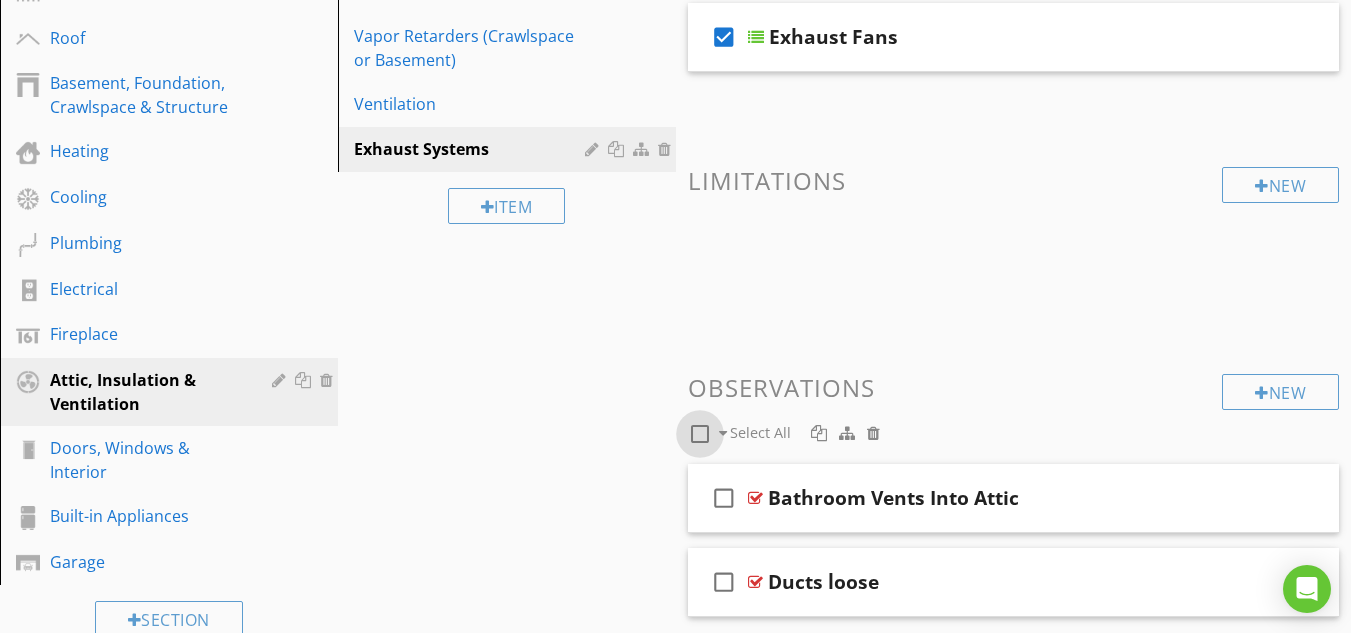 click at bounding box center (700, 434) 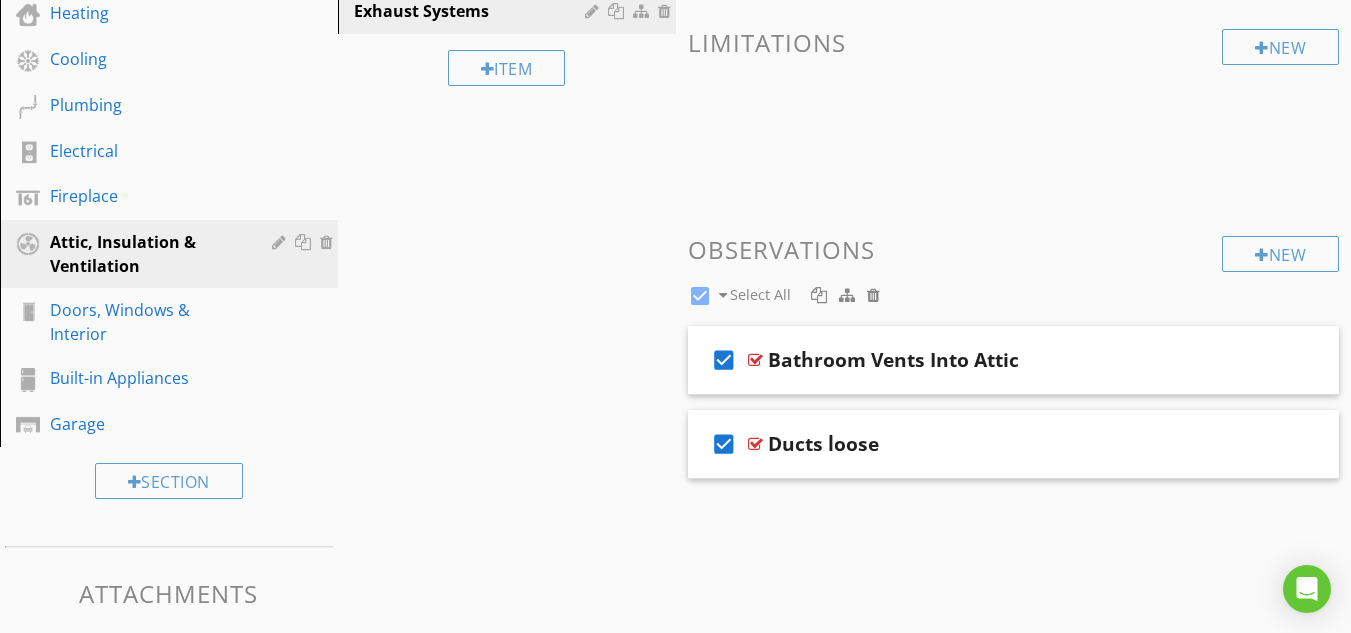 scroll, scrollTop: 515, scrollLeft: 0, axis: vertical 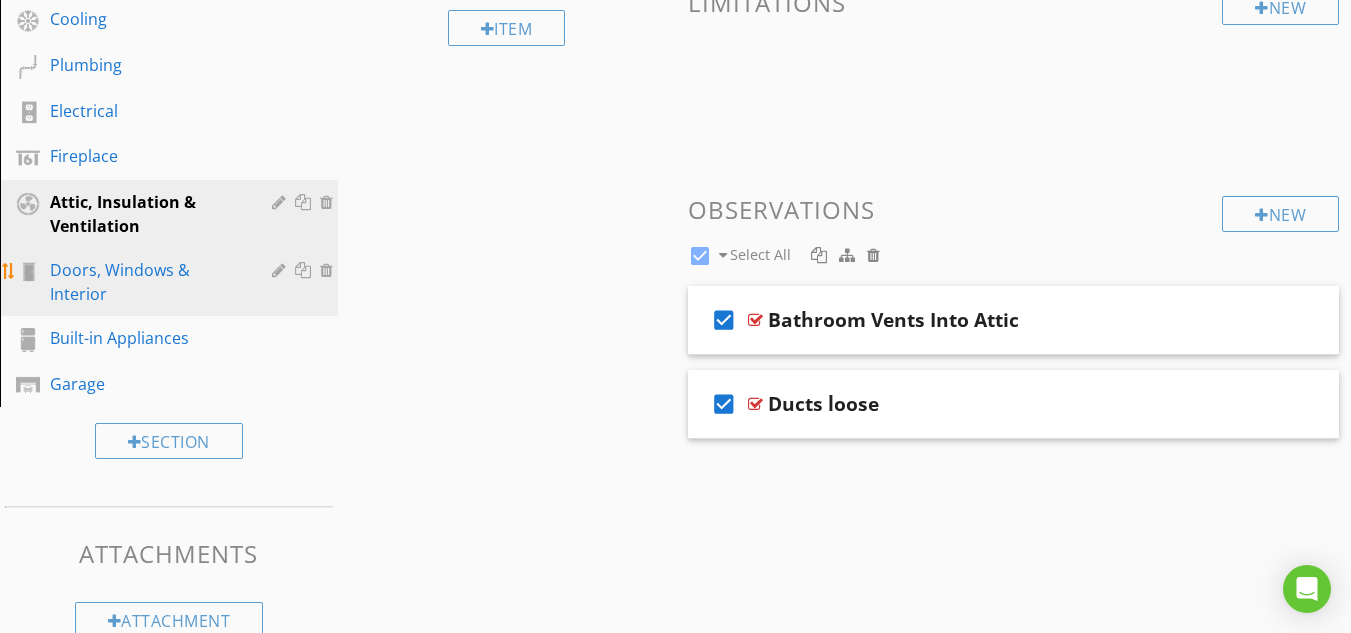click on "Doors, Windows & Interior" at bounding box center [146, 282] 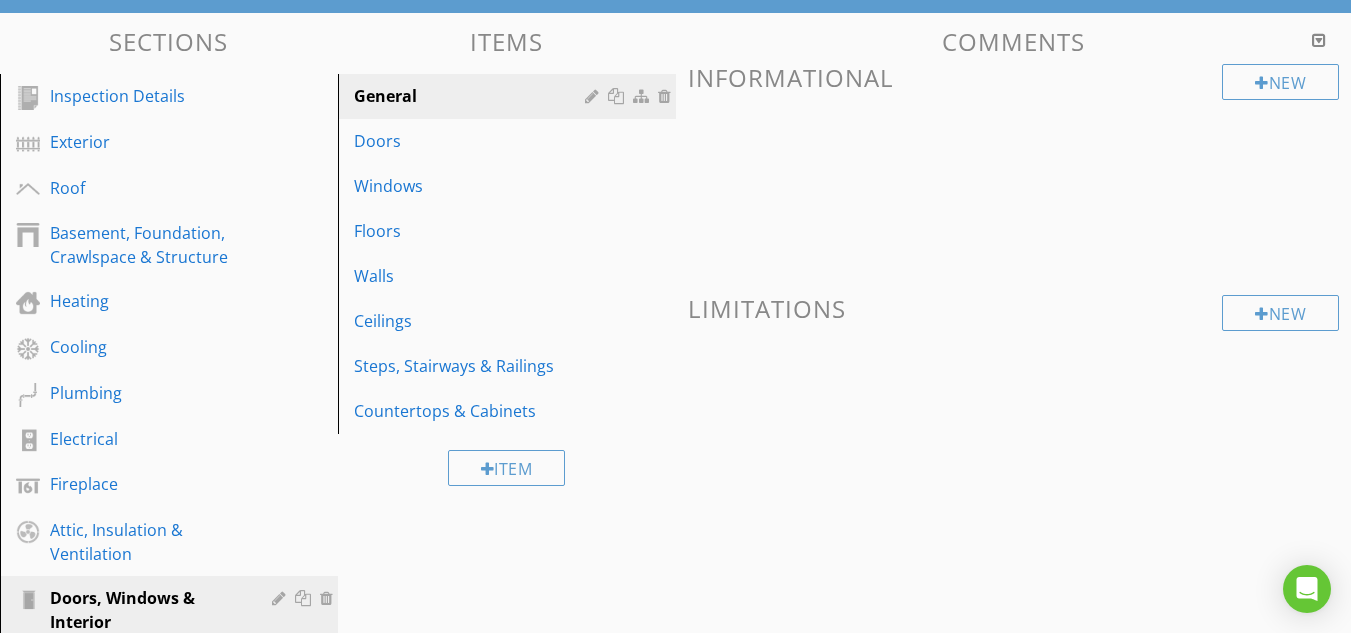 scroll, scrollTop: 160, scrollLeft: 0, axis: vertical 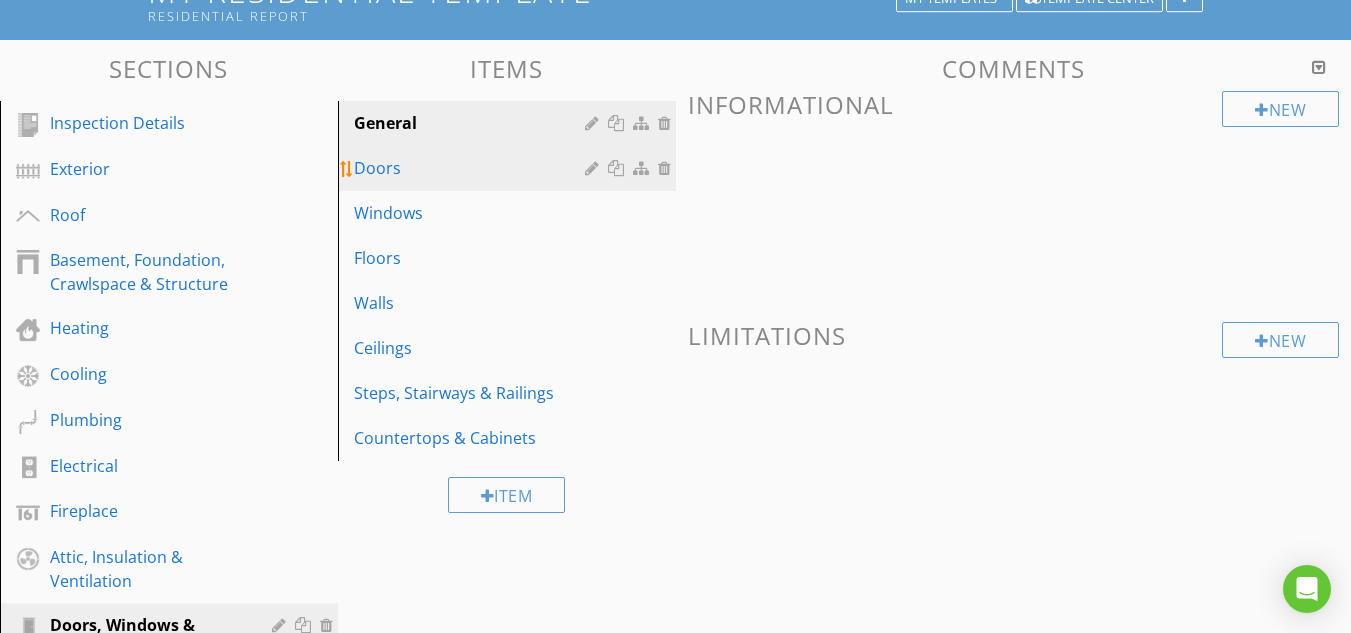 click on "Doors" at bounding box center [472, 168] 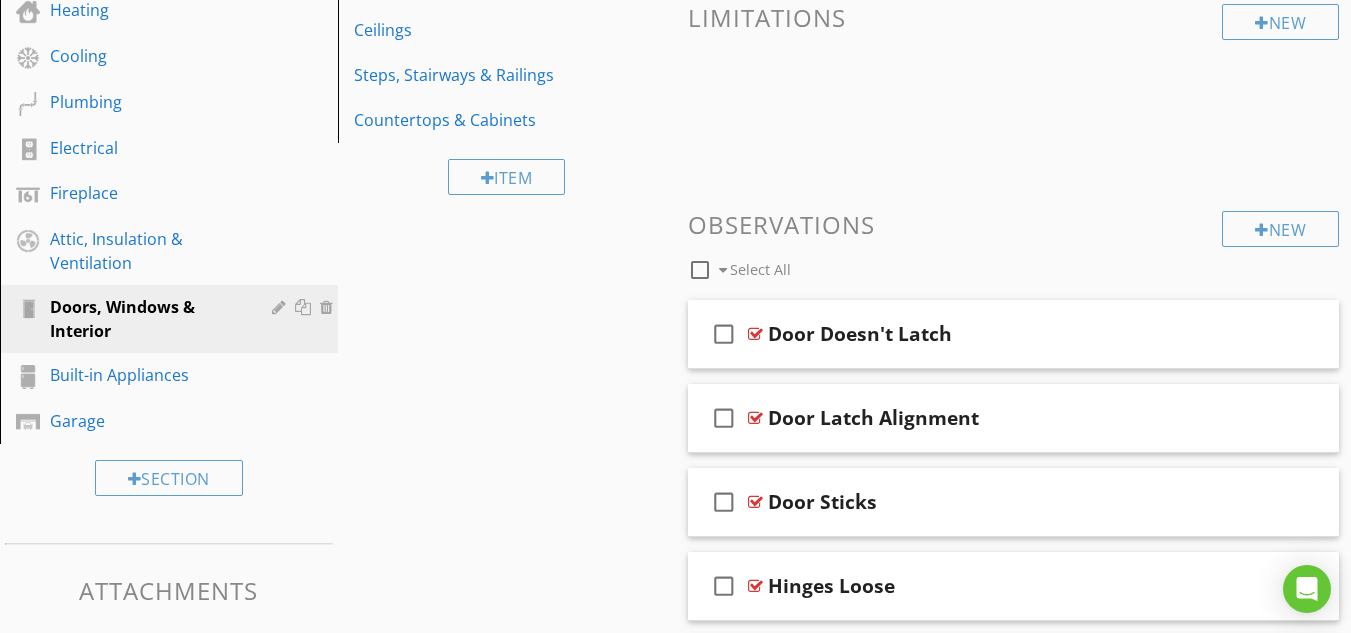scroll, scrollTop: 480, scrollLeft: 0, axis: vertical 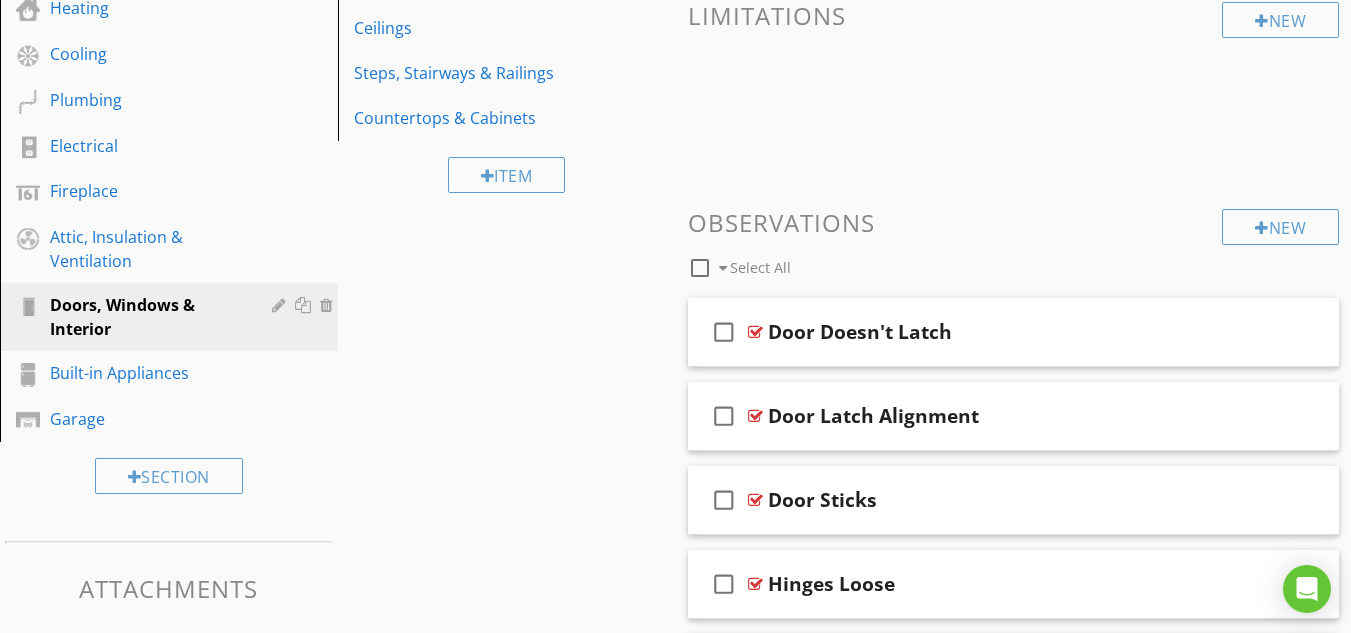 click at bounding box center [700, 268] 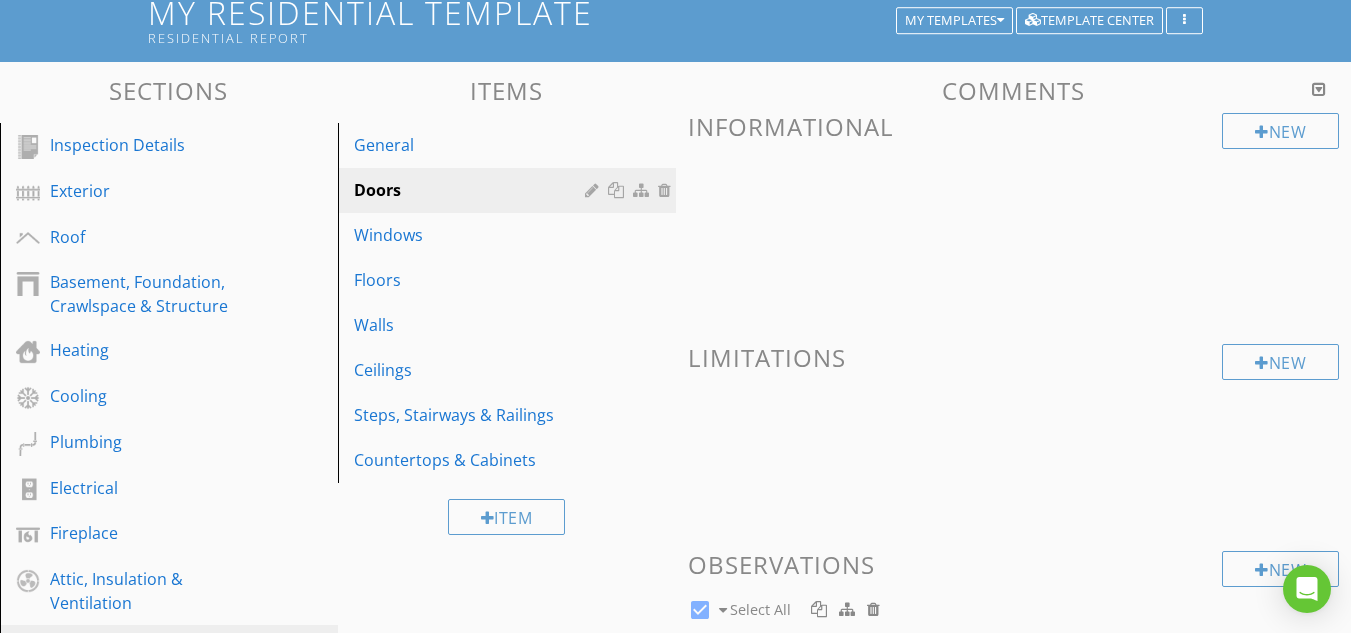 scroll, scrollTop: 80, scrollLeft: 0, axis: vertical 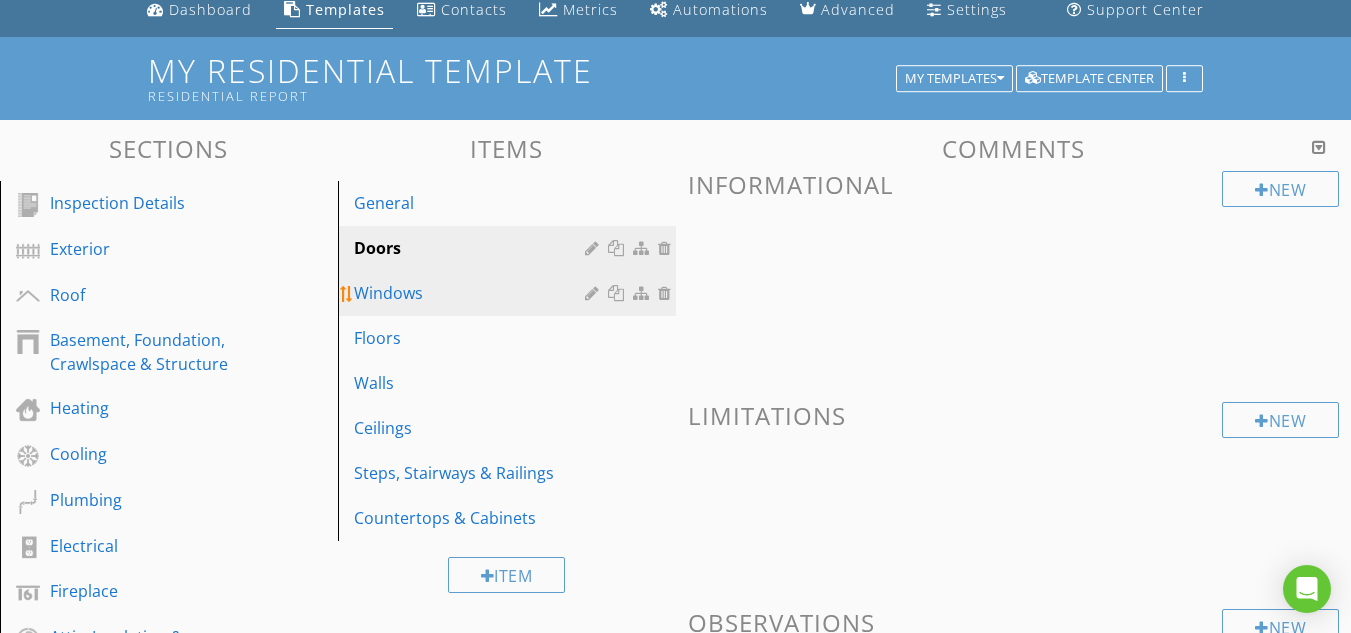 click on "Windows" at bounding box center (472, 293) 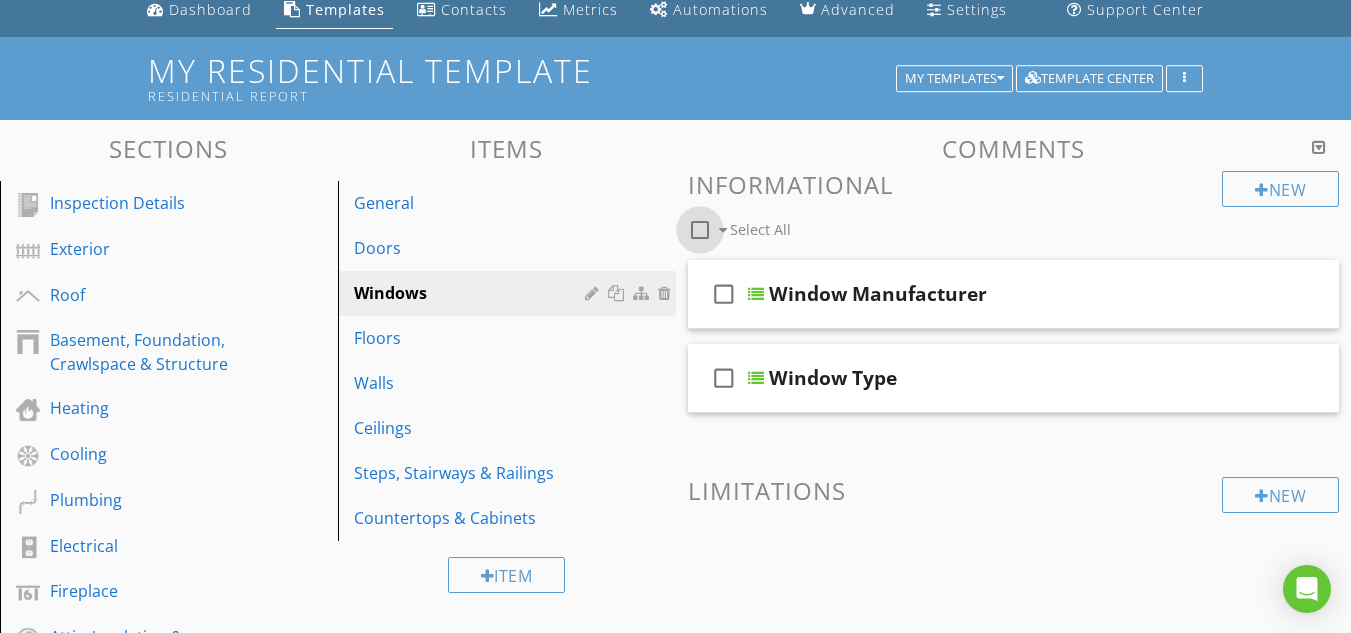 click at bounding box center (700, 230) 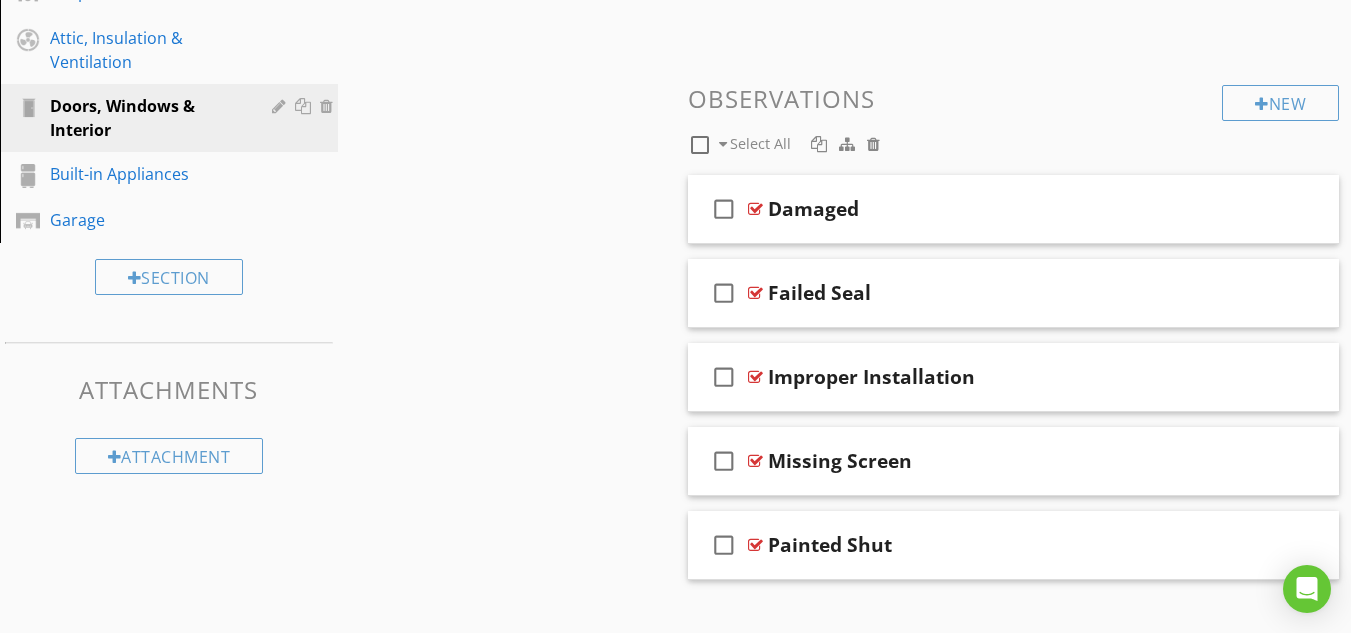scroll, scrollTop: 710, scrollLeft: 0, axis: vertical 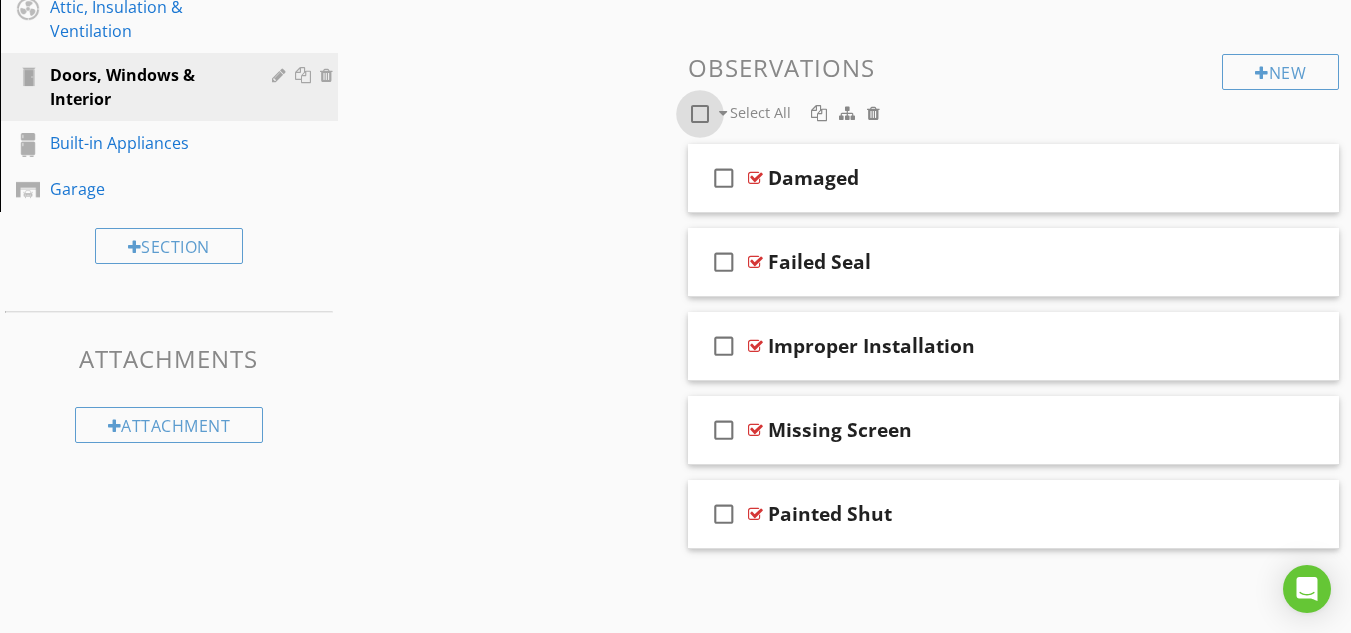 click at bounding box center (700, 114) 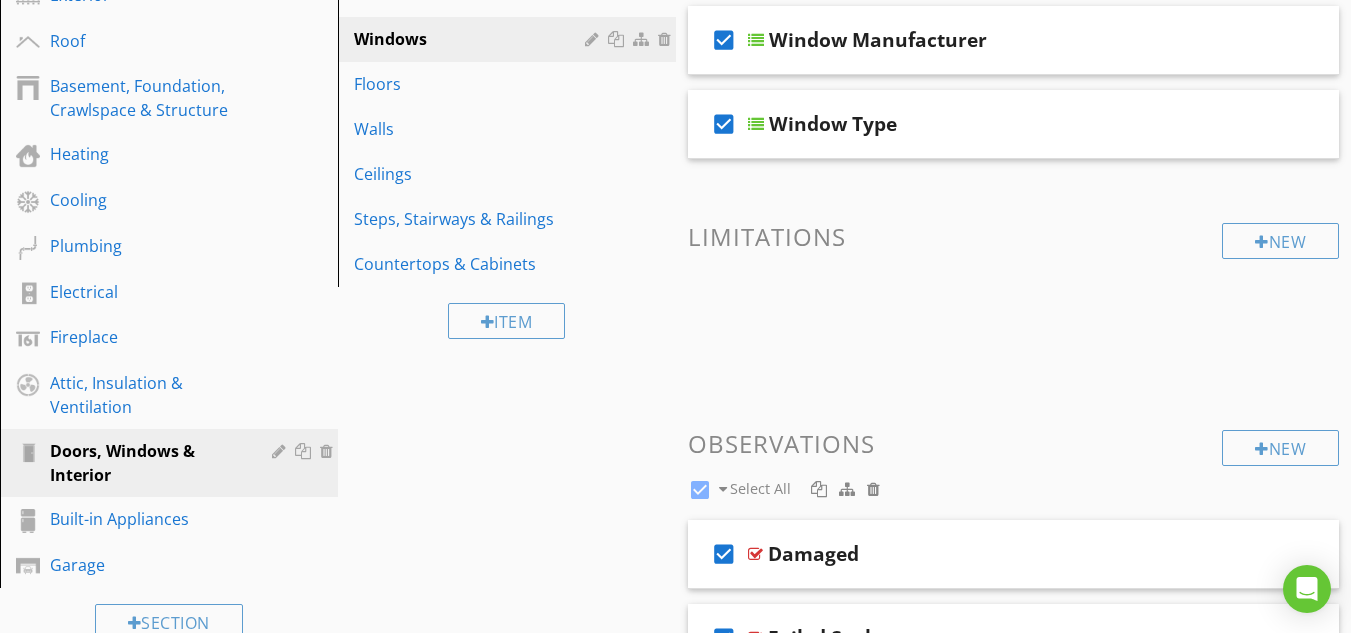 scroll, scrollTop: 310, scrollLeft: 0, axis: vertical 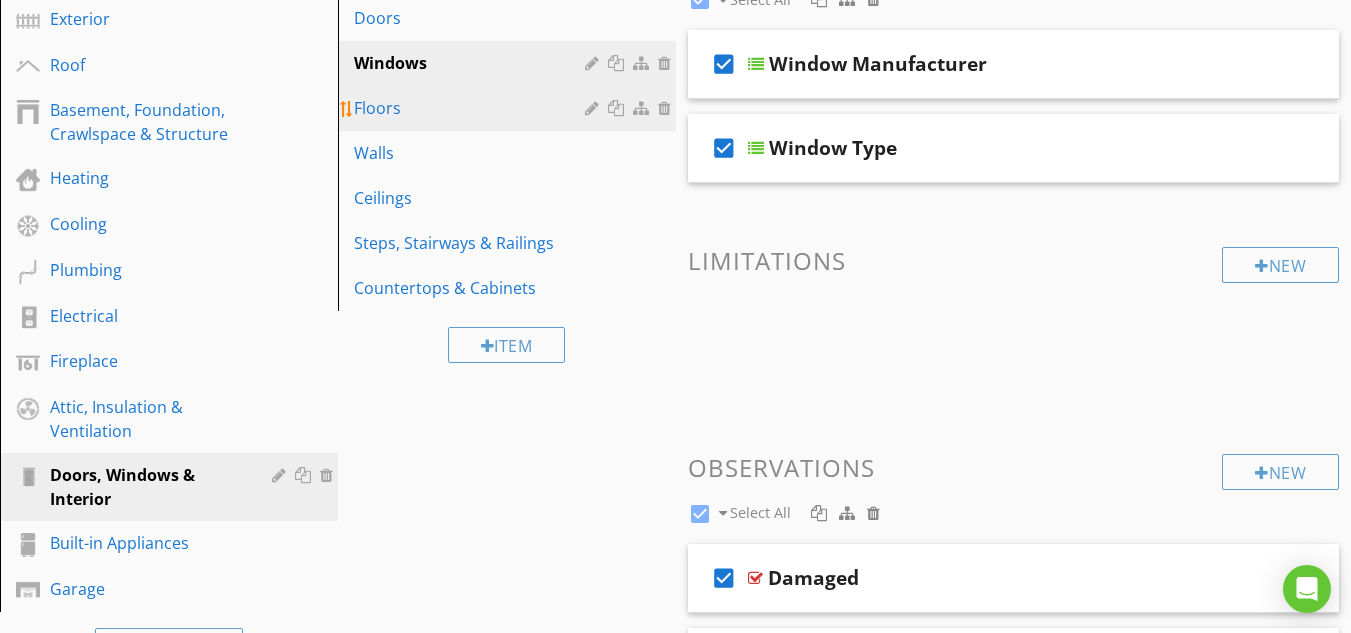 click on "Floors" at bounding box center (472, 108) 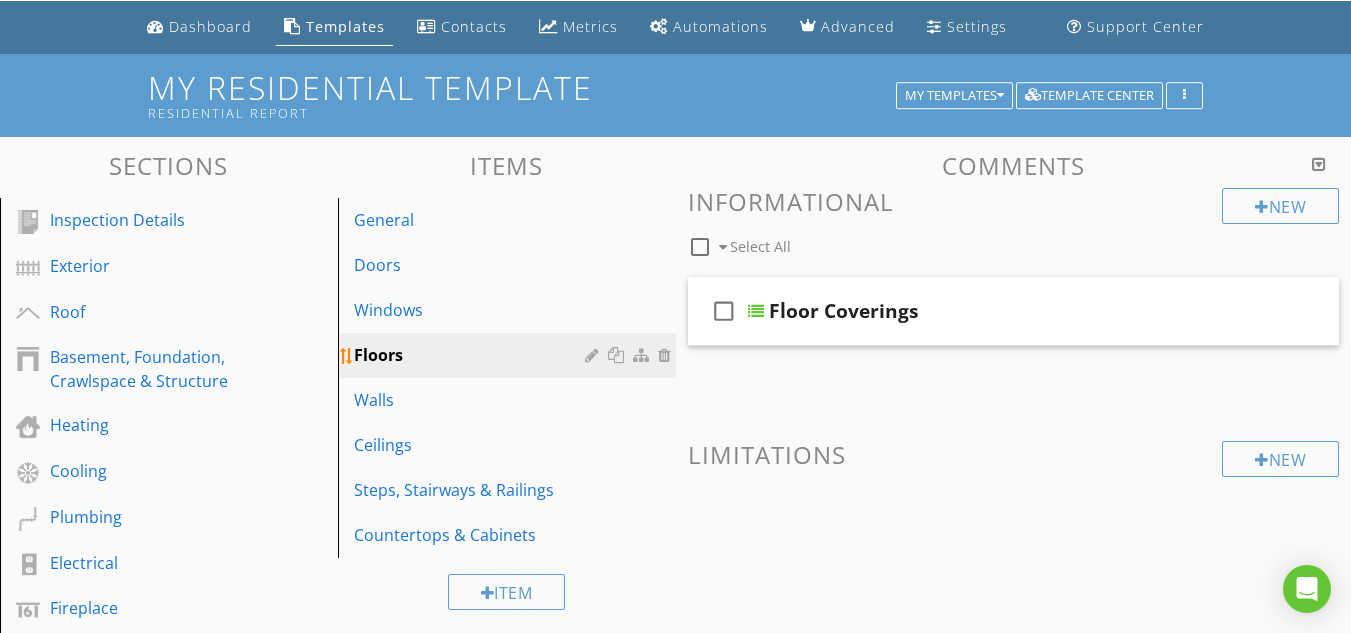 scroll, scrollTop: 0, scrollLeft: 0, axis: both 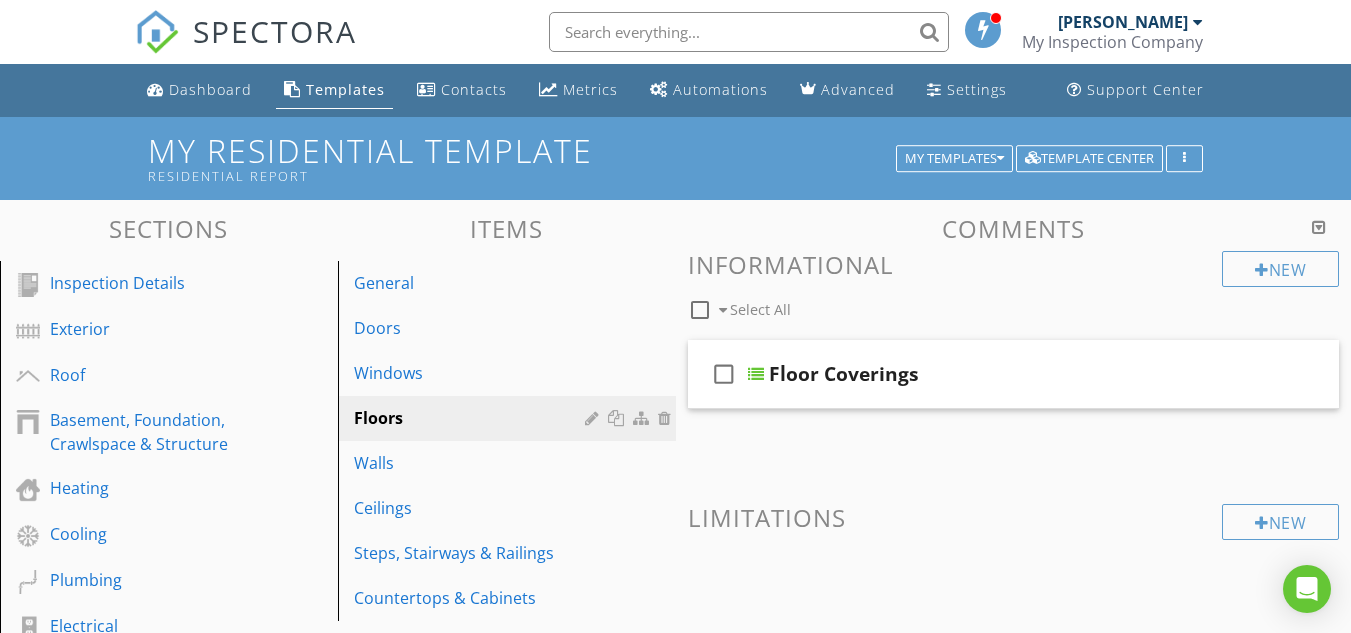 click at bounding box center [700, 310] 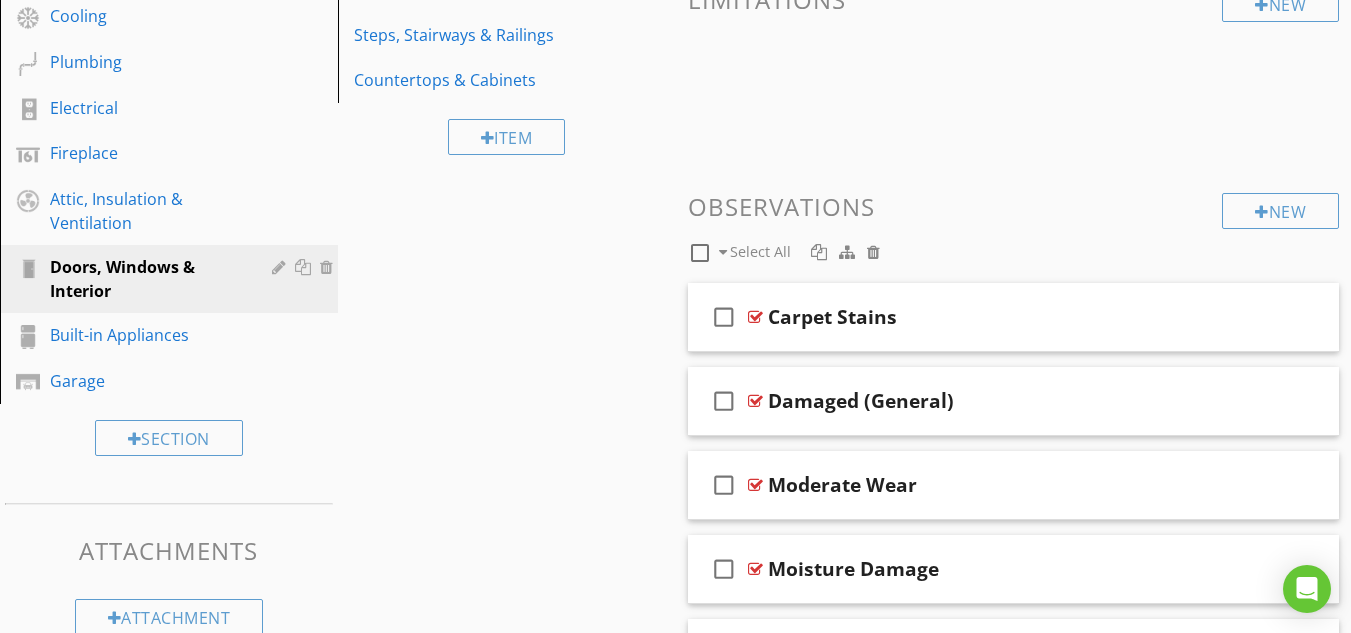 scroll, scrollTop: 520, scrollLeft: 0, axis: vertical 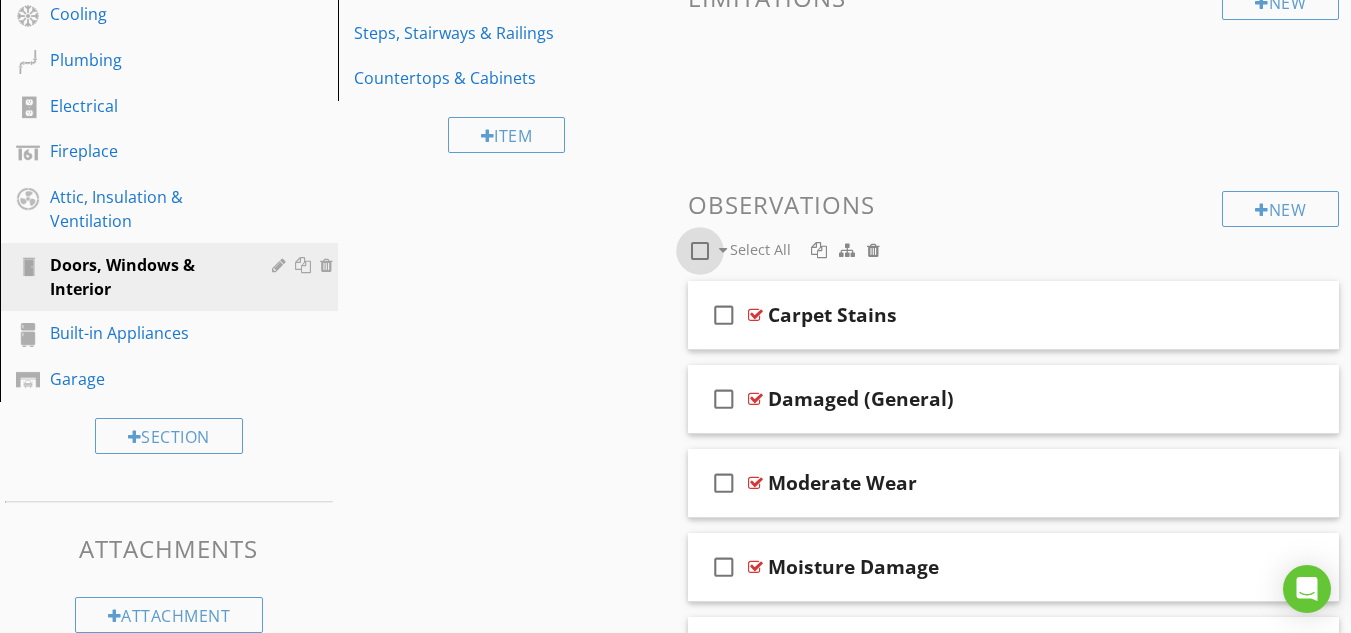 click at bounding box center (700, 251) 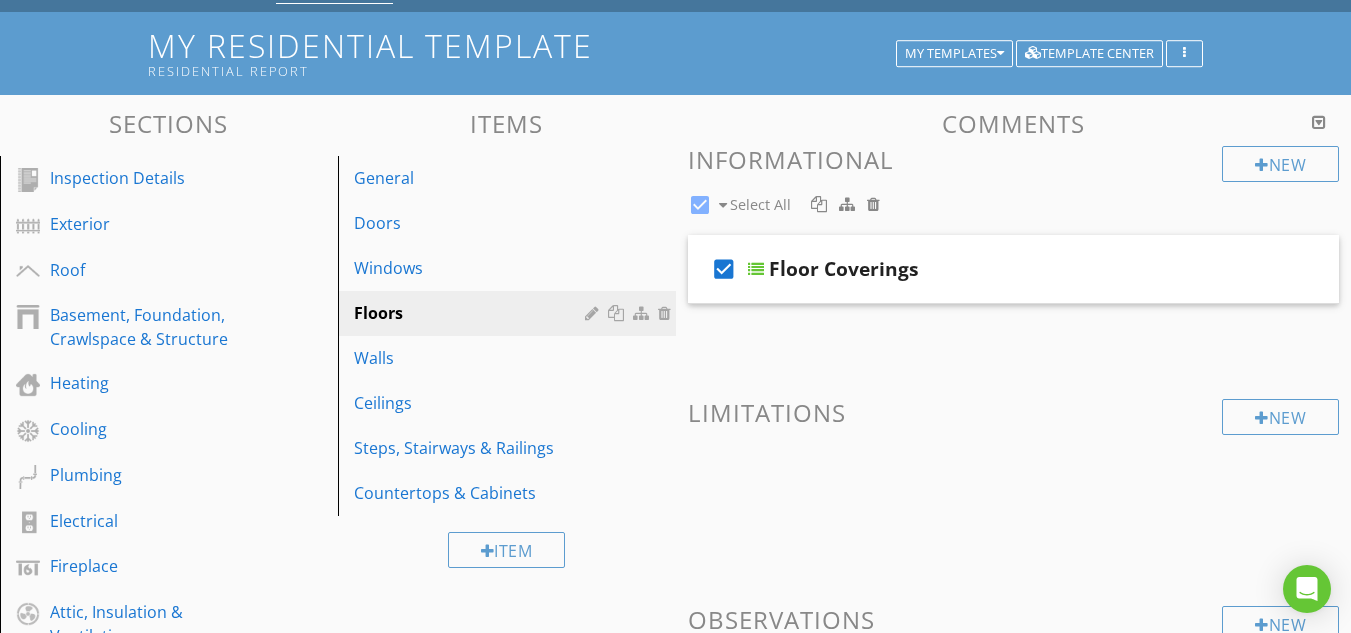scroll, scrollTop: 80, scrollLeft: 0, axis: vertical 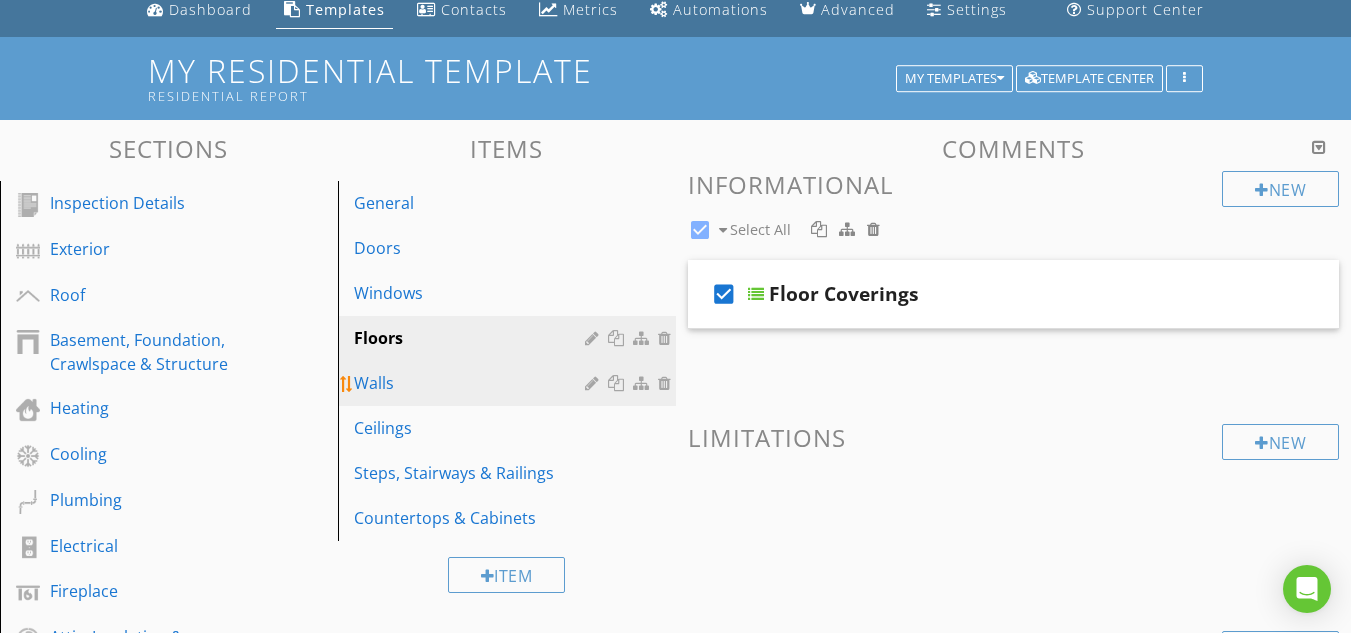 click on "Walls" at bounding box center (472, 383) 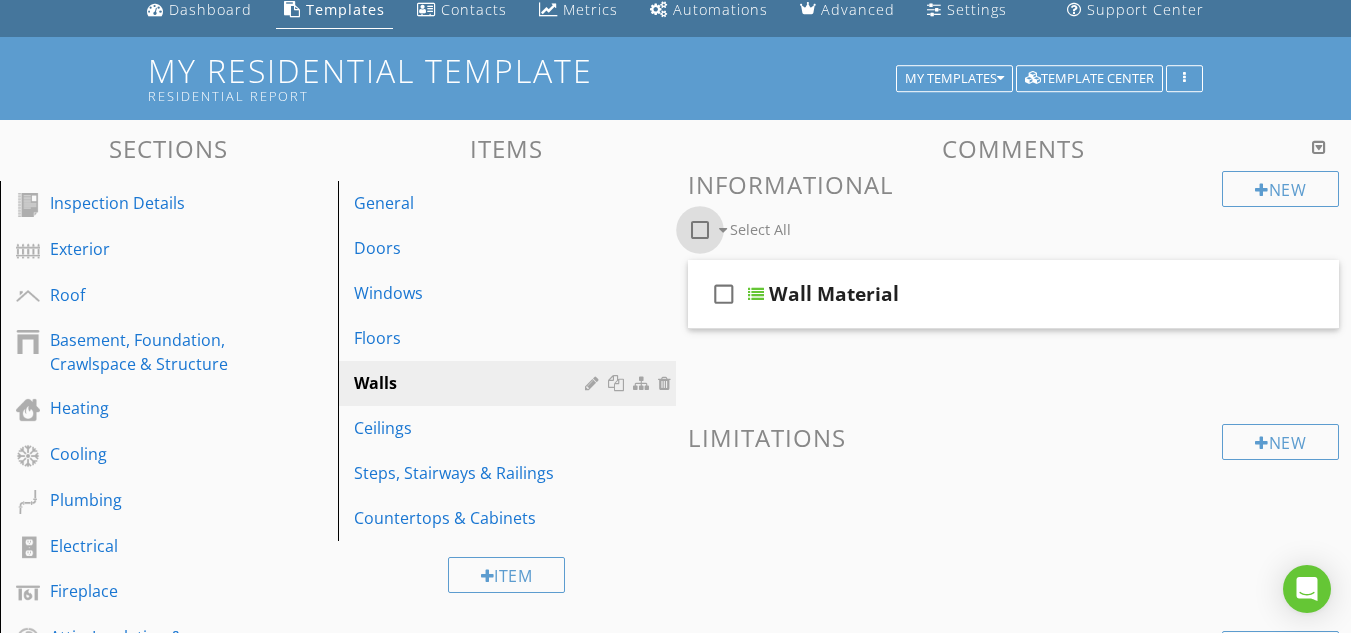 click at bounding box center (700, 230) 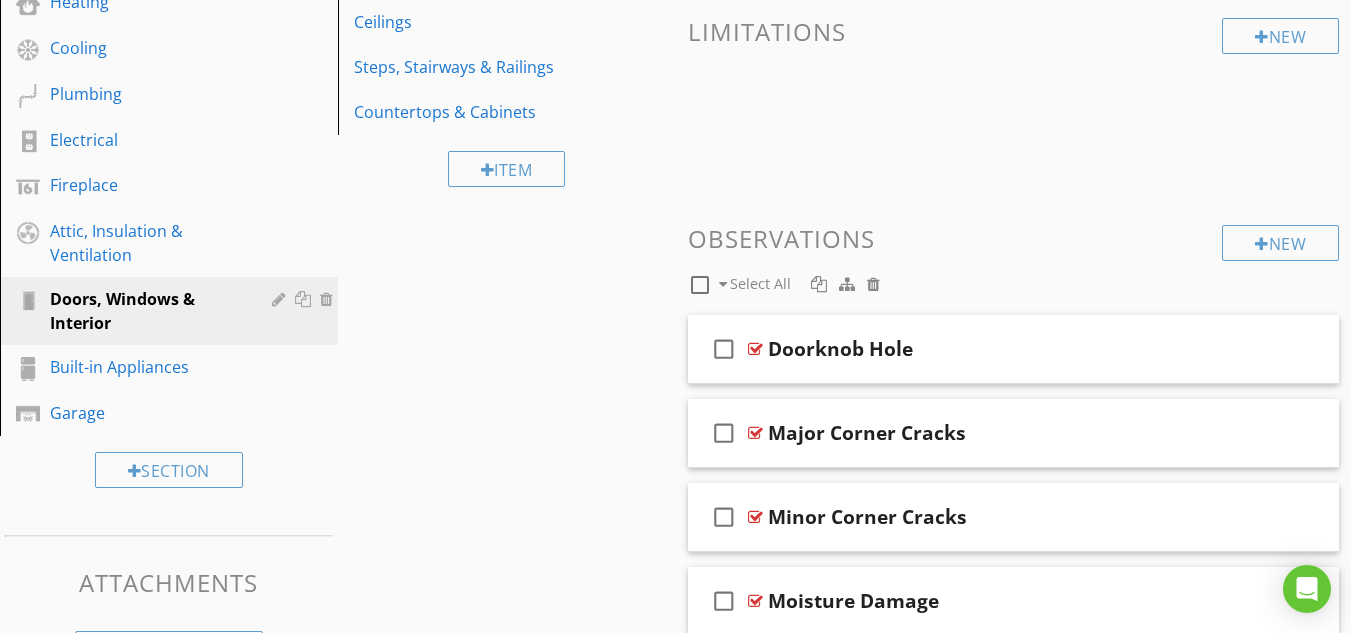 scroll, scrollTop: 560, scrollLeft: 0, axis: vertical 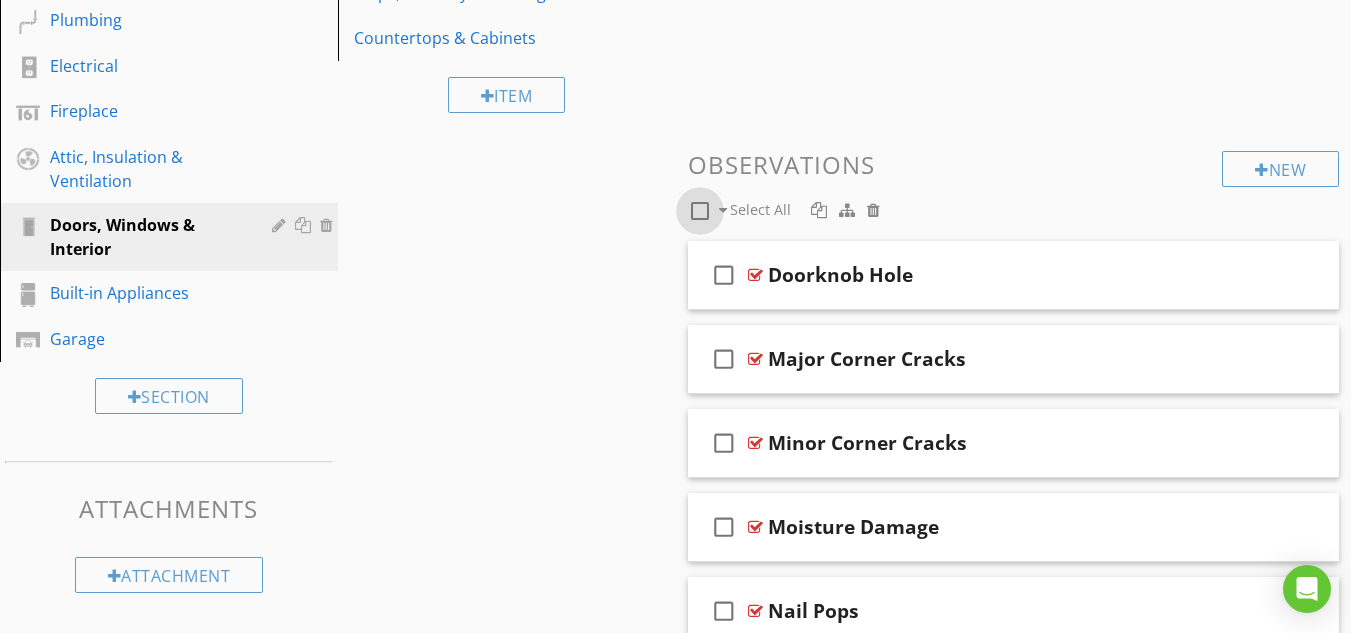 click at bounding box center (700, 211) 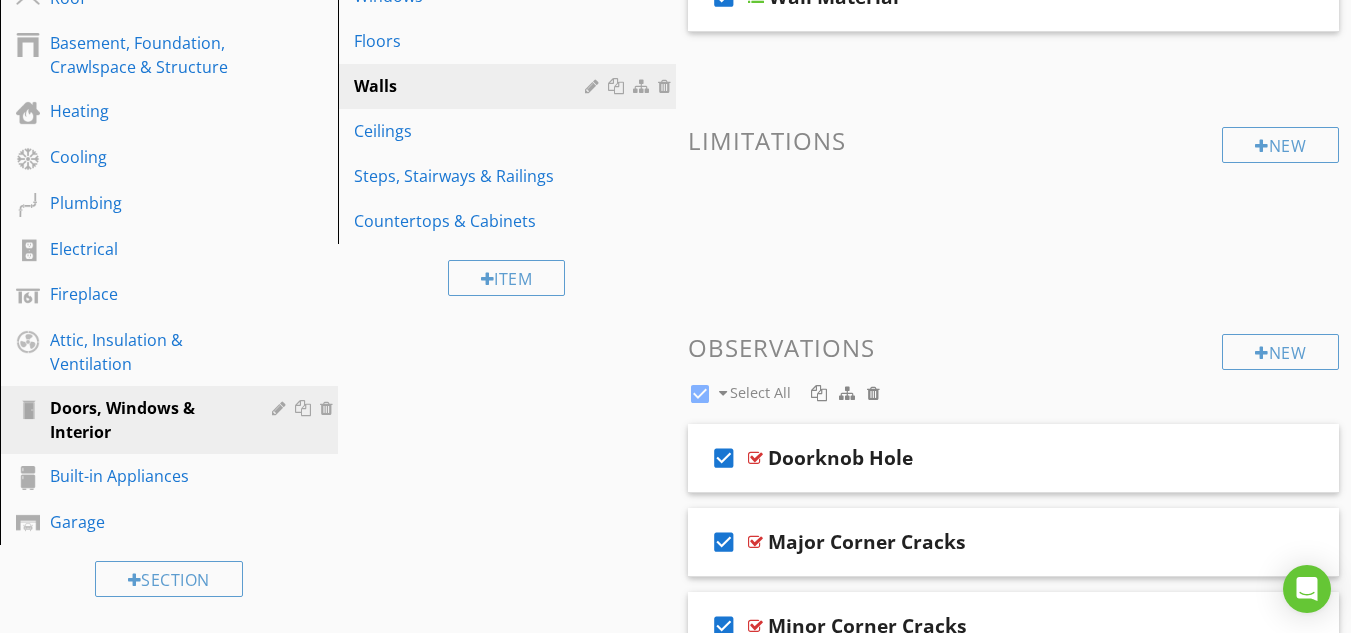scroll, scrollTop: 360, scrollLeft: 0, axis: vertical 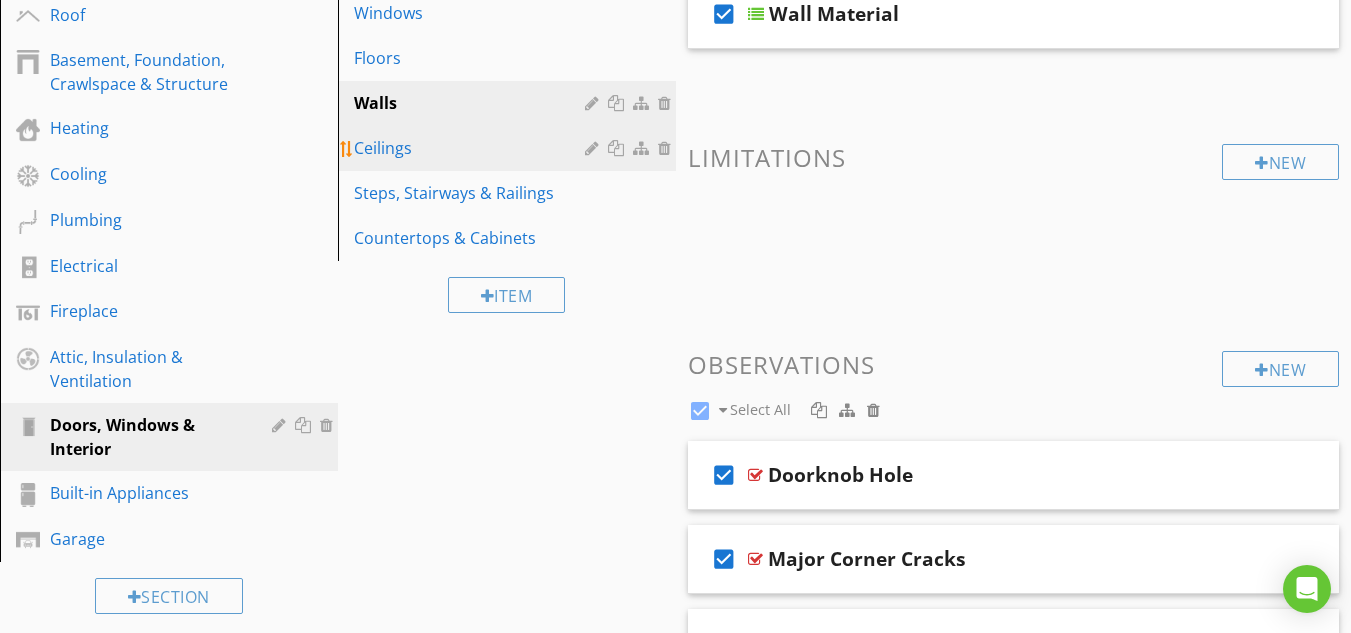 click on "Ceilings" at bounding box center [472, 148] 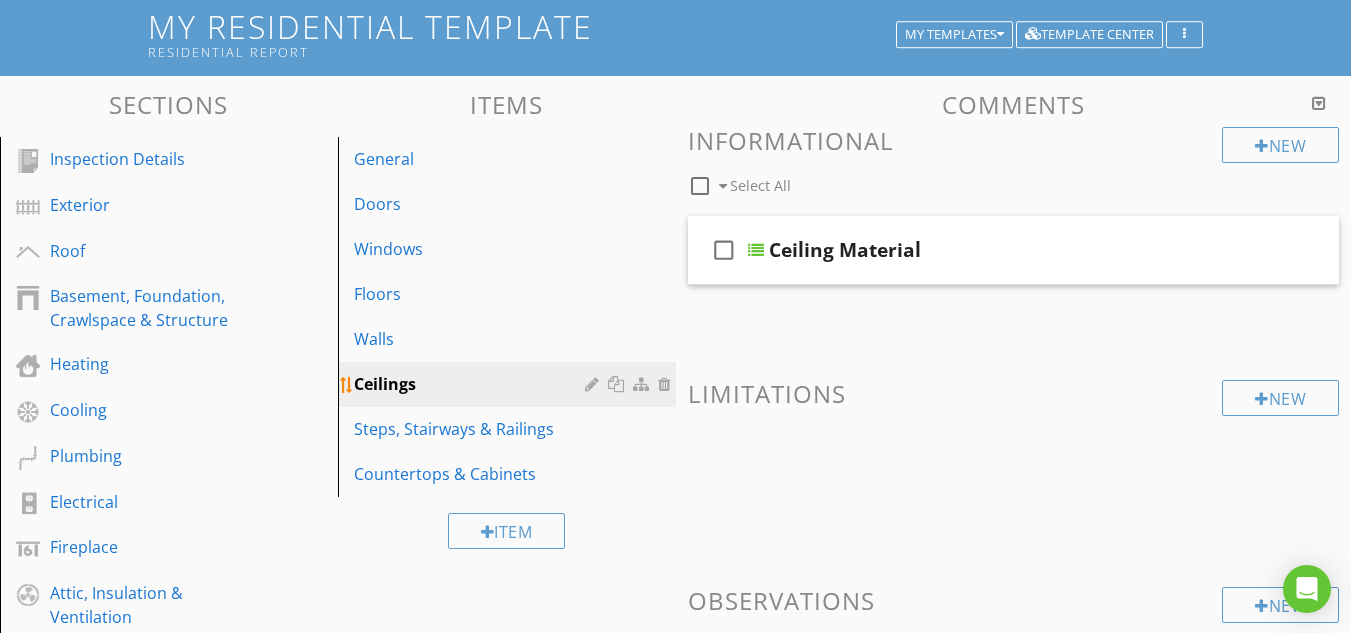 scroll, scrollTop: 0, scrollLeft: 0, axis: both 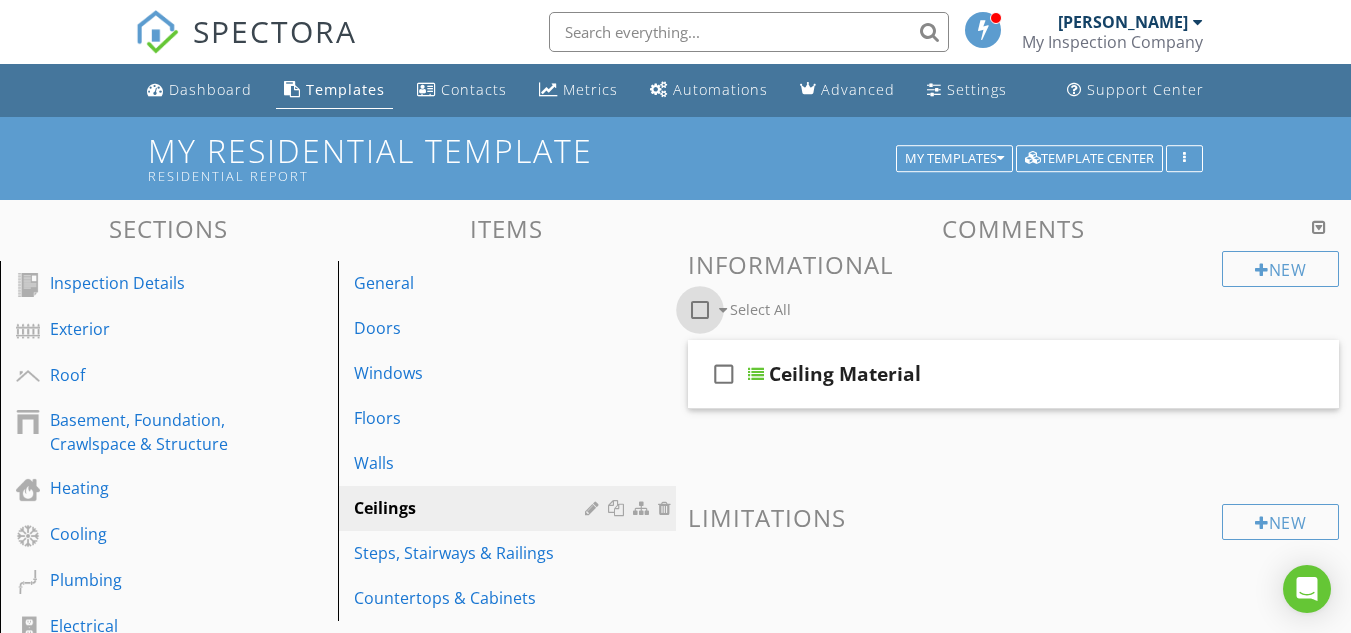 click at bounding box center (700, 310) 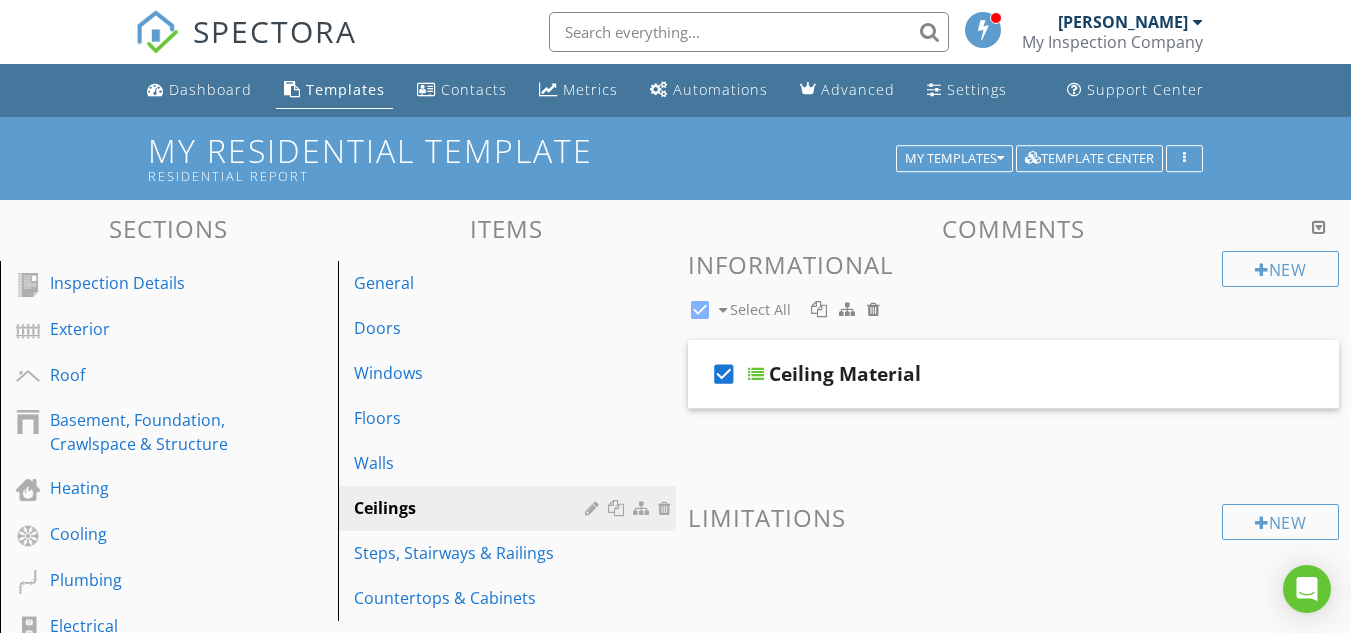 click on "check_box
Ceiling Material" at bounding box center [1014, 390] 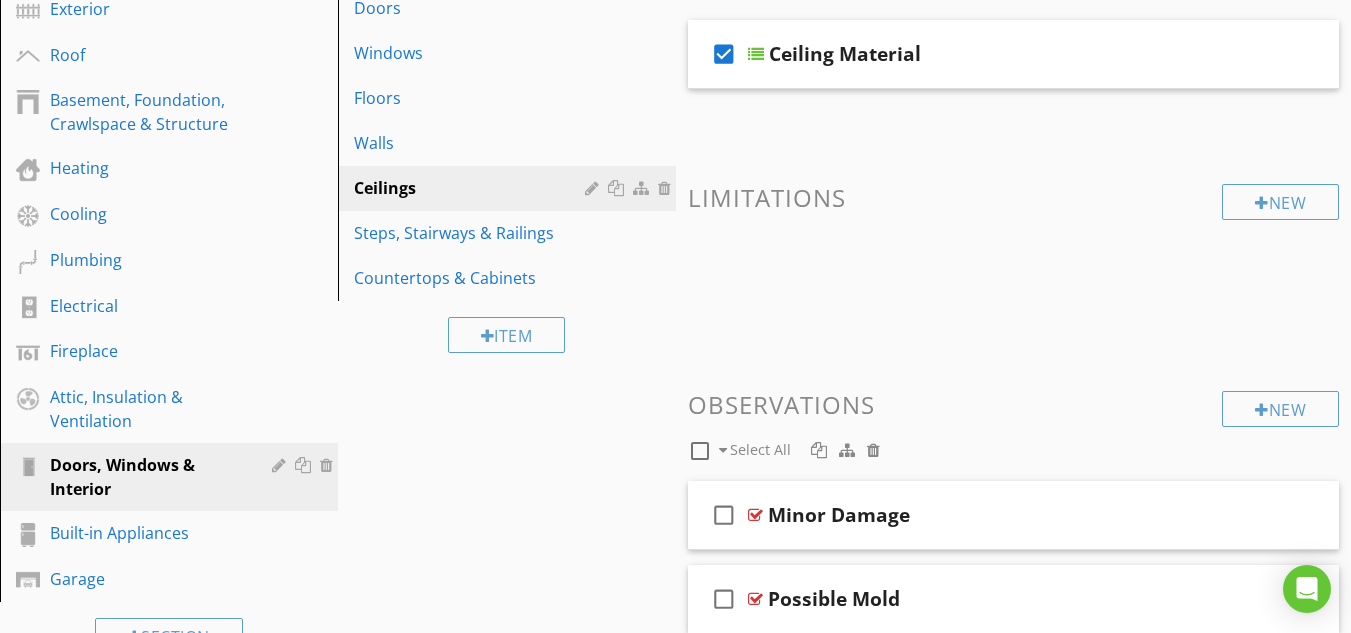 scroll, scrollTop: 360, scrollLeft: 0, axis: vertical 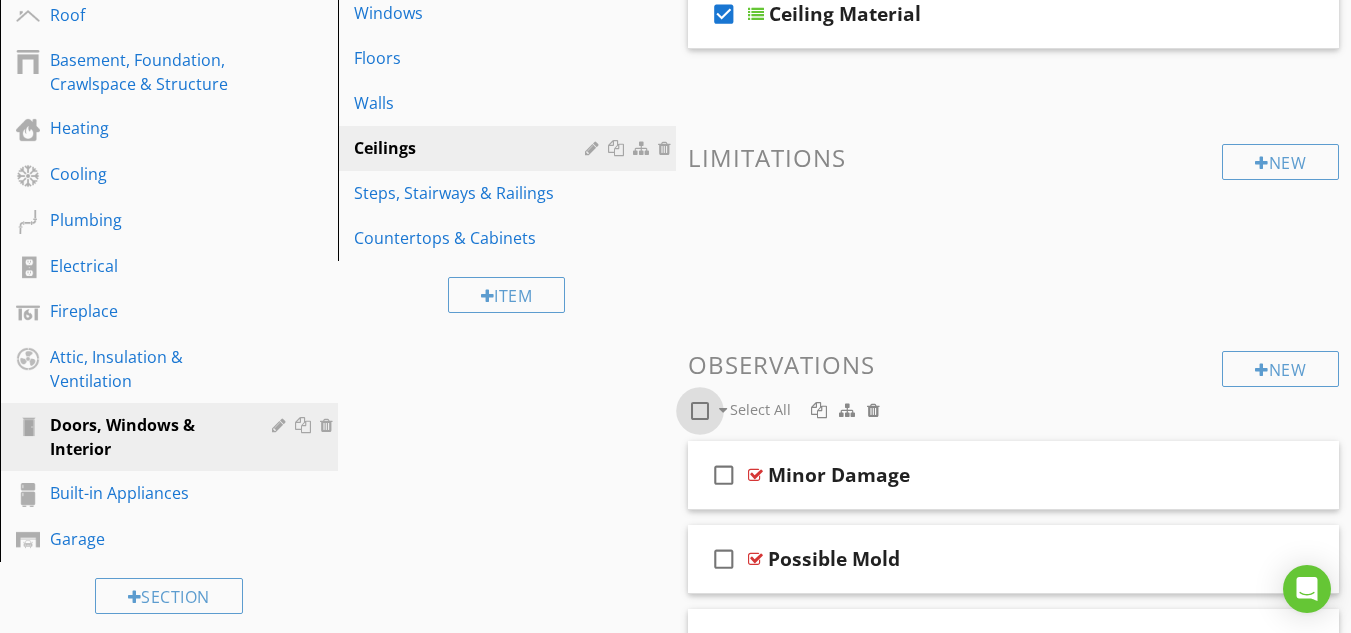 click at bounding box center [700, 411] 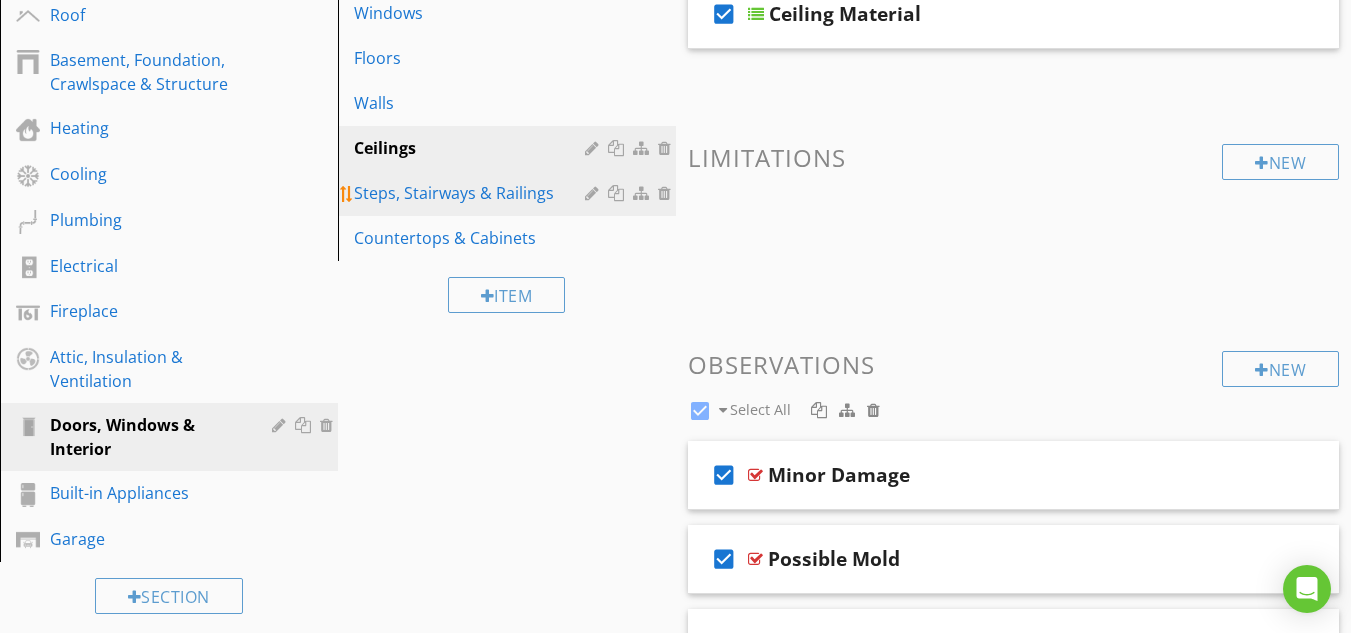 click on "Steps, Stairways & Railings" at bounding box center (472, 193) 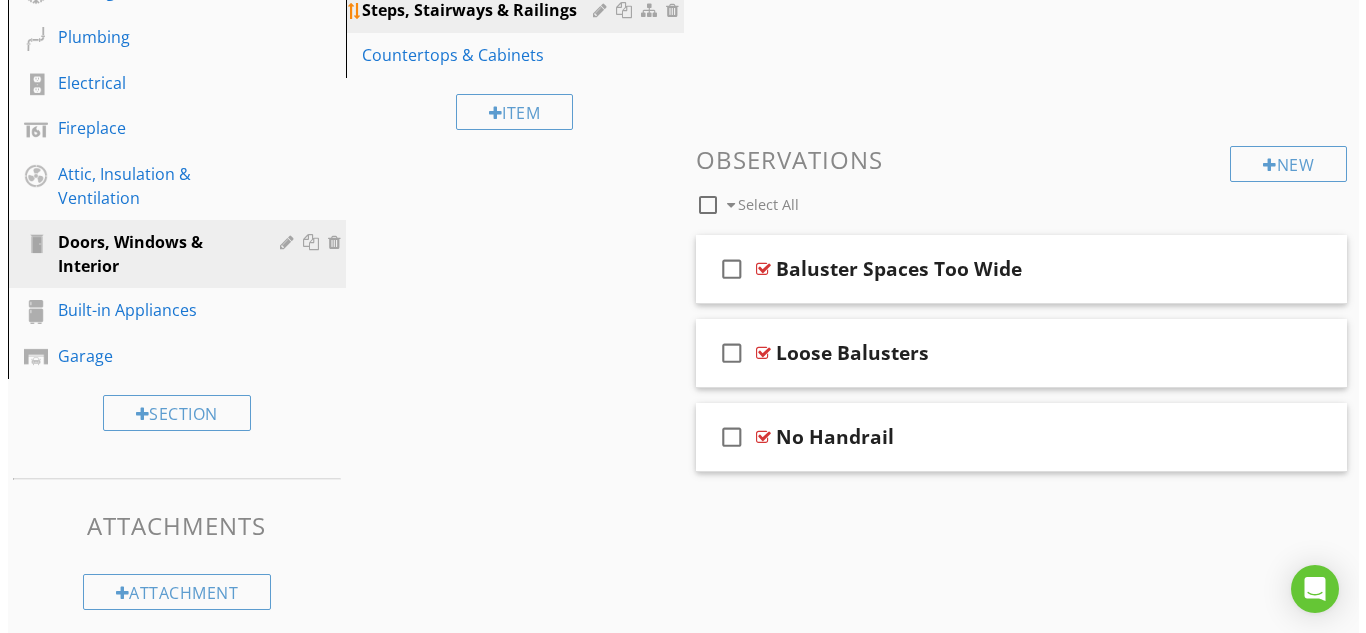scroll, scrollTop: 555, scrollLeft: 0, axis: vertical 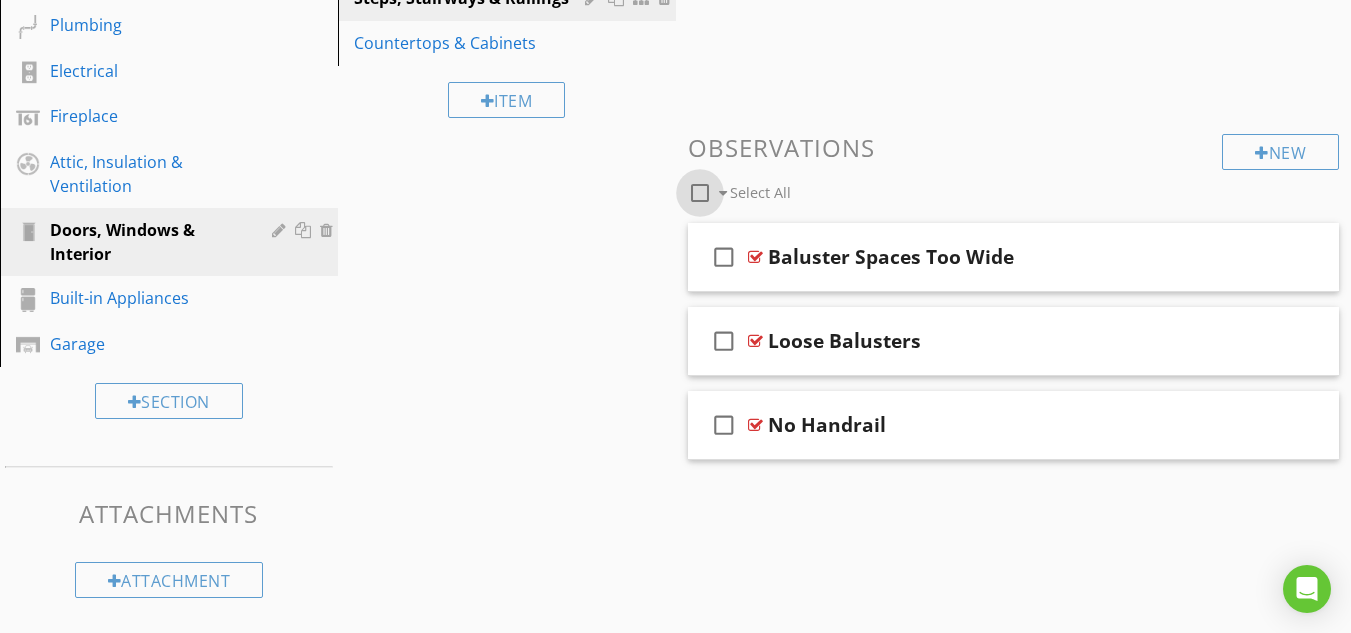 click at bounding box center [700, 193] 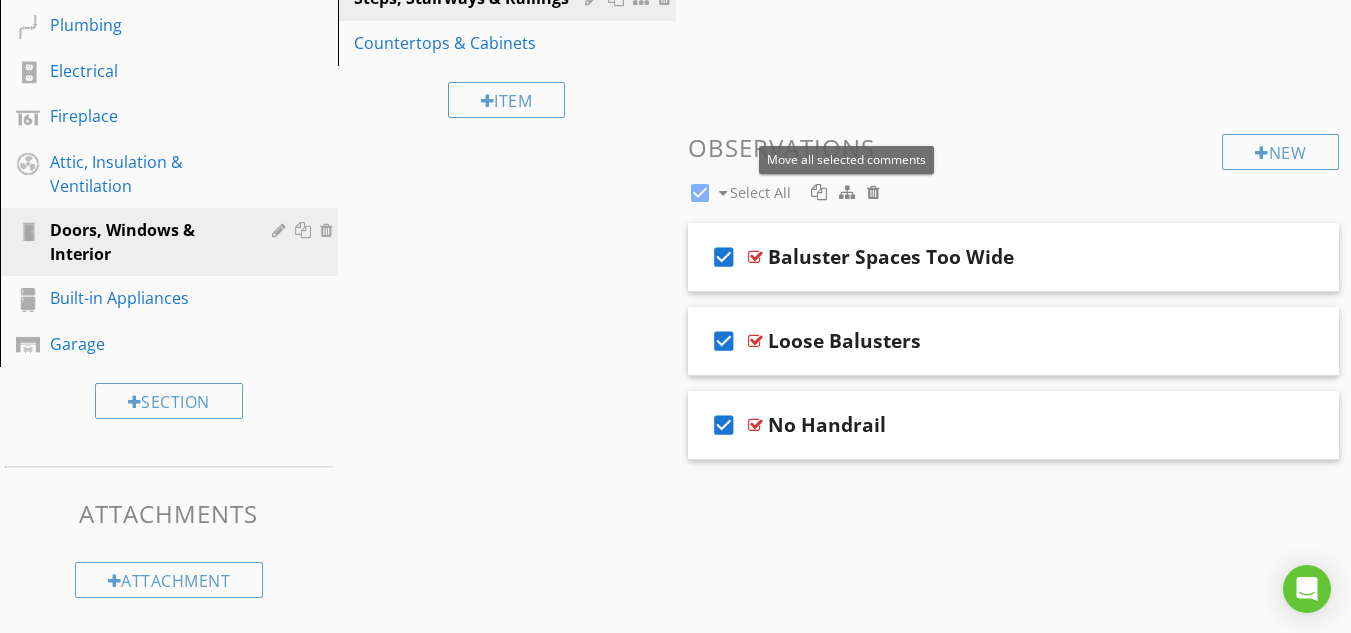 click at bounding box center (847, 192) 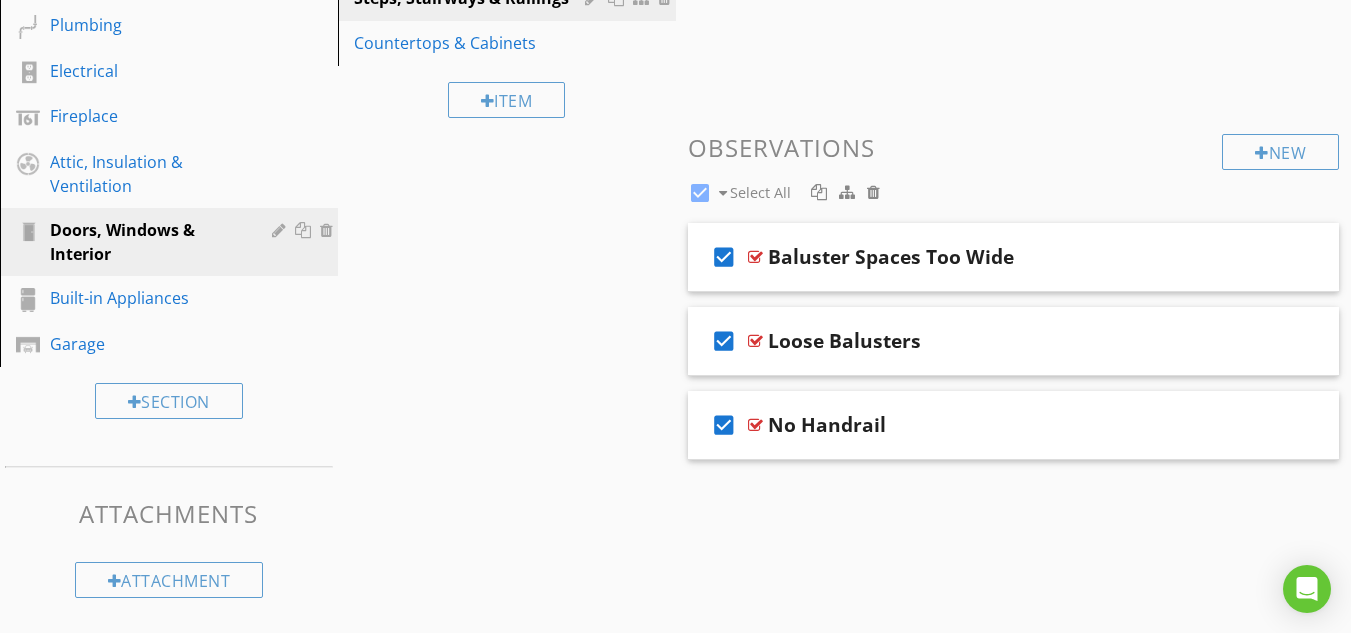 click at bounding box center (675, 316) 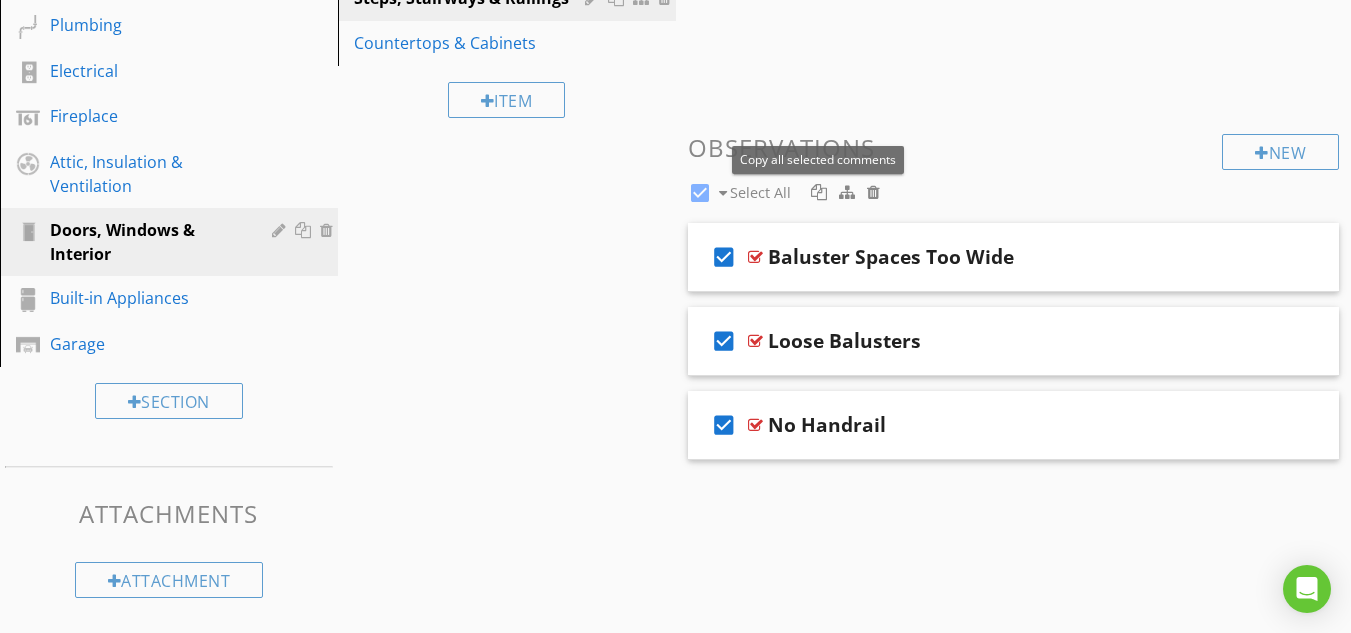 click at bounding box center [819, 192] 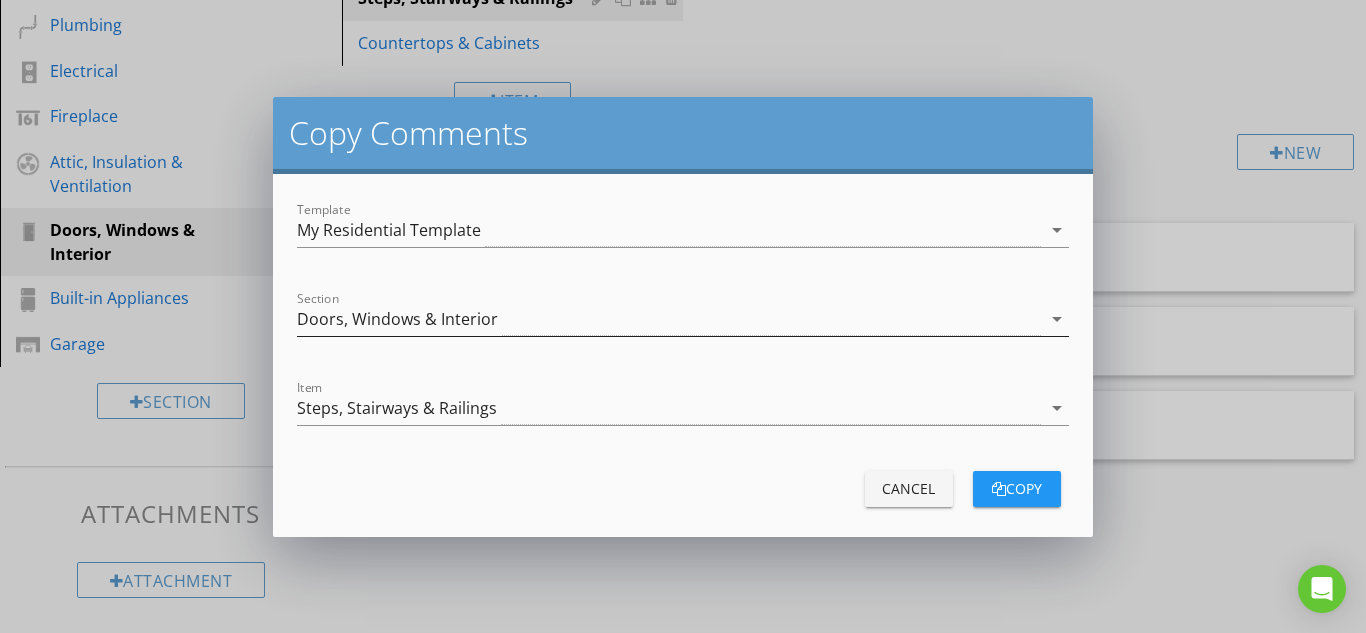 click on "arrow_drop_down" at bounding box center [1057, 319] 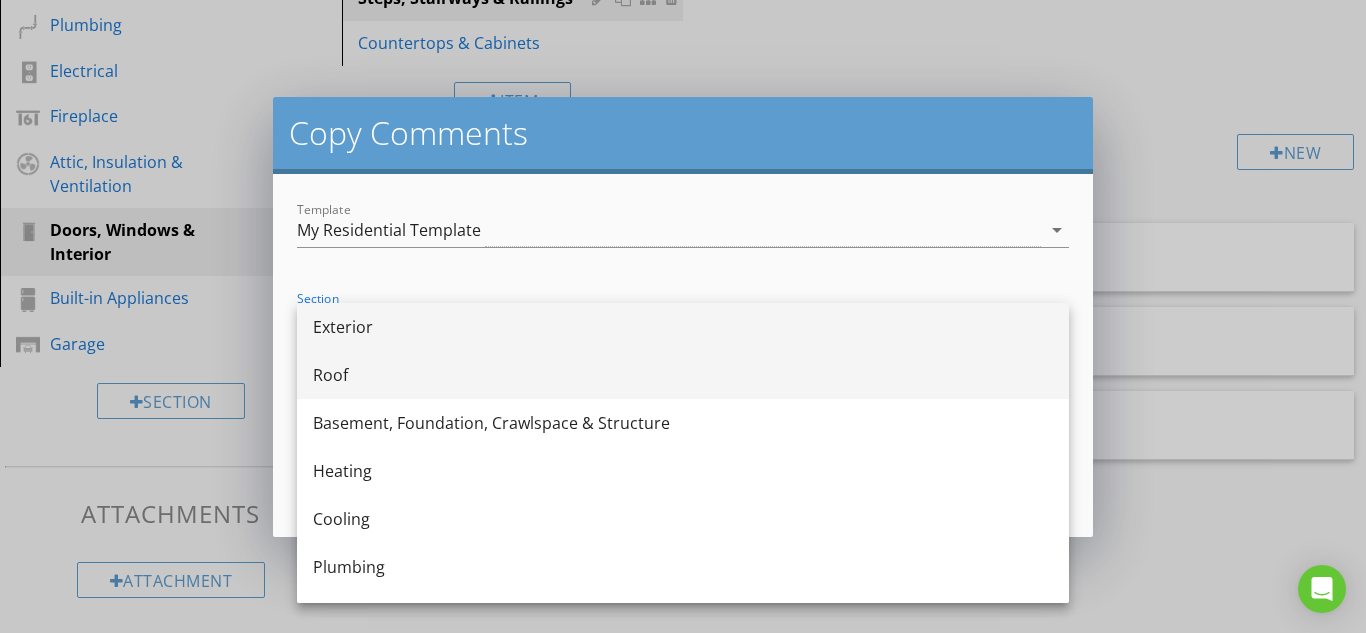 scroll, scrollTop: 0, scrollLeft: 0, axis: both 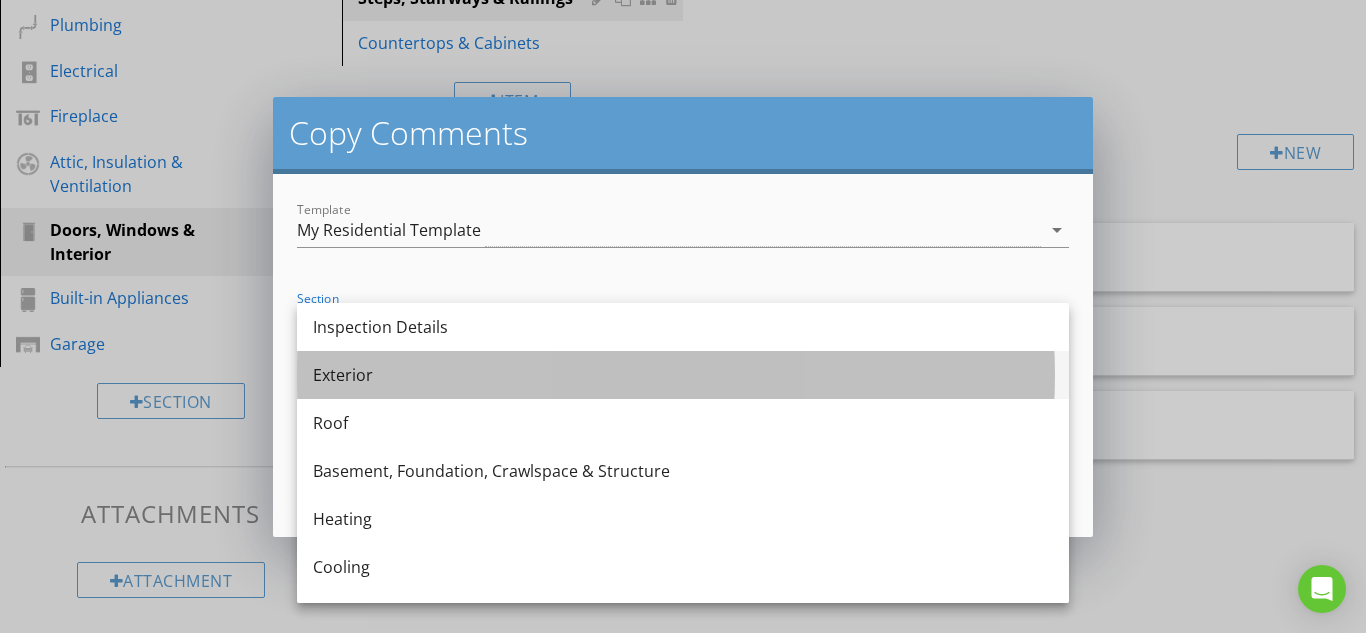 click on "Exterior" at bounding box center [683, 375] 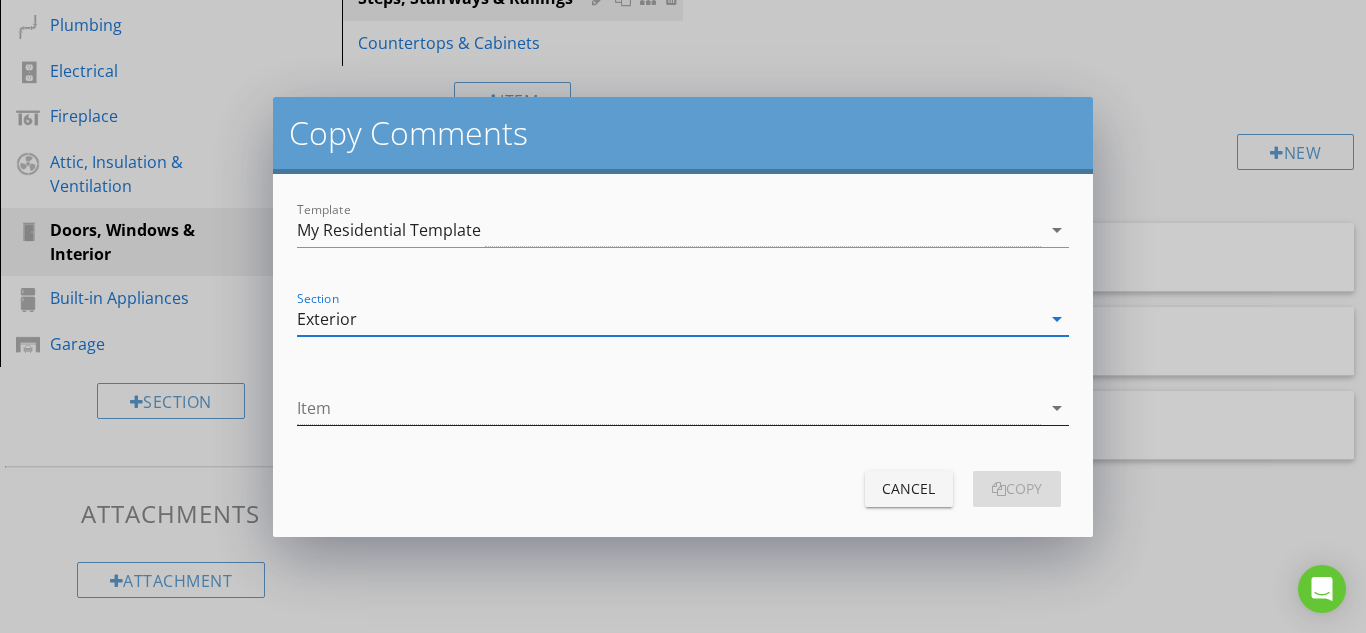 click on "arrow_drop_down" at bounding box center [1057, 408] 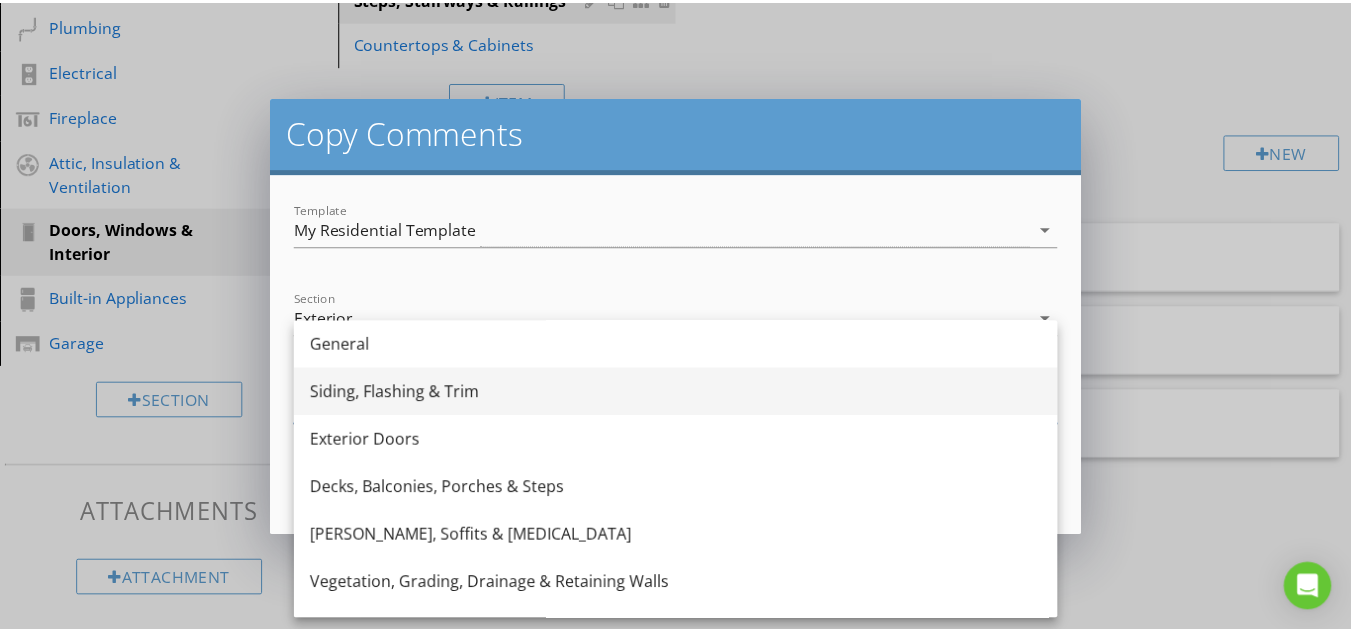 scroll, scrollTop: 36, scrollLeft: 0, axis: vertical 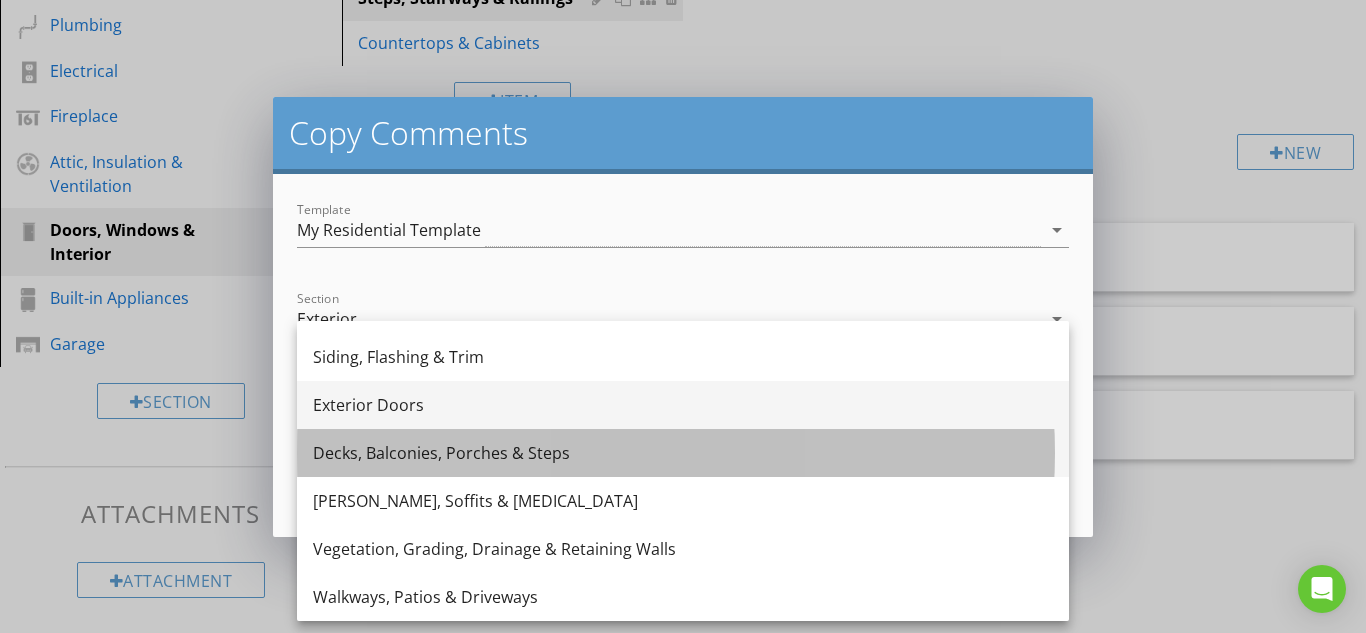 click on "Decks, Balconies, Porches & Steps" at bounding box center (683, 453) 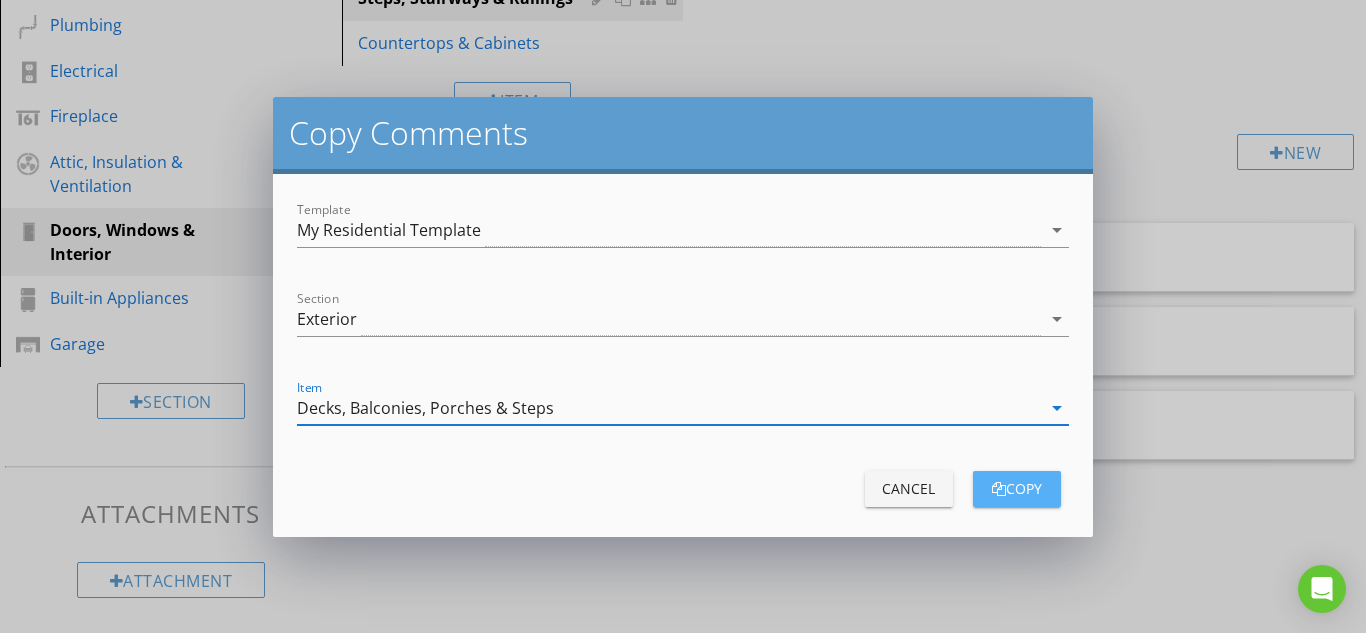 click on "copy" at bounding box center (1017, 488) 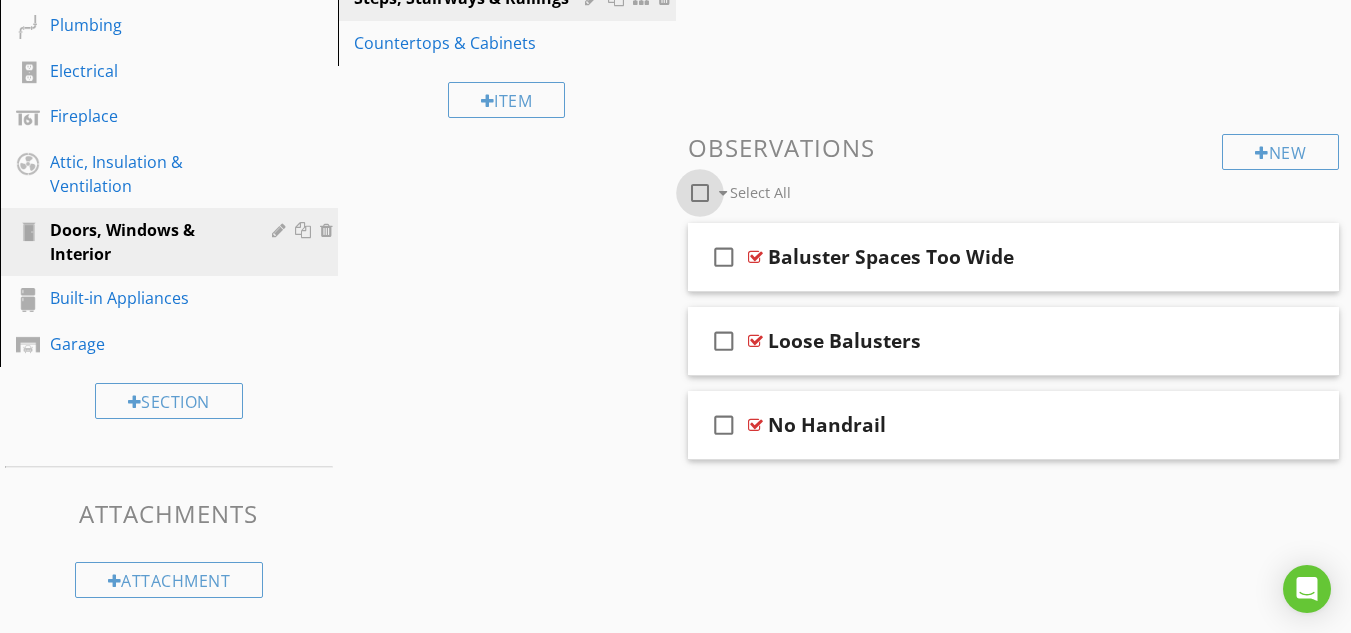 click at bounding box center [700, 193] 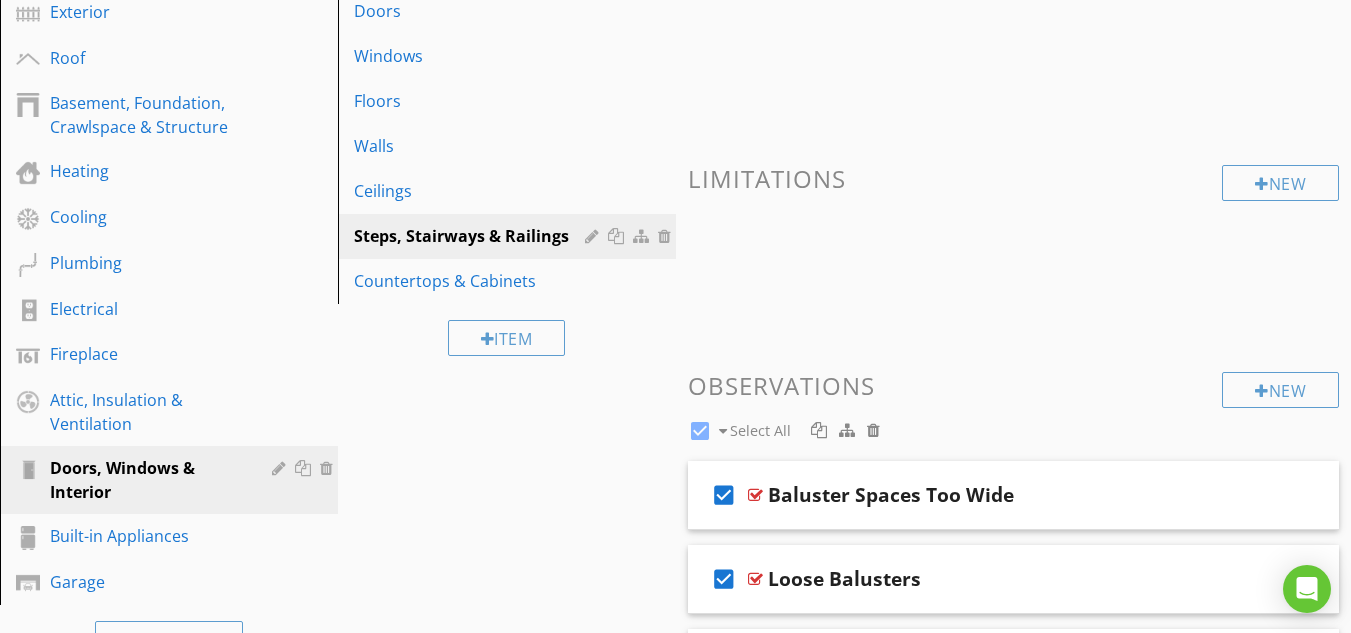 scroll, scrollTop: 195, scrollLeft: 0, axis: vertical 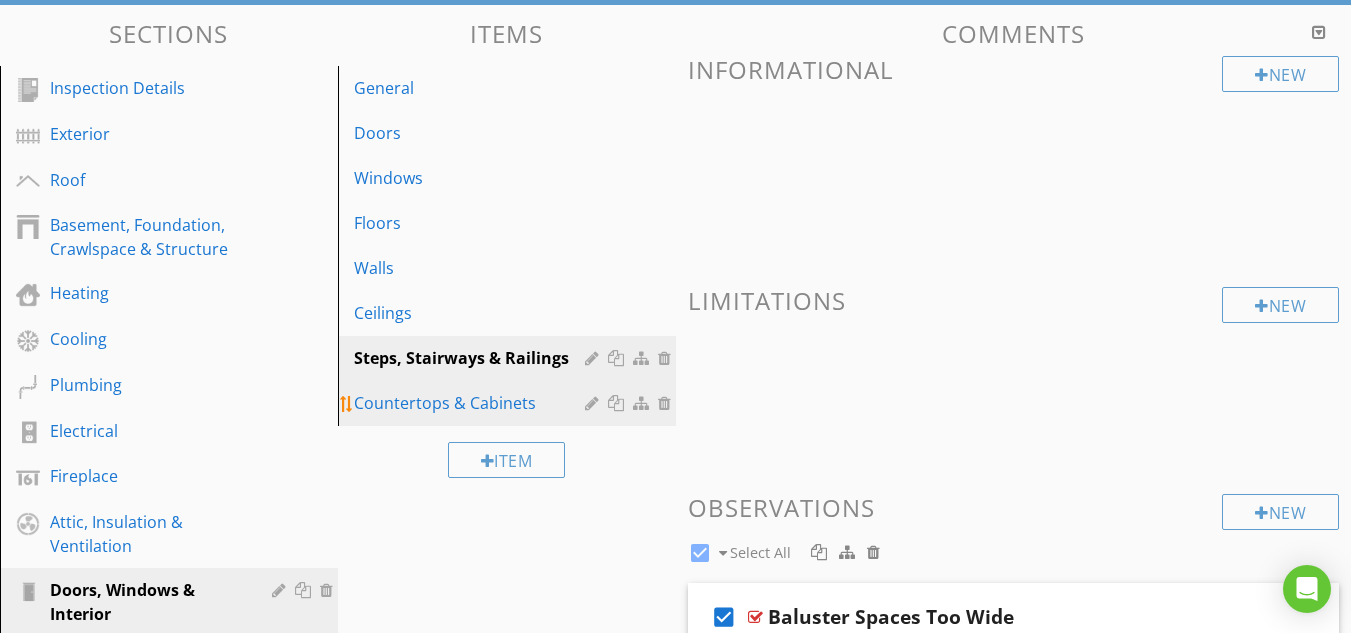 click on "Countertops & Cabinets" at bounding box center (472, 403) 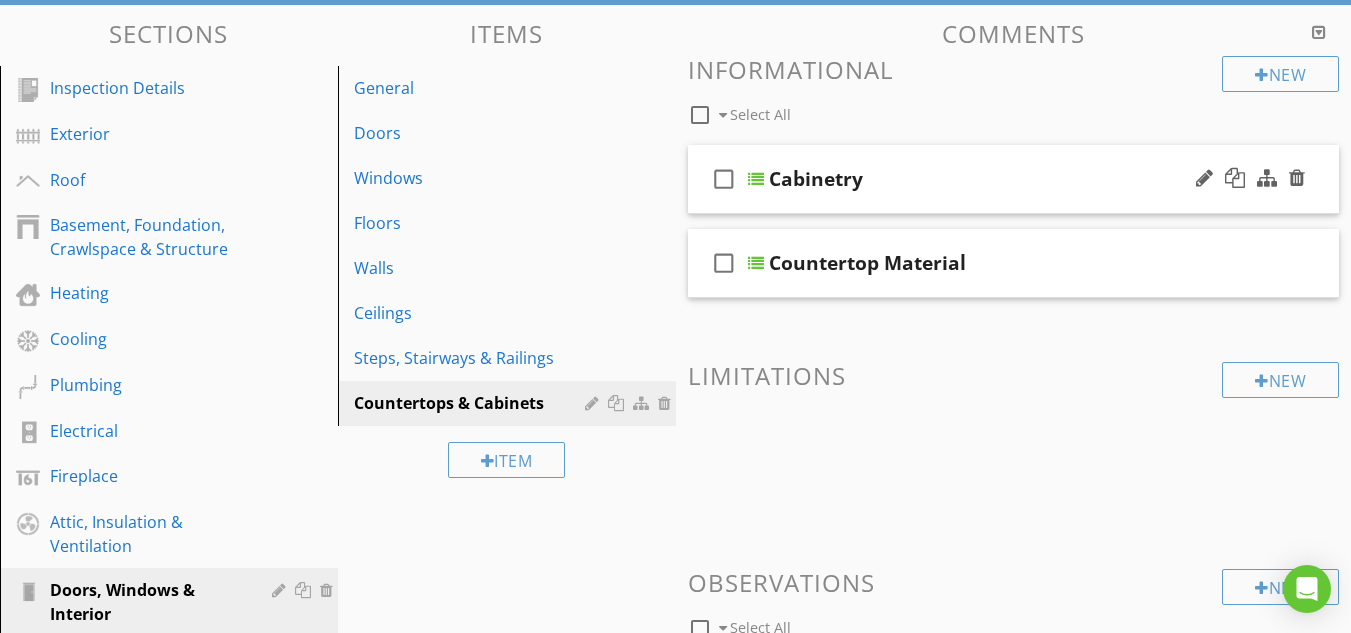 click on "Cabinetry" at bounding box center [816, 179] 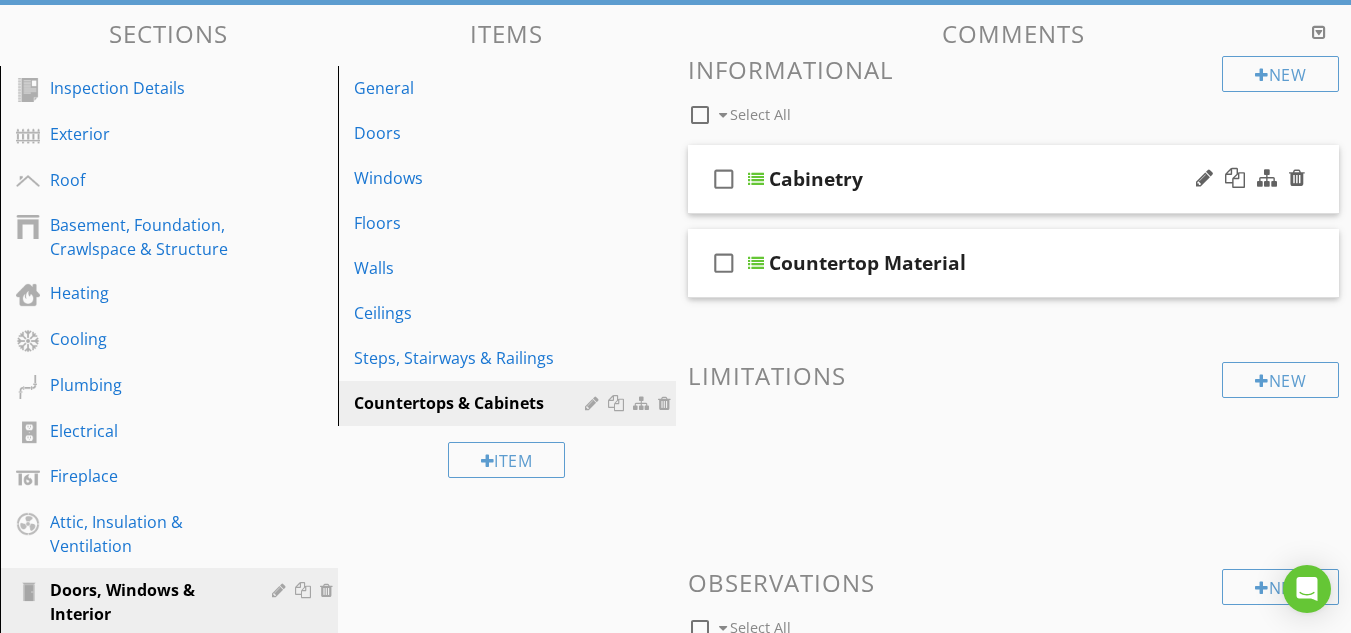 click at bounding box center [756, 179] 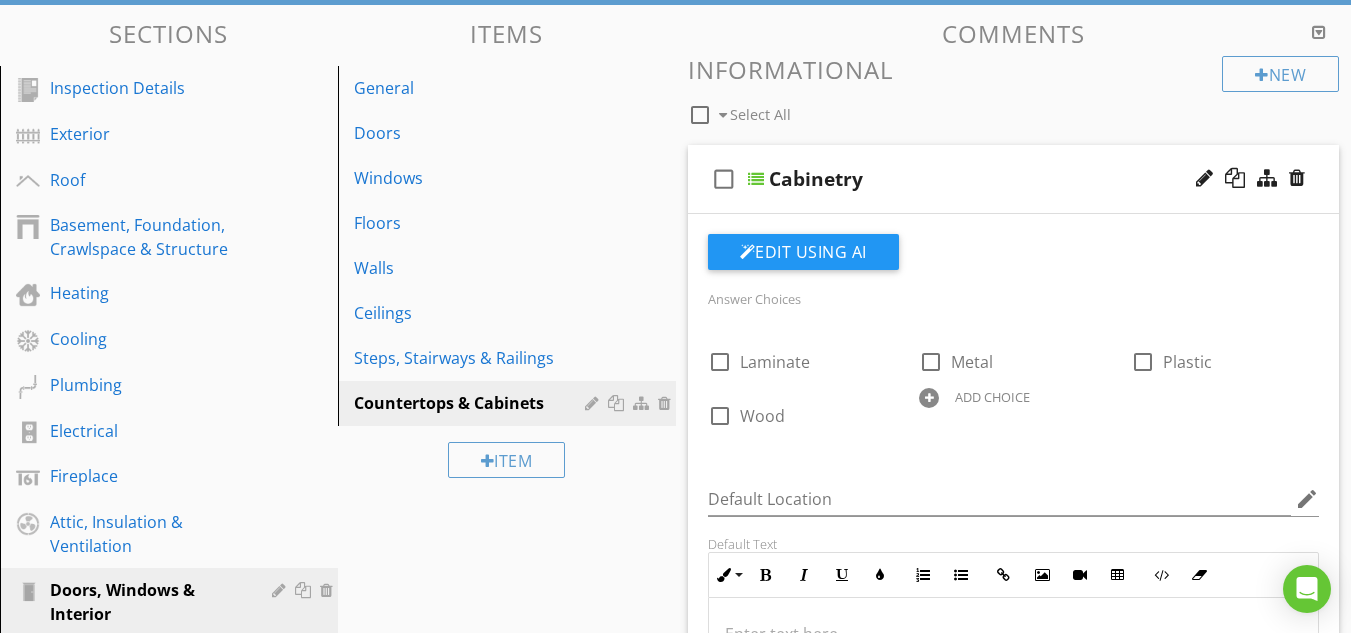click at bounding box center [756, 179] 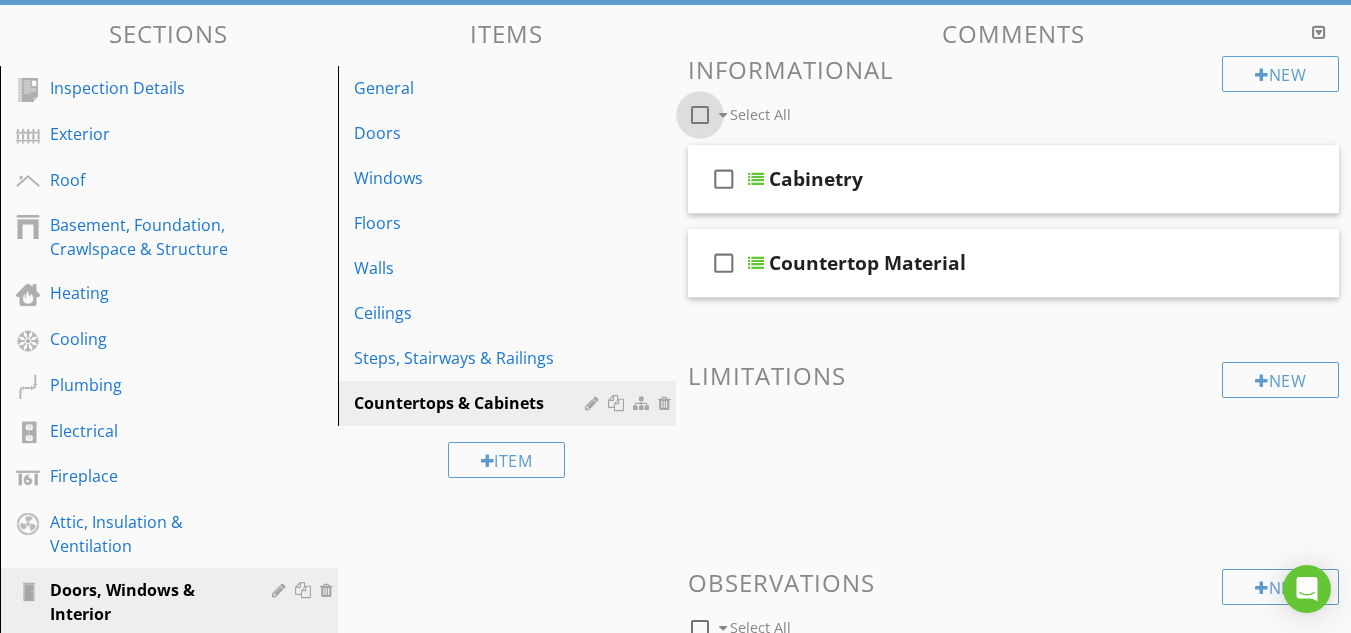 click at bounding box center (700, 115) 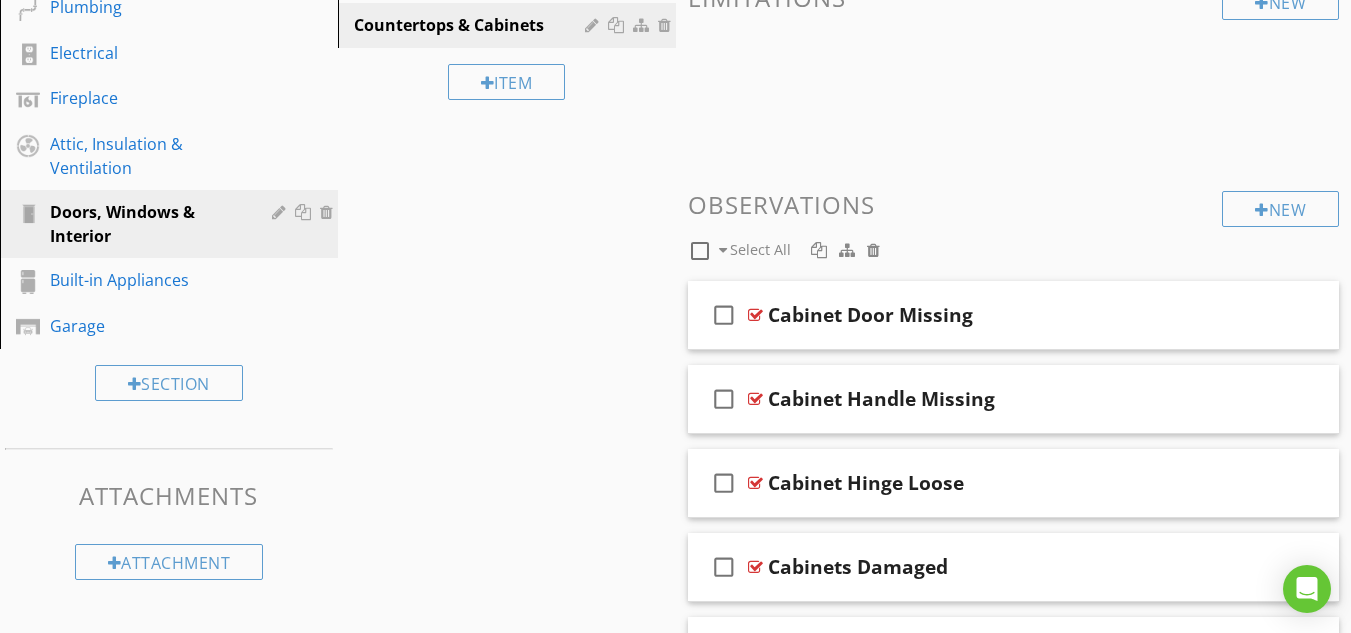 scroll, scrollTop: 635, scrollLeft: 0, axis: vertical 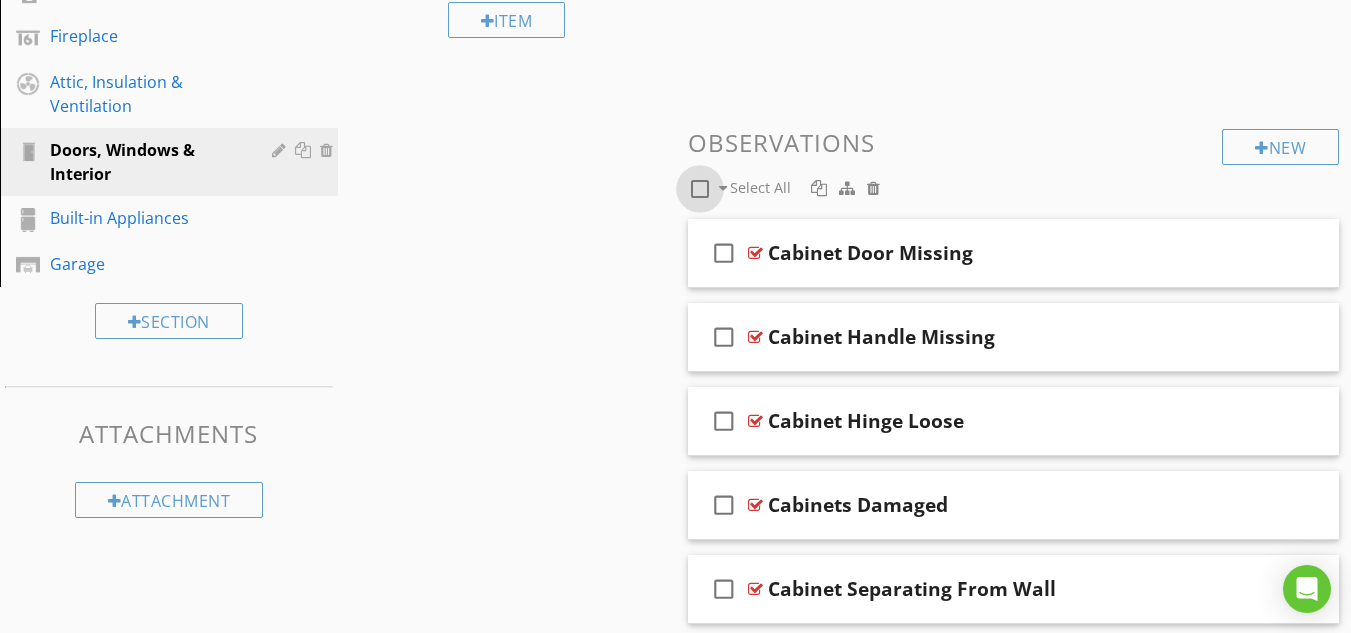 click at bounding box center [700, 189] 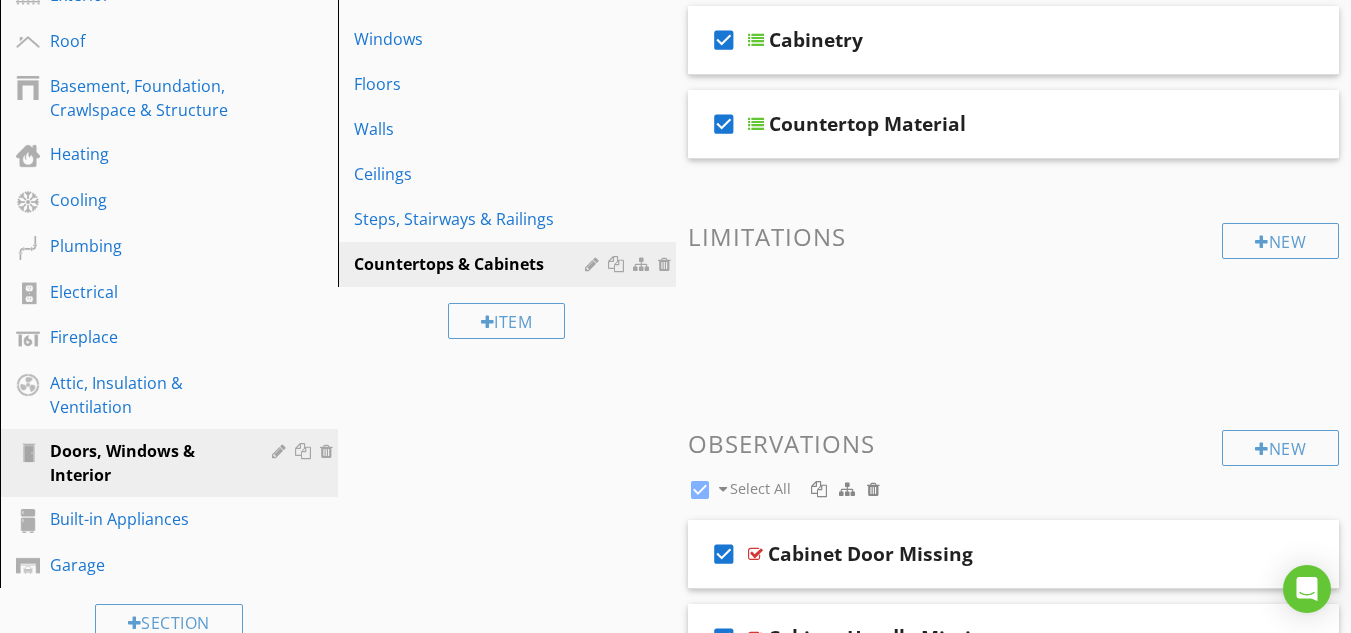 scroll, scrollTop: 374, scrollLeft: 0, axis: vertical 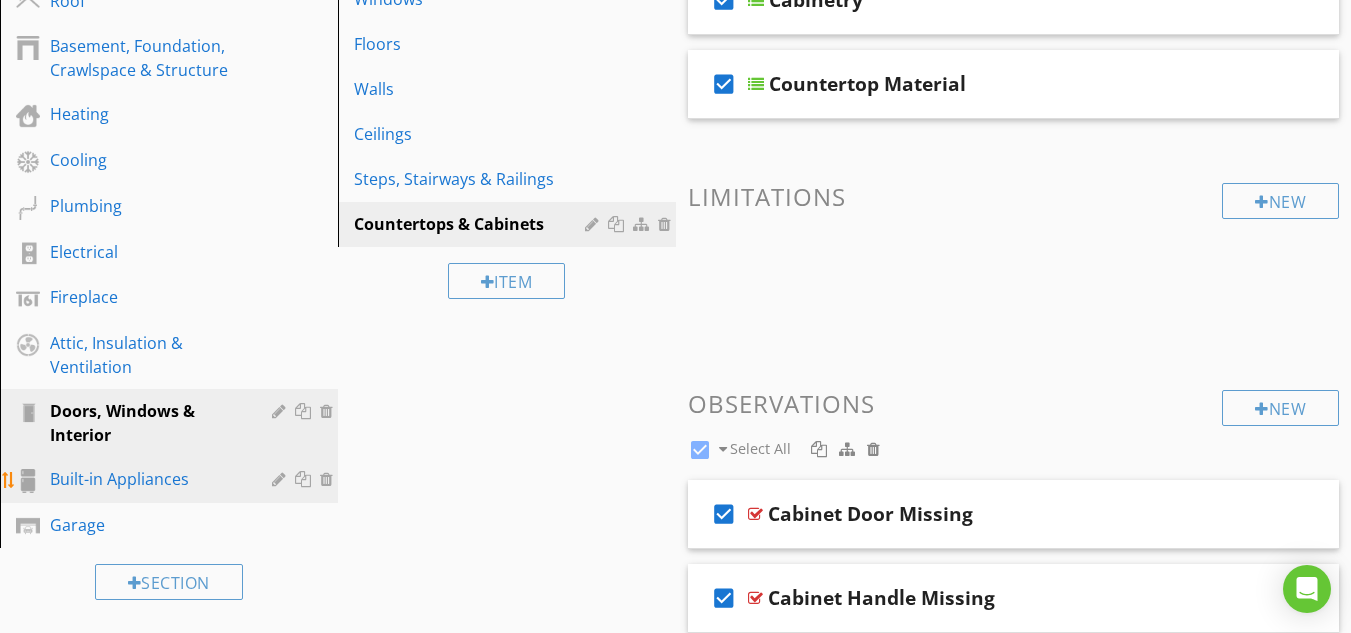 click on "Built-in Appliances" at bounding box center (146, 479) 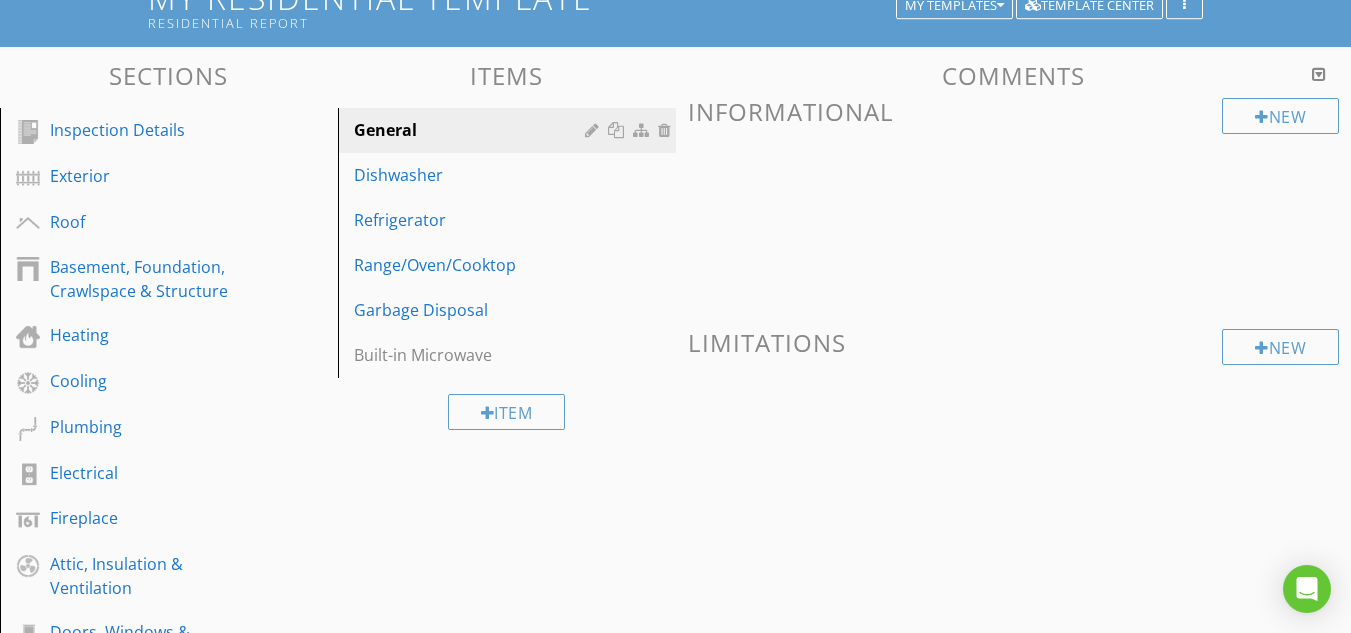 scroll, scrollTop: 155, scrollLeft: 0, axis: vertical 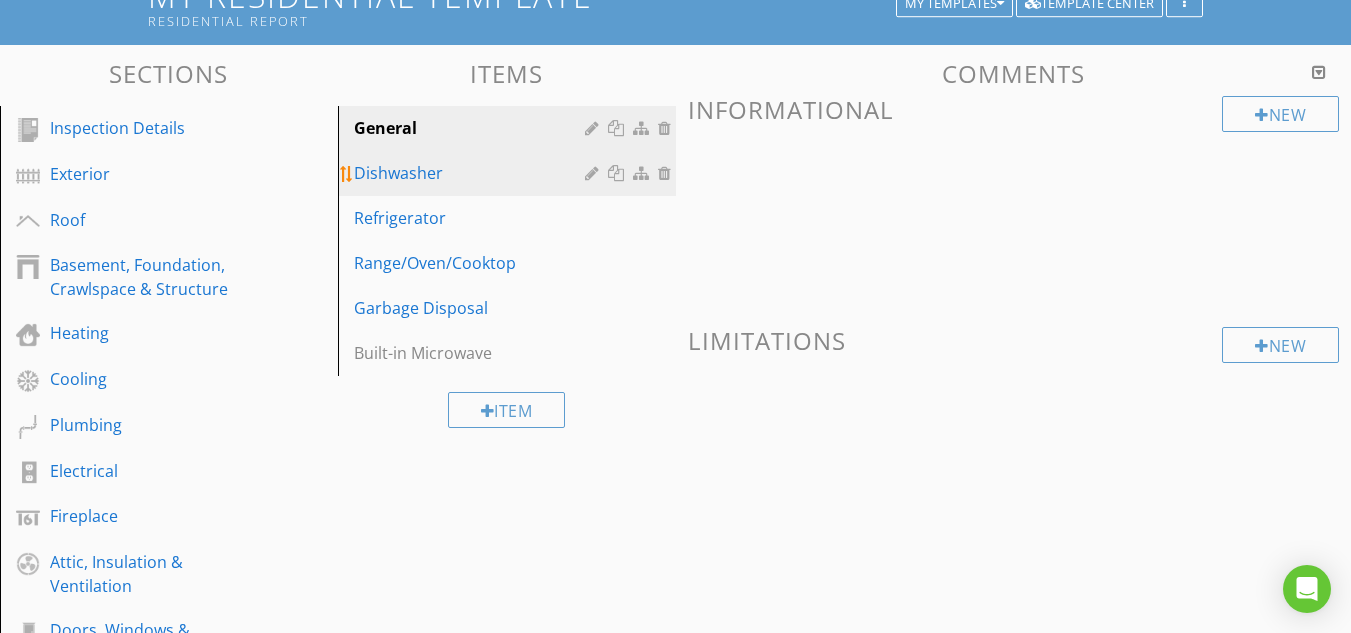 click on "Dishwasher" at bounding box center (472, 173) 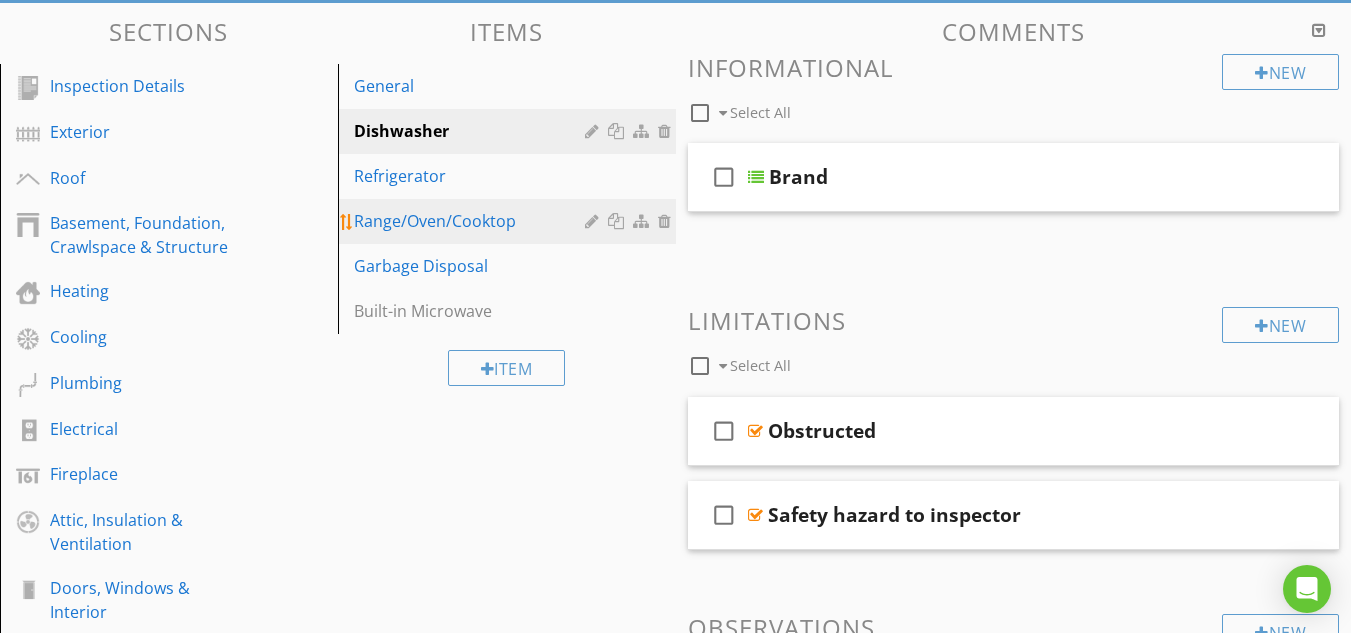 scroll, scrollTop: 192, scrollLeft: 0, axis: vertical 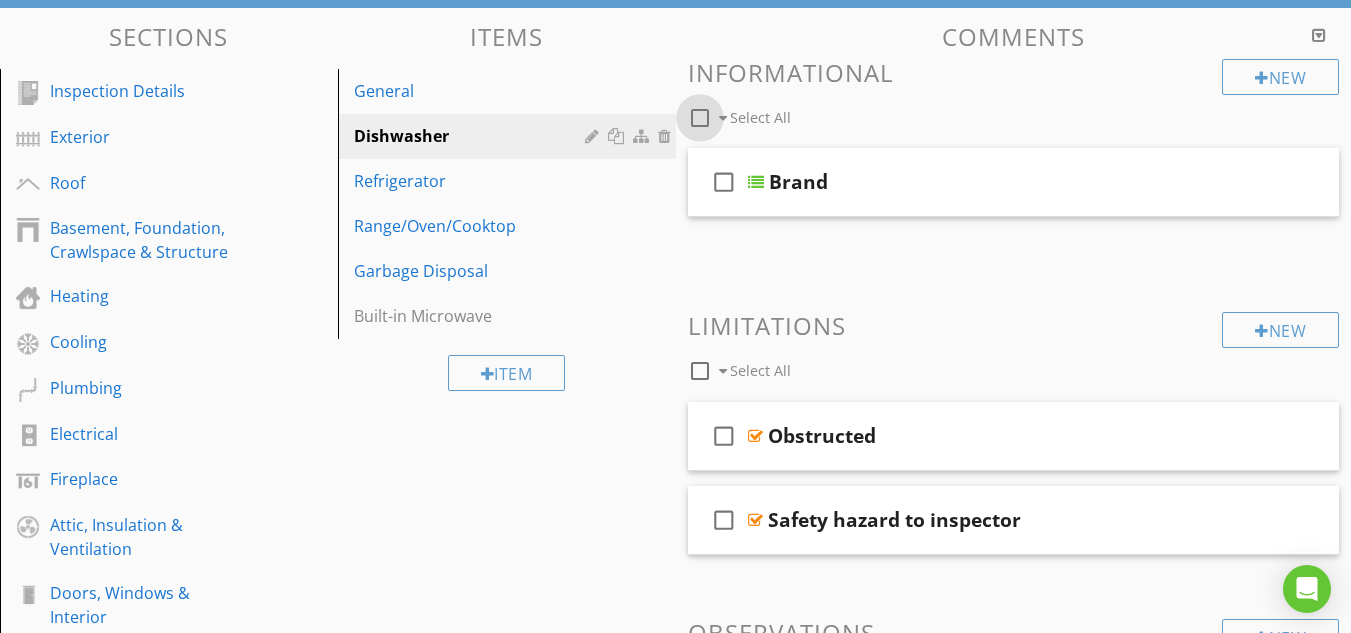 click at bounding box center [700, 118] 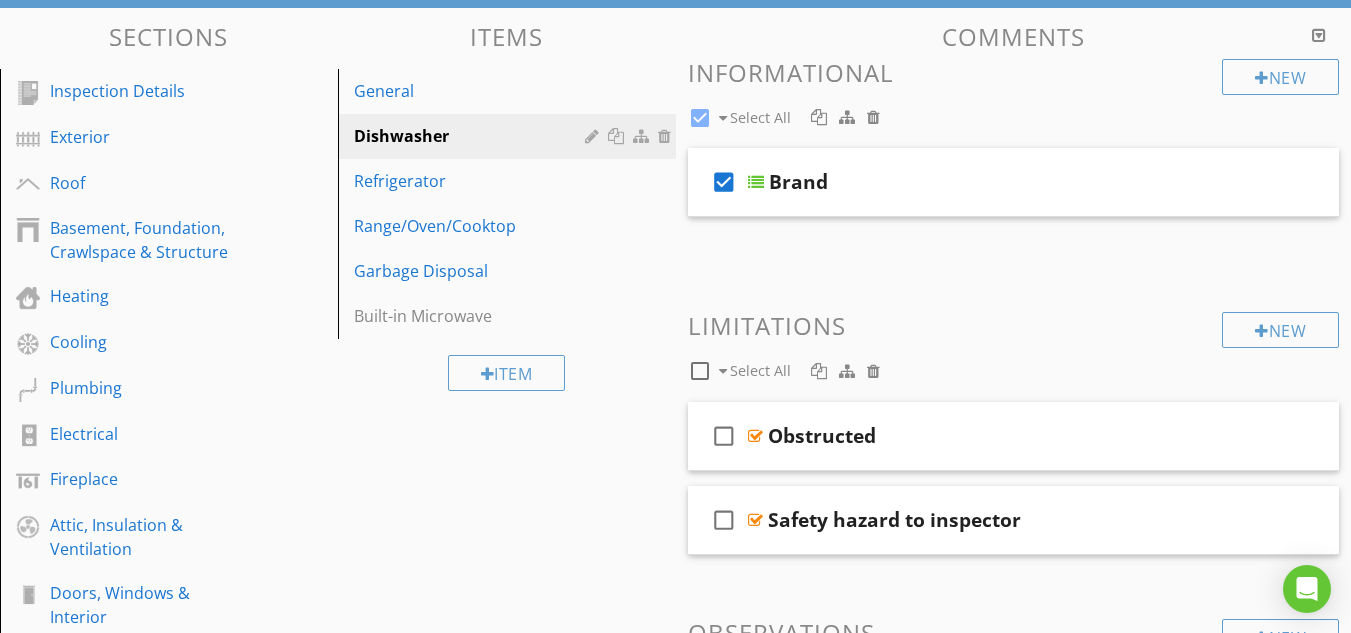 click at bounding box center [700, 371] 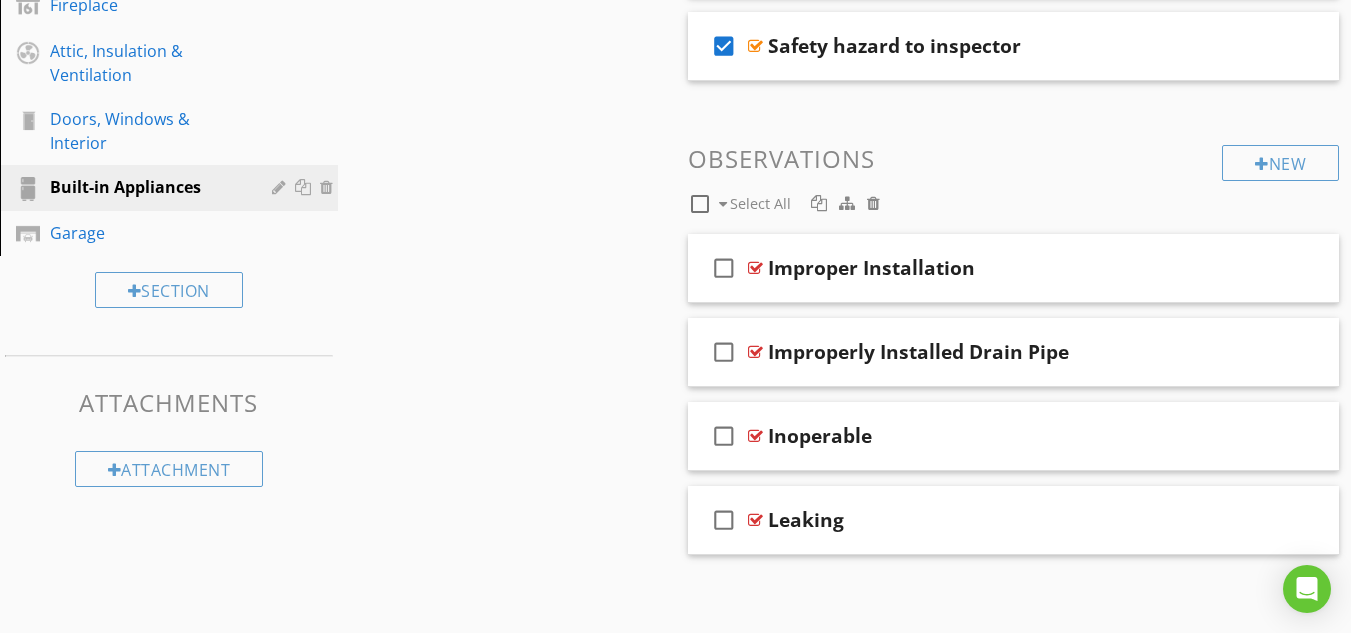 scroll, scrollTop: 672, scrollLeft: 0, axis: vertical 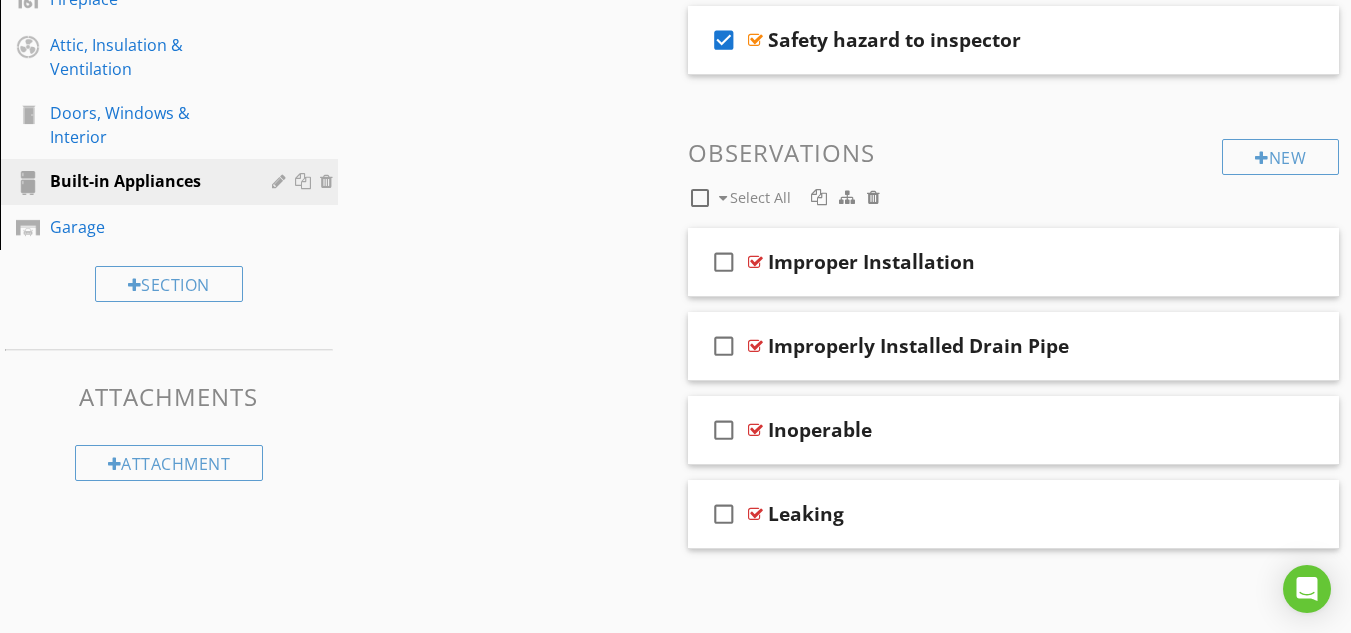 click at bounding box center (700, 198) 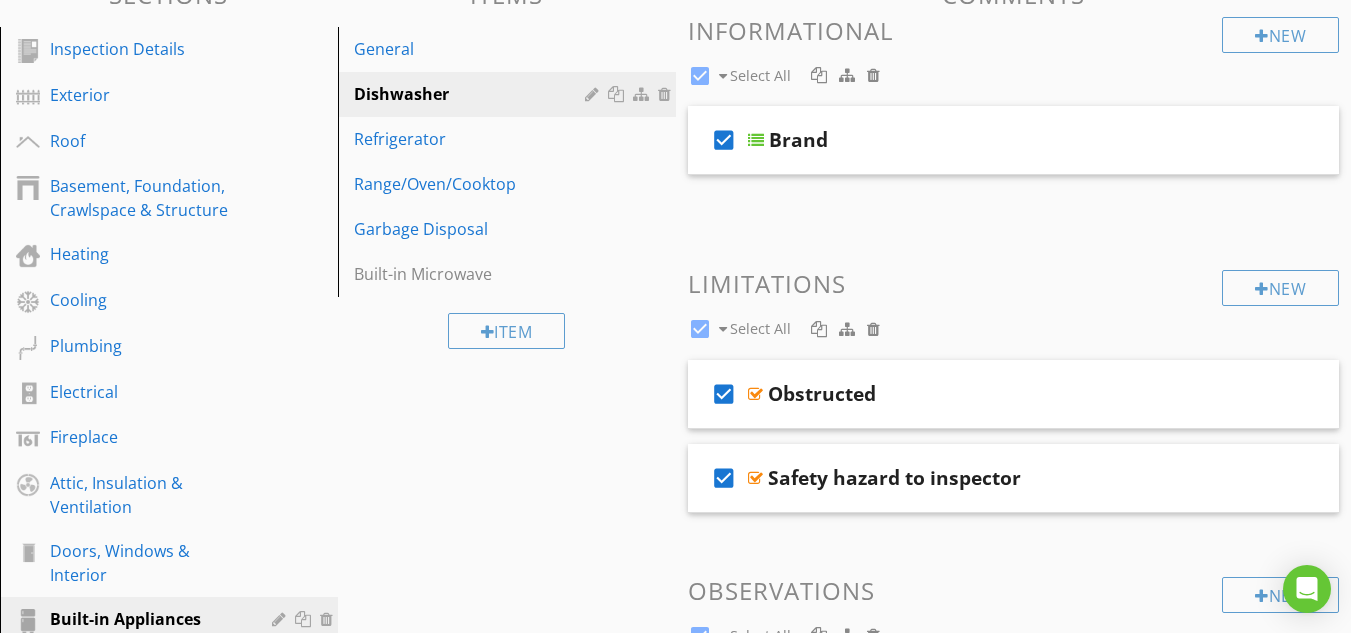 scroll, scrollTop: 232, scrollLeft: 0, axis: vertical 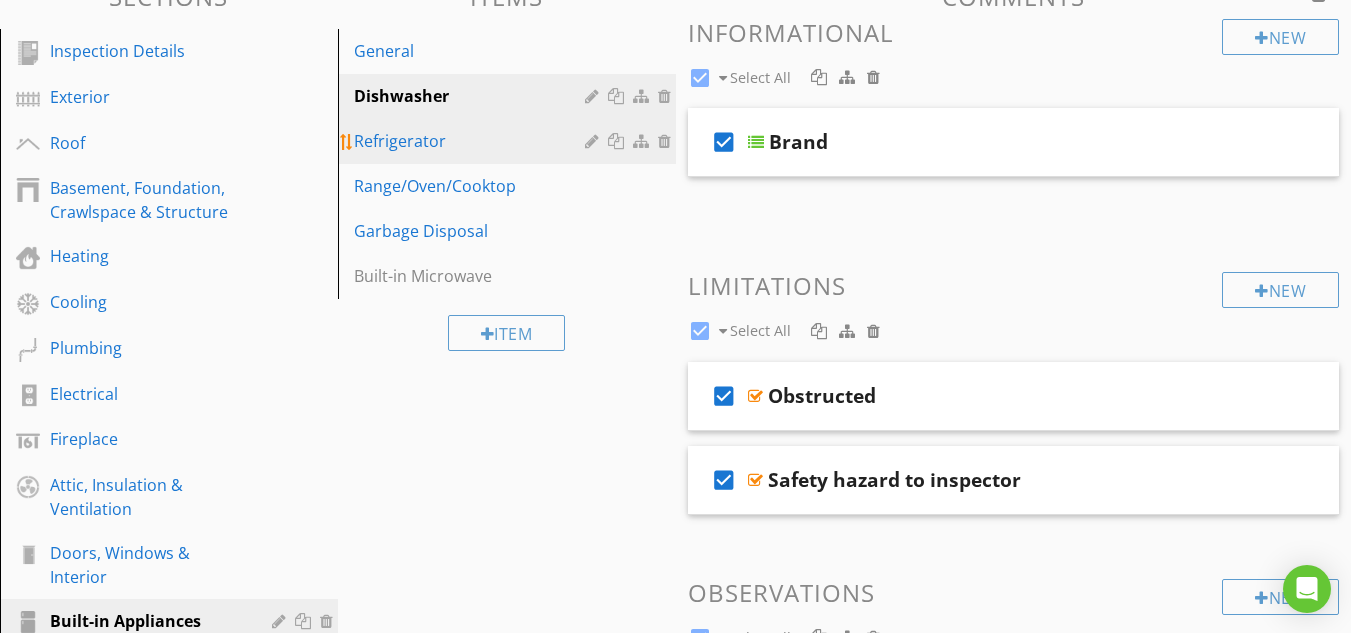 click on "Refrigerator" at bounding box center [472, 141] 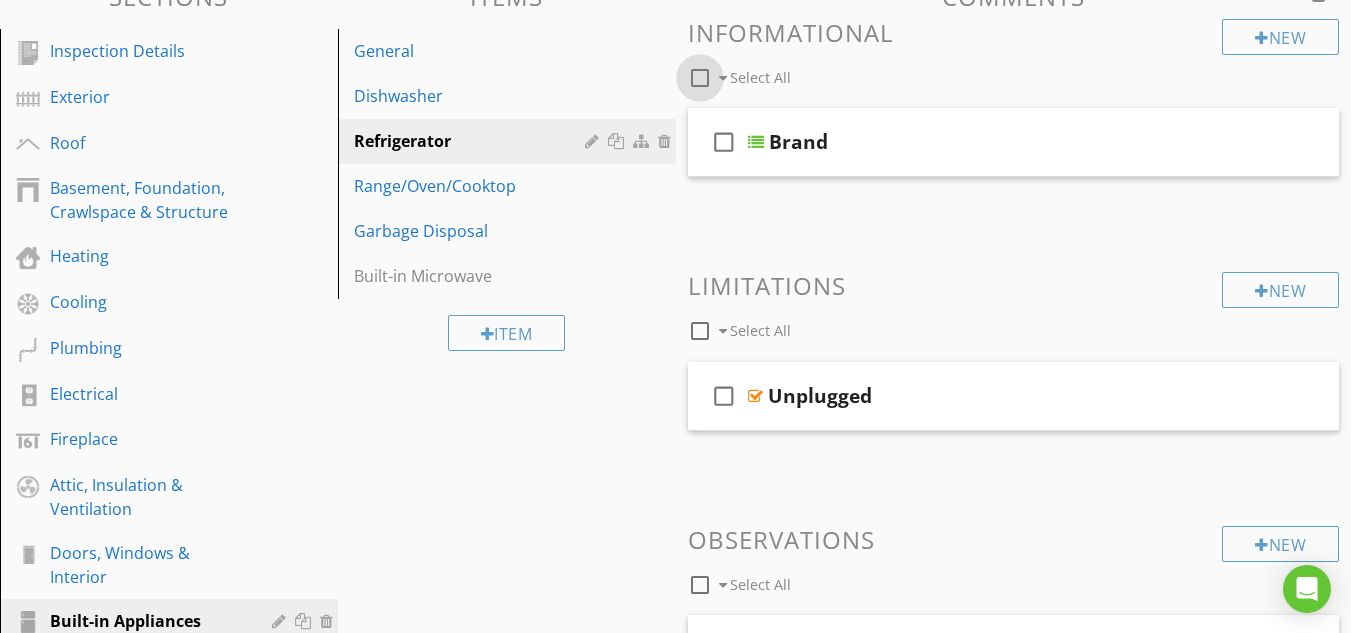 click at bounding box center [700, 78] 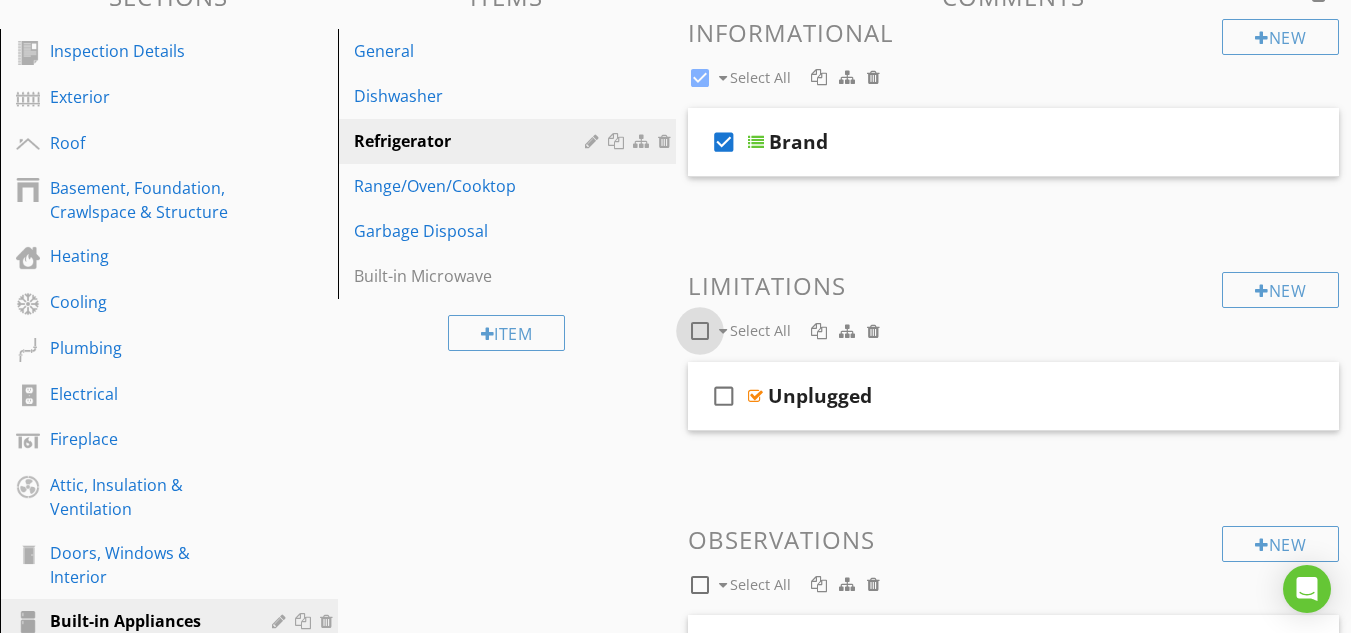 click at bounding box center [700, 331] 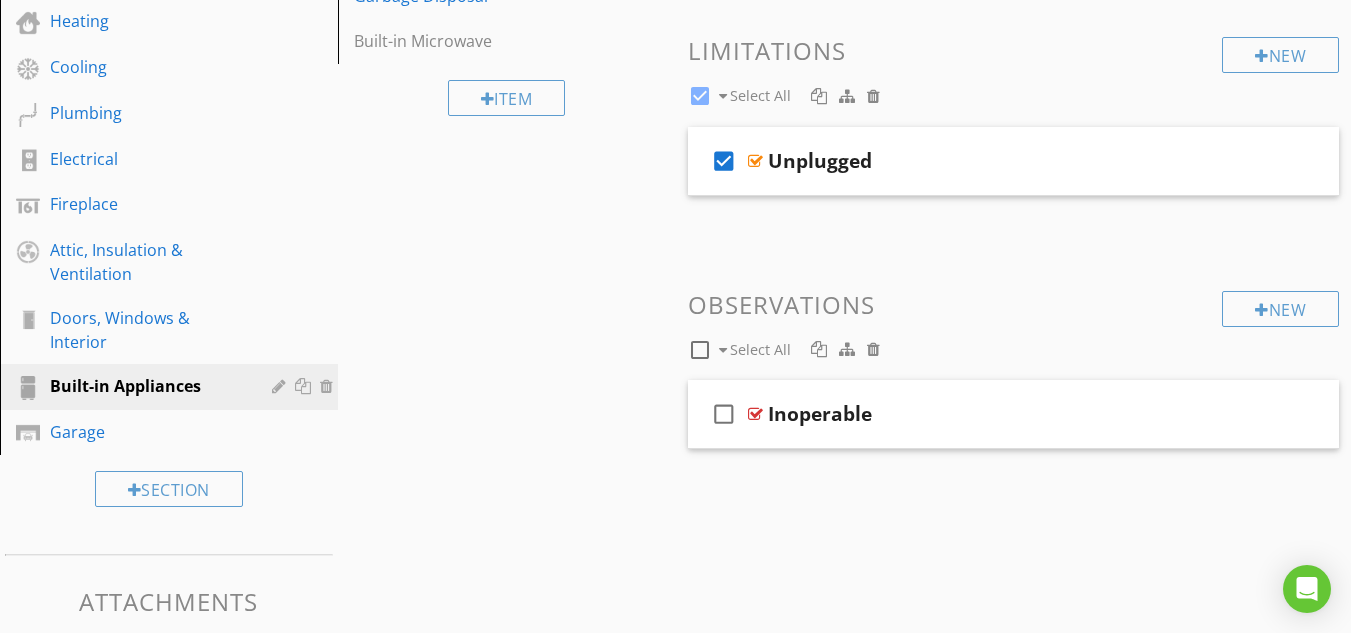 scroll, scrollTop: 555, scrollLeft: 0, axis: vertical 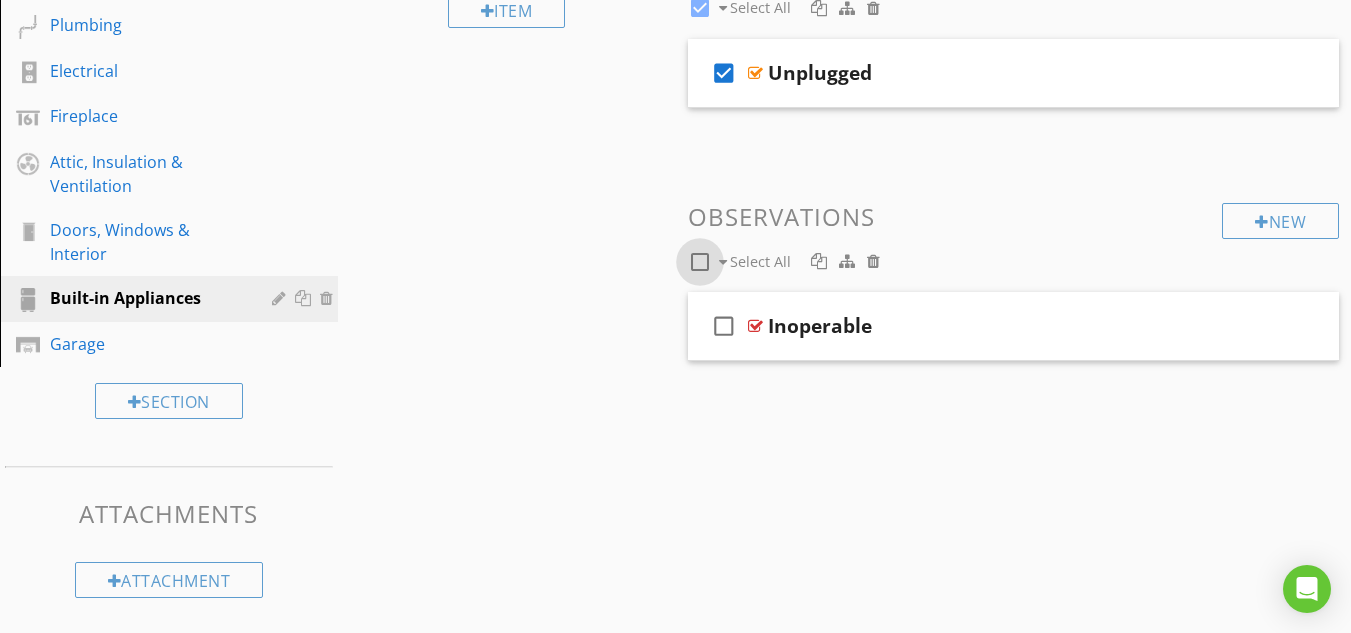 click at bounding box center (700, 262) 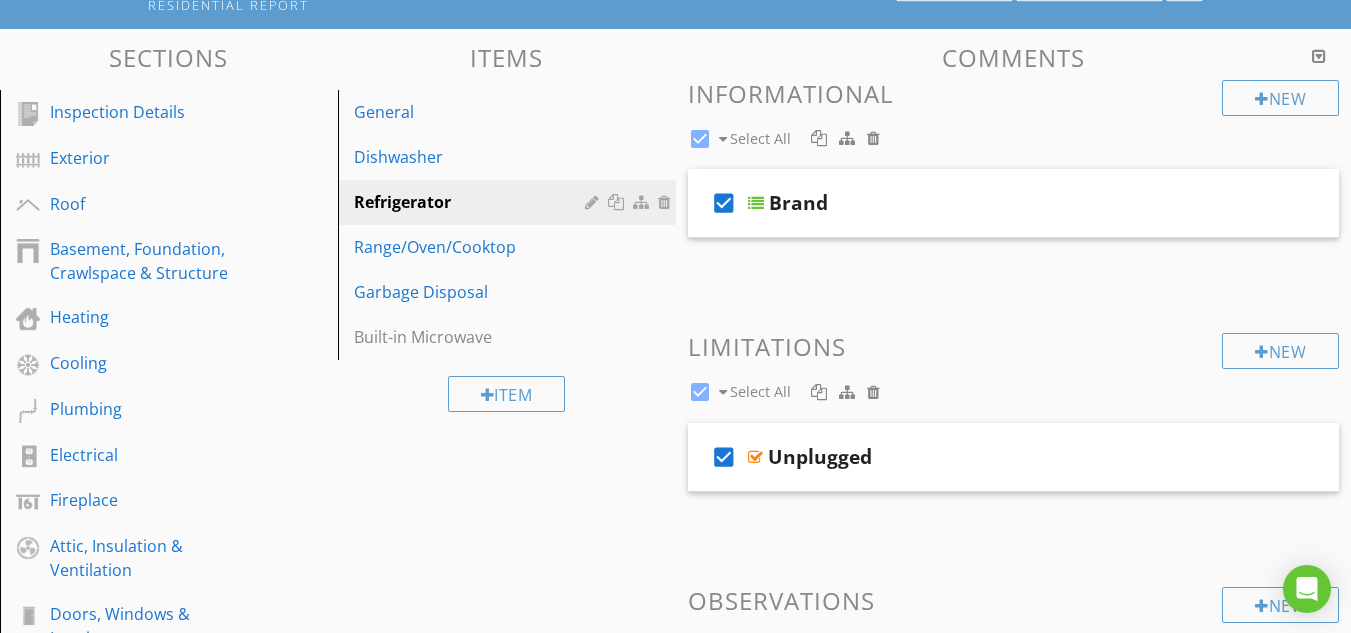 scroll, scrollTop: 115, scrollLeft: 0, axis: vertical 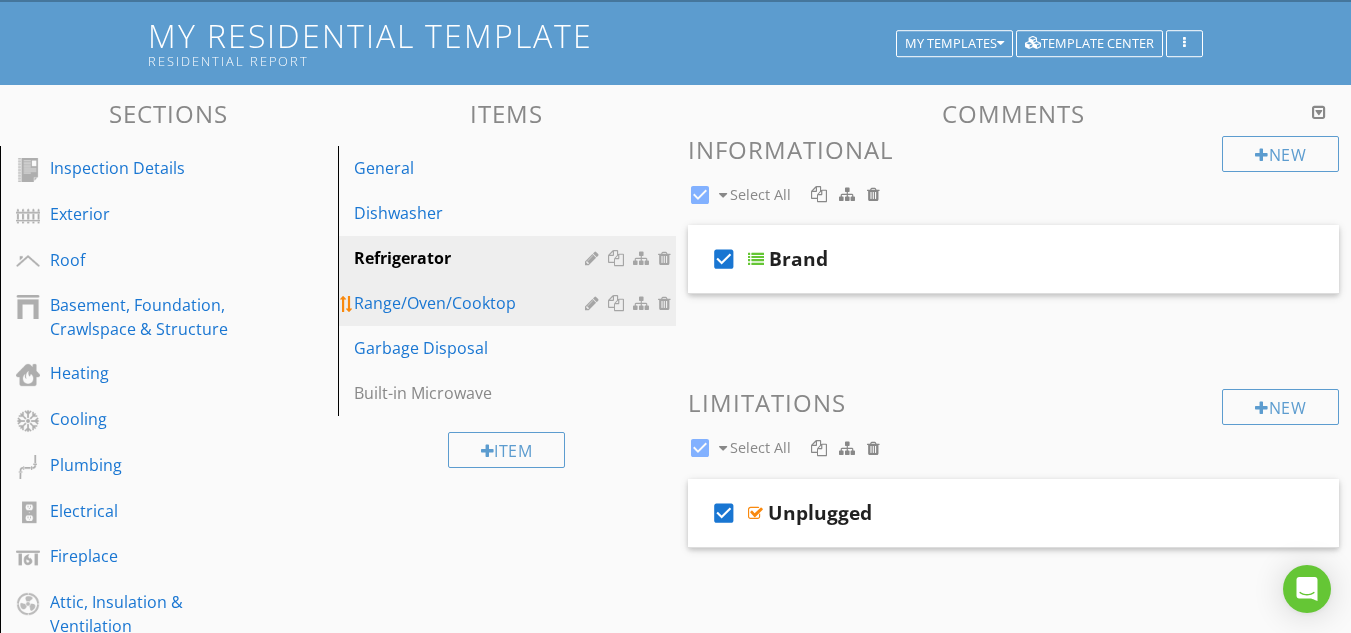 click on "Range/Oven/Cooktop" at bounding box center (472, 303) 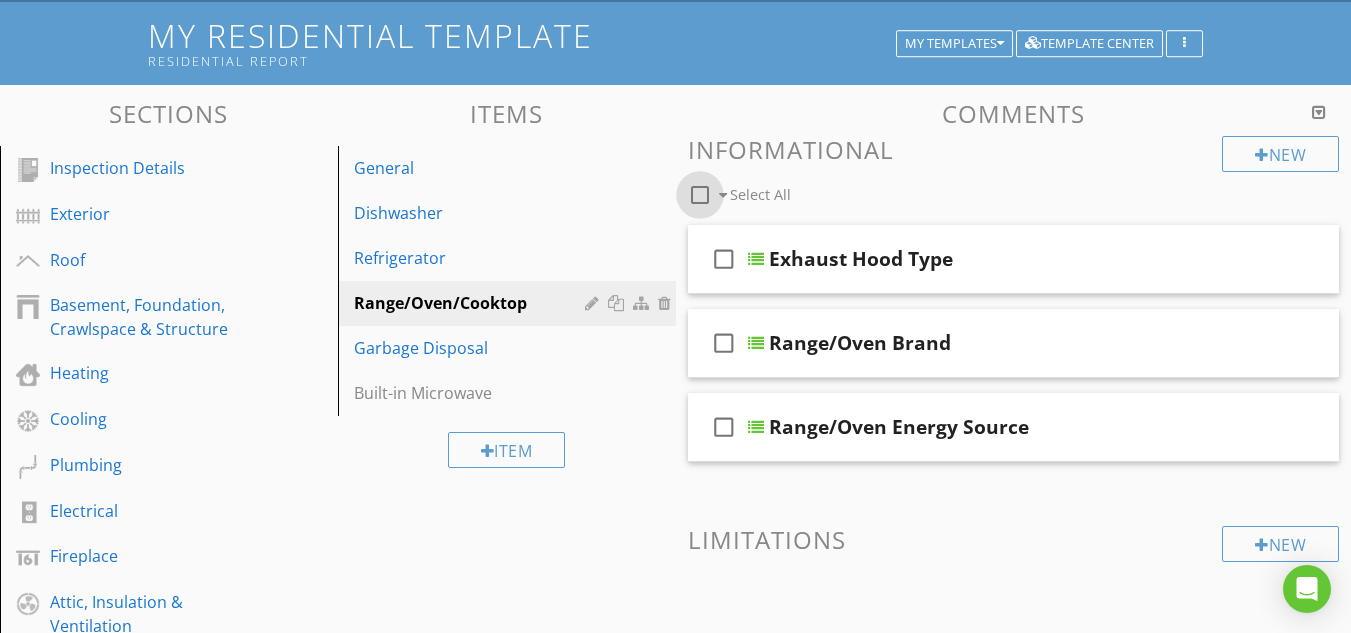click at bounding box center [700, 195] 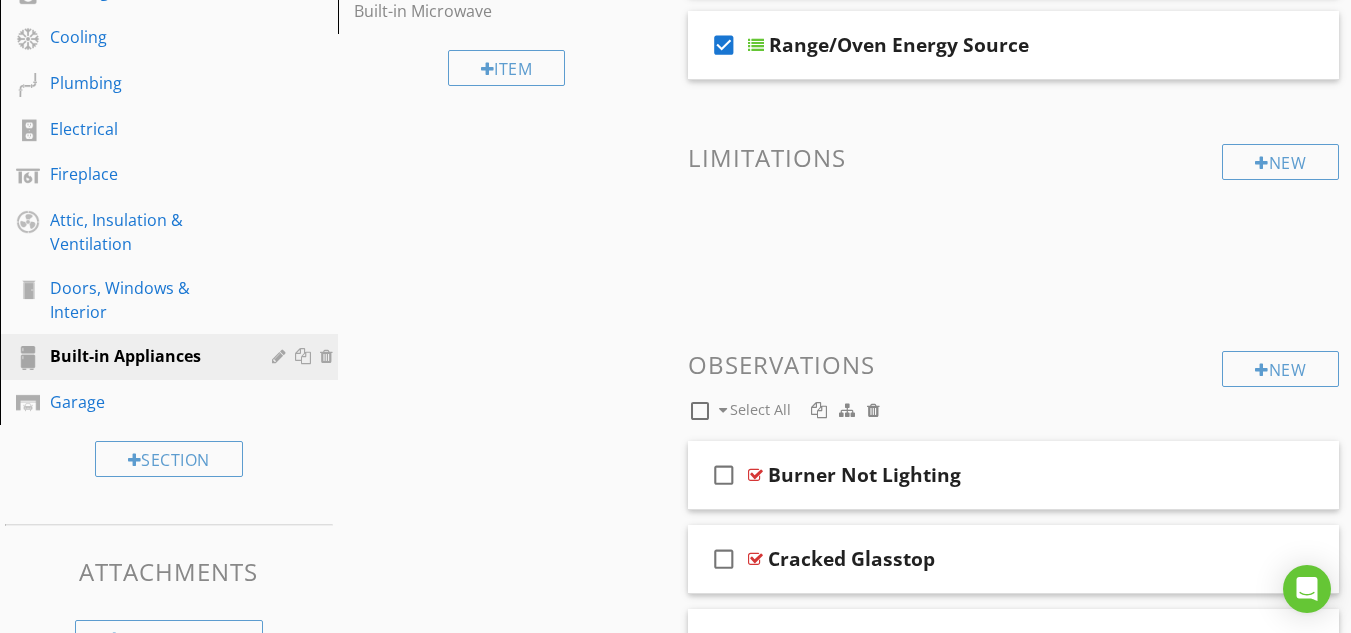 scroll, scrollTop: 515, scrollLeft: 0, axis: vertical 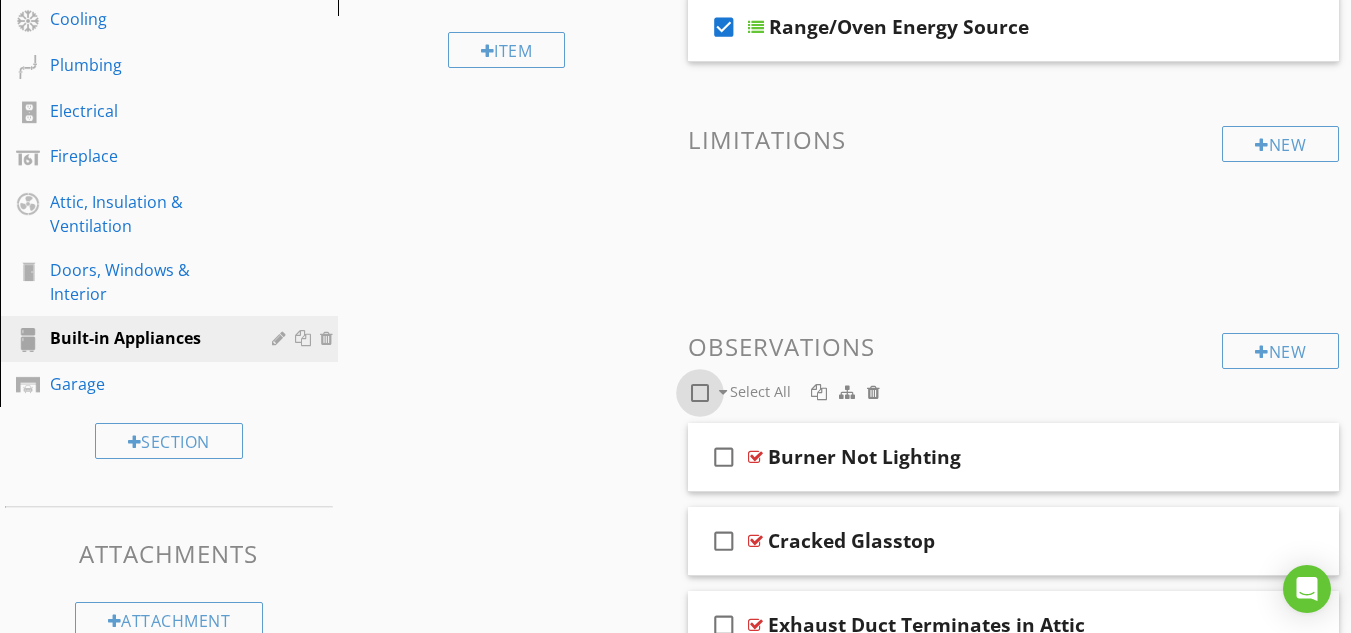 click at bounding box center [700, 393] 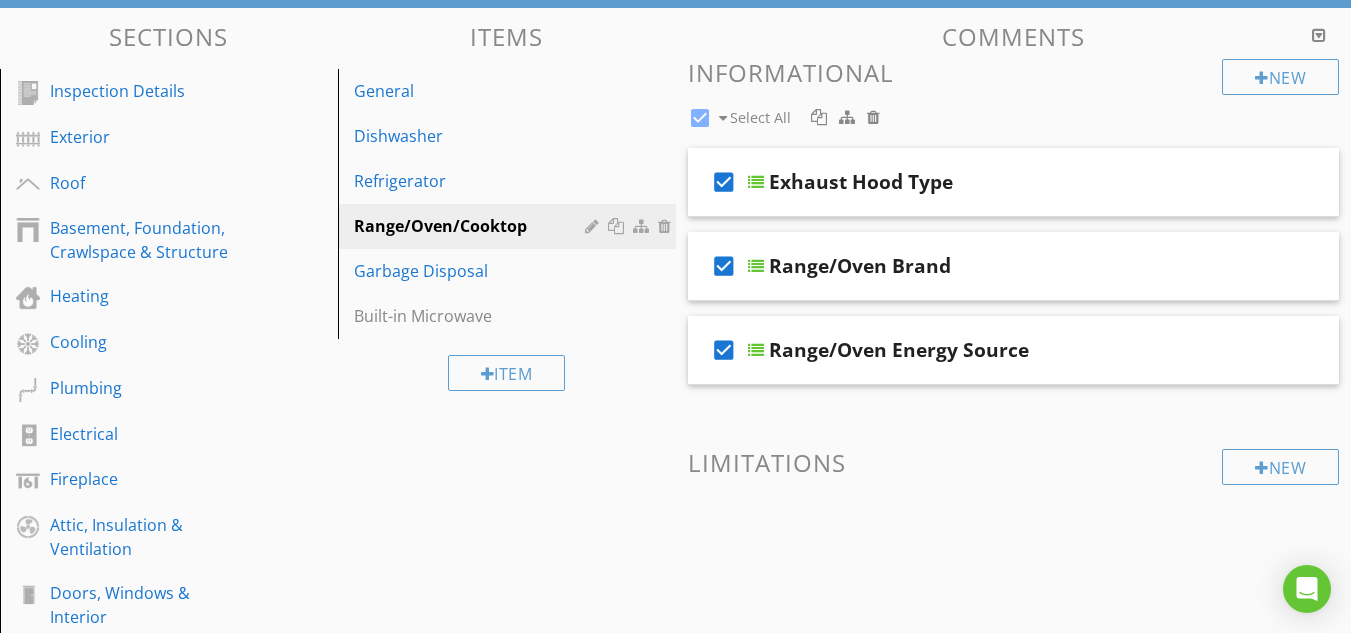 scroll, scrollTop: 155, scrollLeft: 0, axis: vertical 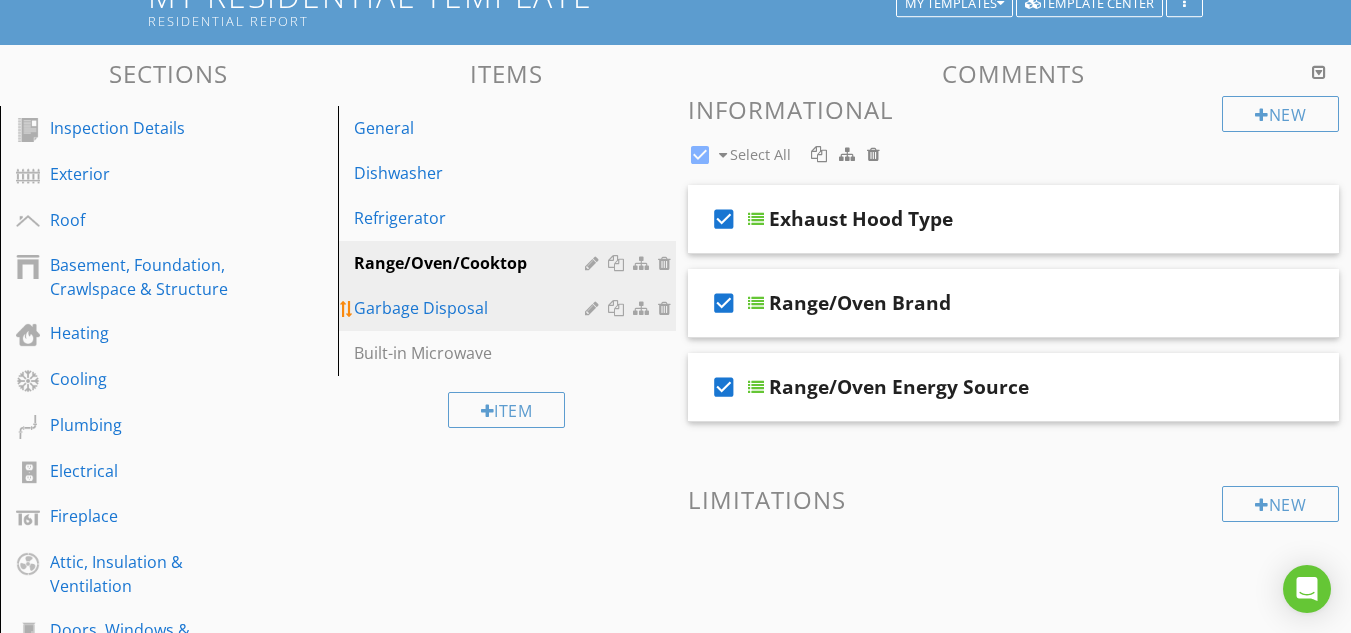 click on "Garbage Disposal" at bounding box center [472, 308] 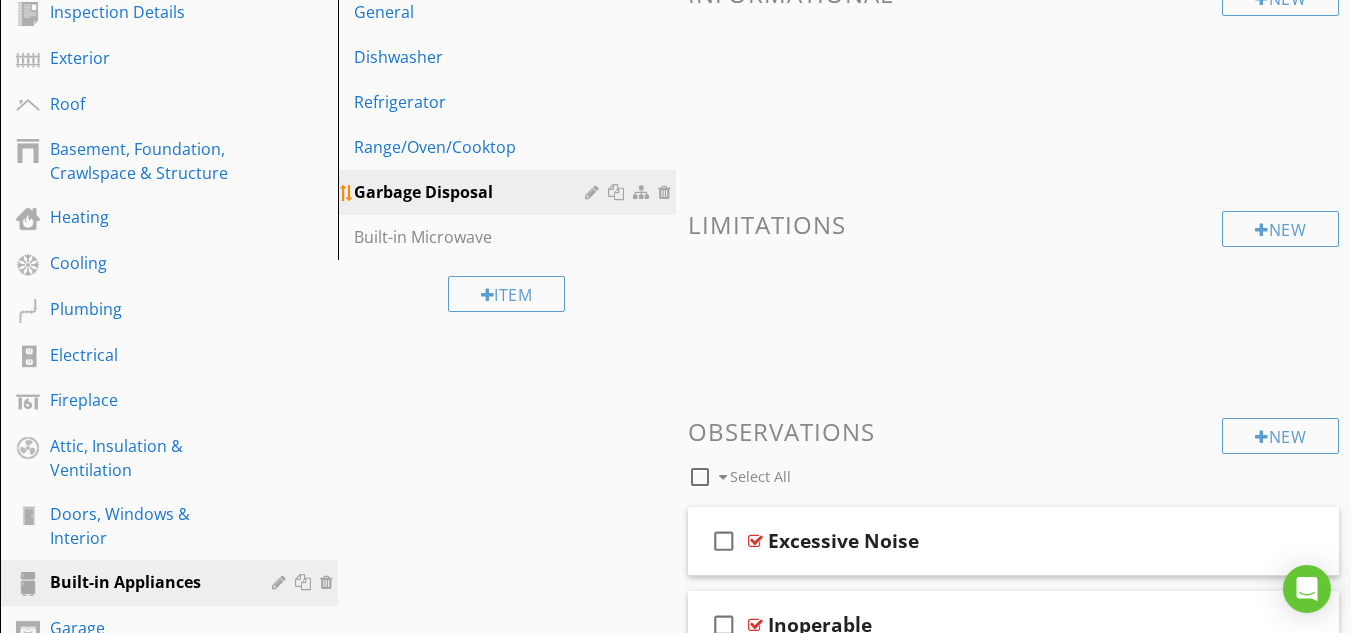 scroll, scrollTop: 275, scrollLeft: 0, axis: vertical 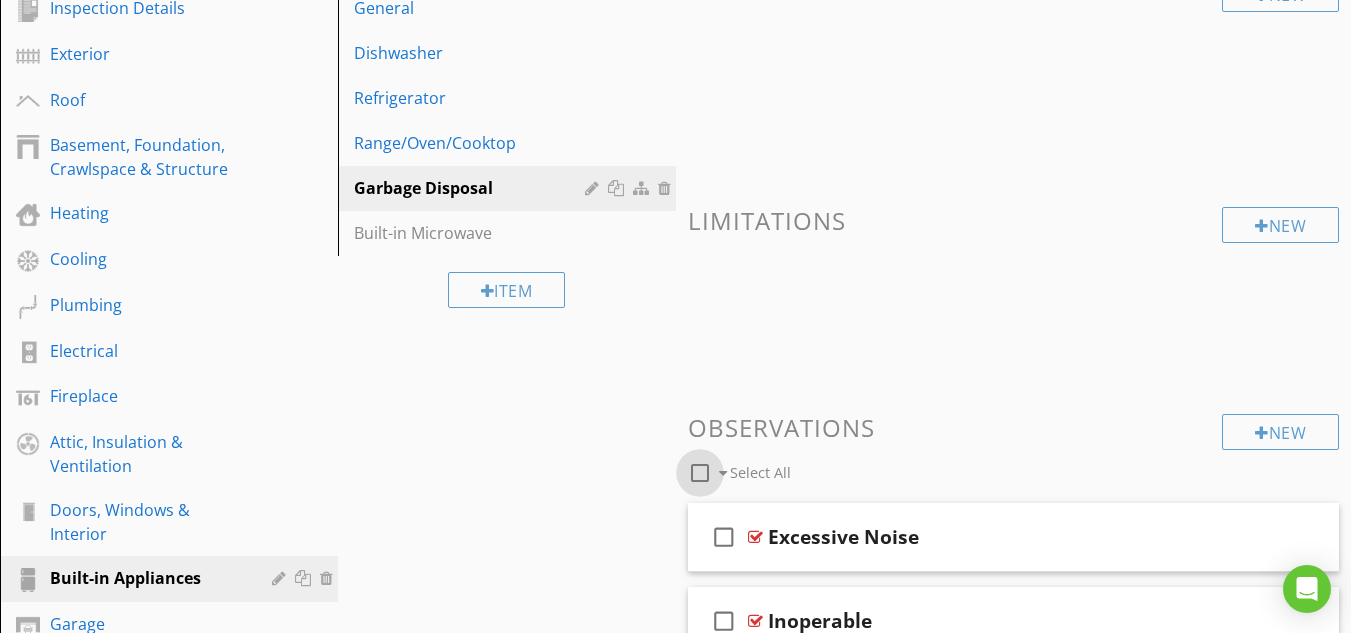click at bounding box center (700, 473) 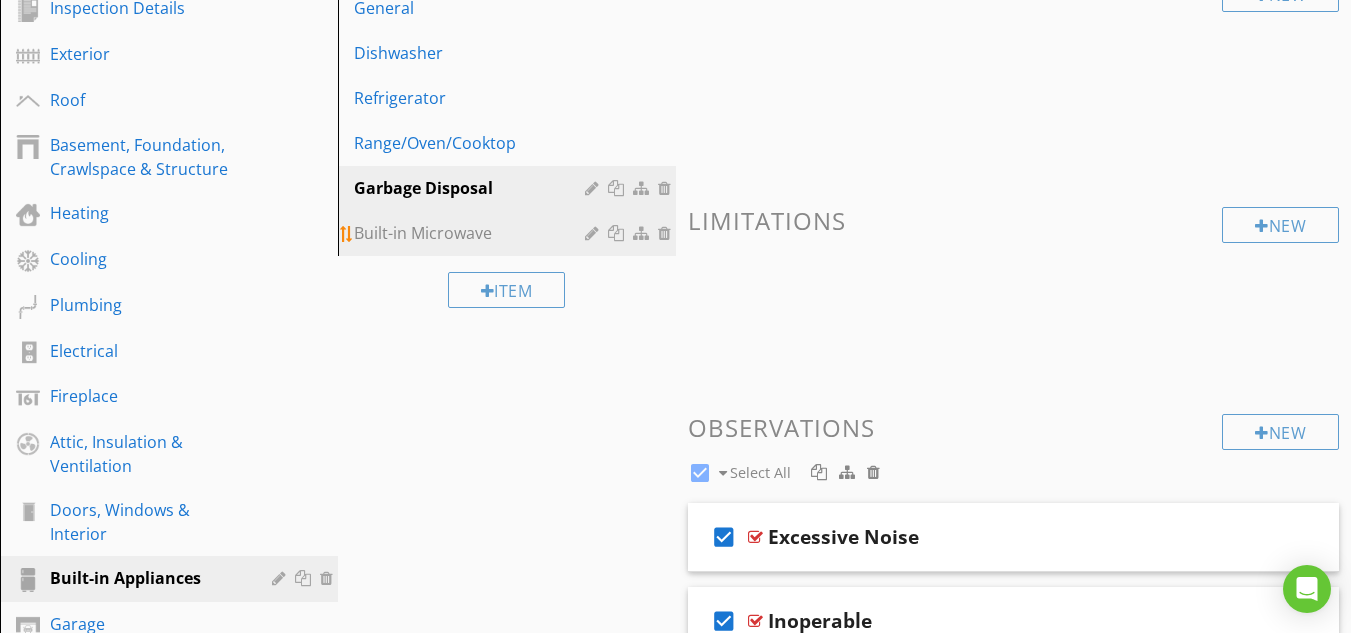click on "Built-in Microwave" at bounding box center [472, 233] 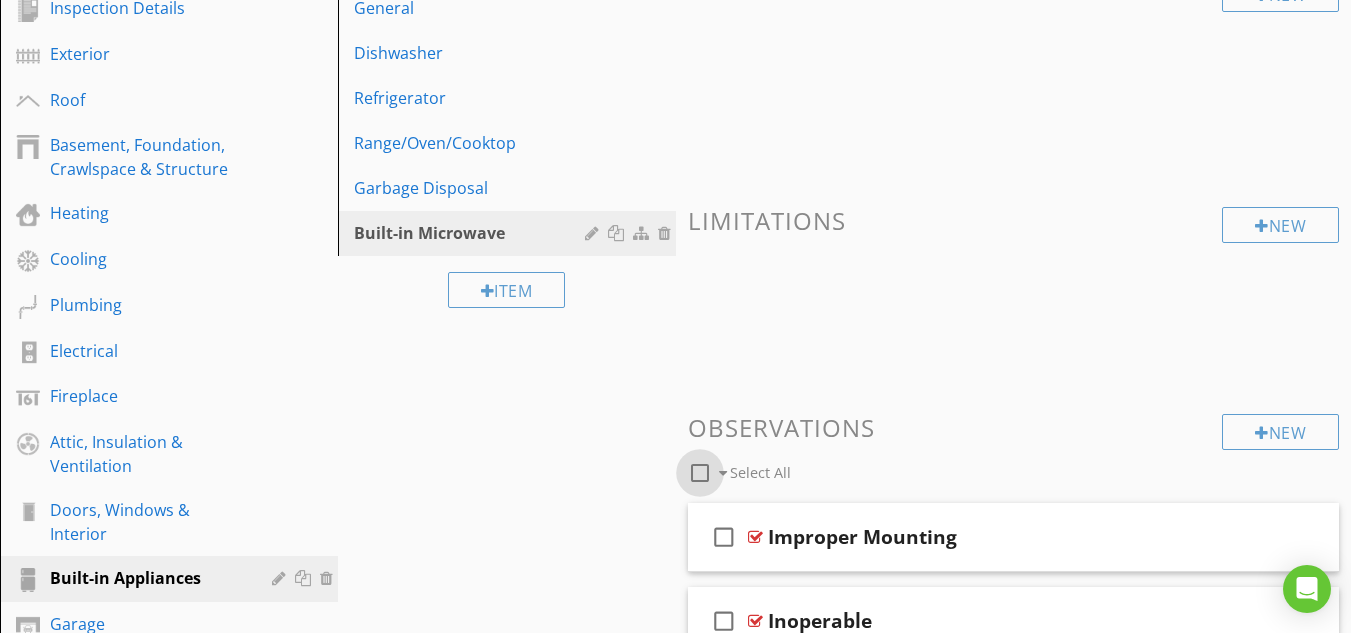 click at bounding box center (700, 473) 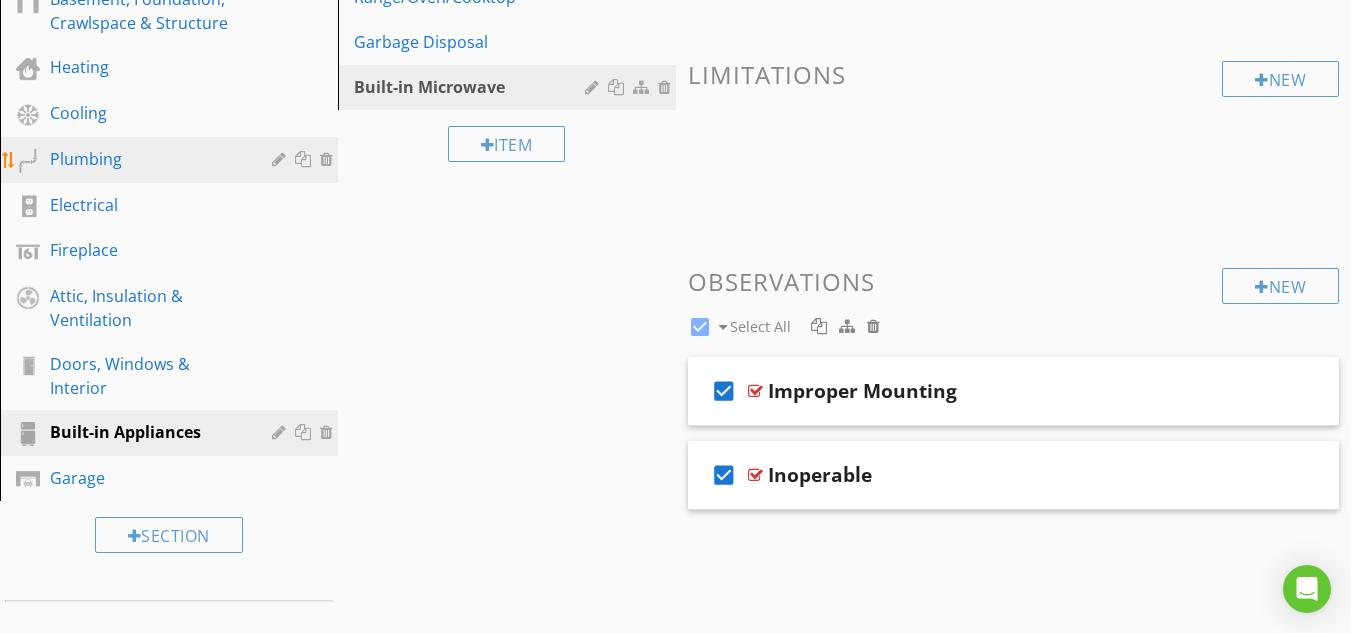 scroll, scrollTop: 435, scrollLeft: 0, axis: vertical 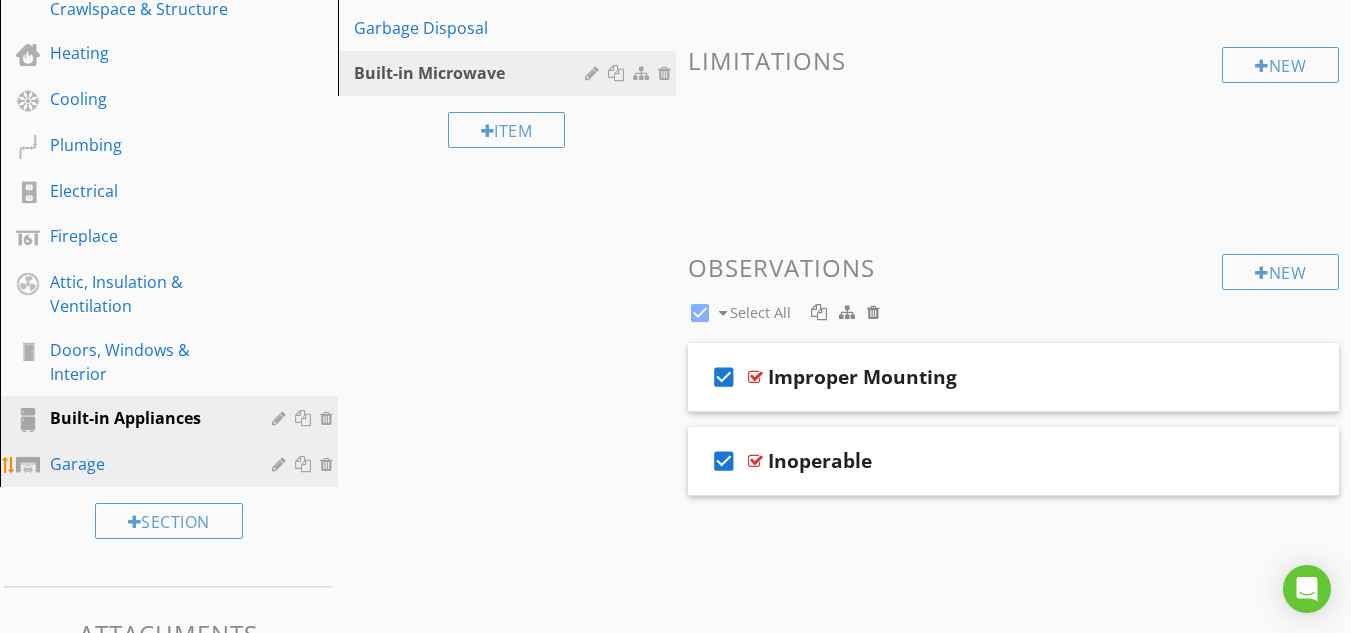 click on "Garage" at bounding box center [146, 464] 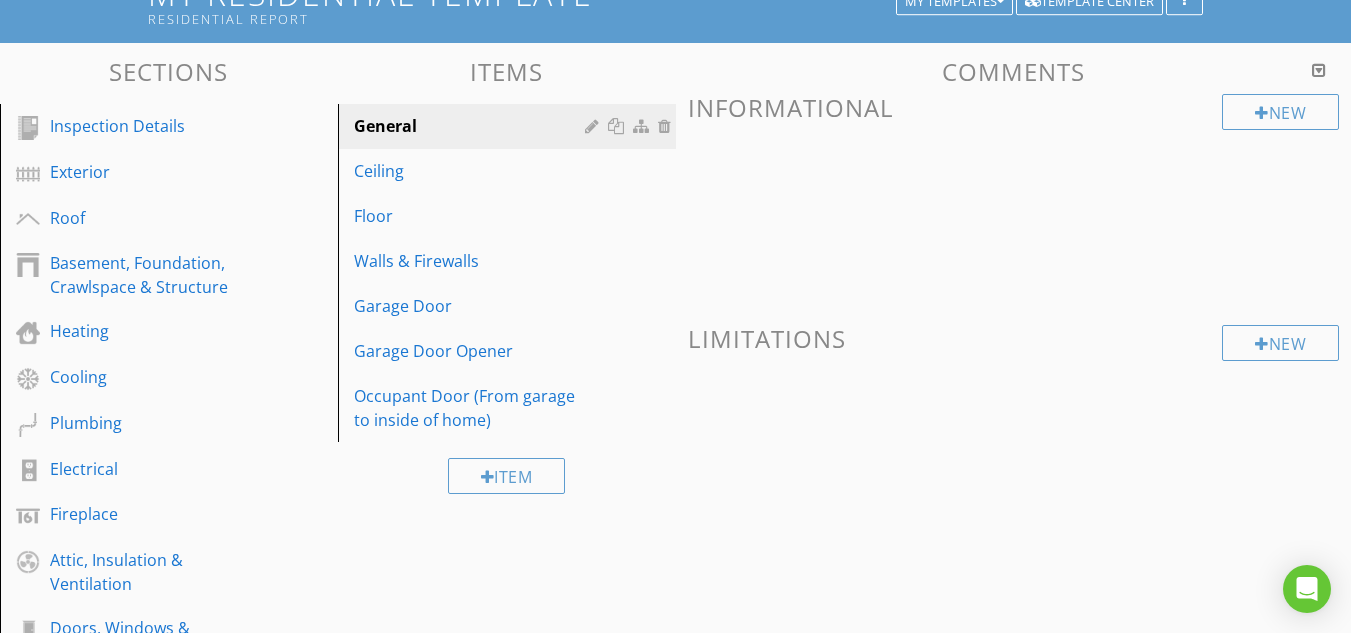 scroll, scrollTop: 155, scrollLeft: 0, axis: vertical 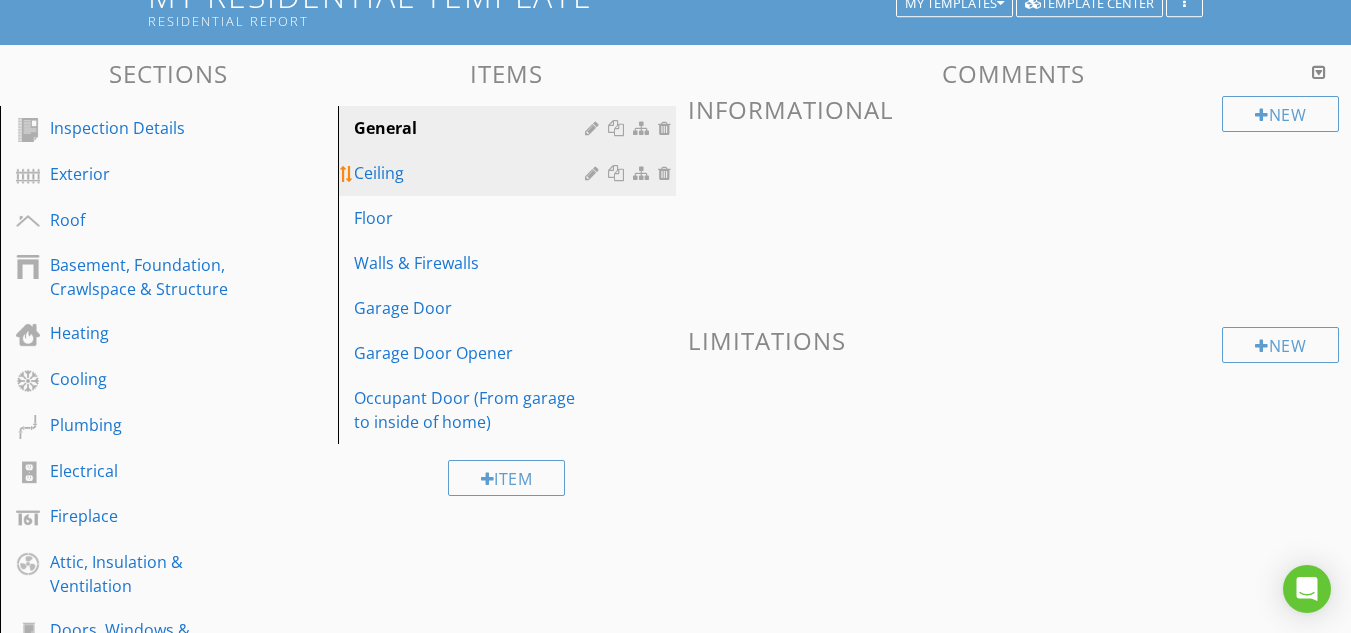 click on "Ceiling" at bounding box center [472, 173] 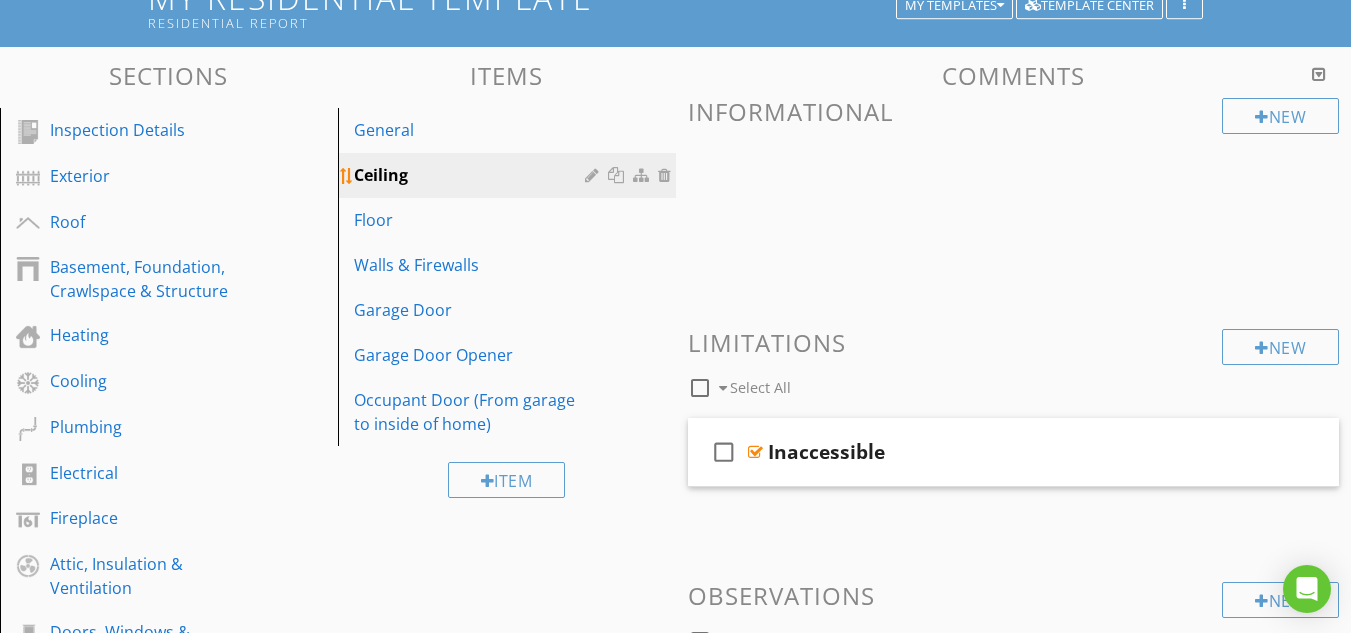 scroll, scrollTop: 155, scrollLeft: 0, axis: vertical 